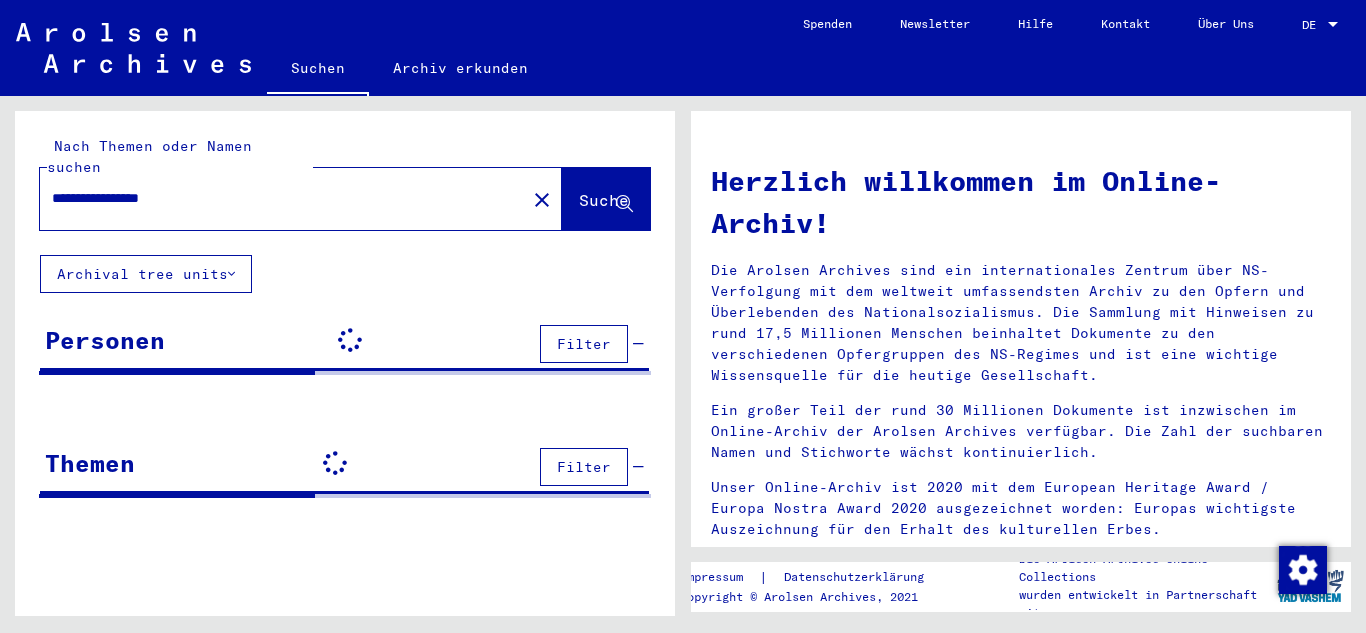 scroll, scrollTop: 0, scrollLeft: 0, axis: both 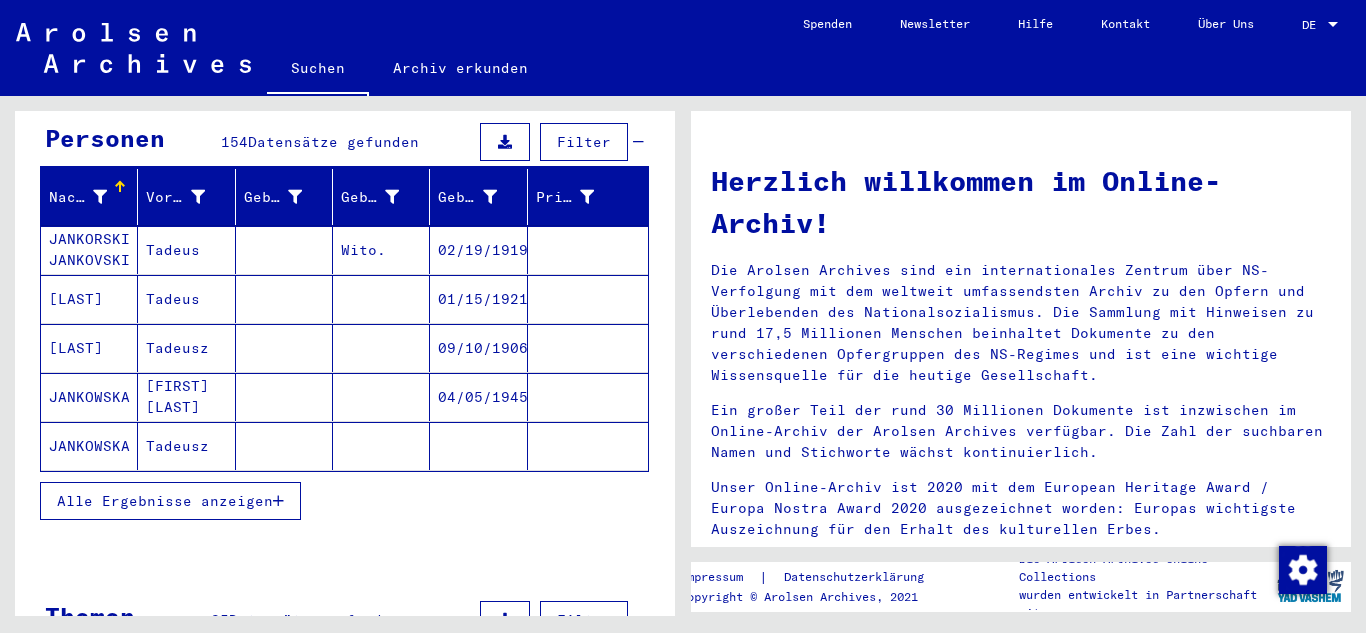 click on "Tadeusz" 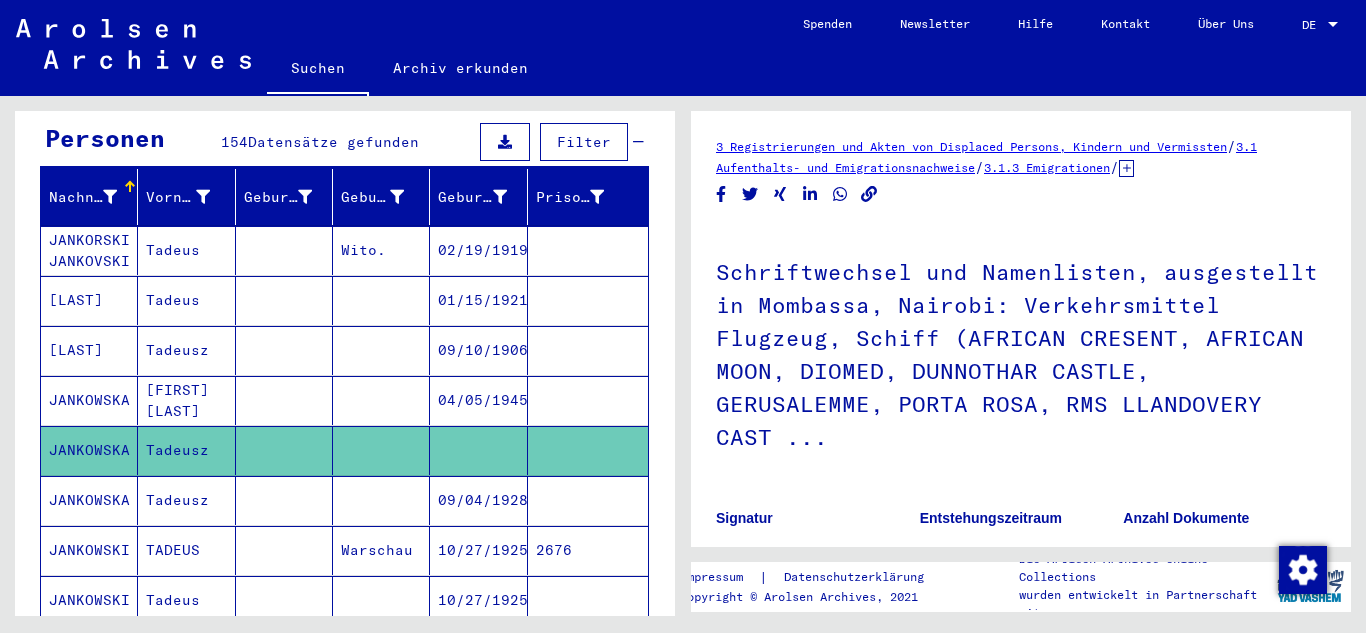 scroll, scrollTop: 0, scrollLeft: 0, axis: both 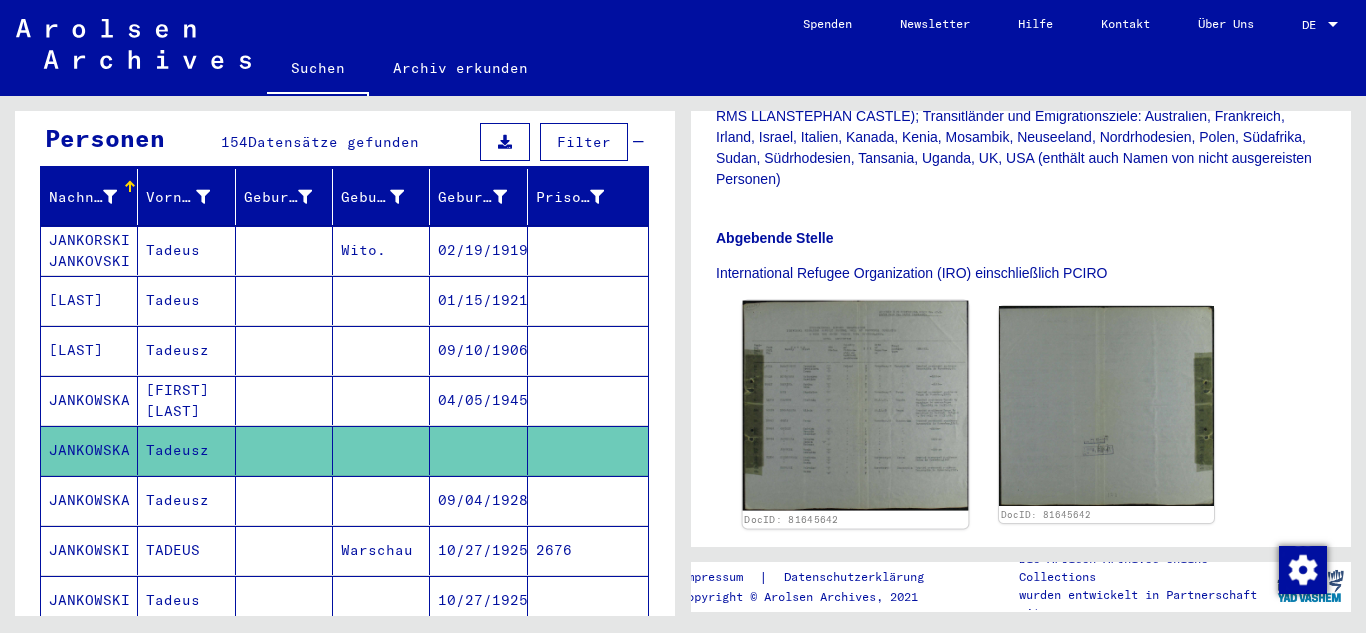 click 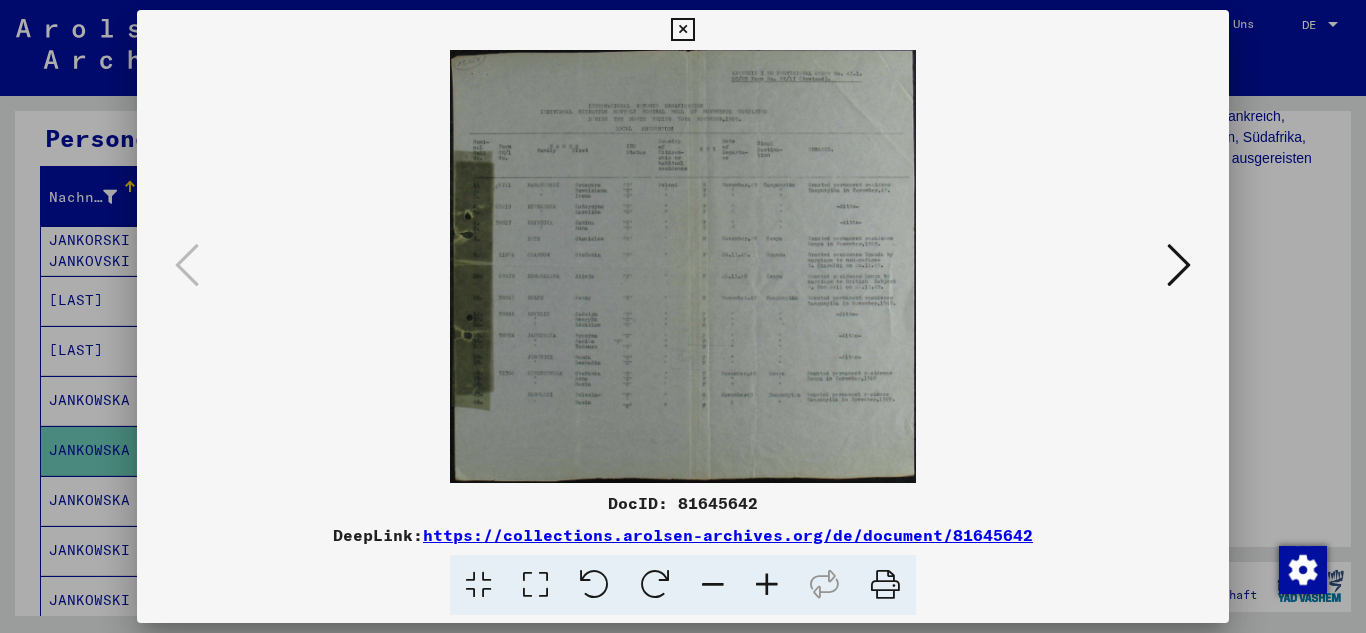 click at bounding box center [767, 585] 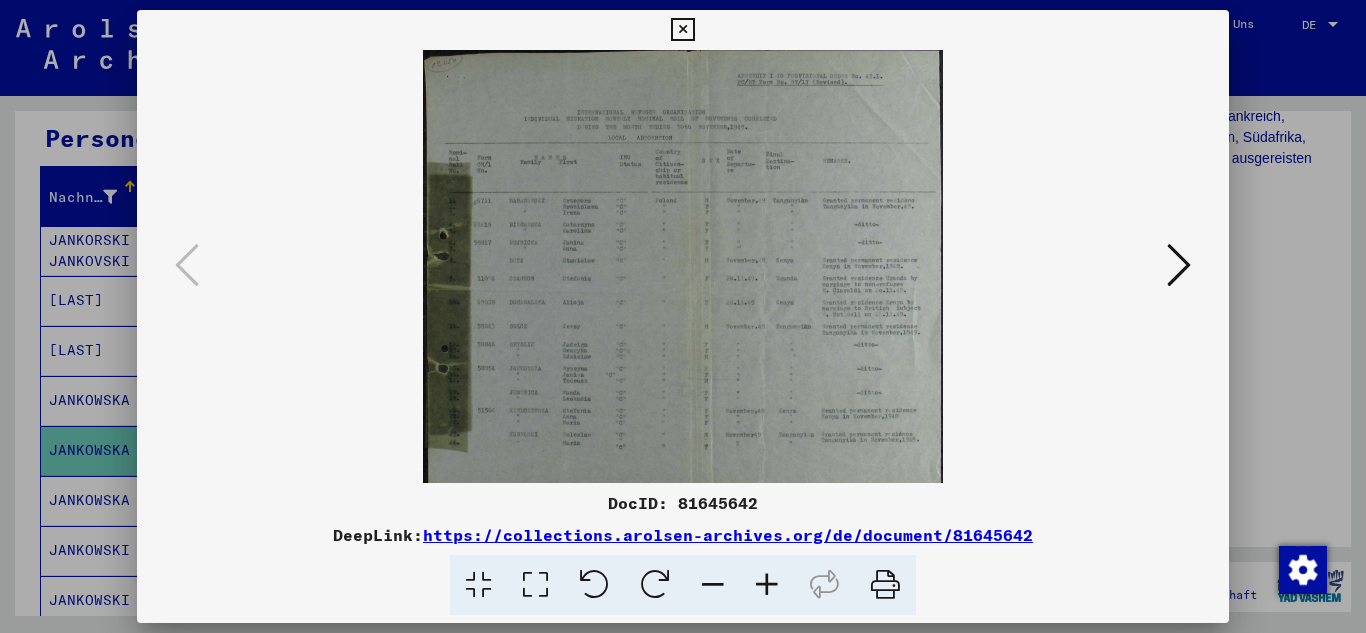 click at bounding box center (767, 585) 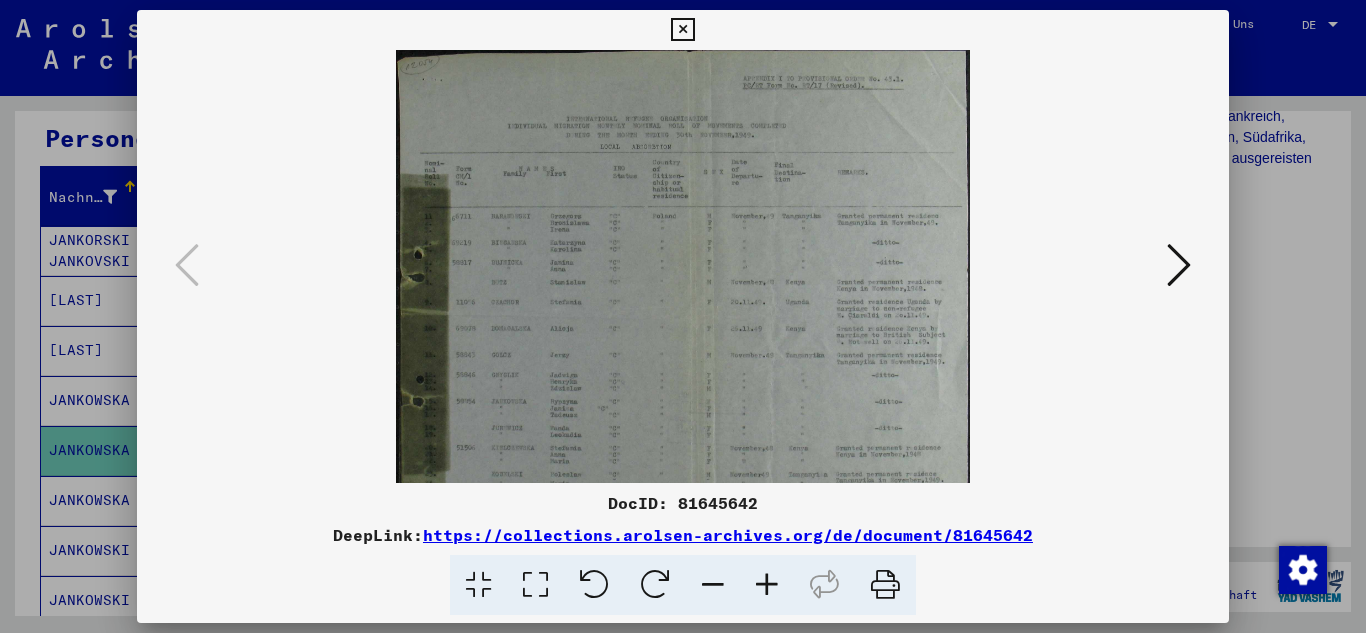 click at bounding box center (767, 585) 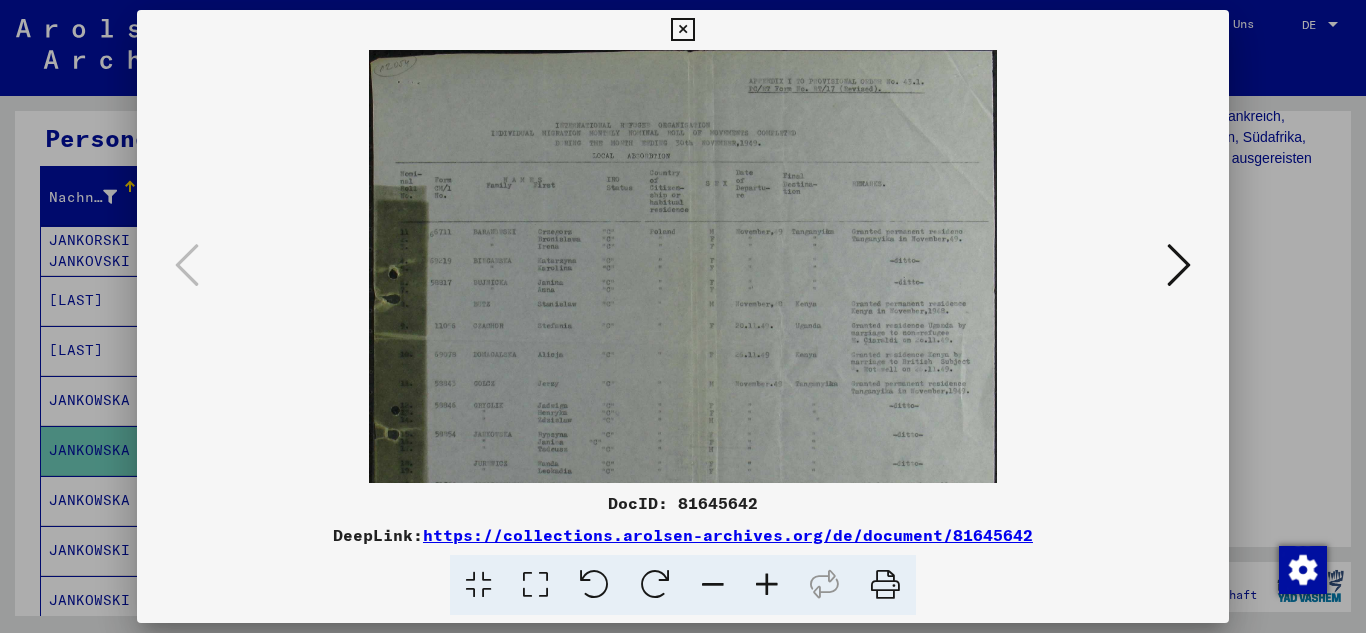 click at bounding box center (767, 585) 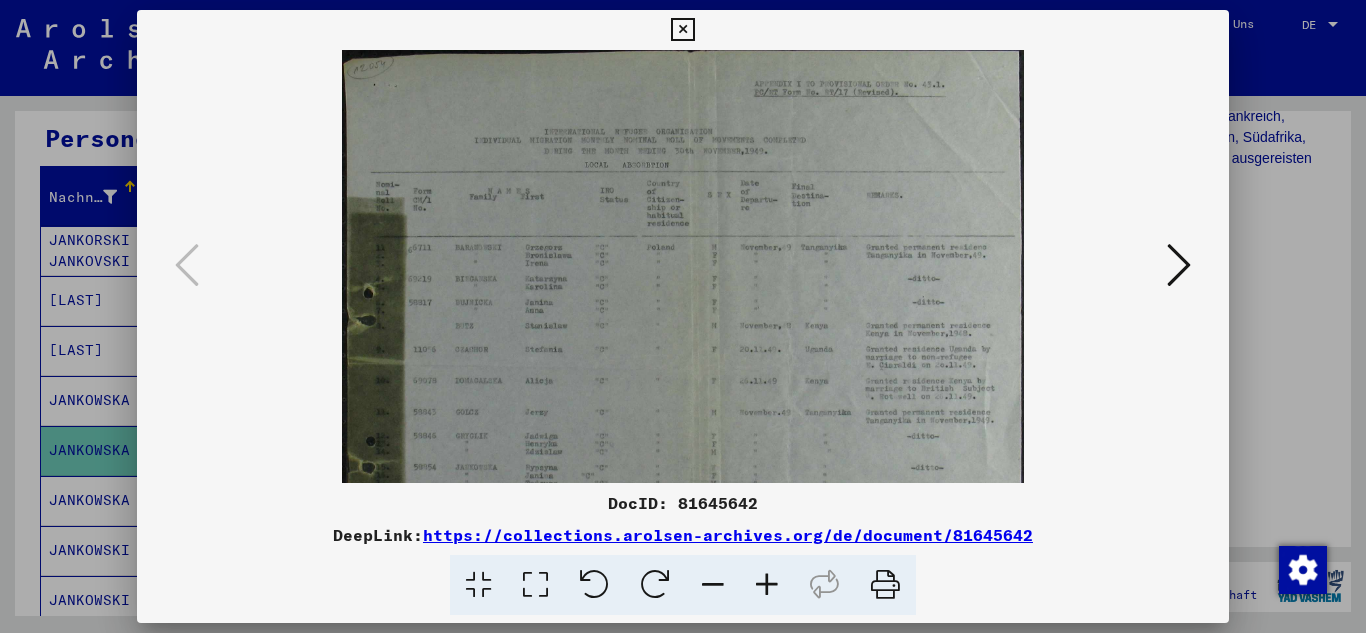 click at bounding box center [767, 585] 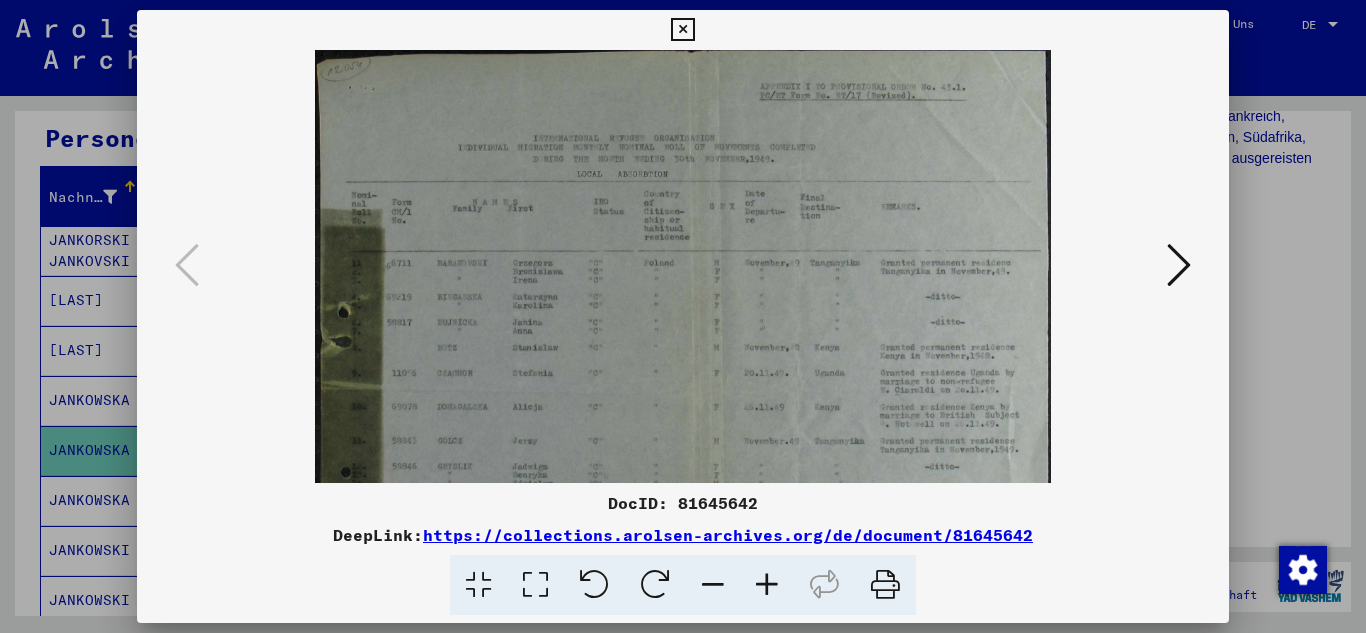 click at bounding box center [767, 585] 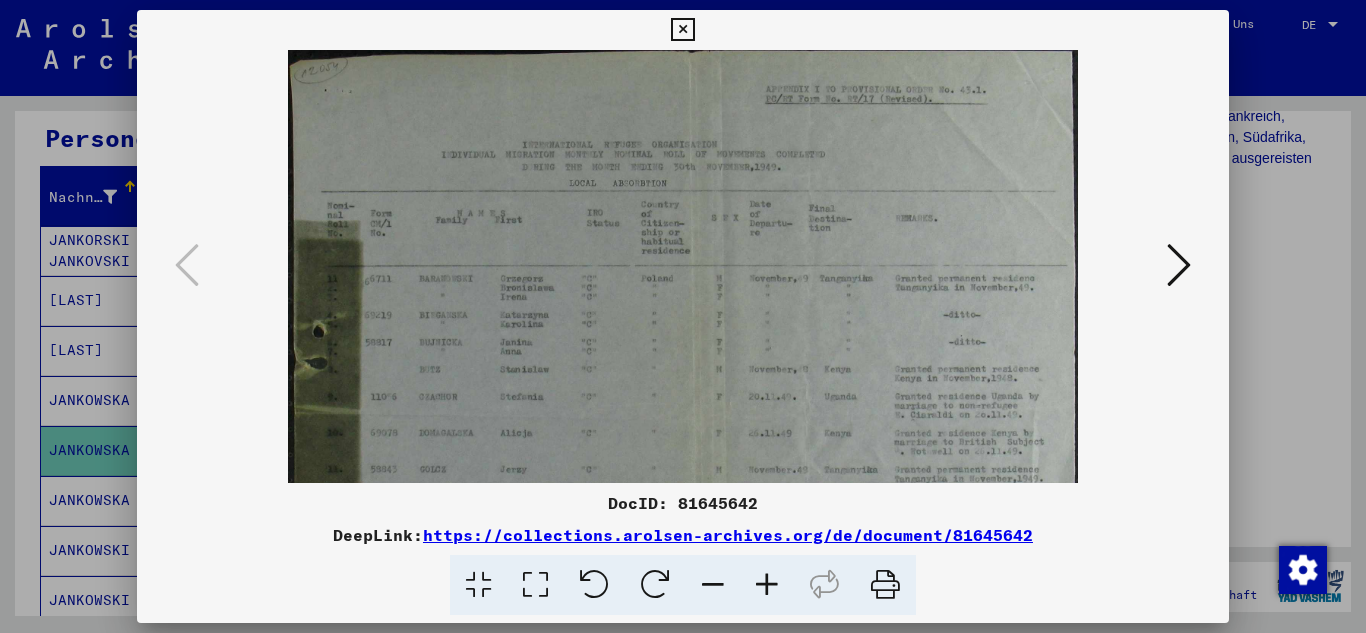 click at bounding box center [767, 585] 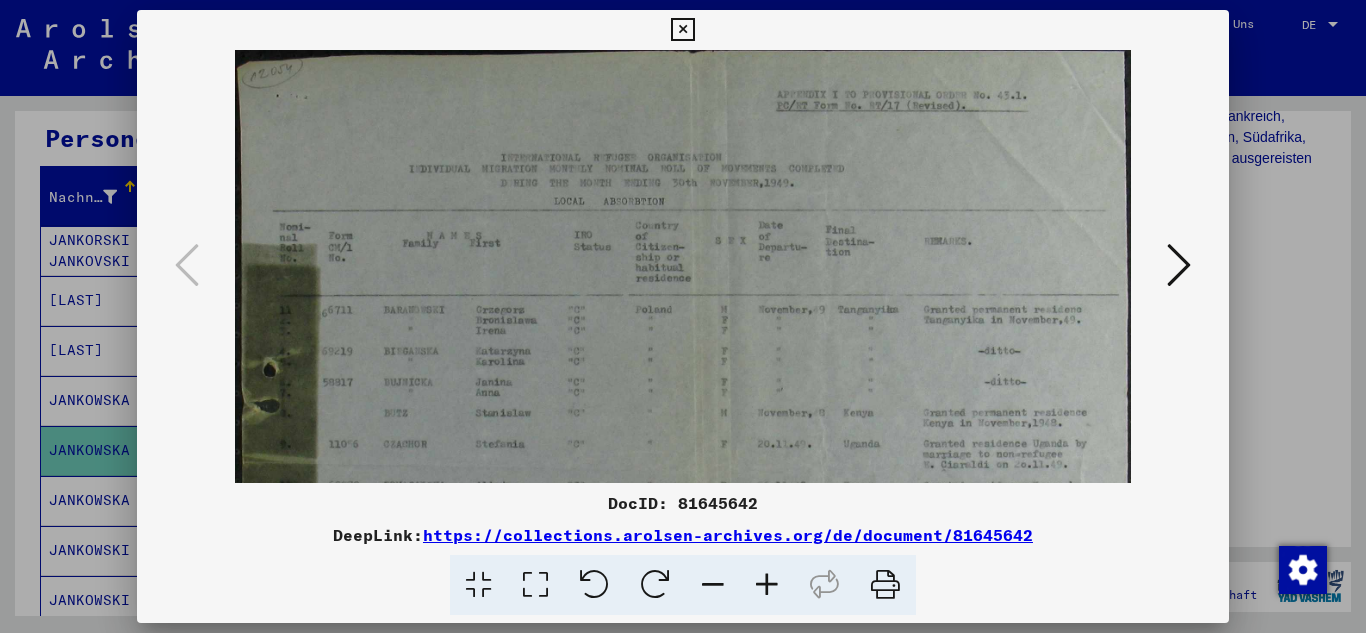click at bounding box center [767, 585] 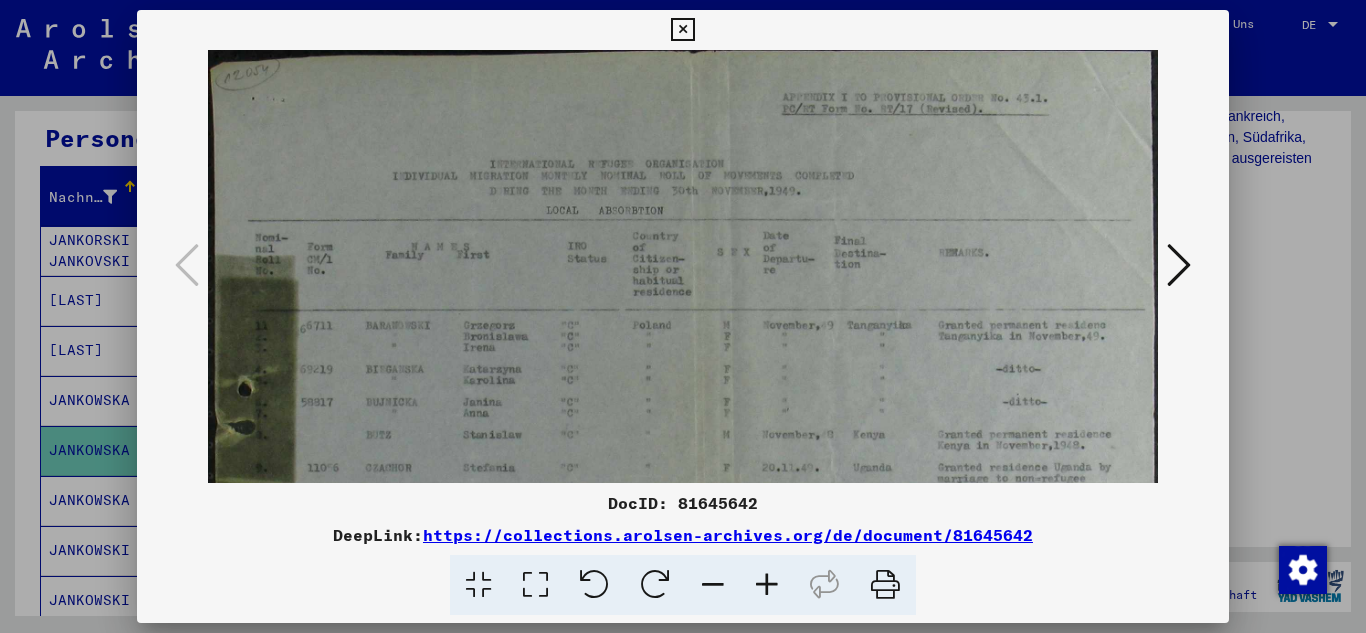 click at bounding box center (767, 585) 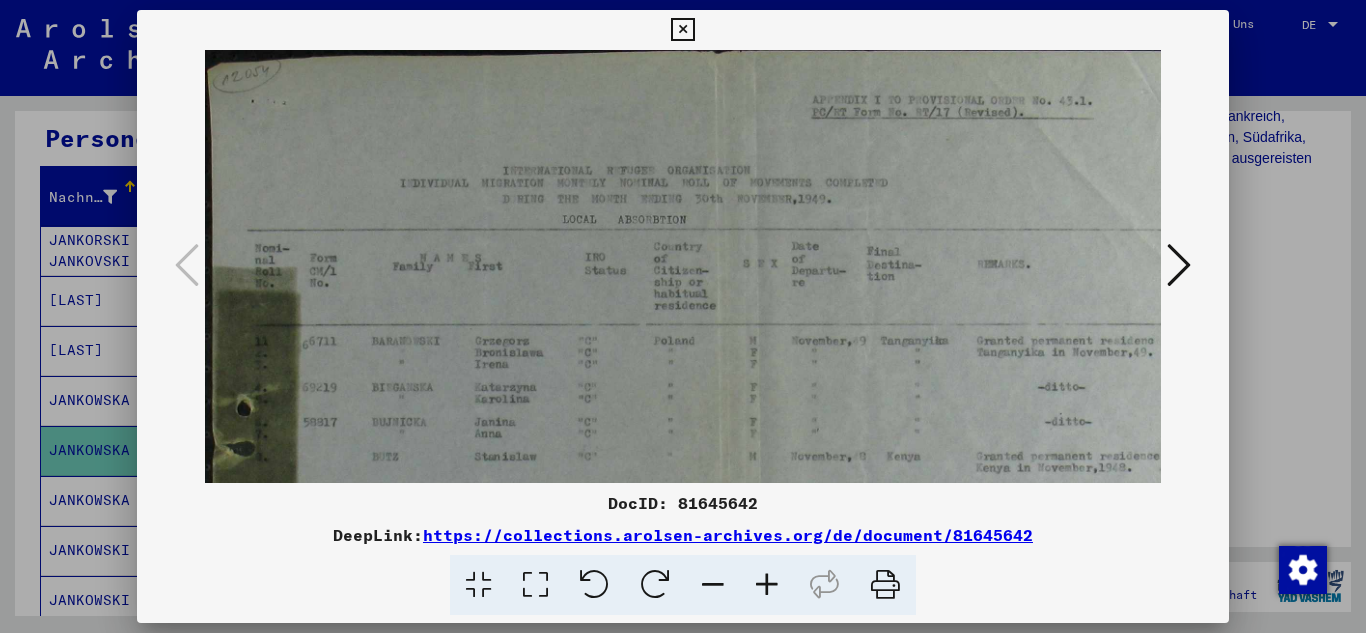 click at bounding box center (767, 585) 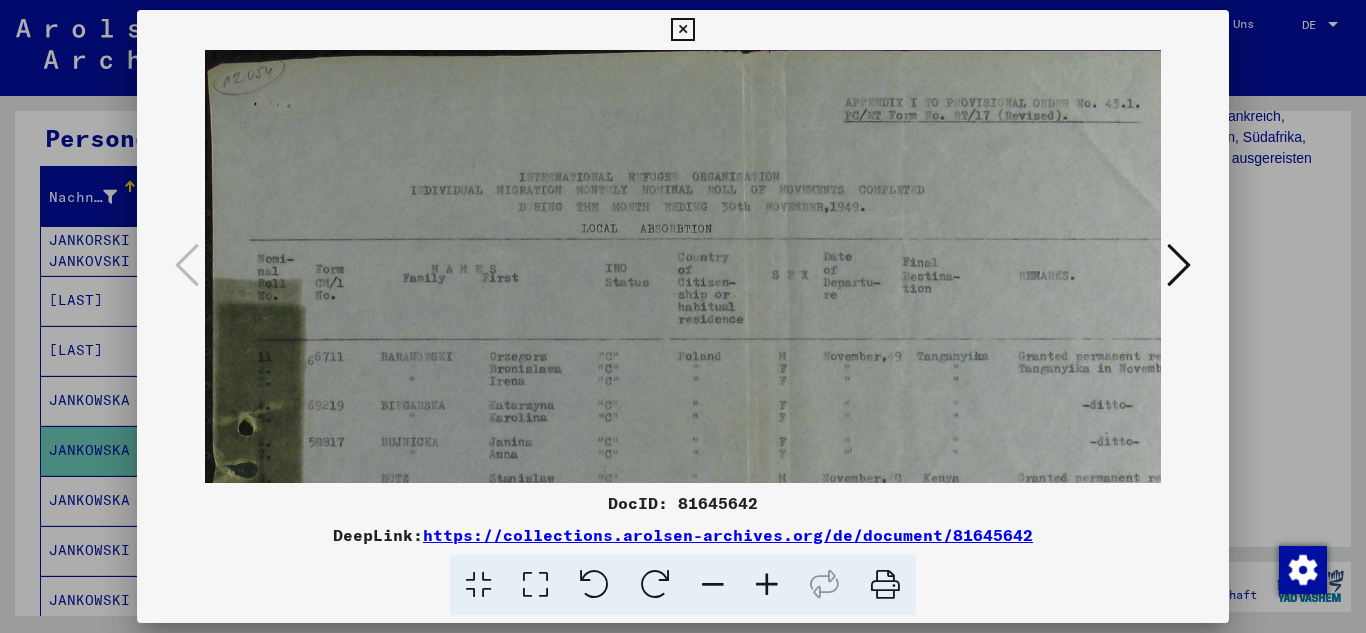 click at bounding box center [767, 585] 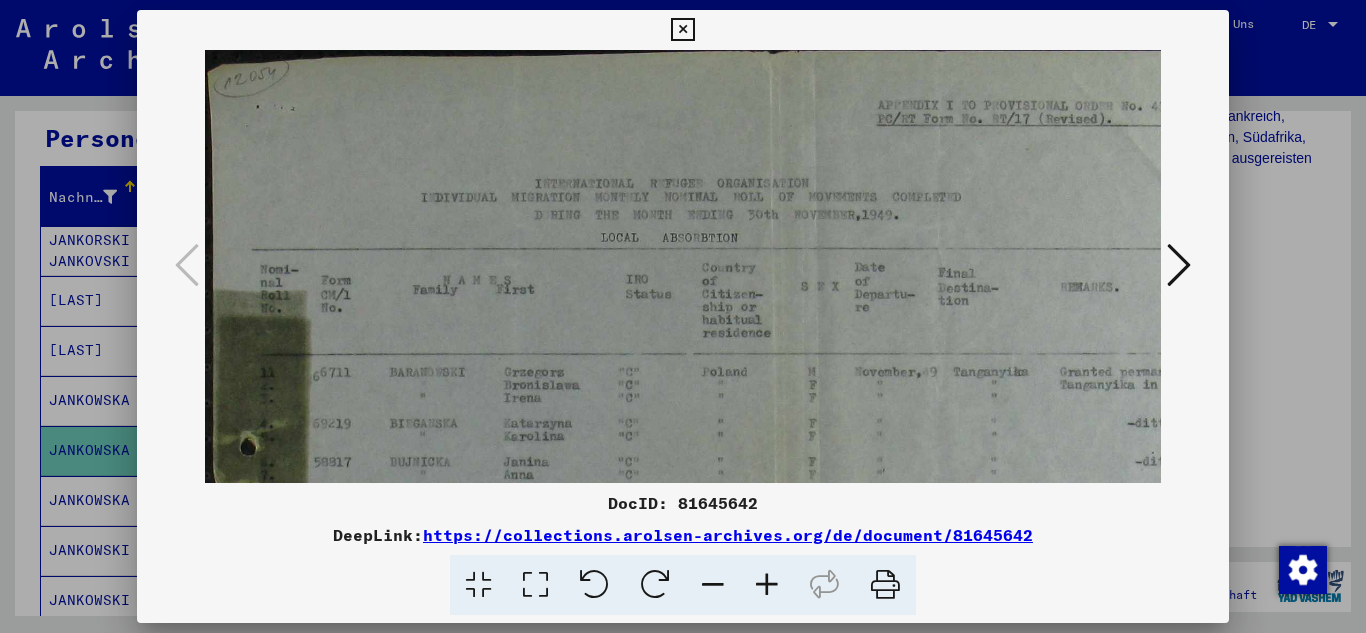 click at bounding box center [767, 585] 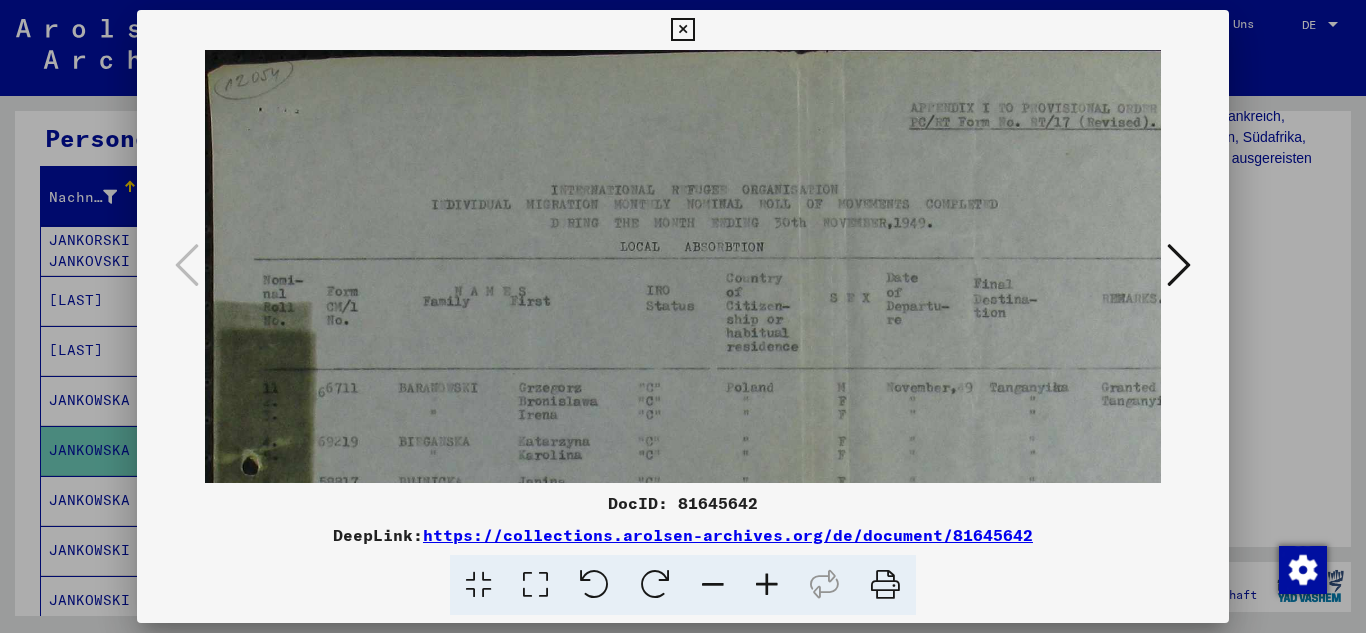 click at bounding box center [767, 585] 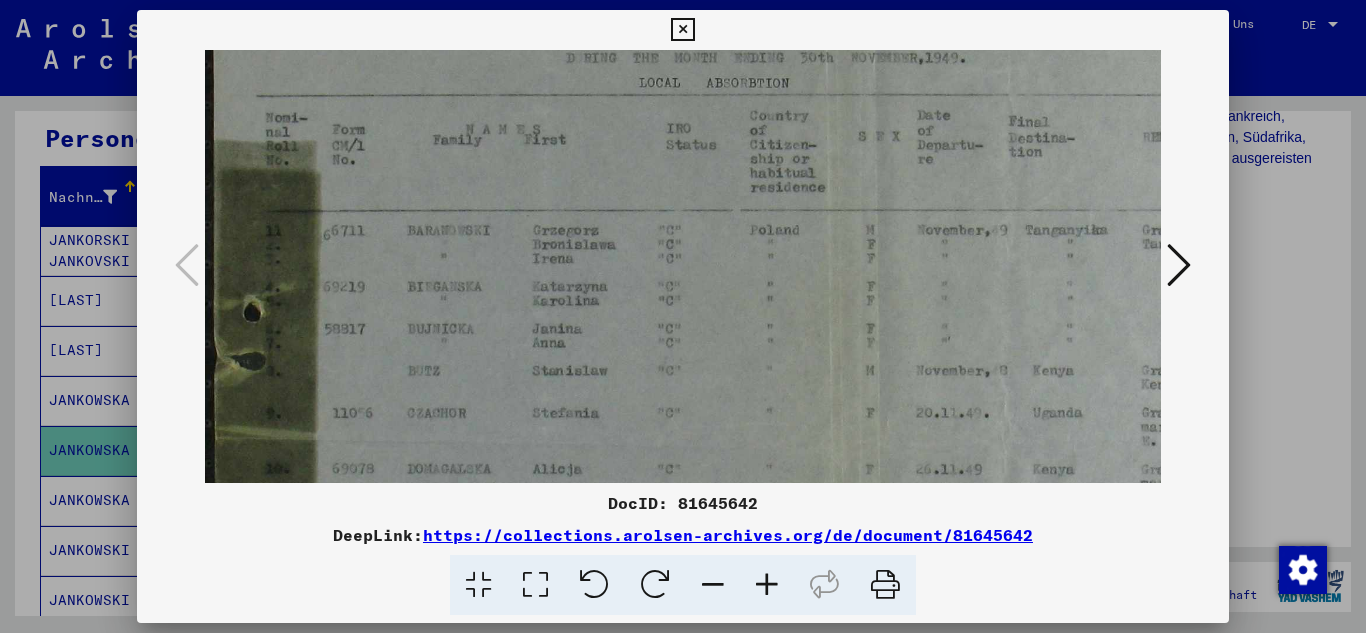 scroll, scrollTop: 217, scrollLeft: 0, axis: vertical 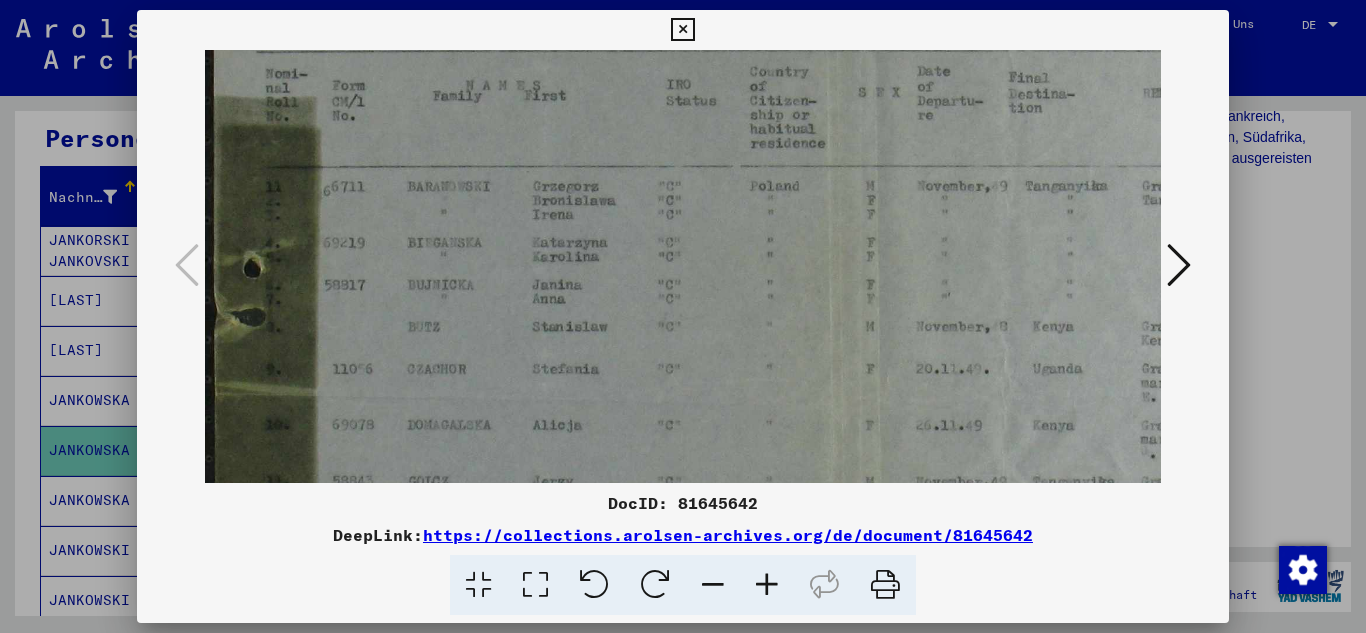 drag, startPoint x: 707, startPoint y: 410, endPoint x: 751, endPoint y: 193, distance: 221.4159 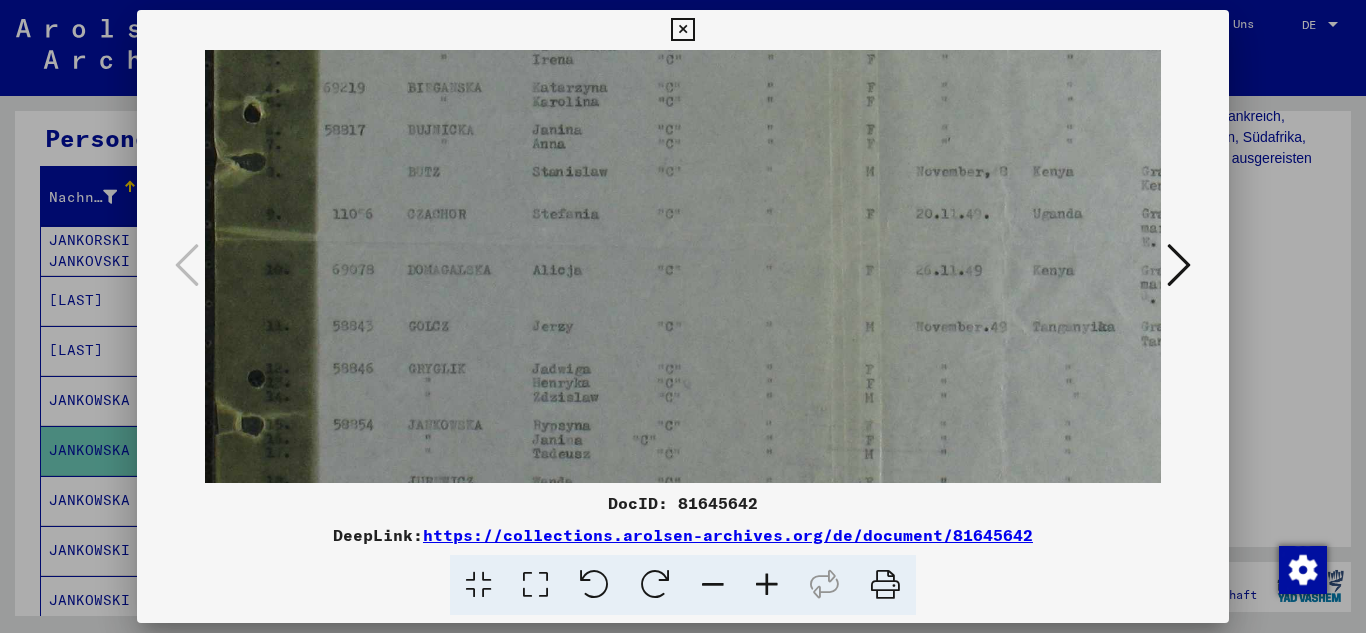 scroll, scrollTop: 412, scrollLeft: 0, axis: vertical 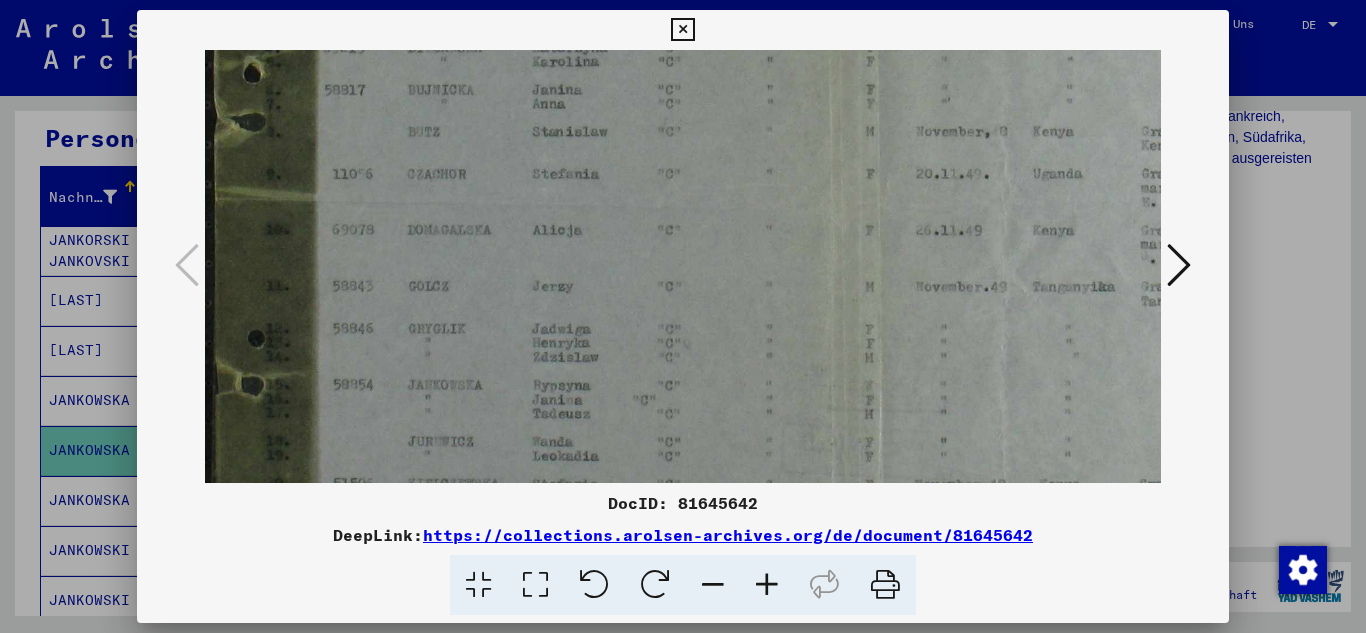drag, startPoint x: 696, startPoint y: 416, endPoint x: 710, endPoint y: 221, distance: 195.50192 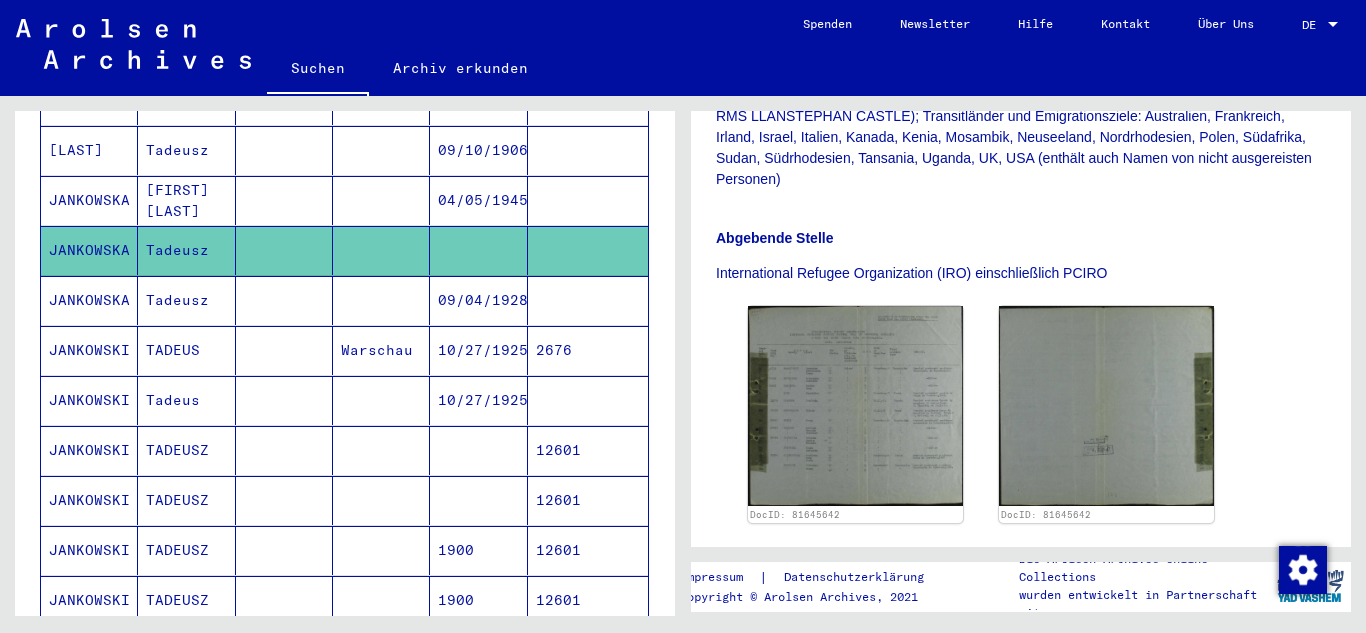 scroll, scrollTop: 500, scrollLeft: 0, axis: vertical 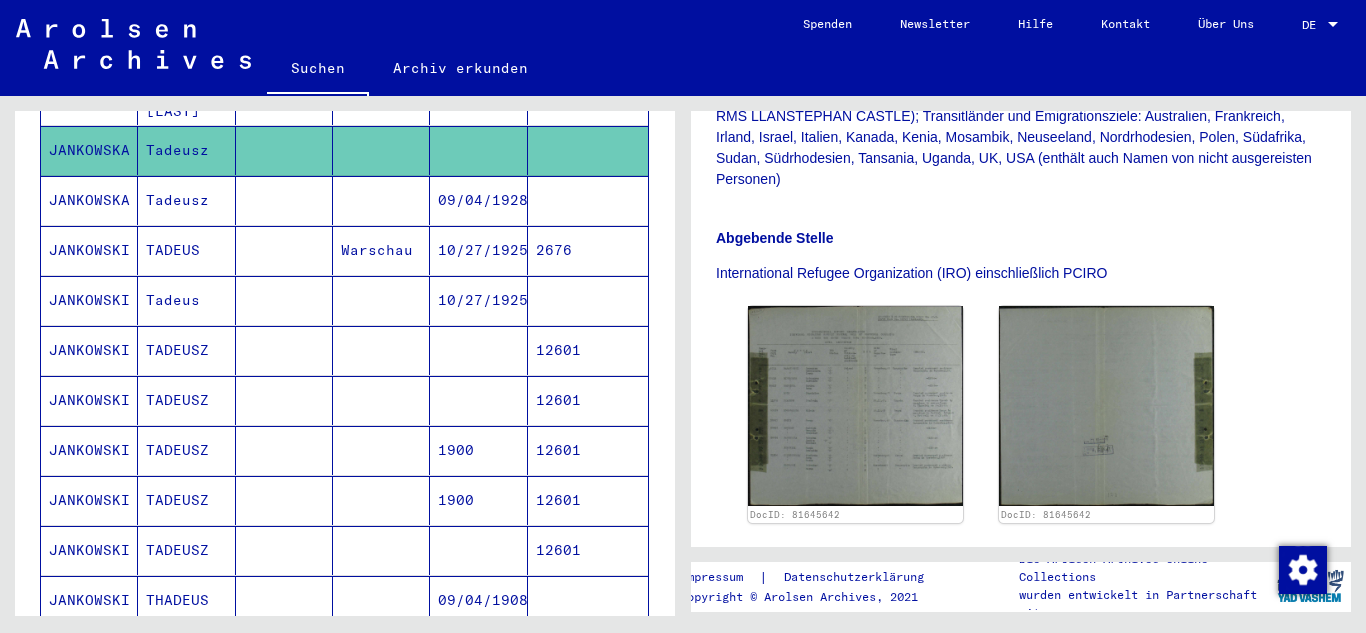 click on "TADEUSZ" at bounding box center (186, 400) 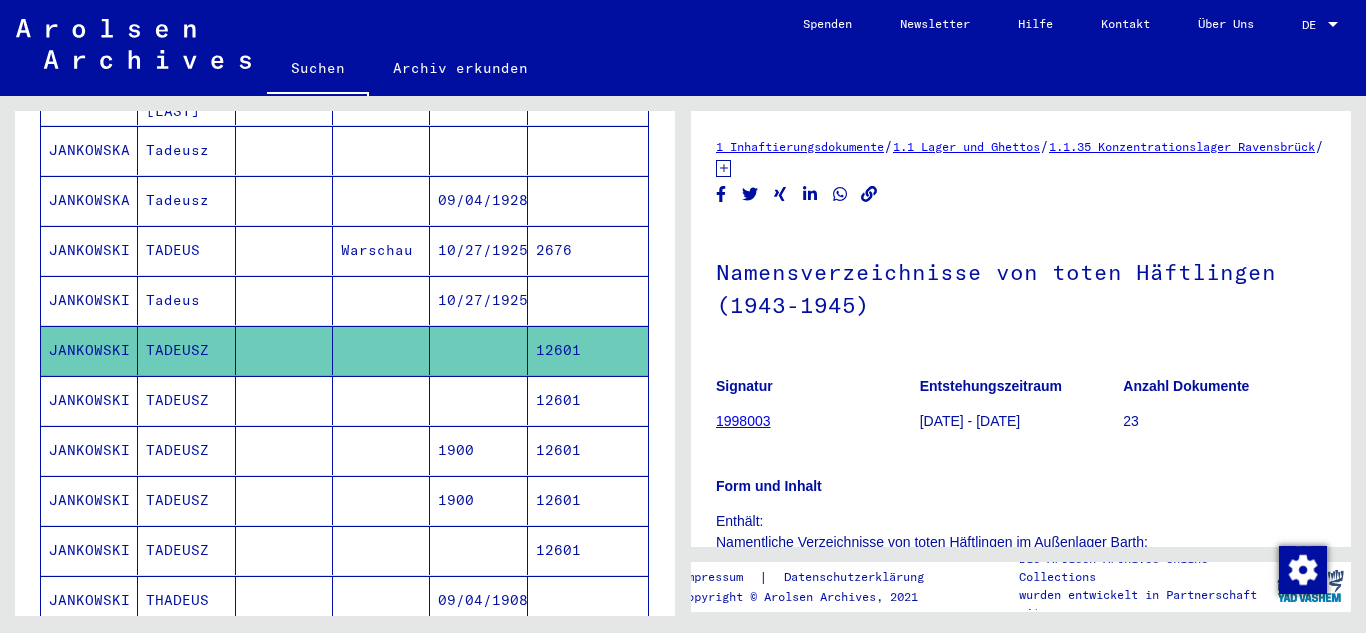 scroll, scrollTop: 0, scrollLeft: 0, axis: both 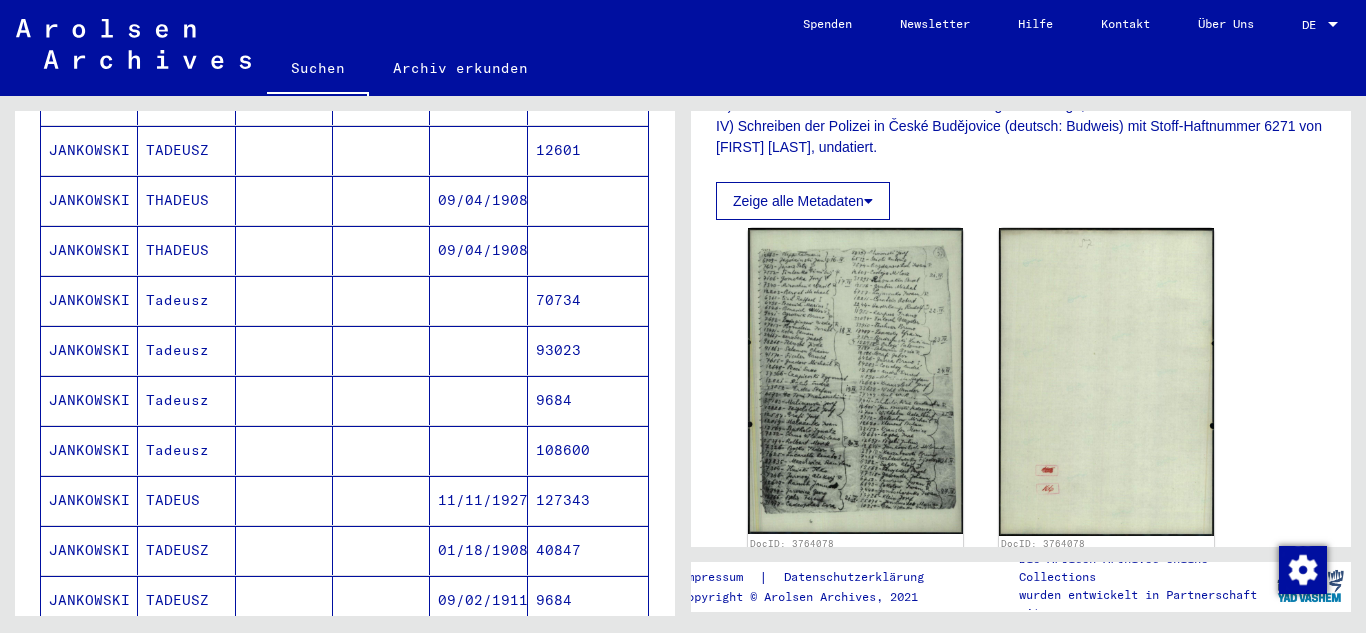 click on "Tadeusz" at bounding box center [186, 350] 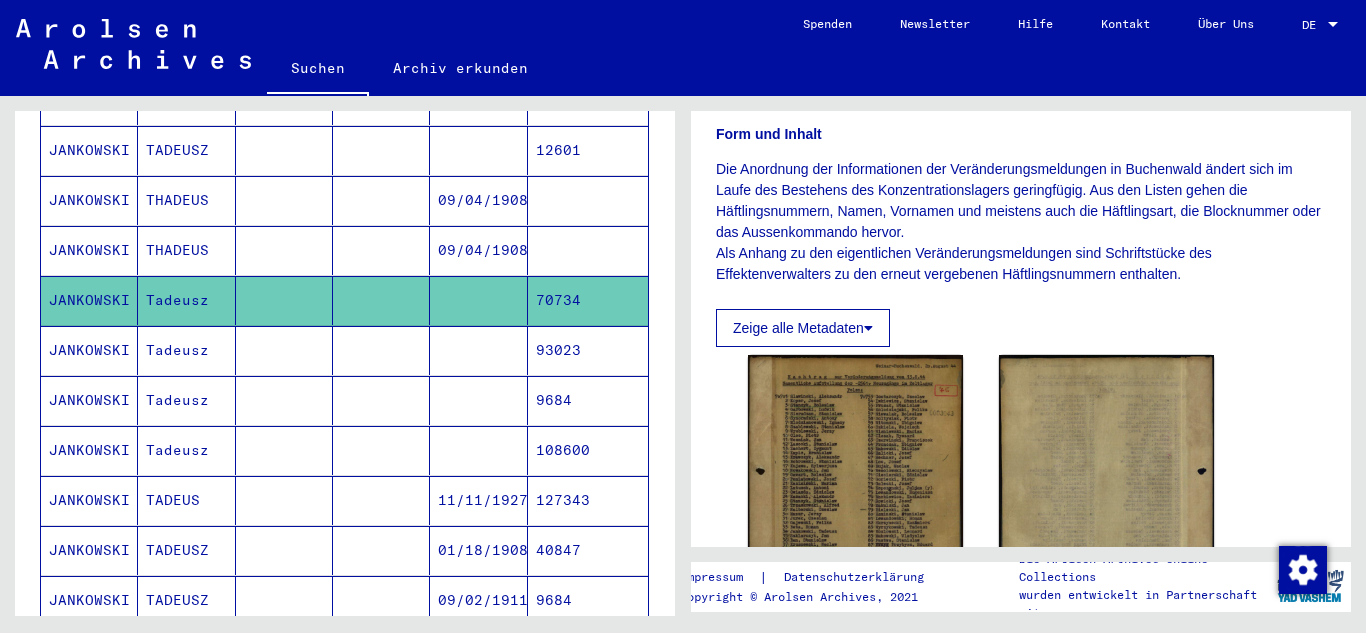 scroll, scrollTop: 300, scrollLeft: 0, axis: vertical 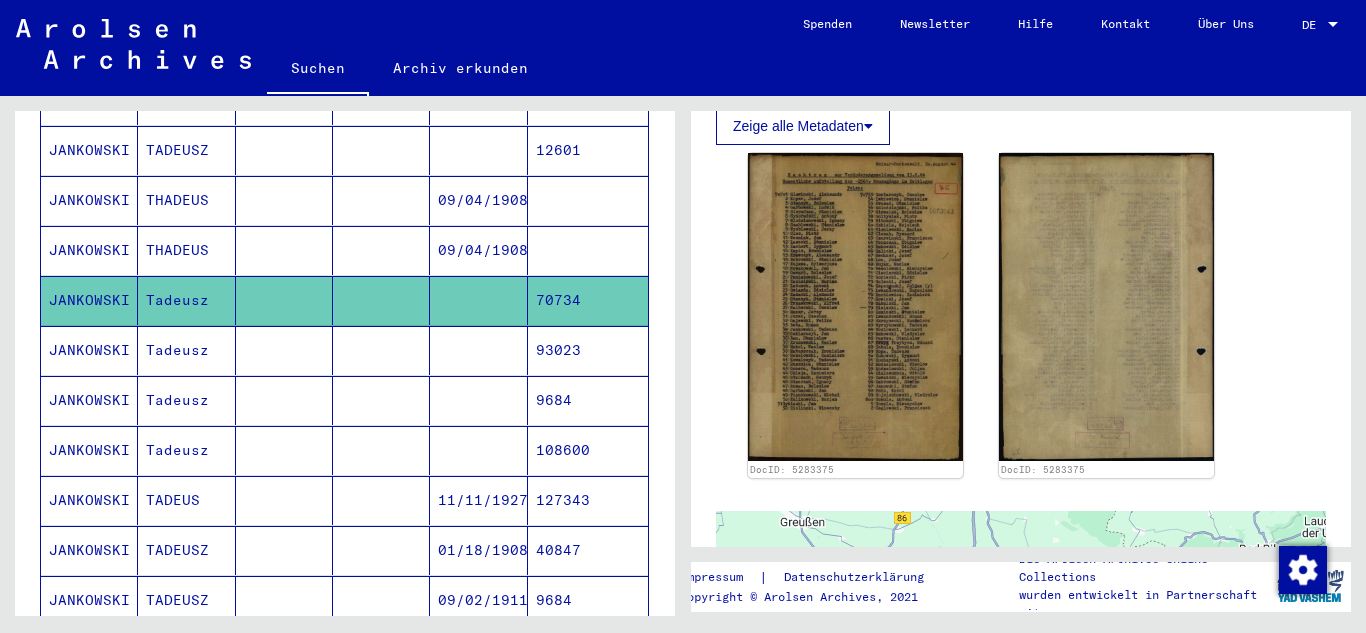 click on "Tadeusz" at bounding box center (186, 400) 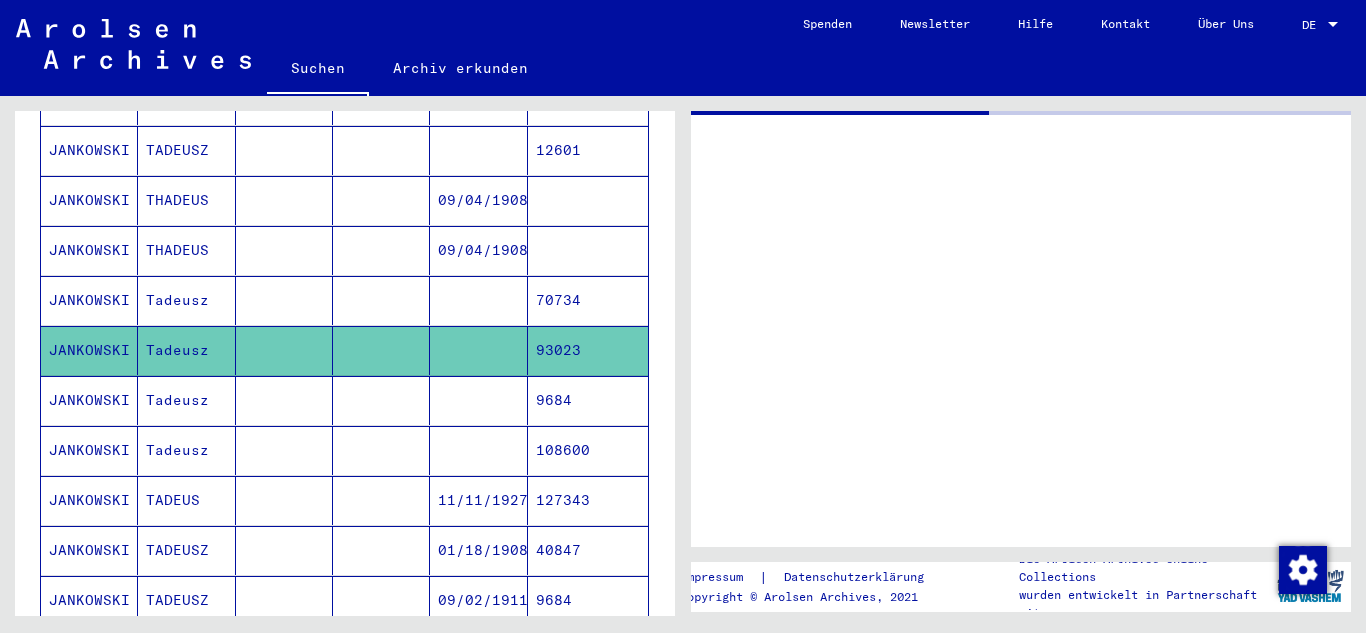 scroll, scrollTop: 0, scrollLeft: 0, axis: both 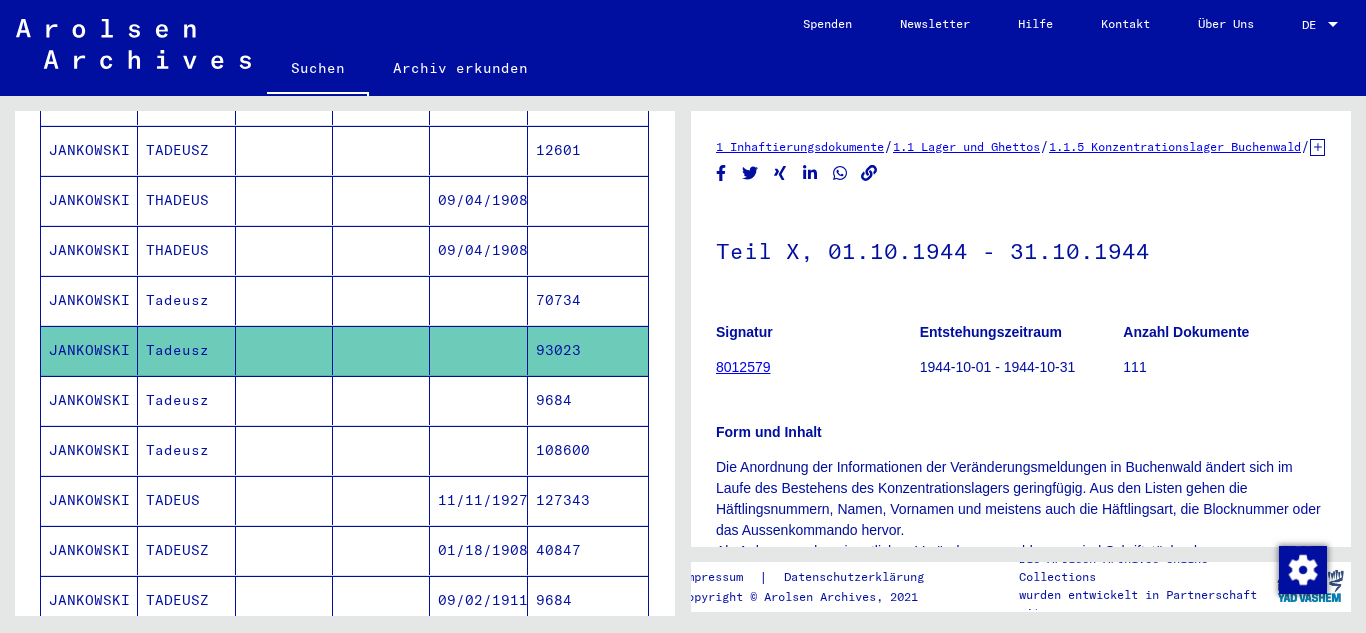 click on "Tadeusz" at bounding box center (186, 450) 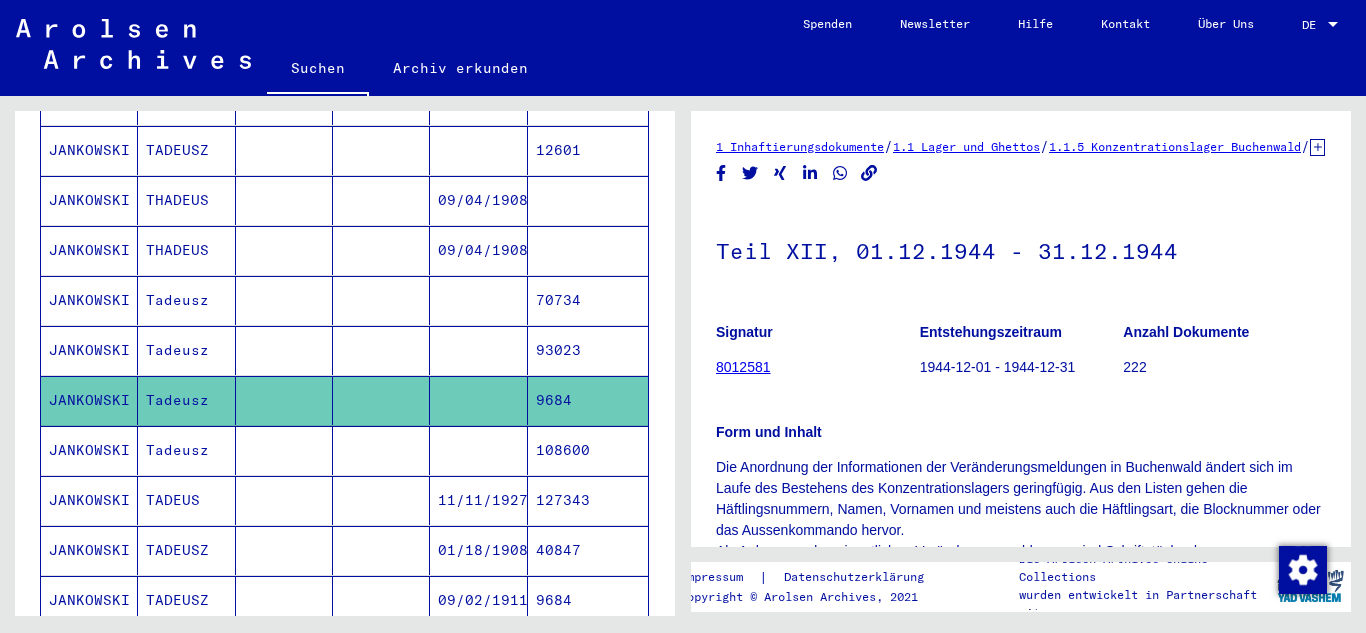 scroll, scrollTop: 0, scrollLeft: 0, axis: both 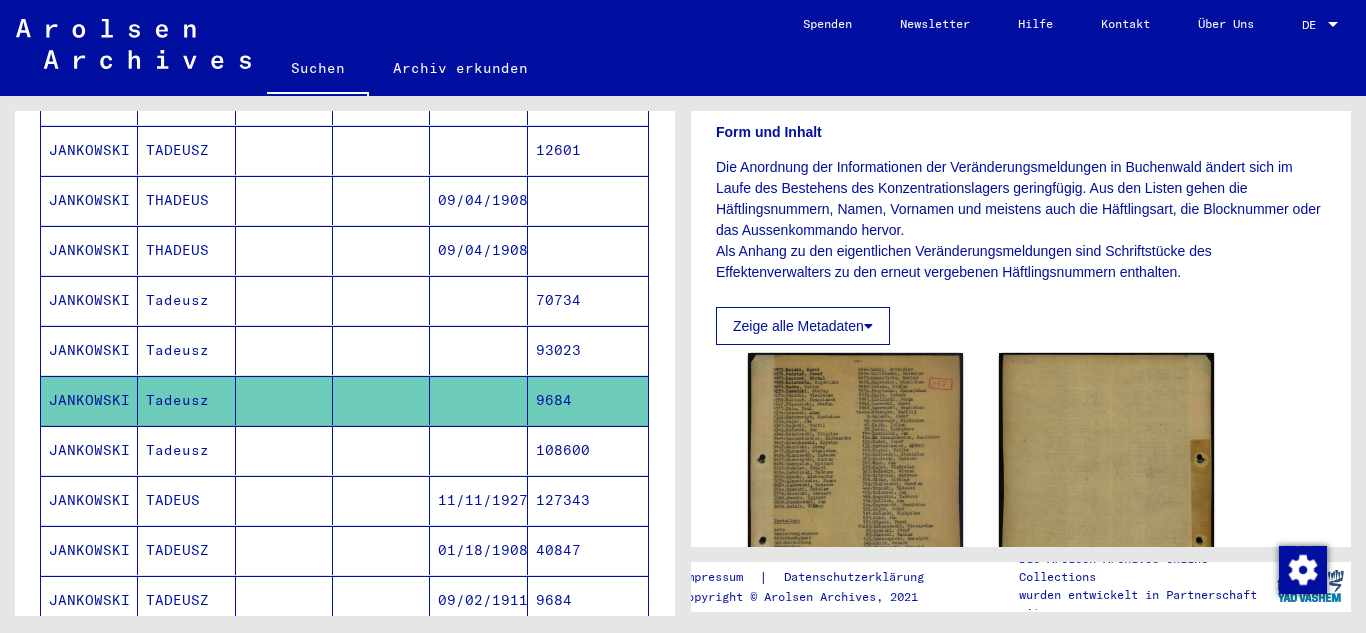 click on "Tadeusz" at bounding box center (186, 500) 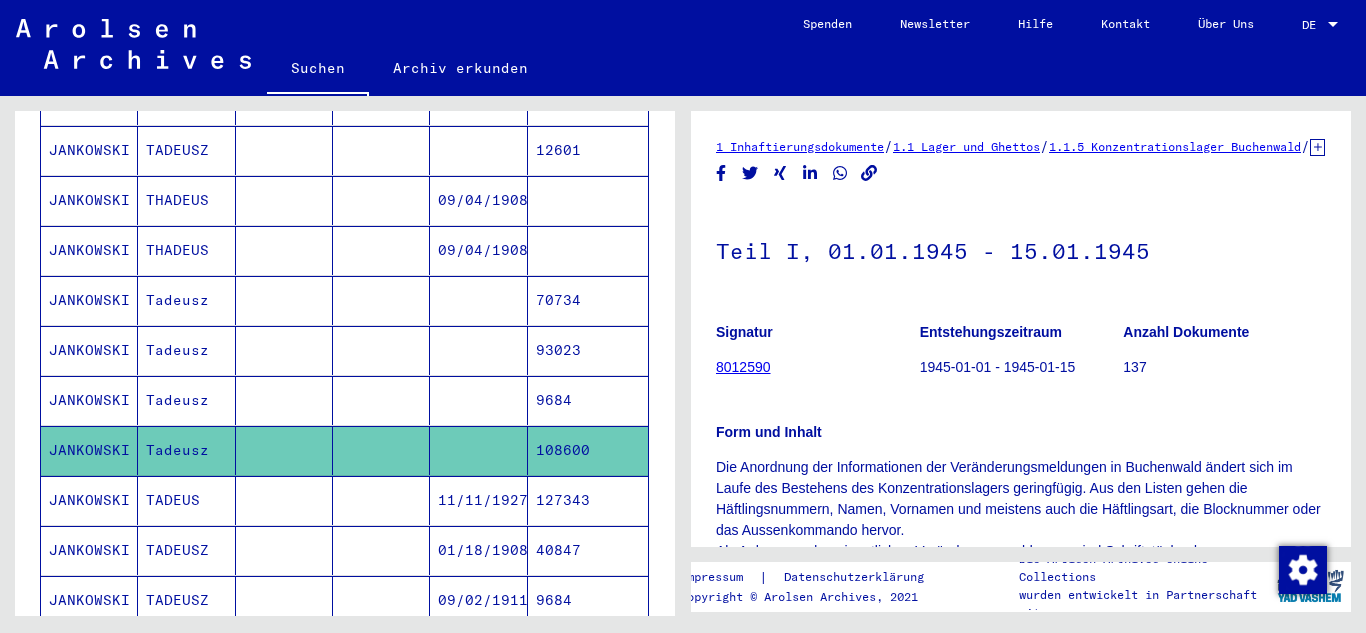 scroll, scrollTop: 0, scrollLeft: 0, axis: both 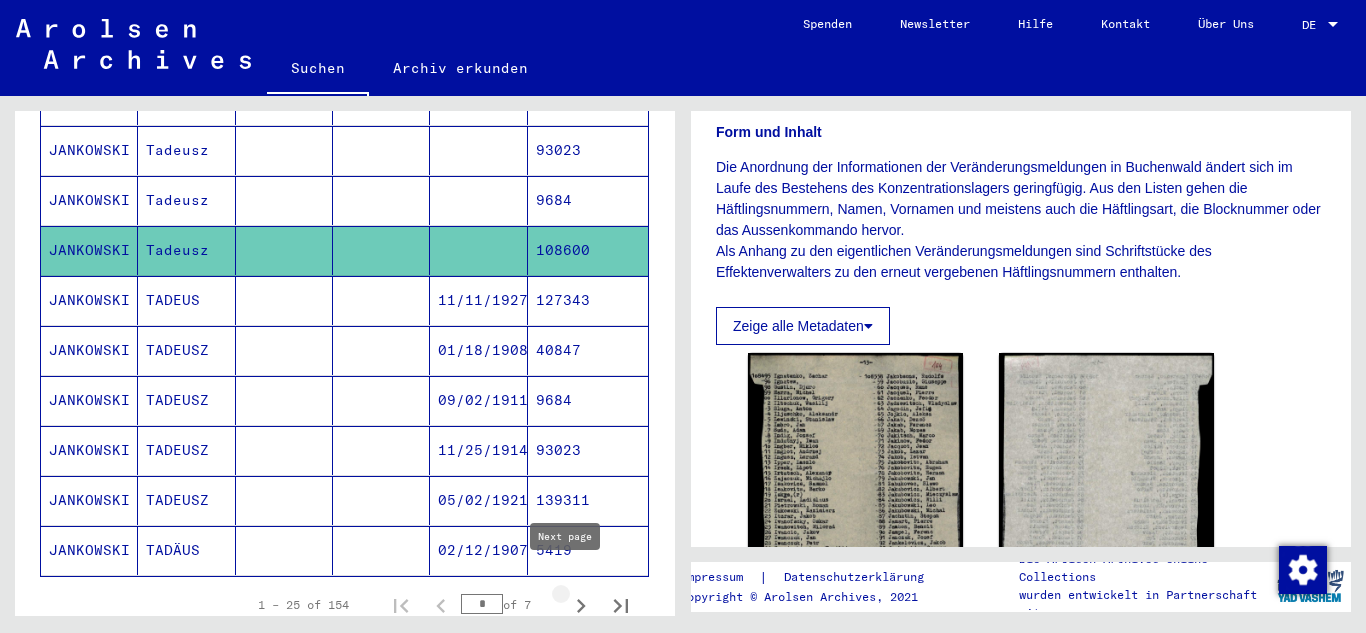 click 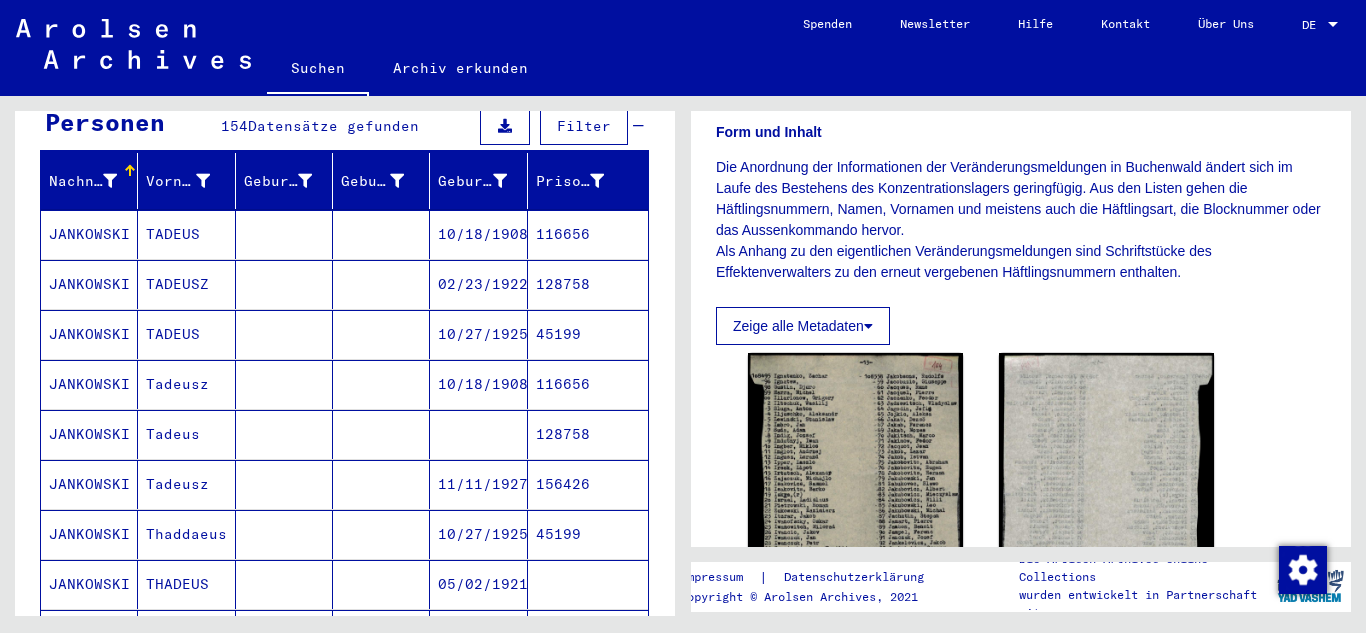 scroll, scrollTop: 200, scrollLeft: 0, axis: vertical 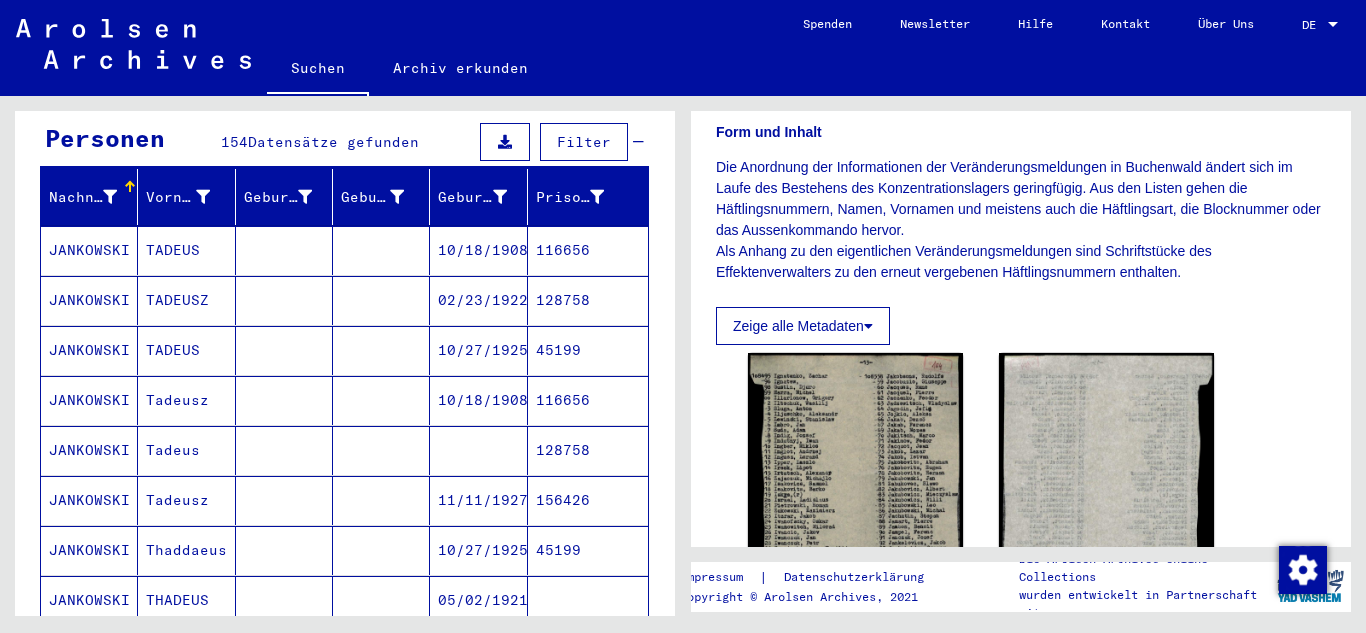 click on "02/23/1922" at bounding box center (478, 350) 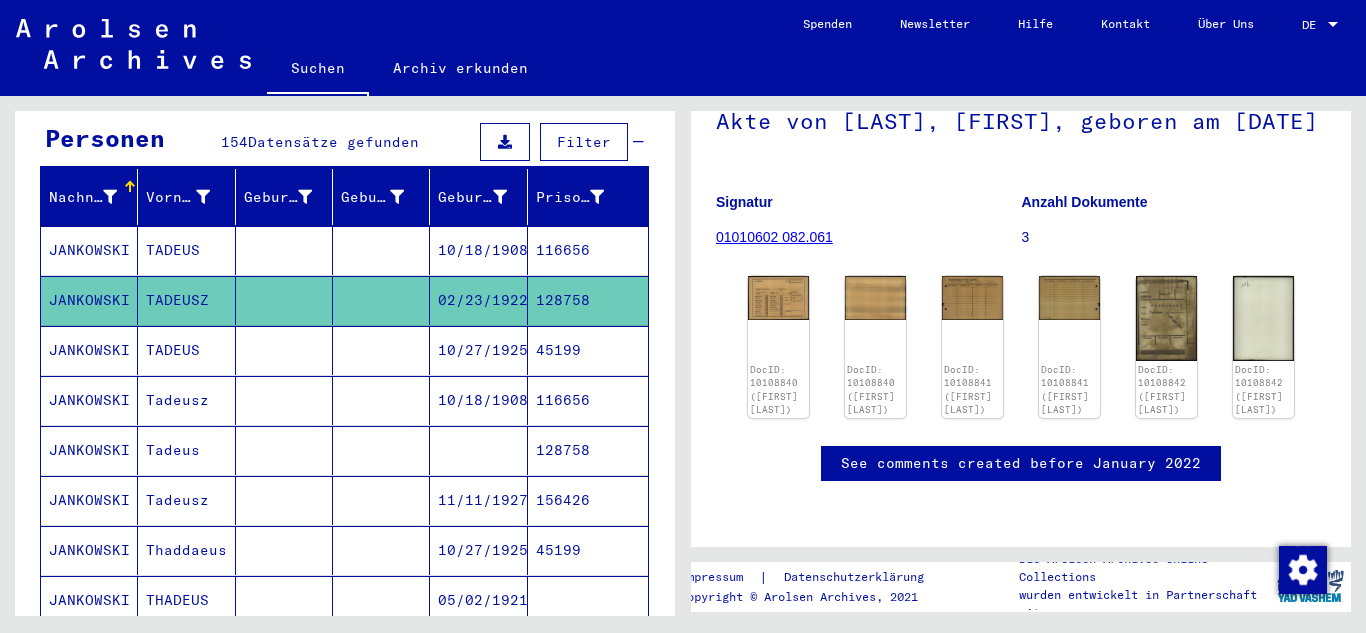scroll, scrollTop: 132, scrollLeft: 0, axis: vertical 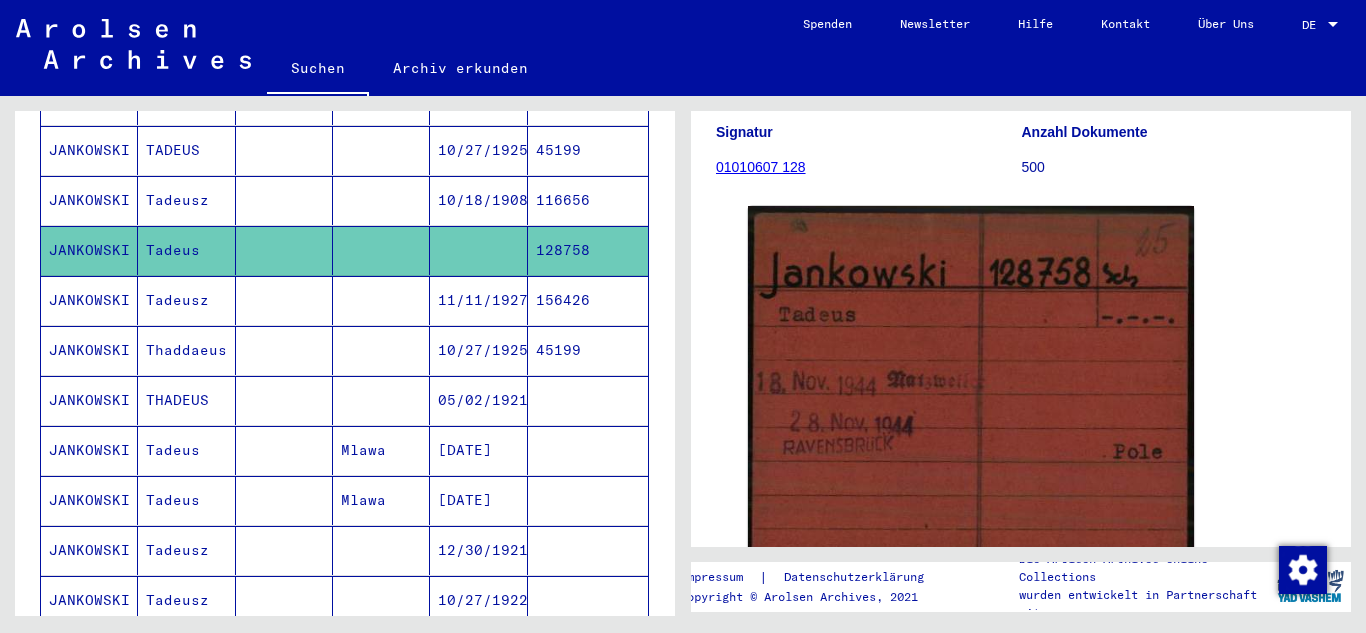 click on "05/02/1921" at bounding box center (478, 450) 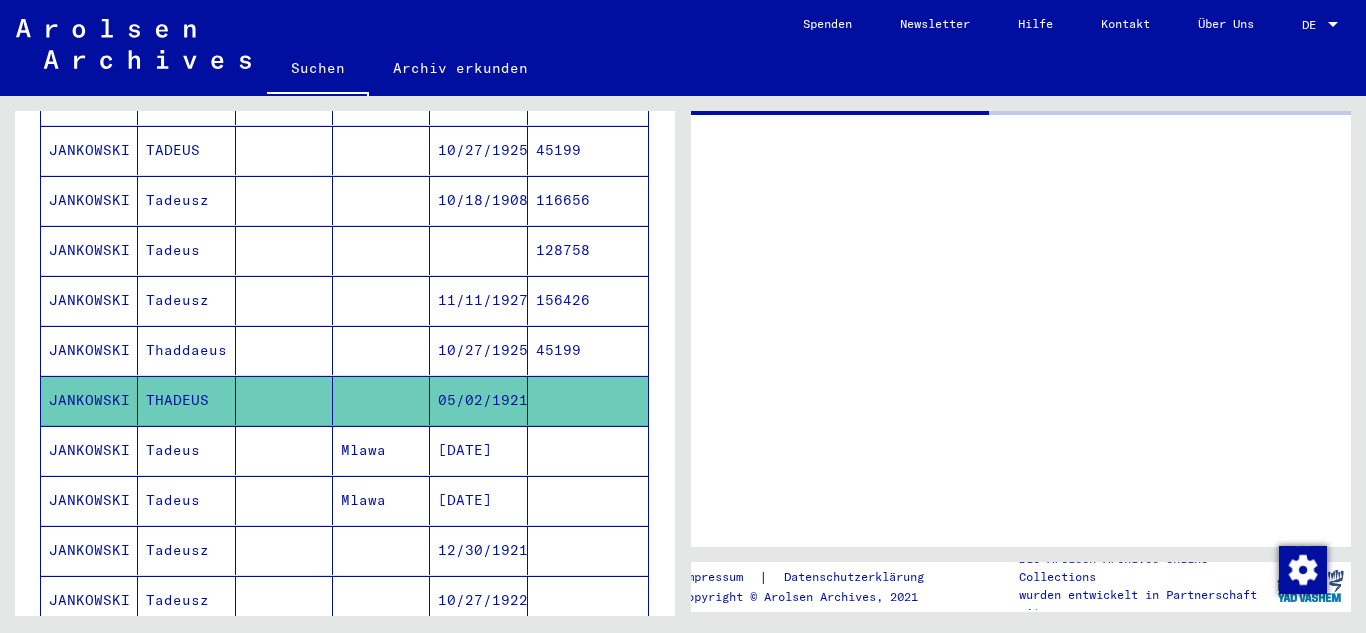 scroll, scrollTop: 0, scrollLeft: 0, axis: both 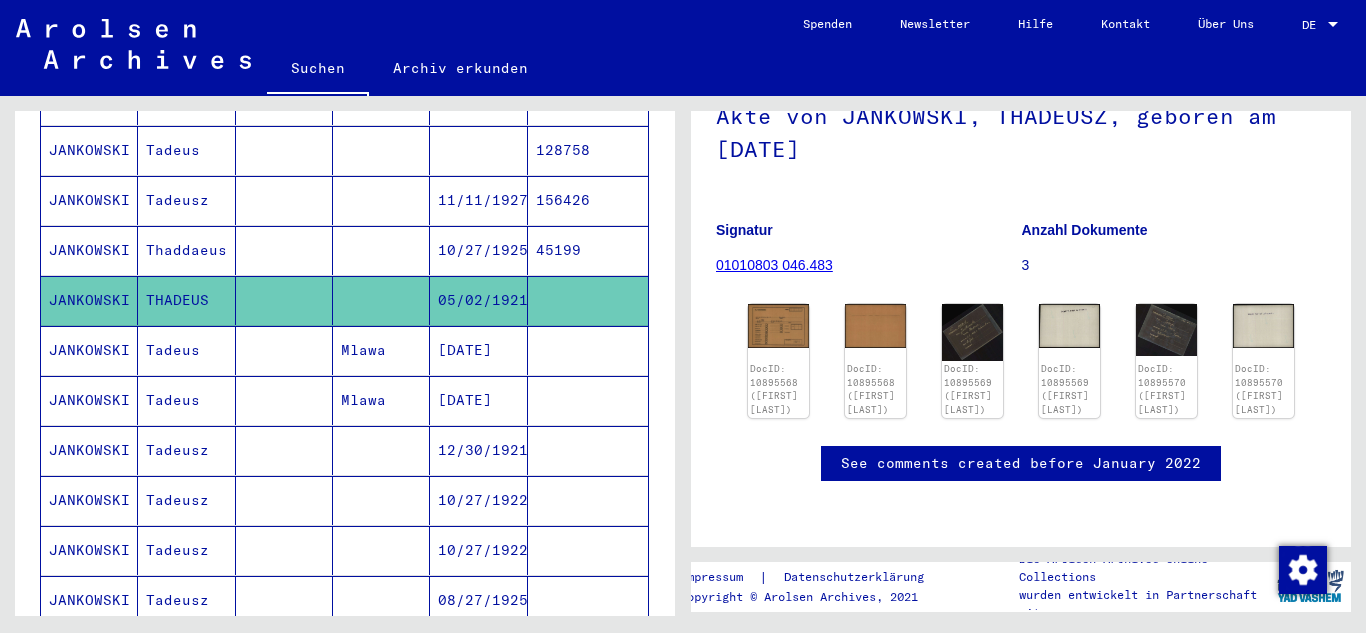 click on "10/27/1922" at bounding box center (478, 550) 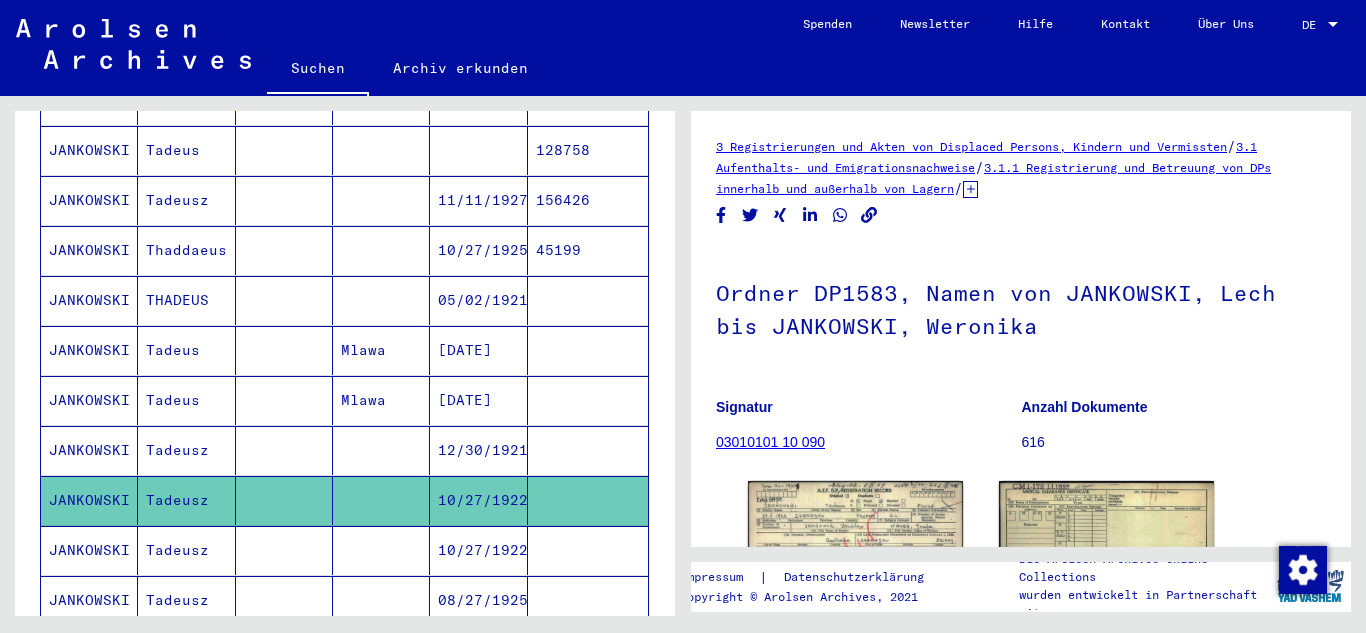 scroll, scrollTop: 300, scrollLeft: 0, axis: vertical 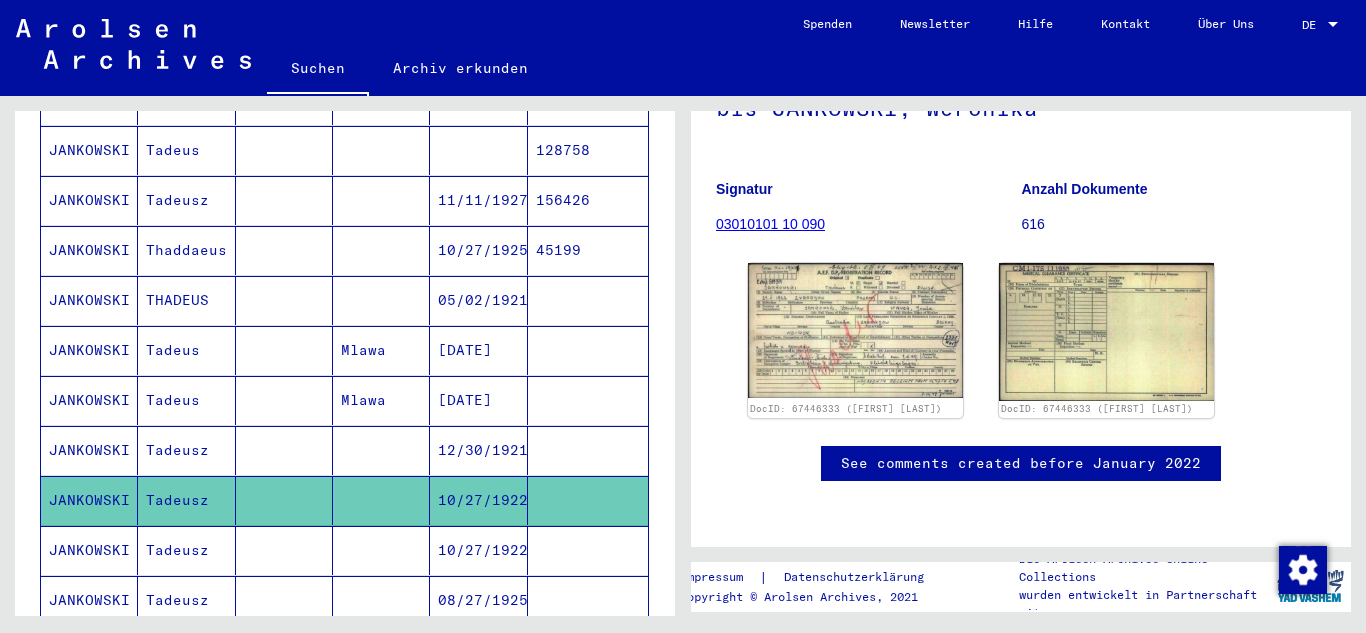 click on "10/27/1922" at bounding box center [478, 600] 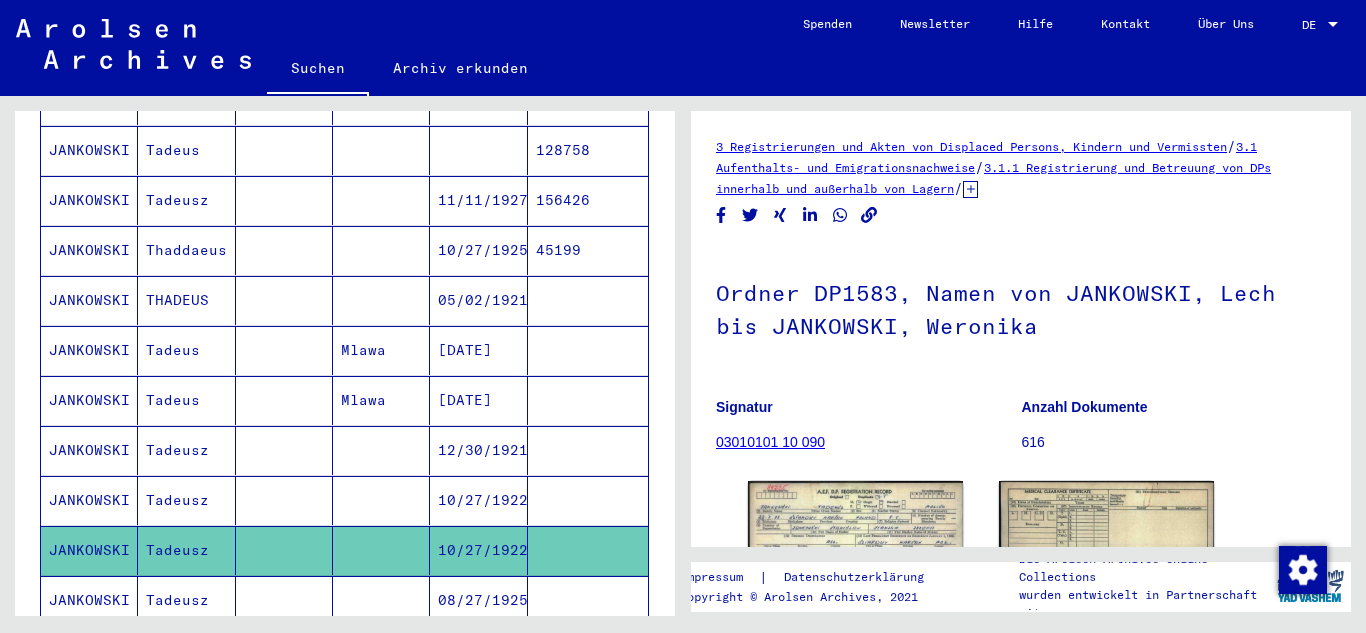 scroll, scrollTop: 0, scrollLeft: 0, axis: both 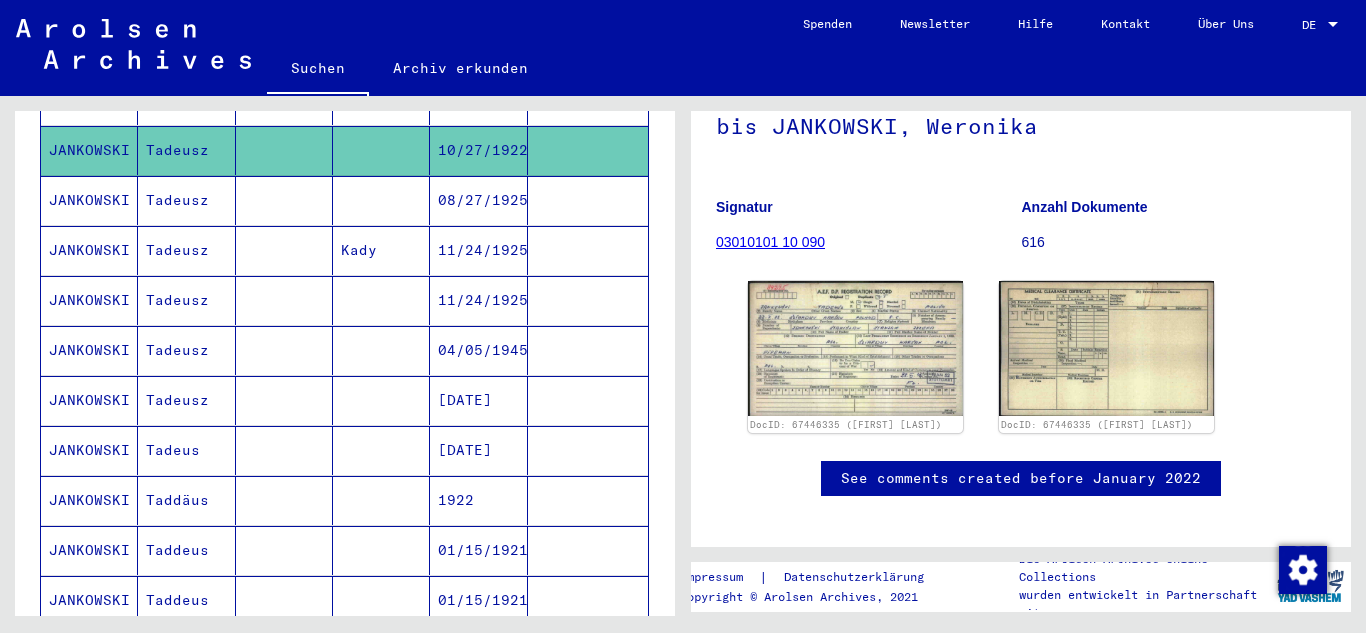click on "Taddäus" at bounding box center [186, 550] 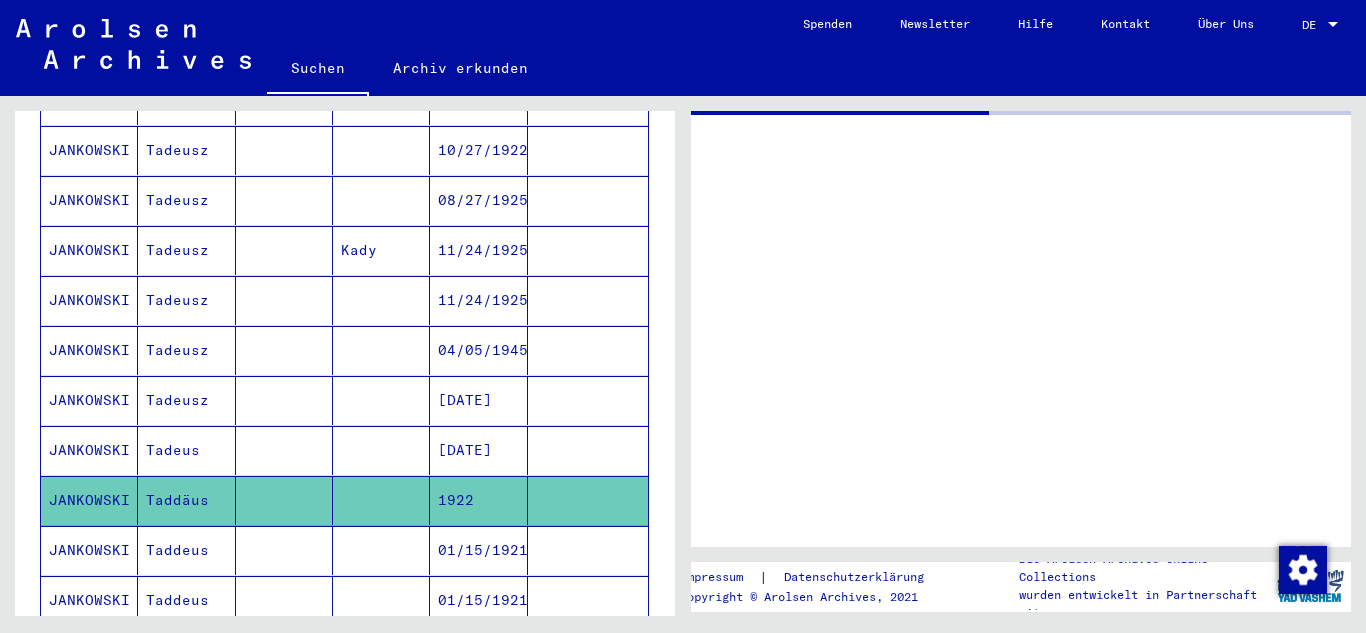 scroll, scrollTop: 0, scrollLeft: 0, axis: both 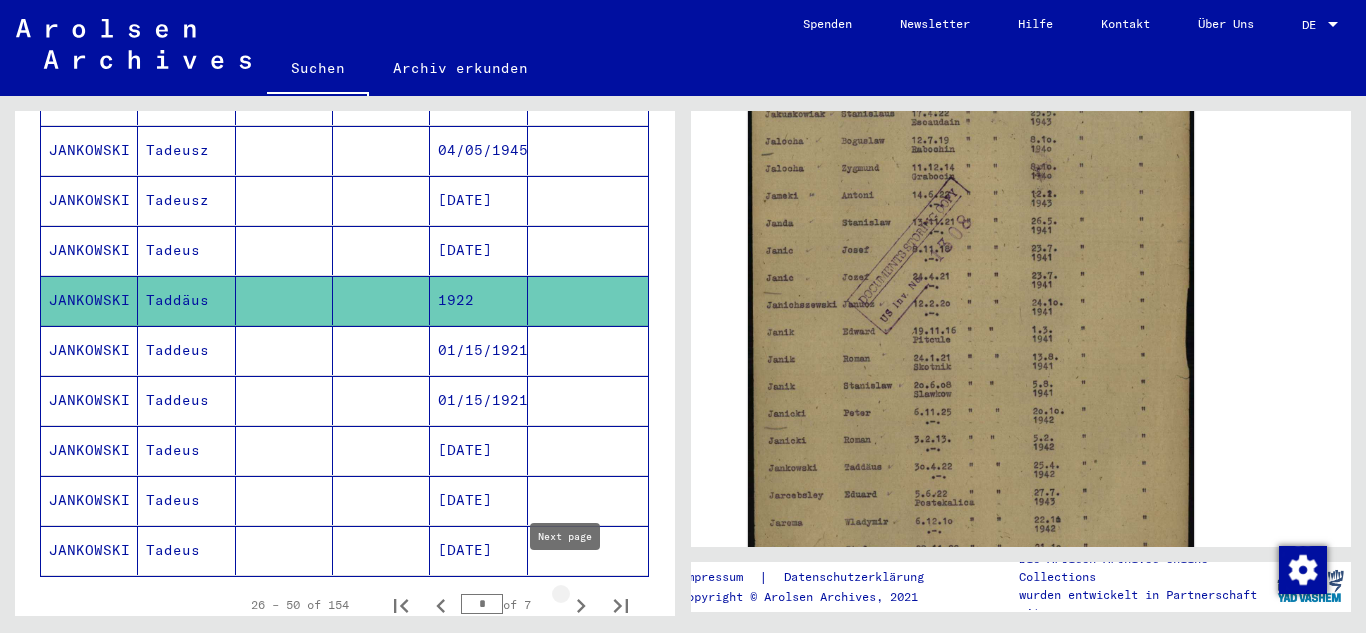 click 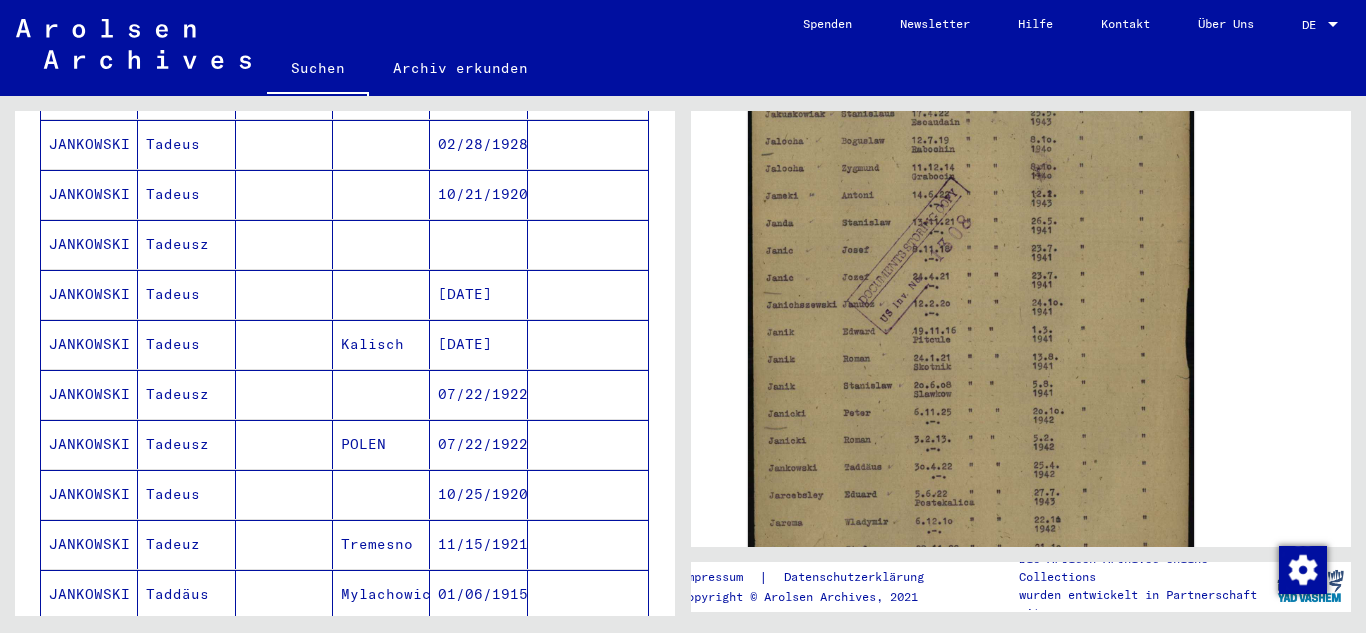 scroll, scrollTop: 200, scrollLeft: 0, axis: vertical 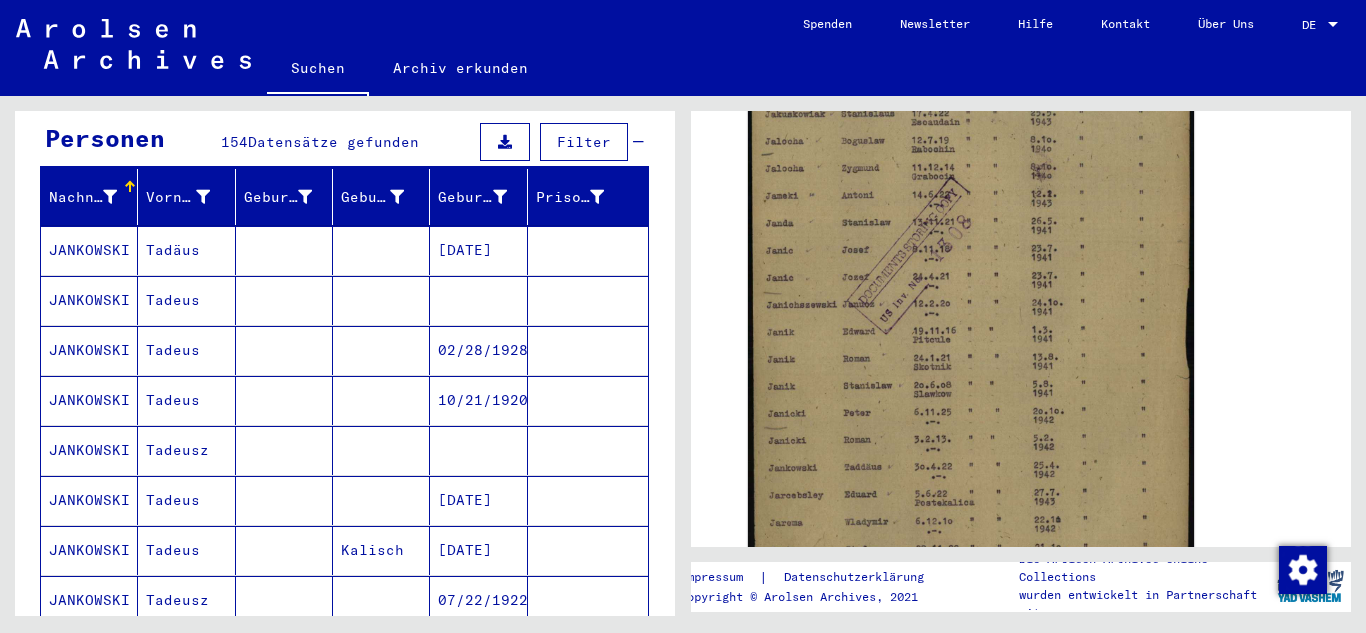 click on "JANKOWSKI" at bounding box center (89, 350) 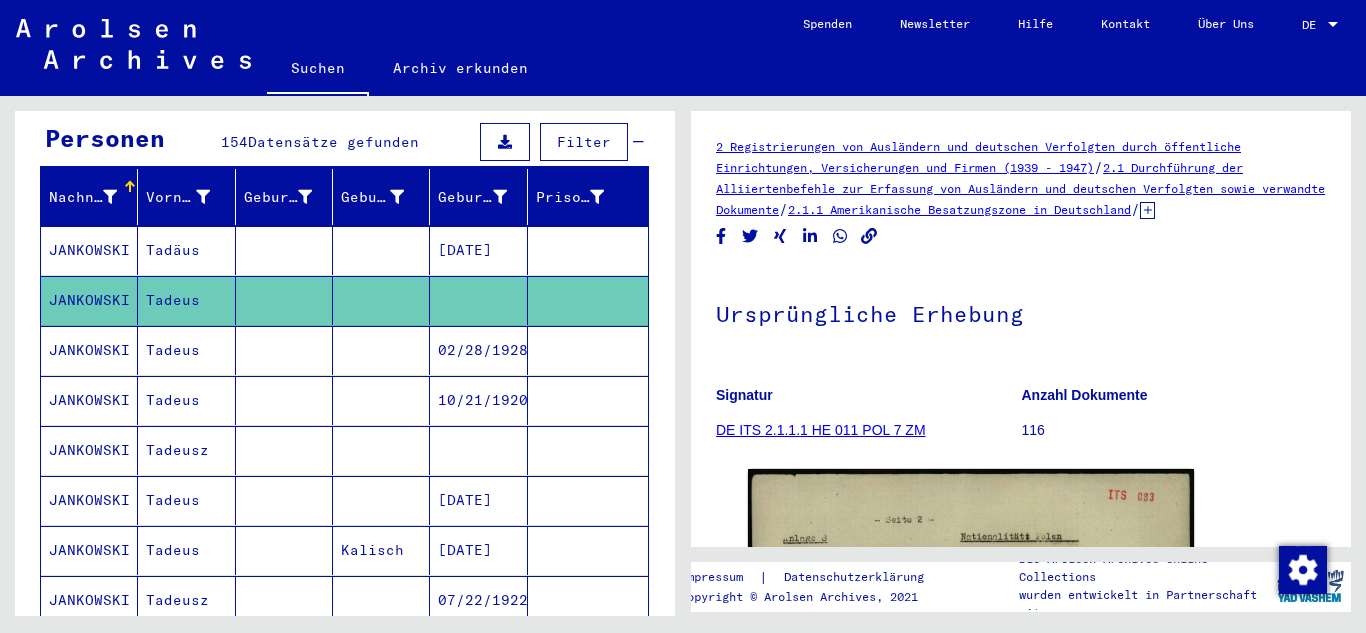scroll, scrollTop: 300, scrollLeft: 0, axis: vertical 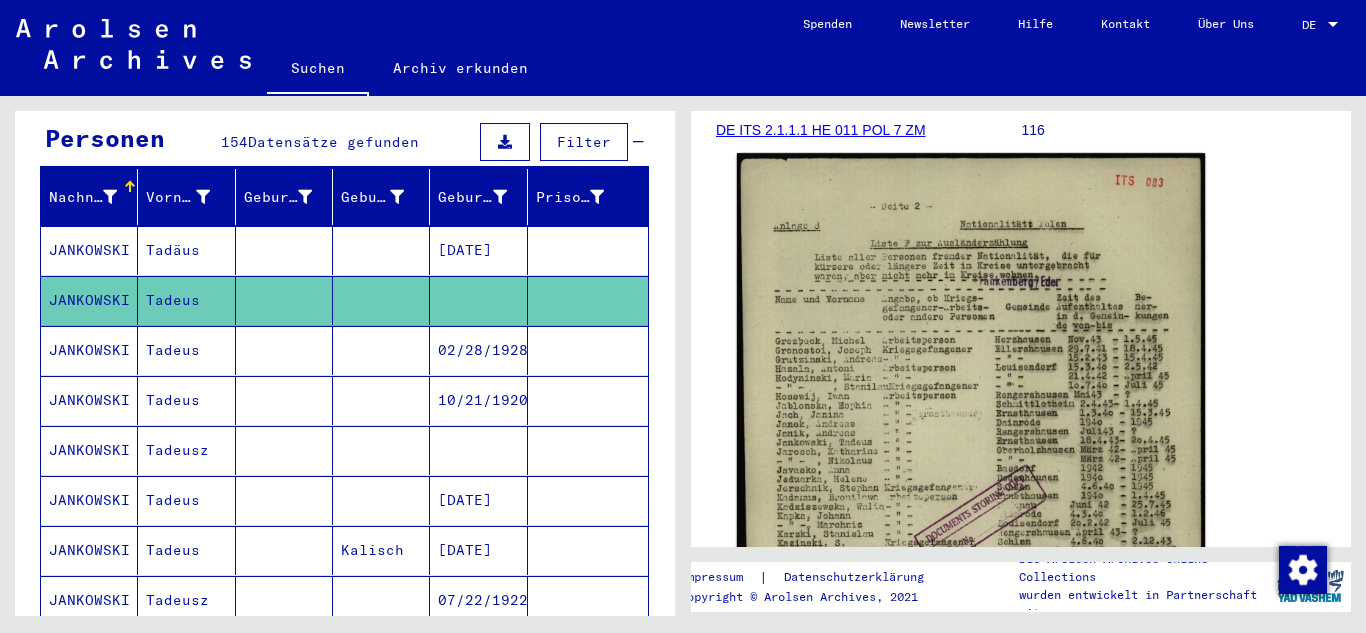click 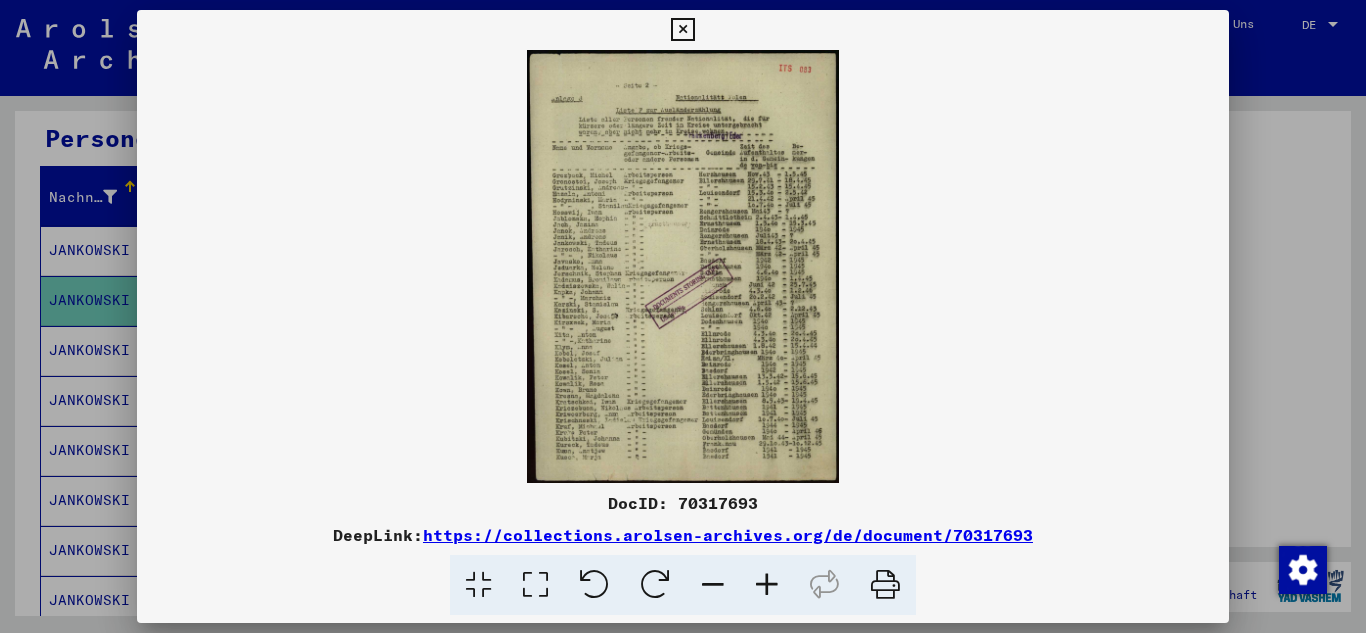 click at bounding box center (767, 585) 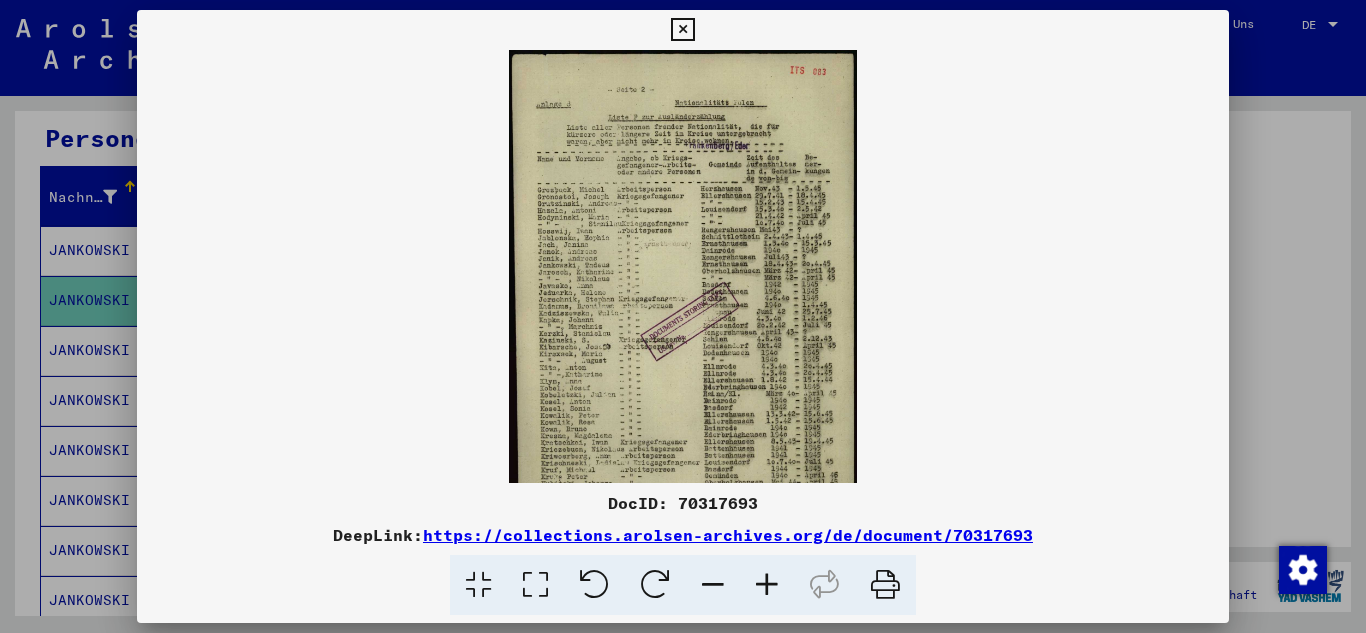 click at bounding box center [767, 585] 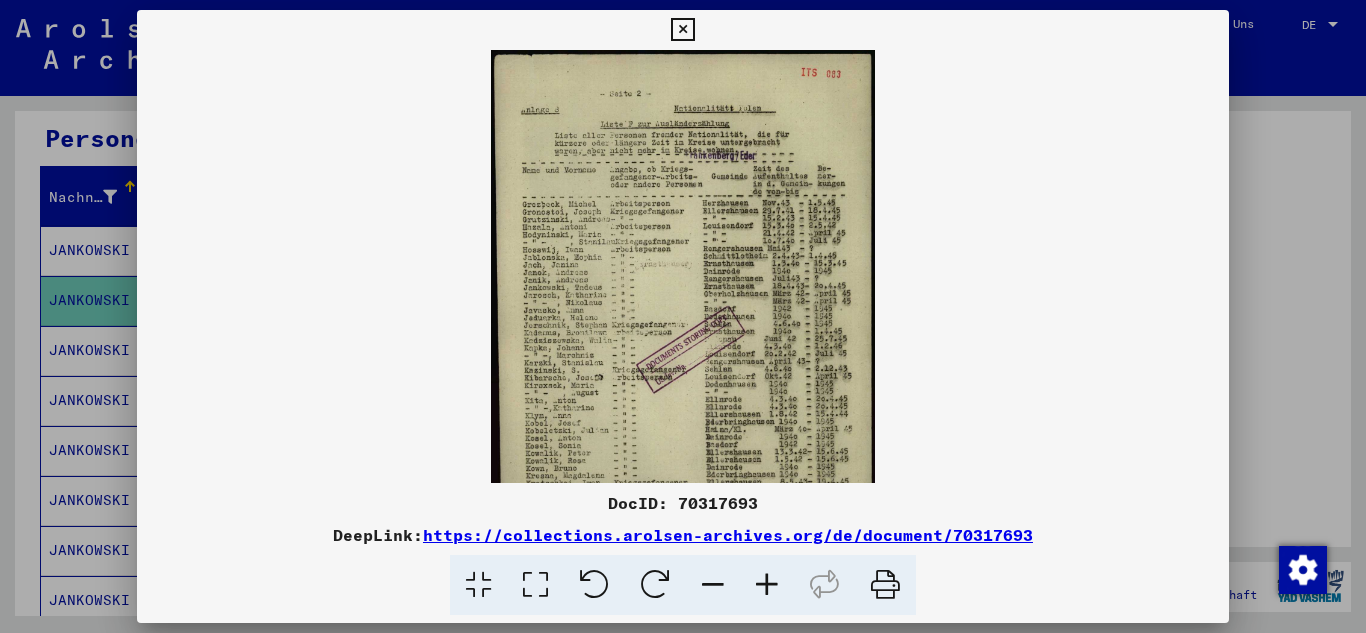 click at bounding box center (767, 585) 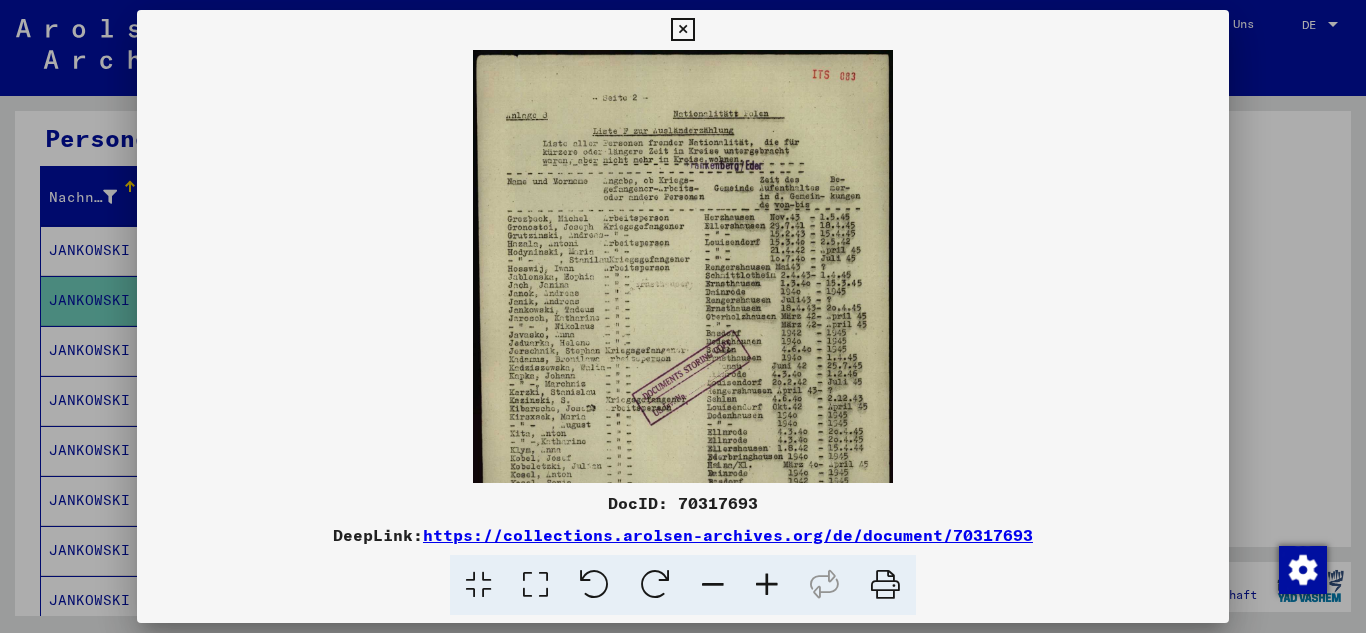 click at bounding box center [767, 585] 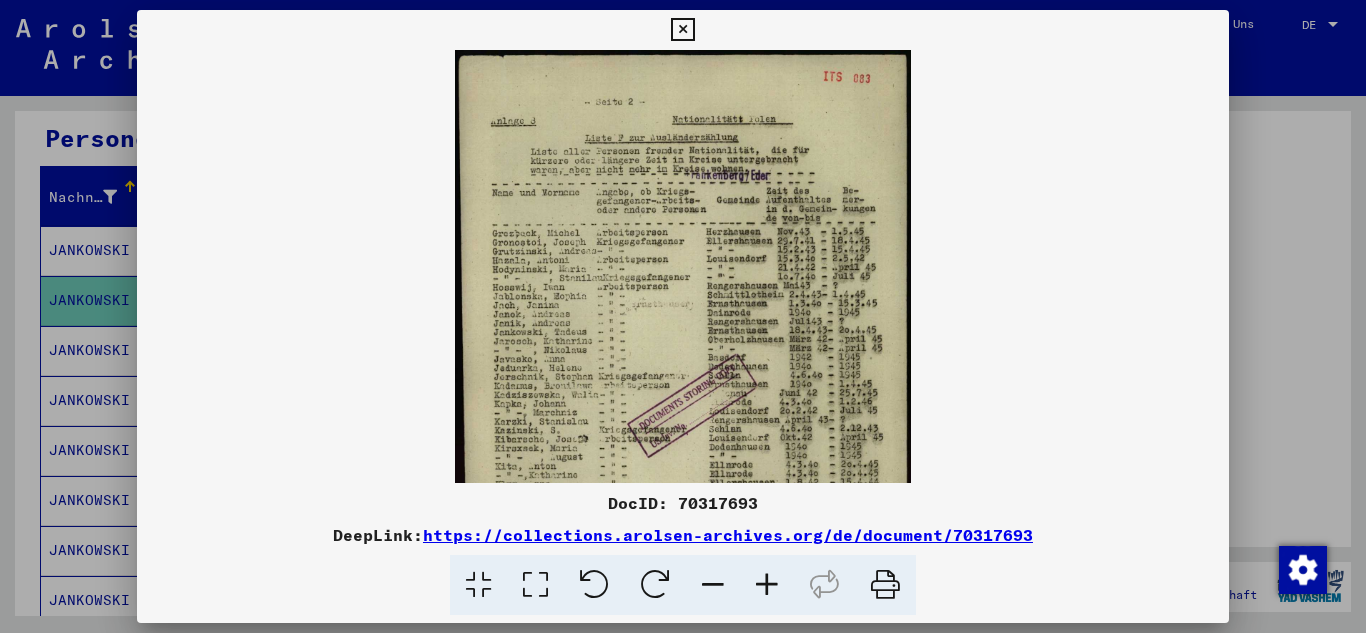 click at bounding box center (767, 585) 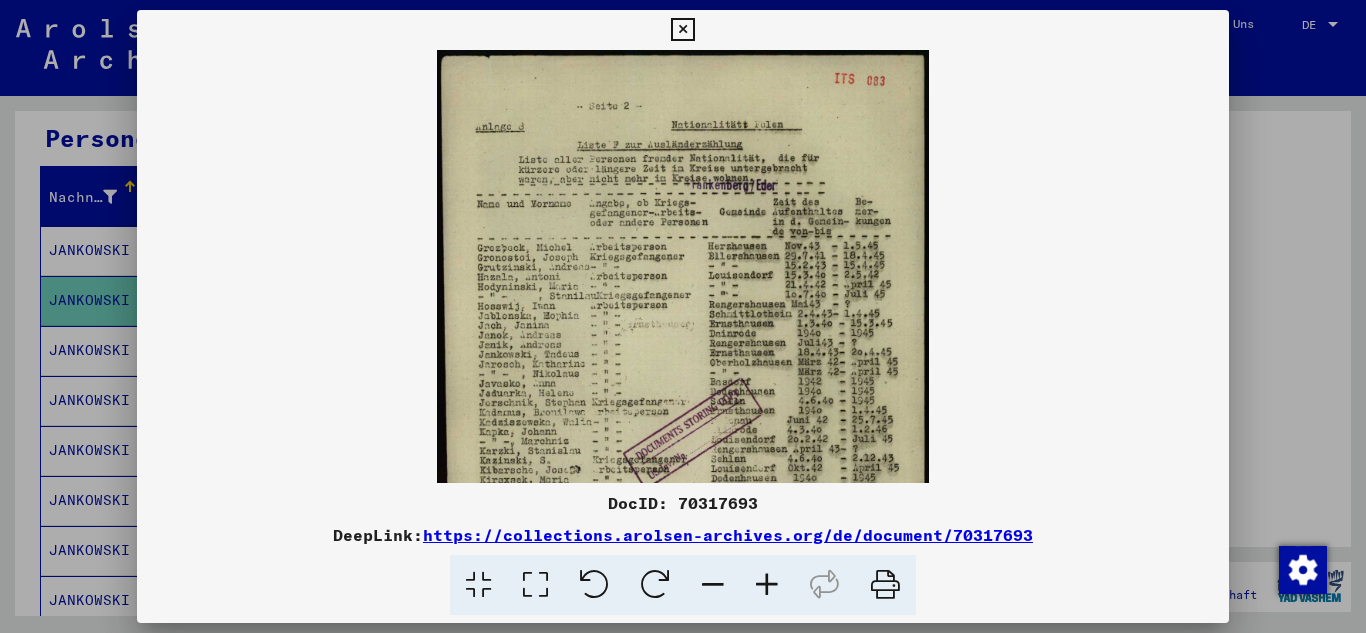 click at bounding box center [767, 585] 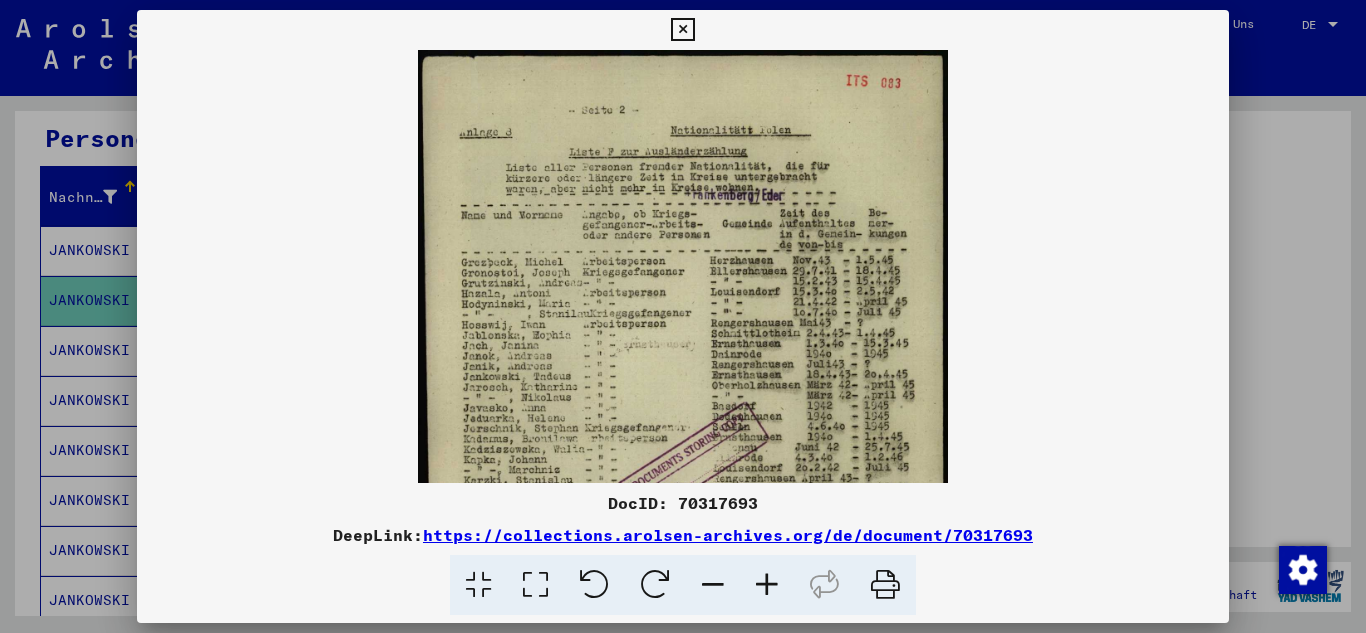 click at bounding box center [767, 585] 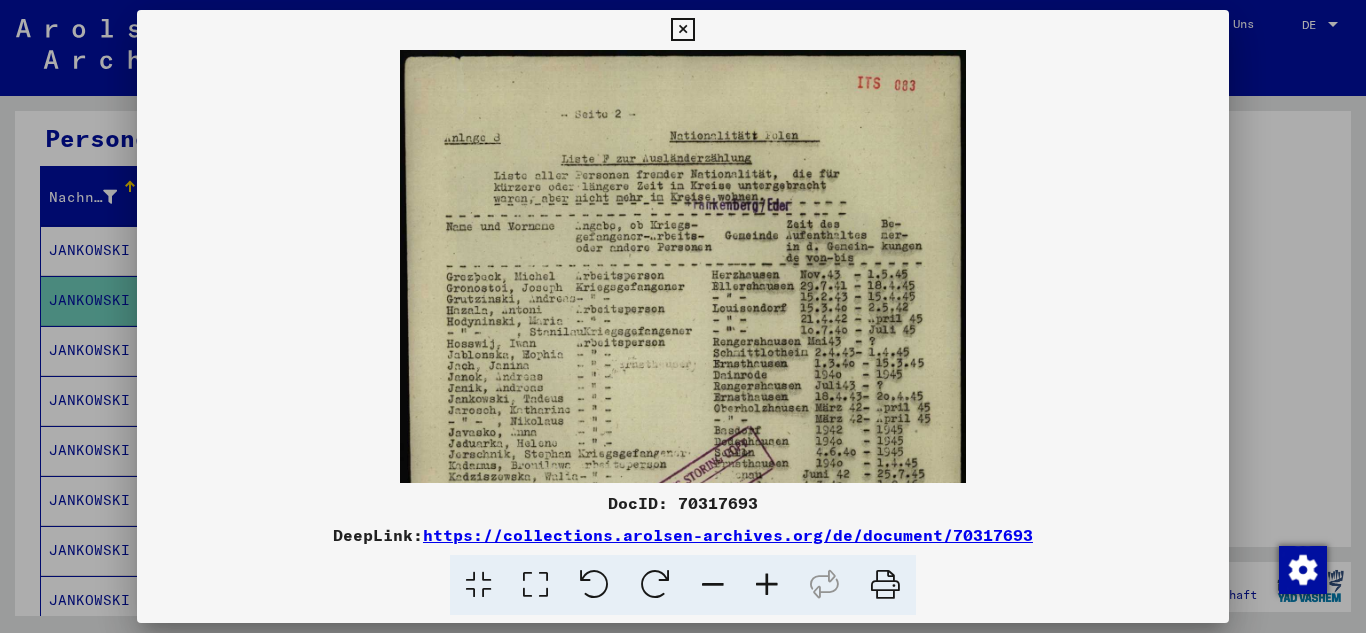 click at bounding box center (767, 585) 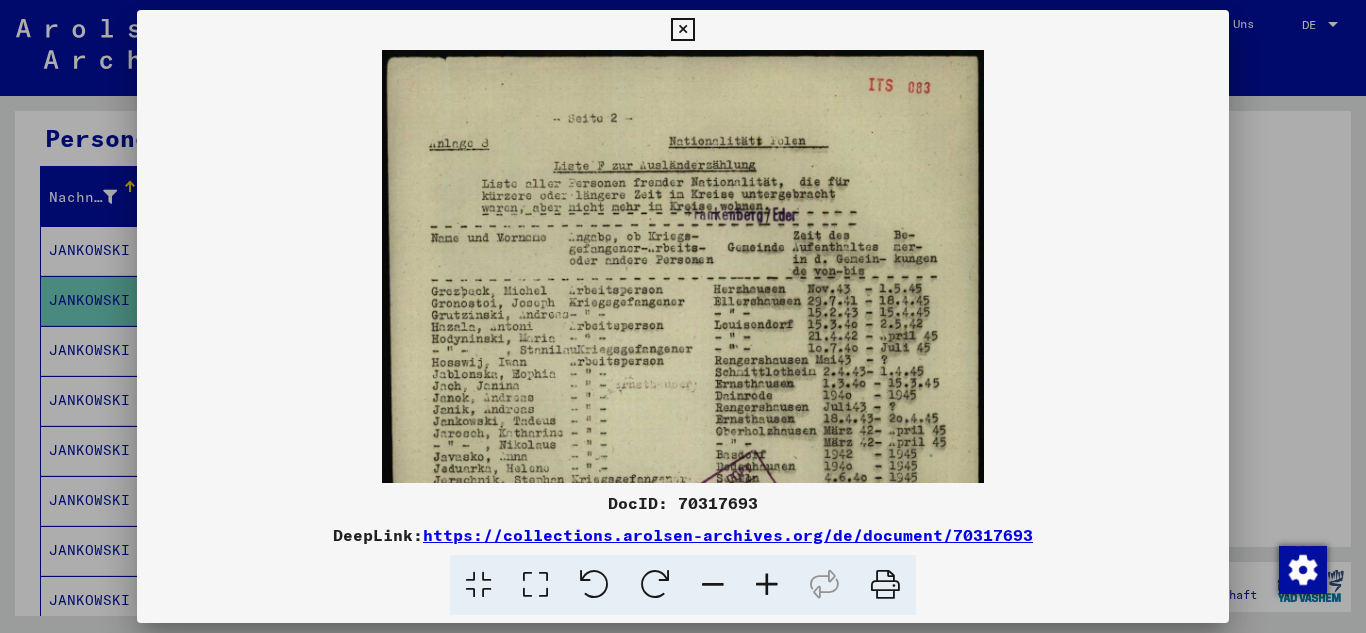 click at bounding box center (767, 585) 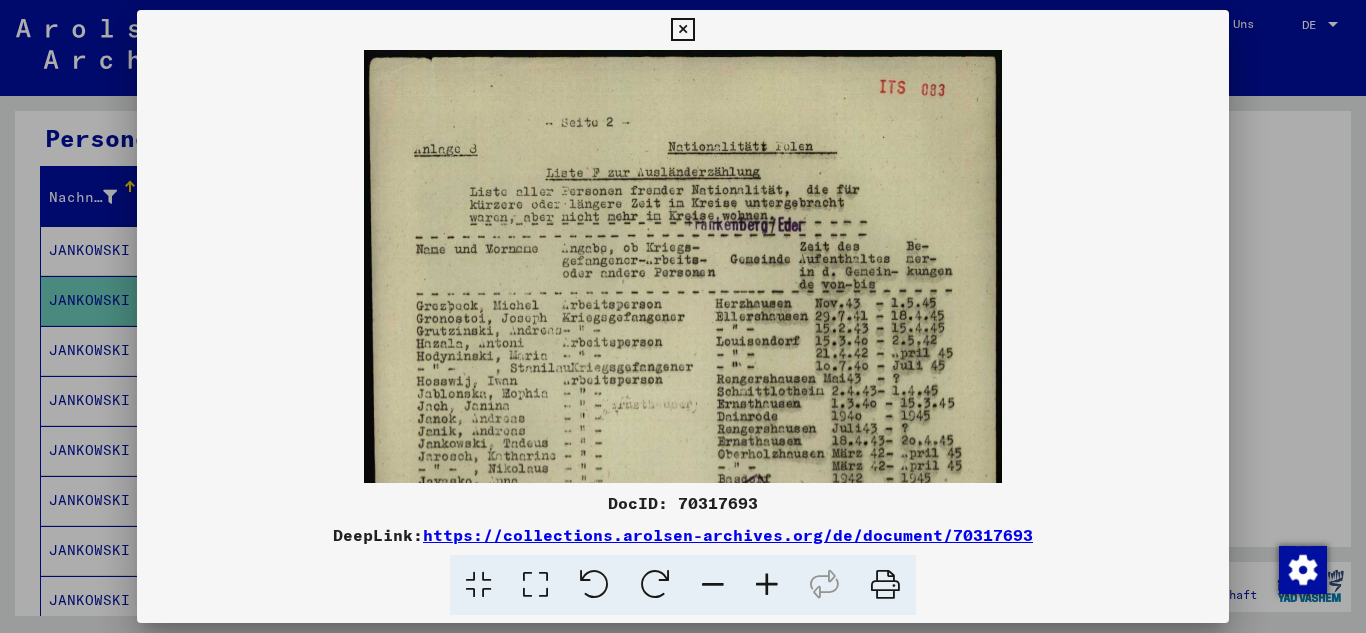click at bounding box center [767, 585] 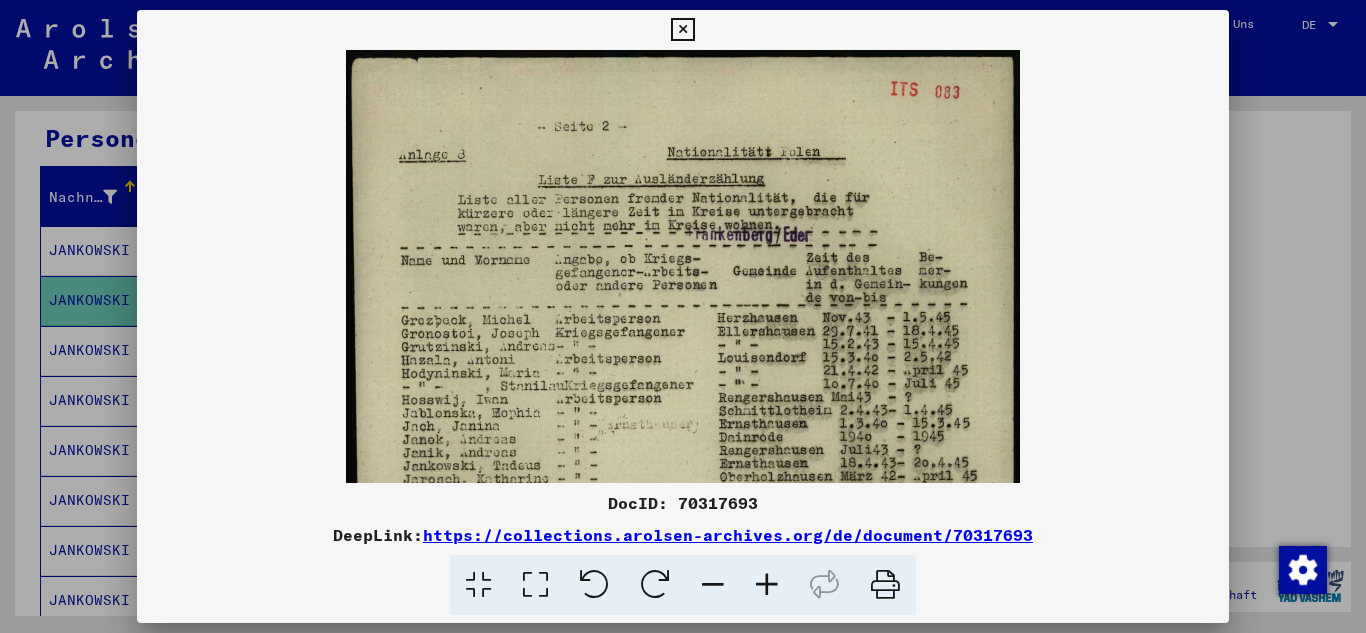 click at bounding box center [767, 585] 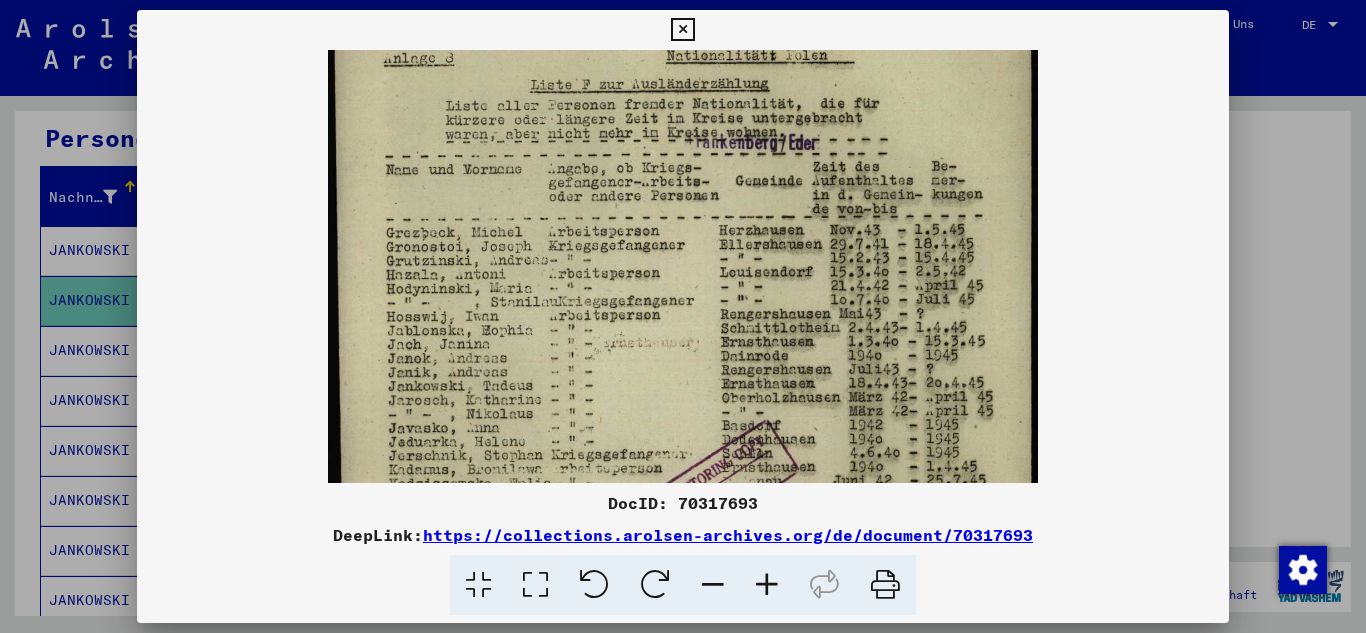 scroll, scrollTop: 124, scrollLeft: 0, axis: vertical 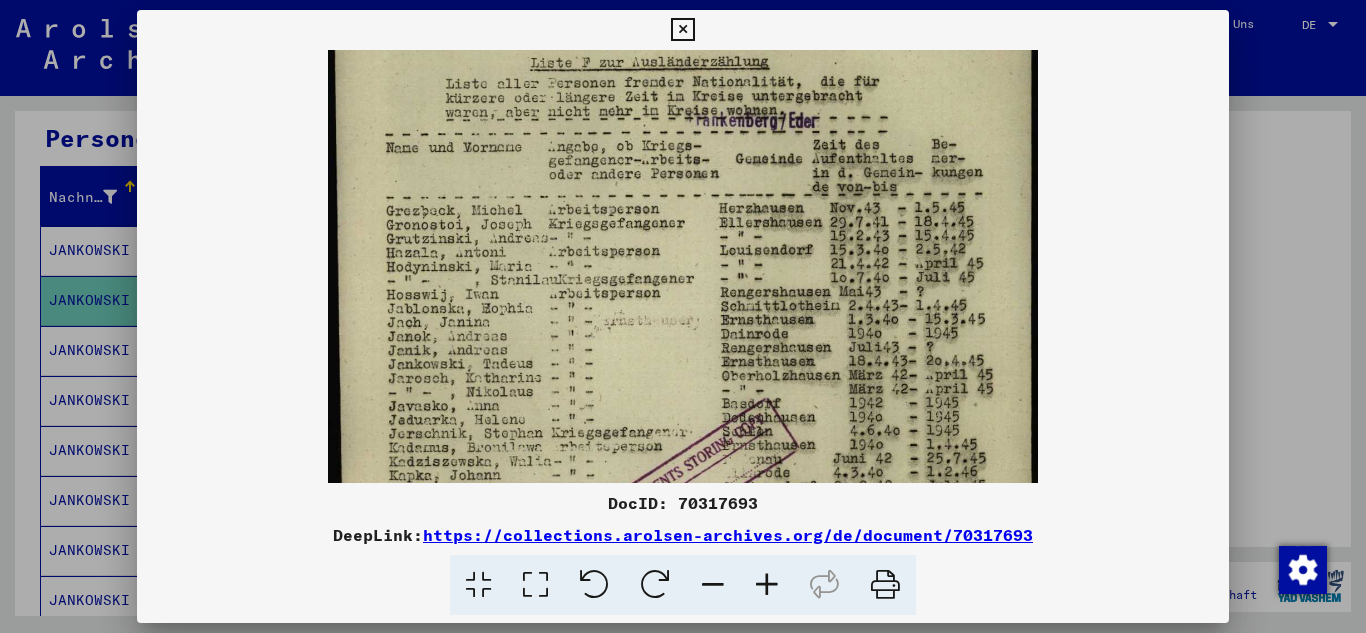 drag, startPoint x: 744, startPoint y: 344, endPoint x: 722, endPoint y: 220, distance: 125.93649 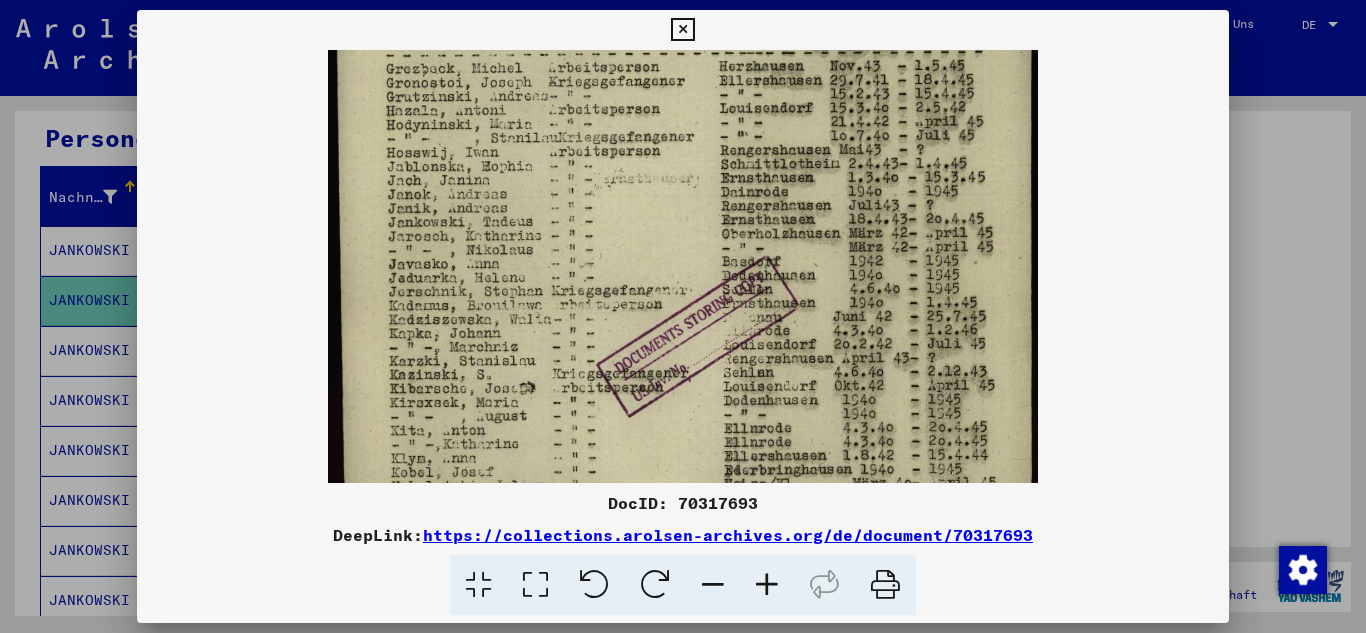 scroll, scrollTop: 321, scrollLeft: 0, axis: vertical 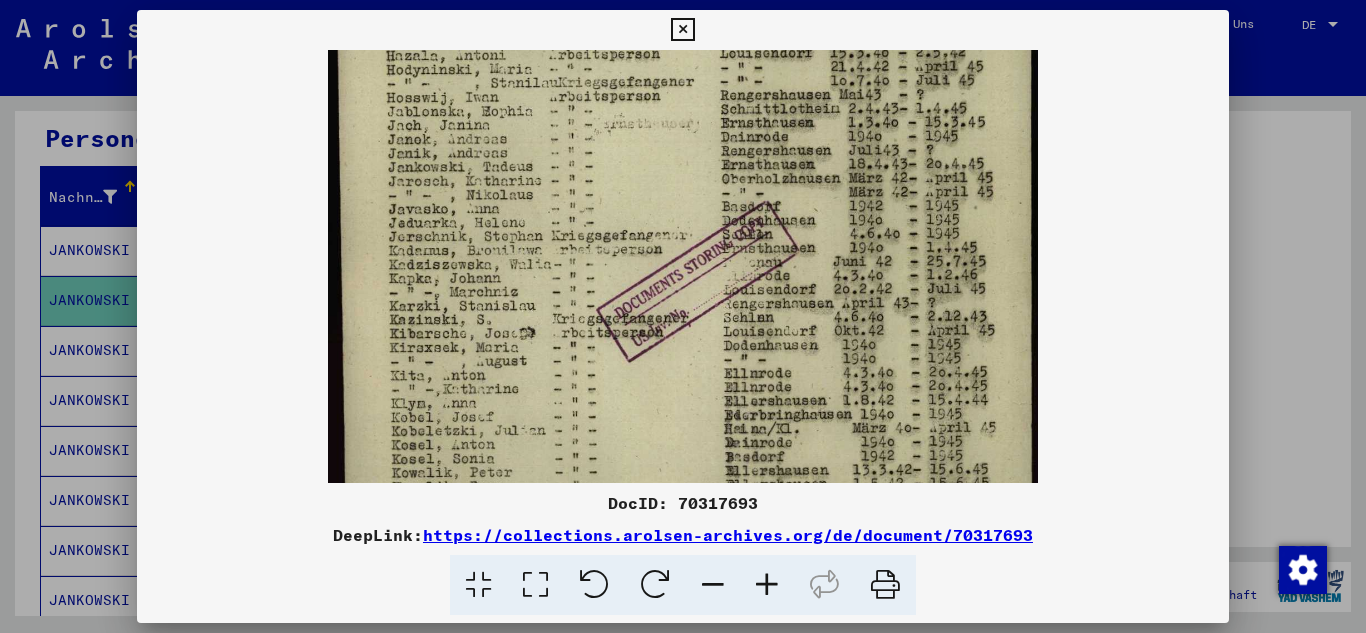 drag, startPoint x: 675, startPoint y: 406, endPoint x: 675, endPoint y: 209, distance: 197 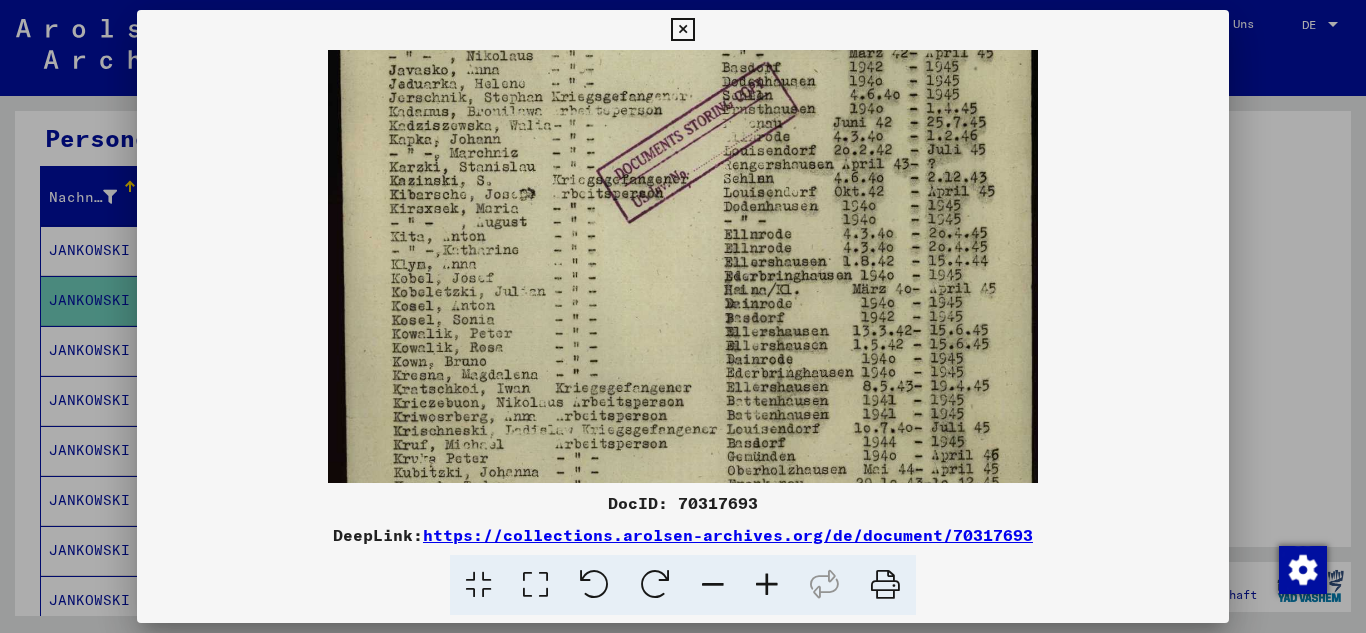 scroll, scrollTop: 466, scrollLeft: 0, axis: vertical 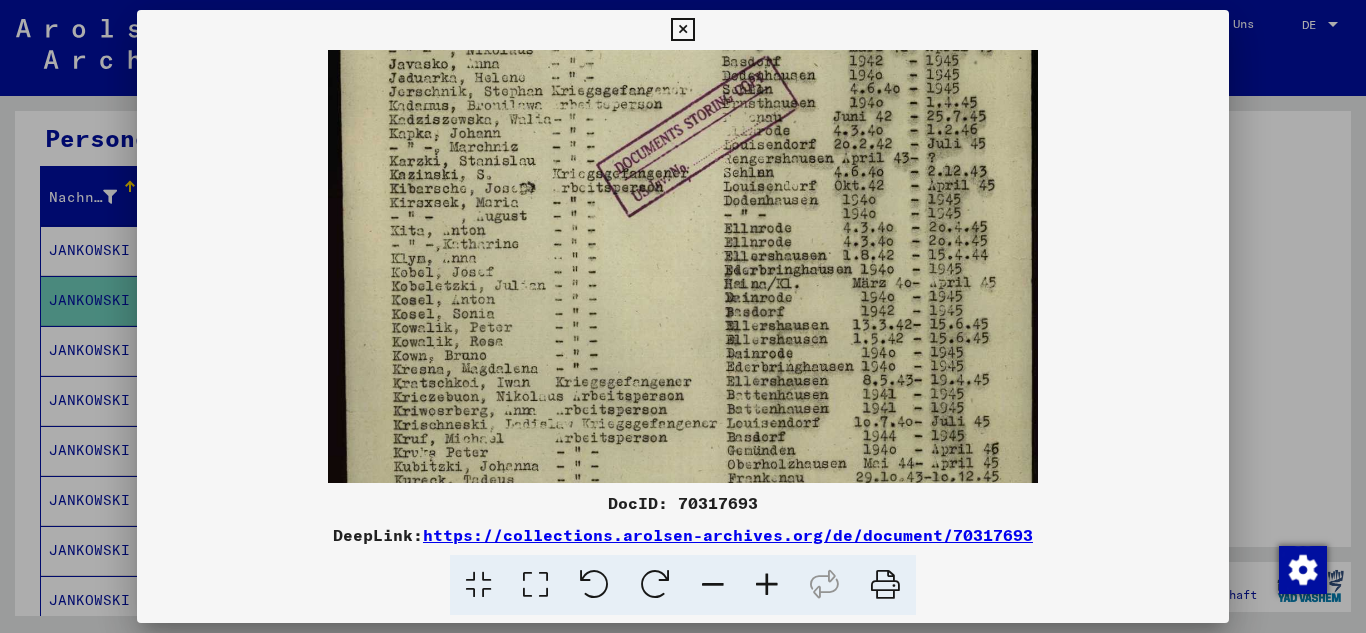 drag, startPoint x: 744, startPoint y: 437, endPoint x: 711, endPoint y: 292, distance: 148.70776 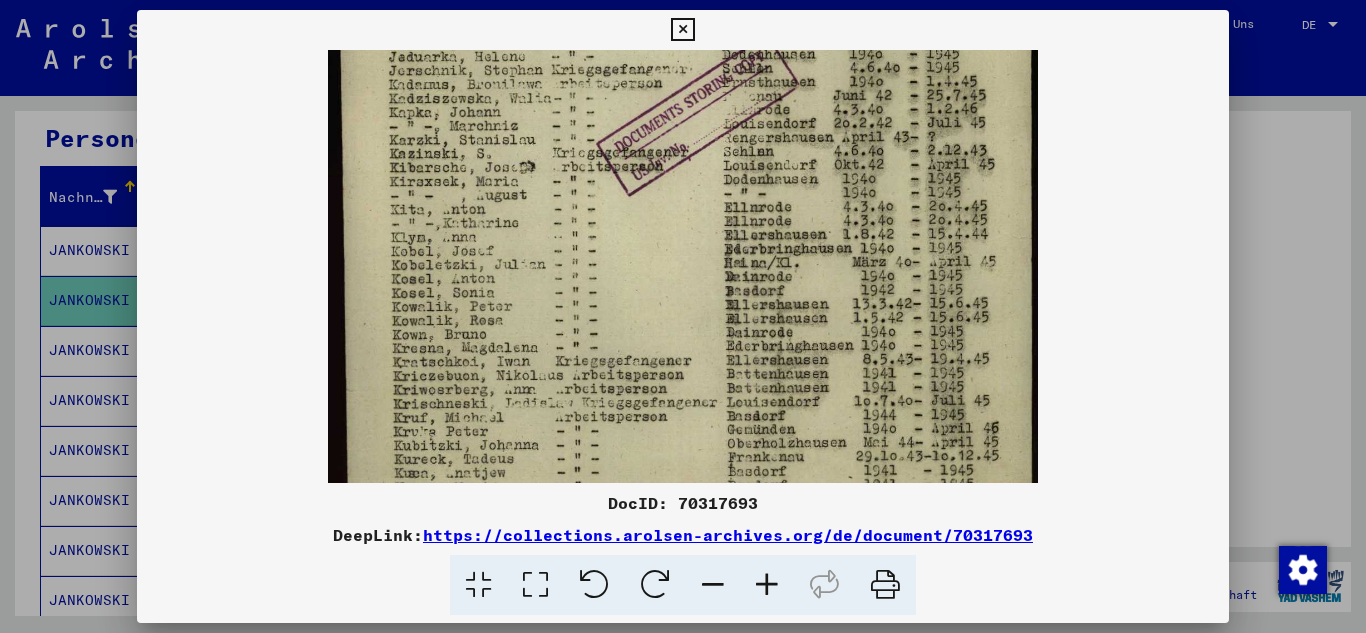 scroll, scrollTop: 550, scrollLeft: 0, axis: vertical 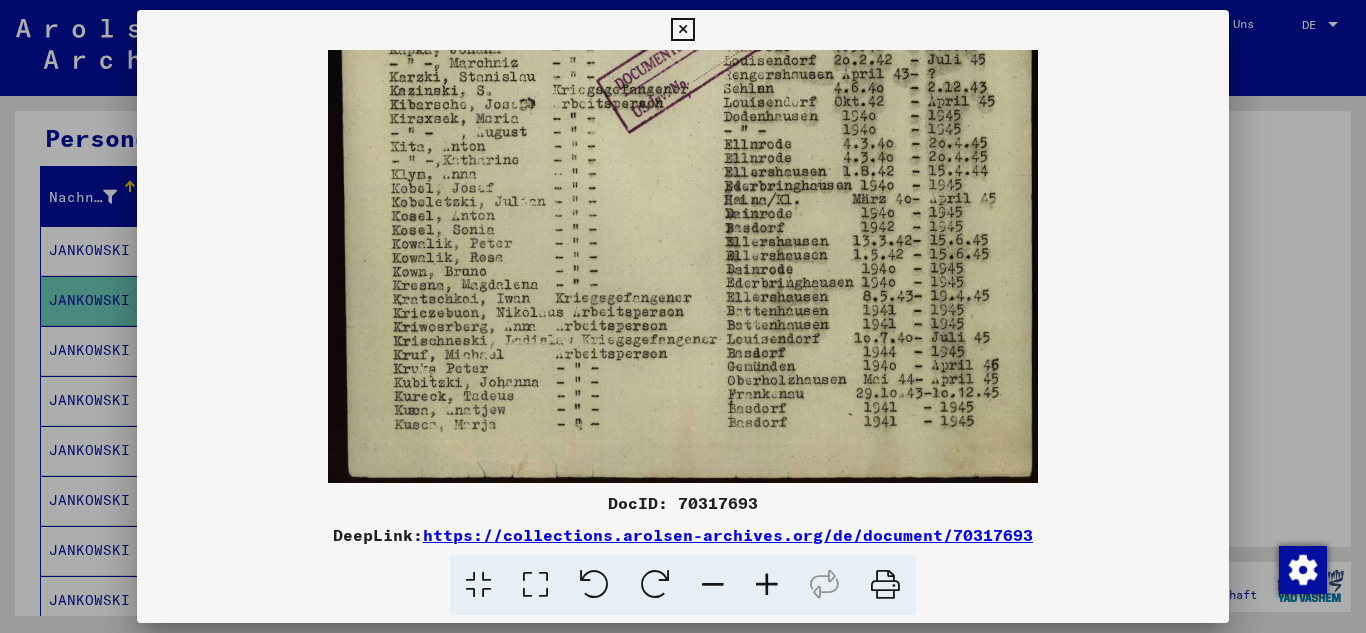 drag, startPoint x: 716, startPoint y: 418, endPoint x: 619, endPoint y: 200, distance: 238.60637 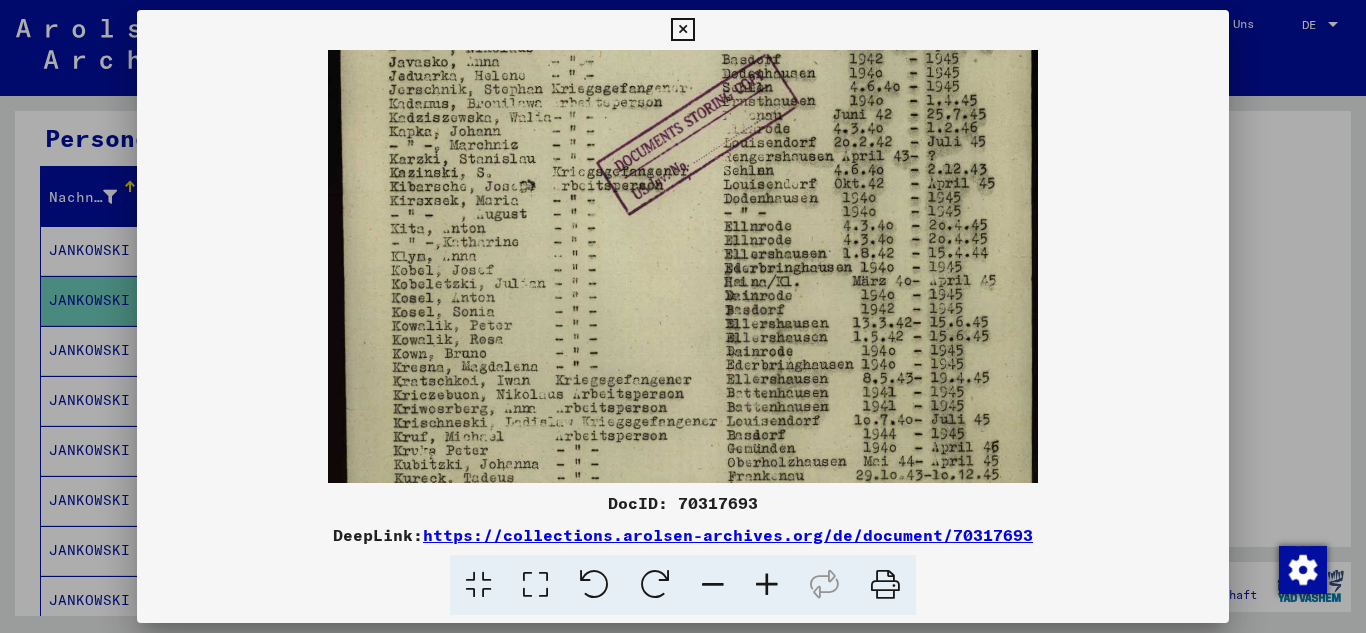 scroll, scrollTop: 346, scrollLeft: 0, axis: vertical 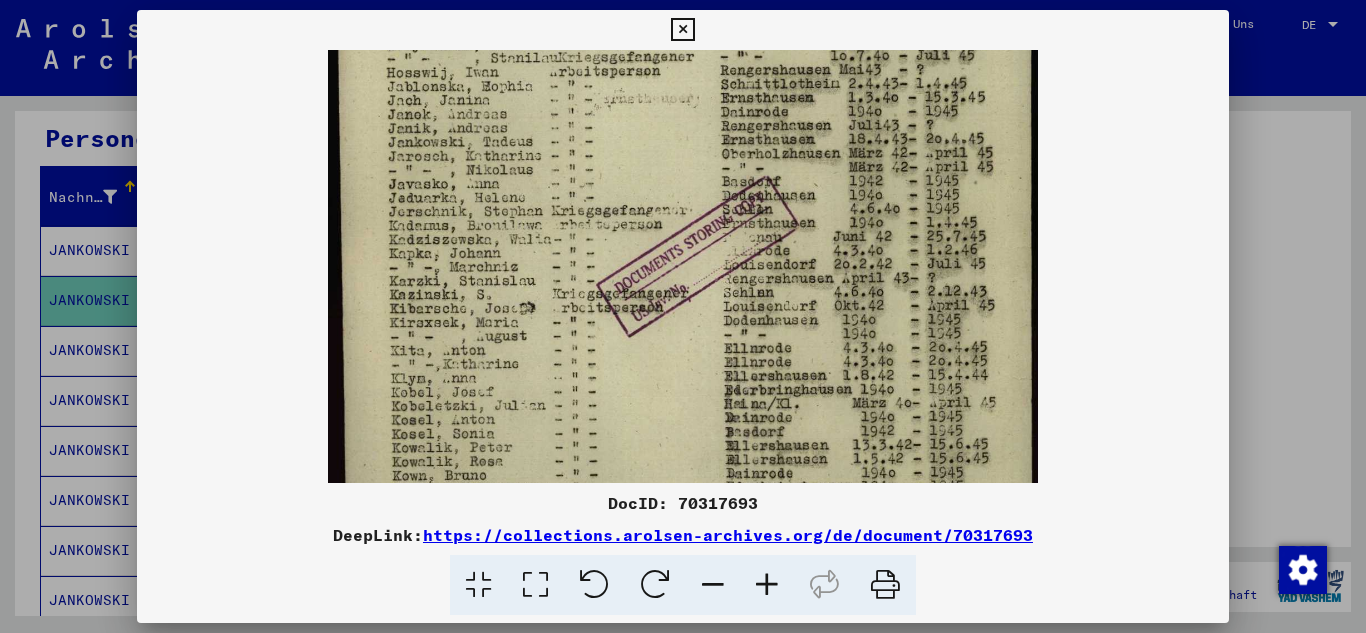 drag, startPoint x: 619, startPoint y: 250, endPoint x: 582, endPoint y: 454, distance: 207.32825 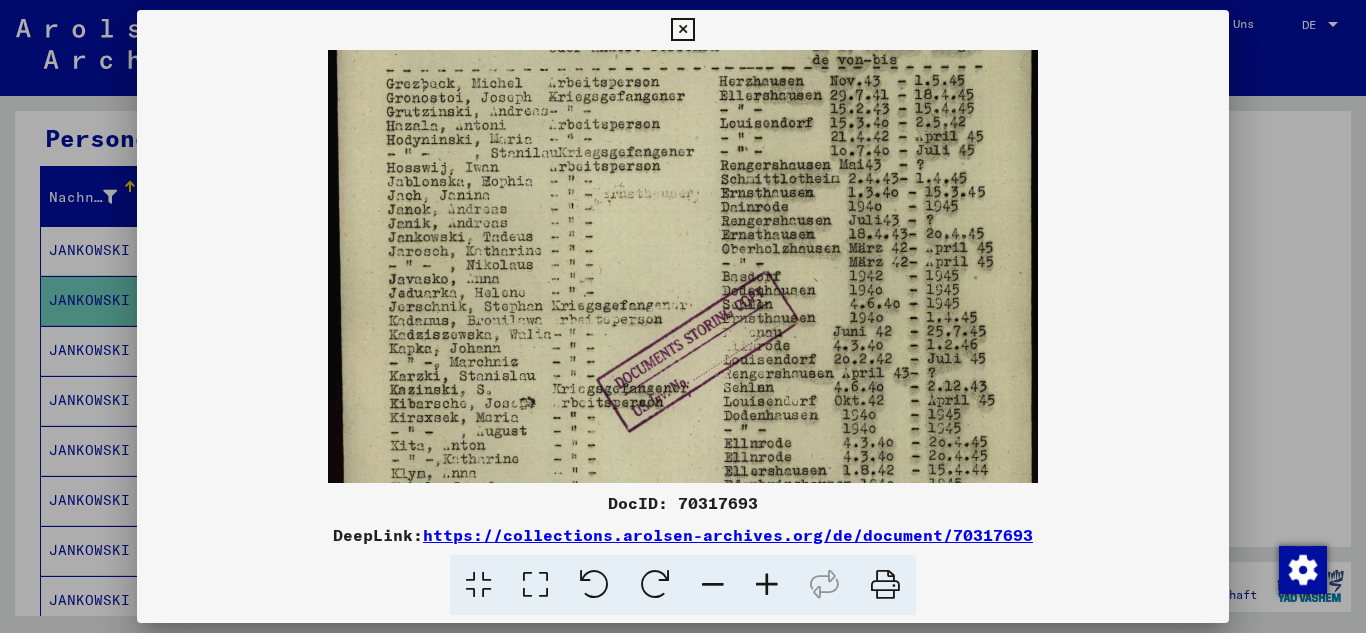 drag, startPoint x: 840, startPoint y: 177, endPoint x: 833, endPoint y: 272, distance: 95.257545 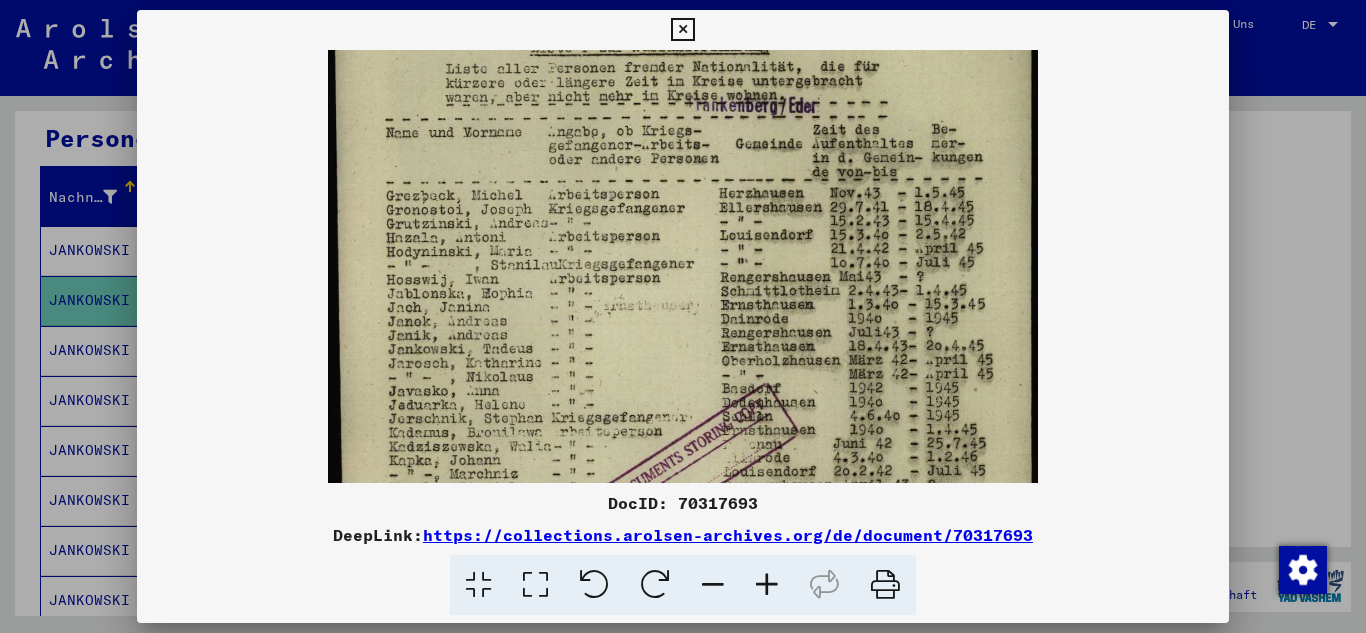 scroll, scrollTop: 130, scrollLeft: 0, axis: vertical 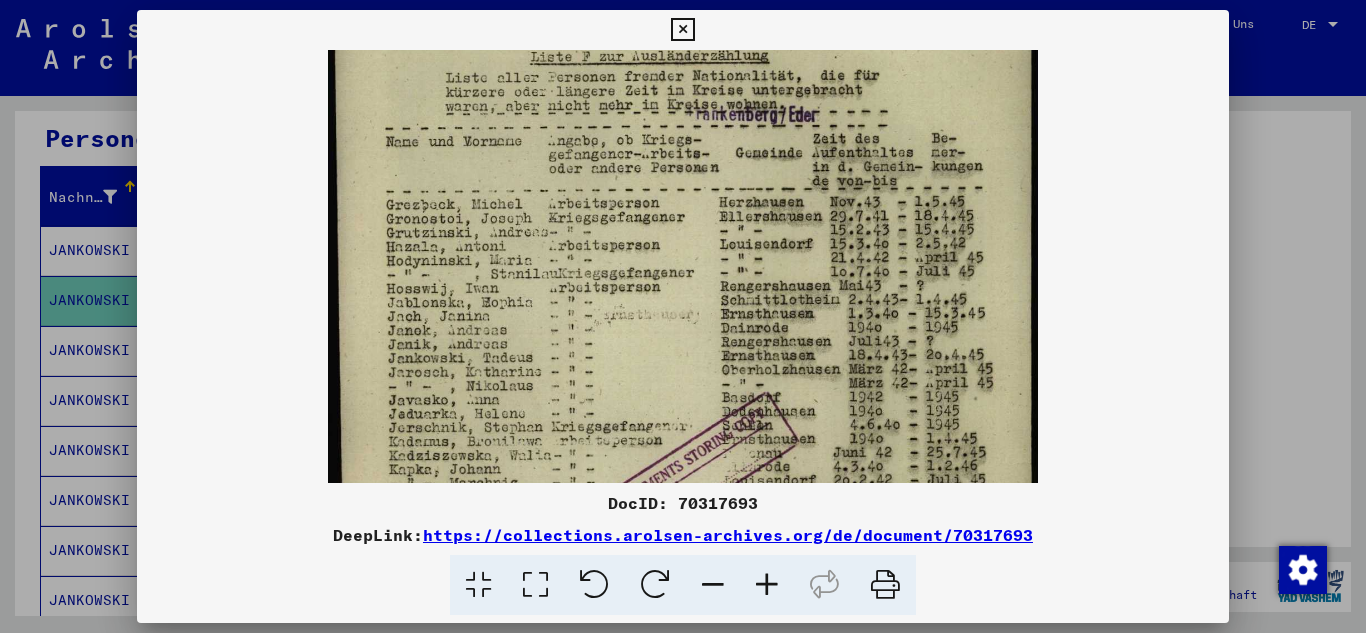 drag, startPoint x: 855, startPoint y: 180, endPoint x: 857, endPoint y: 301, distance: 121.016525 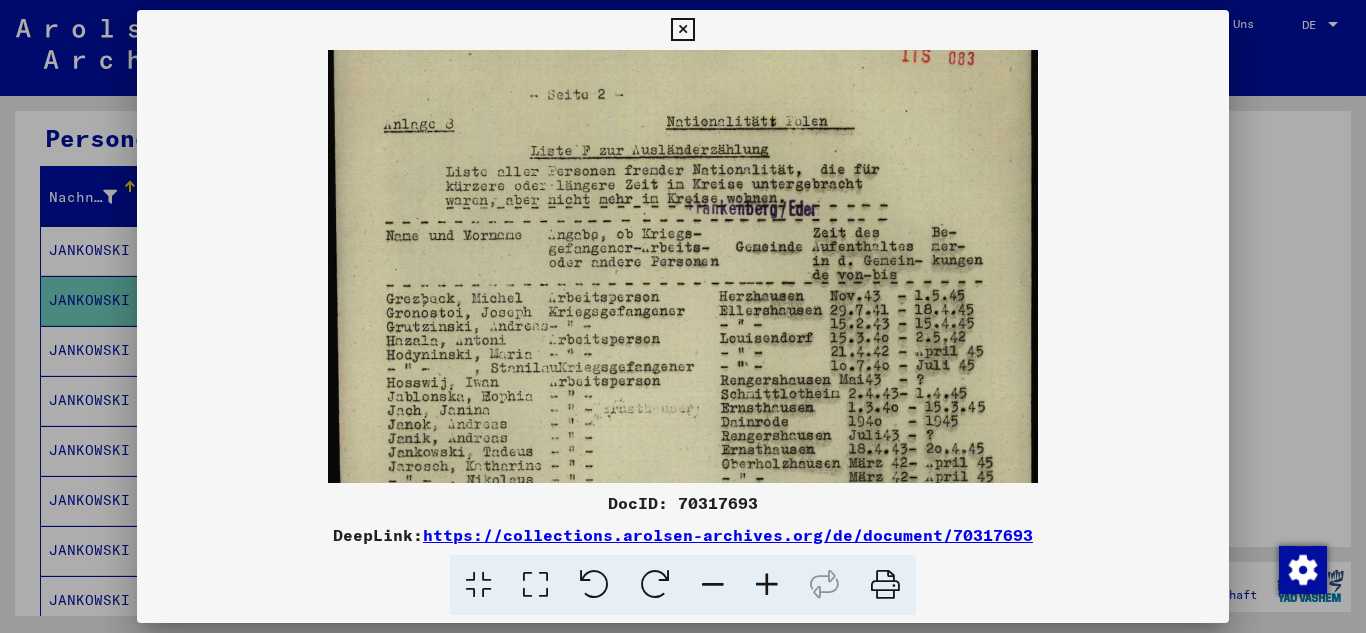 scroll, scrollTop: 0, scrollLeft: 0, axis: both 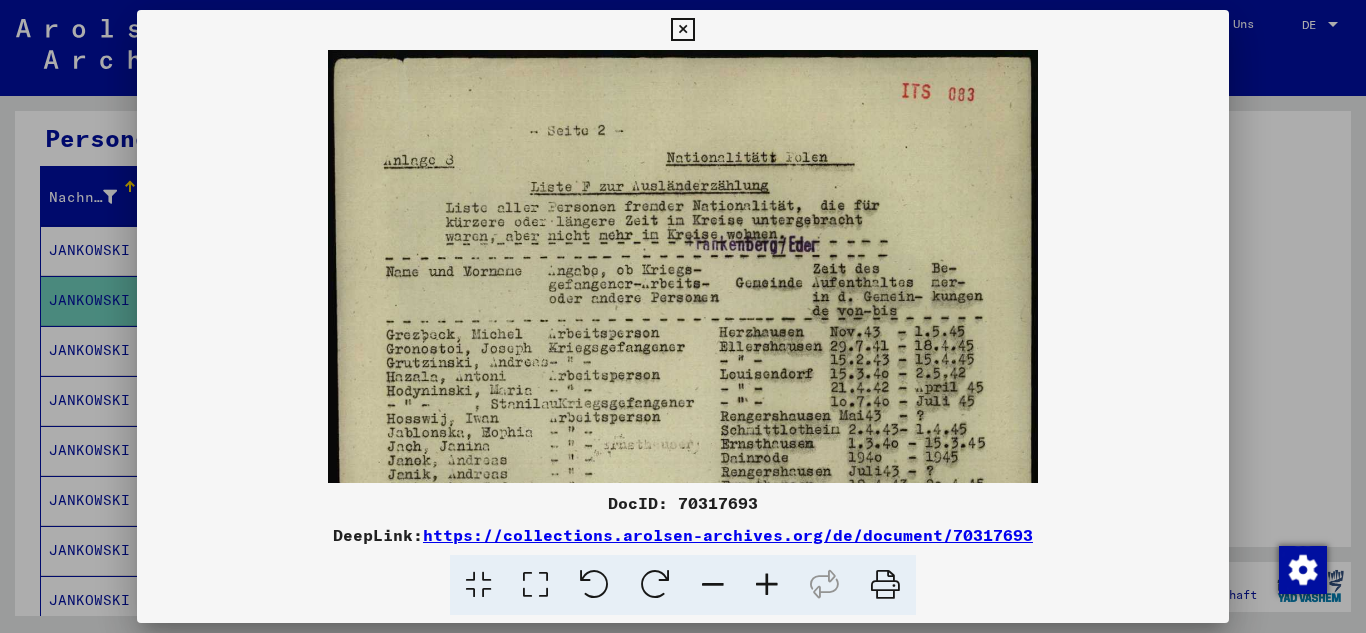 drag, startPoint x: 822, startPoint y: 225, endPoint x: 815, endPoint y: 279, distance: 54.451813 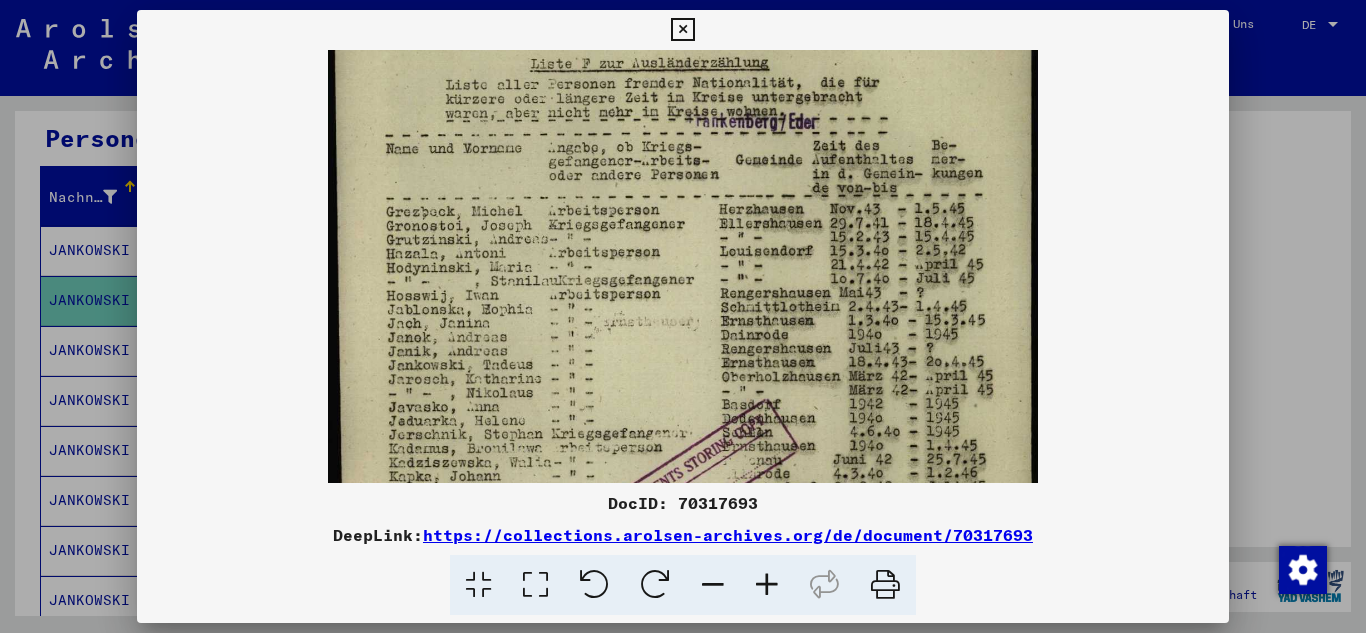 scroll, scrollTop: 125, scrollLeft: 0, axis: vertical 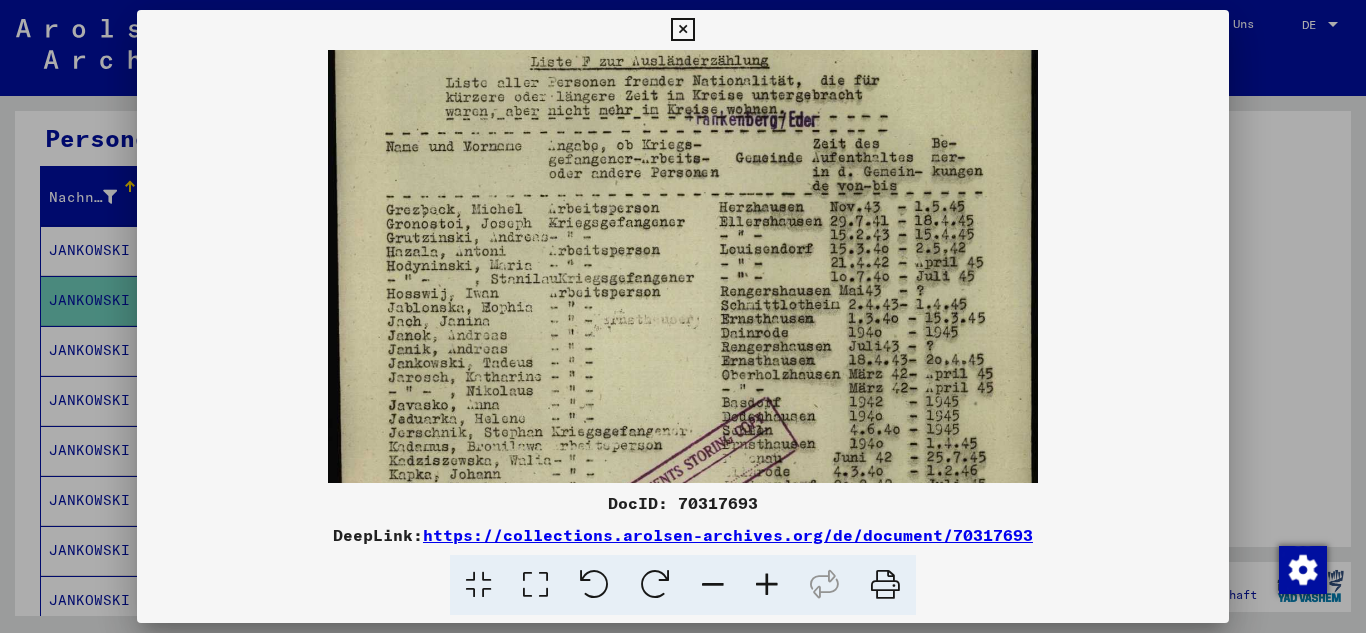 drag, startPoint x: 695, startPoint y: 398, endPoint x: 711, endPoint y: 273, distance: 126.01984 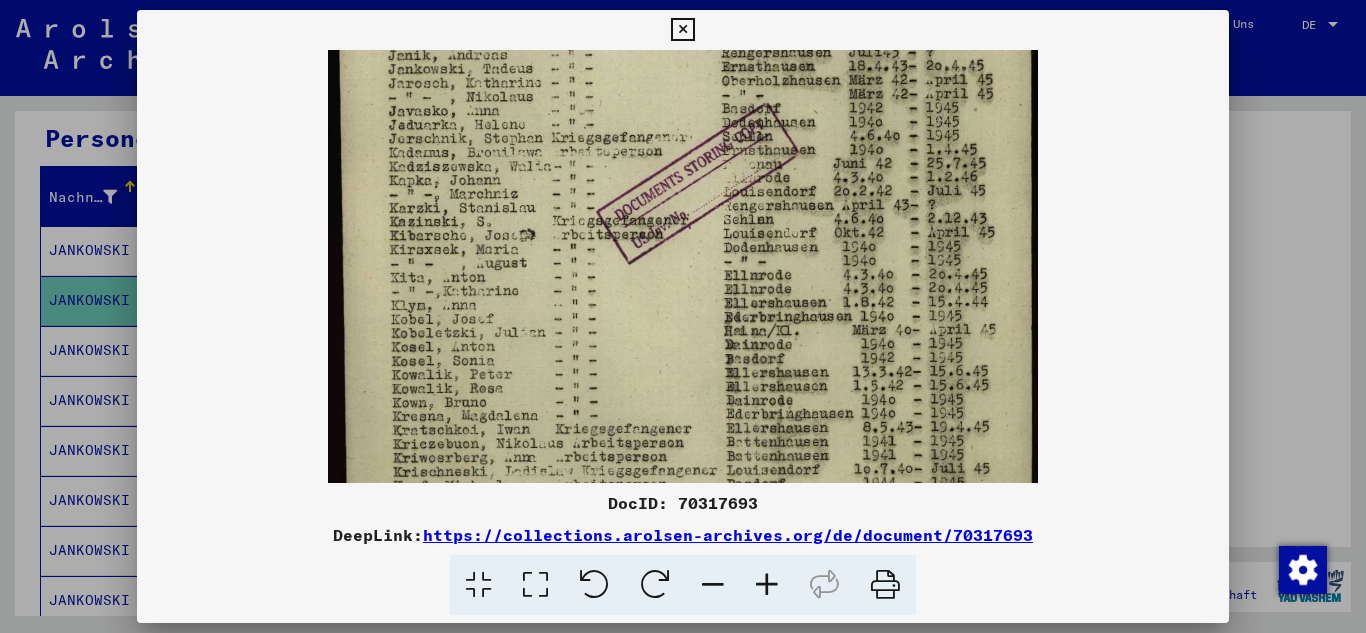 drag, startPoint x: 644, startPoint y: 418, endPoint x: 638, endPoint y: 124, distance: 294.06122 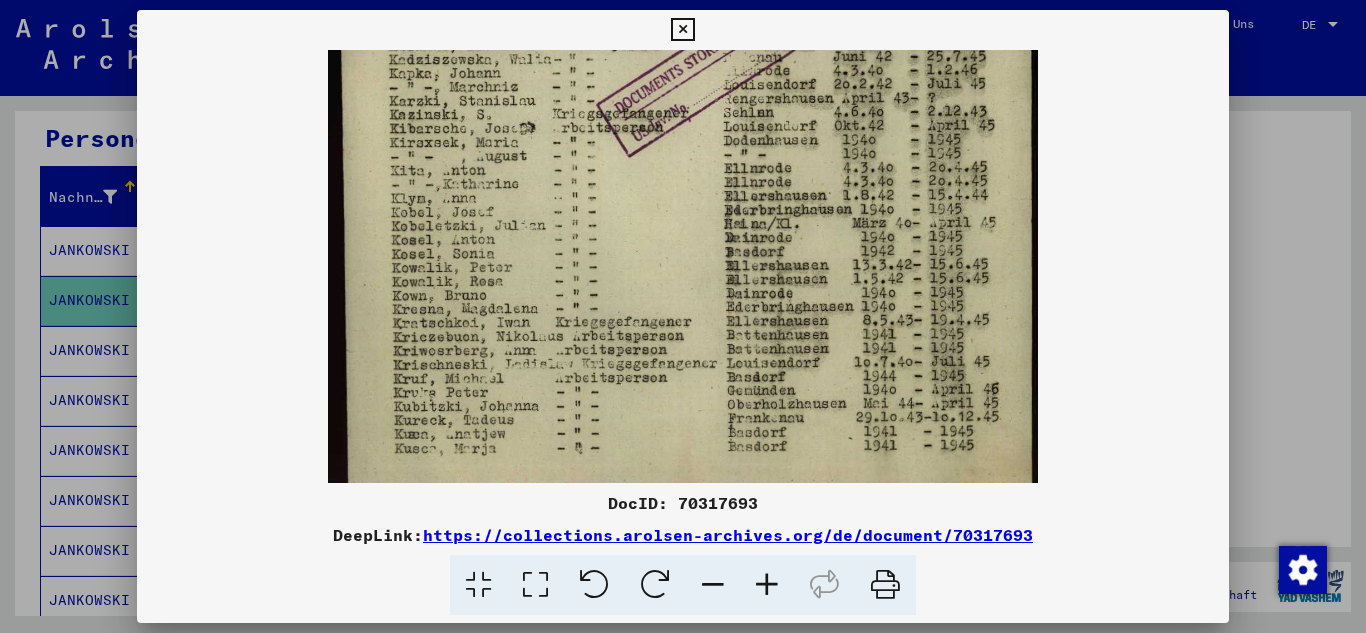 scroll, scrollTop: 550, scrollLeft: 0, axis: vertical 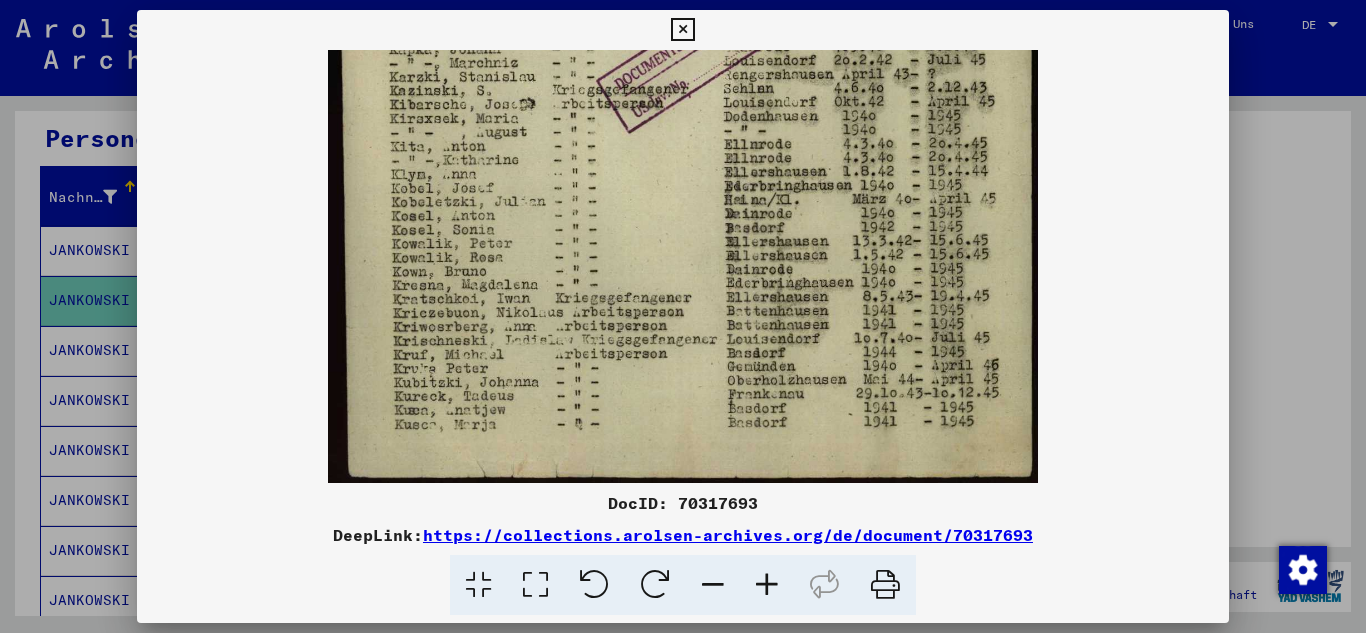 drag, startPoint x: 644, startPoint y: 392, endPoint x: 639, endPoint y: 247, distance: 145.08618 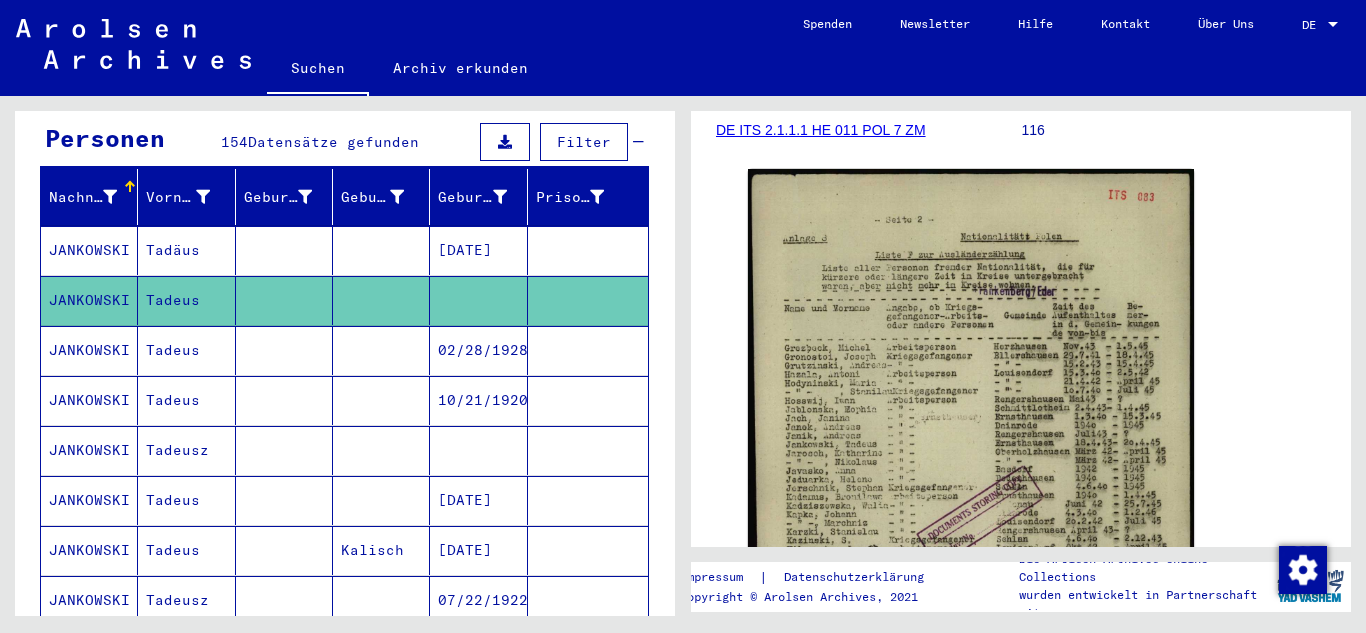 click on "Tadeusz" at bounding box center [186, 500] 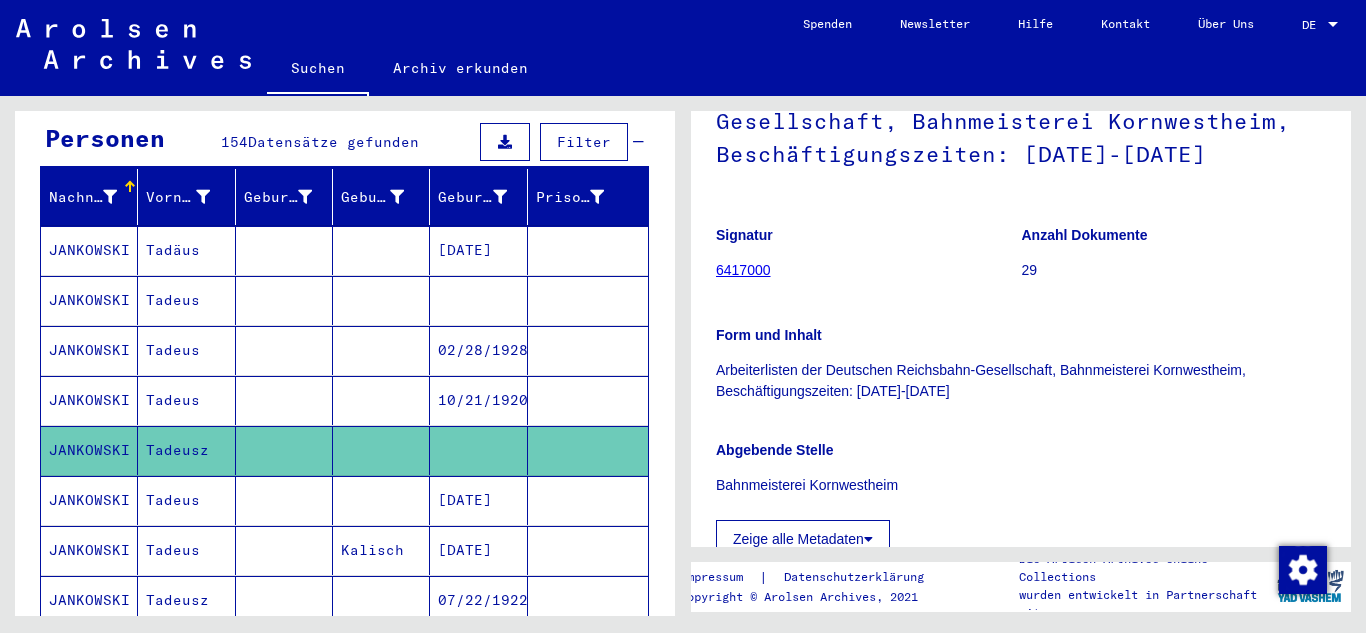 scroll, scrollTop: 300, scrollLeft: 0, axis: vertical 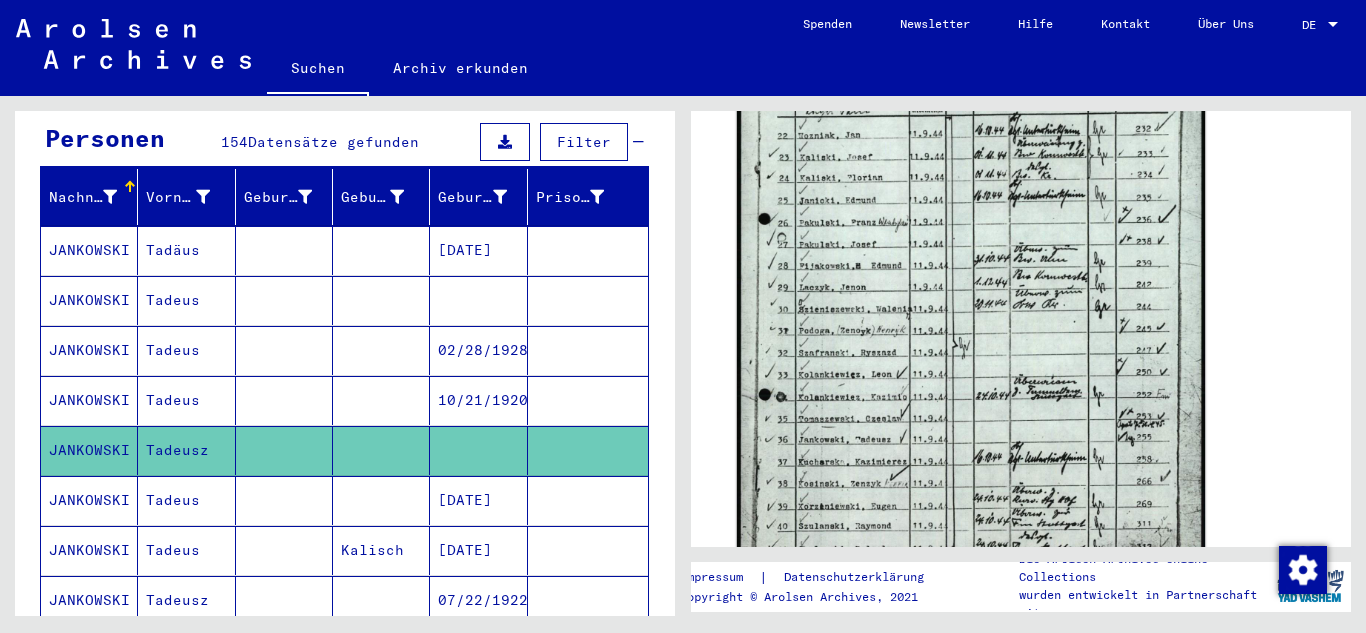 click 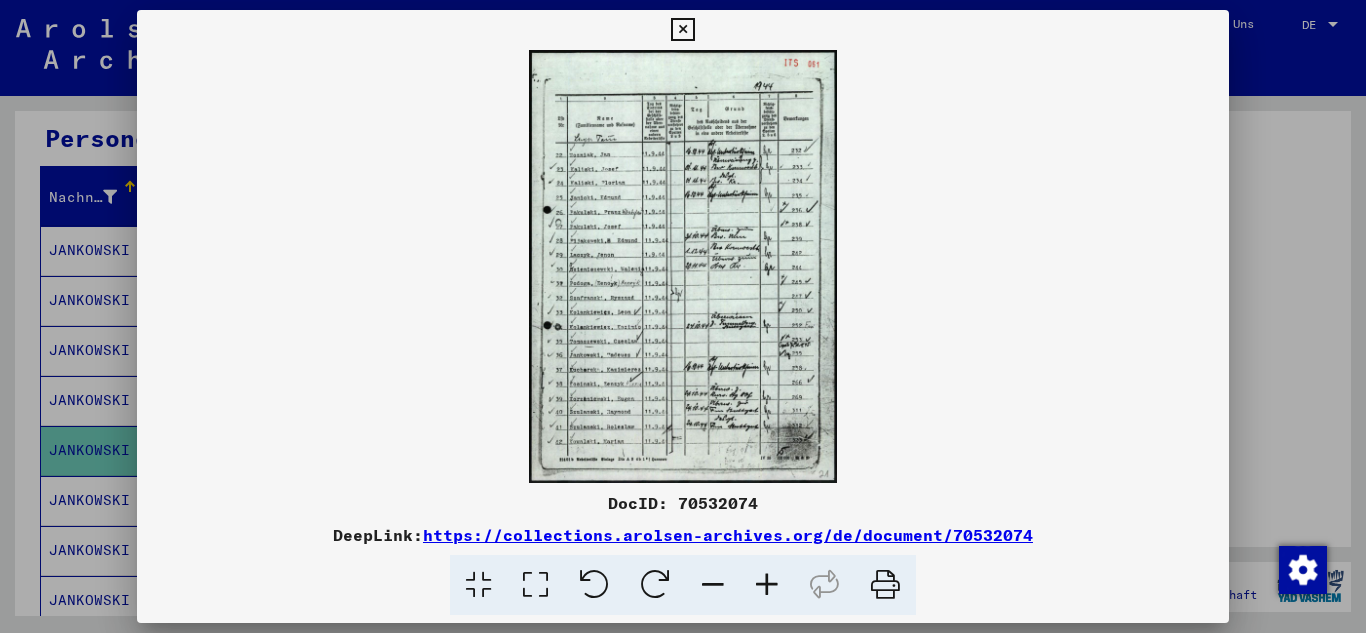 click at bounding box center (767, 585) 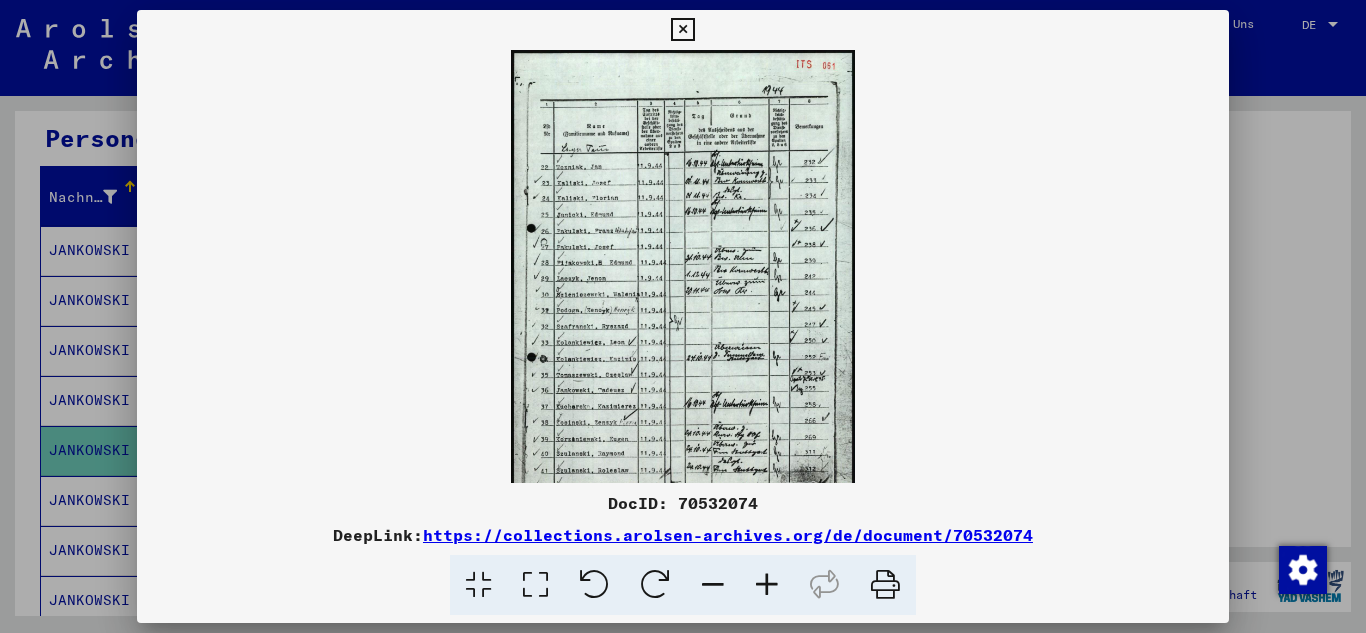 click at bounding box center (767, 585) 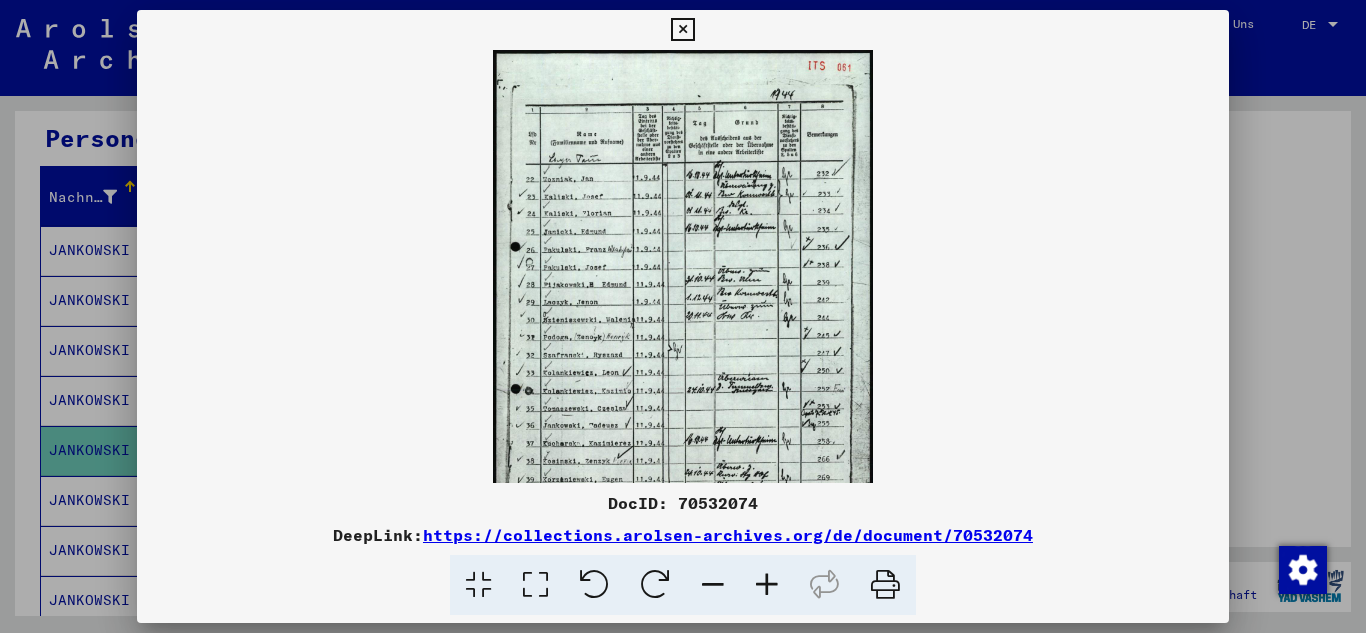 click at bounding box center [767, 585] 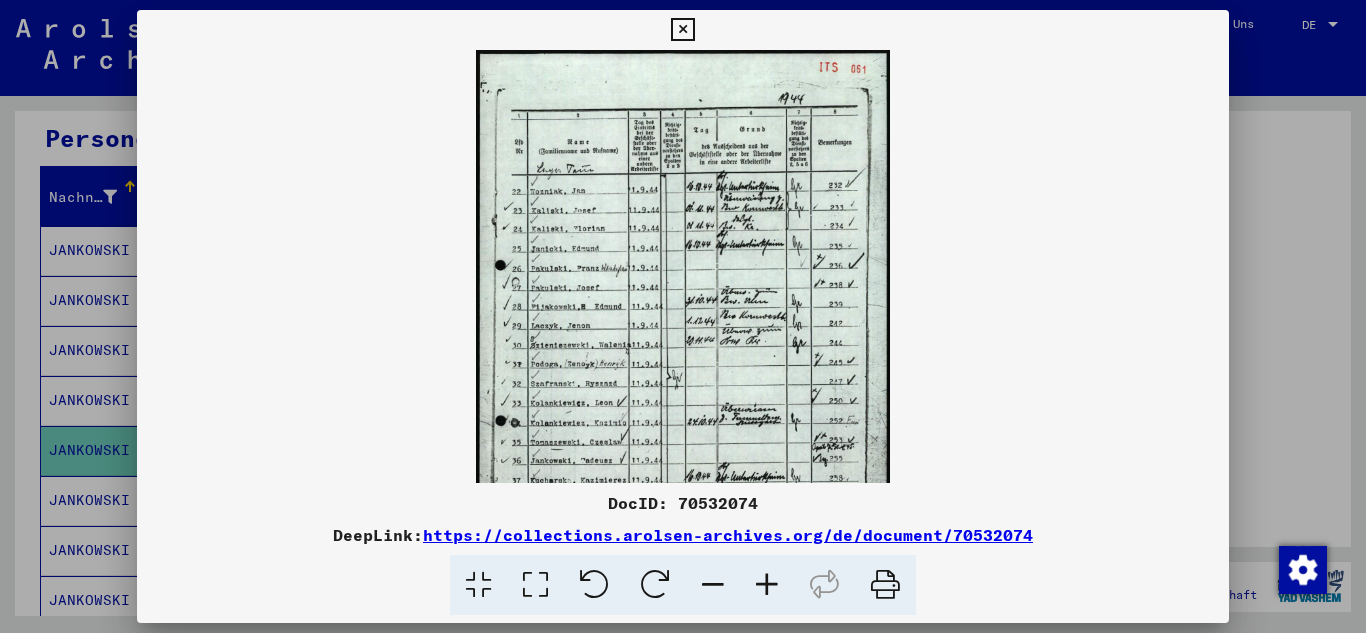 click at bounding box center [767, 585] 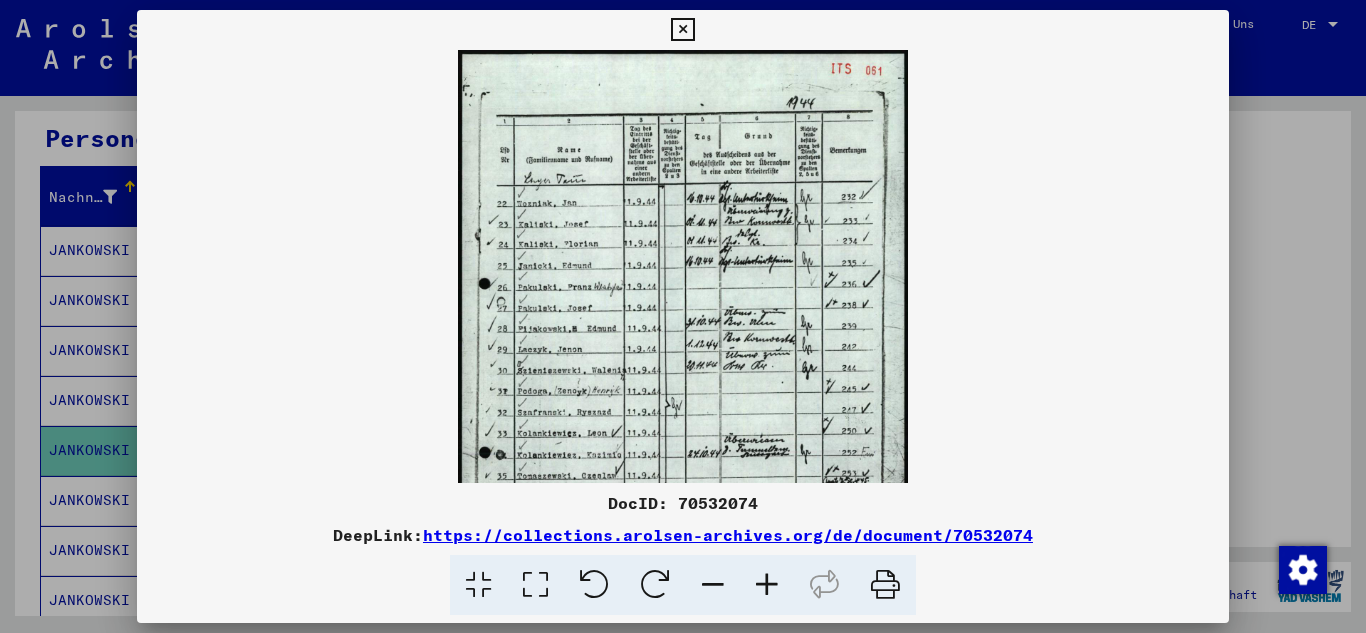 click at bounding box center [767, 585] 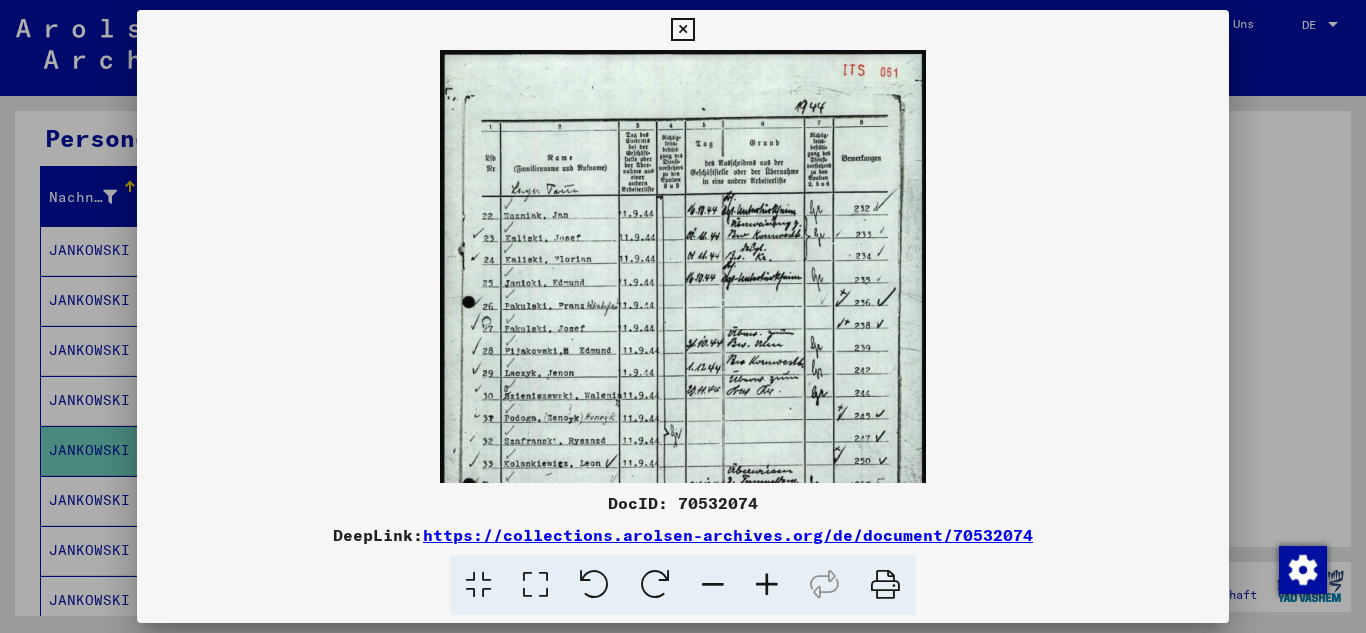 click at bounding box center [767, 585] 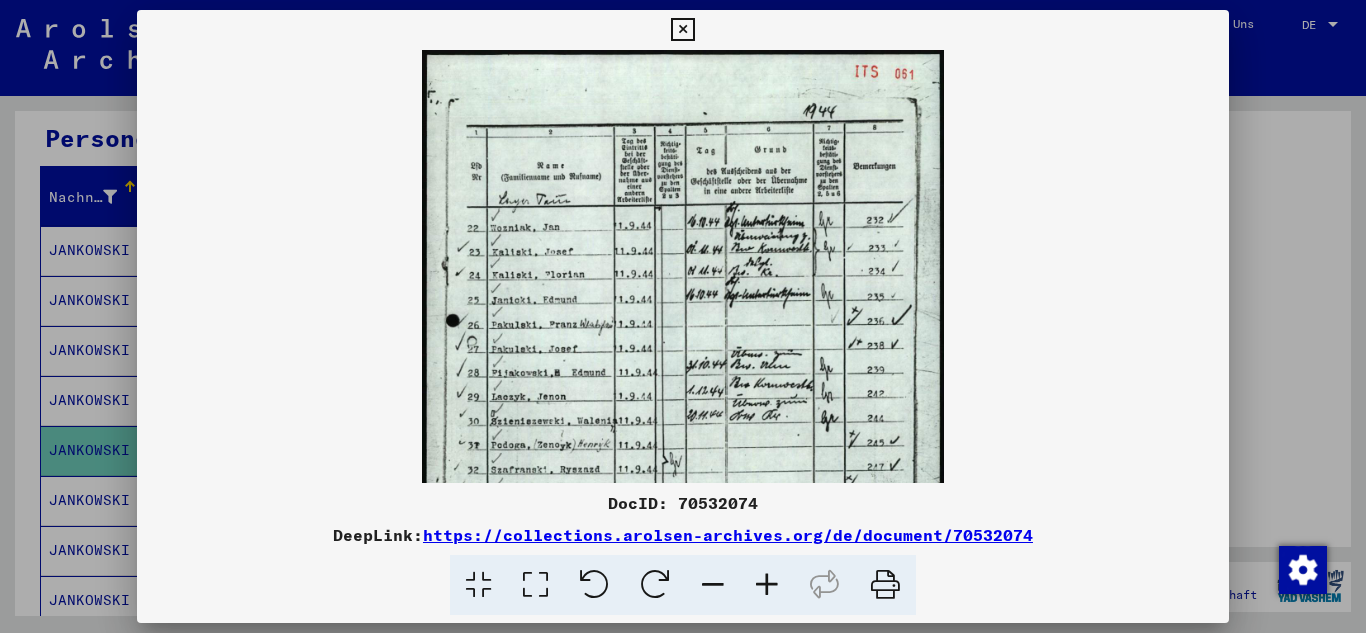 click at bounding box center (767, 585) 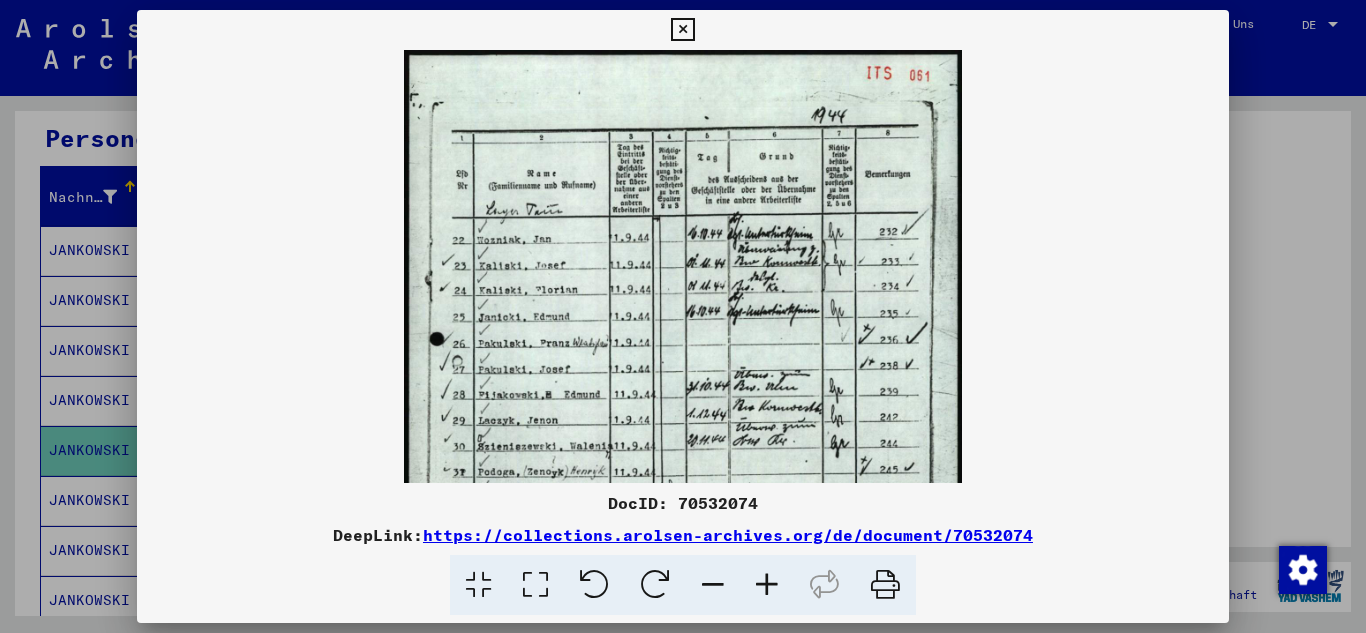 click at bounding box center (767, 585) 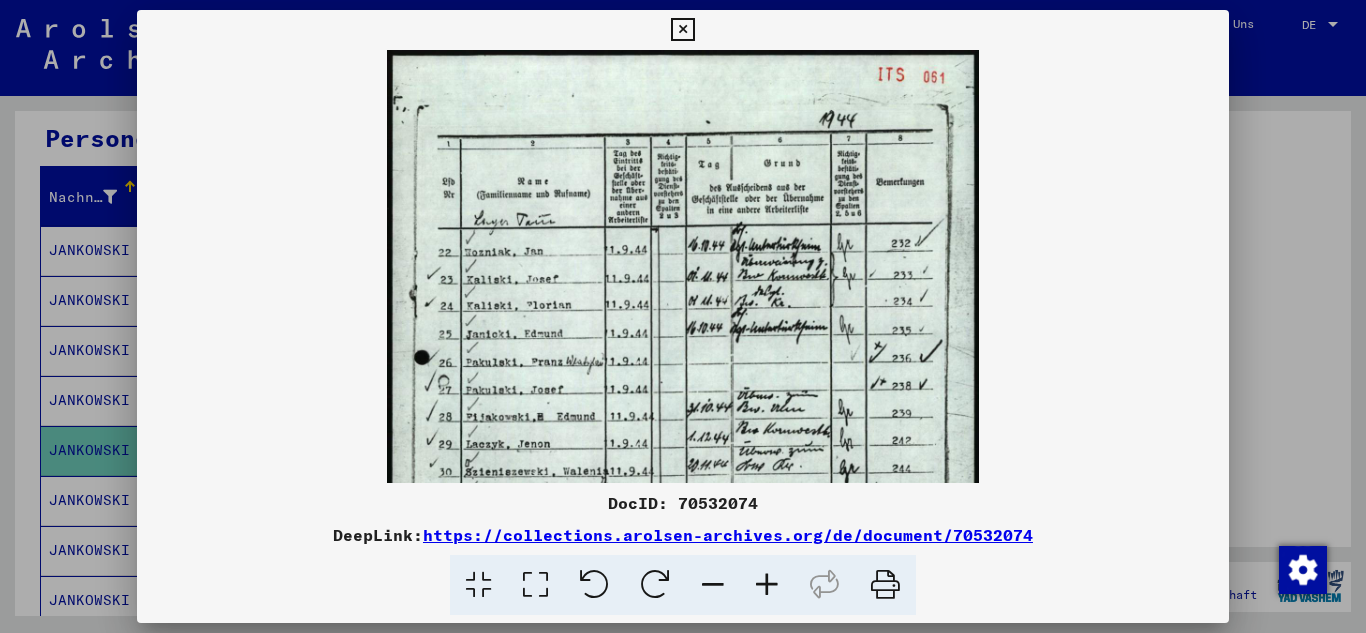 click at bounding box center [767, 585] 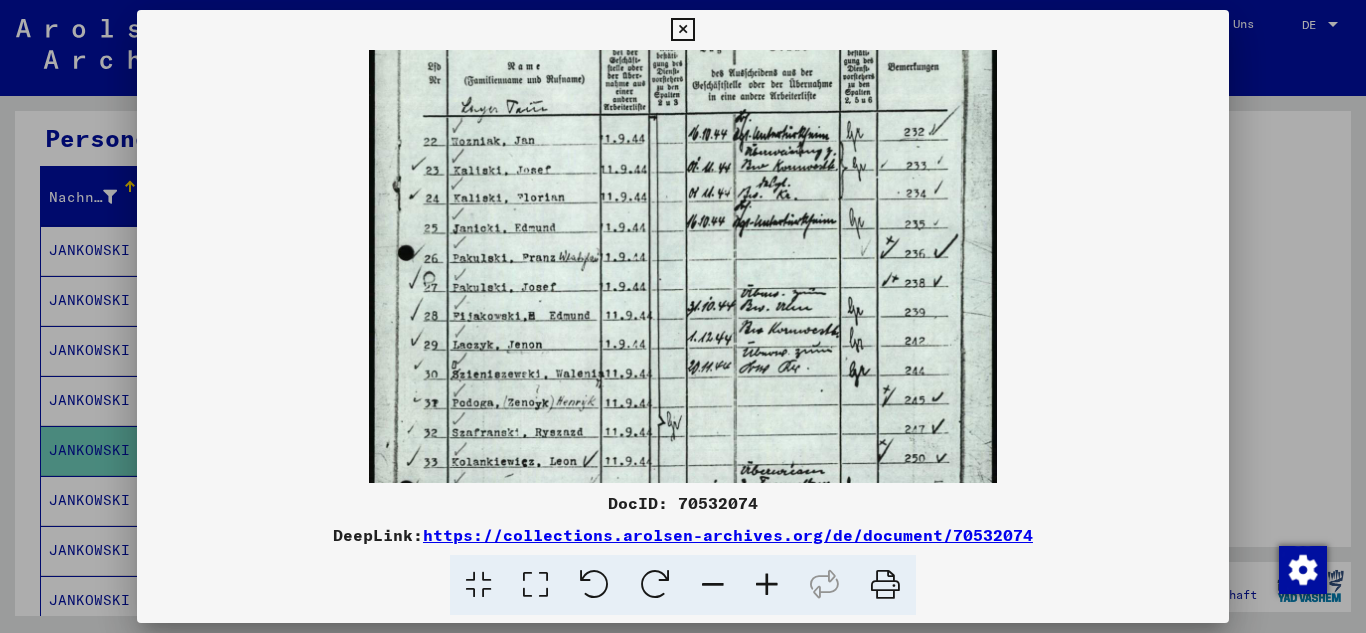 scroll, scrollTop: 141, scrollLeft: 0, axis: vertical 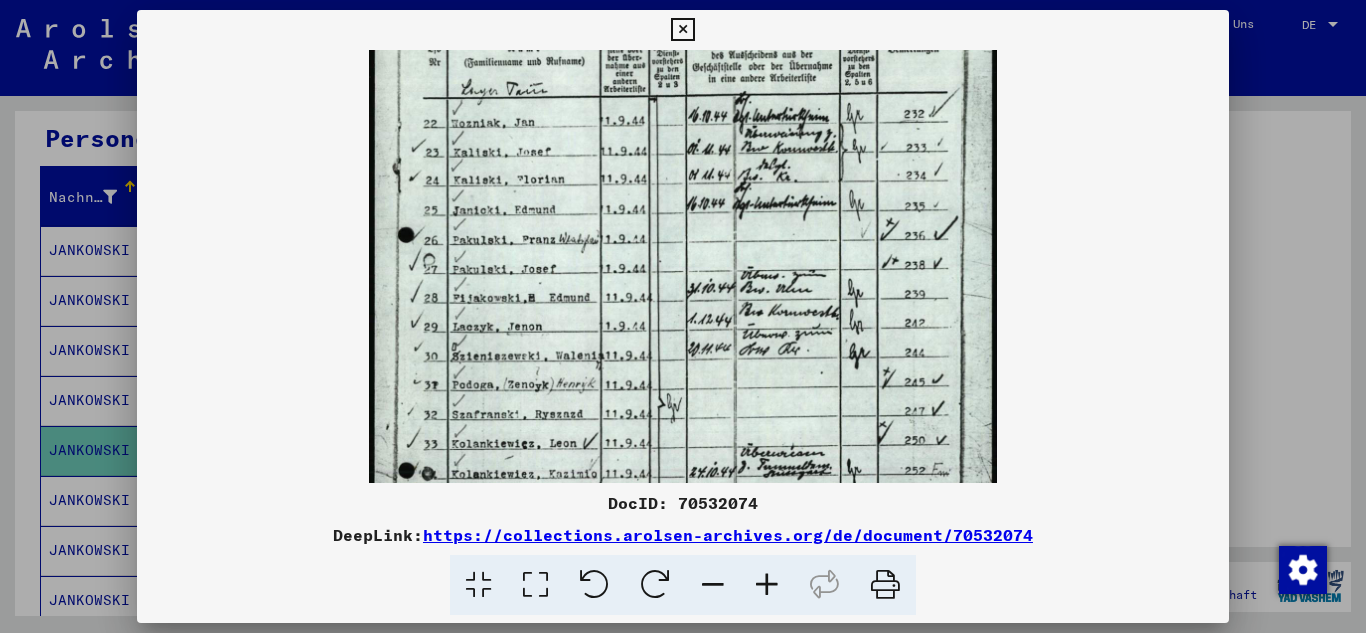 drag, startPoint x: 670, startPoint y: 425, endPoint x: 676, endPoint y: 284, distance: 141.12761 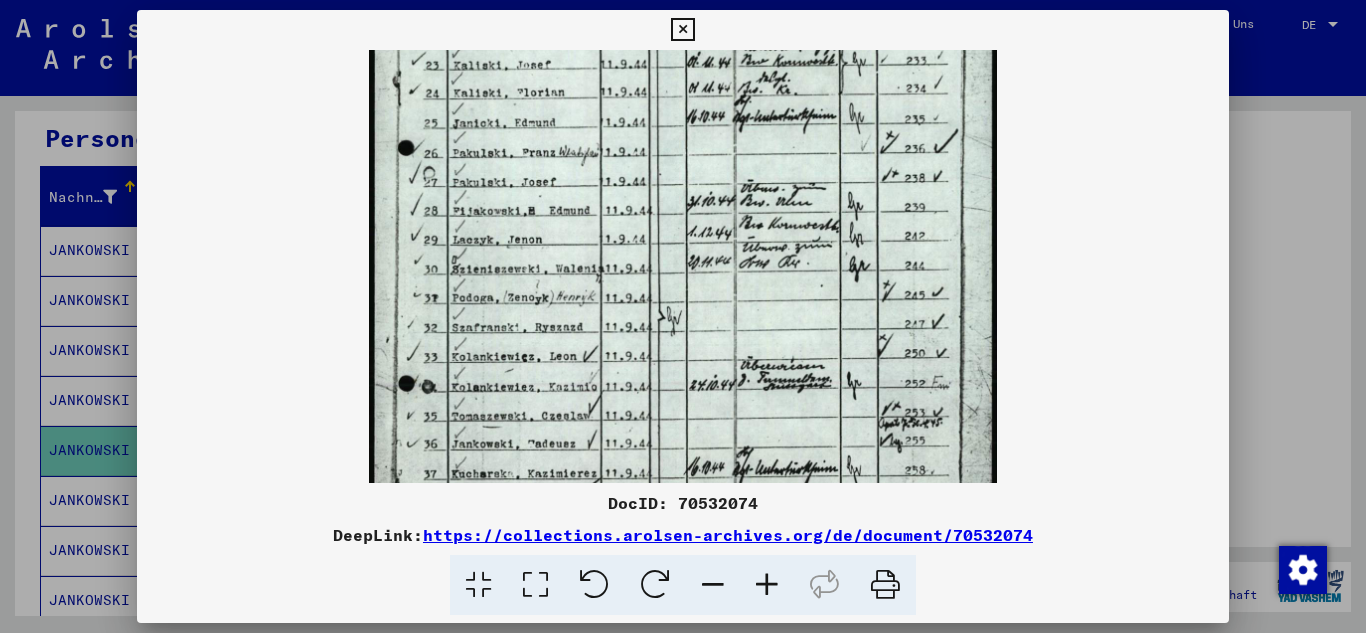 scroll, scrollTop: 232, scrollLeft: 0, axis: vertical 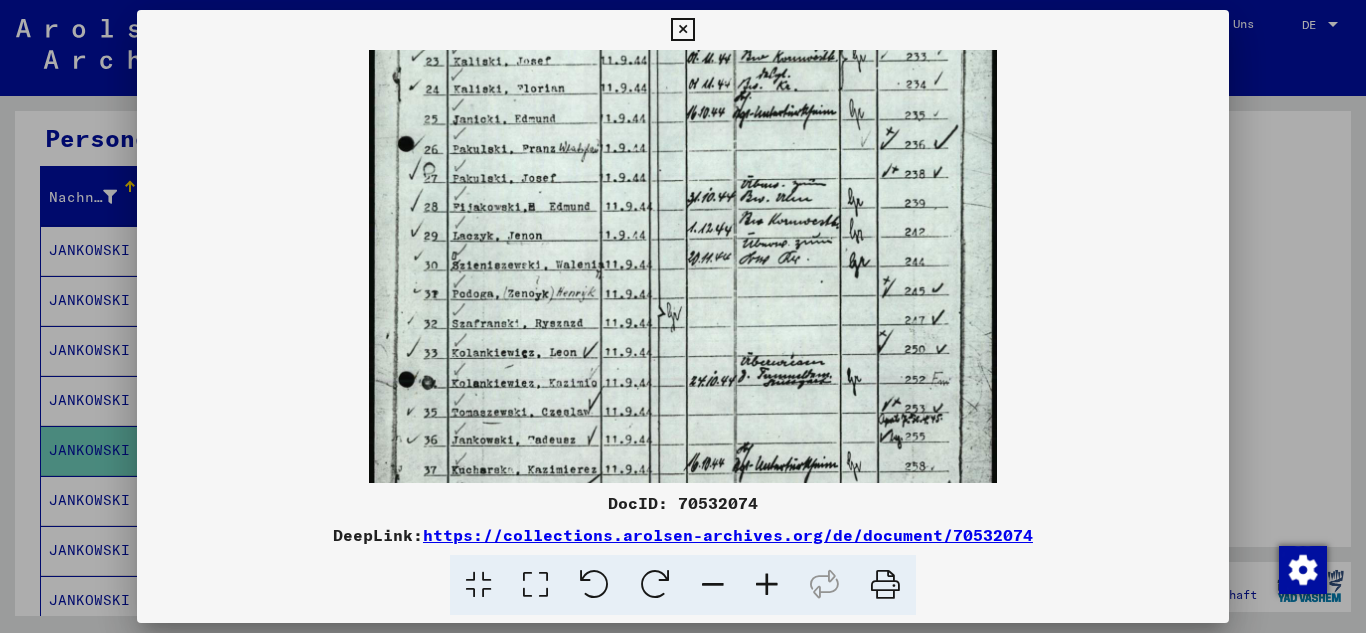drag, startPoint x: 646, startPoint y: 443, endPoint x: 635, endPoint y: 352, distance: 91.66242 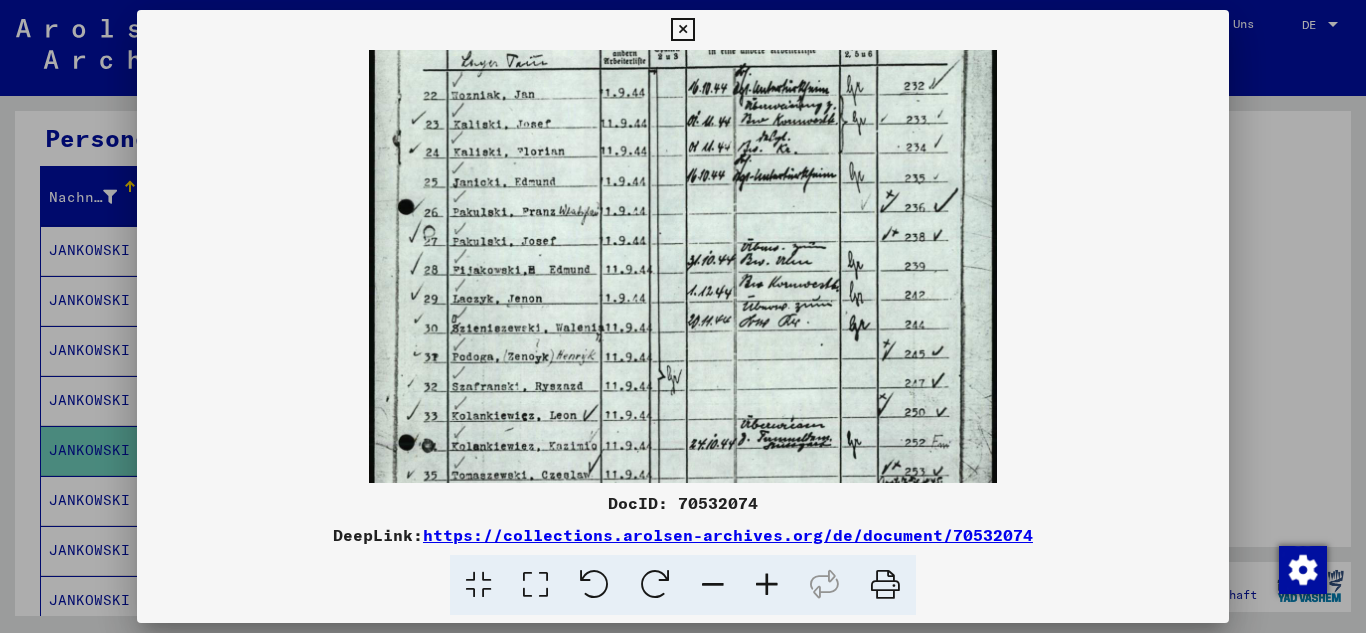 scroll, scrollTop: 147, scrollLeft: 0, axis: vertical 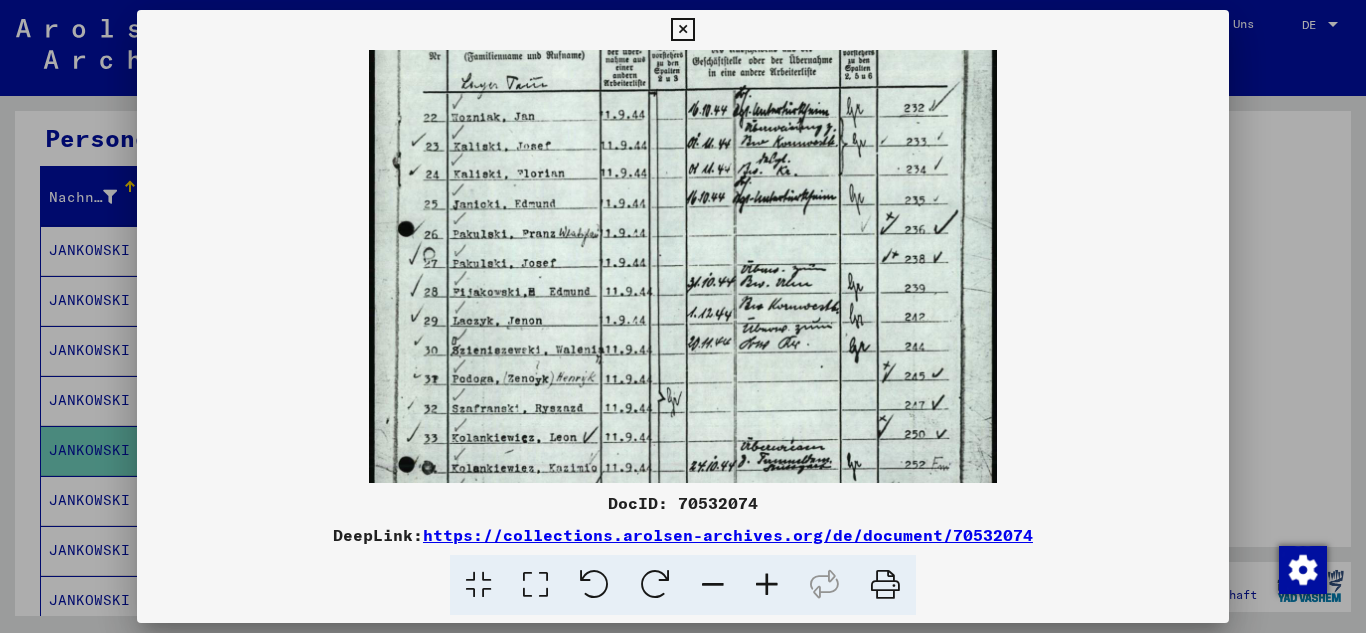 drag, startPoint x: 831, startPoint y: 280, endPoint x: 789, endPoint y: 365, distance: 94.81033 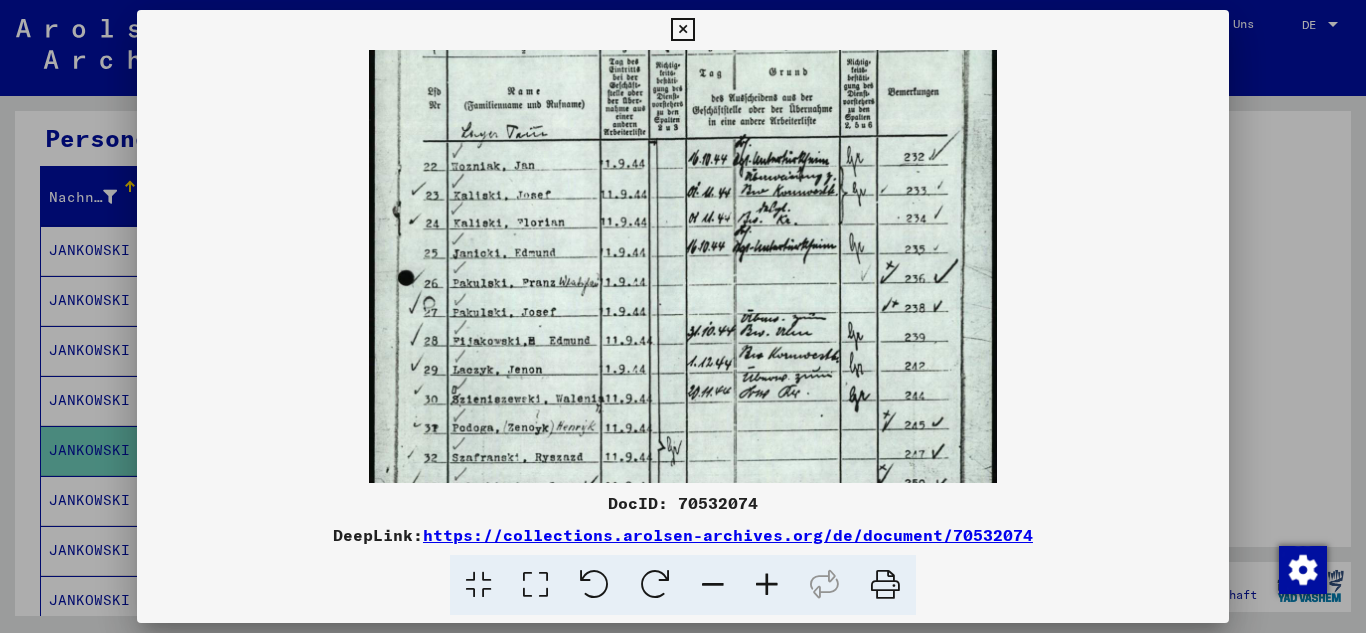 scroll, scrollTop: 90, scrollLeft: 0, axis: vertical 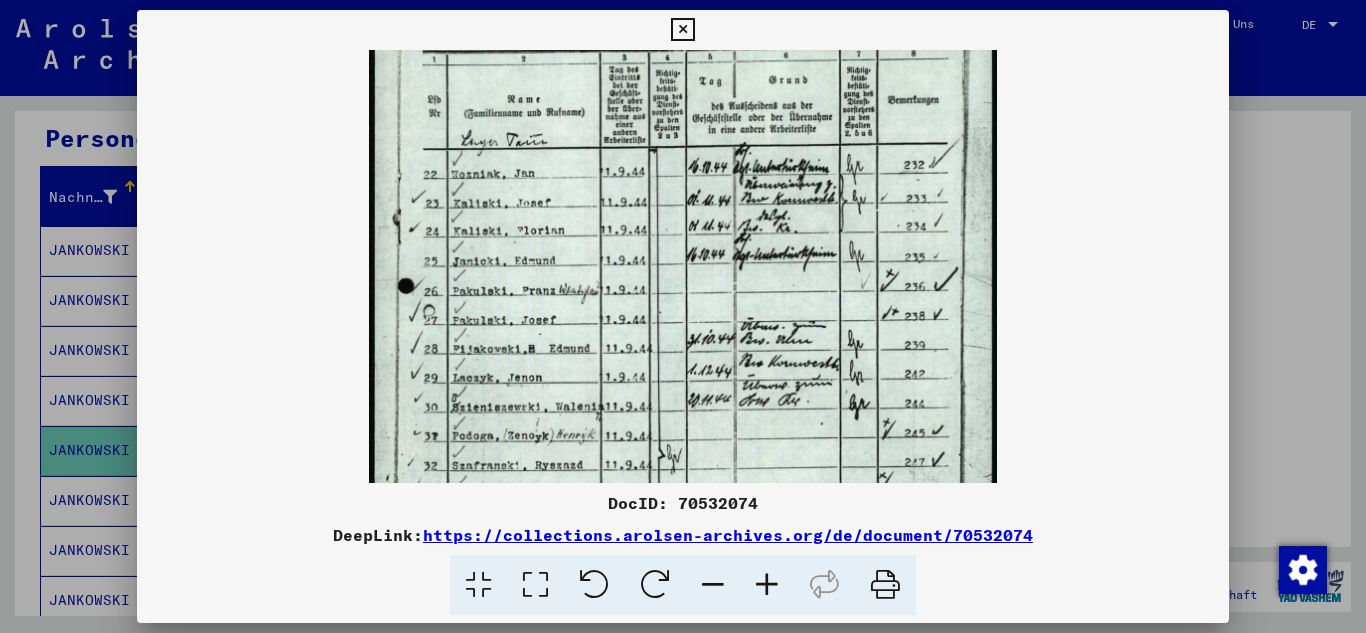 drag, startPoint x: 819, startPoint y: 168, endPoint x: 807, endPoint y: 225, distance: 58.249462 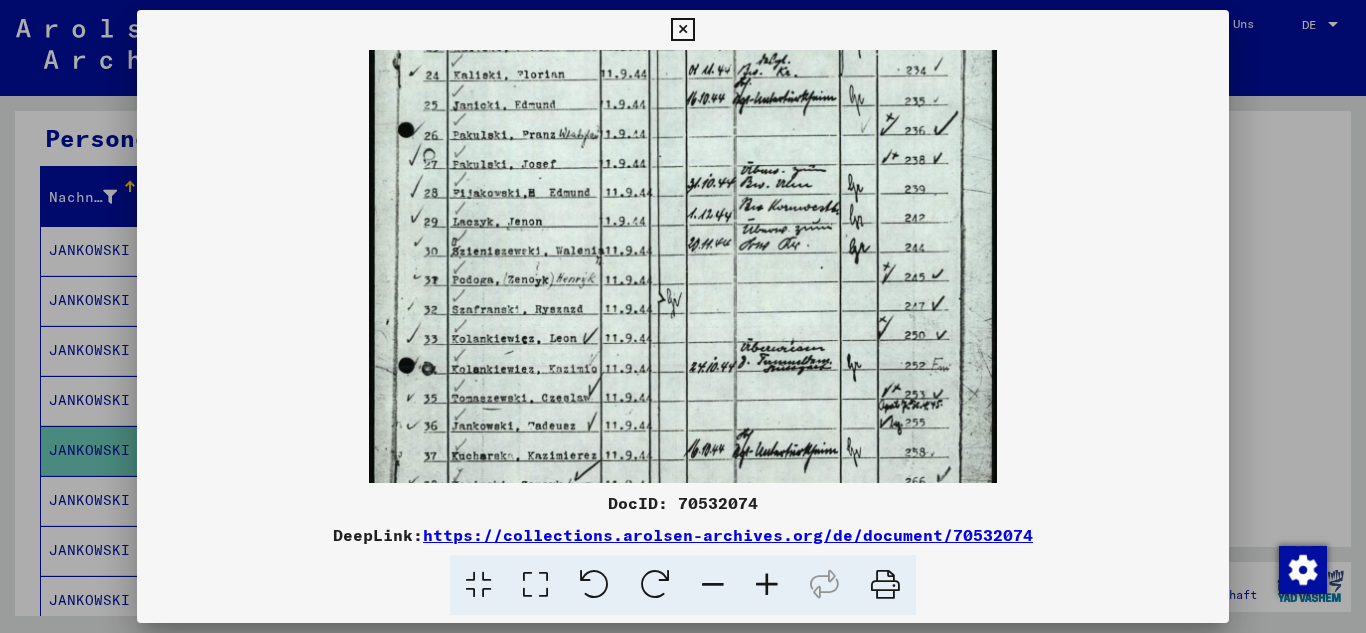 scroll, scrollTop: 277, scrollLeft: 0, axis: vertical 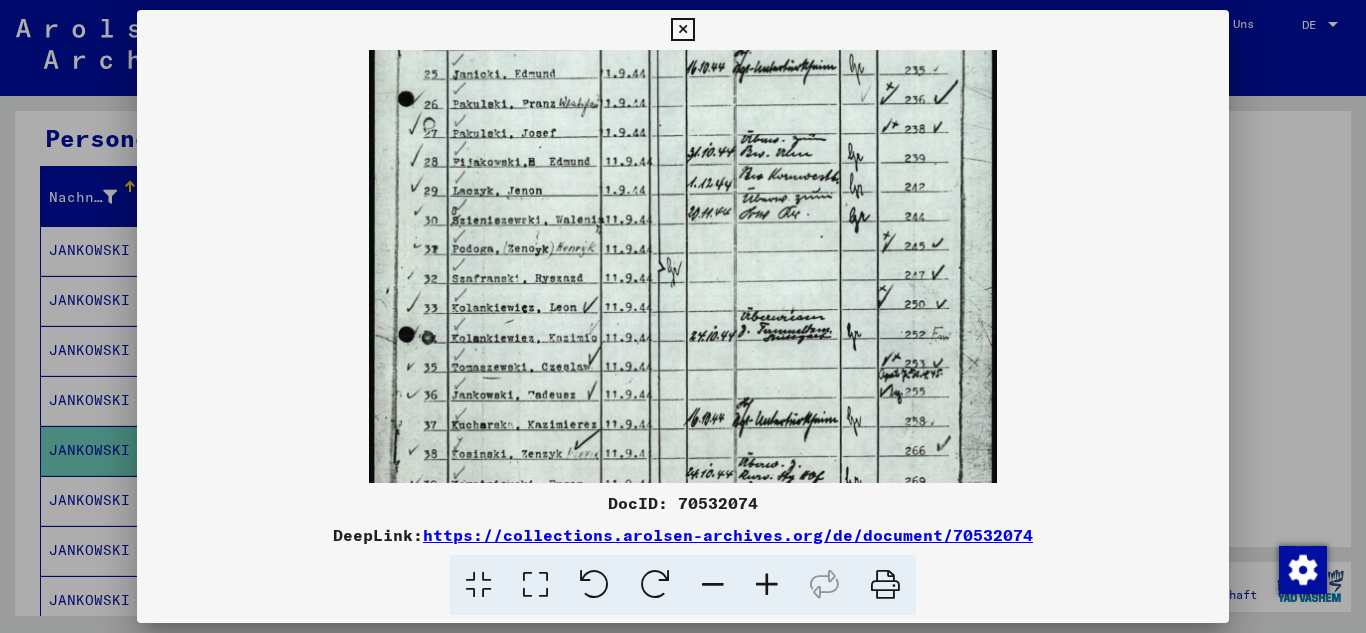 drag, startPoint x: 768, startPoint y: 412, endPoint x: 812, endPoint y: 224, distance: 193.08029 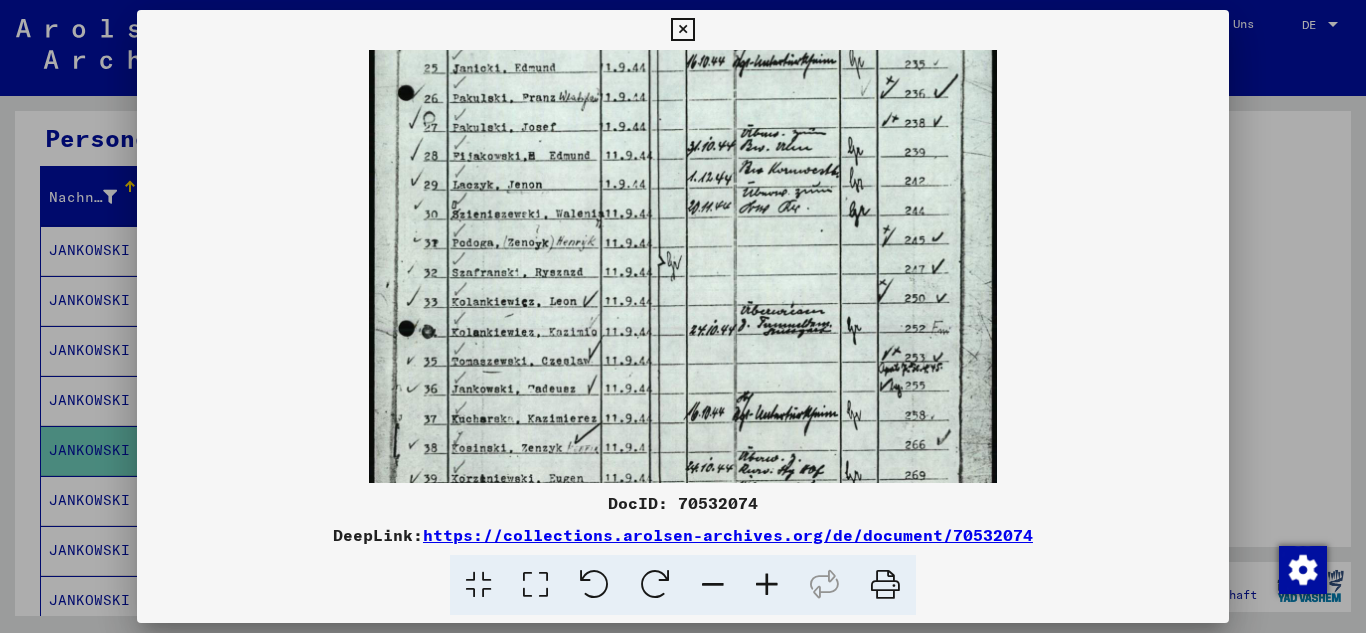 scroll, scrollTop: 450, scrollLeft: 0, axis: vertical 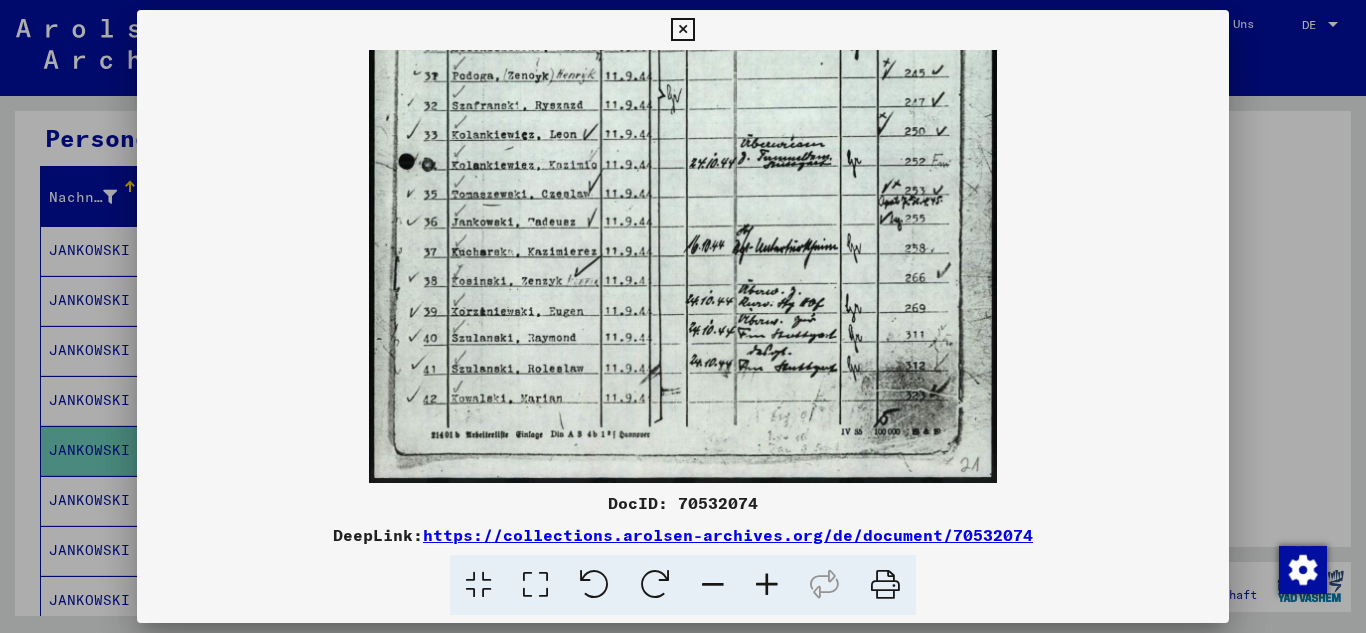 drag, startPoint x: 736, startPoint y: 405, endPoint x: 781, endPoint y: 202, distance: 207.92787 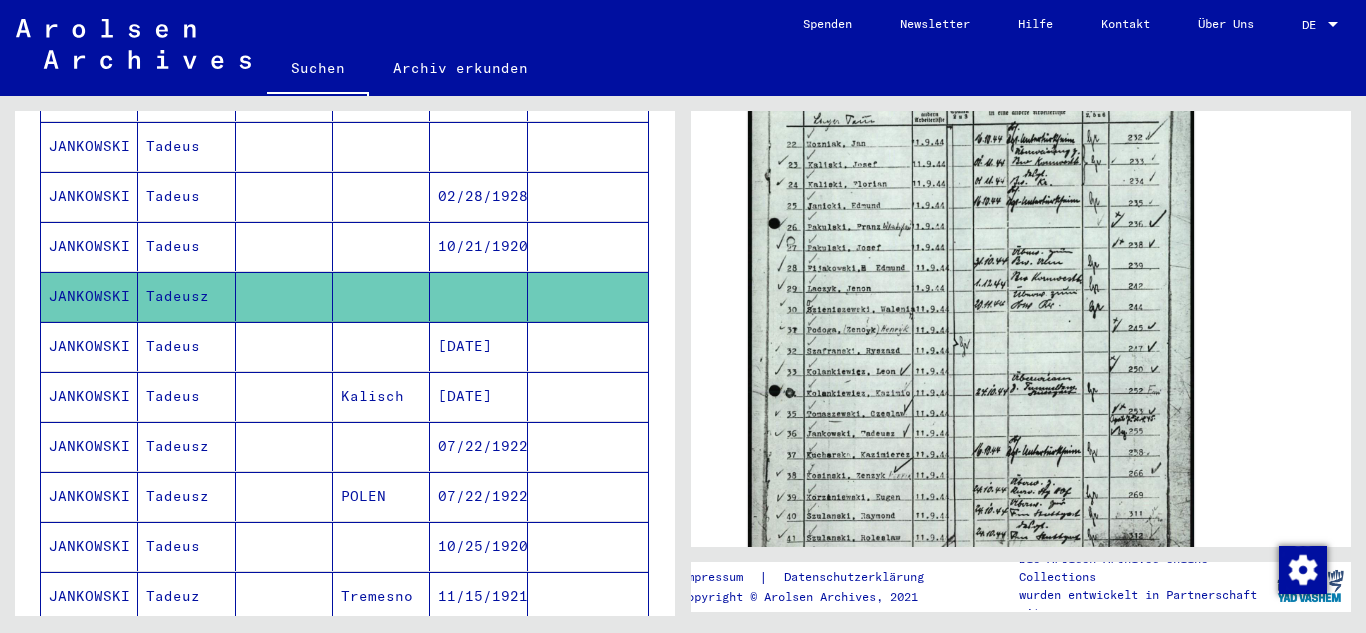 scroll, scrollTop: 400, scrollLeft: 0, axis: vertical 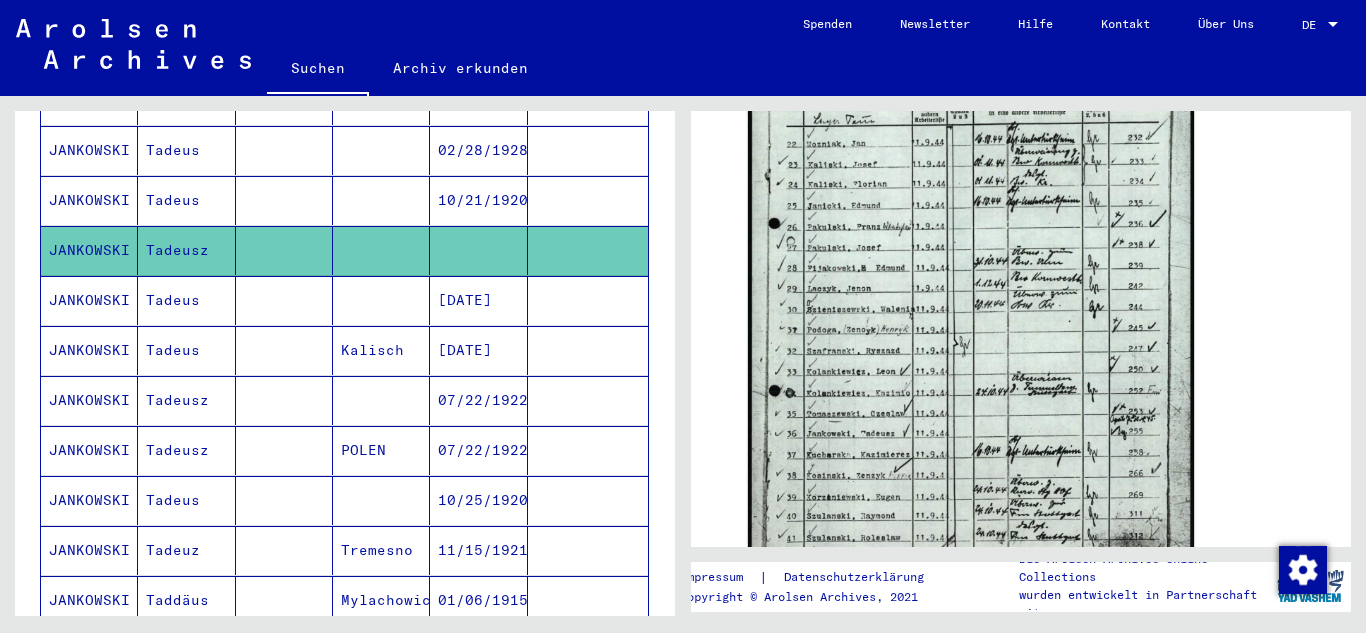click on "07/22/1922" at bounding box center (478, 450) 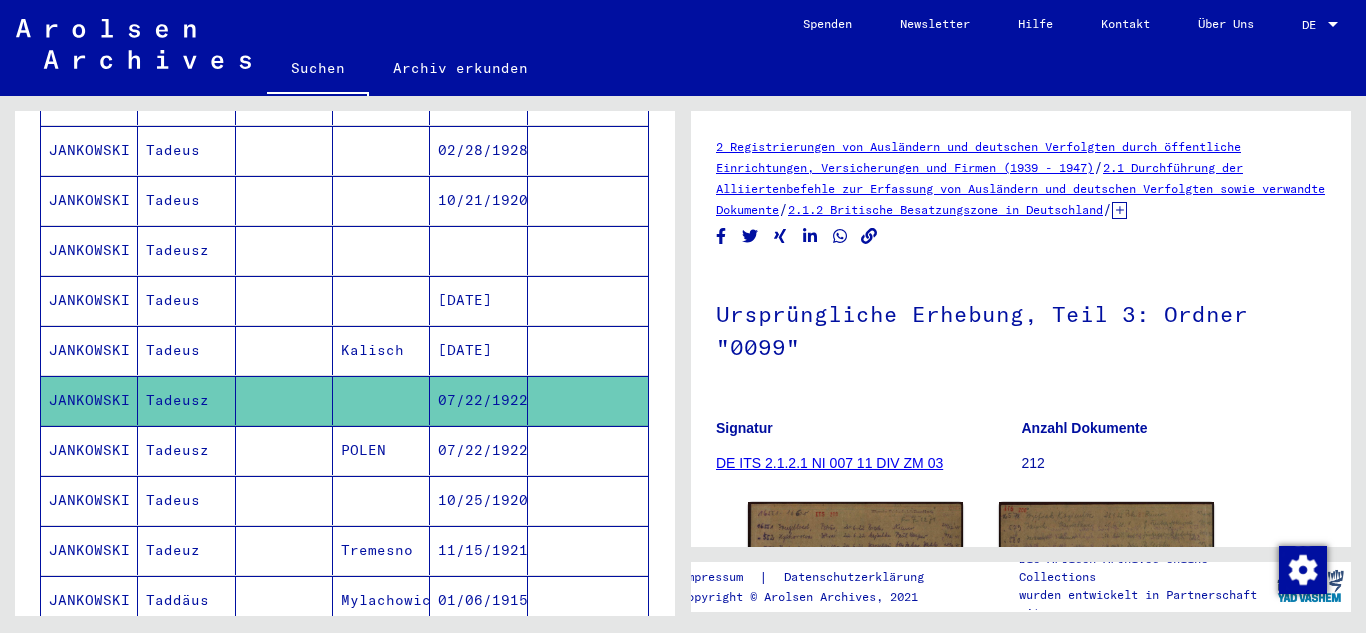 scroll, scrollTop: 0, scrollLeft: 0, axis: both 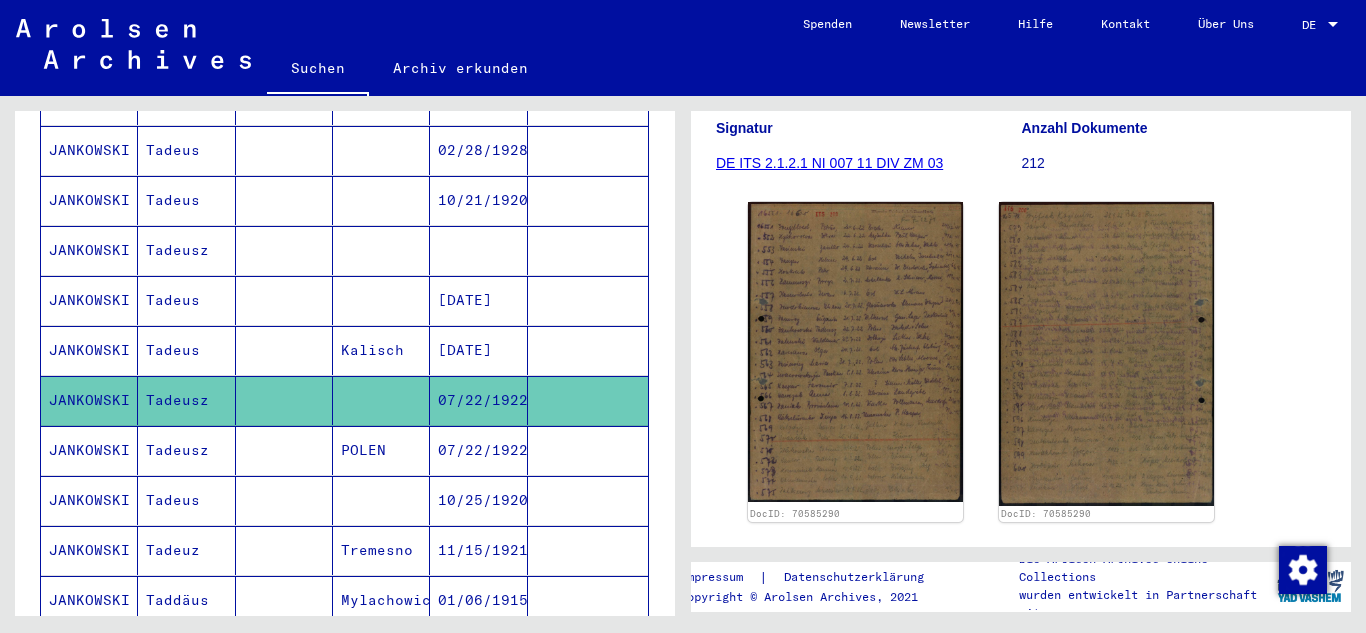 click on "07/22/1922" at bounding box center [478, 500] 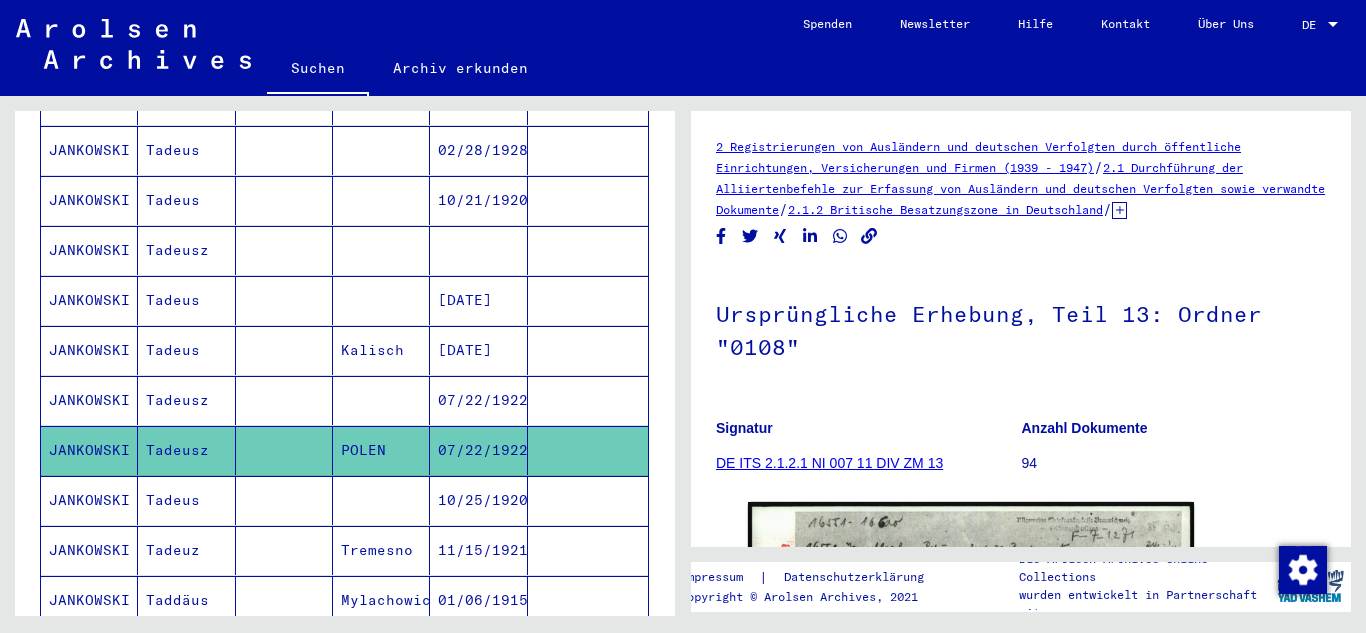 scroll, scrollTop: 0, scrollLeft: 0, axis: both 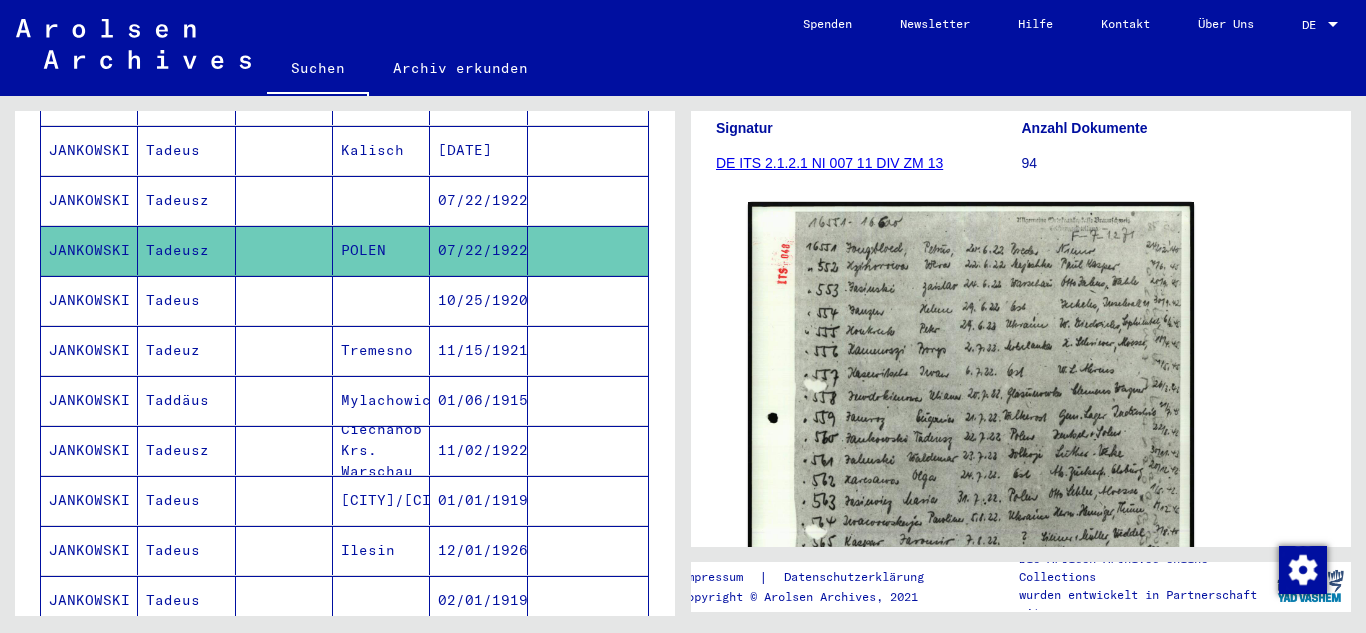 click on "11/02/1922" at bounding box center (478, 500) 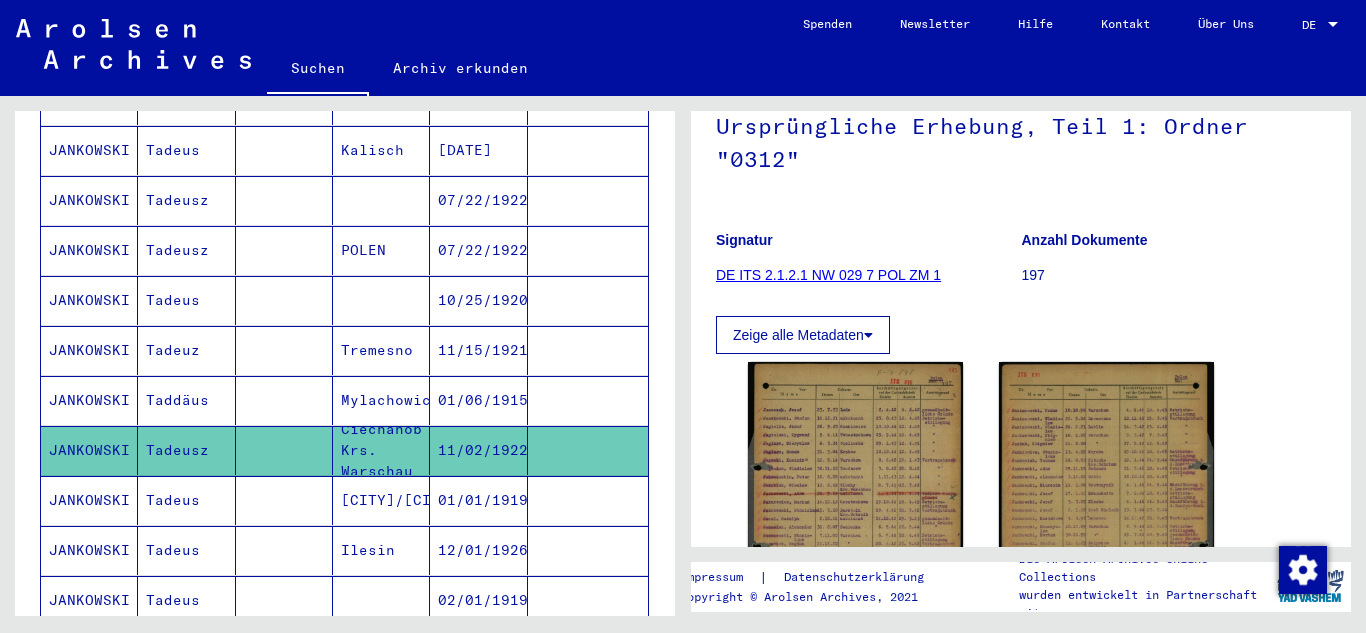 scroll, scrollTop: 300, scrollLeft: 0, axis: vertical 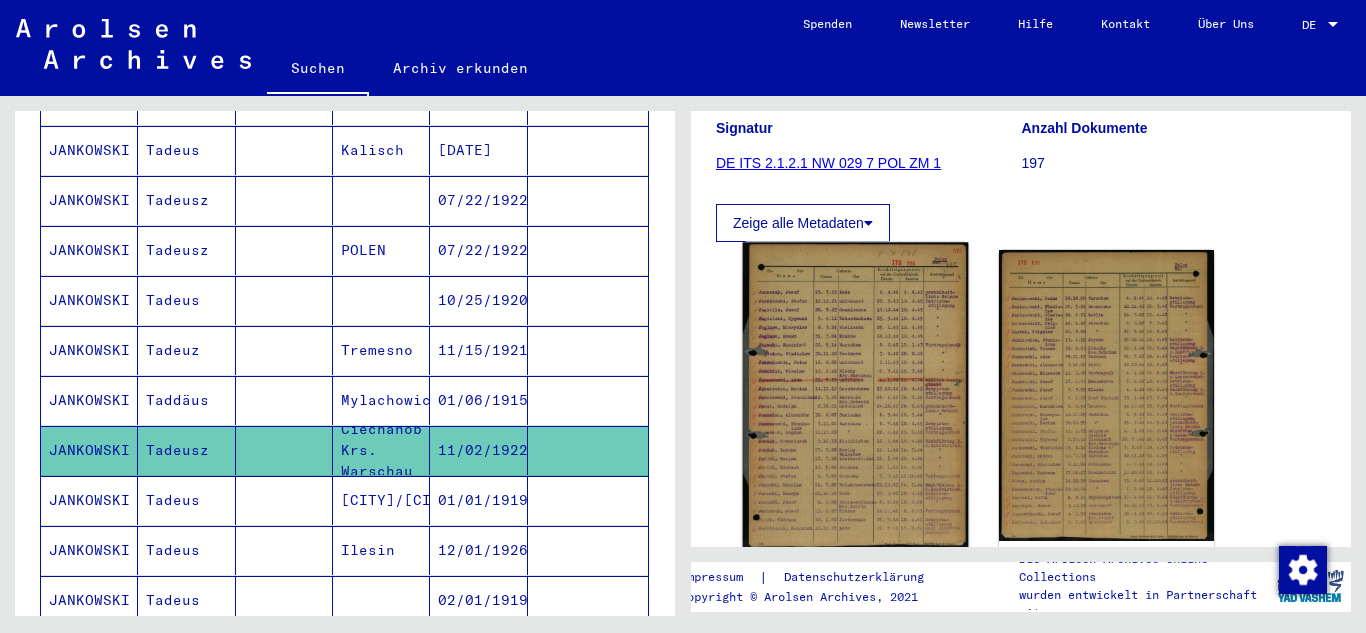 click 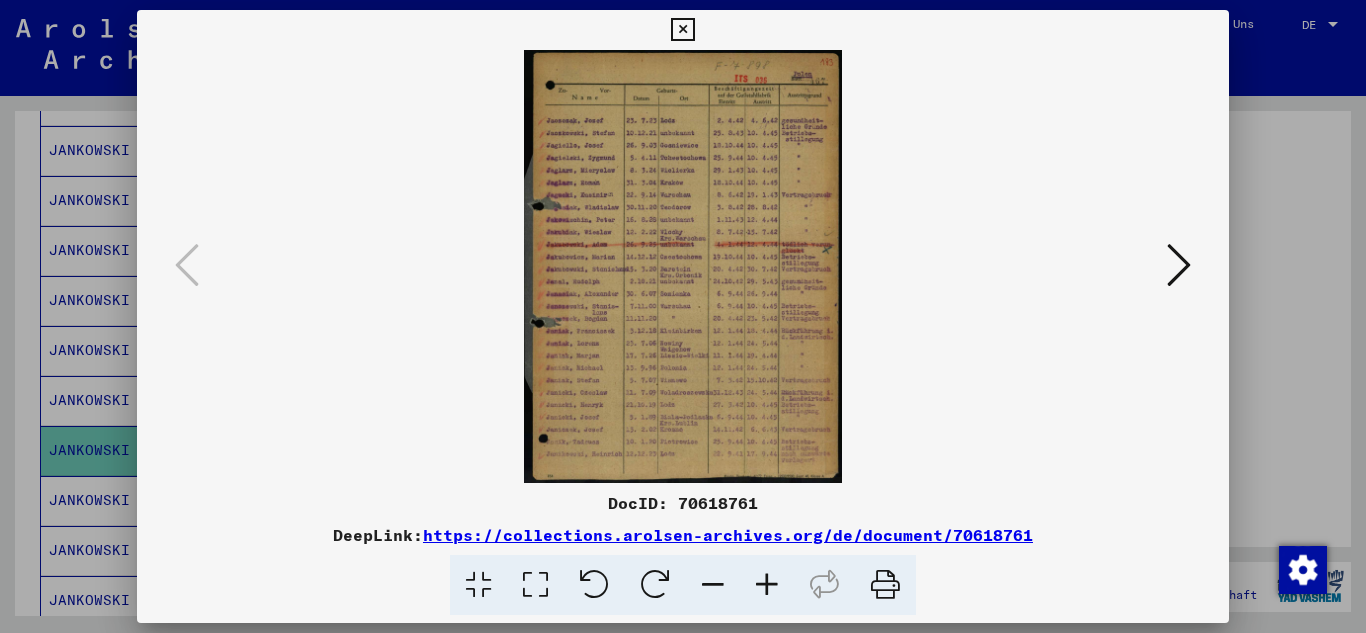 click at bounding box center [1179, 265] 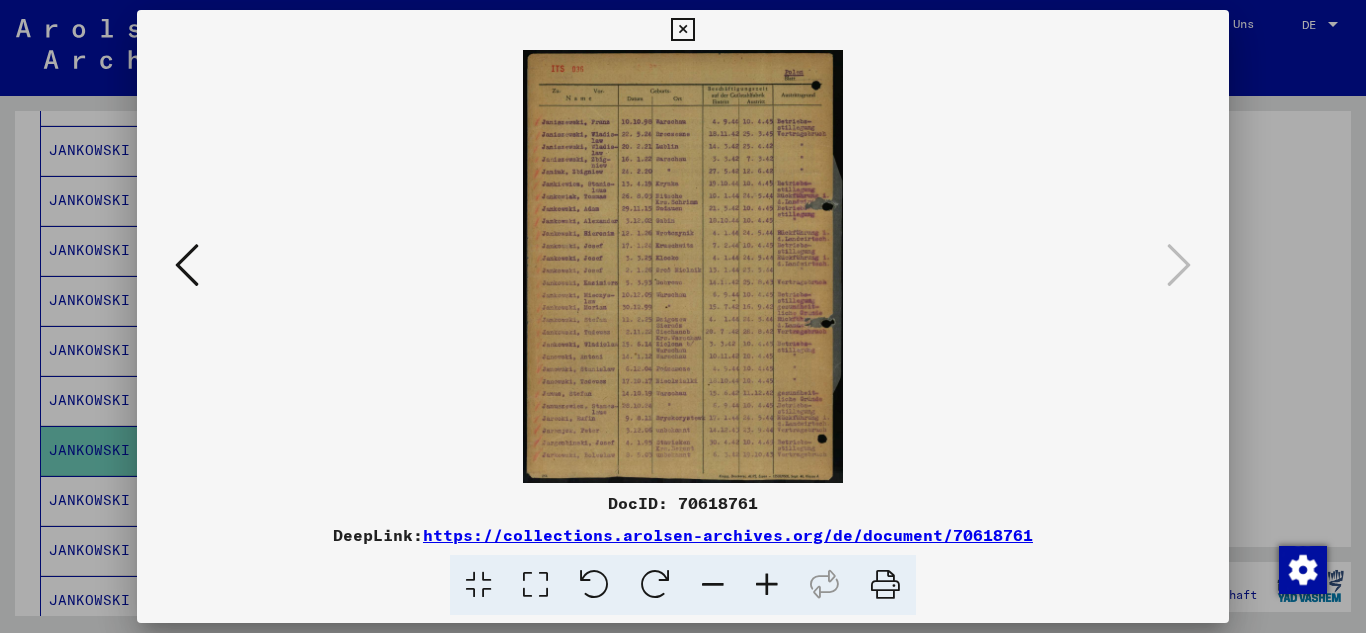 click at bounding box center (767, 585) 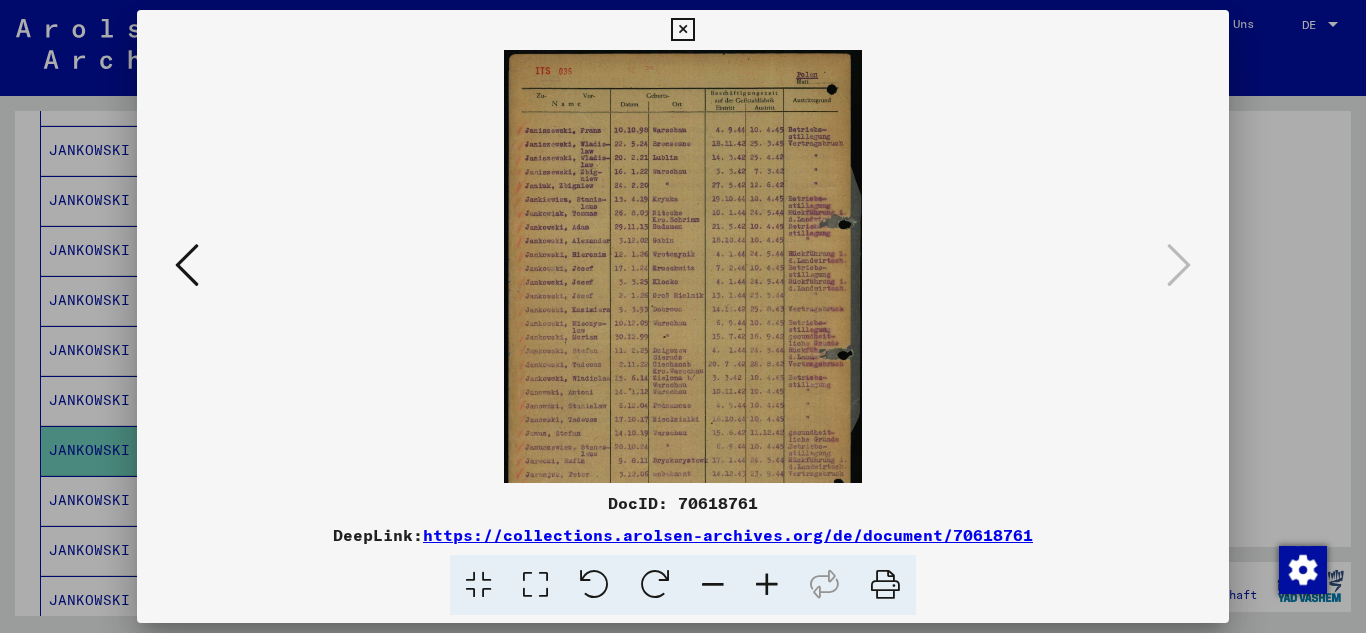 click at bounding box center [767, 585] 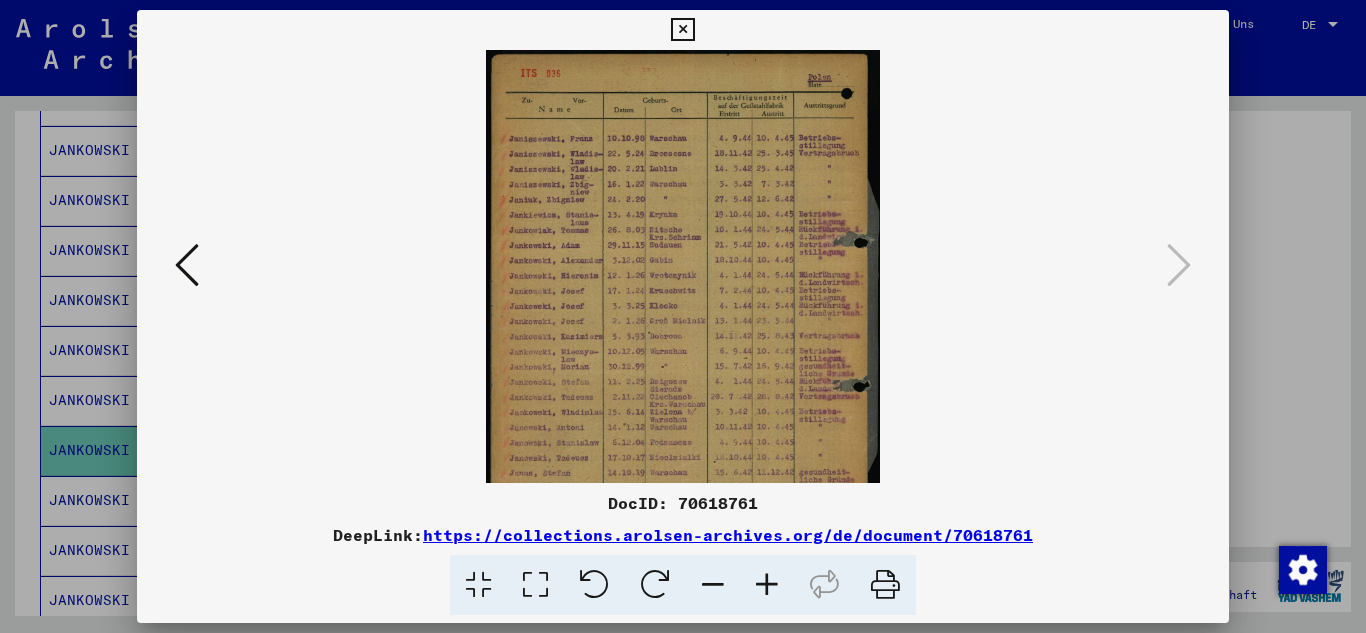 click at bounding box center (767, 585) 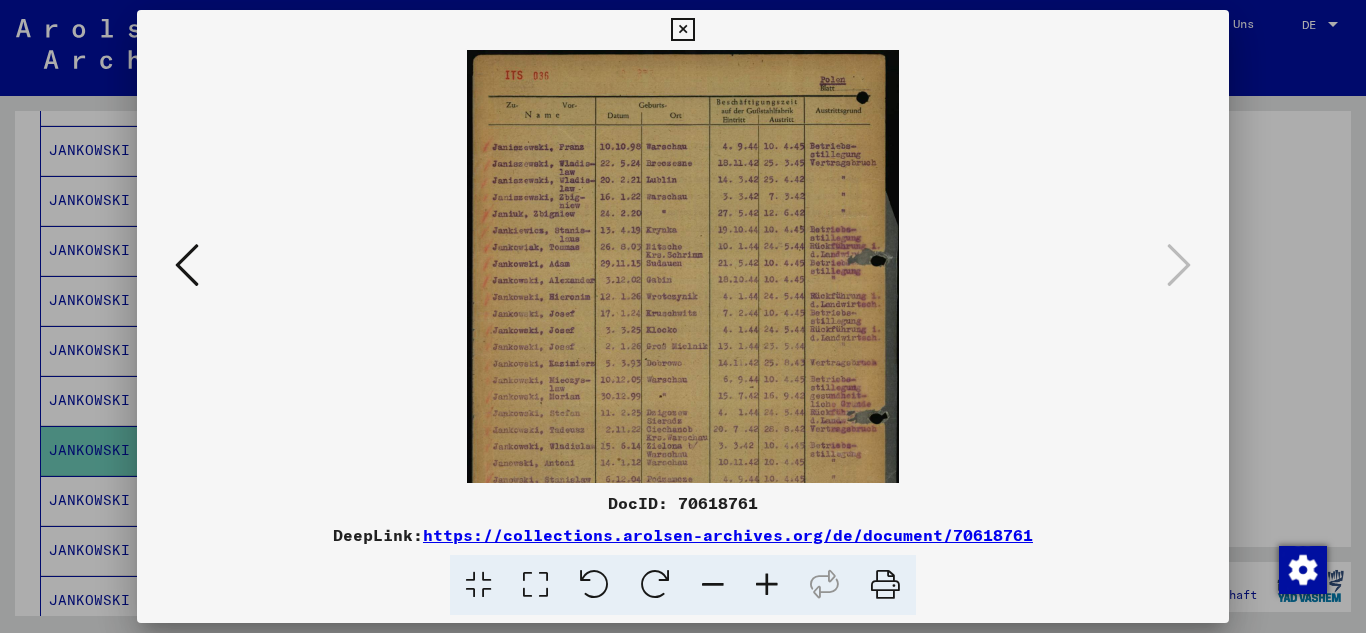 click at bounding box center (767, 585) 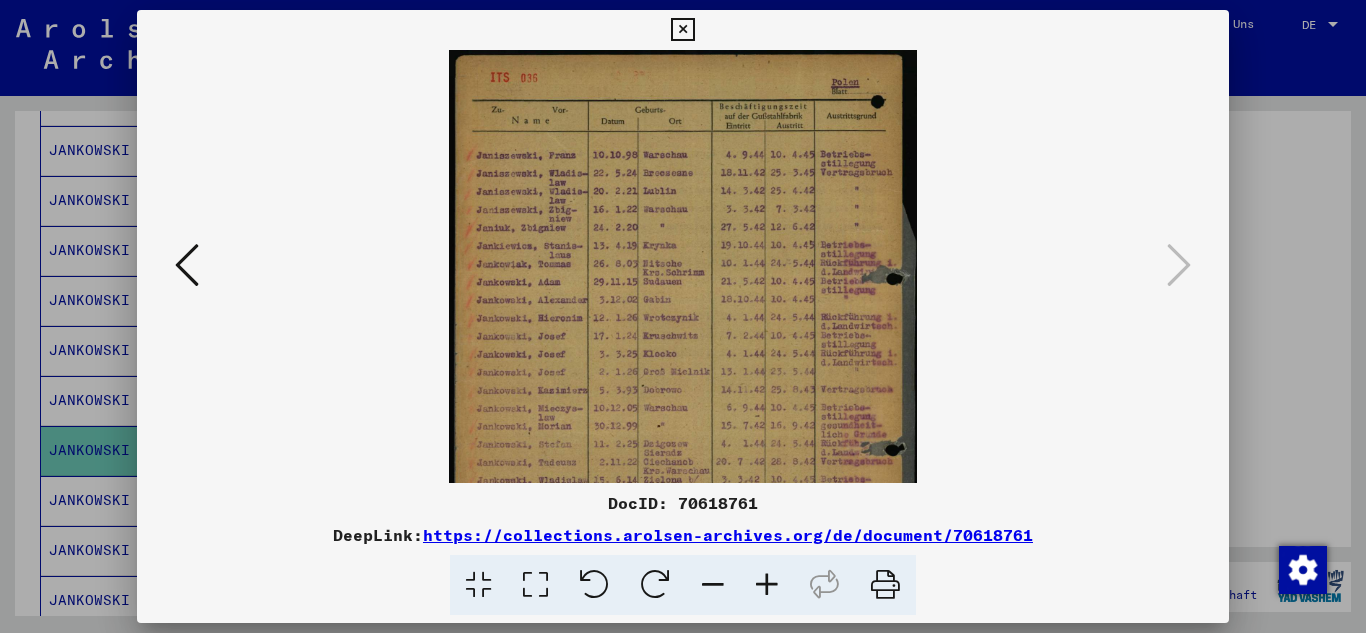 click at bounding box center [767, 585] 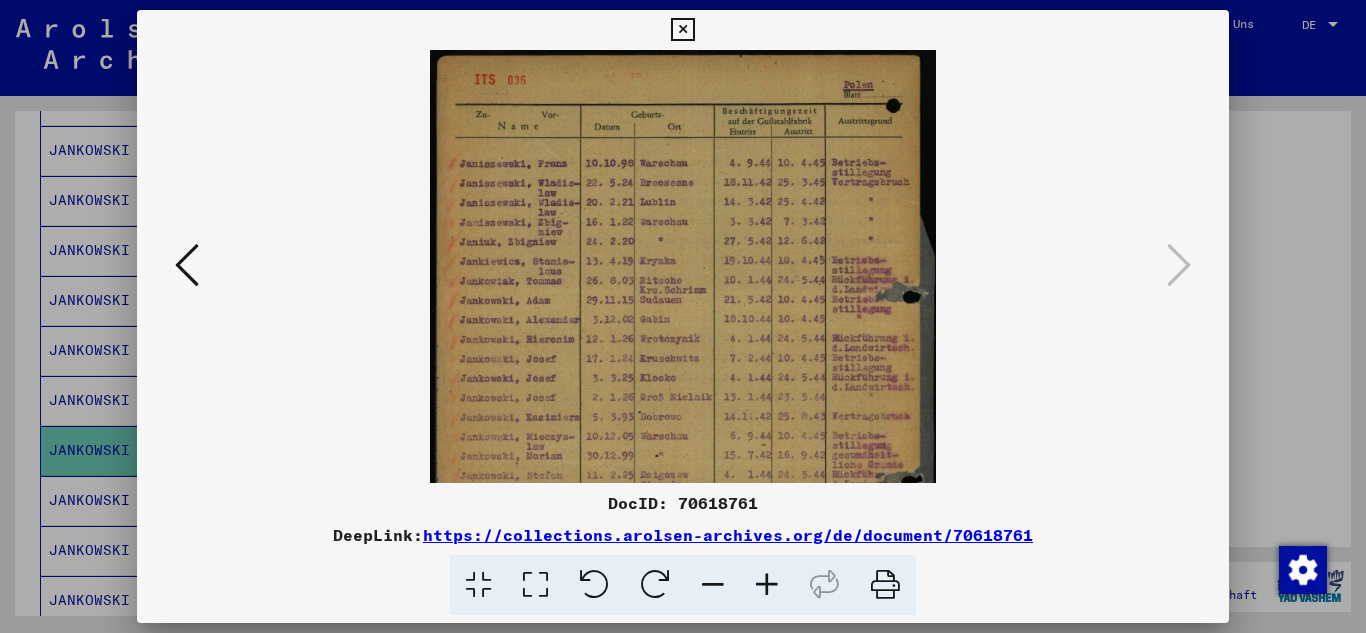 click at bounding box center [767, 585] 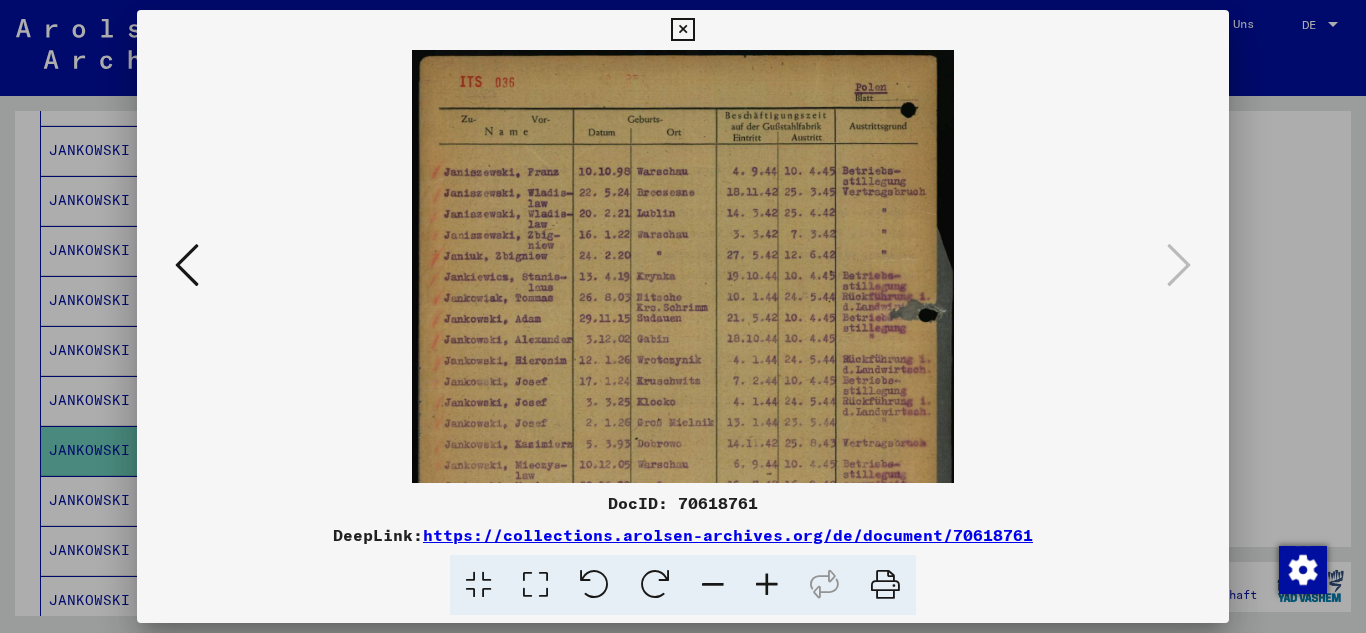 click at bounding box center (767, 585) 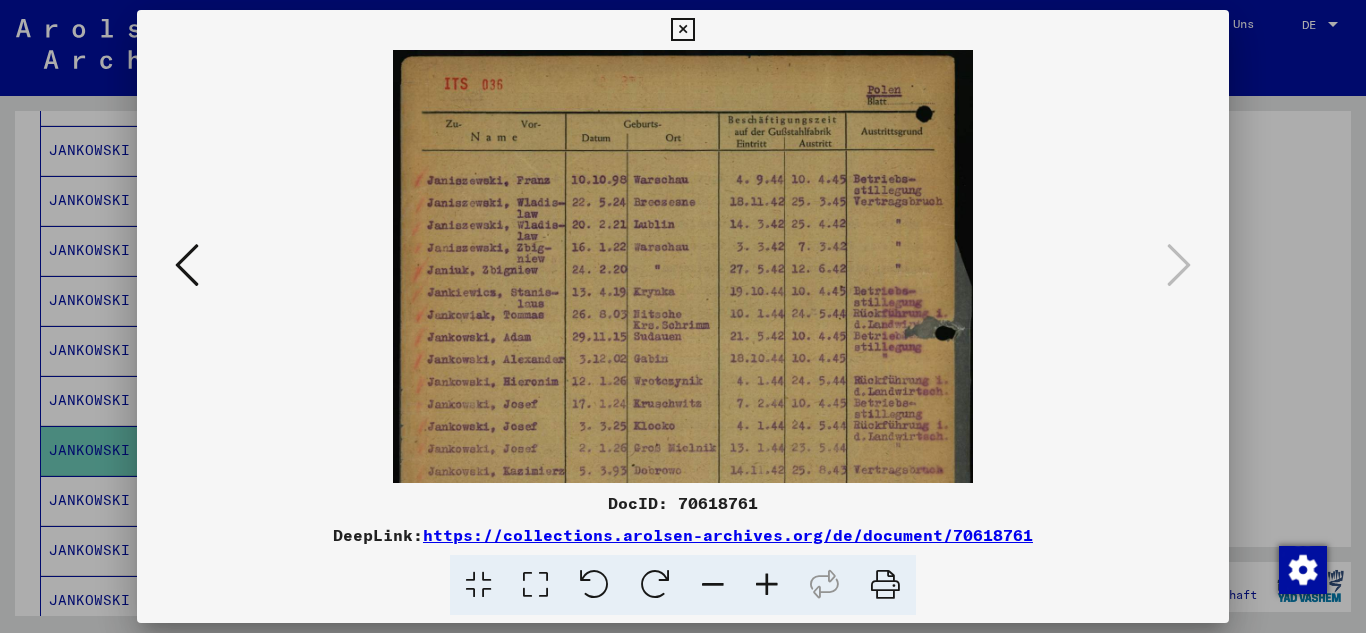 click at bounding box center (767, 585) 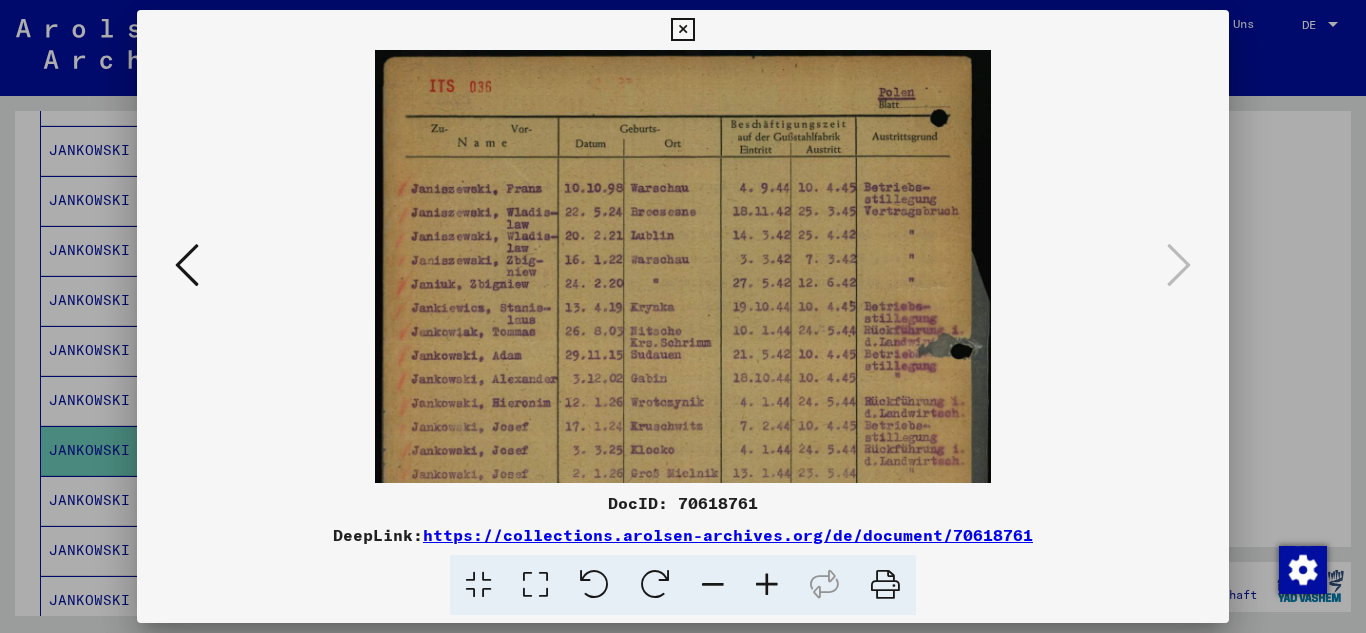 click at bounding box center [767, 585] 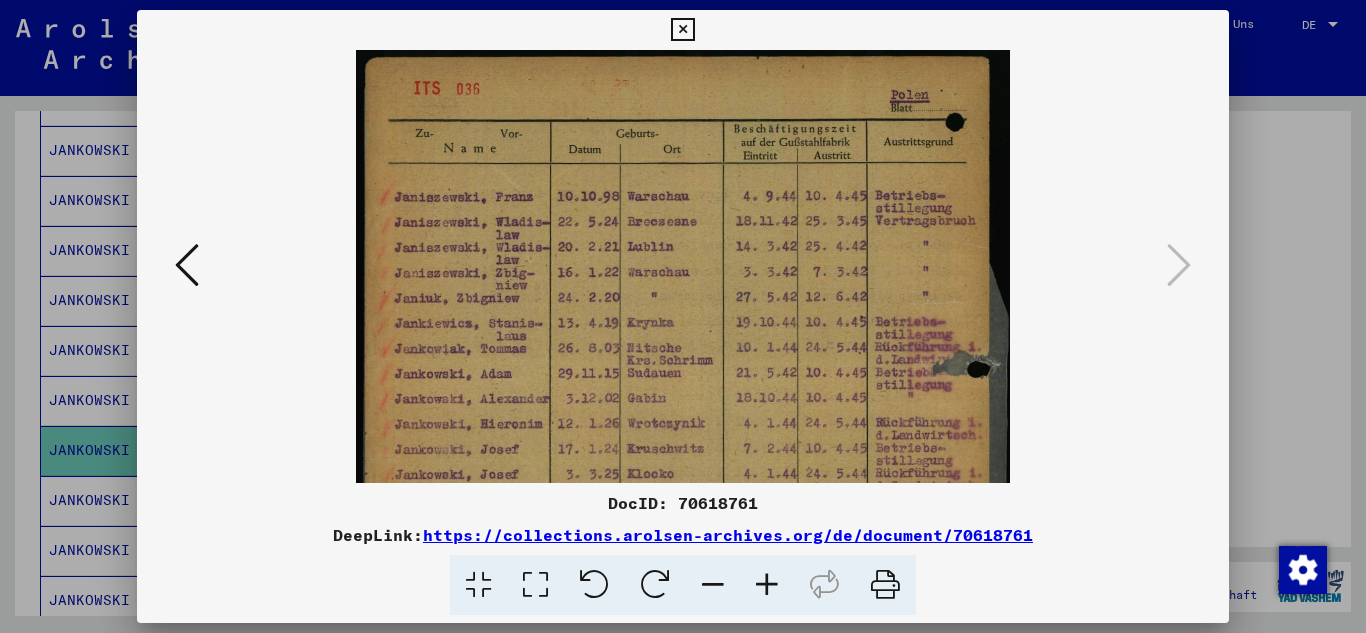 click at bounding box center [767, 585] 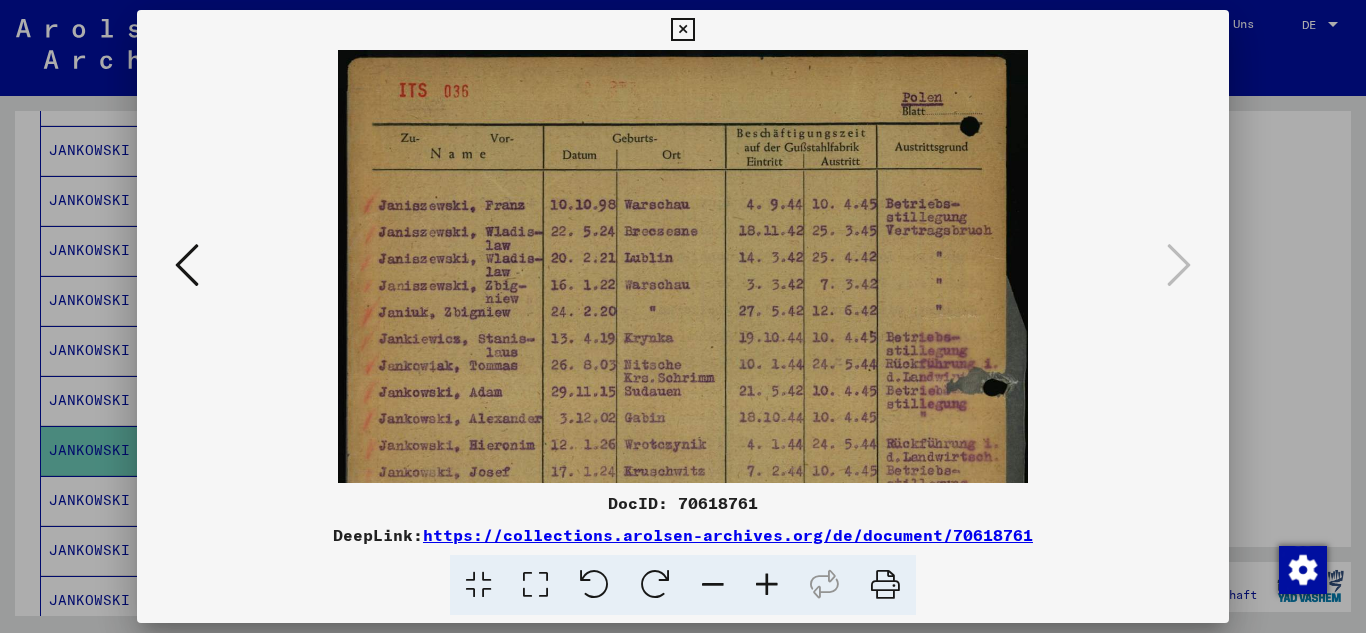 click at bounding box center (767, 585) 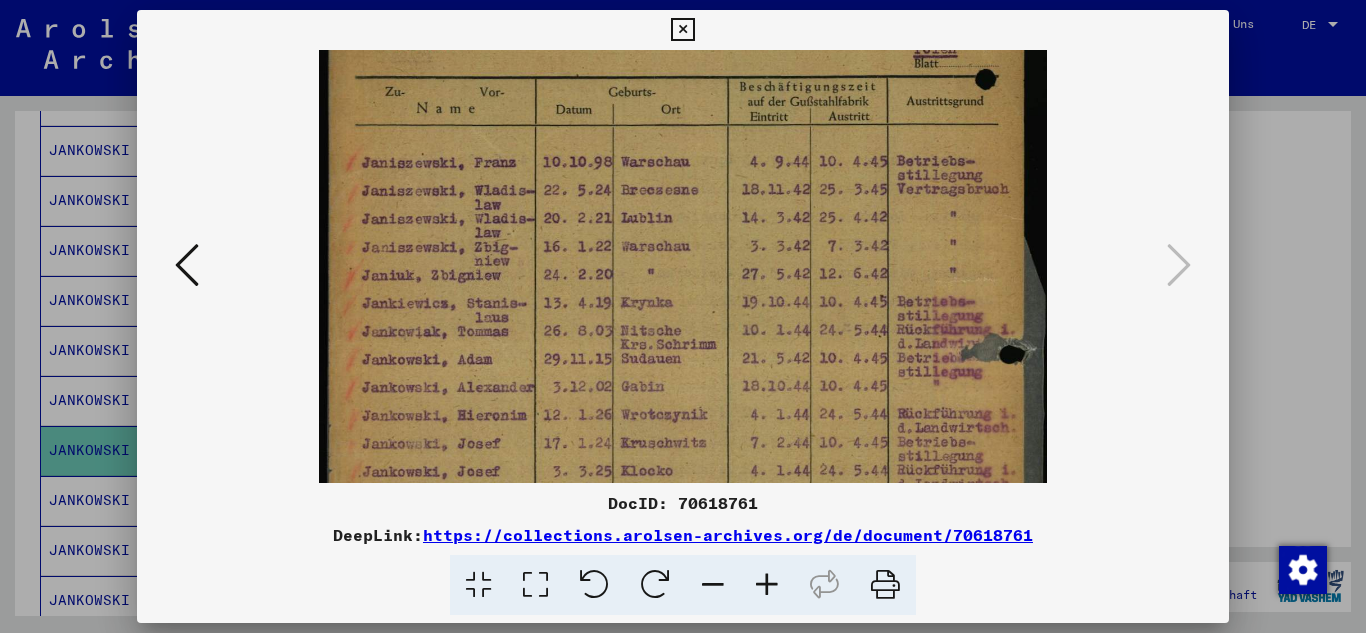 scroll, scrollTop: 92, scrollLeft: 0, axis: vertical 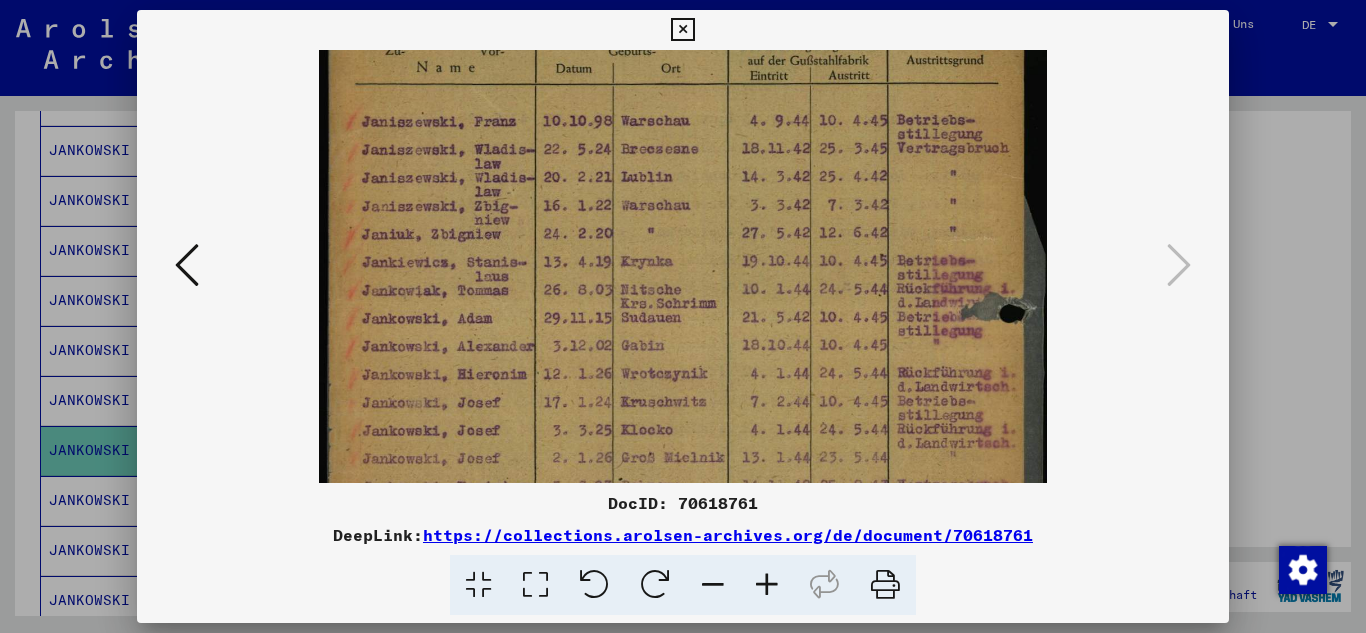 drag, startPoint x: 716, startPoint y: 401, endPoint x: 725, endPoint y: 309, distance: 92.43917 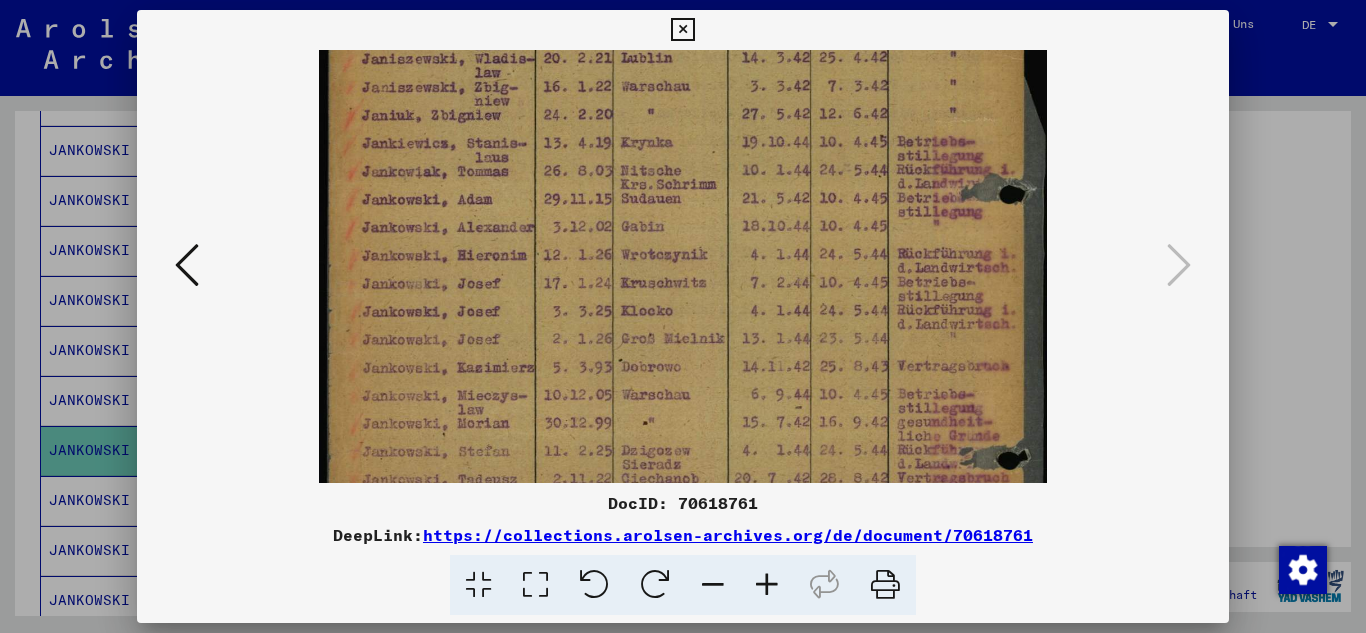 scroll, scrollTop: 220, scrollLeft: 0, axis: vertical 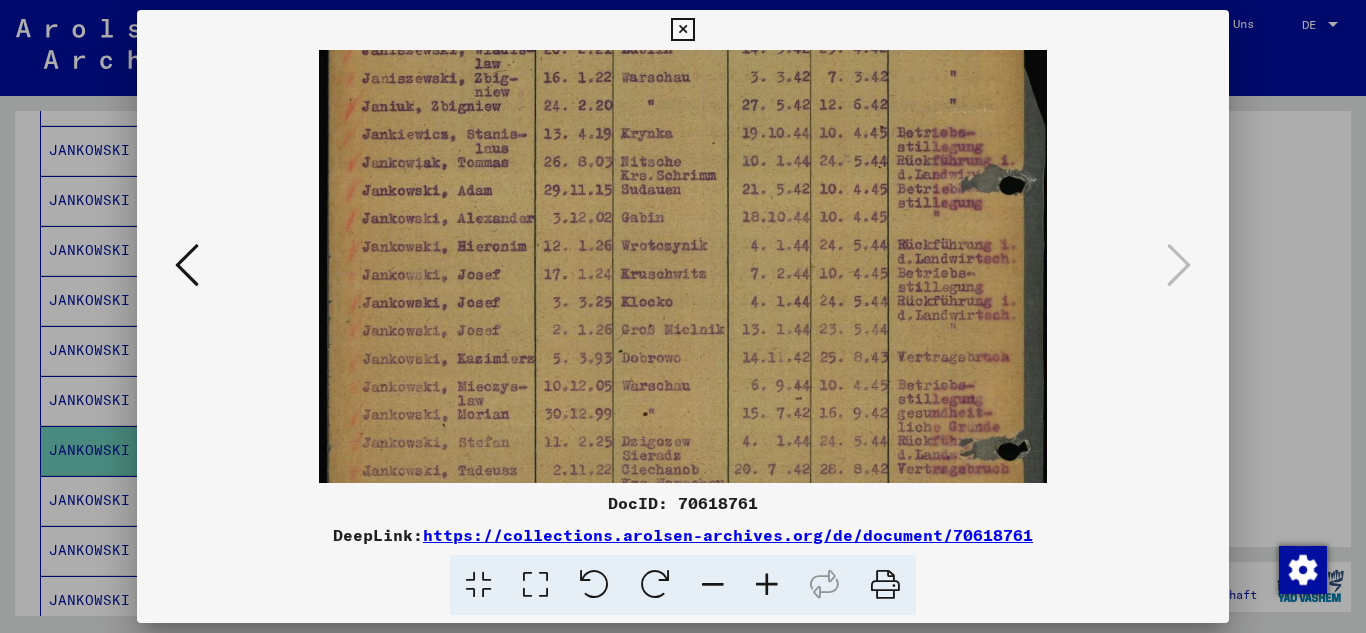 drag, startPoint x: 597, startPoint y: 418, endPoint x: 622, endPoint y: 293, distance: 127.47549 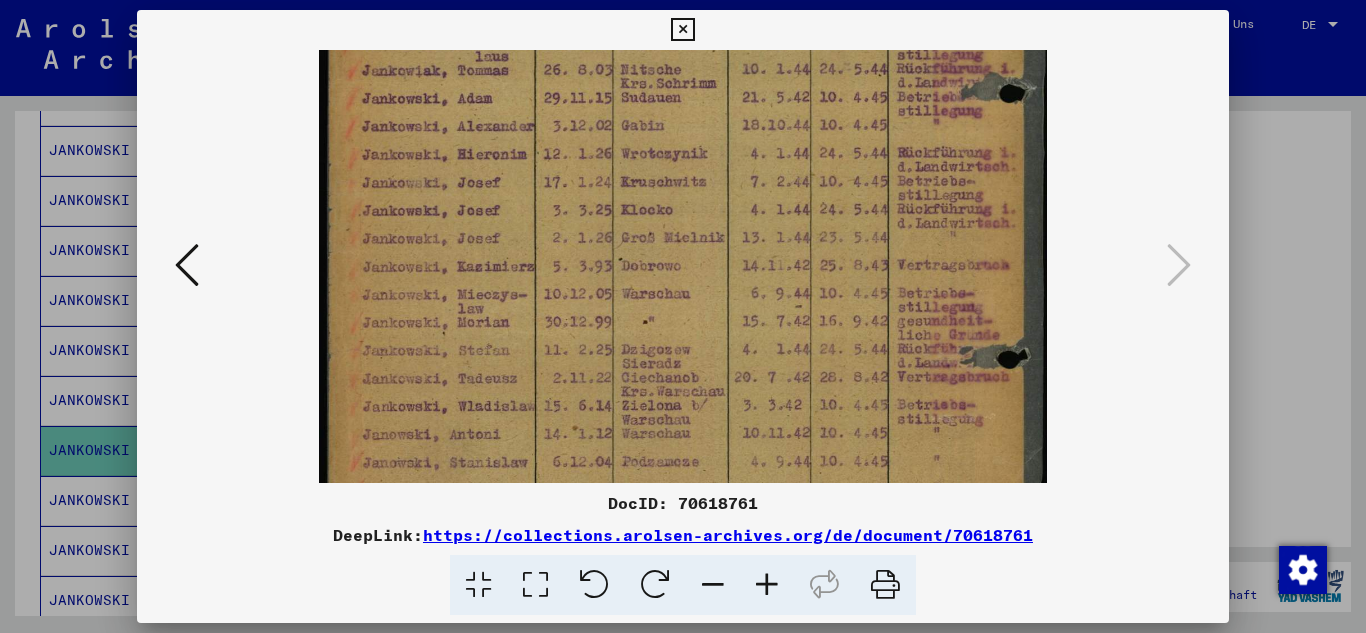 scroll, scrollTop: 315, scrollLeft: 0, axis: vertical 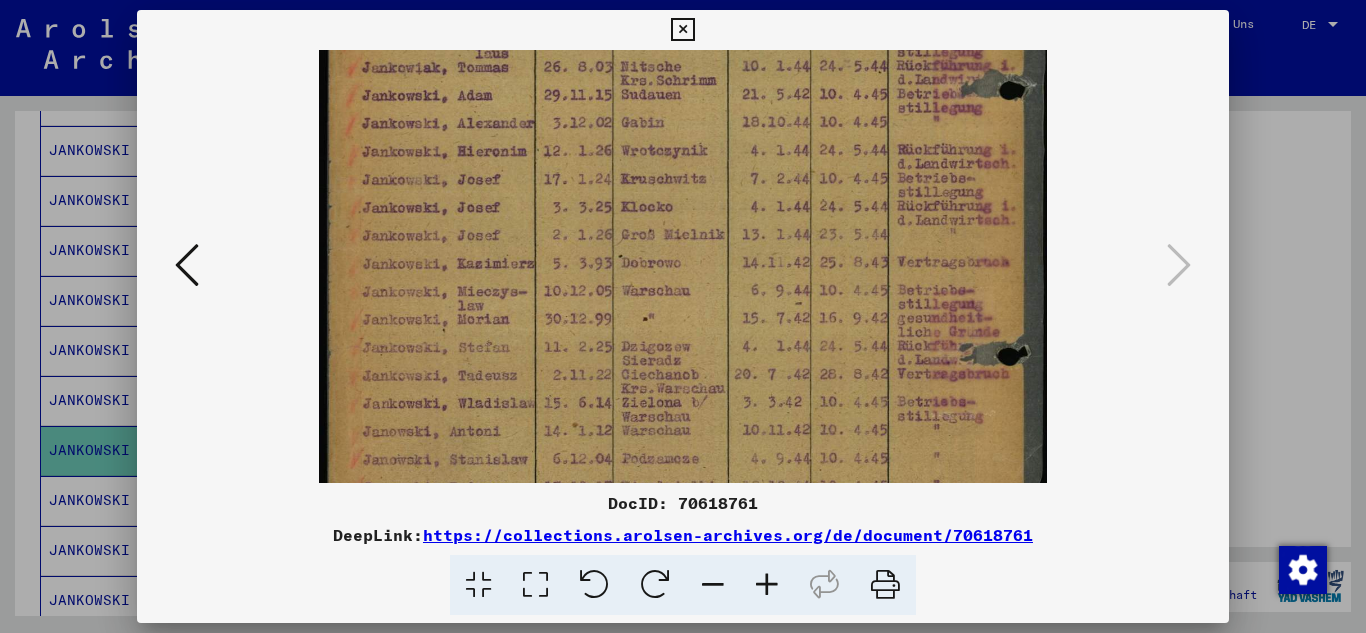 drag, startPoint x: 773, startPoint y: 411, endPoint x: 789, endPoint y: 316, distance: 96.337944 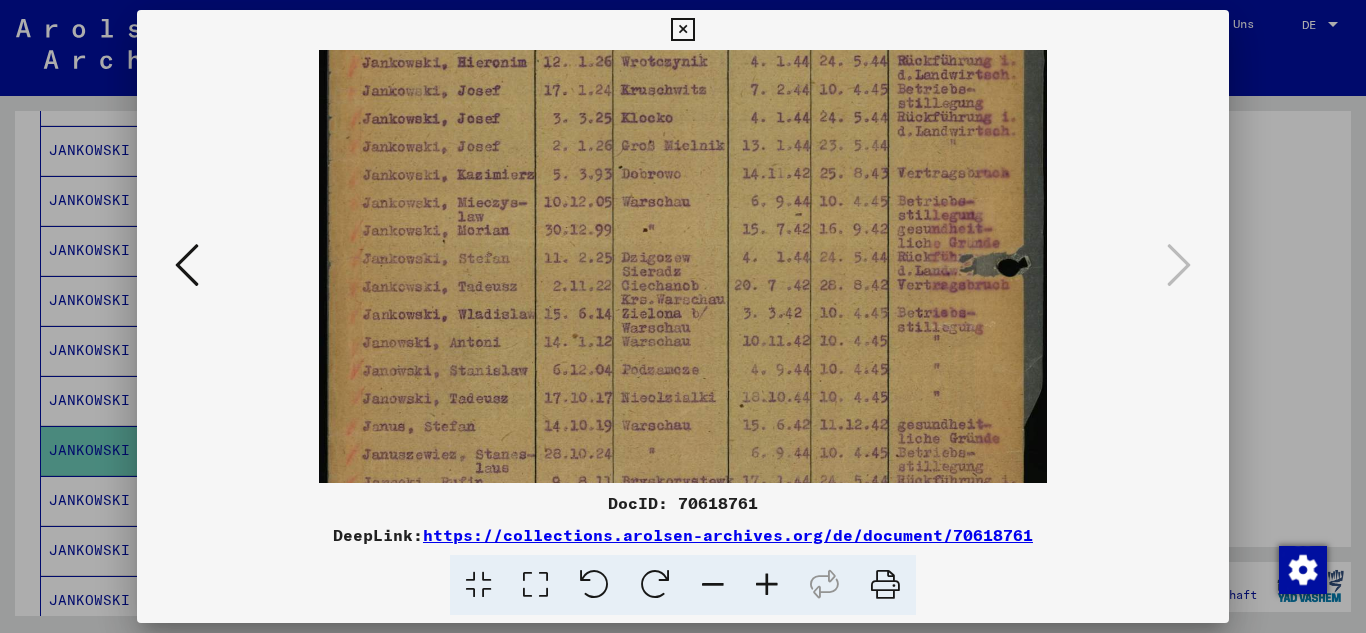 scroll, scrollTop: 415, scrollLeft: 0, axis: vertical 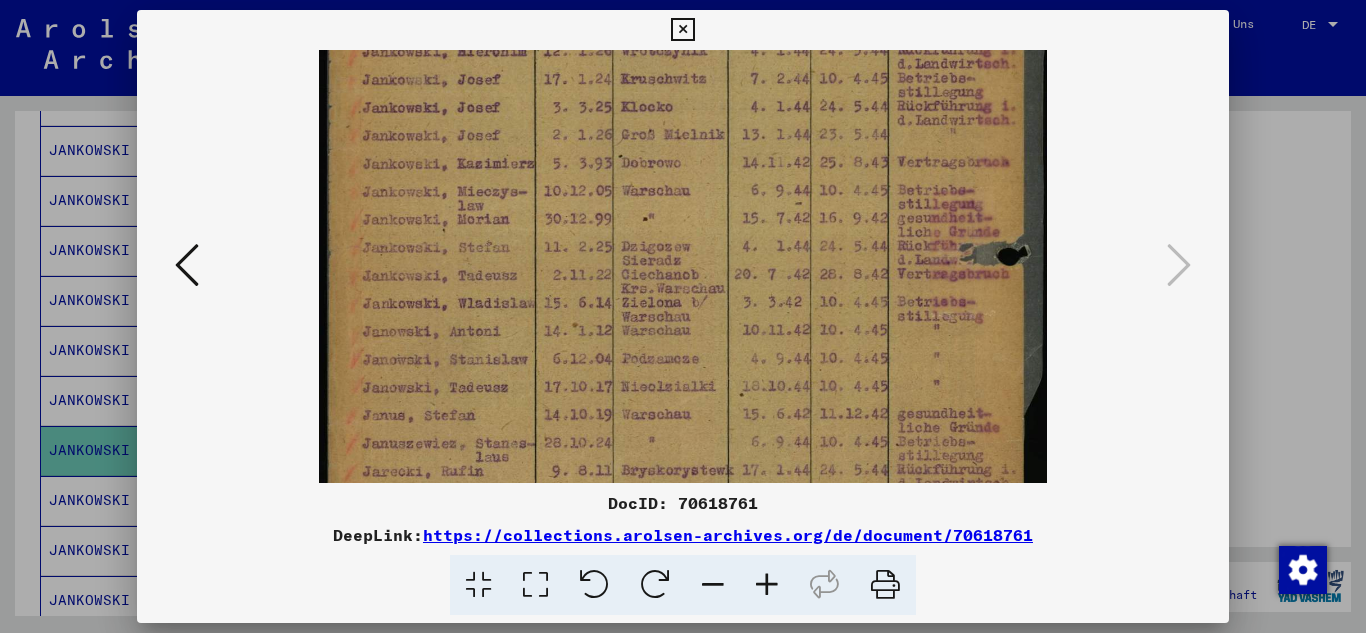drag, startPoint x: 712, startPoint y: 438, endPoint x: 711, endPoint y: 338, distance: 100.005 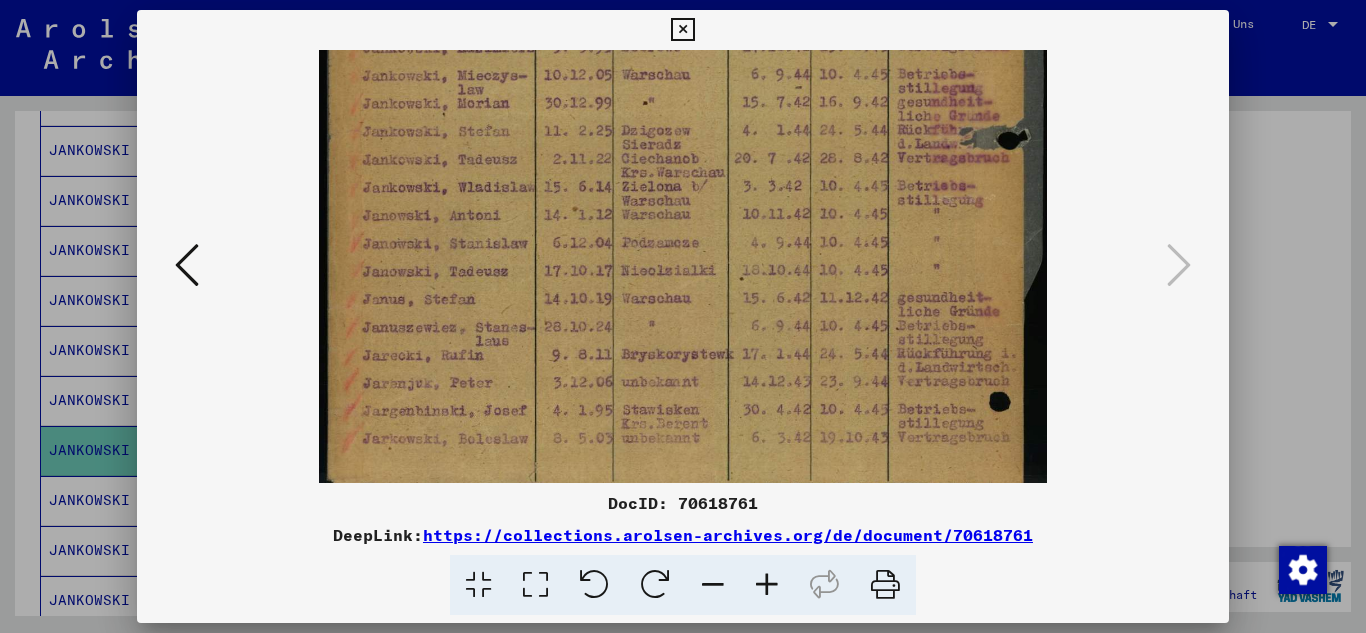 drag, startPoint x: 714, startPoint y: 410, endPoint x: 708, endPoint y: 312, distance: 98.1835 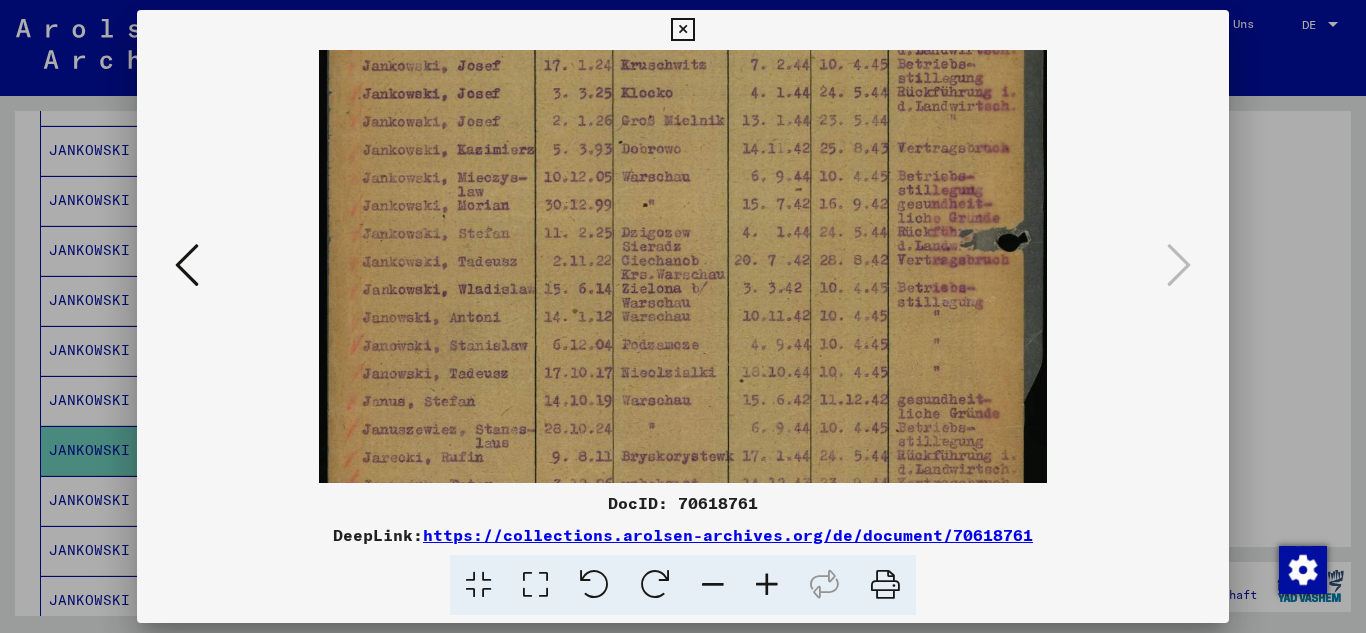 drag, startPoint x: 708, startPoint y: 312, endPoint x: 710, endPoint y: 418, distance: 106.01887 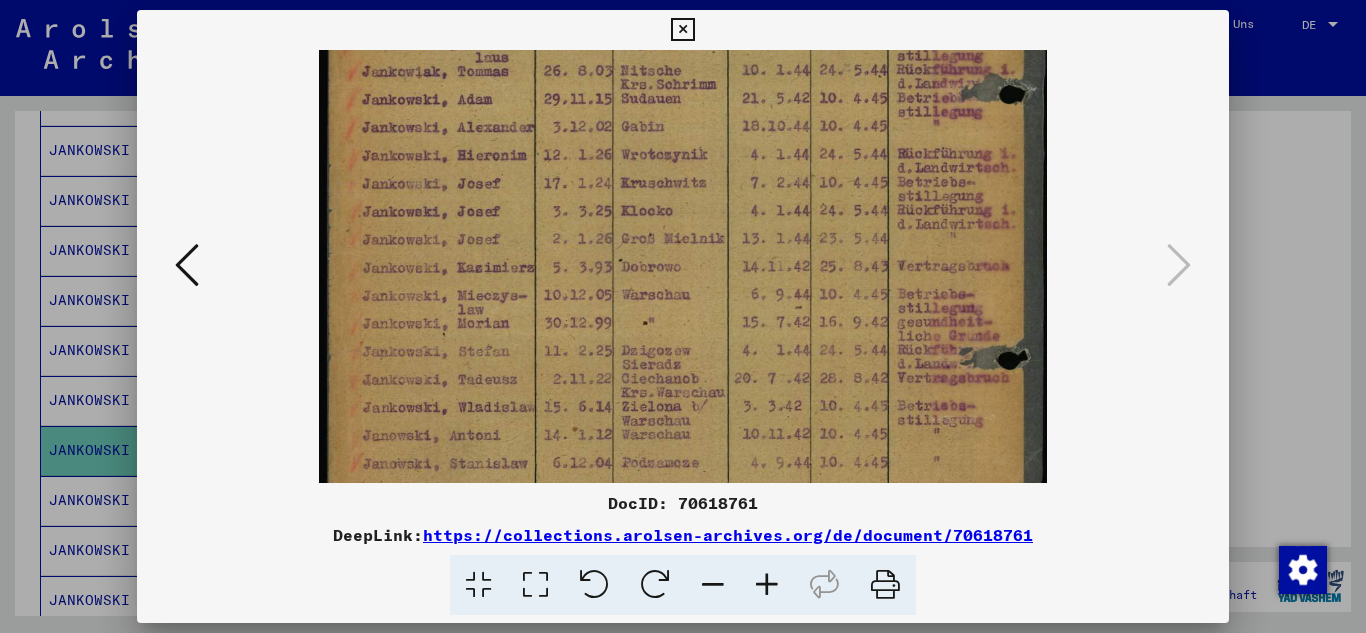 scroll, scrollTop: 304, scrollLeft: 0, axis: vertical 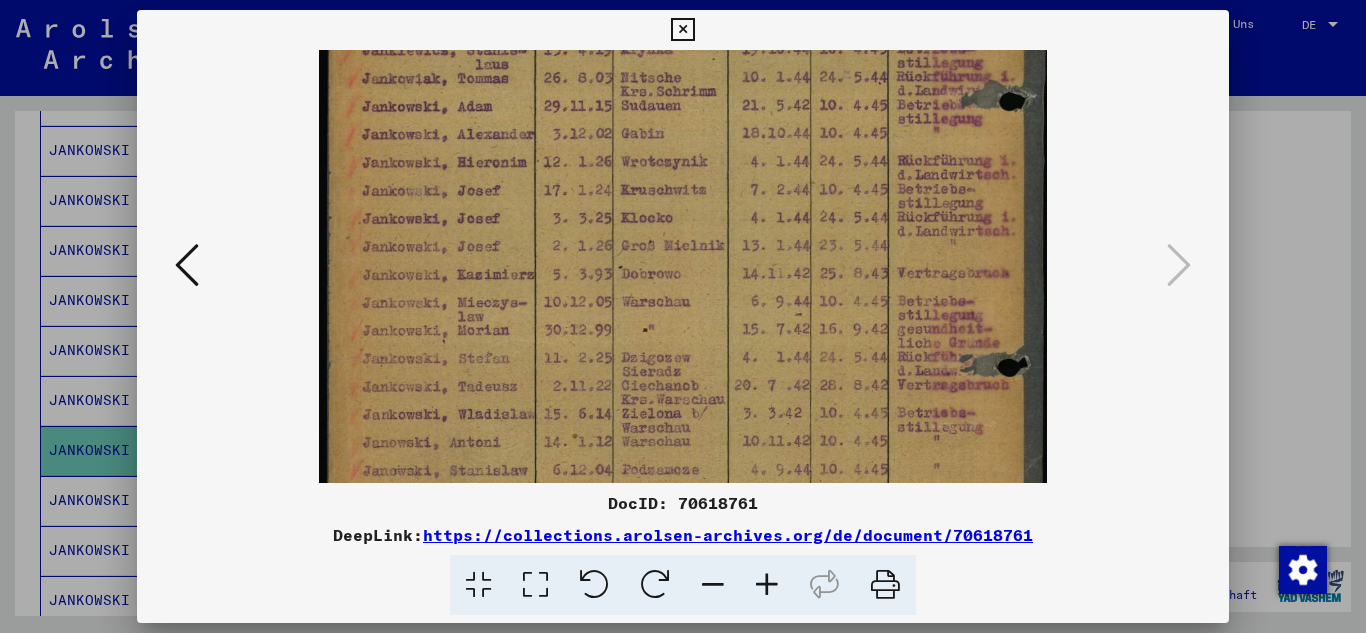 drag, startPoint x: 691, startPoint y: 199, endPoint x: 702, endPoint y: 324, distance: 125.48307 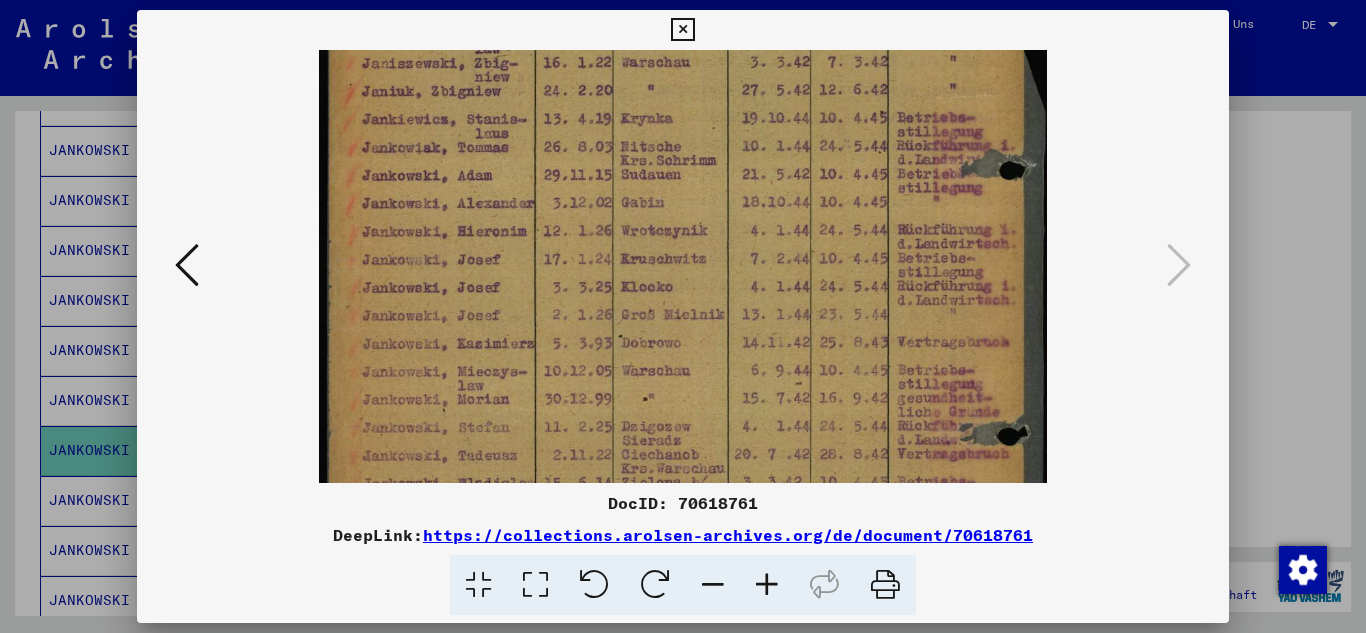 scroll, scrollTop: 259, scrollLeft: 0, axis: vertical 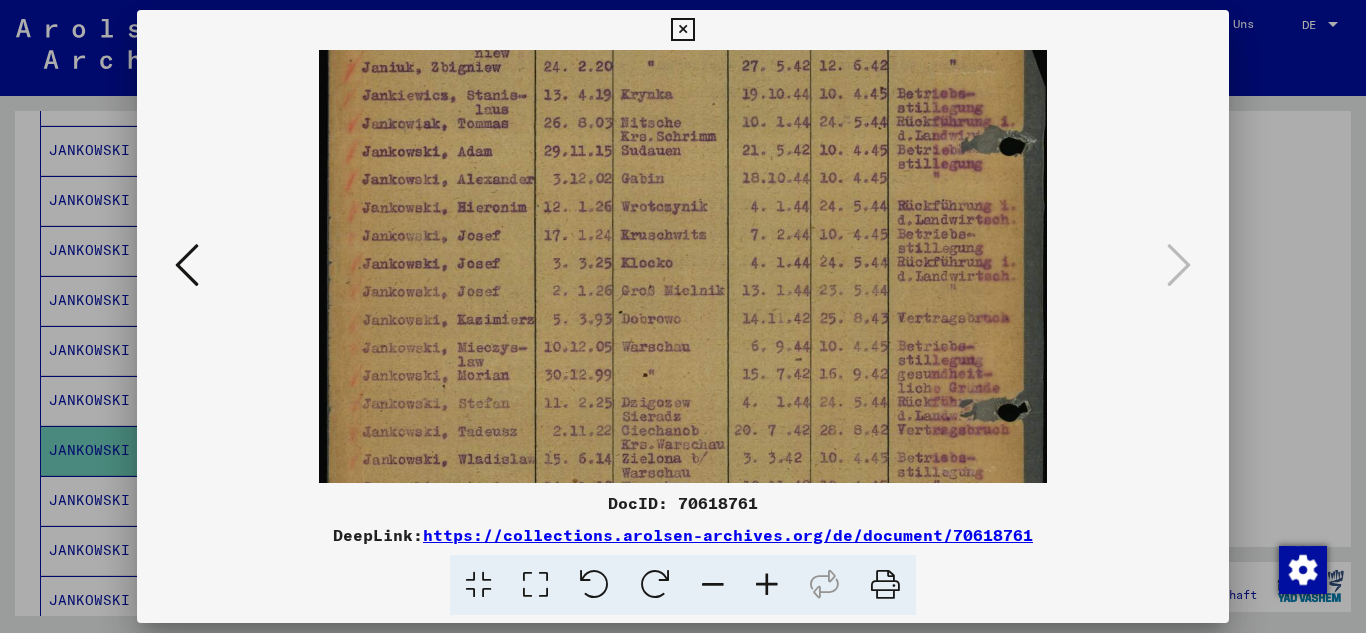 drag, startPoint x: 674, startPoint y: 93, endPoint x: 656, endPoint y: 138, distance: 48.466484 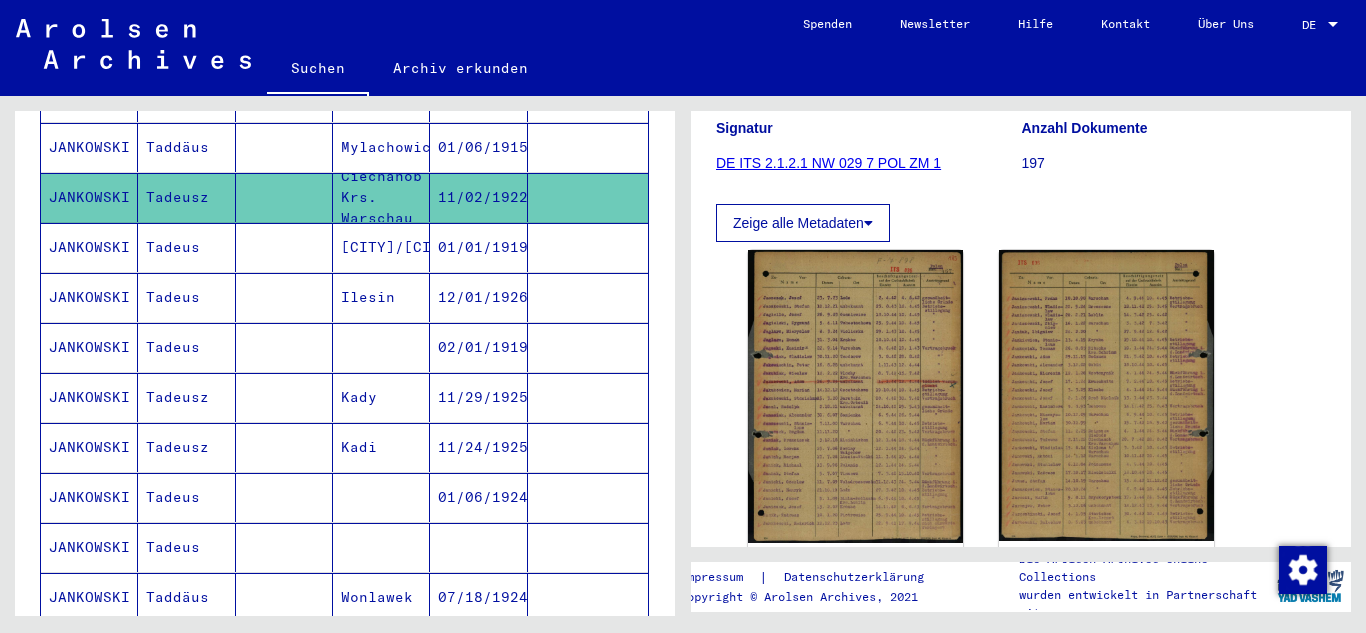 scroll, scrollTop: 900, scrollLeft: 0, axis: vertical 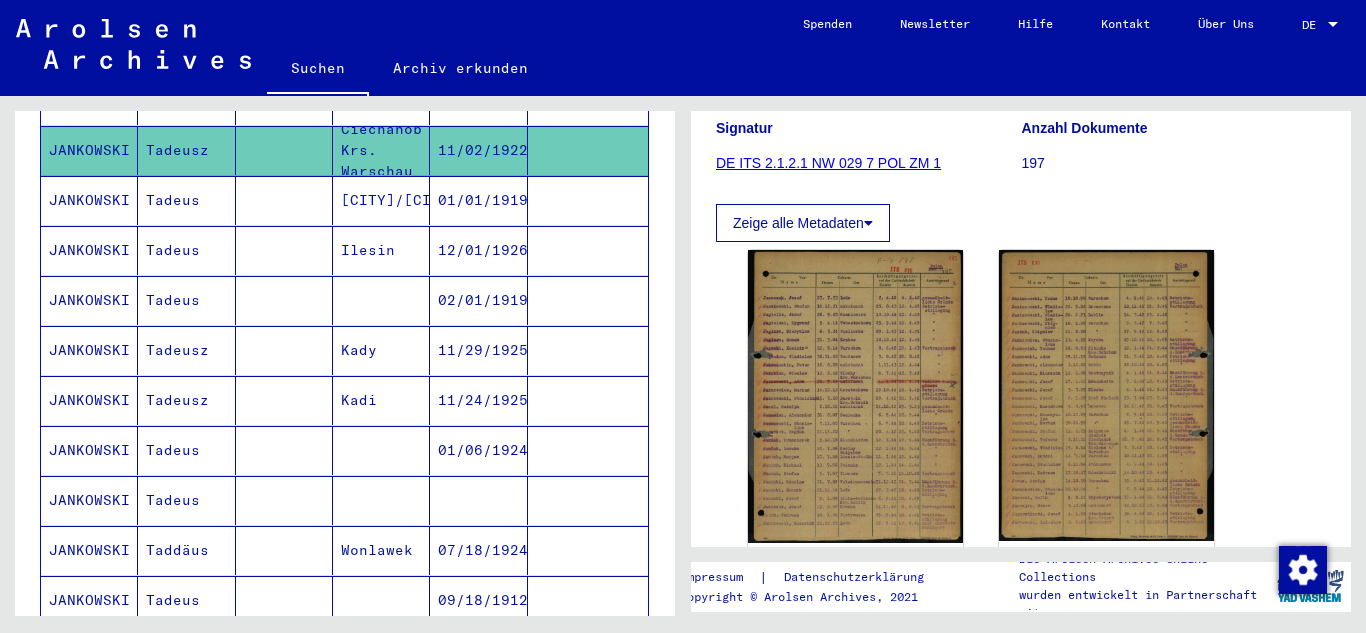 click on "Tadeus" at bounding box center (186, 550) 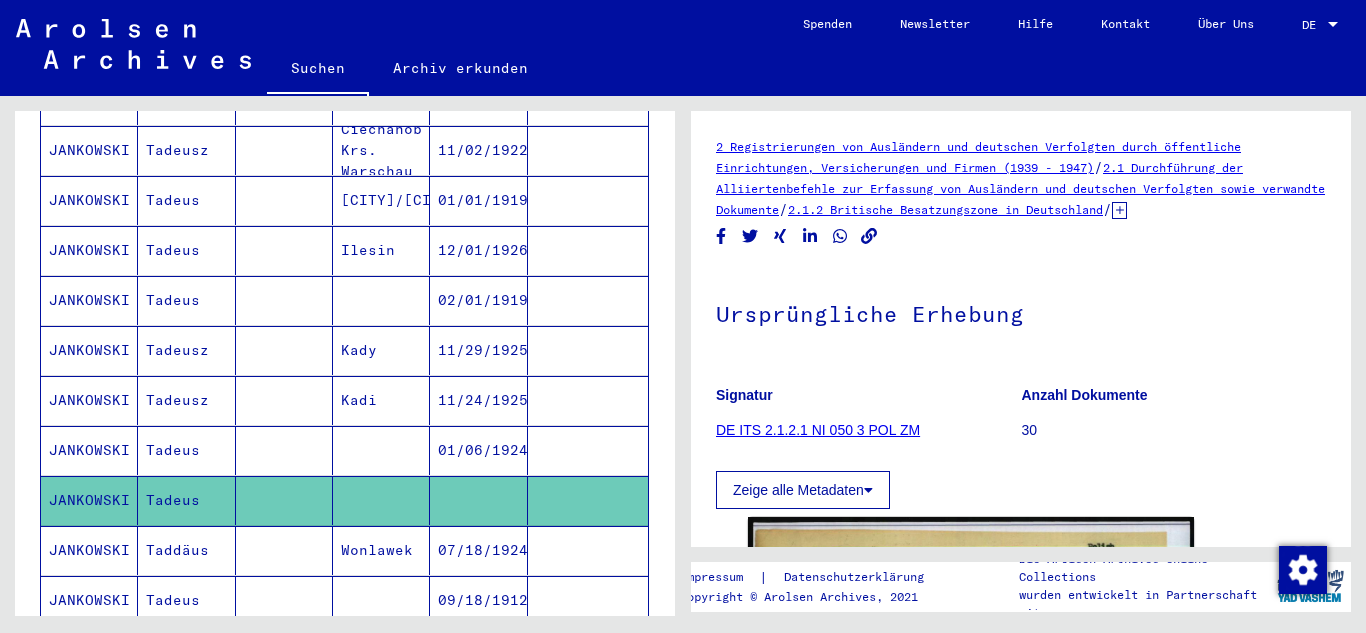 scroll, scrollTop: 0, scrollLeft: 0, axis: both 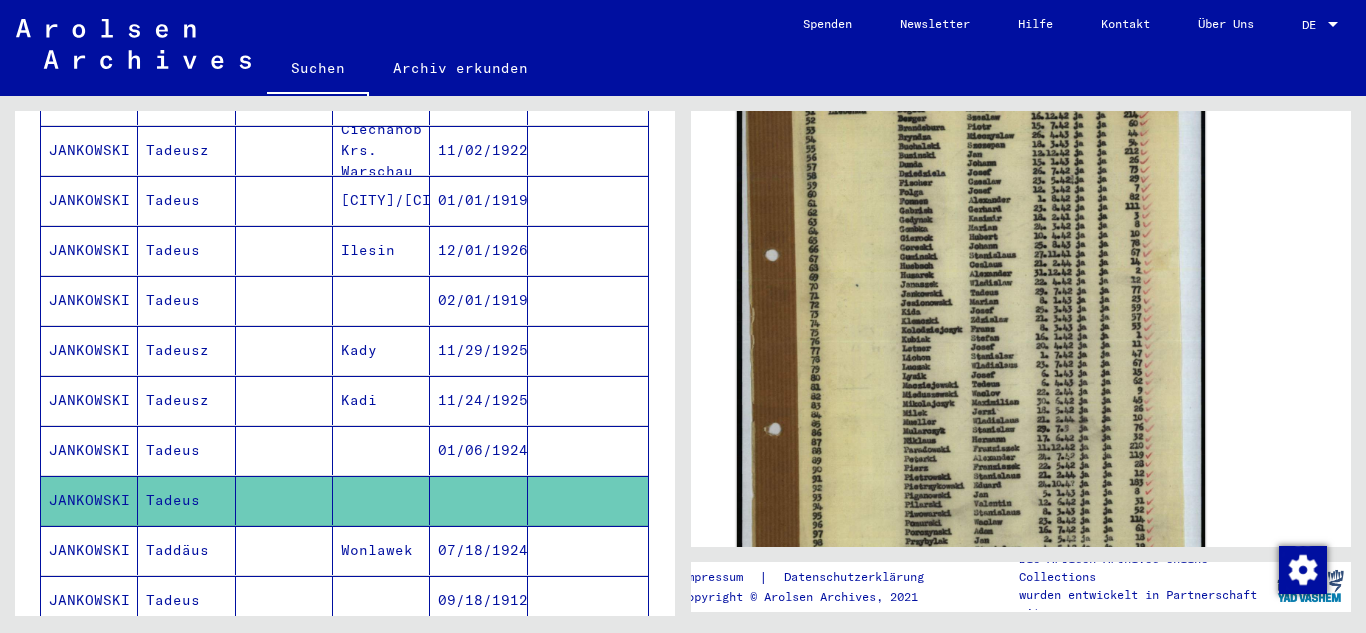 click 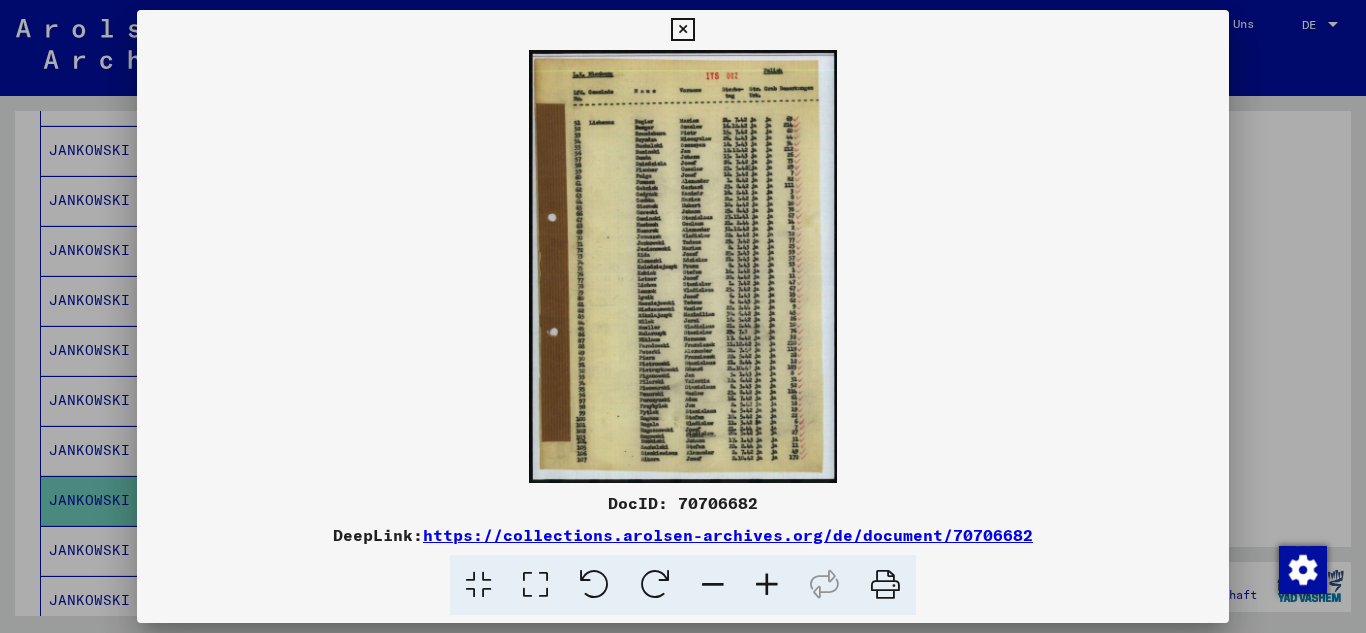 click at bounding box center (767, 585) 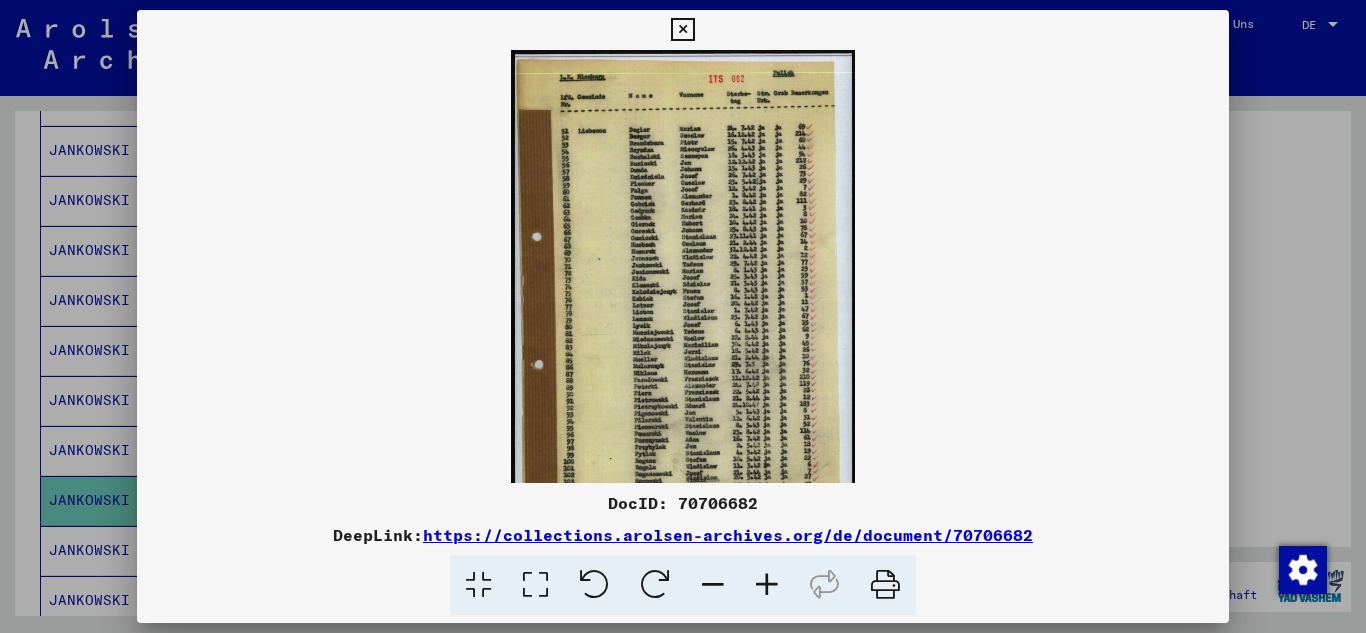click at bounding box center (767, 585) 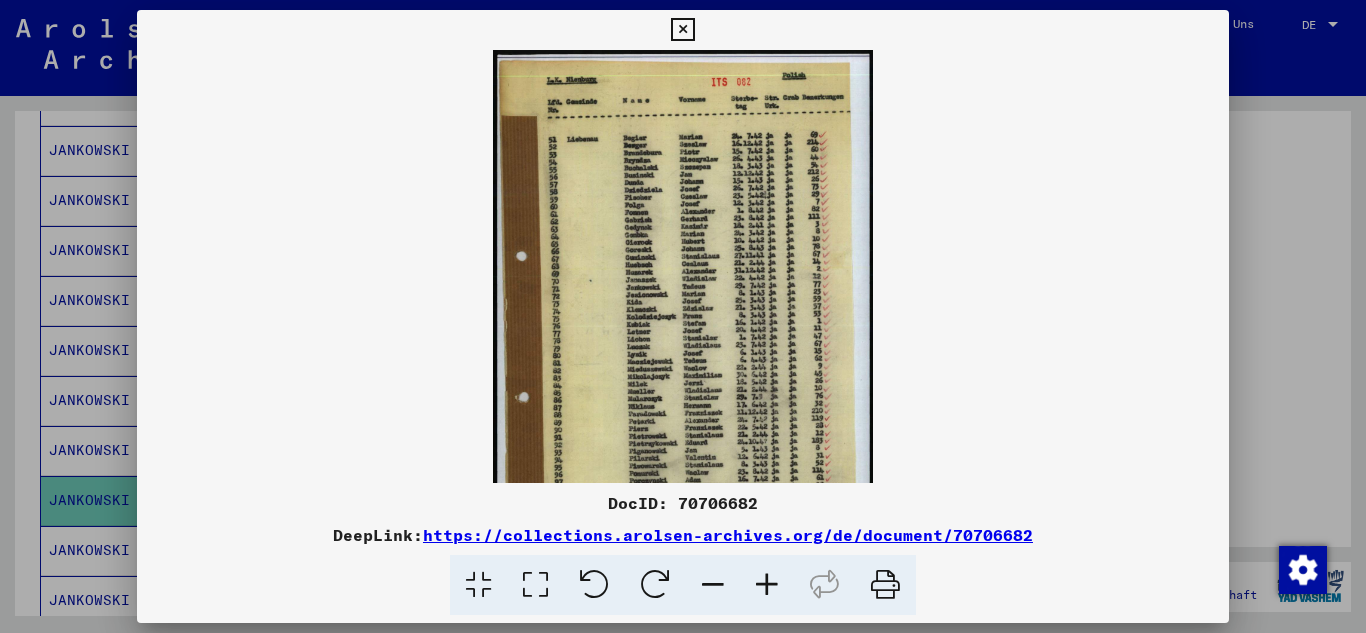 click at bounding box center (767, 585) 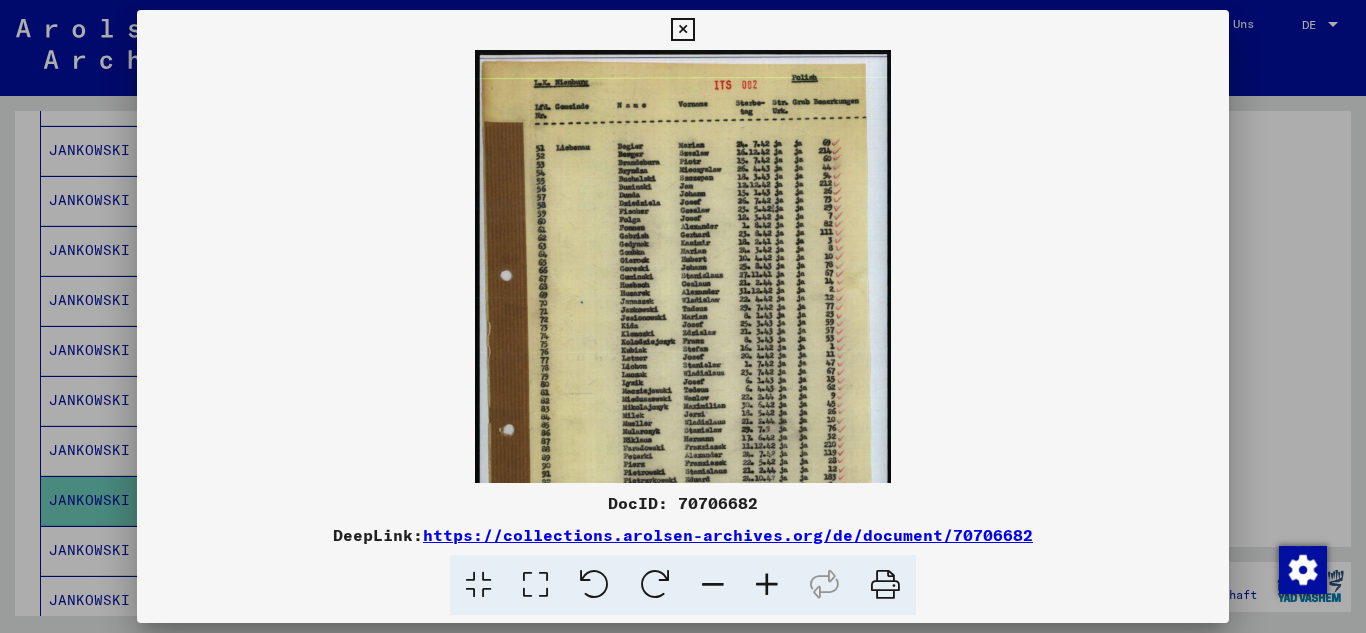click at bounding box center [767, 585] 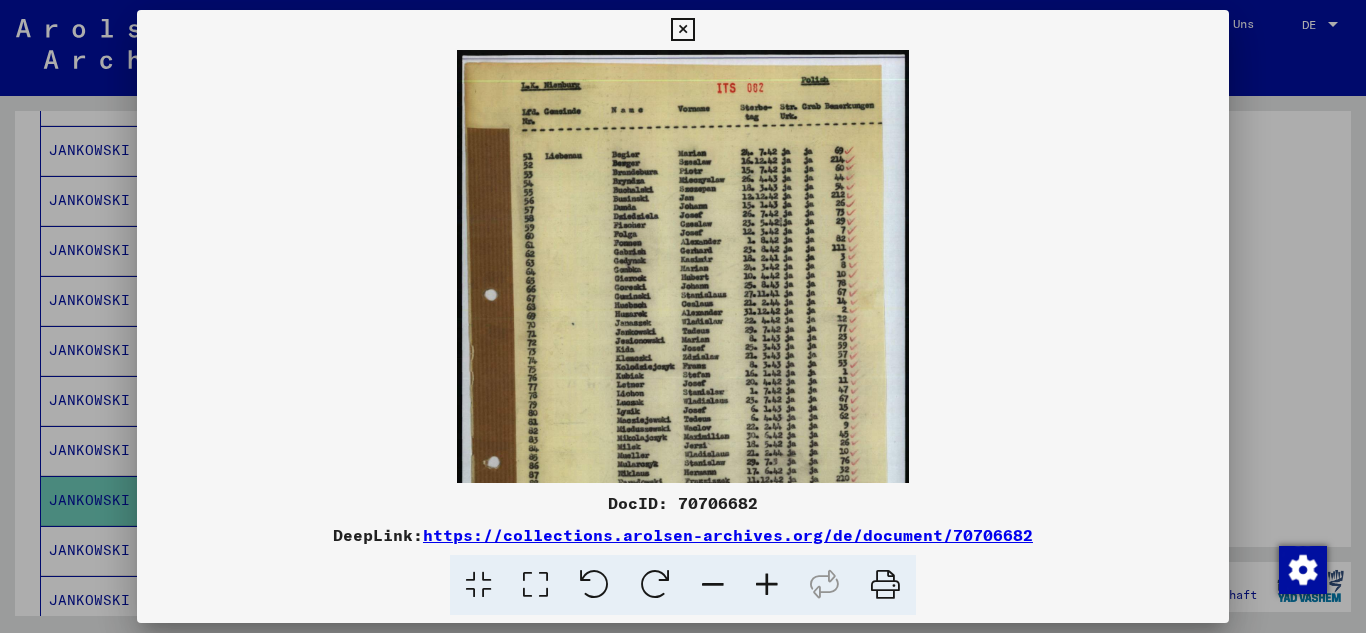 click at bounding box center [767, 585] 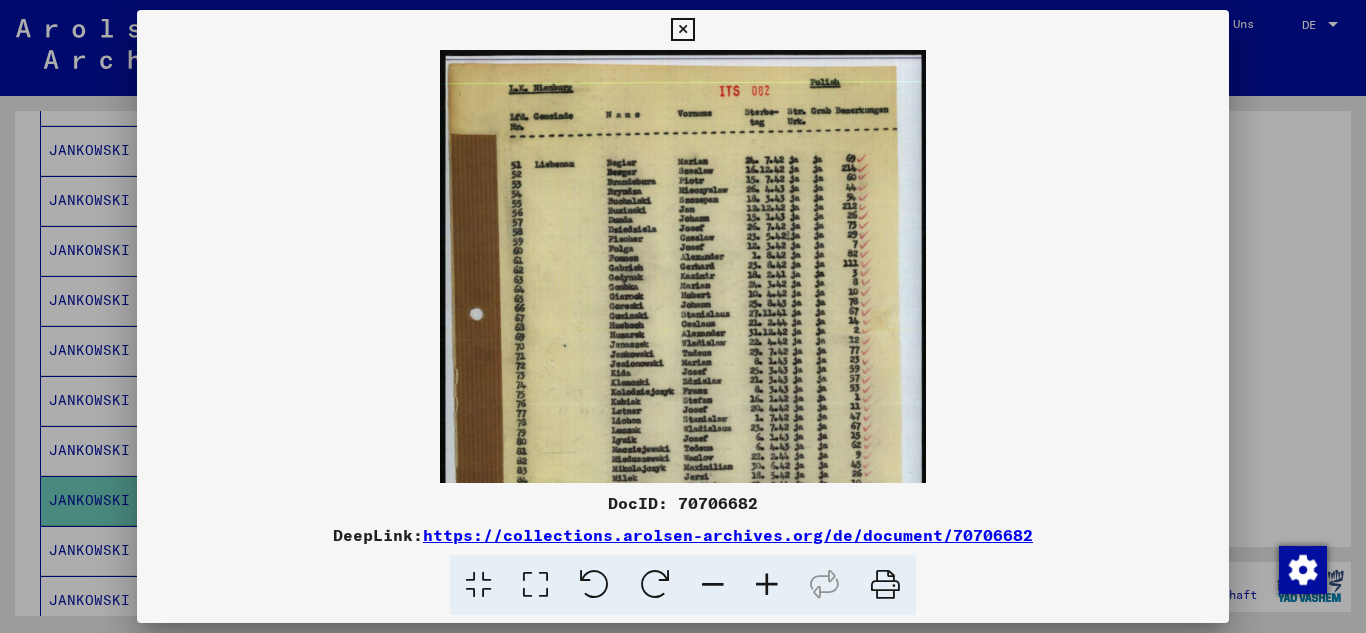 click at bounding box center (767, 585) 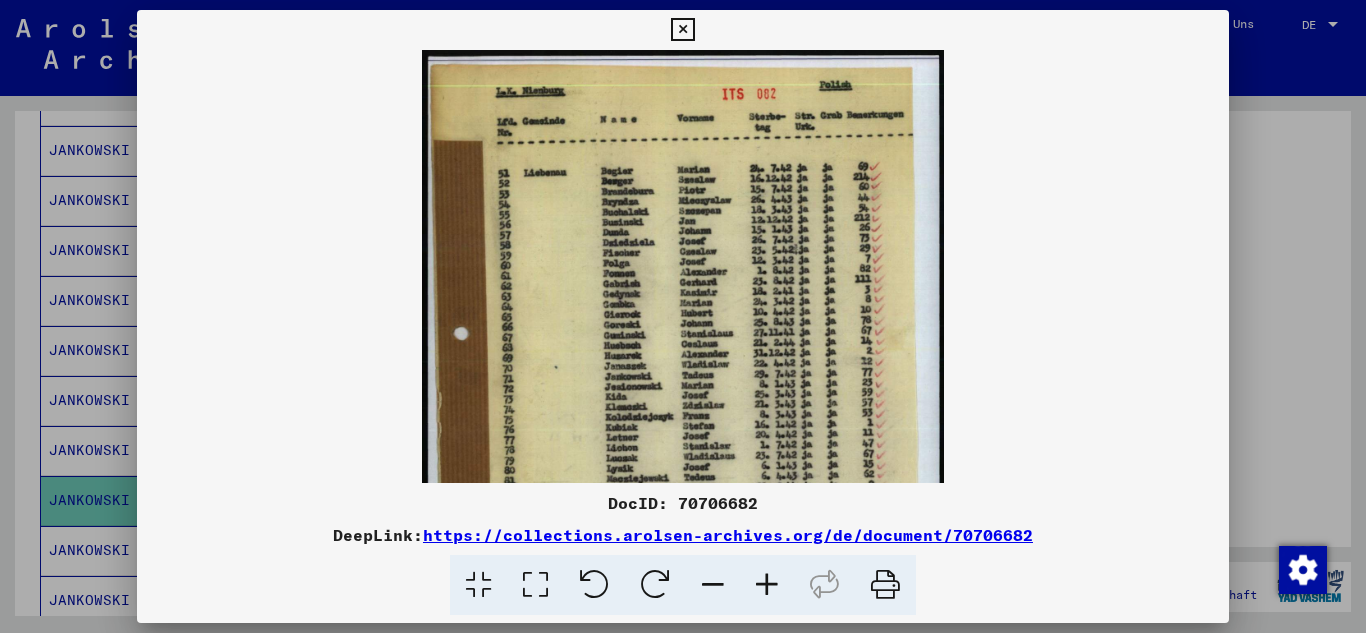 click at bounding box center [767, 585] 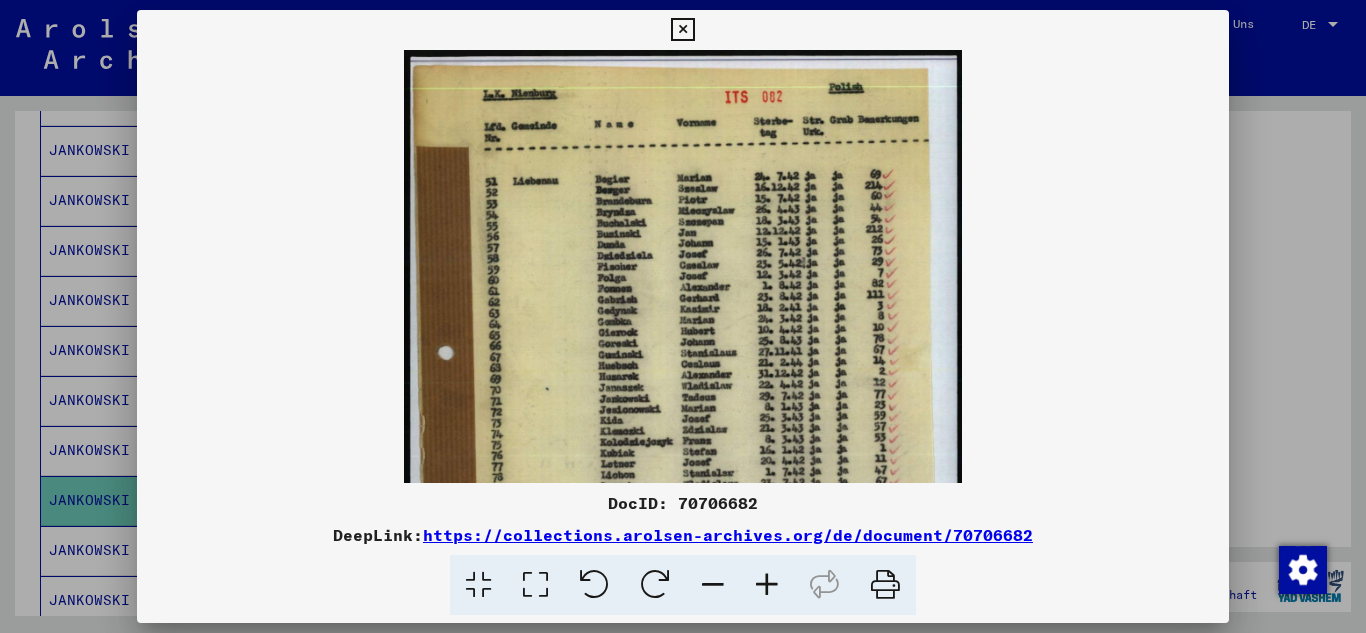 click at bounding box center [767, 585] 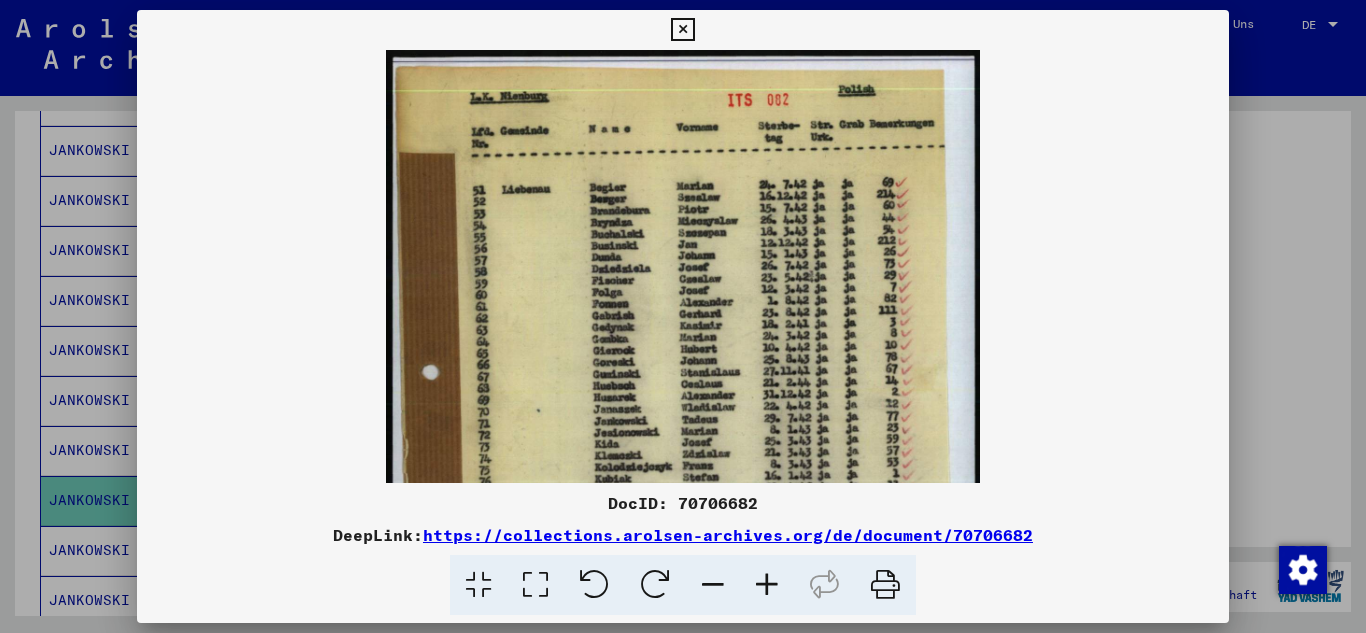 click at bounding box center [767, 585] 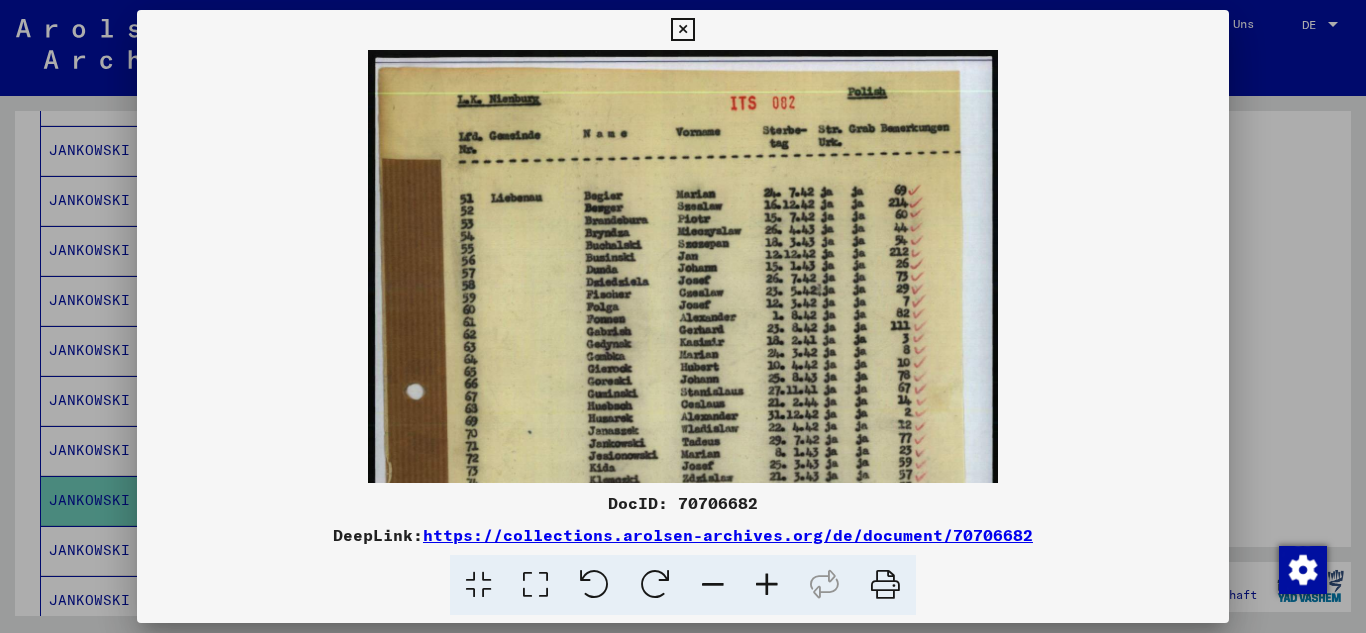 click at bounding box center (767, 585) 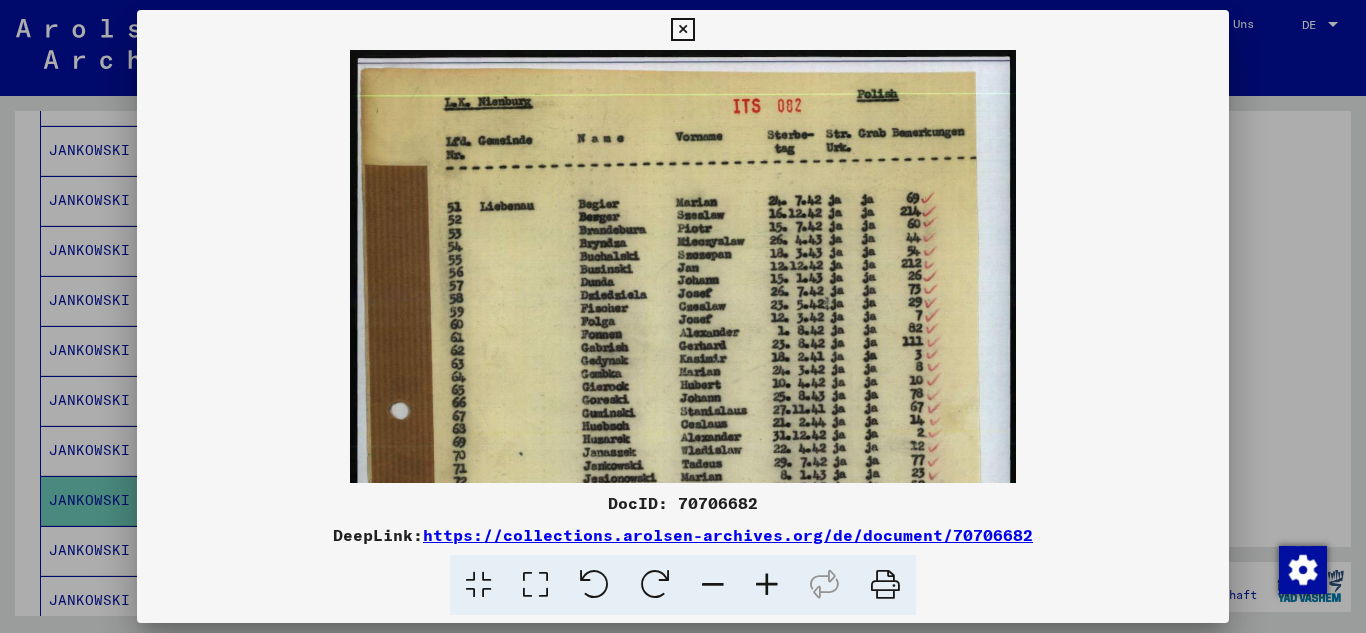 click at bounding box center (767, 585) 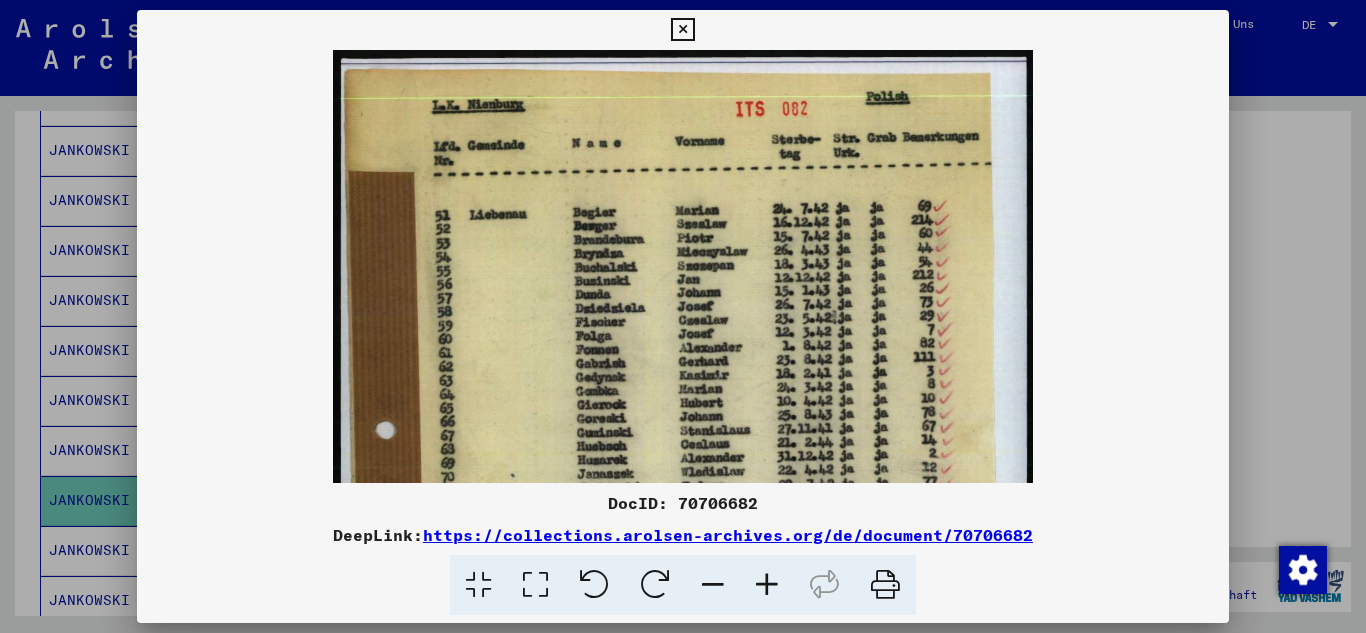 click at bounding box center [767, 585] 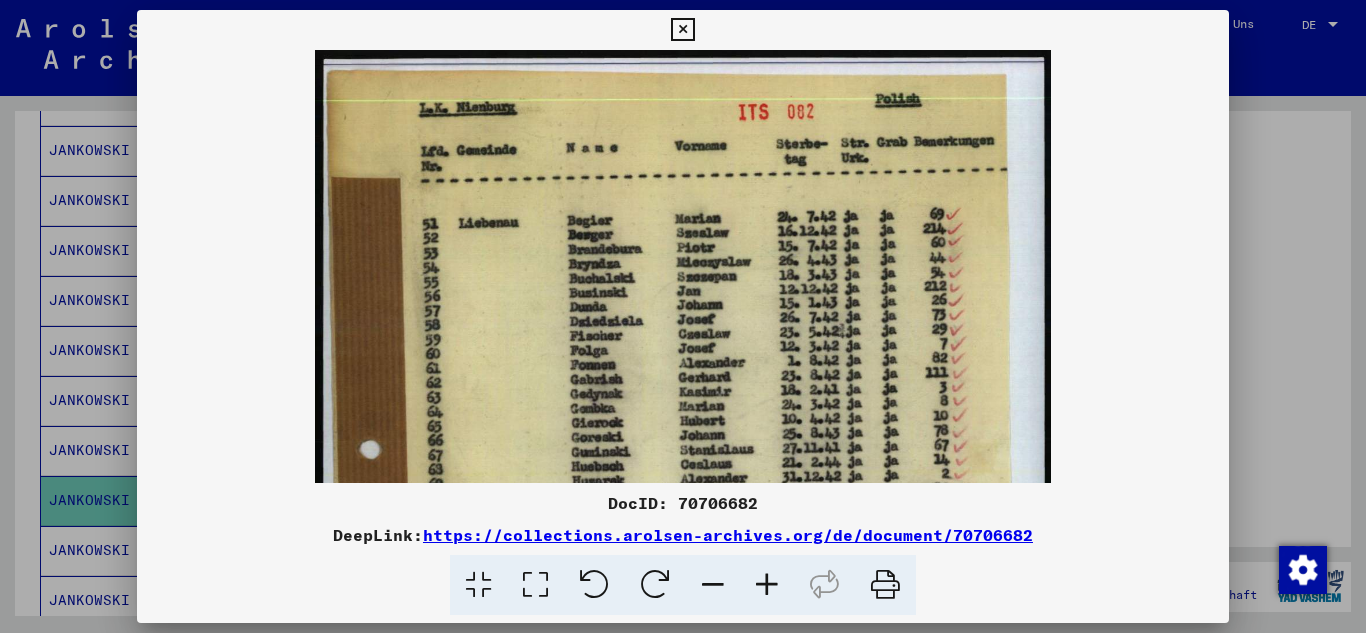 click at bounding box center [767, 585] 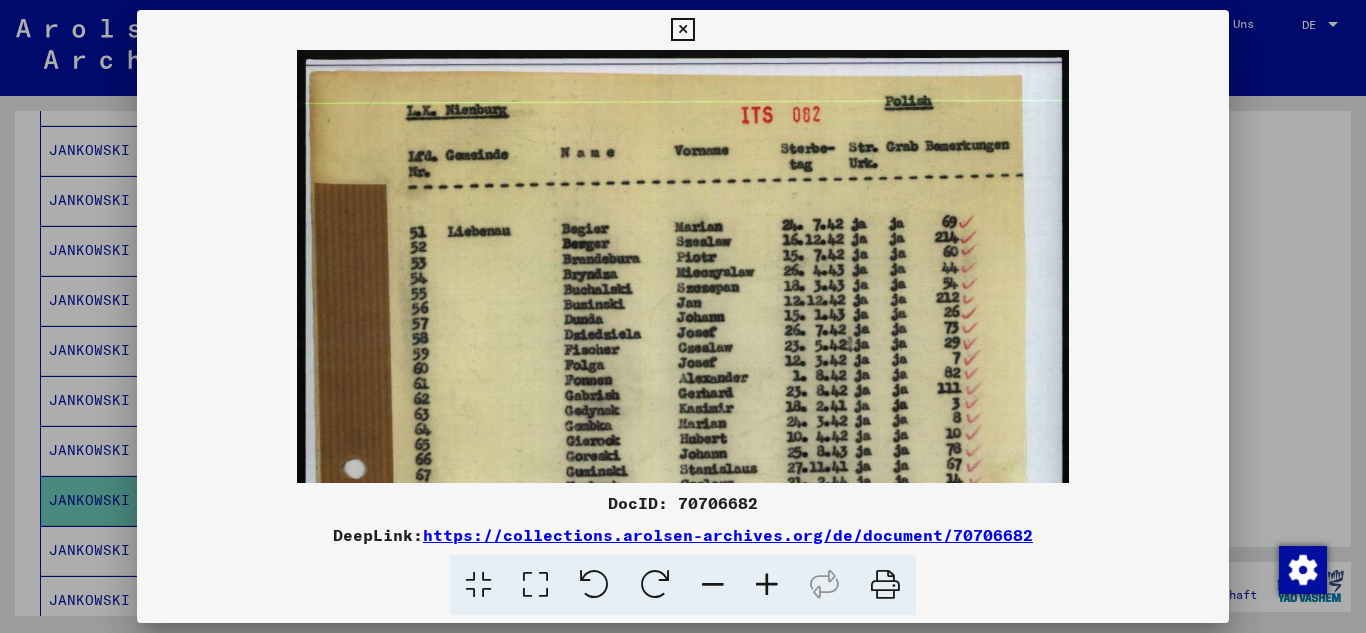 click at bounding box center (767, 585) 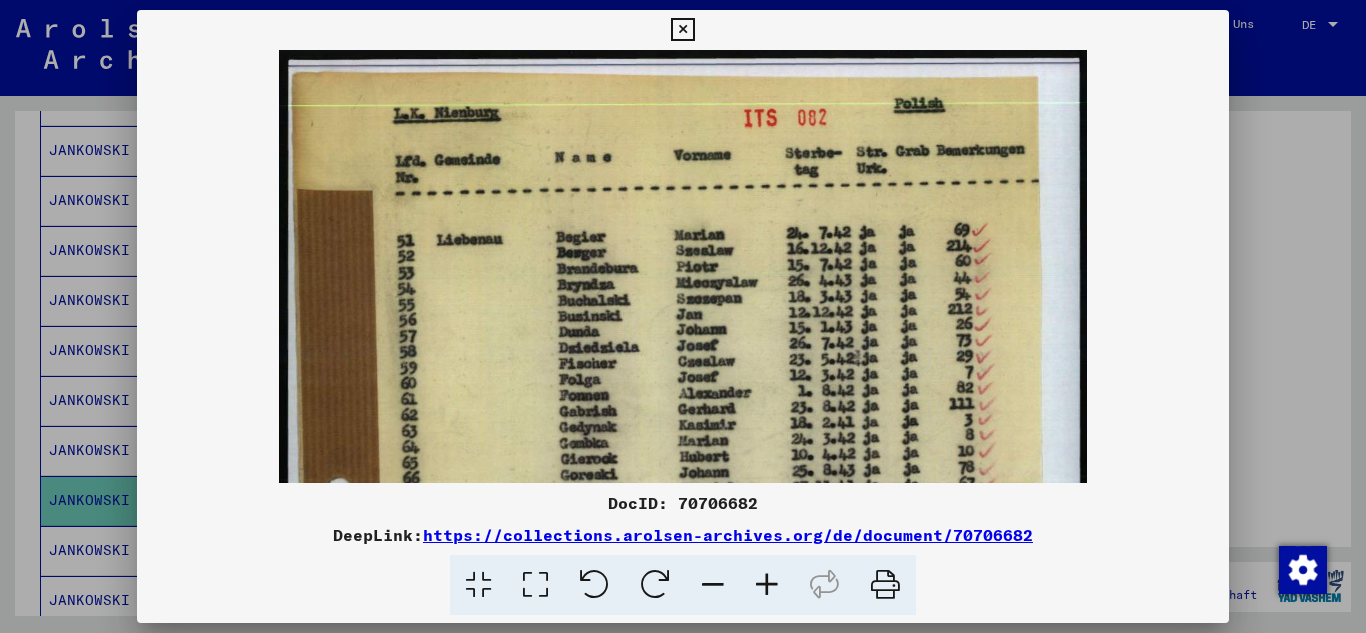 click at bounding box center [767, 585] 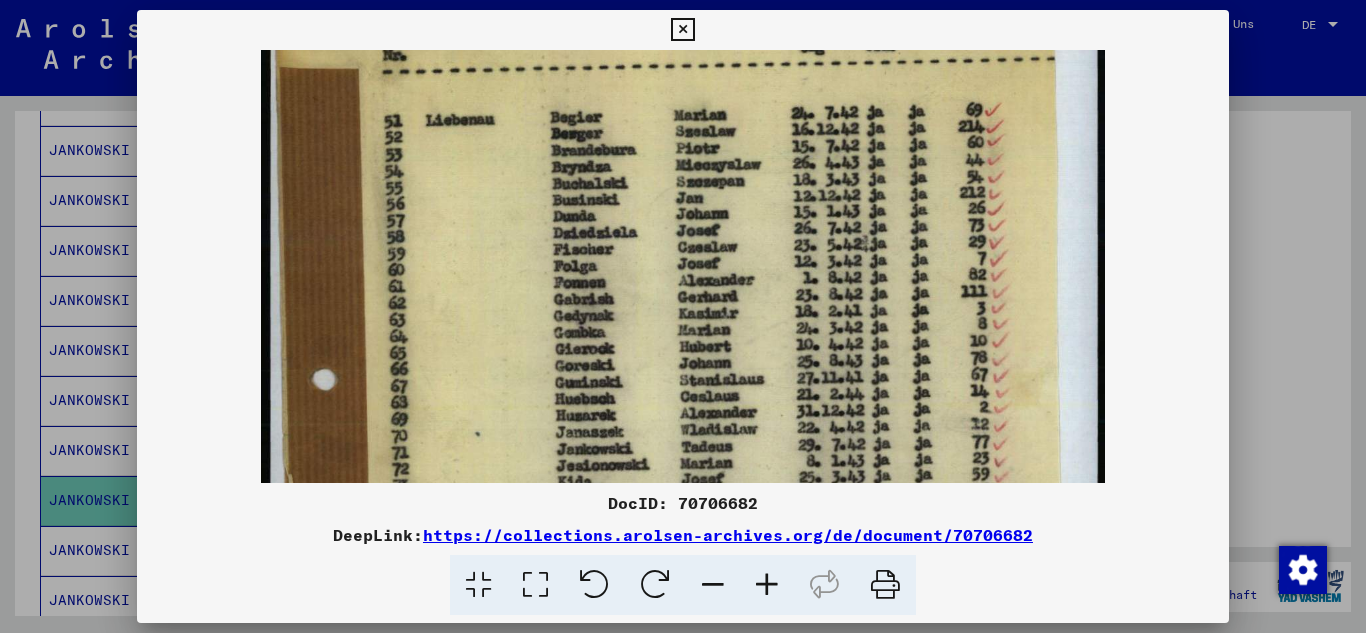 scroll, scrollTop: 140, scrollLeft: 0, axis: vertical 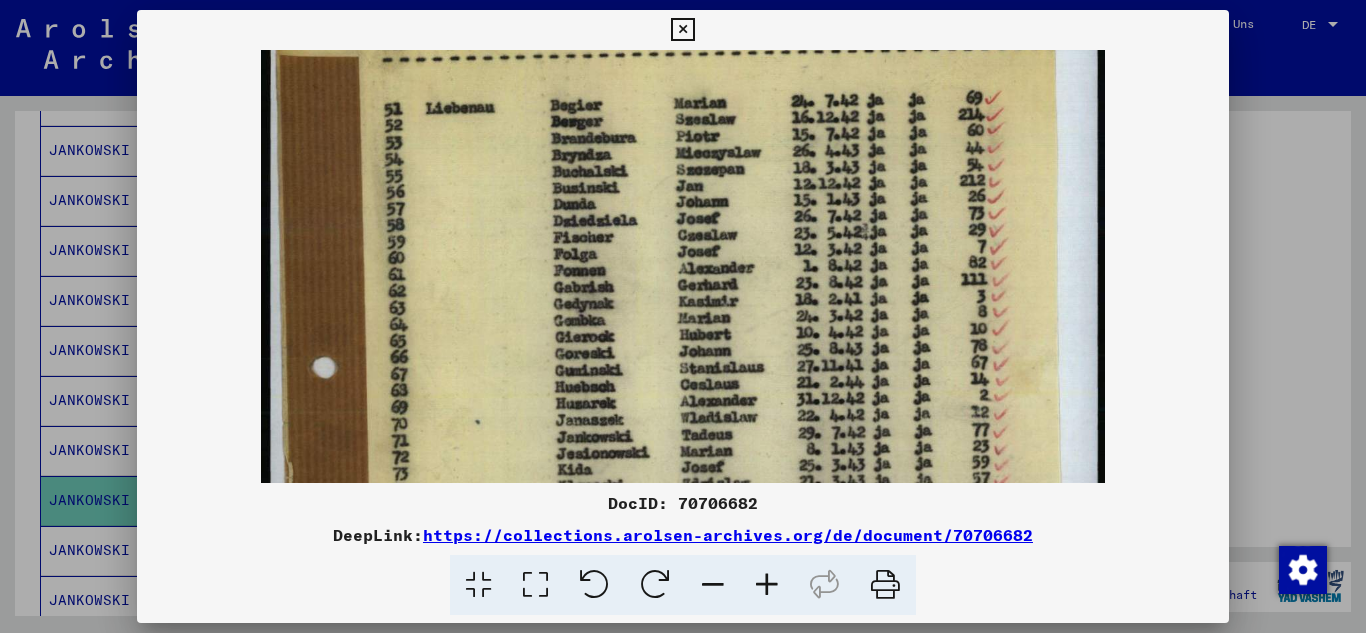 drag, startPoint x: 700, startPoint y: 377, endPoint x: 671, endPoint y: 237, distance: 142.97203 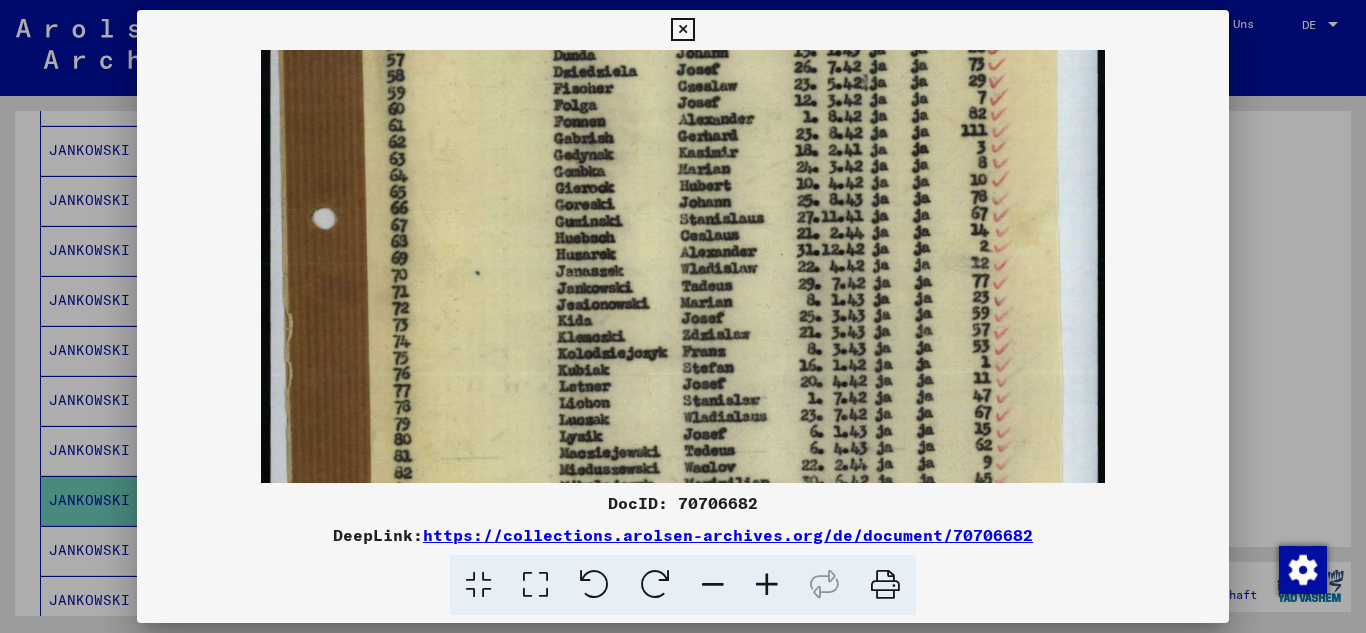 drag, startPoint x: 750, startPoint y: 423, endPoint x: 746, endPoint y: 274, distance: 149.05368 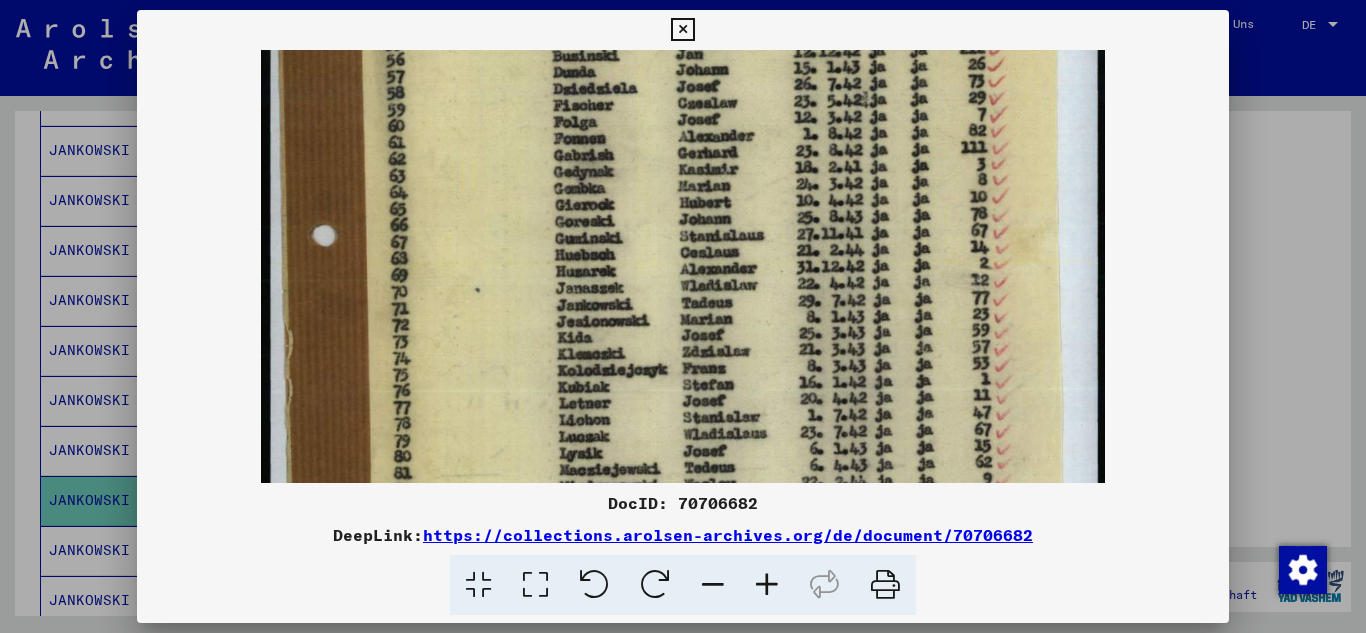 scroll, scrollTop: 16, scrollLeft: 0, axis: vertical 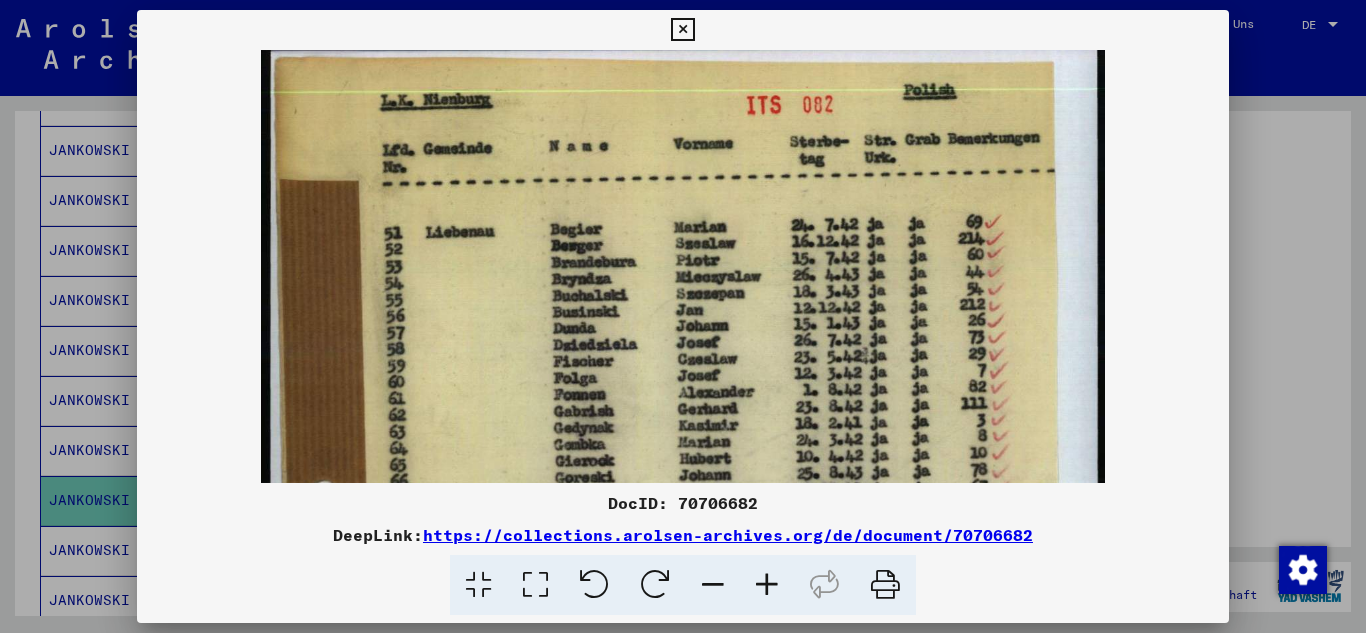 drag, startPoint x: 499, startPoint y: 111, endPoint x: 424, endPoint y: 384, distance: 283.1148 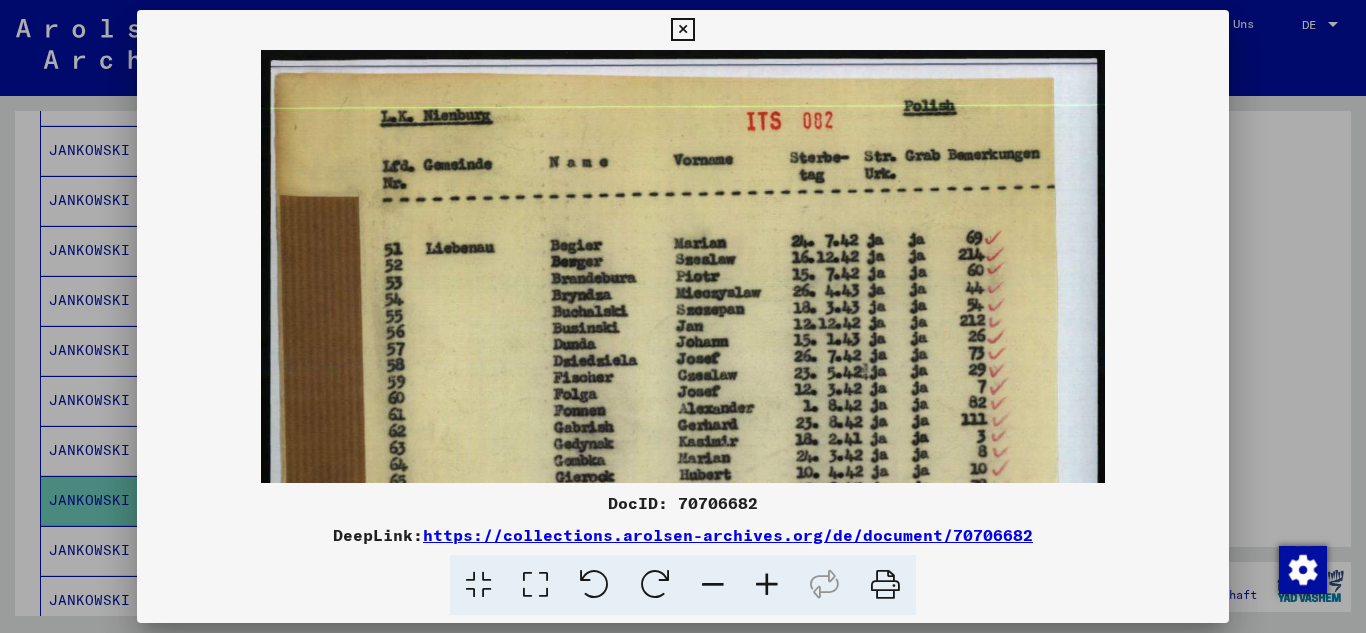 drag, startPoint x: 467, startPoint y: 311, endPoint x: 467, endPoint y: 382, distance: 71 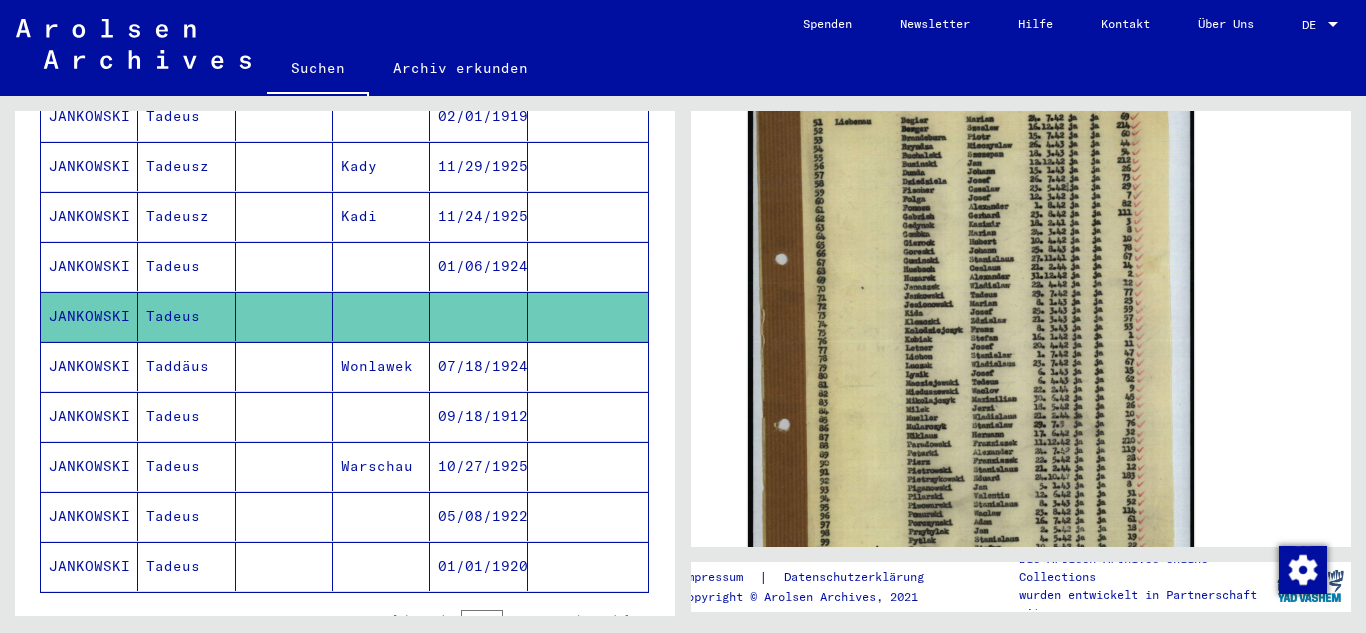scroll, scrollTop: 1100, scrollLeft: 0, axis: vertical 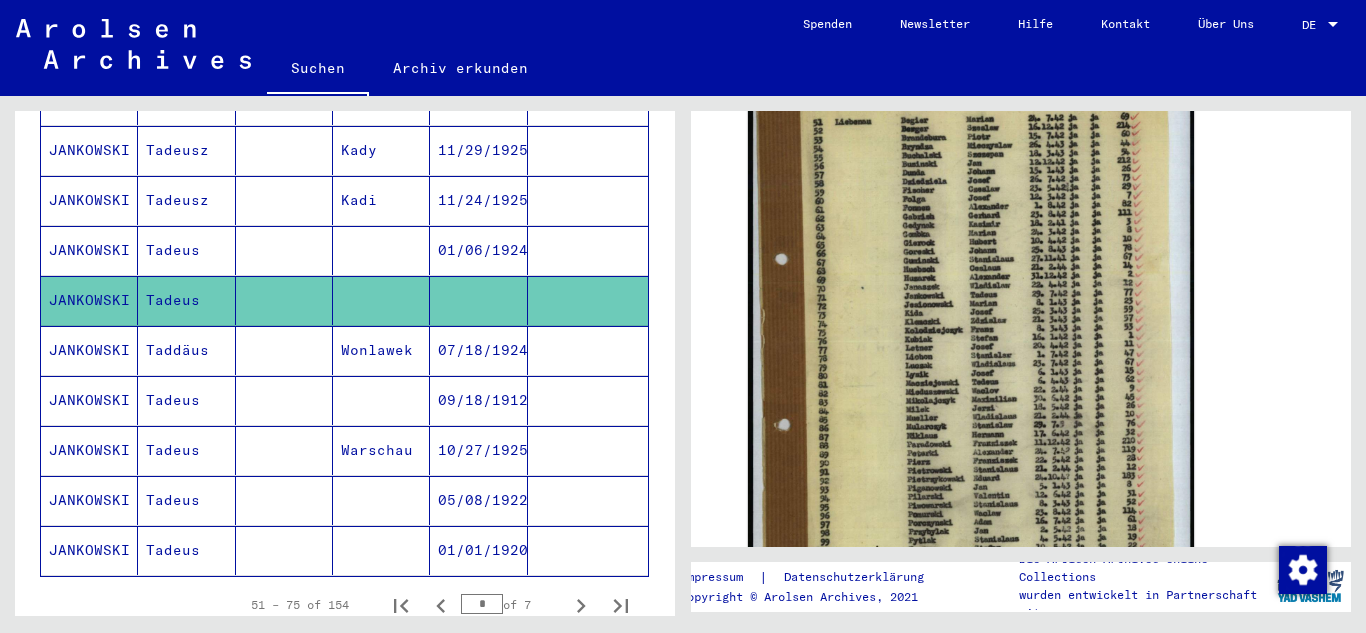 click on "05/08/1922" at bounding box center [478, 550] 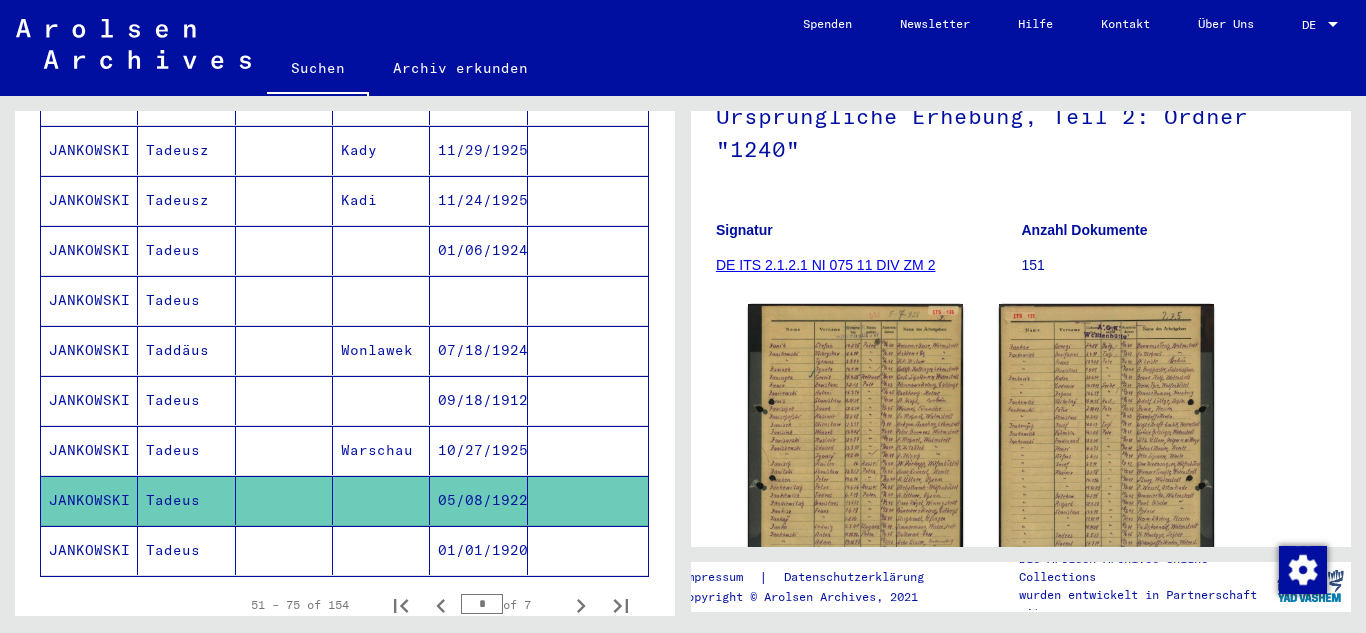 scroll, scrollTop: 200, scrollLeft: 0, axis: vertical 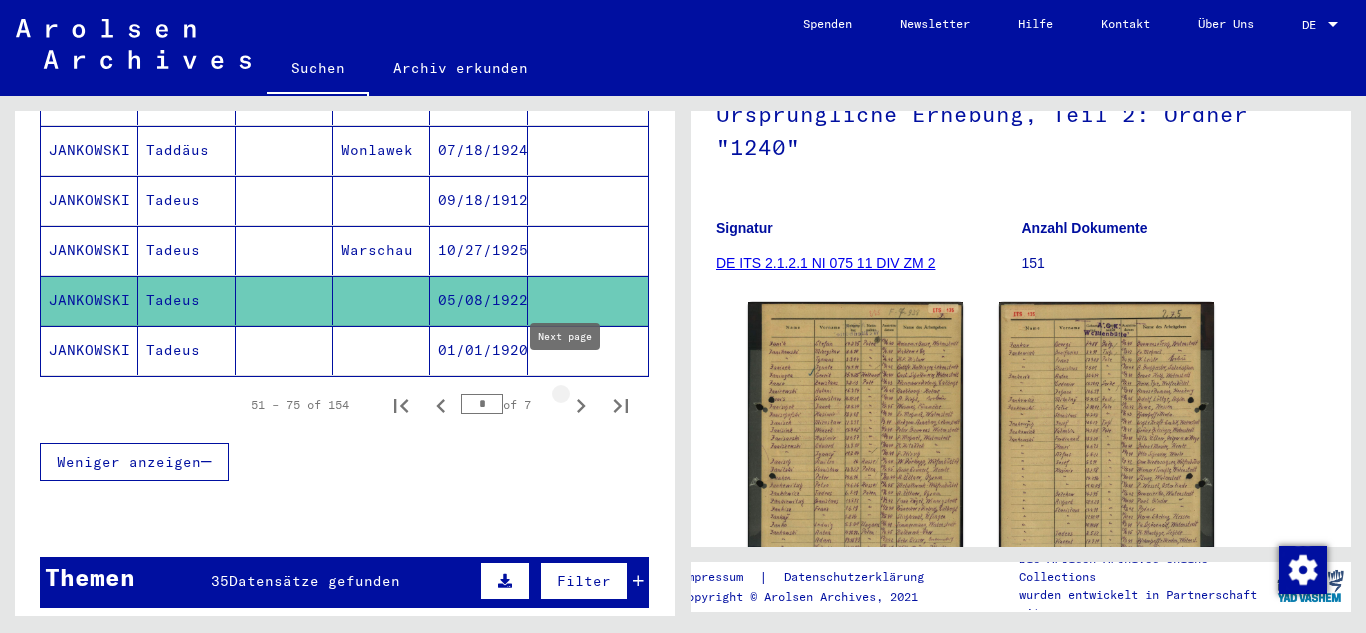click 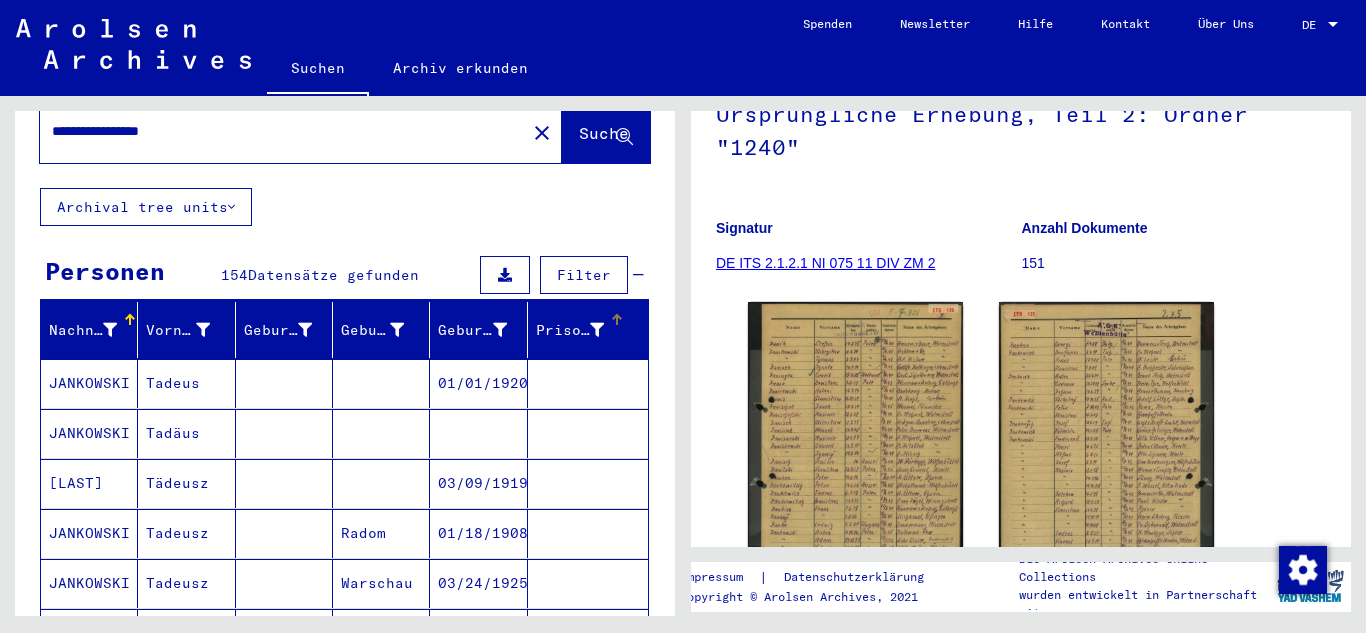 scroll, scrollTop: 100, scrollLeft: 0, axis: vertical 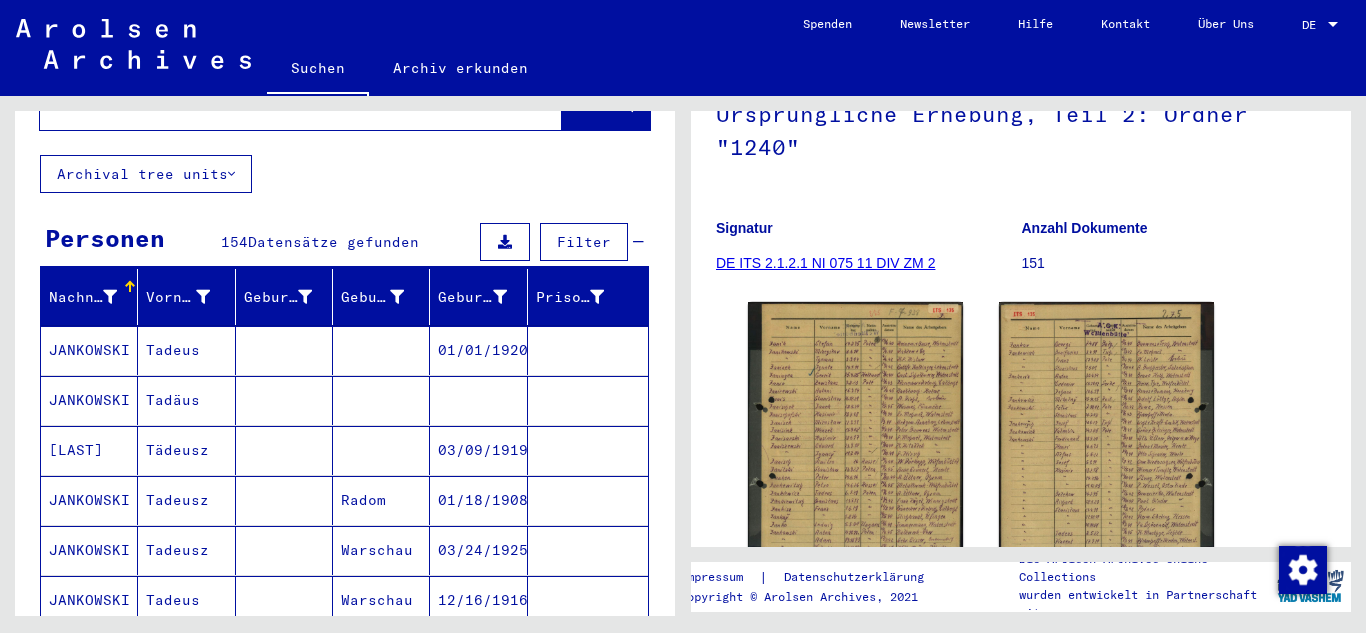 click on "Tadäus" at bounding box center (186, 450) 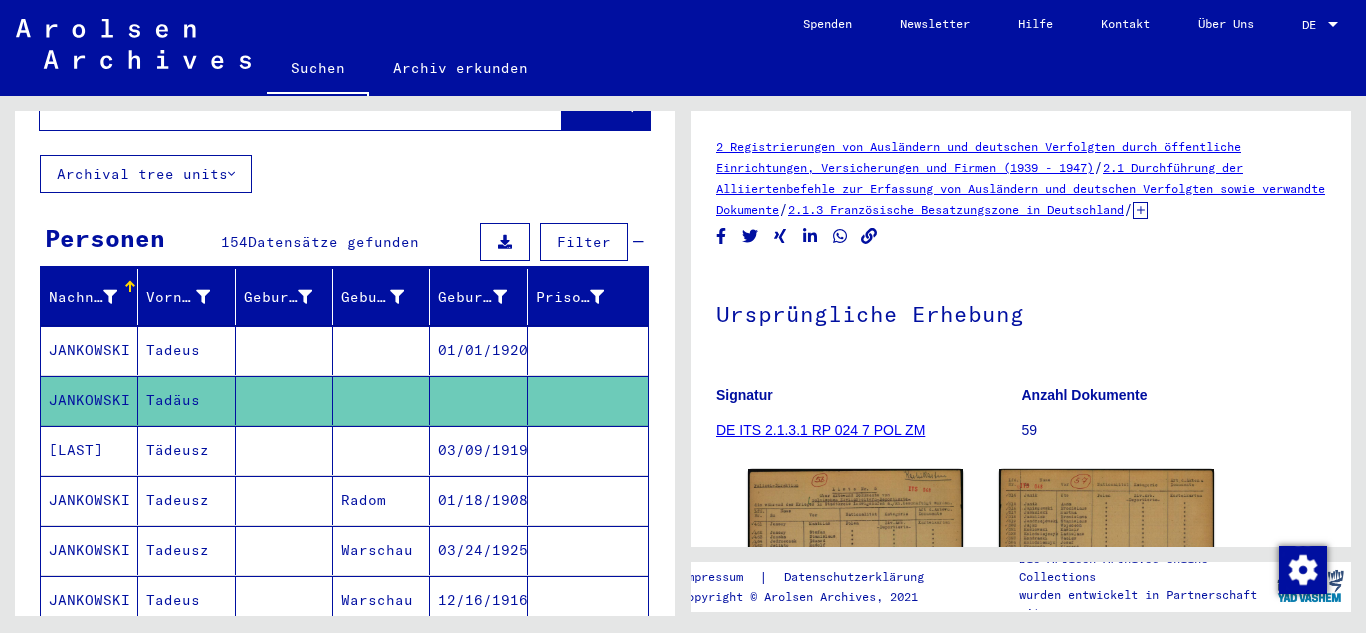 scroll, scrollTop: 300, scrollLeft: 0, axis: vertical 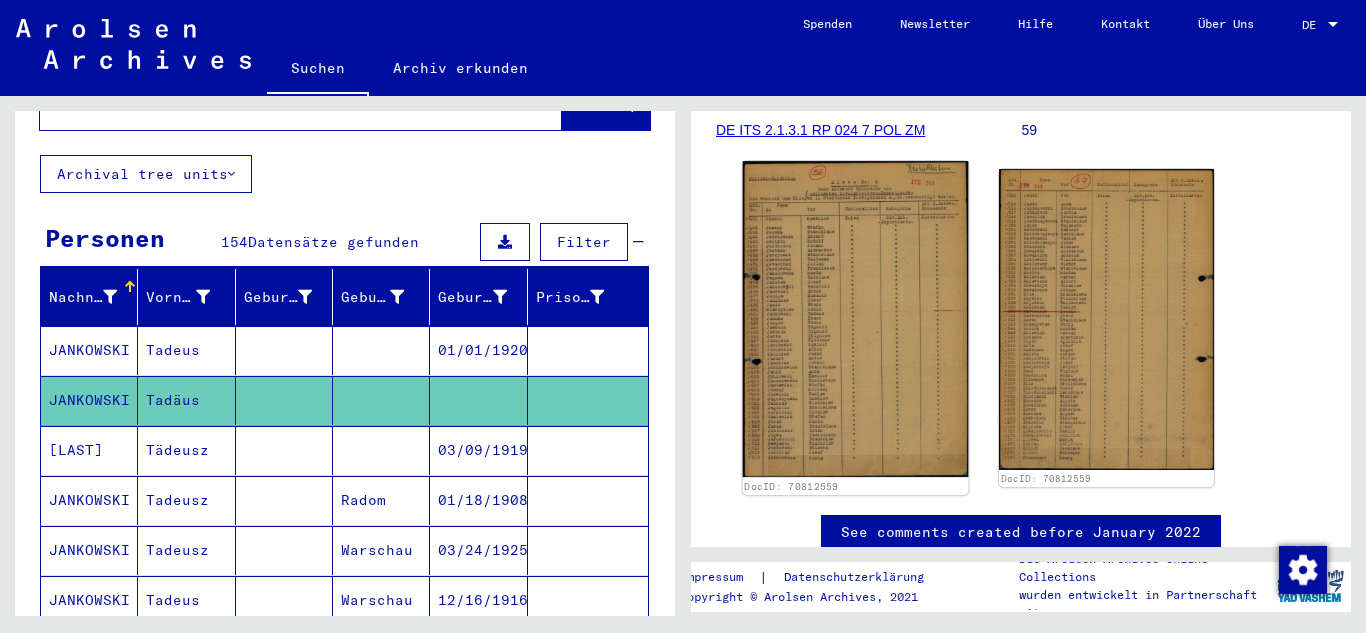 click 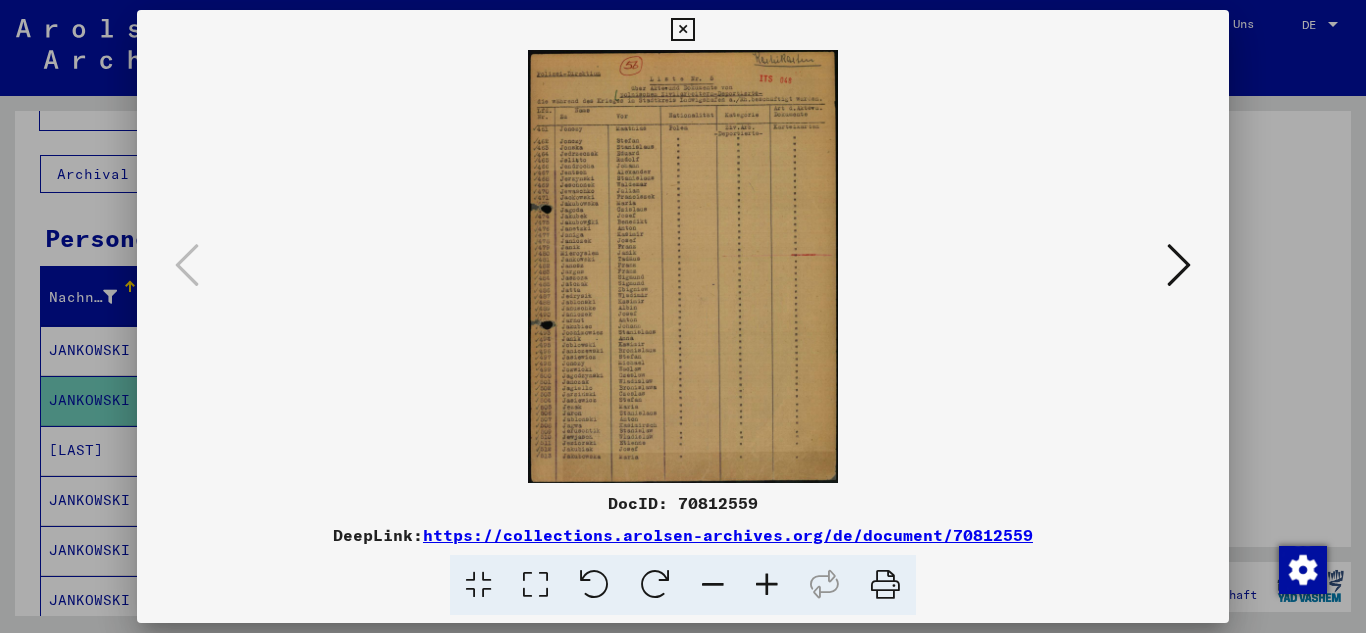 click at bounding box center [767, 585] 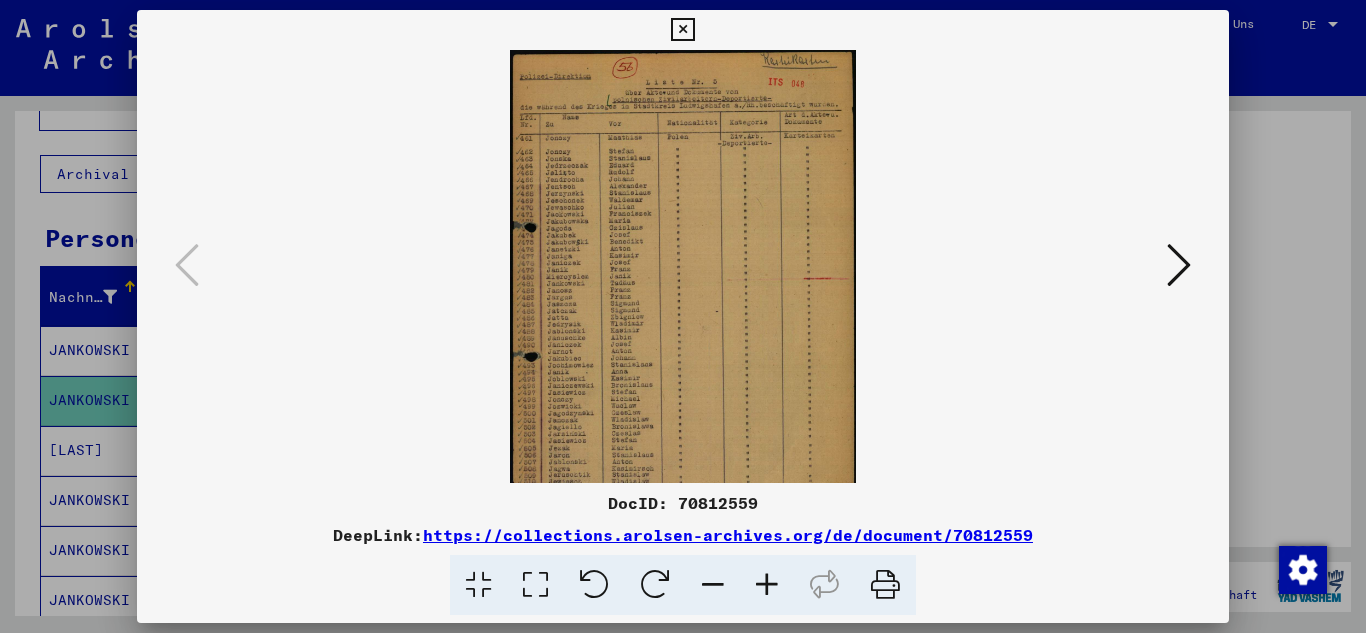 click at bounding box center [767, 585] 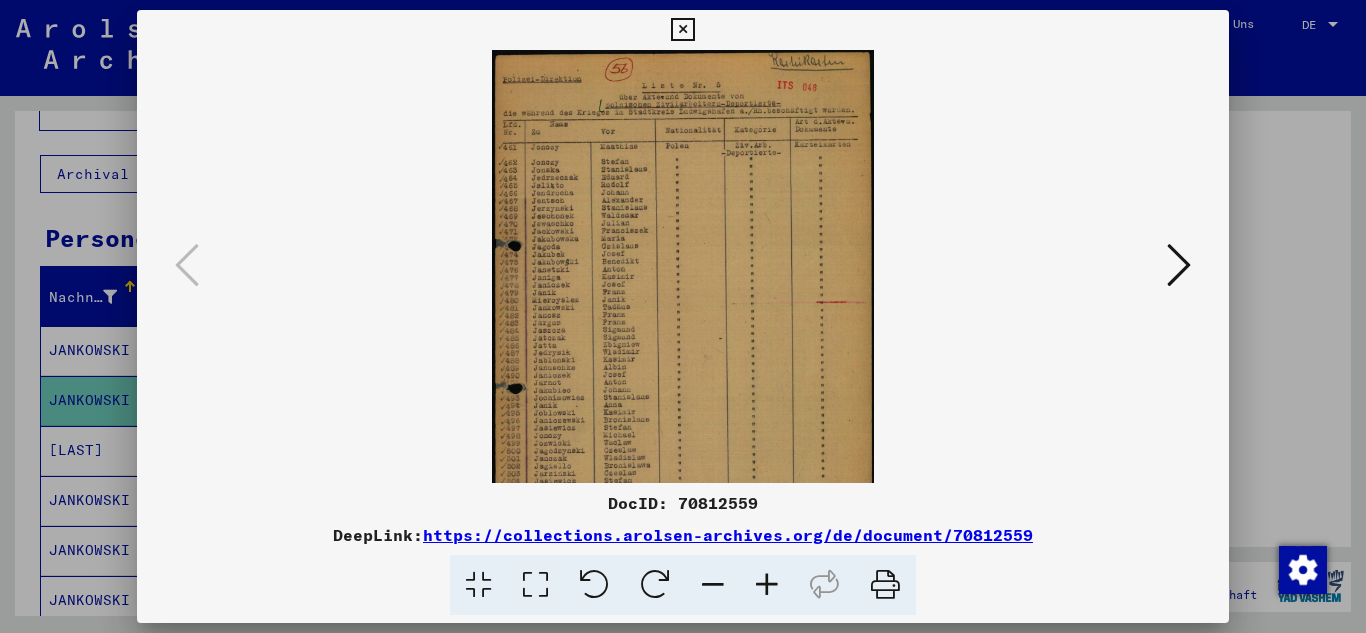 click at bounding box center [767, 585] 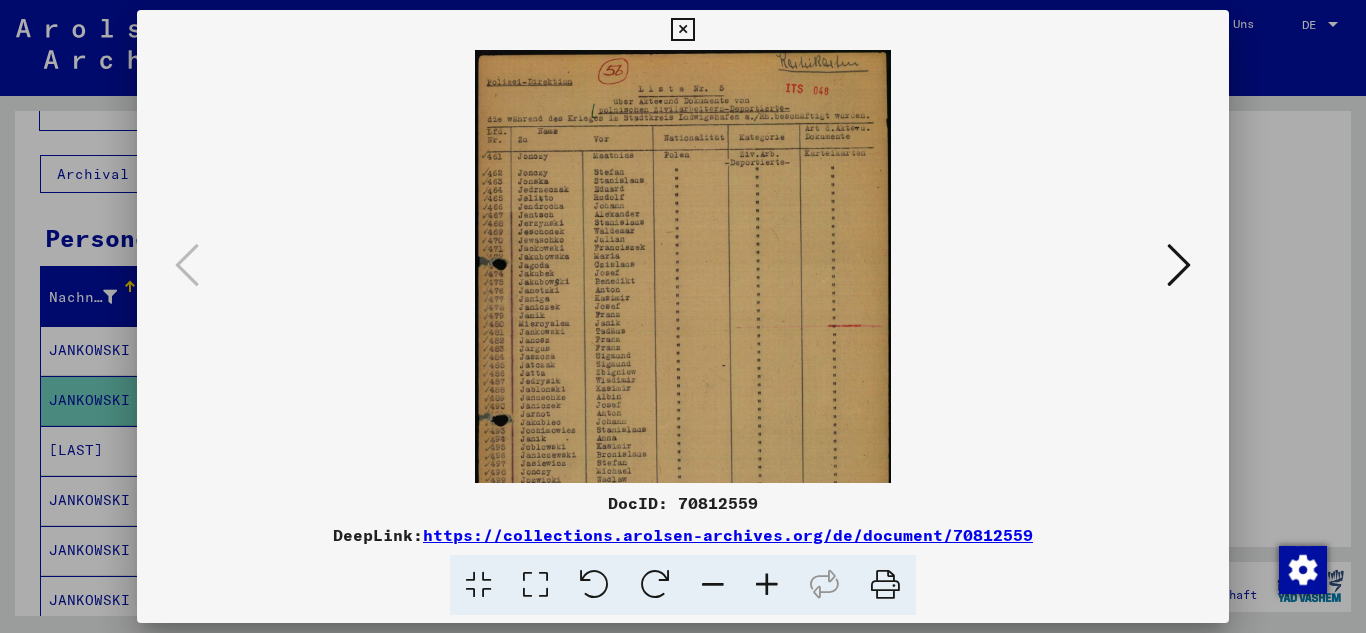 click at bounding box center [767, 585] 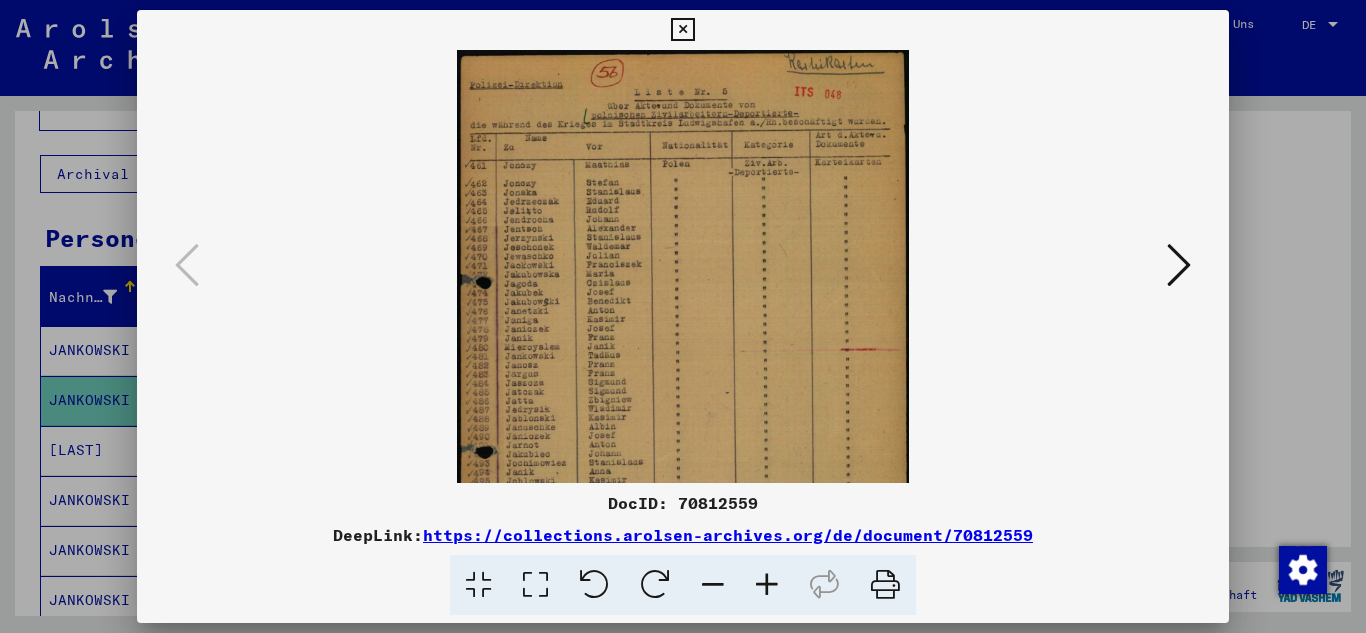 click at bounding box center (767, 585) 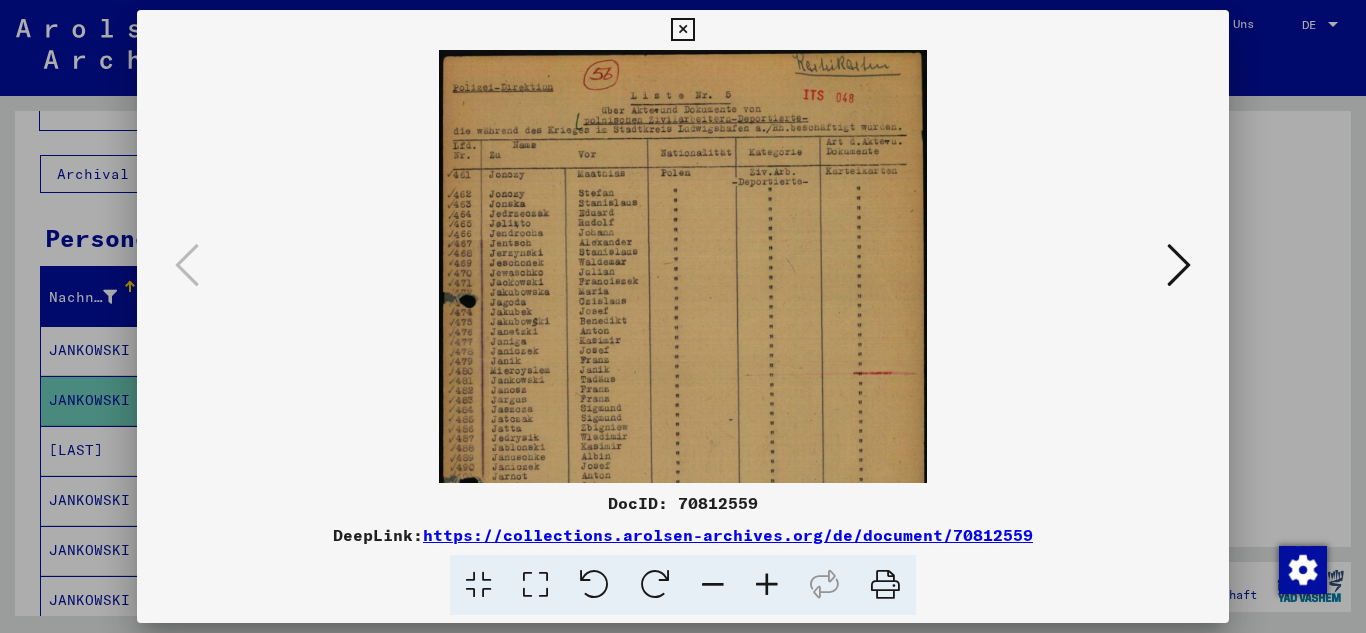 click at bounding box center [767, 585] 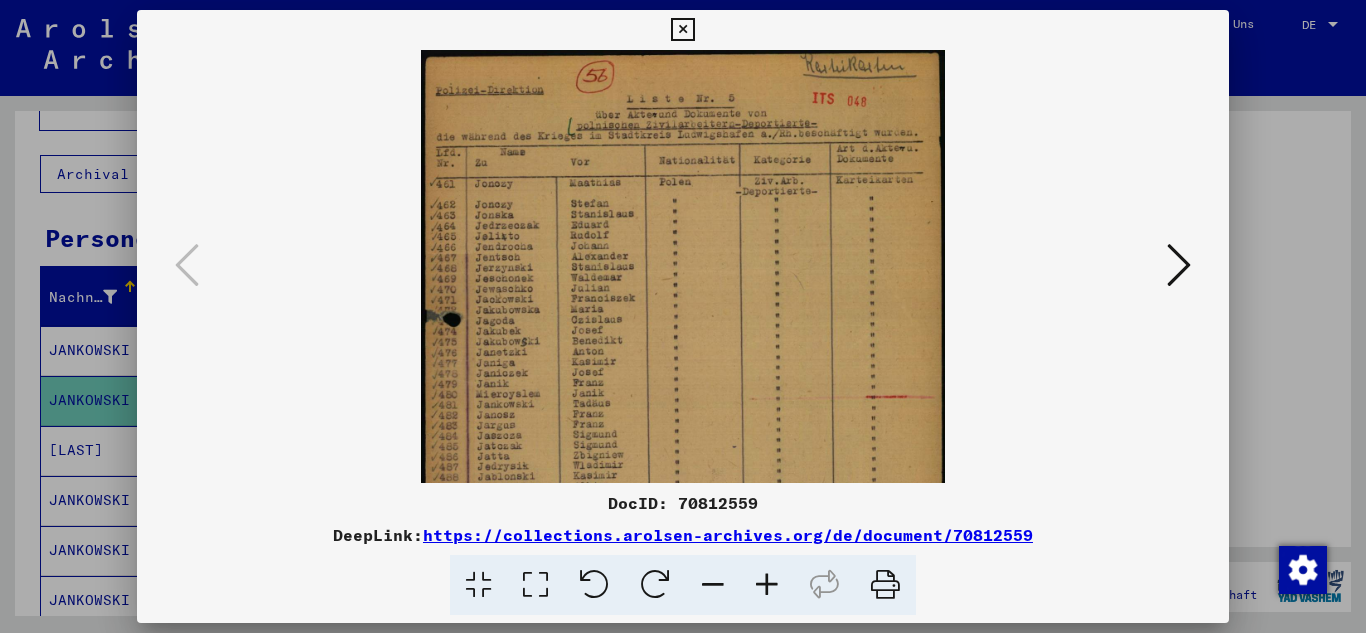 click at bounding box center (767, 585) 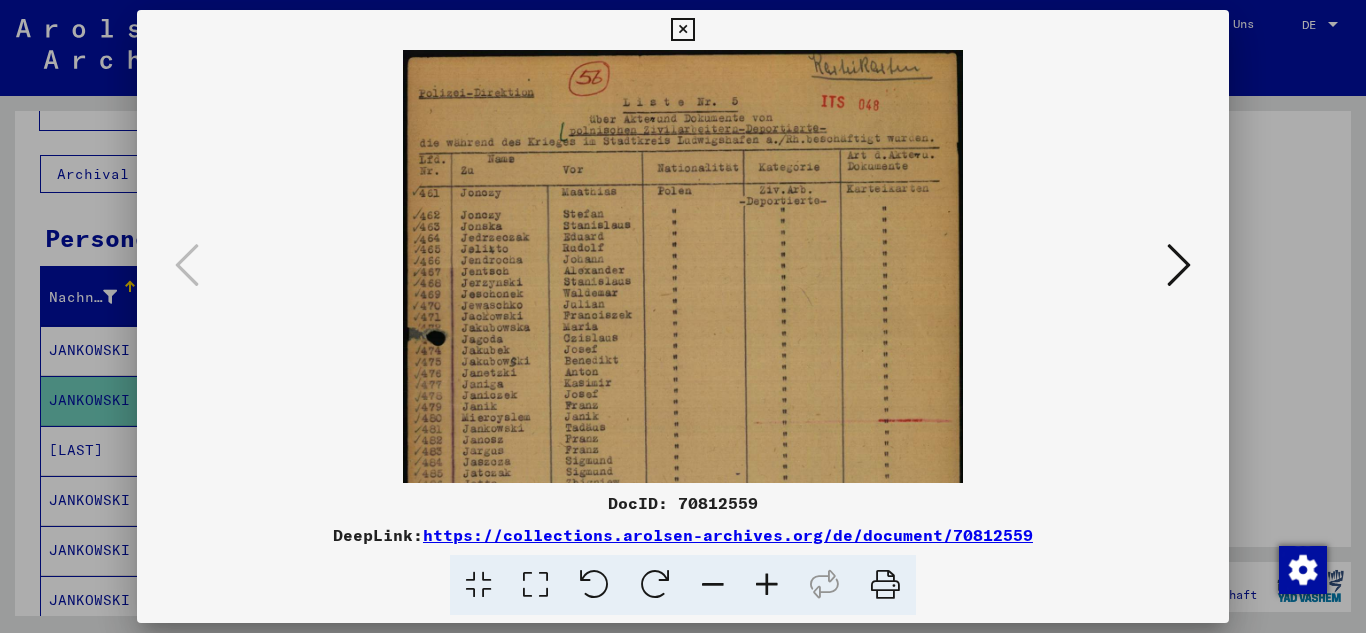 click at bounding box center [767, 585] 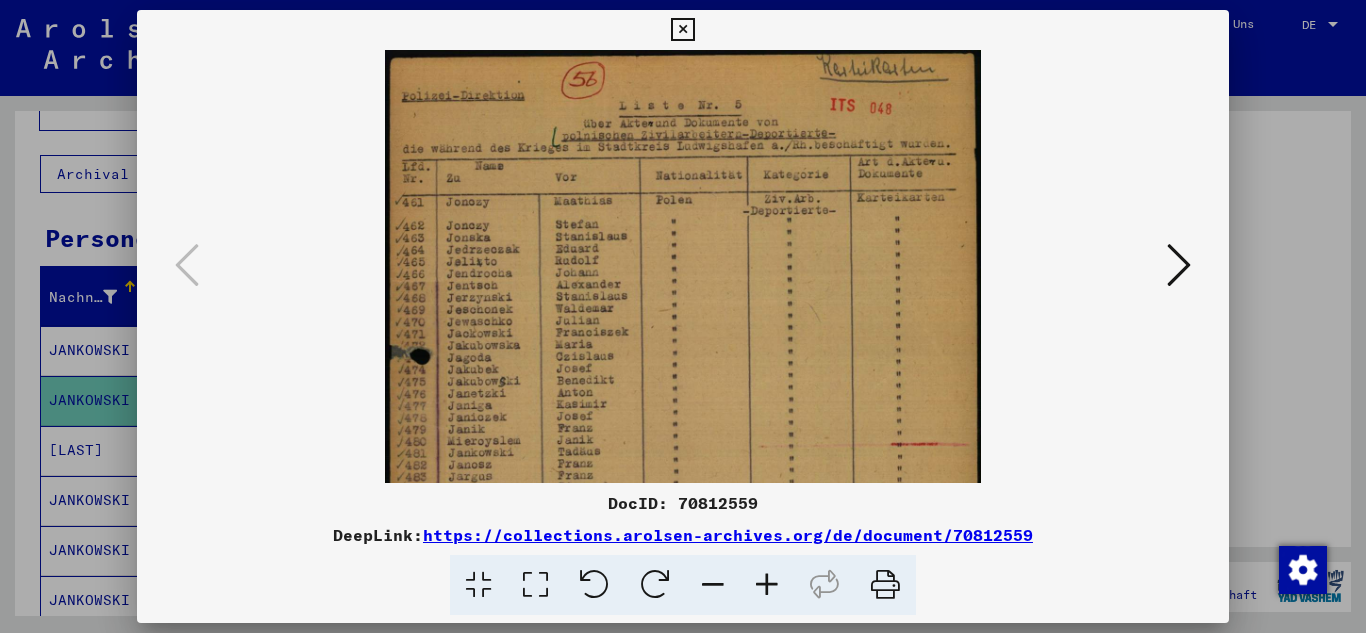 click at bounding box center (767, 585) 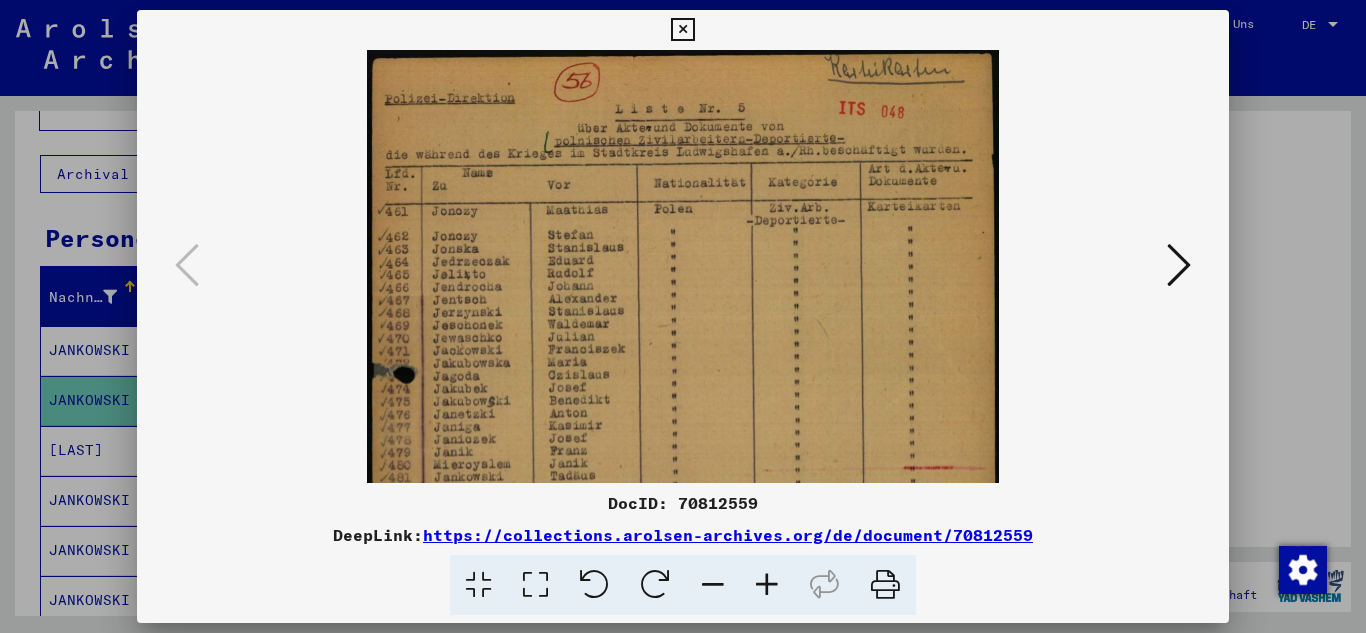 click at bounding box center (767, 585) 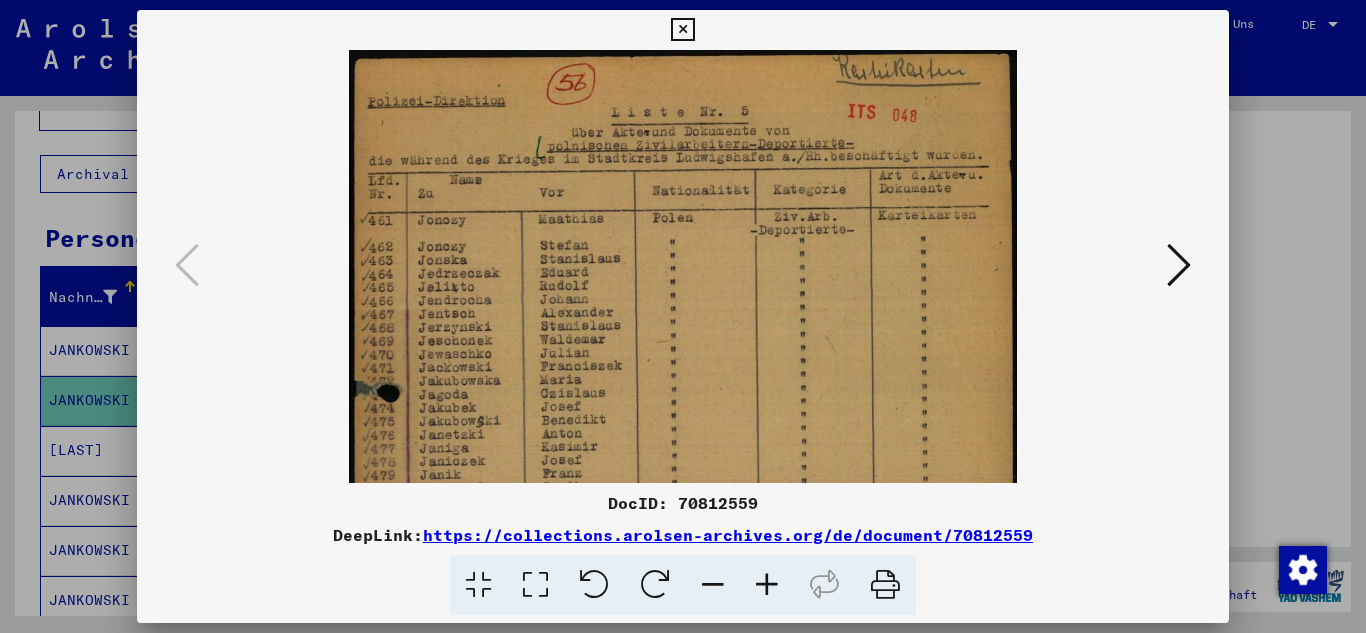 click at bounding box center [767, 585] 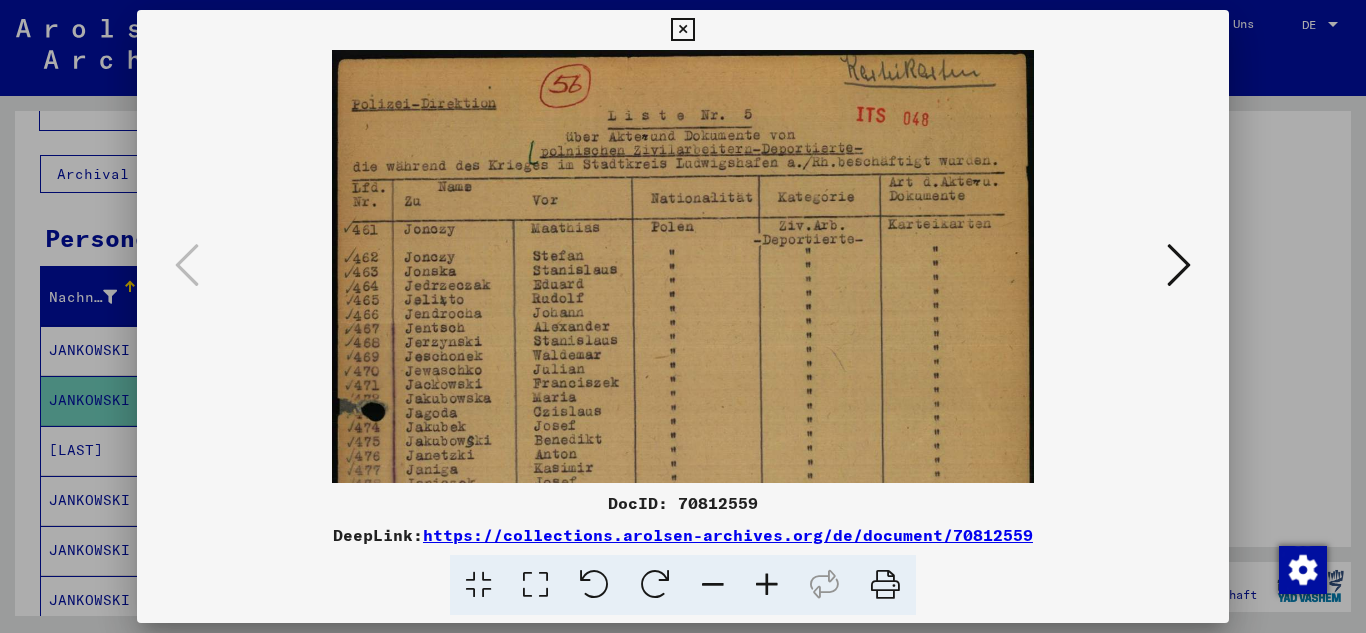 click at bounding box center [767, 585] 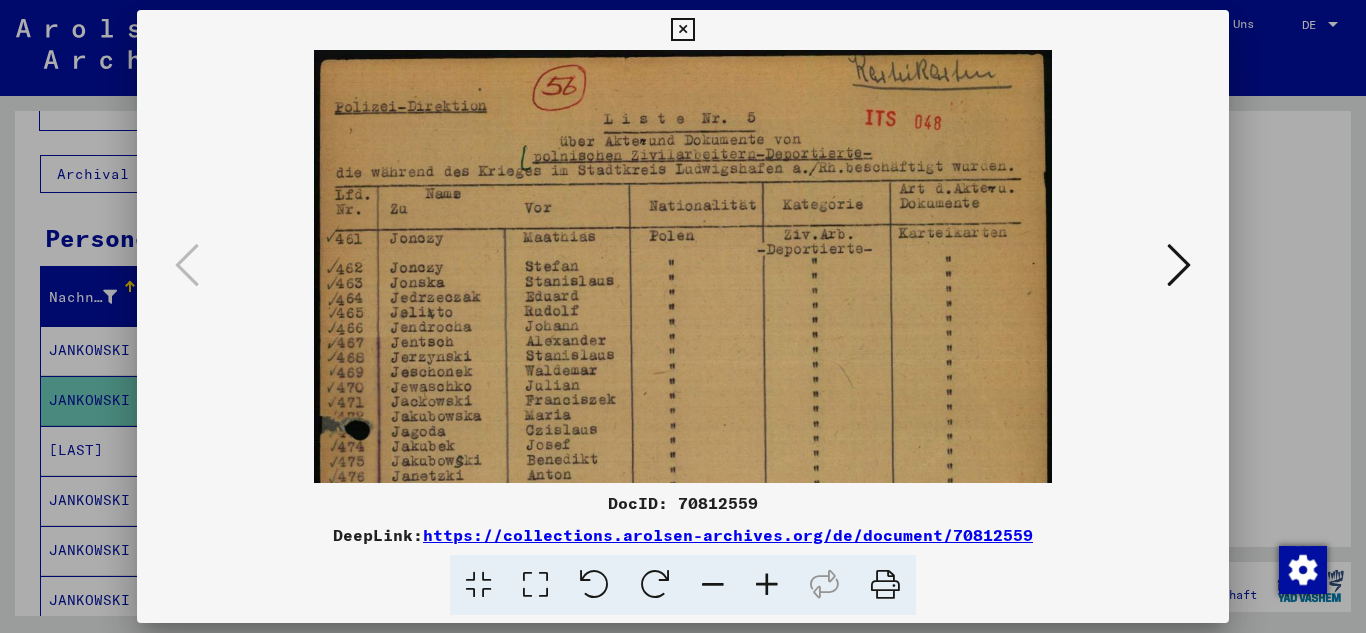 click at bounding box center (767, 585) 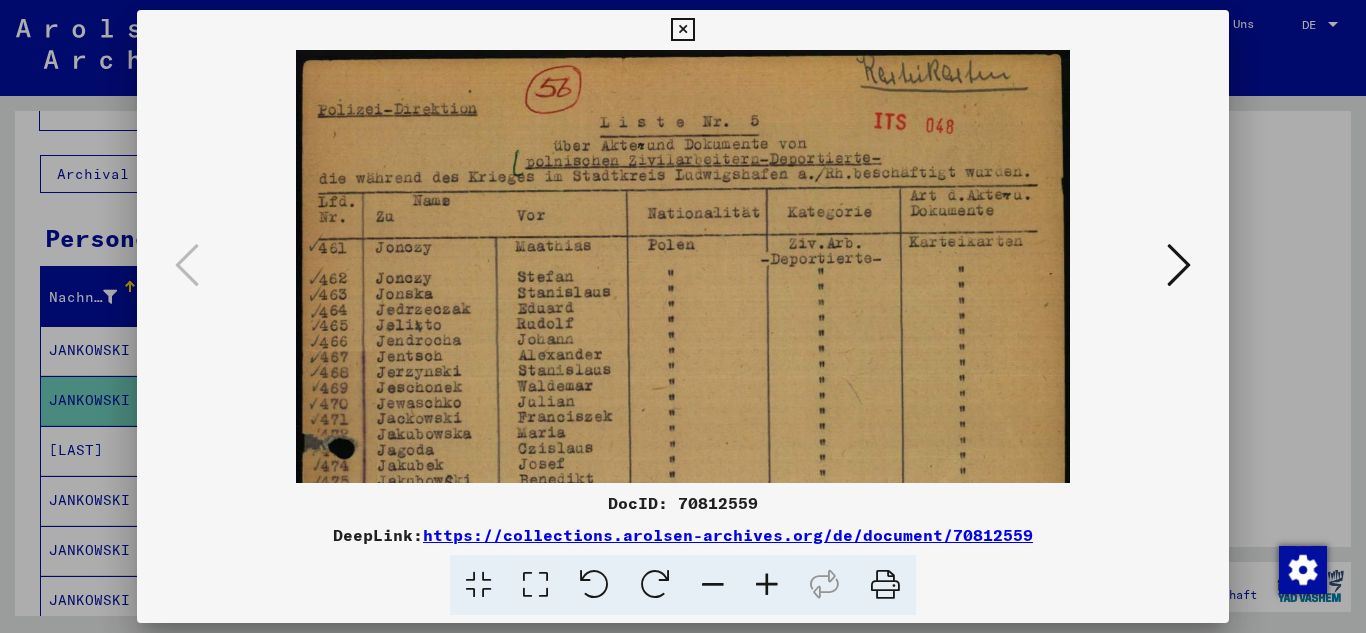 click at bounding box center [767, 585] 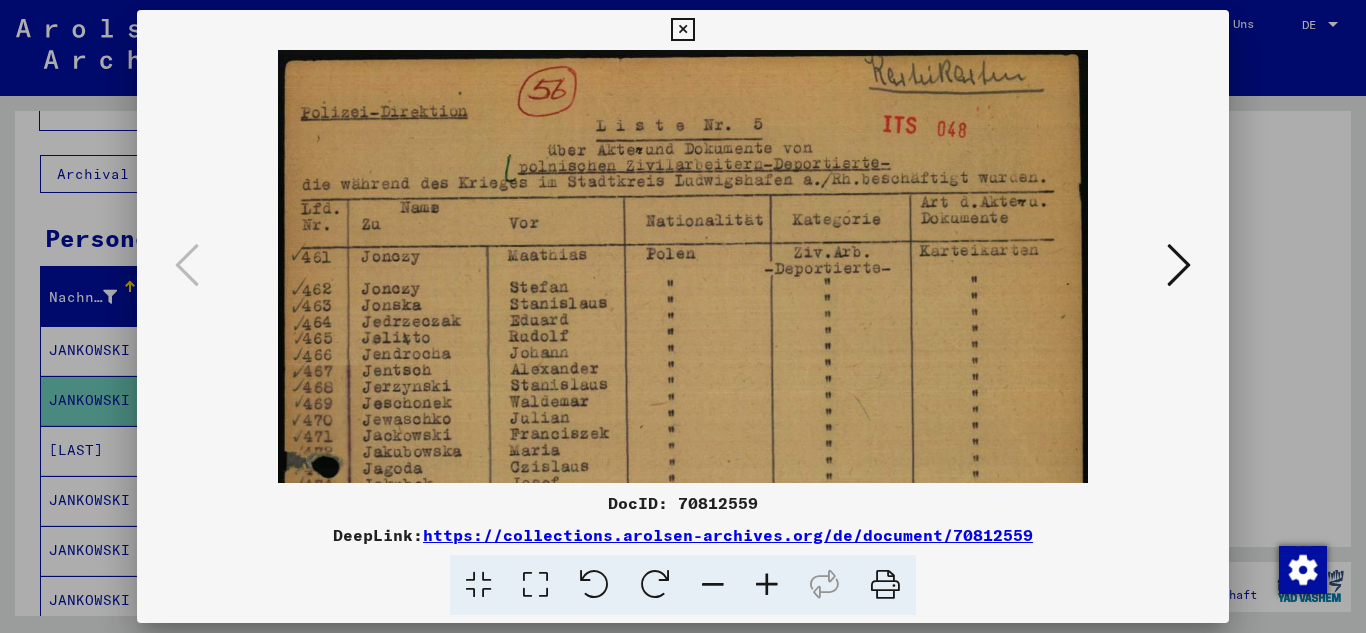 click at bounding box center [767, 585] 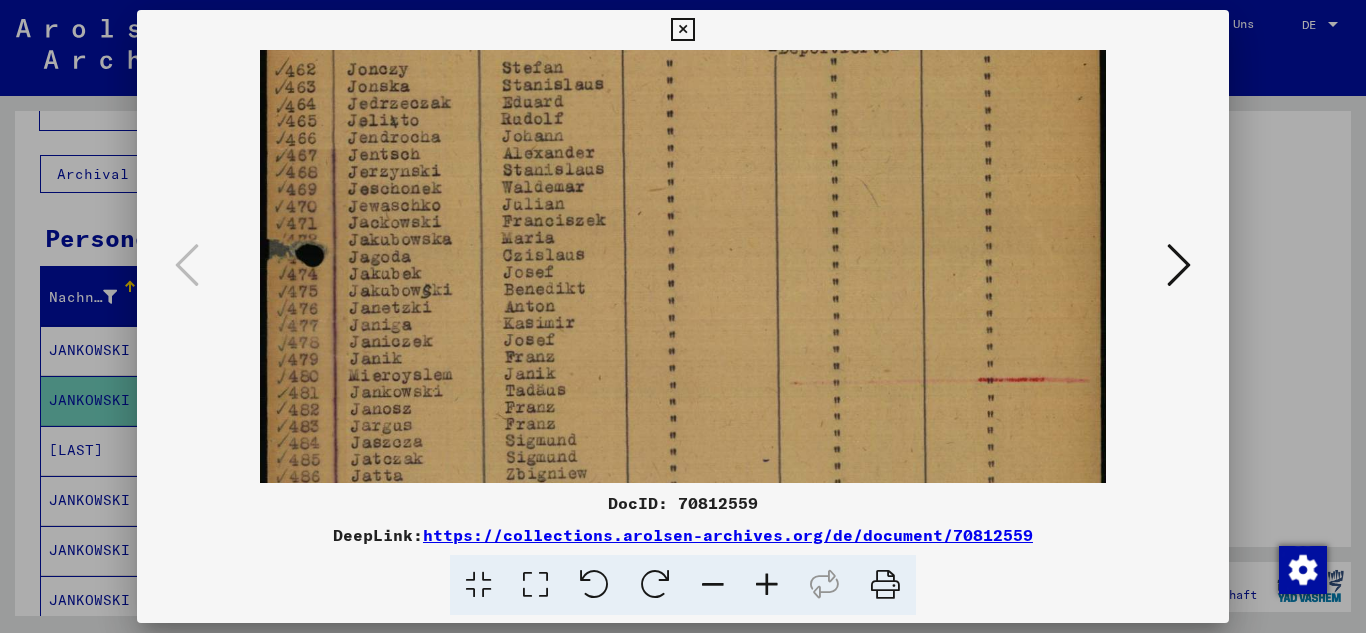 scroll, scrollTop: 247, scrollLeft: 0, axis: vertical 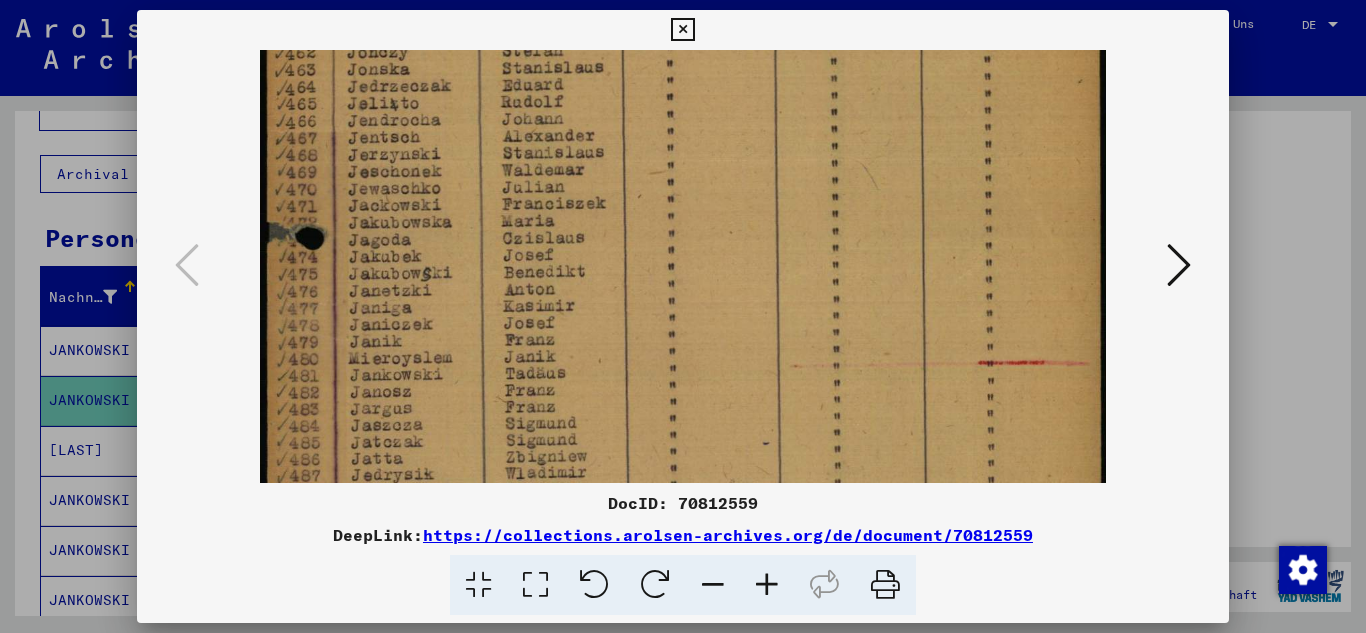 drag, startPoint x: 775, startPoint y: 390, endPoint x: 810, endPoint y: 143, distance: 249.46744 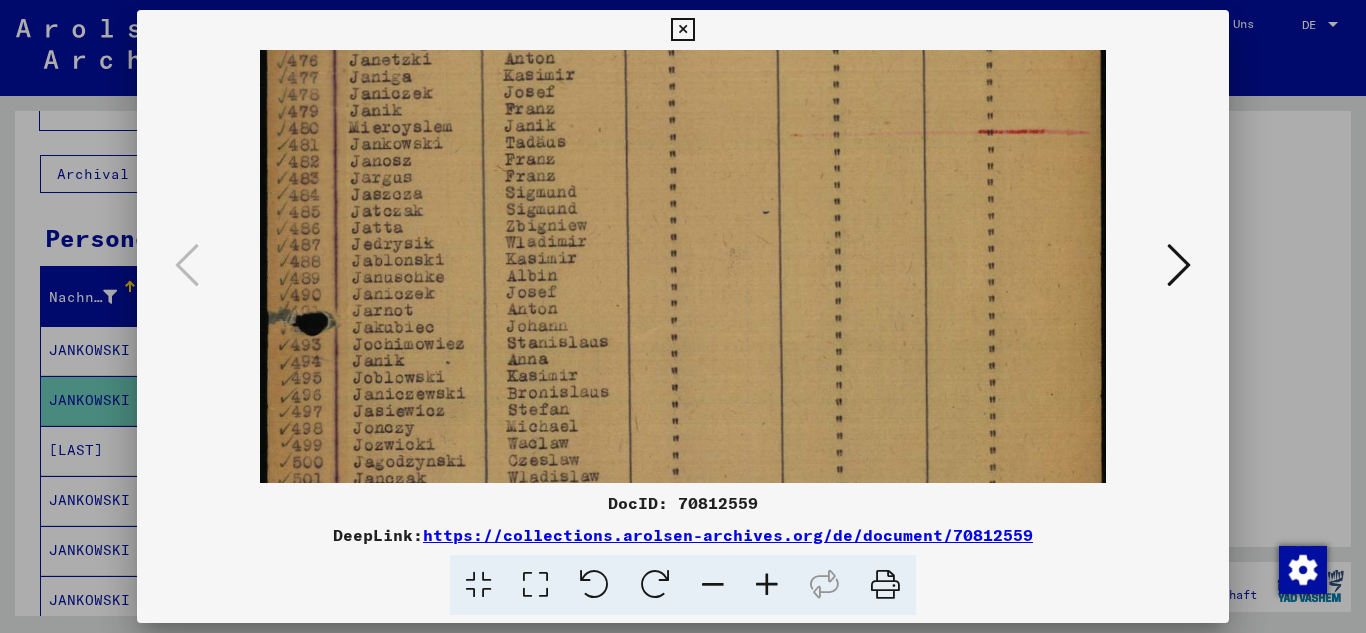 scroll, scrollTop: 479, scrollLeft: 0, axis: vertical 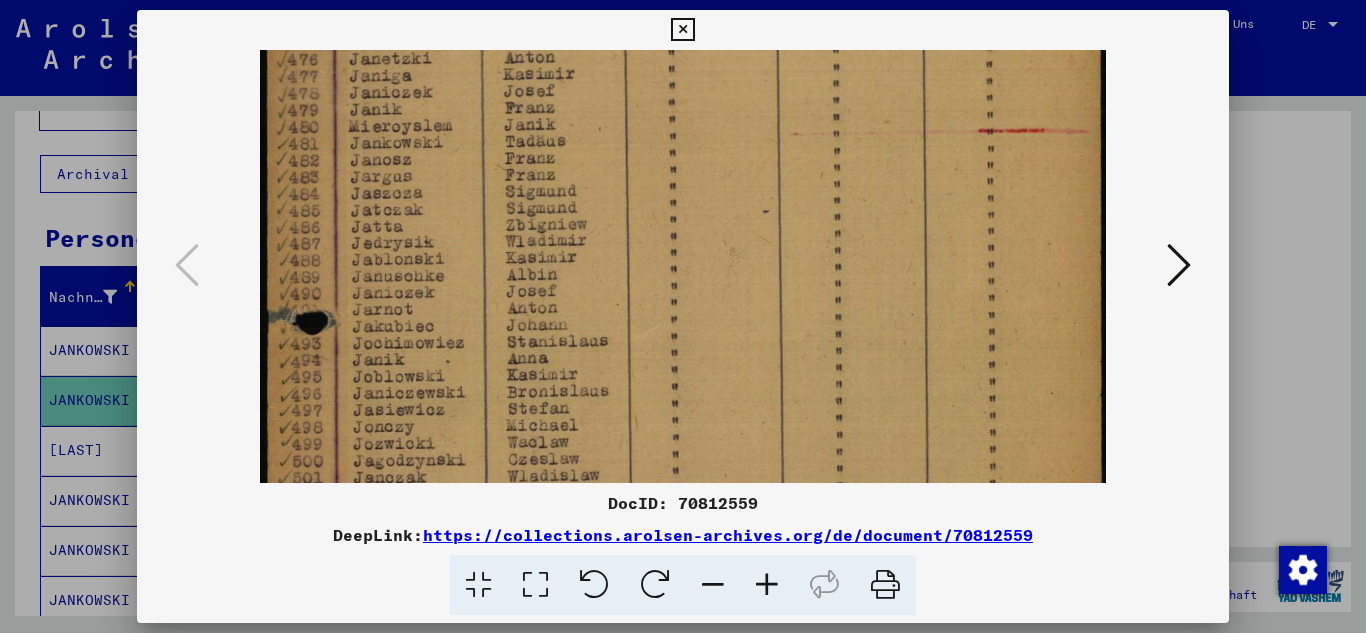 drag, startPoint x: 731, startPoint y: 431, endPoint x: 775, endPoint y: 199, distance: 236.13556 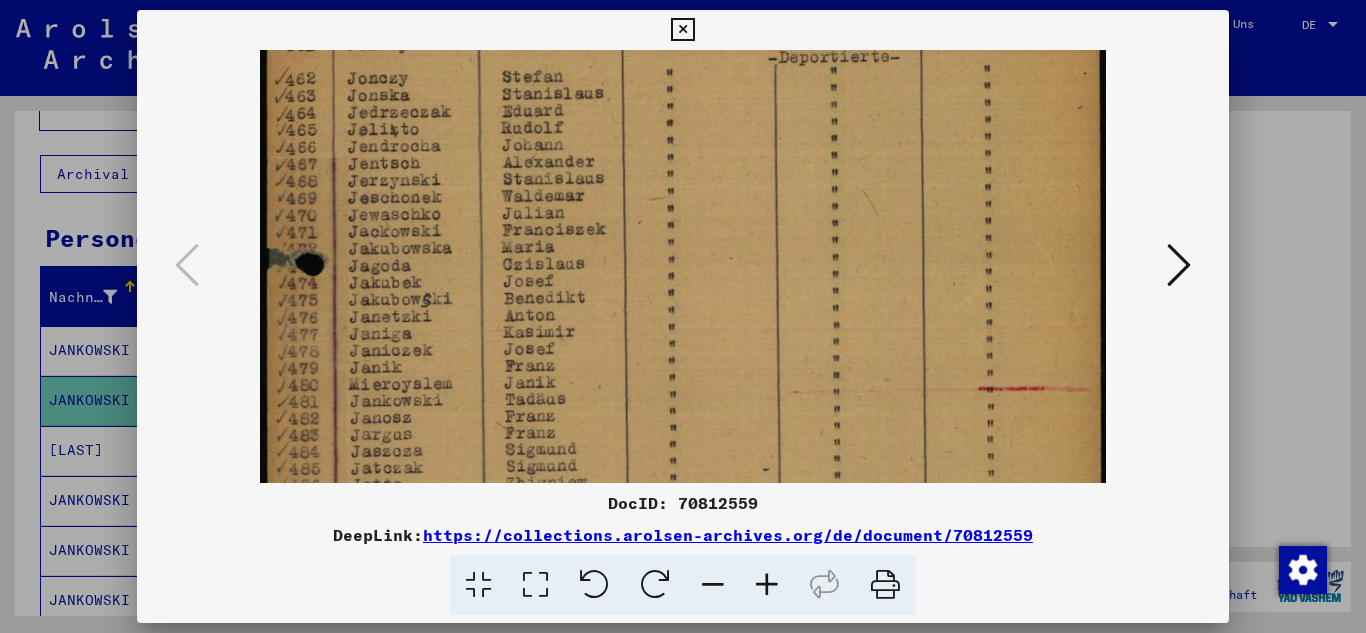 scroll, scrollTop: 177, scrollLeft: 0, axis: vertical 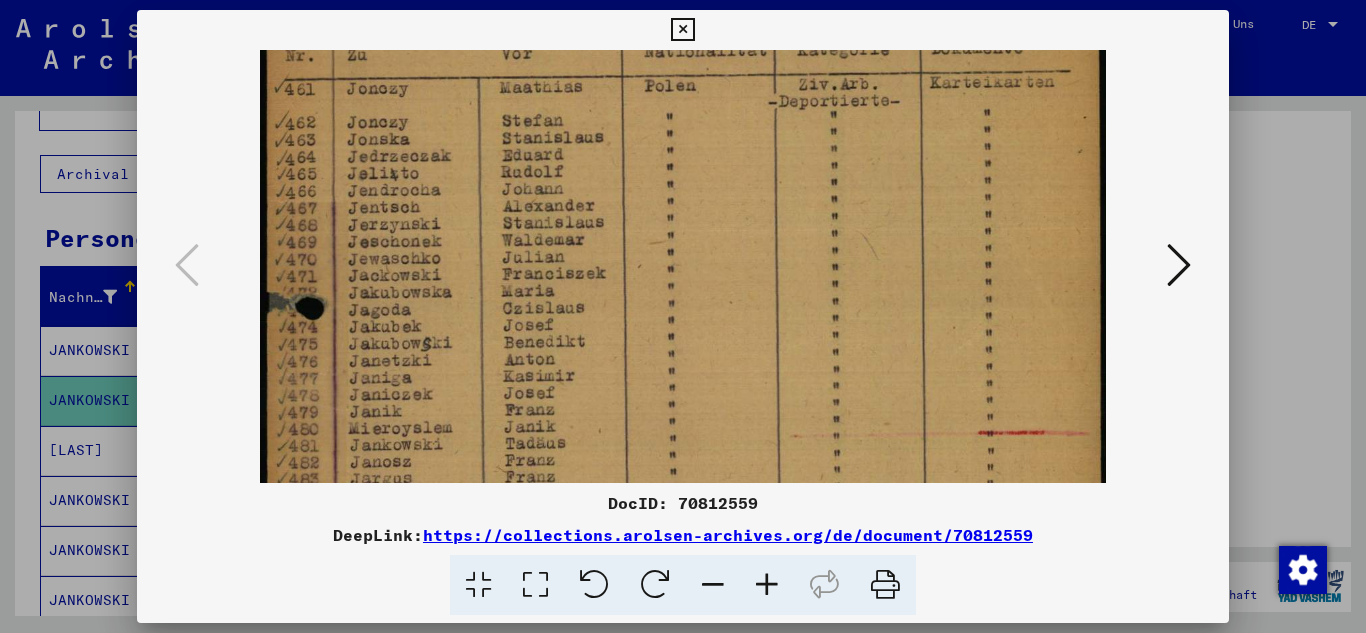 drag, startPoint x: 687, startPoint y: 149, endPoint x: 676, endPoint y: 451, distance: 302.20026 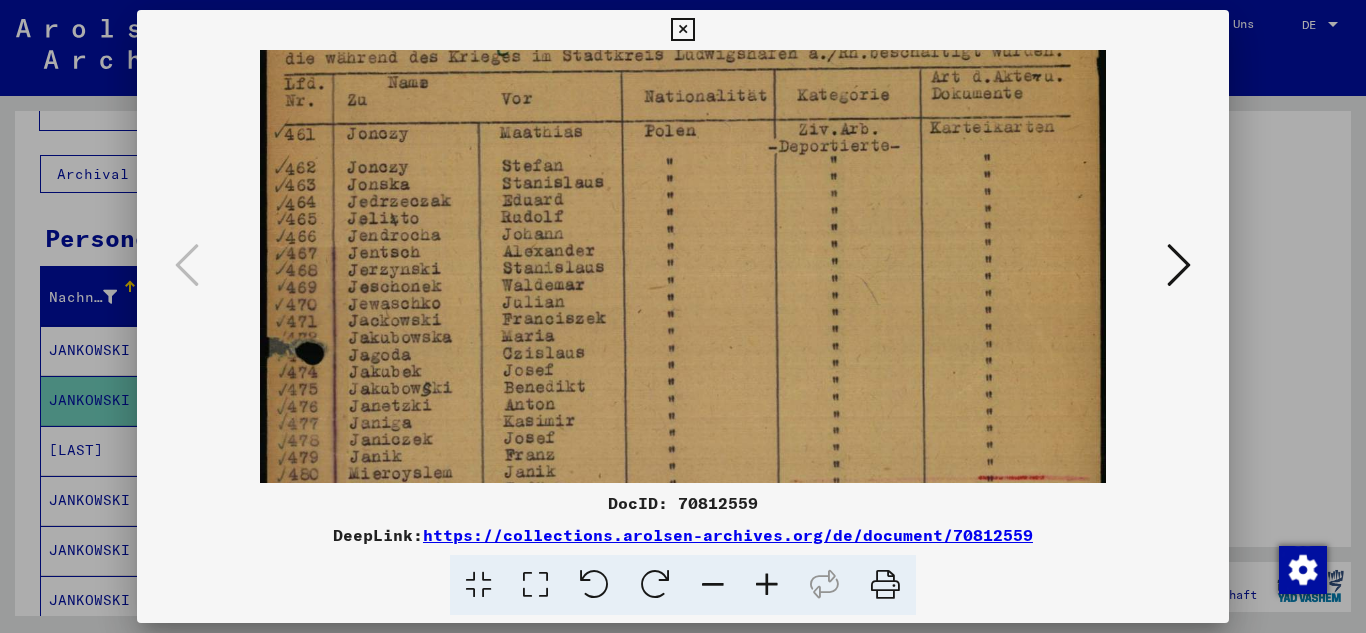 scroll, scrollTop: 115, scrollLeft: 0, axis: vertical 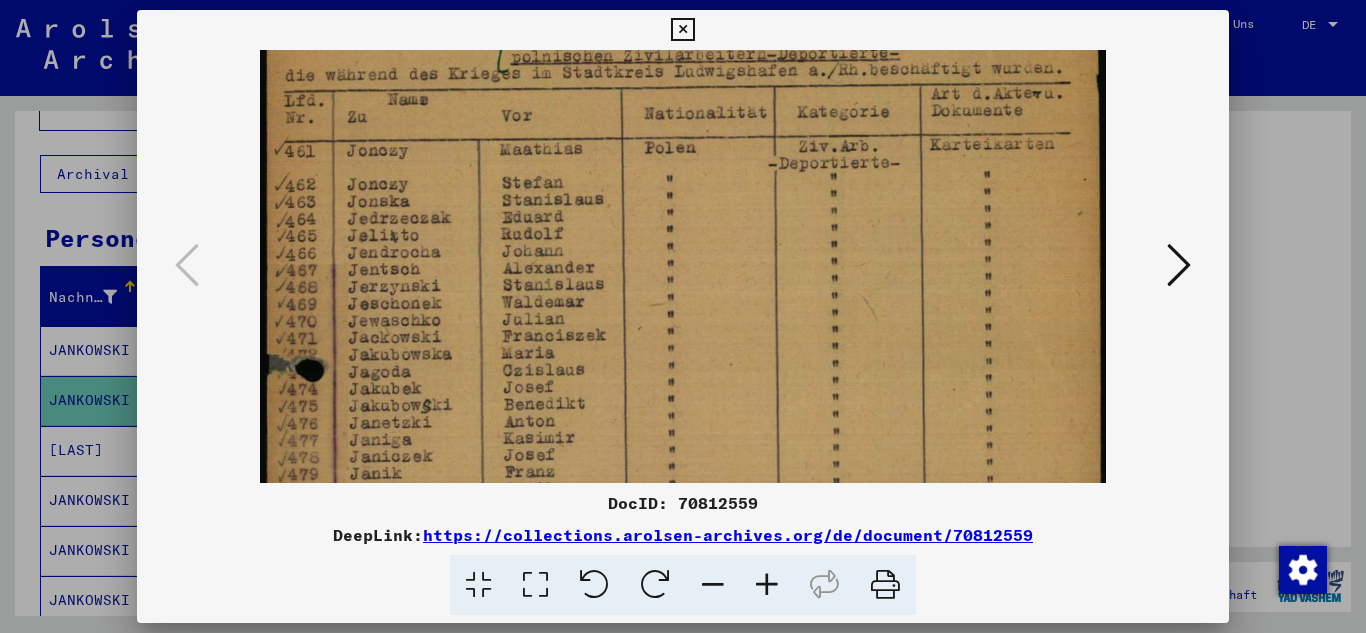 drag, startPoint x: 979, startPoint y: 263, endPoint x: 958, endPoint y: 325, distance: 65.459915 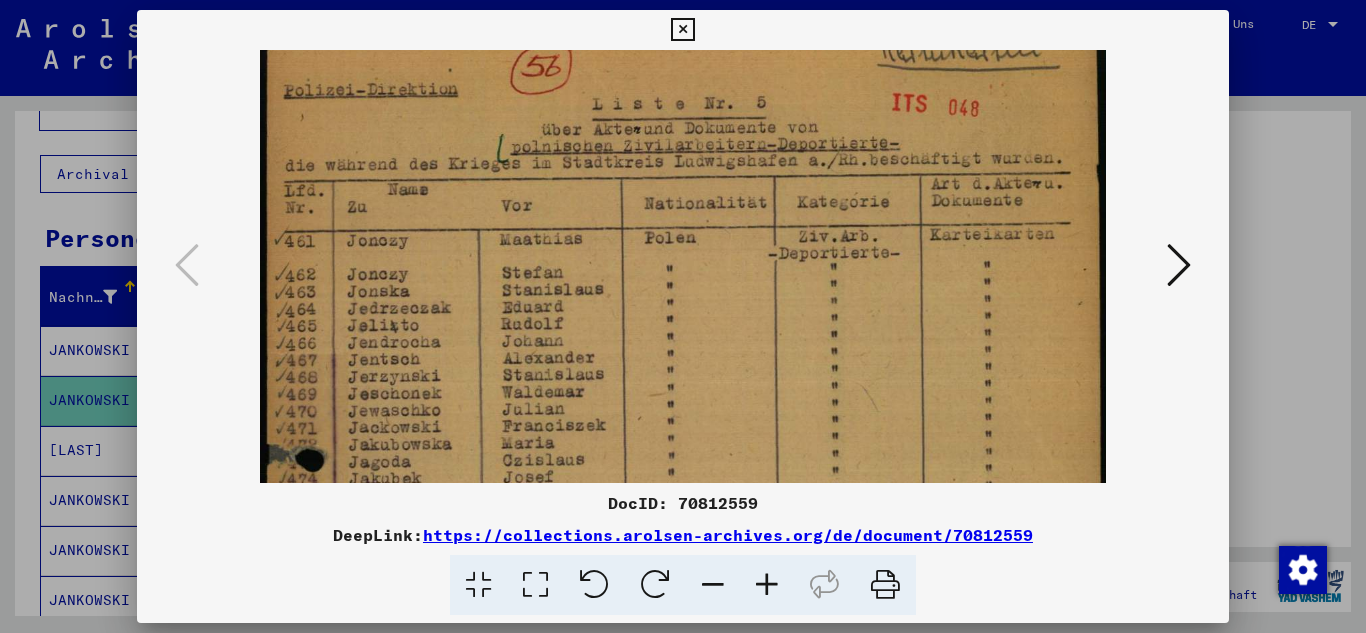 scroll, scrollTop: 0, scrollLeft: 0, axis: both 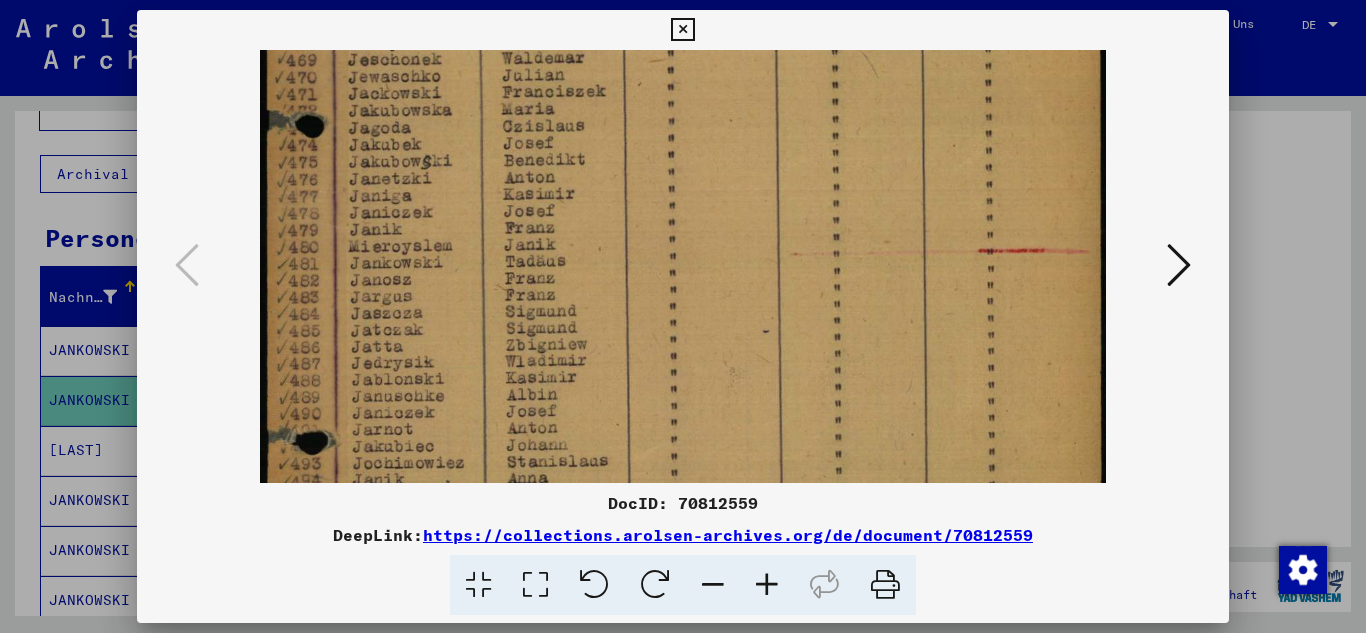 drag, startPoint x: 935, startPoint y: 168, endPoint x: 969, endPoint y: -66, distance: 236.45718 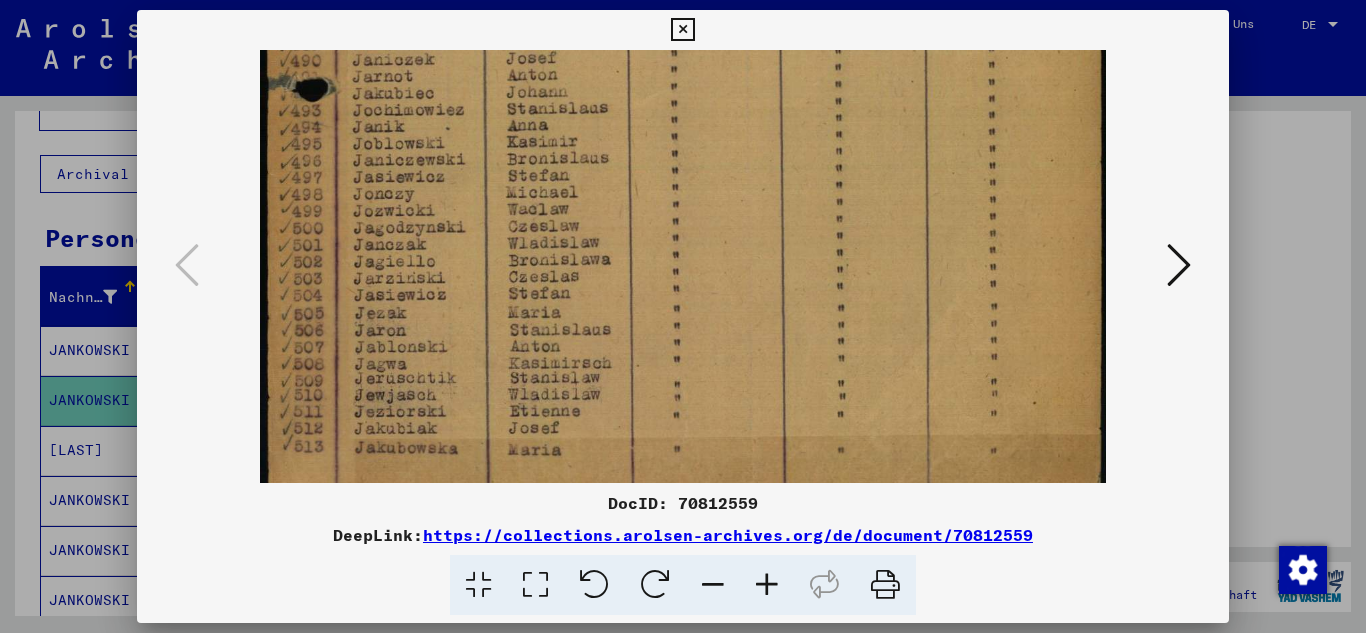 drag, startPoint x: 800, startPoint y: 424, endPoint x: 816, endPoint y: 75, distance: 349.36658 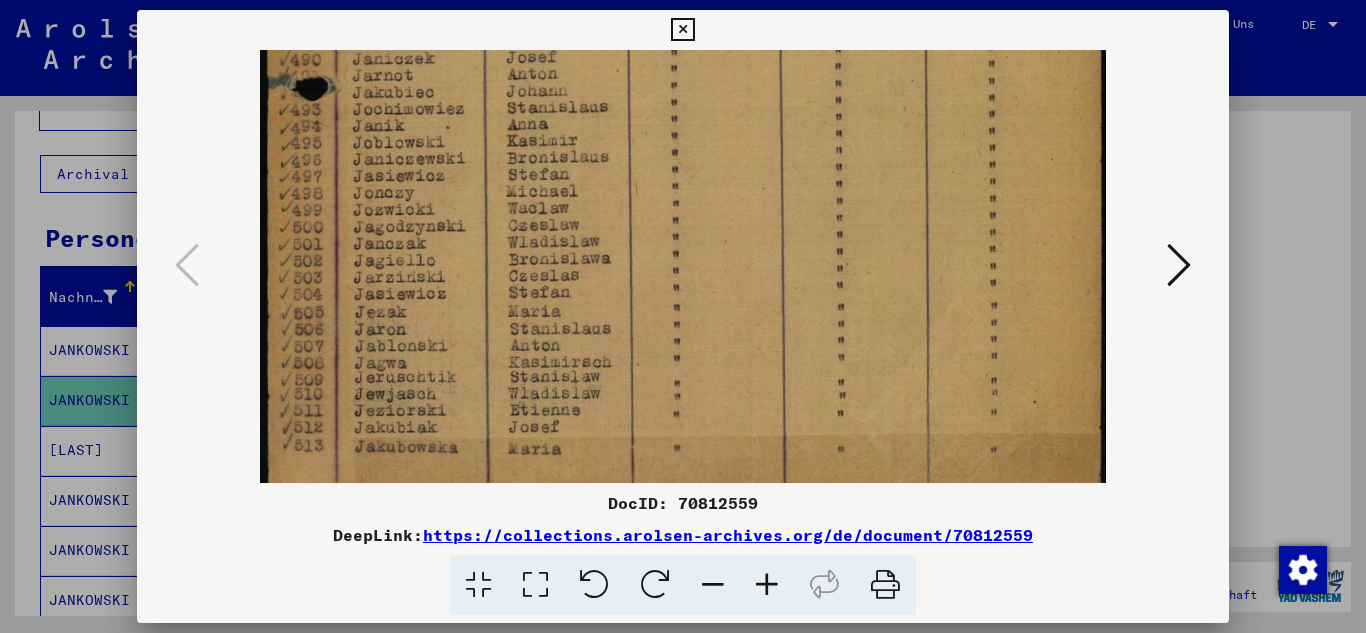 scroll, scrollTop: 750, scrollLeft: 0, axis: vertical 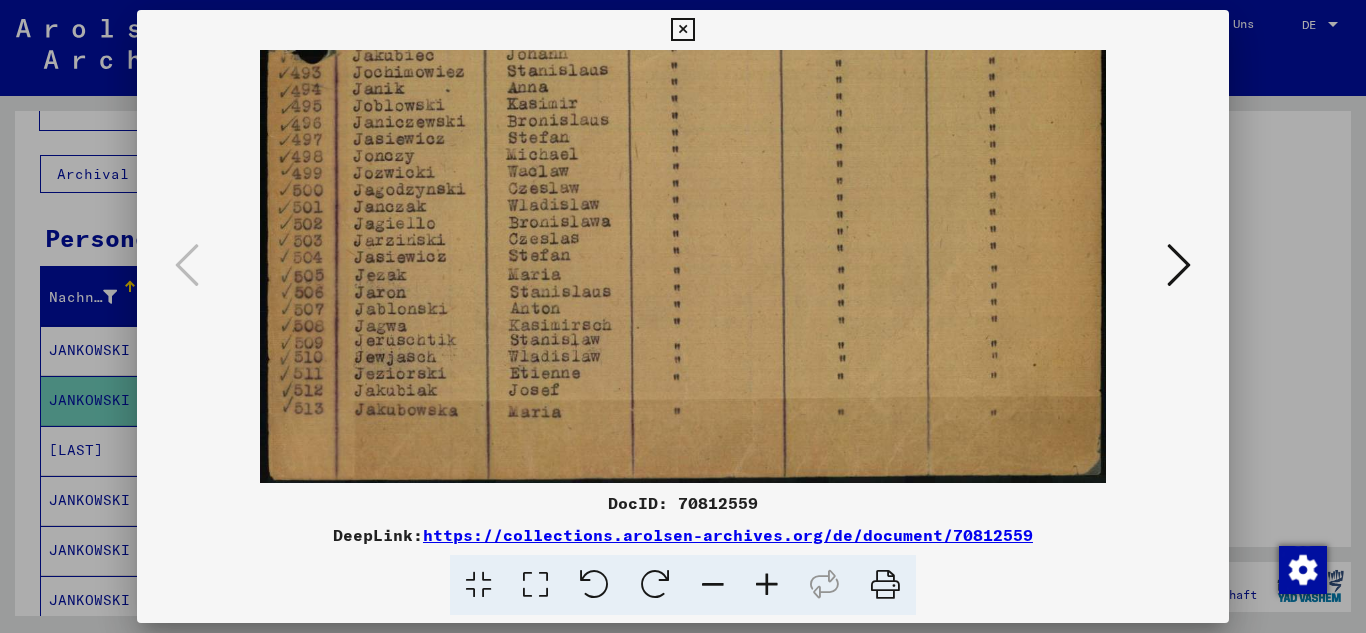 drag, startPoint x: 815, startPoint y: 432, endPoint x: 789, endPoint y: 122, distance: 311.0884 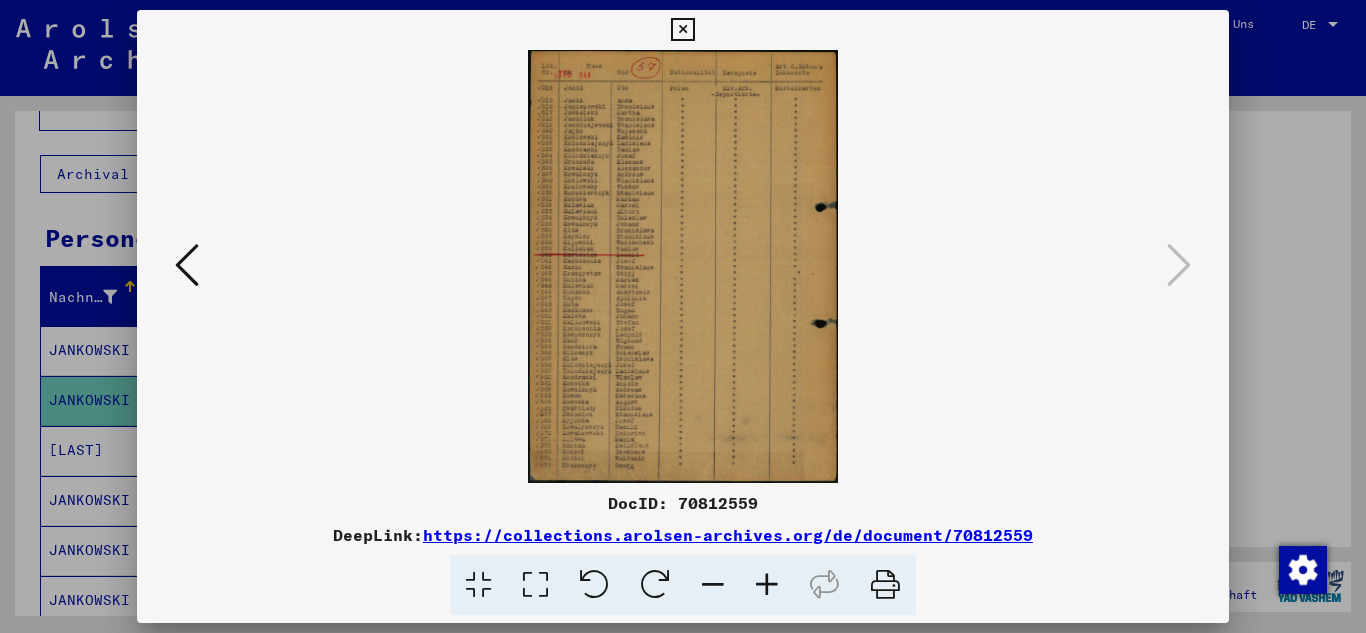 scroll, scrollTop: 0, scrollLeft: 0, axis: both 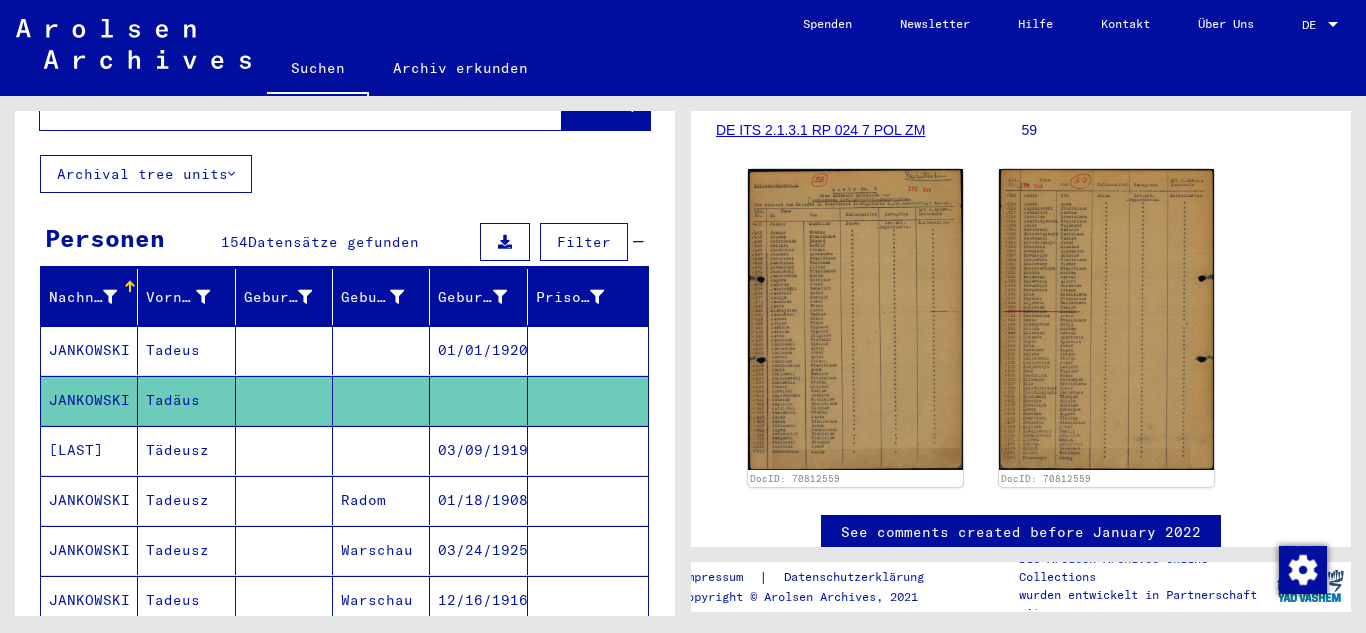 click on "03/09/1919" at bounding box center (478, 500) 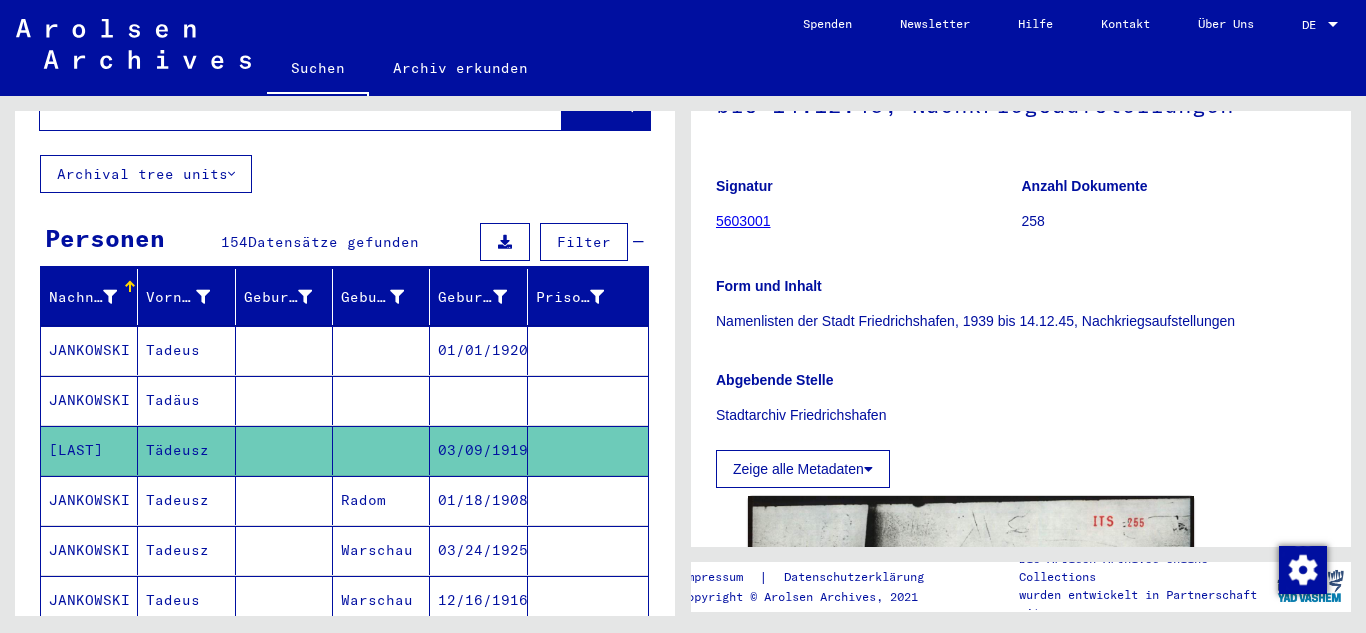scroll, scrollTop: 300, scrollLeft: 0, axis: vertical 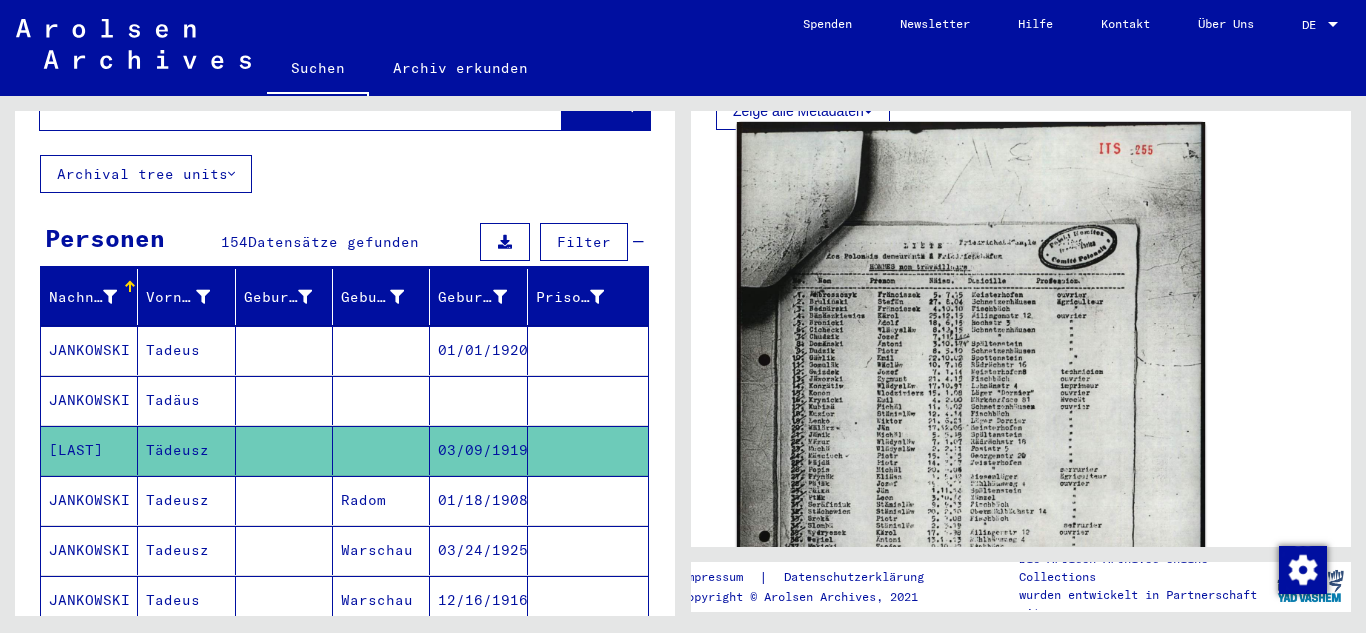 click 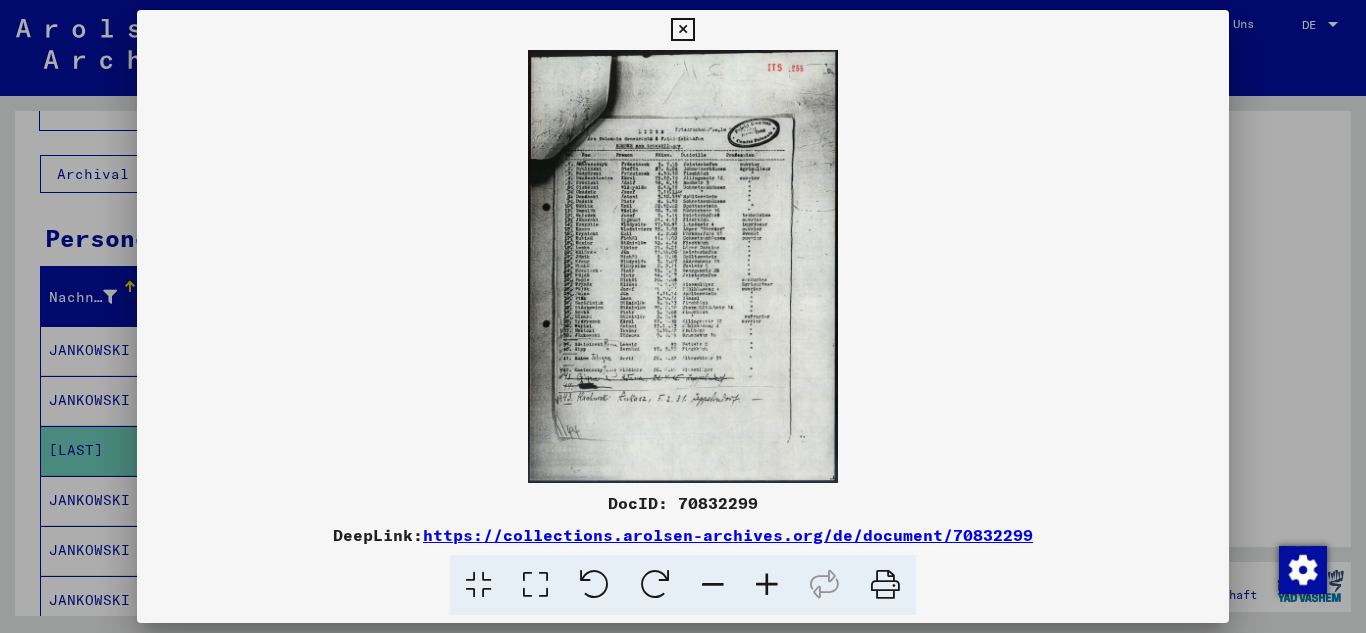 click at bounding box center (767, 585) 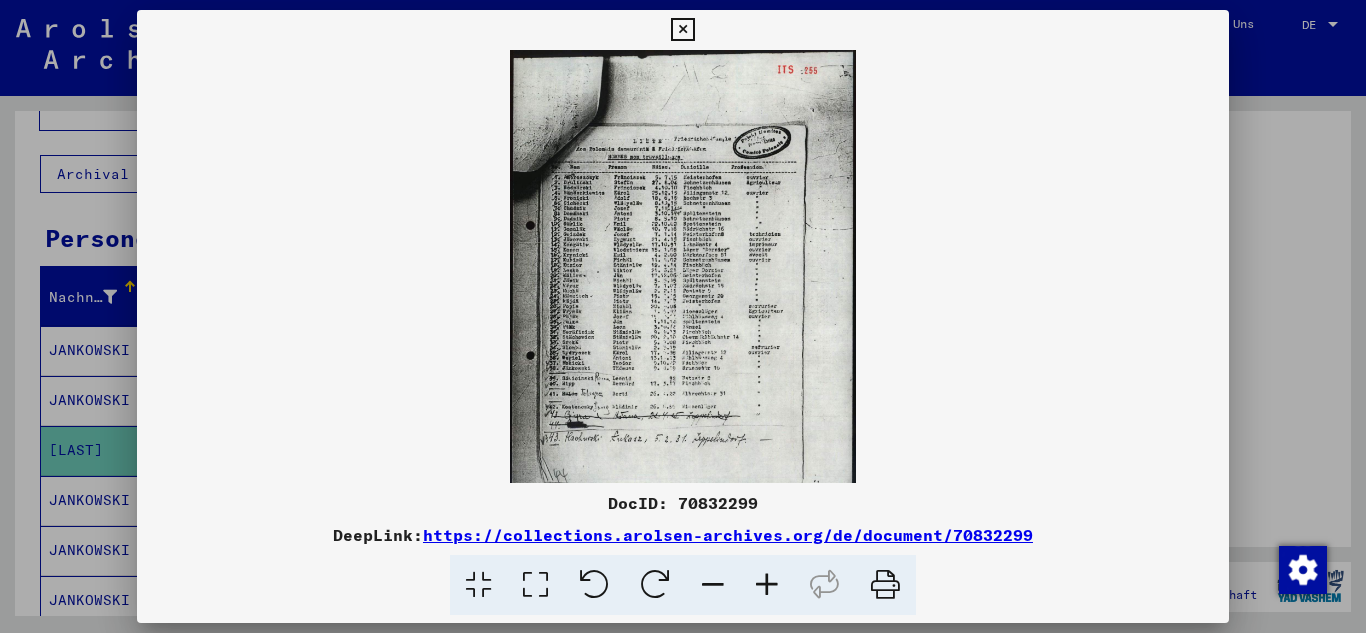click at bounding box center [767, 585] 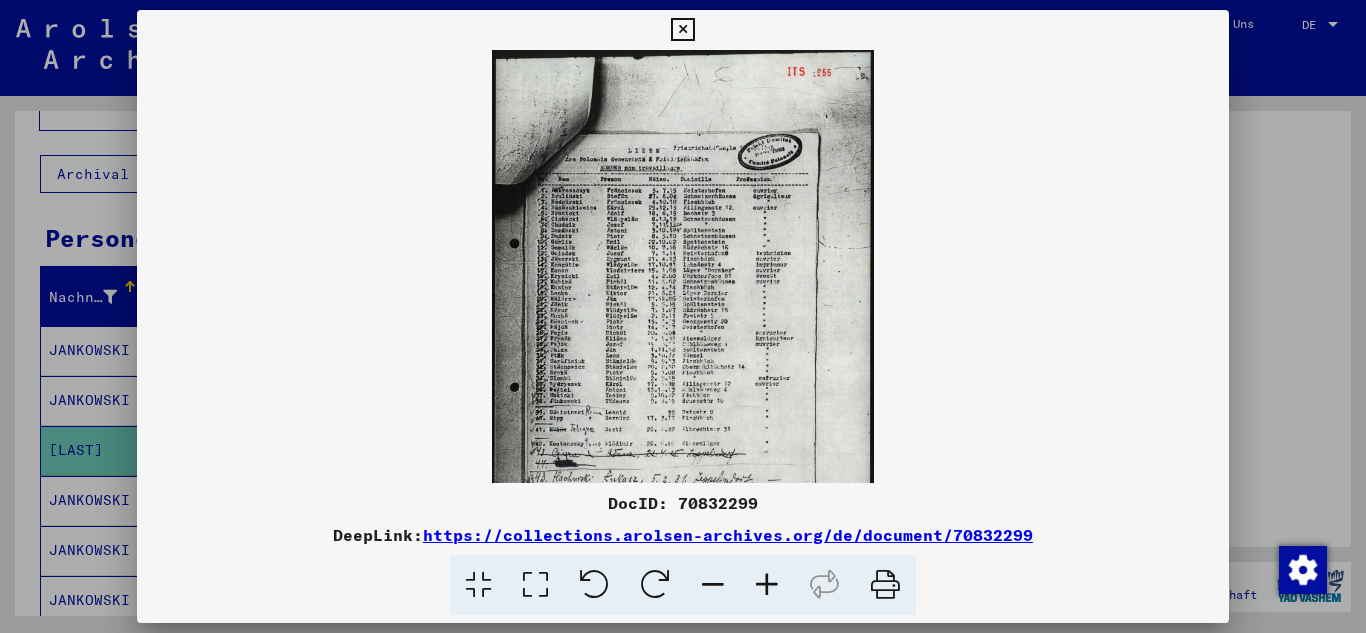 click at bounding box center [767, 585] 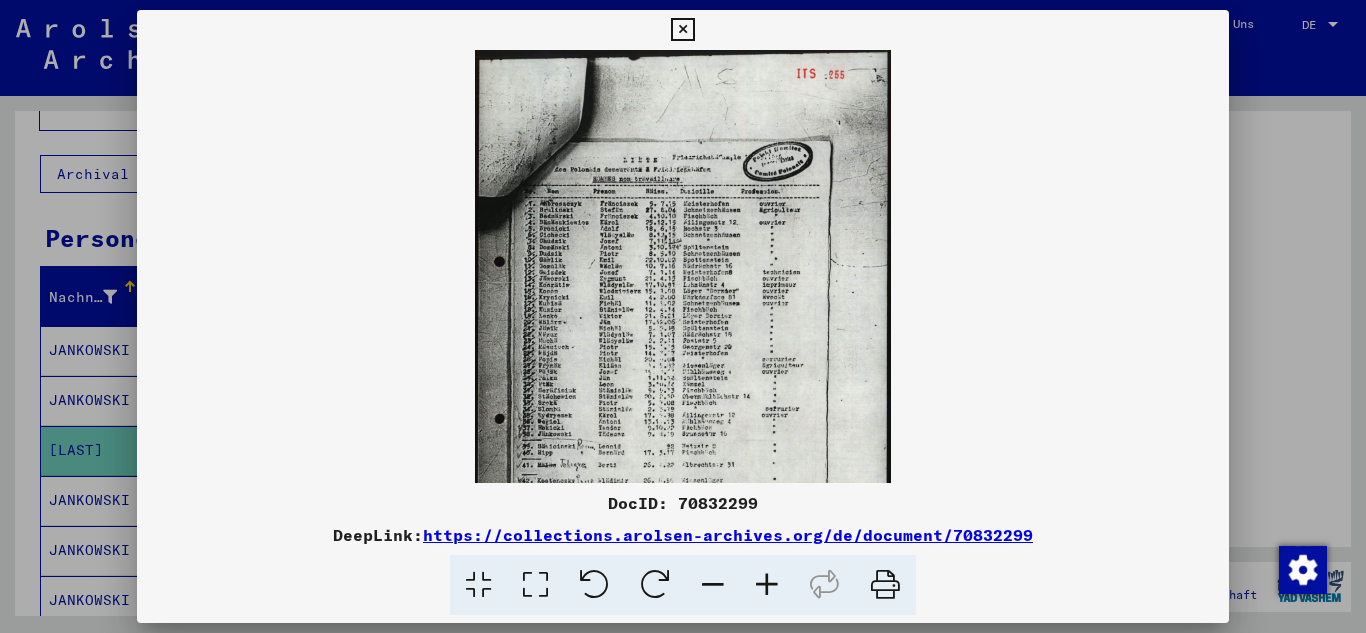 click at bounding box center [767, 585] 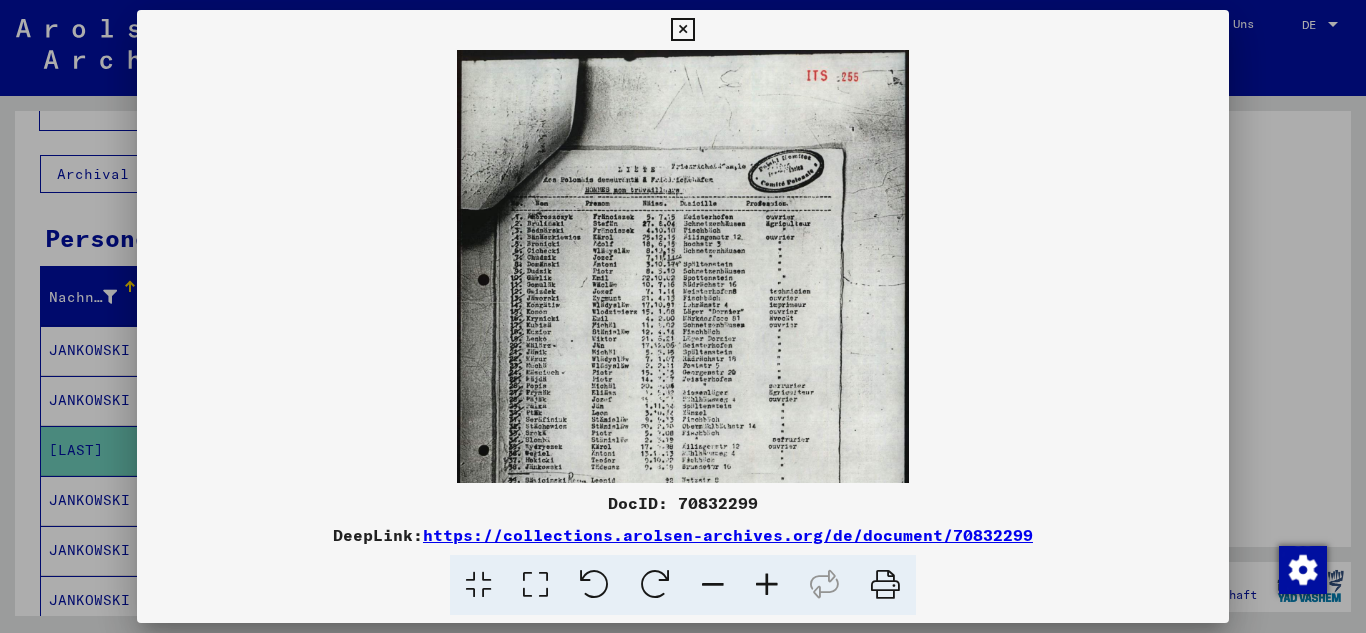 click at bounding box center (767, 585) 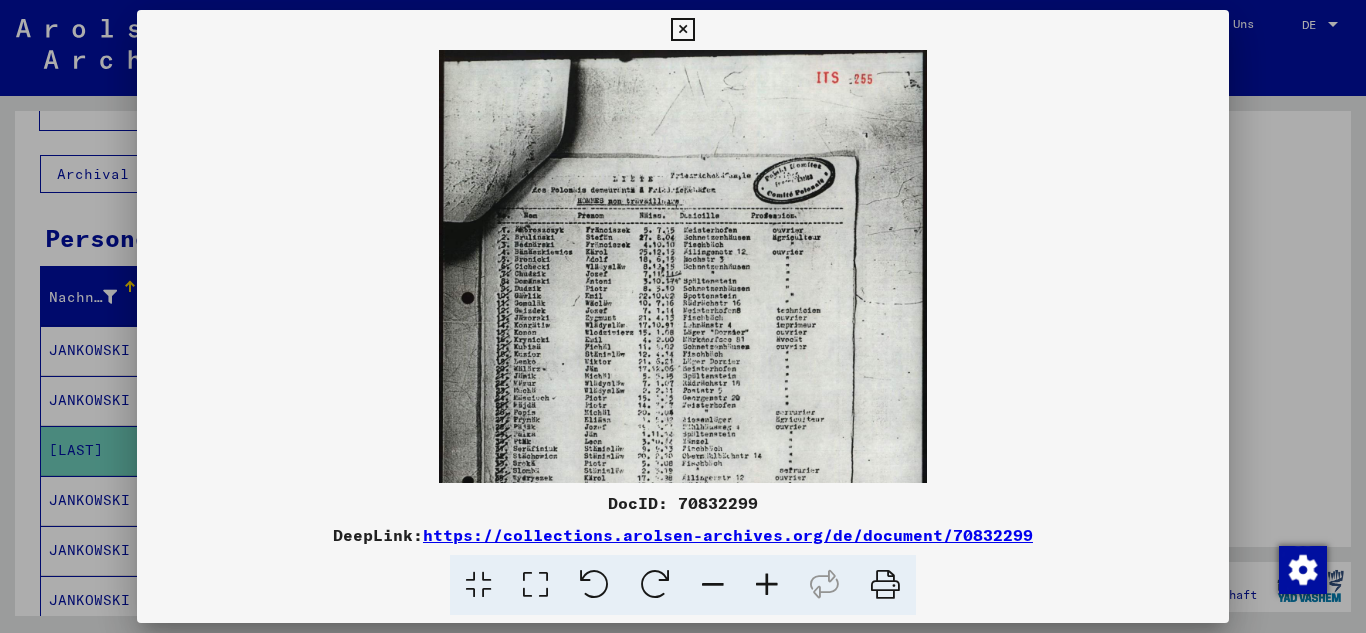 click at bounding box center (767, 585) 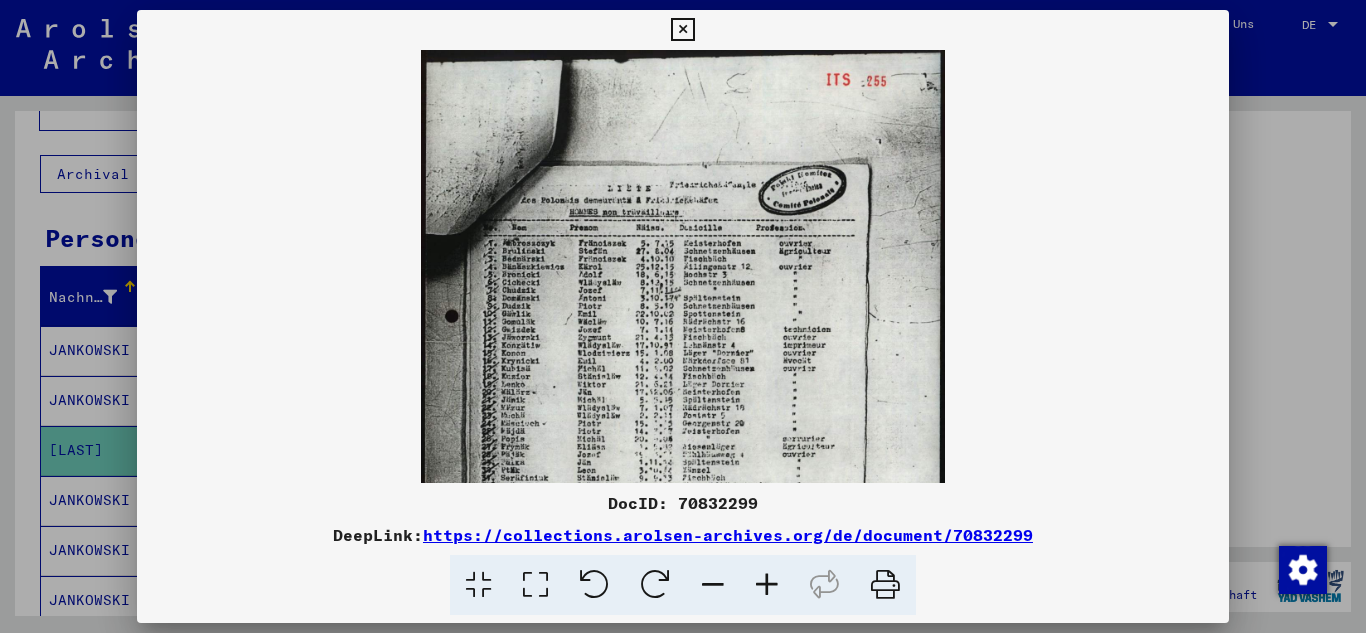 click at bounding box center (767, 585) 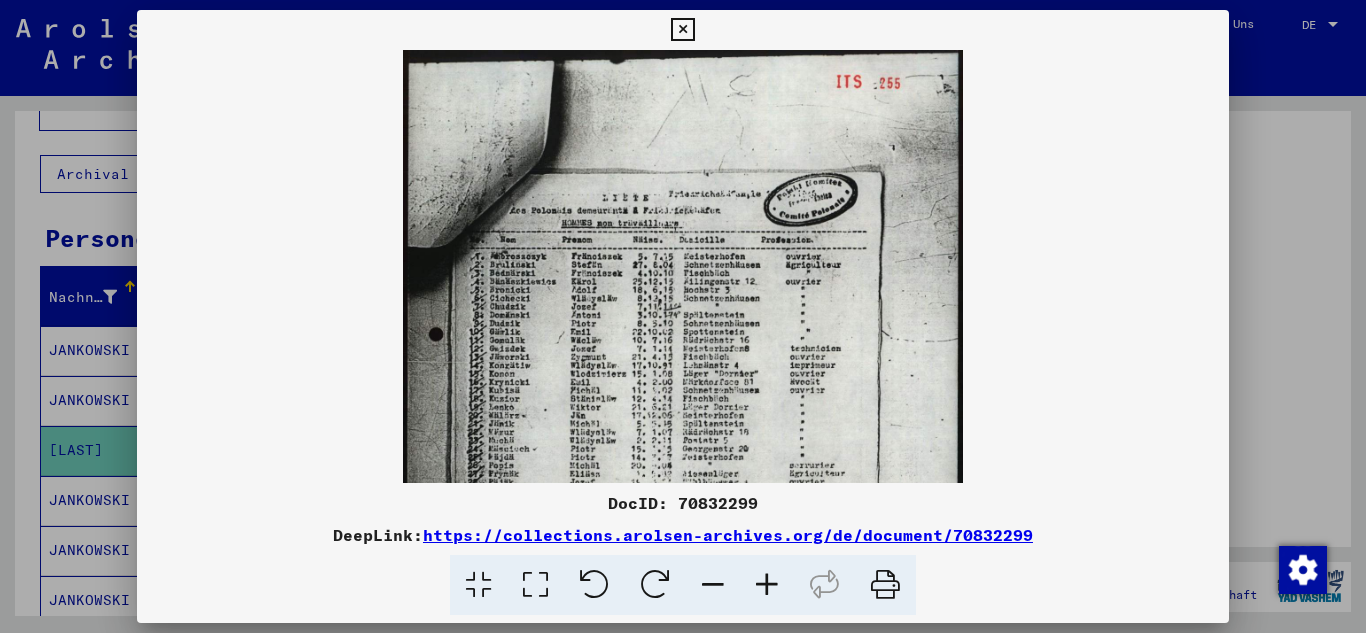click at bounding box center [767, 585] 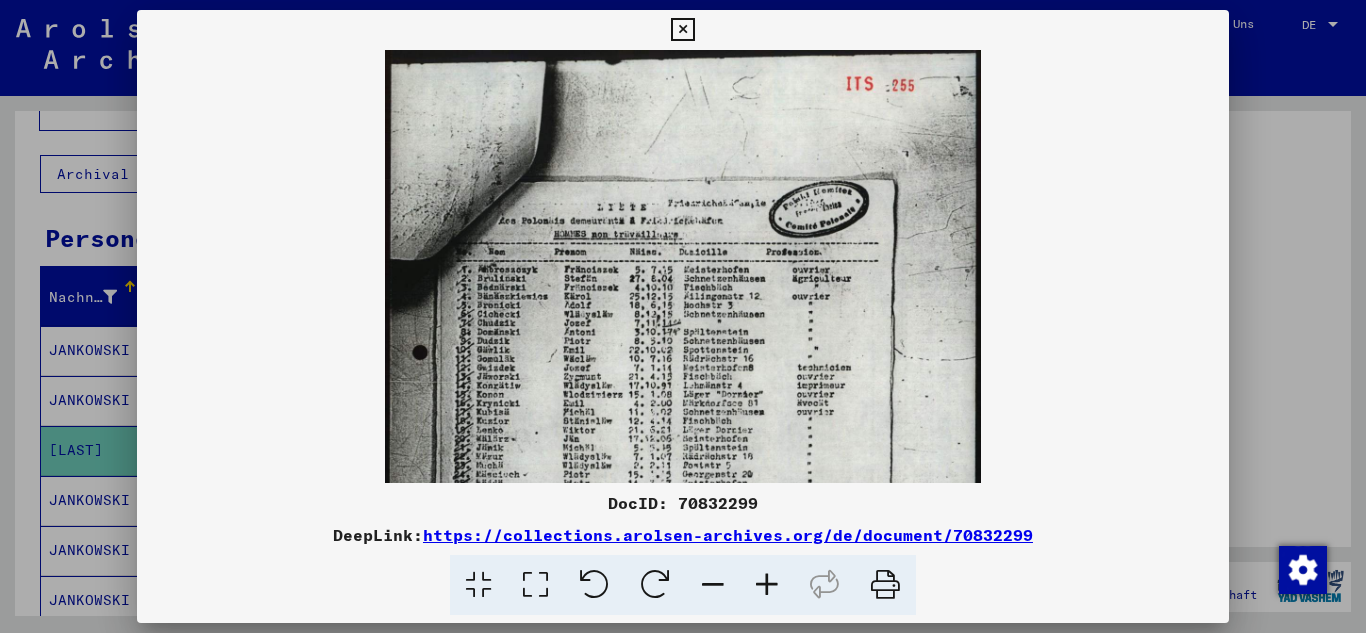 click at bounding box center [767, 585] 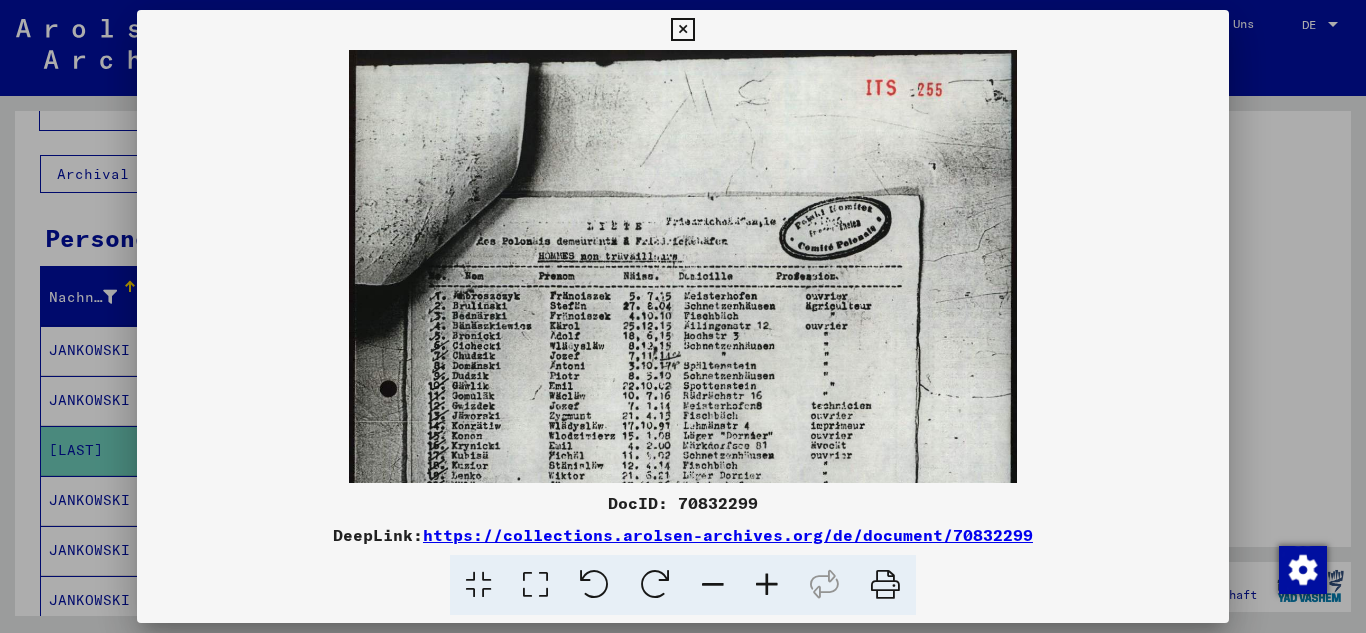 click at bounding box center [767, 585] 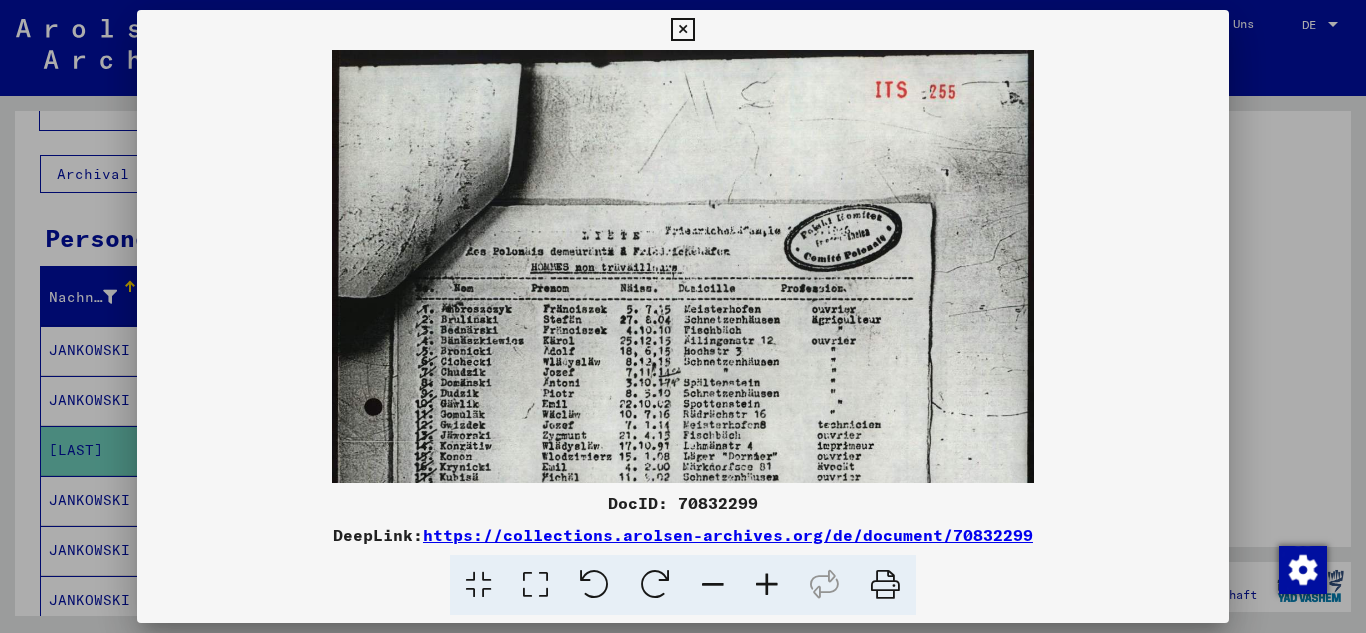 click at bounding box center [767, 585] 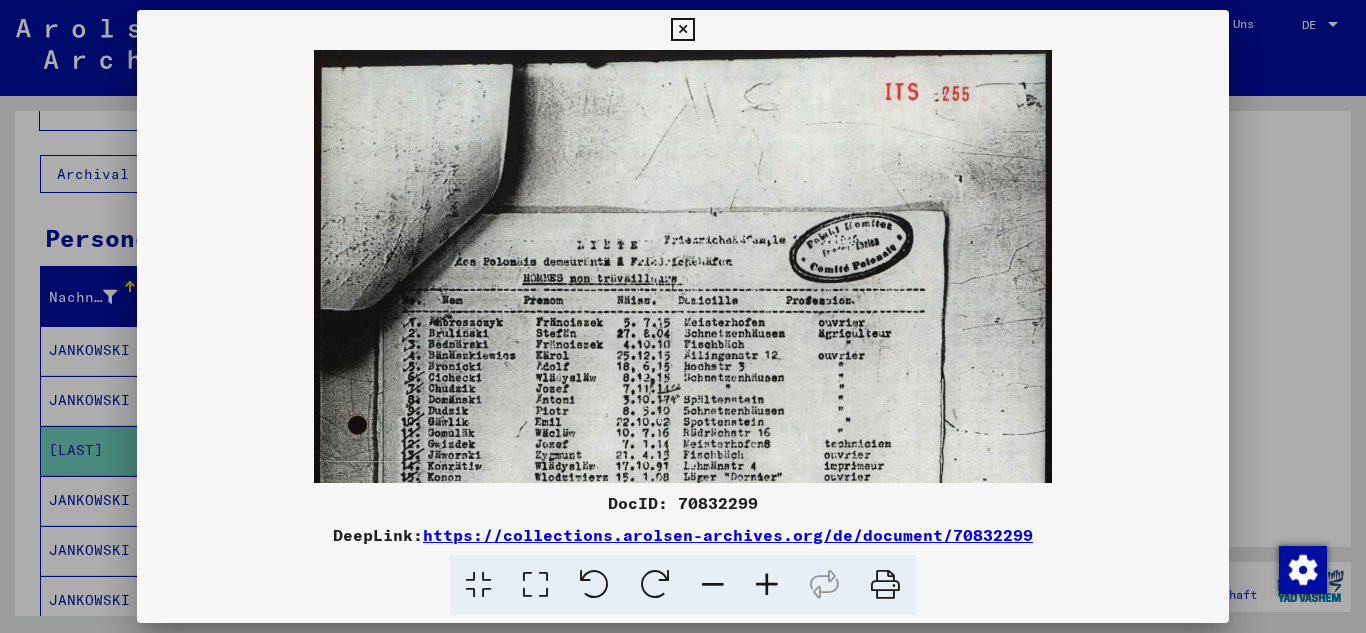 click at bounding box center [767, 585] 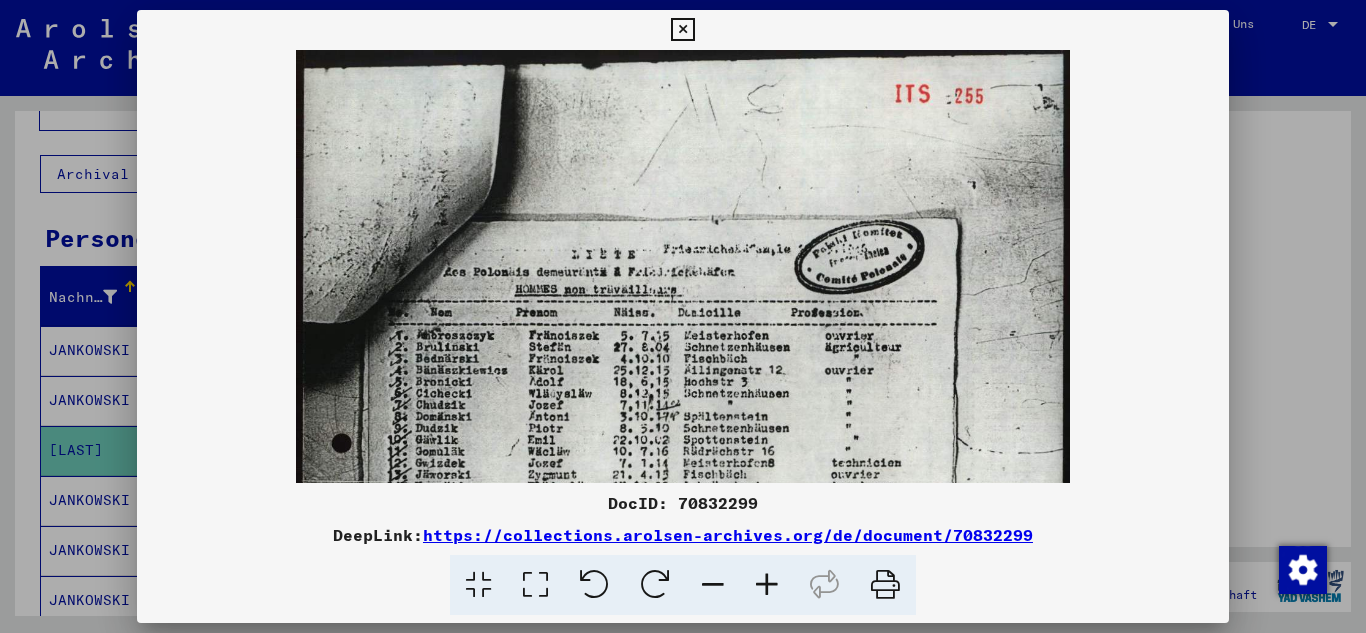 click at bounding box center (767, 585) 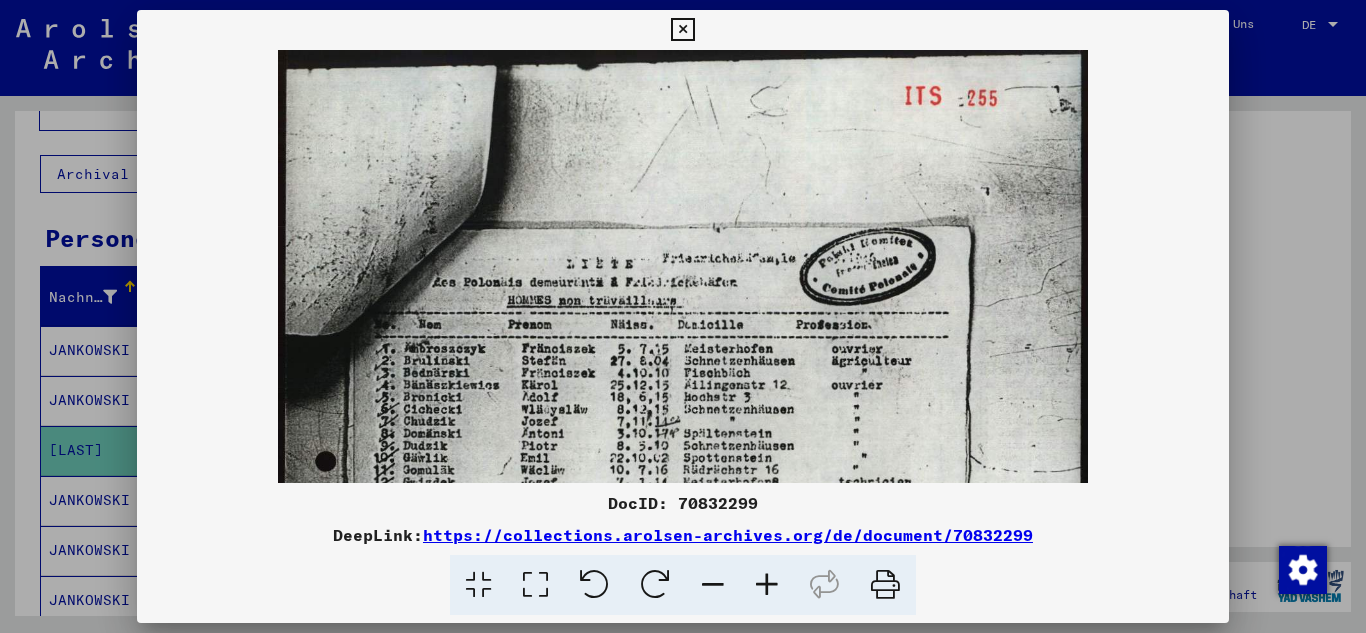 click at bounding box center [767, 585] 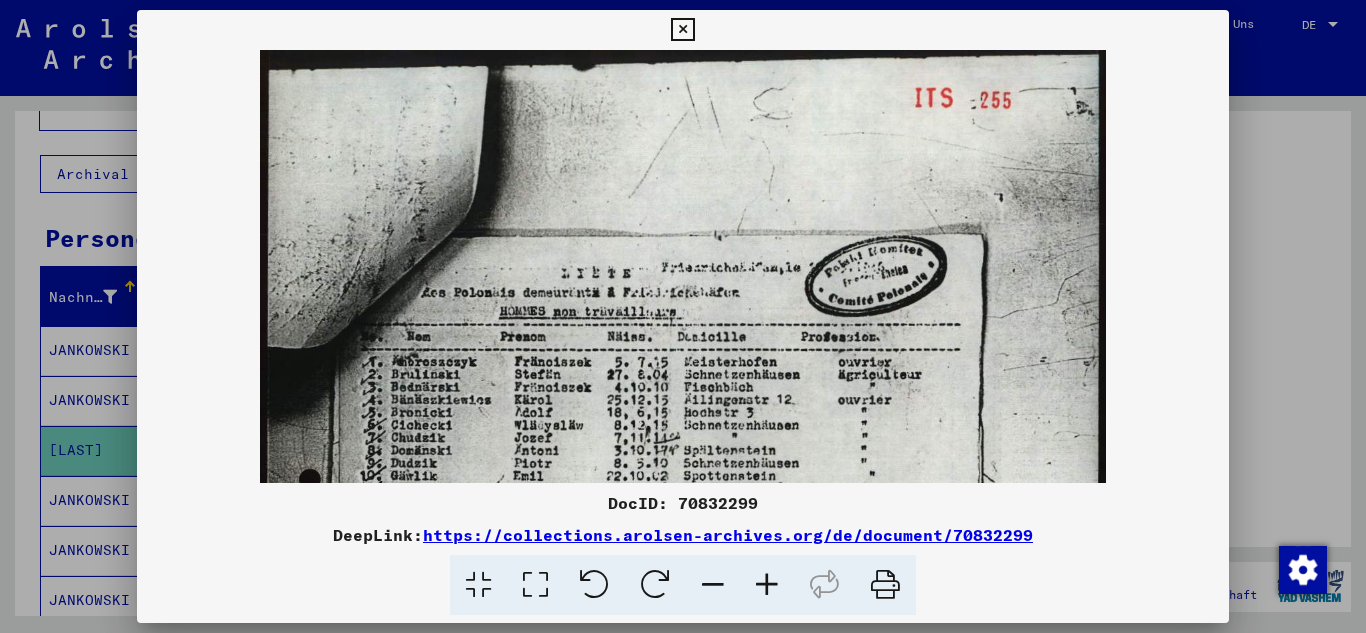 click at bounding box center [767, 585] 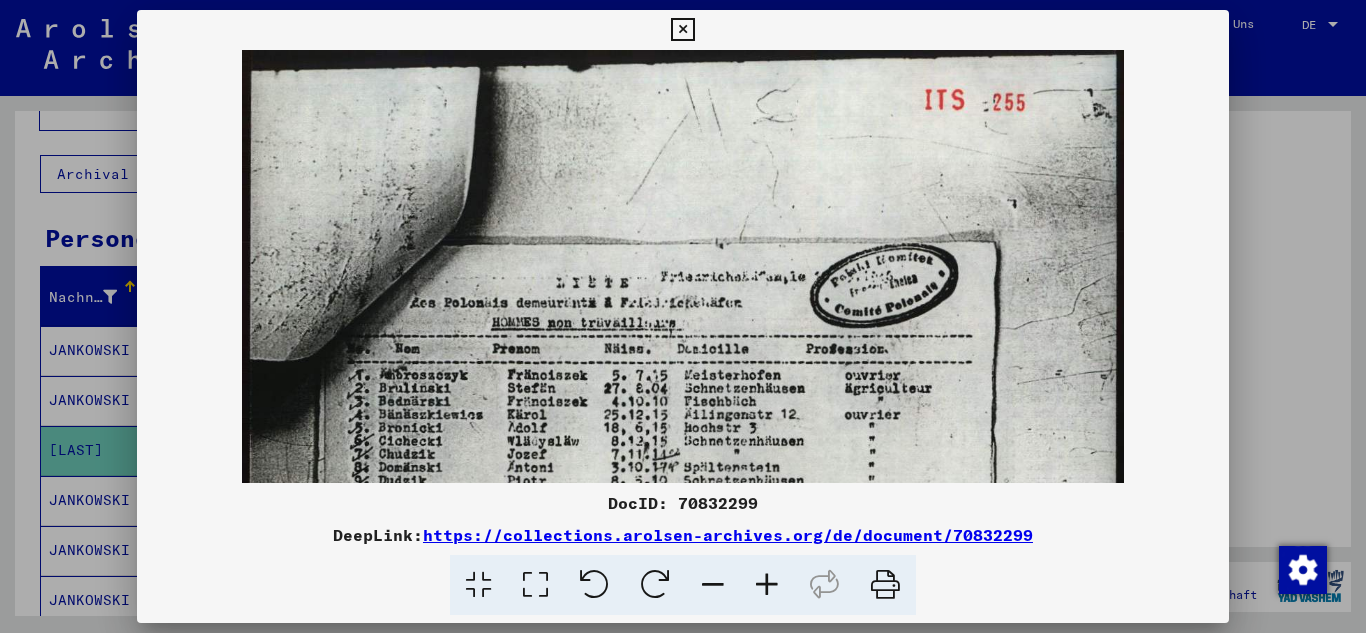 click at bounding box center (767, 585) 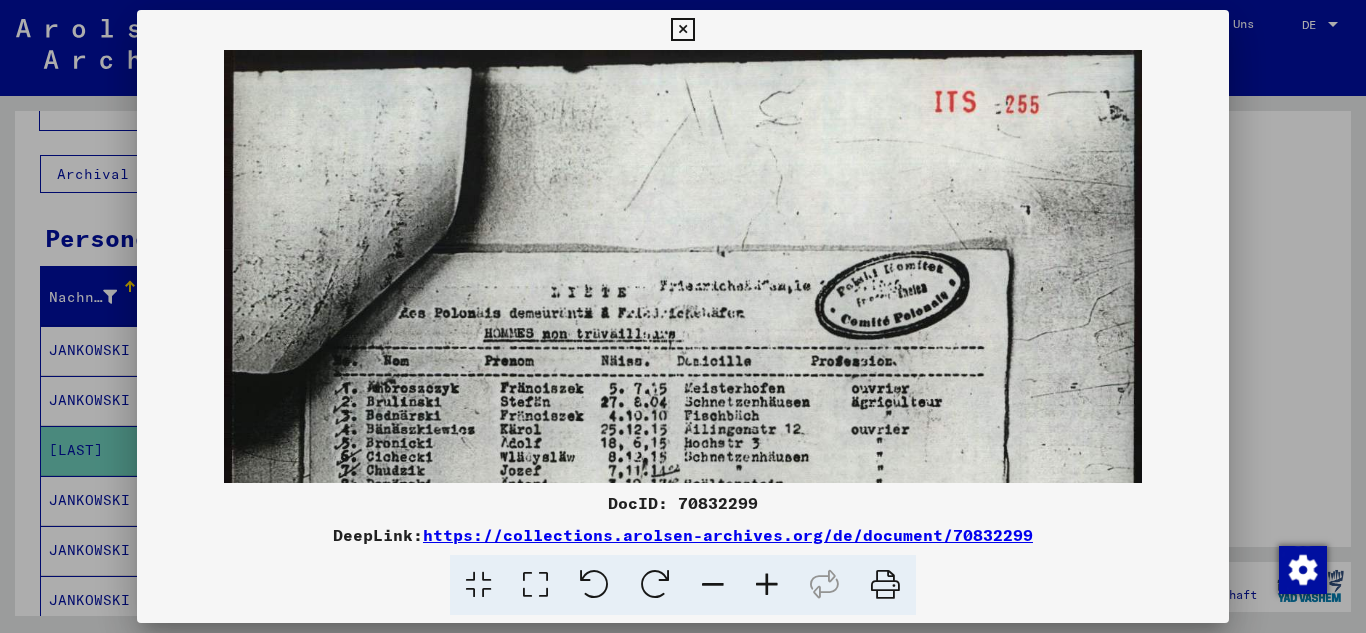 click at bounding box center (767, 585) 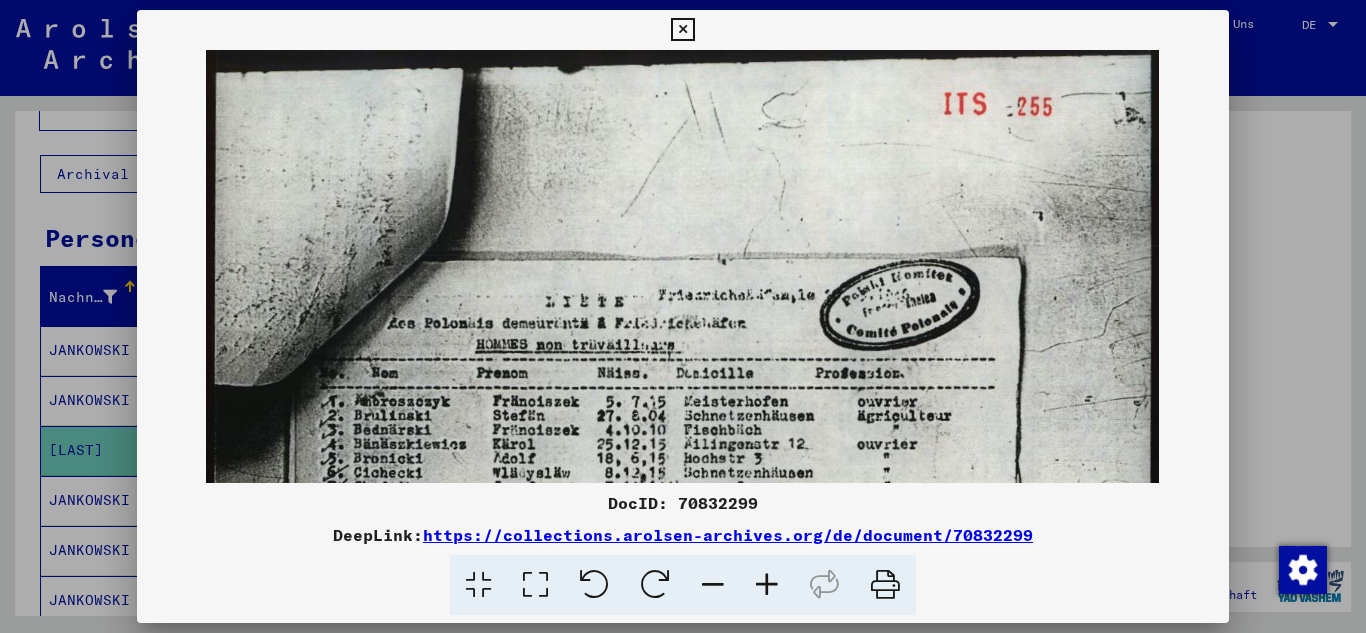 click at bounding box center [767, 585] 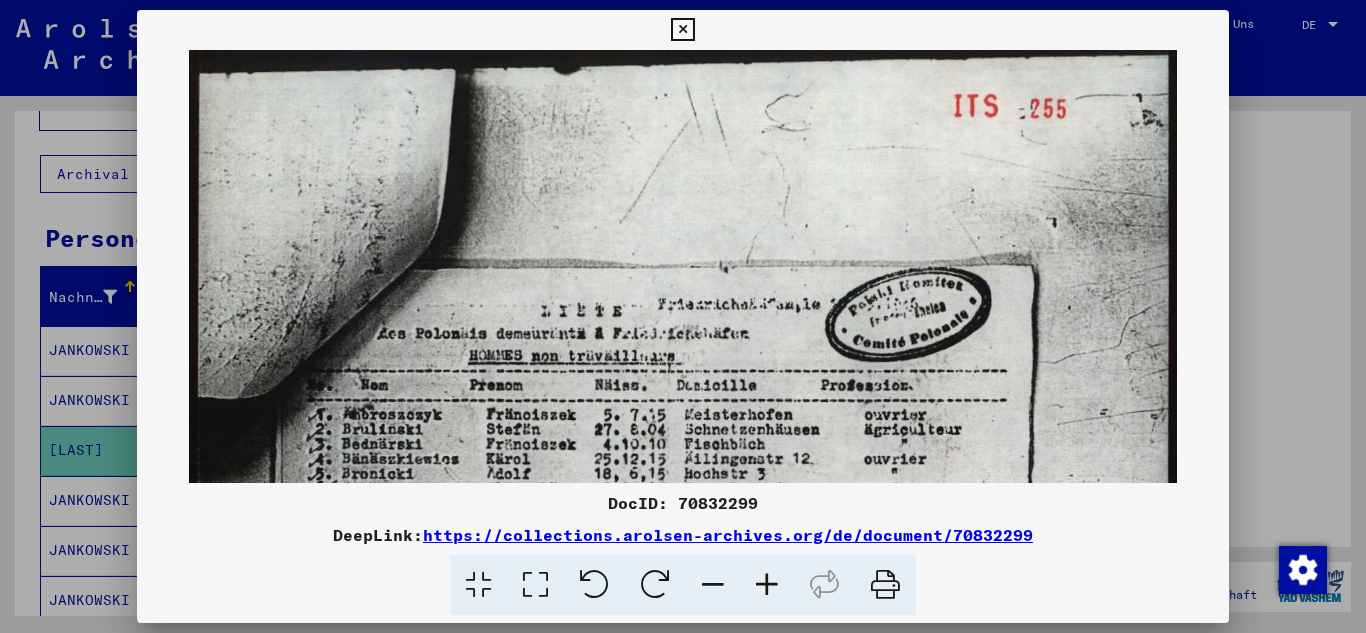 click at bounding box center (767, 585) 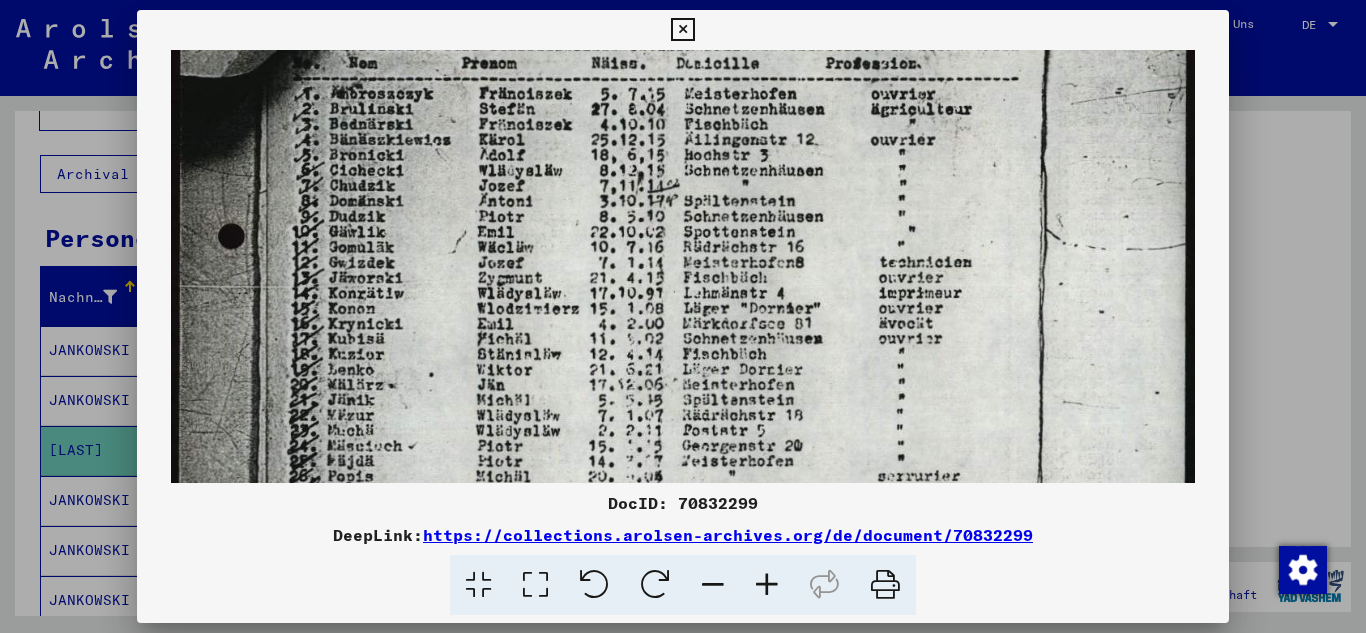 scroll, scrollTop: 354, scrollLeft: 0, axis: vertical 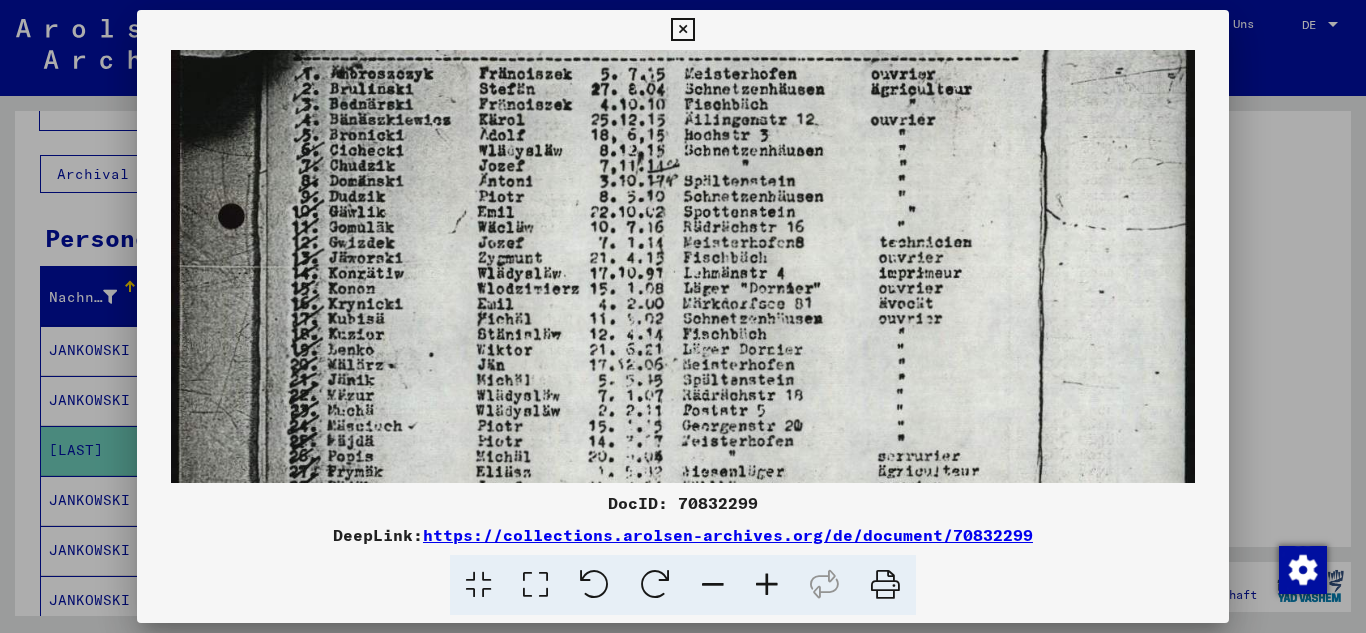 drag, startPoint x: 736, startPoint y: 414, endPoint x: 734, endPoint y: 79, distance: 335.00598 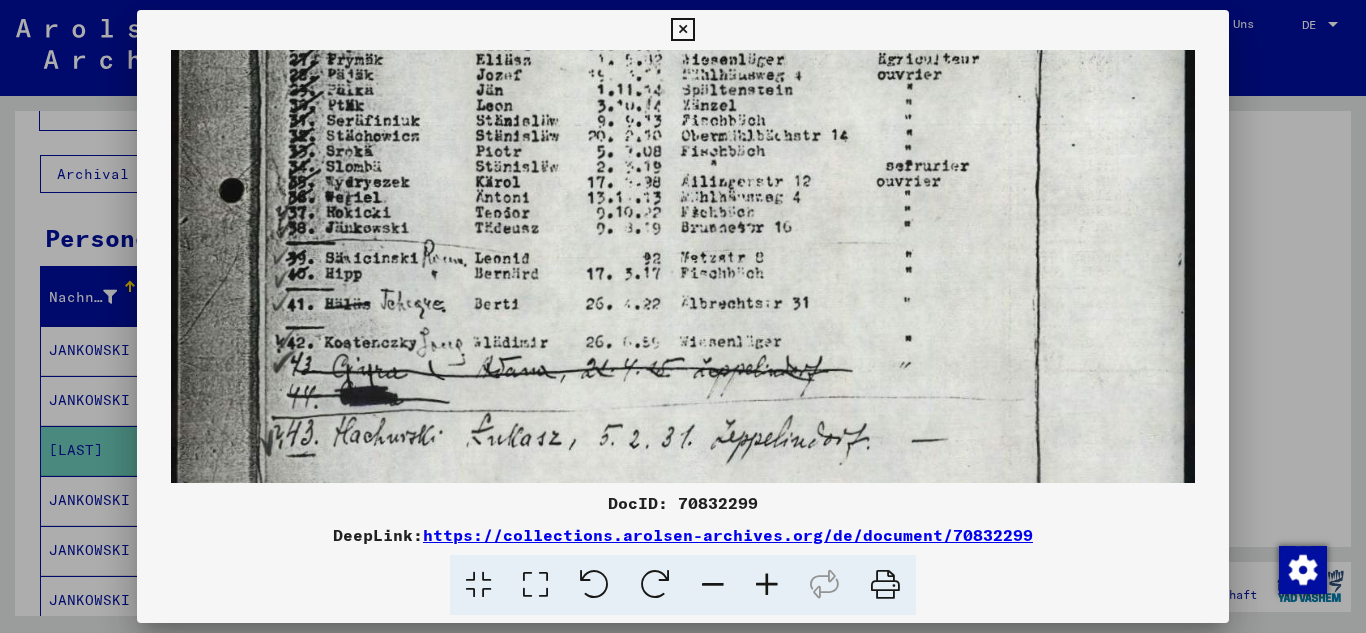 scroll, scrollTop: 768, scrollLeft: 0, axis: vertical 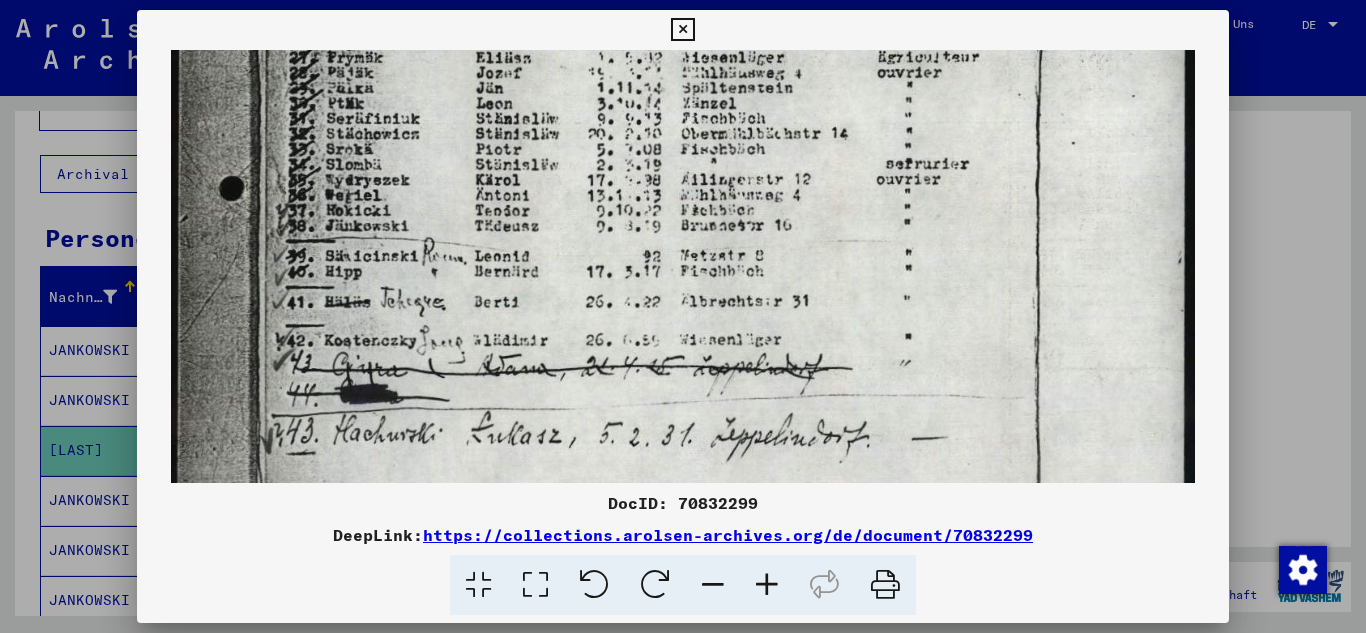drag, startPoint x: 750, startPoint y: 424, endPoint x: 778, endPoint y: 10, distance: 414.94577 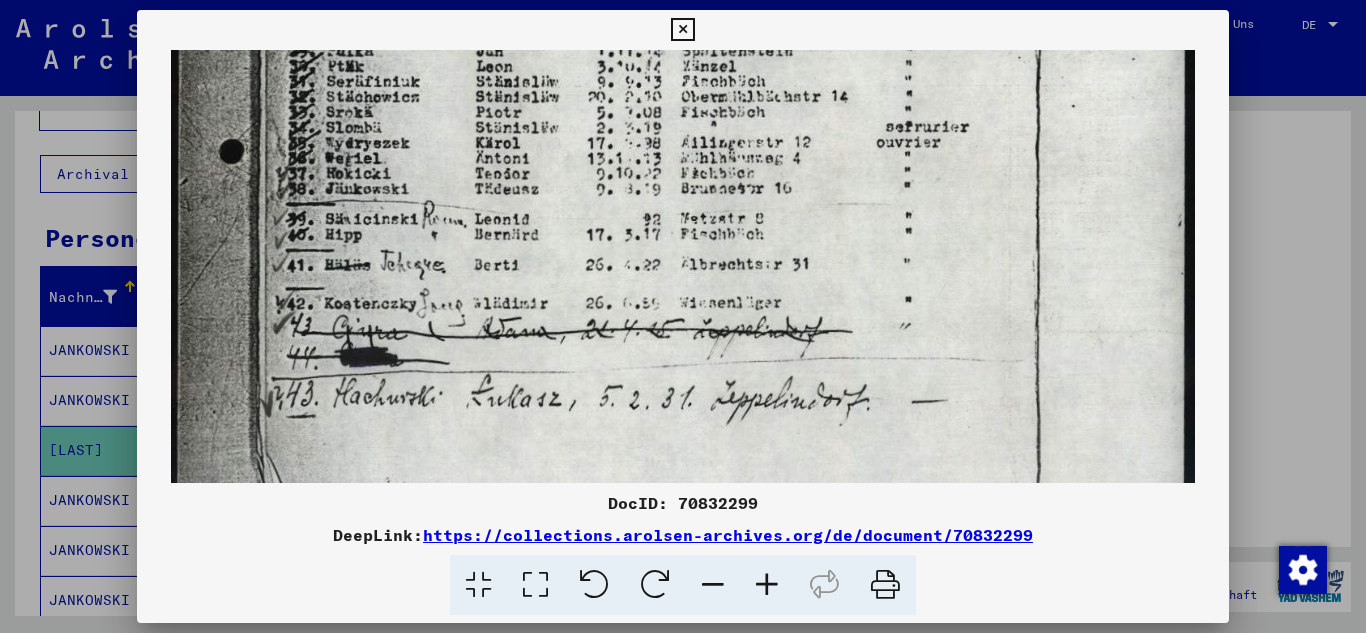 scroll, scrollTop: 783, scrollLeft: 0, axis: vertical 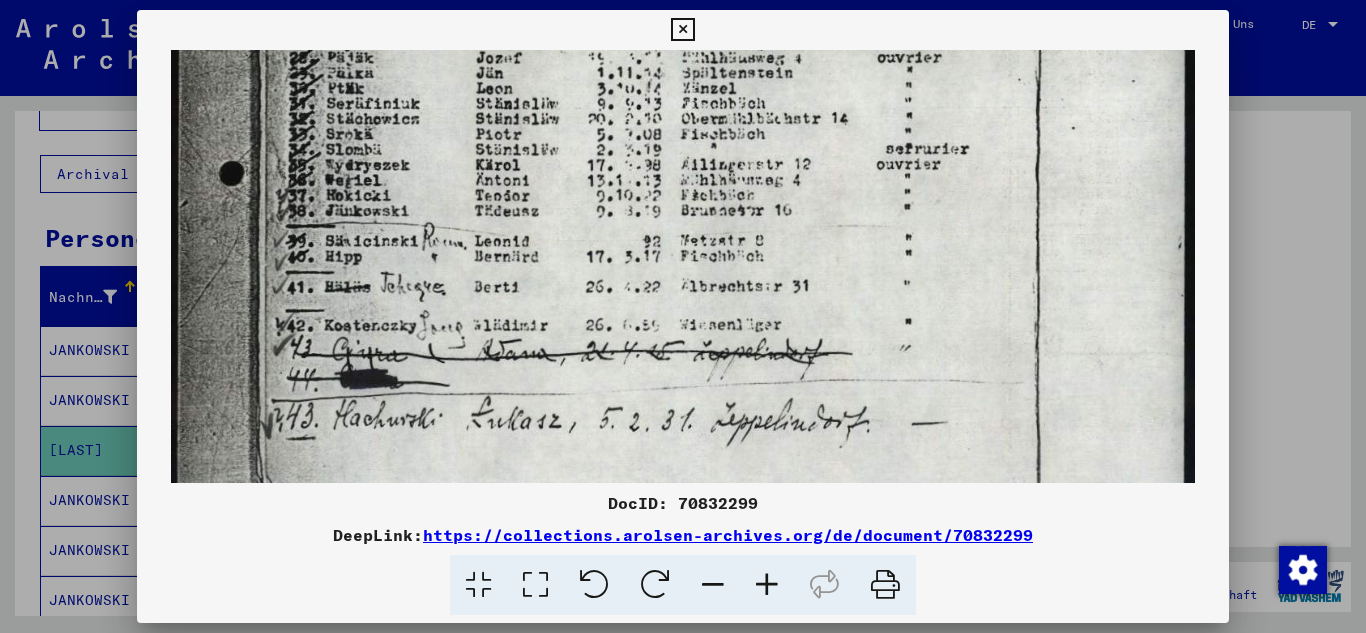 drag, startPoint x: 854, startPoint y: 444, endPoint x: 857, endPoint y: 400, distance: 44.102154 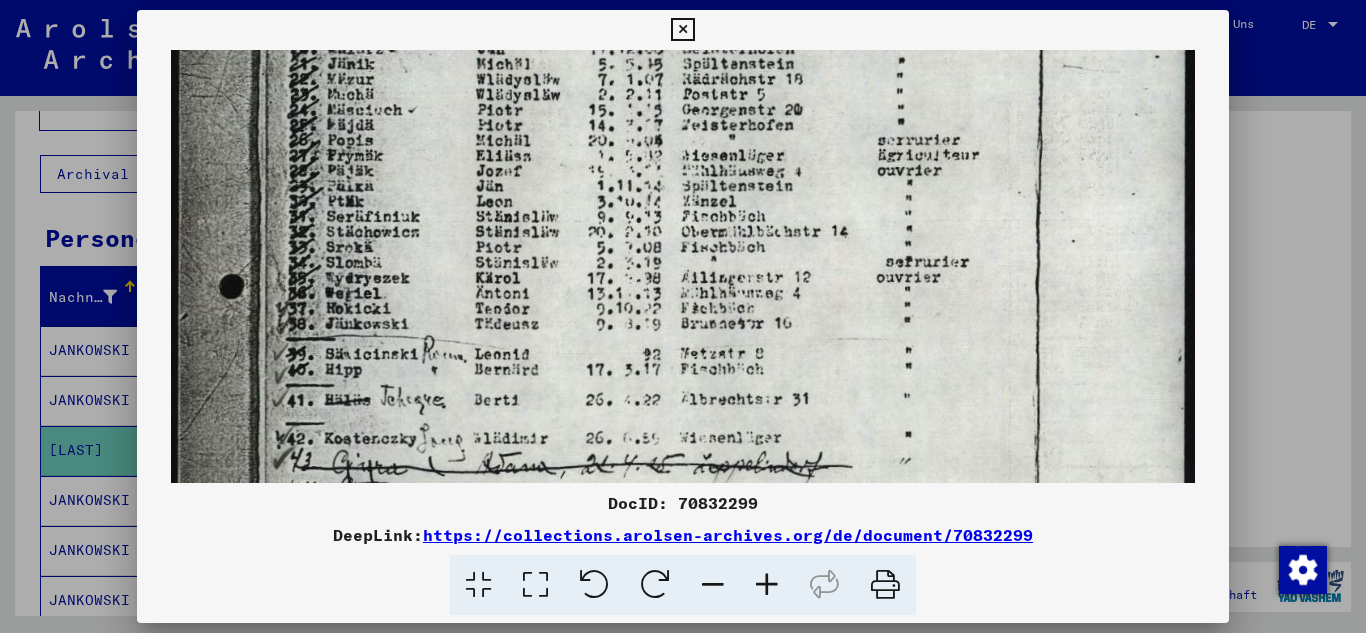 scroll, scrollTop: 628, scrollLeft: 0, axis: vertical 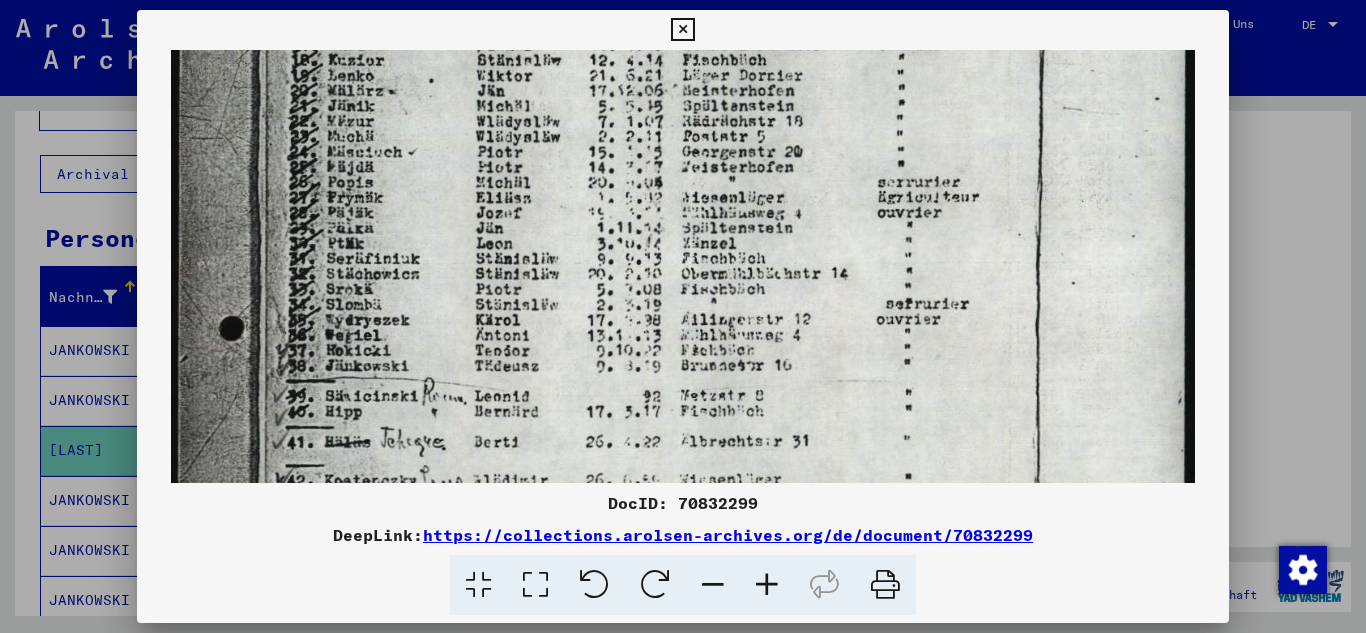 drag, startPoint x: 822, startPoint y: 256, endPoint x: 837, endPoint y: 411, distance: 155.72412 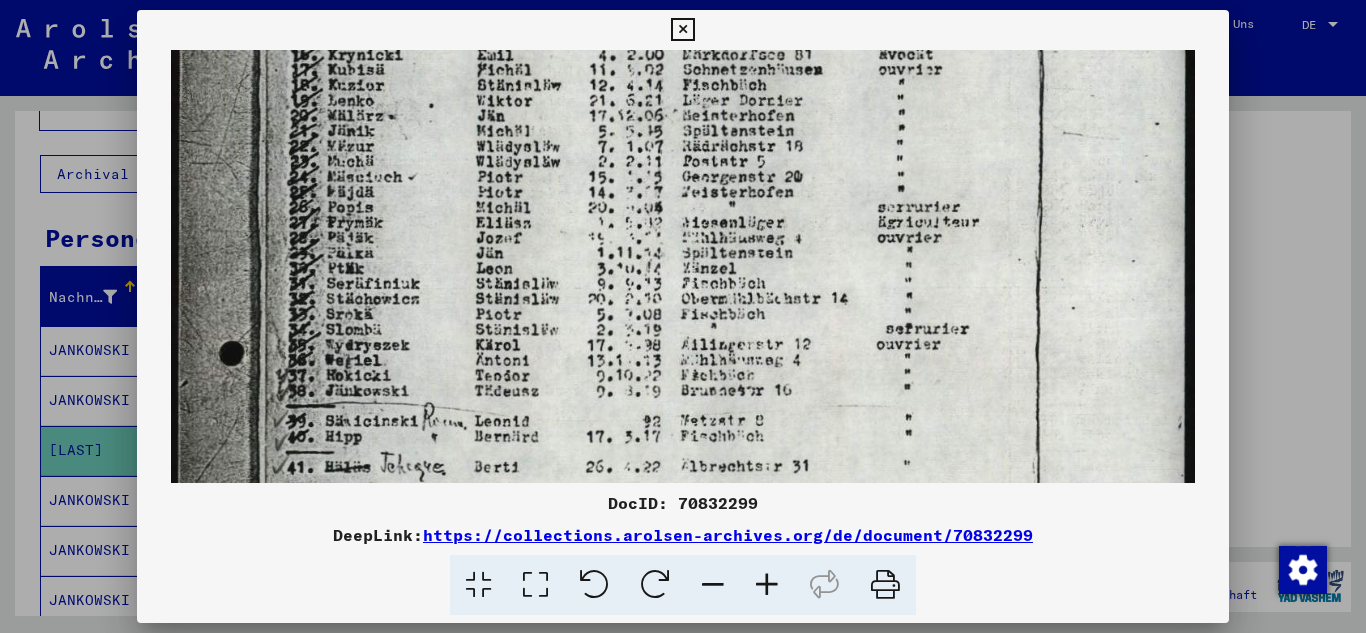 drag, startPoint x: 794, startPoint y: 190, endPoint x: 801, endPoint y: 215, distance: 25.96151 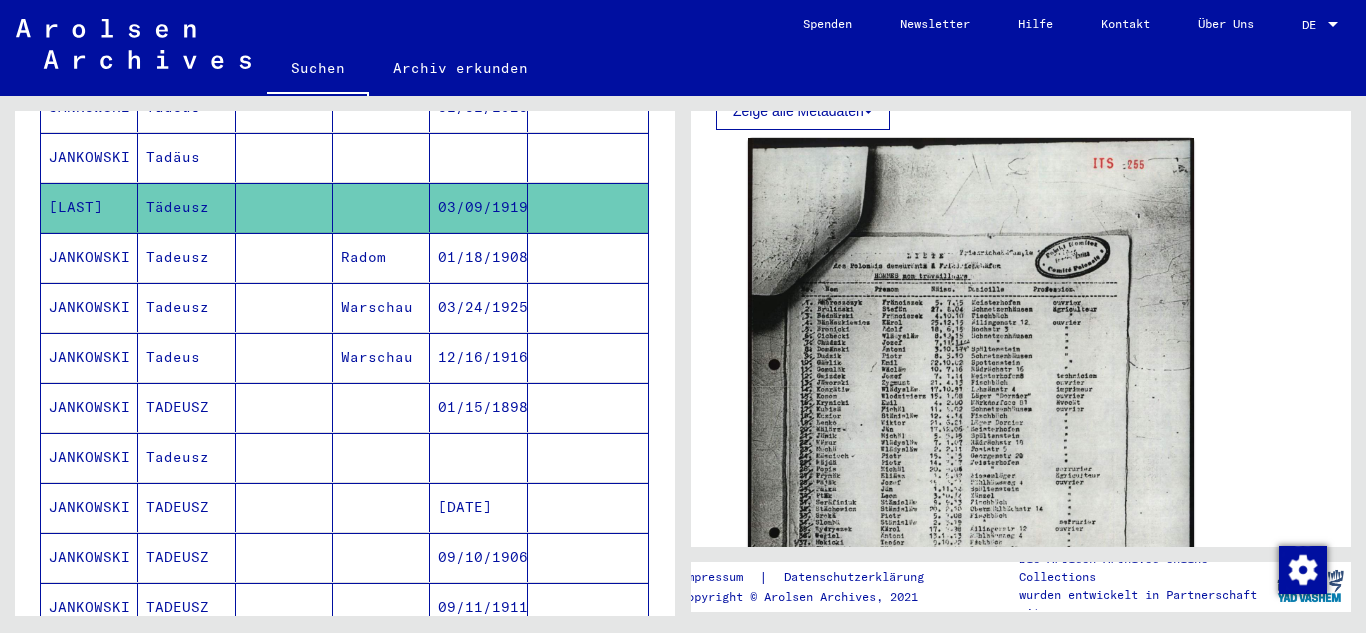 scroll, scrollTop: 400, scrollLeft: 0, axis: vertical 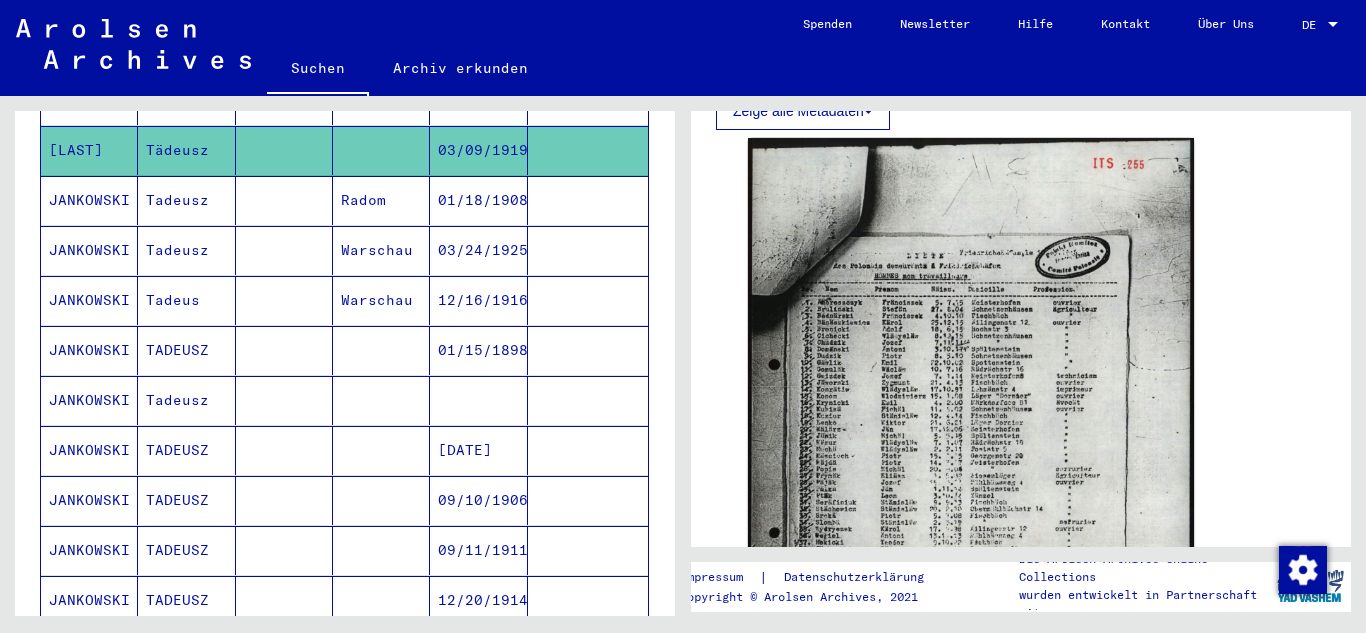 click on "Tadeusz" at bounding box center (186, 450) 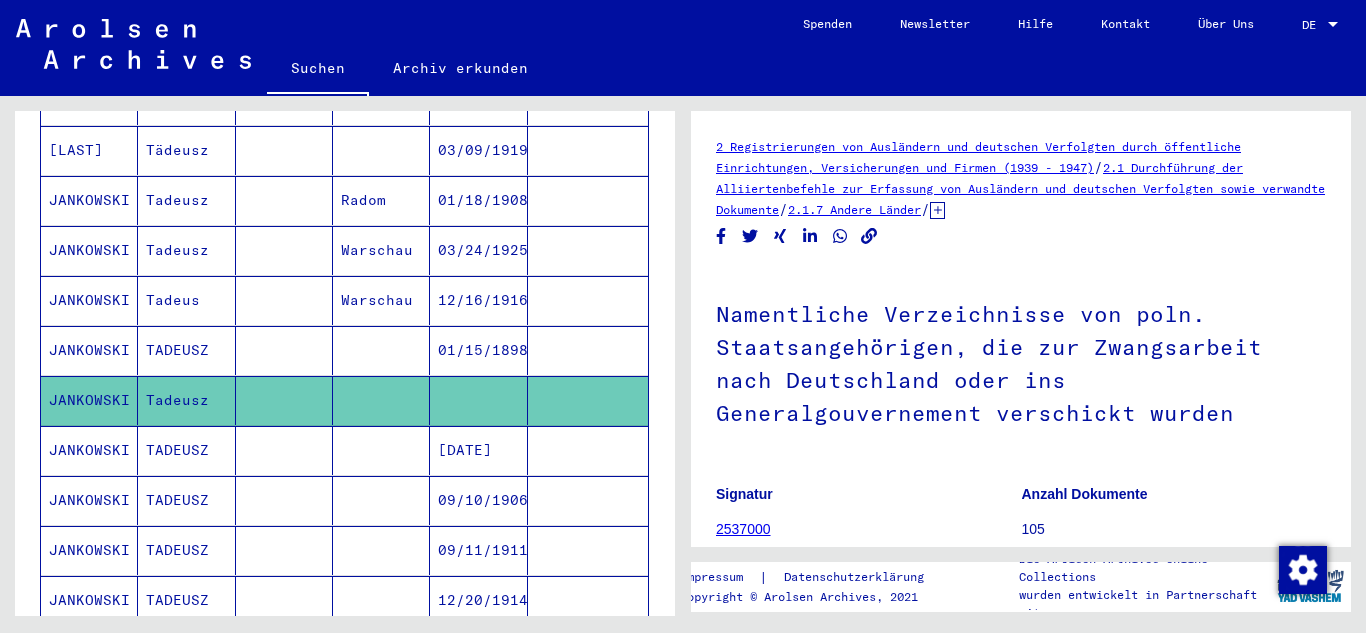 scroll, scrollTop: 300, scrollLeft: 0, axis: vertical 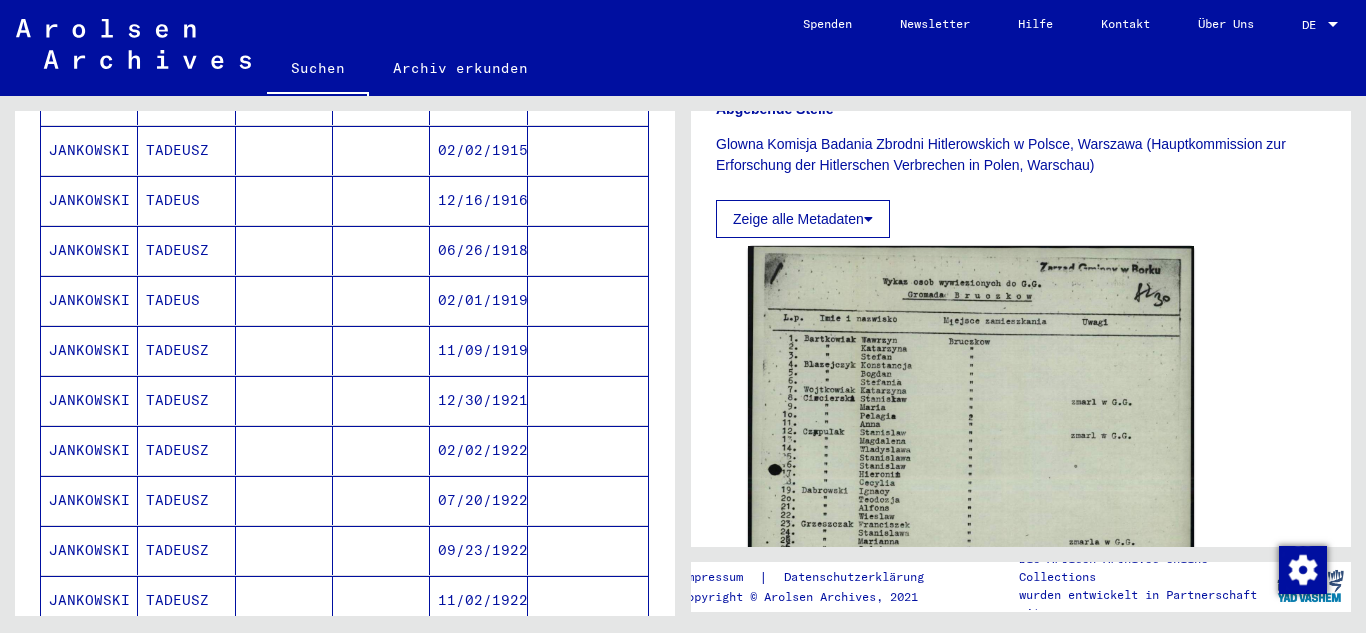 click on "02/02/1922" at bounding box center (478, 500) 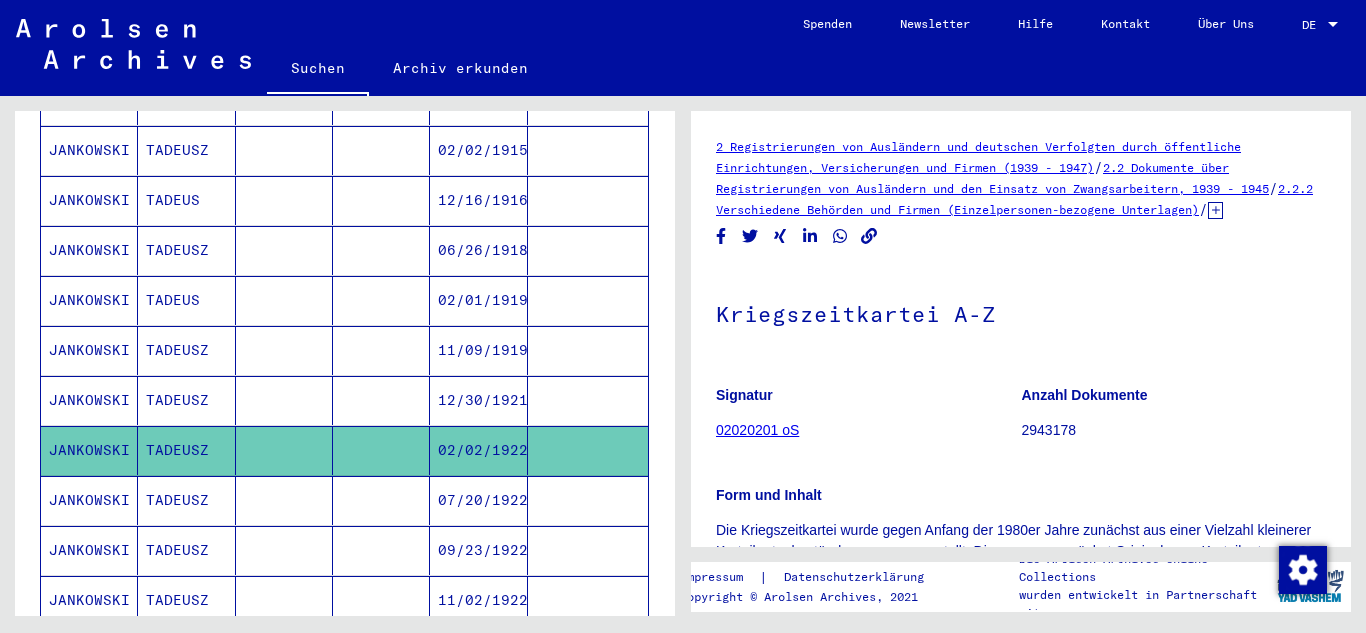 scroll, scrollTop: 0, scrollLeft: 0, axis: both 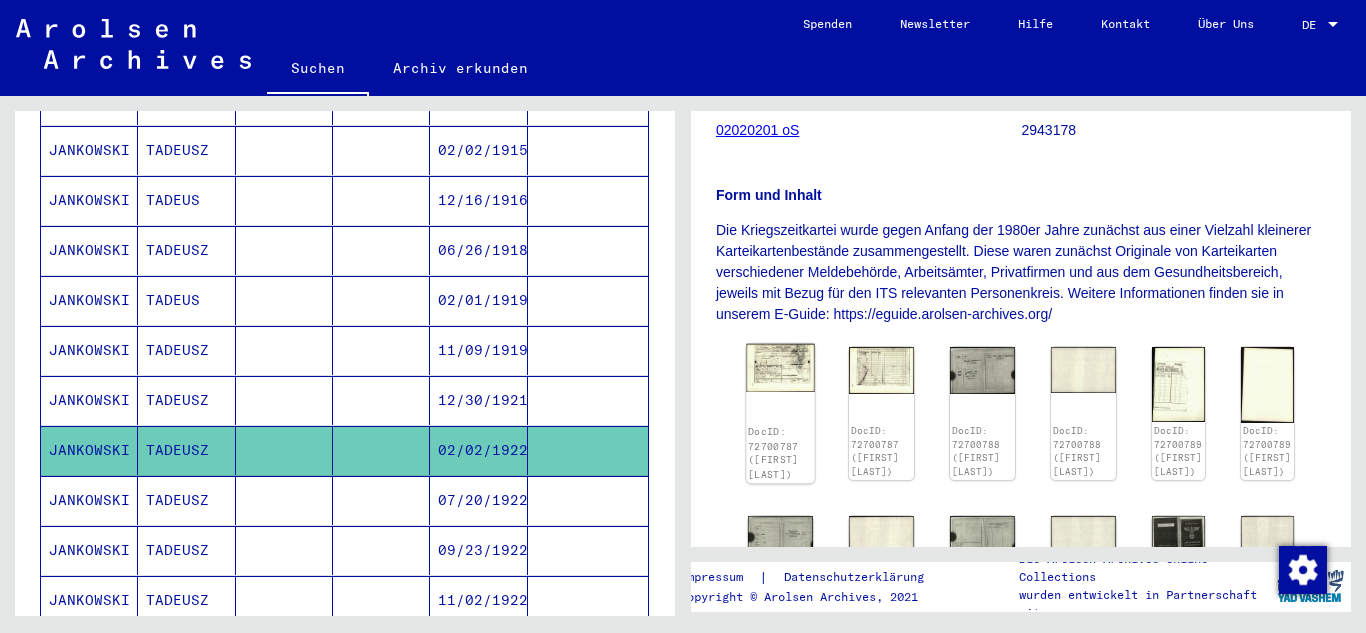 click 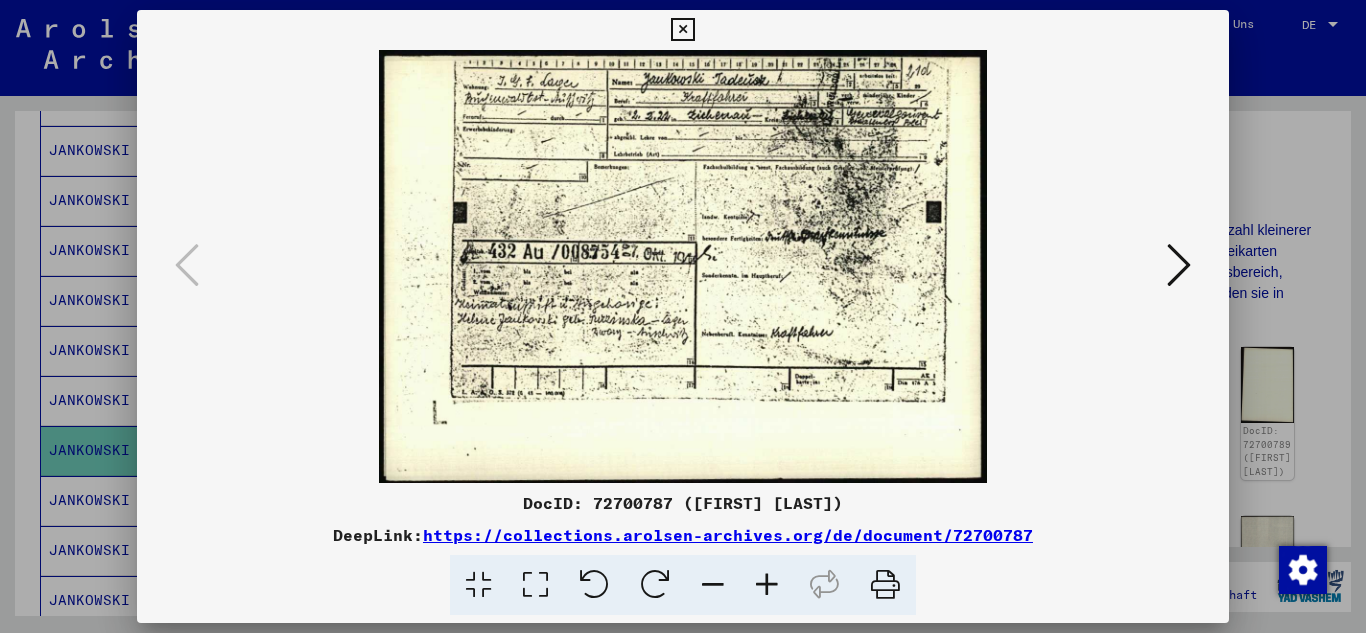 click at bounding box center (767, 585) 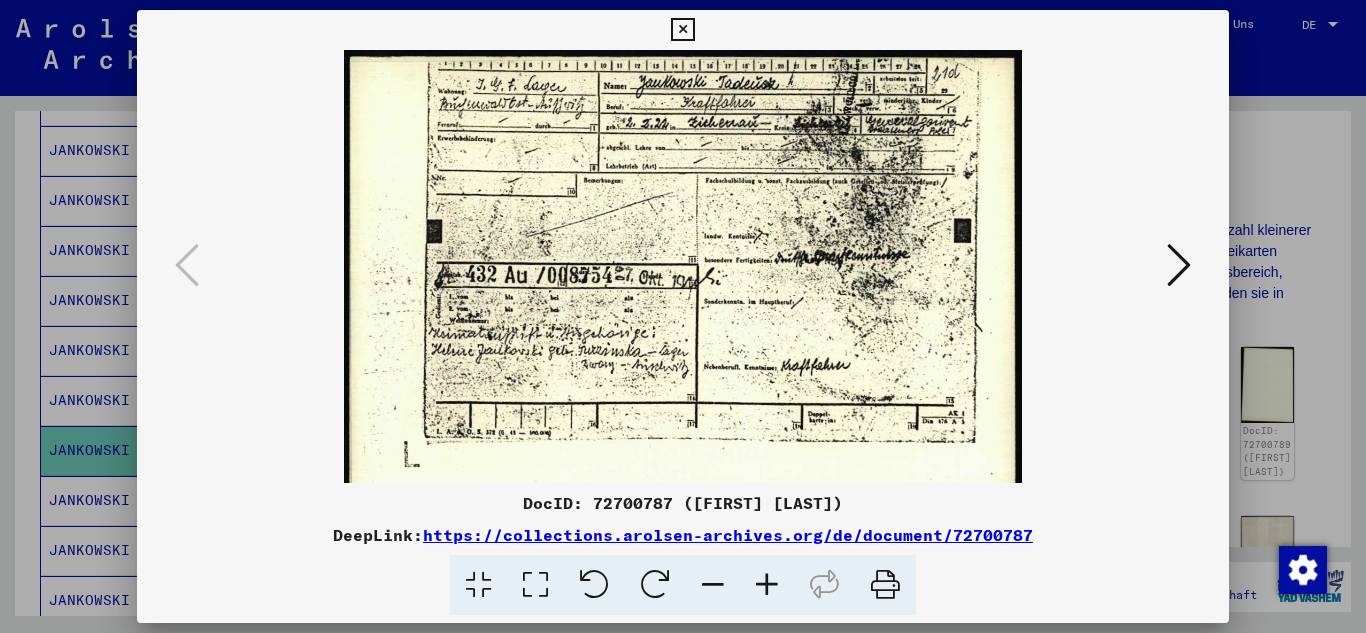 click at bounding box center (767, 585) 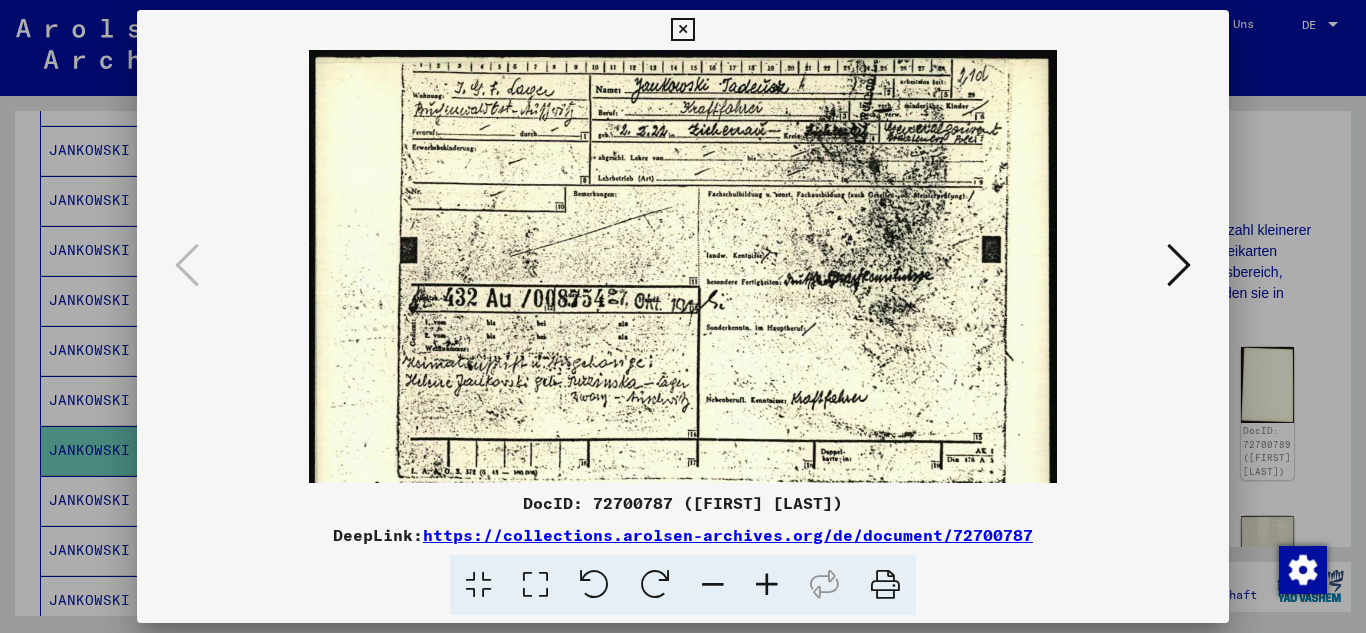 click at bounding box center [767, 585] 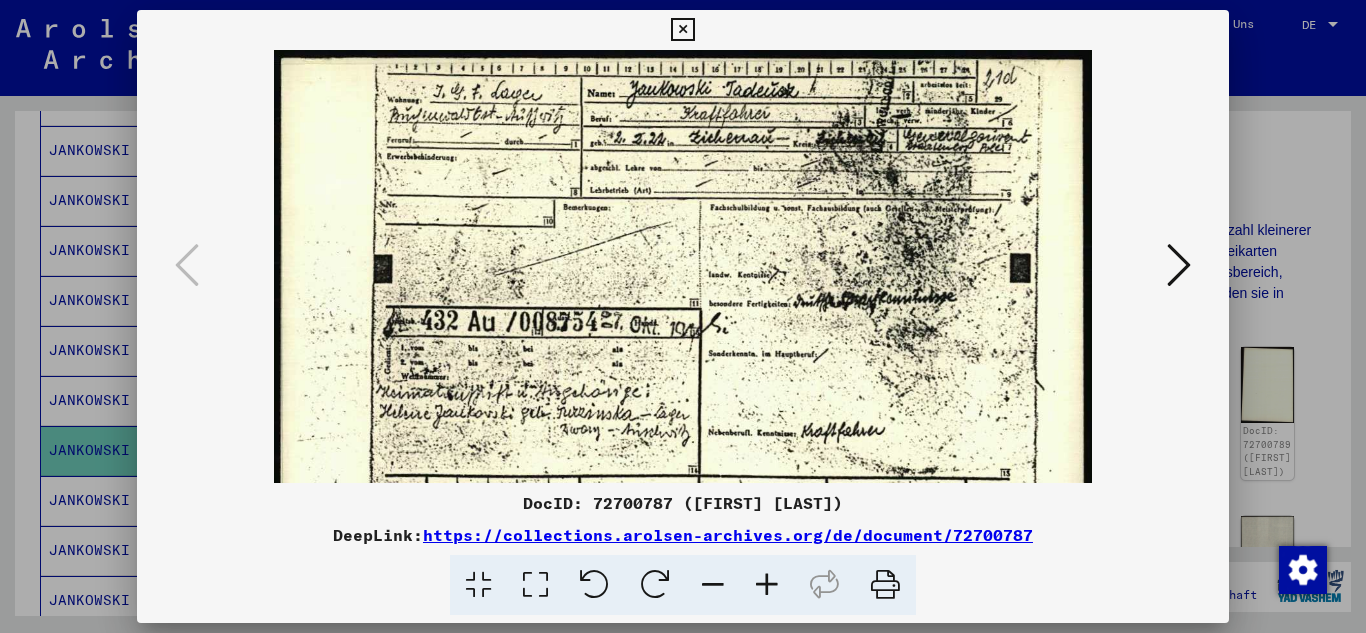 click at bounding box center (767, 585) 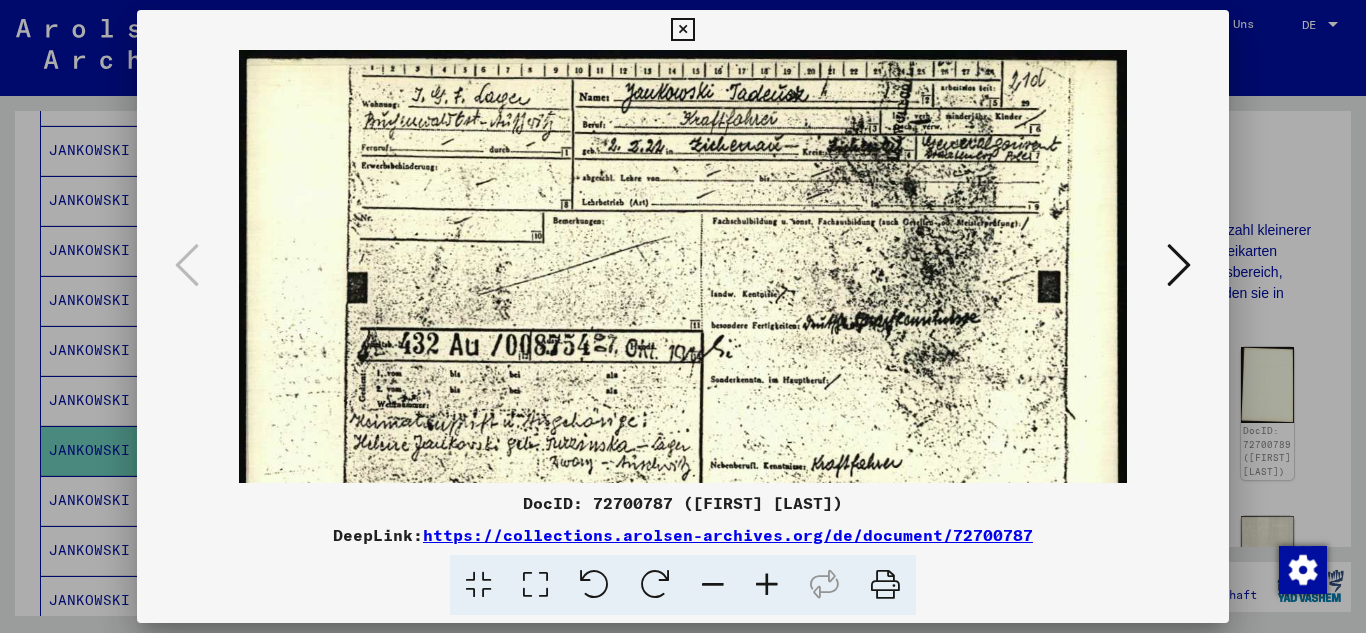 click at bounding box center (767, 585) 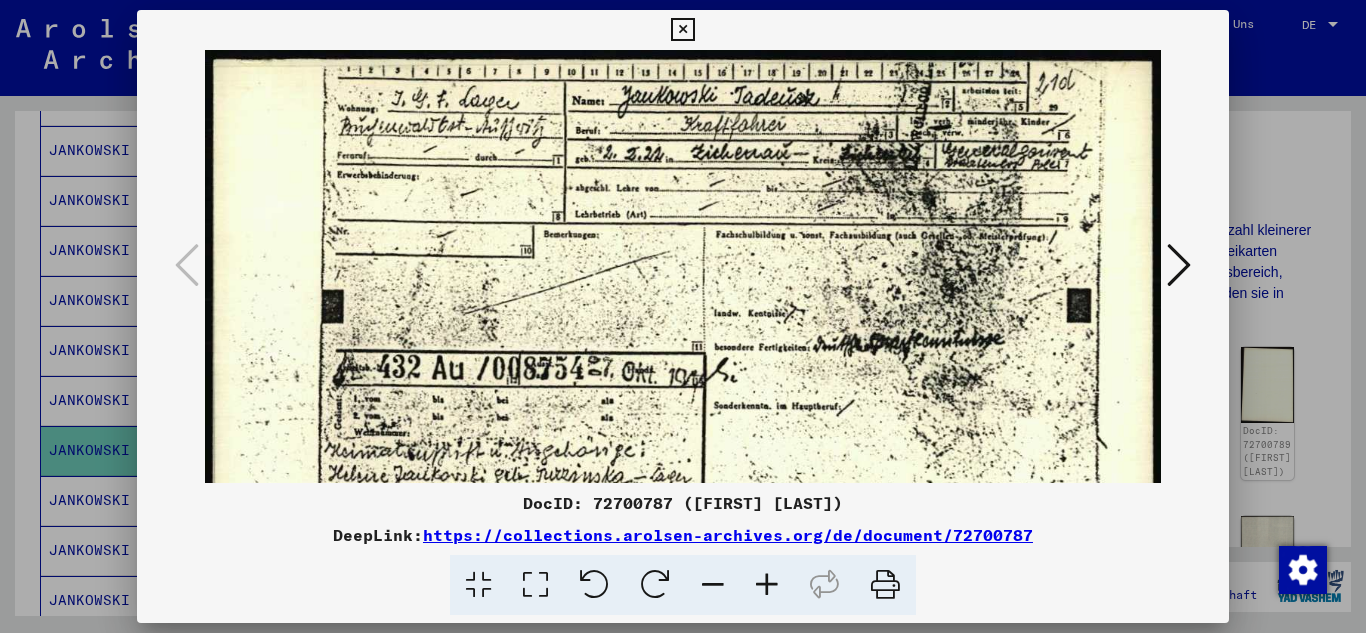 click at bounding box center (767, 585) 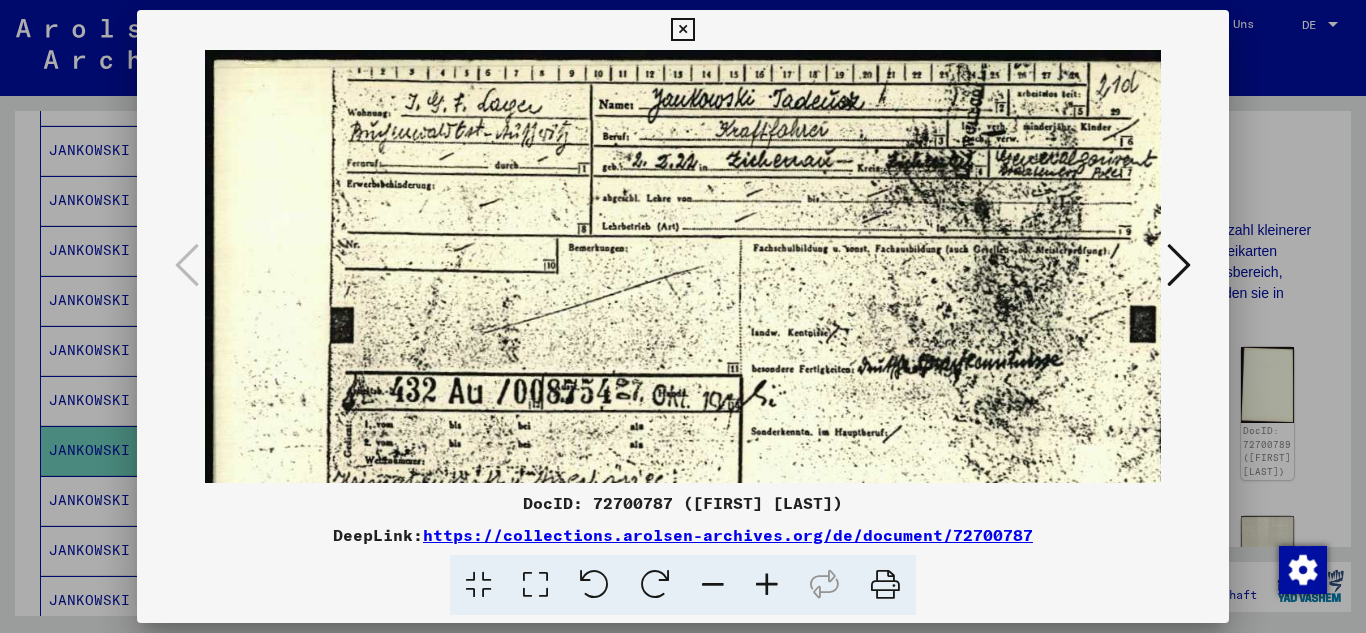 click at bounding box center [767, 585] 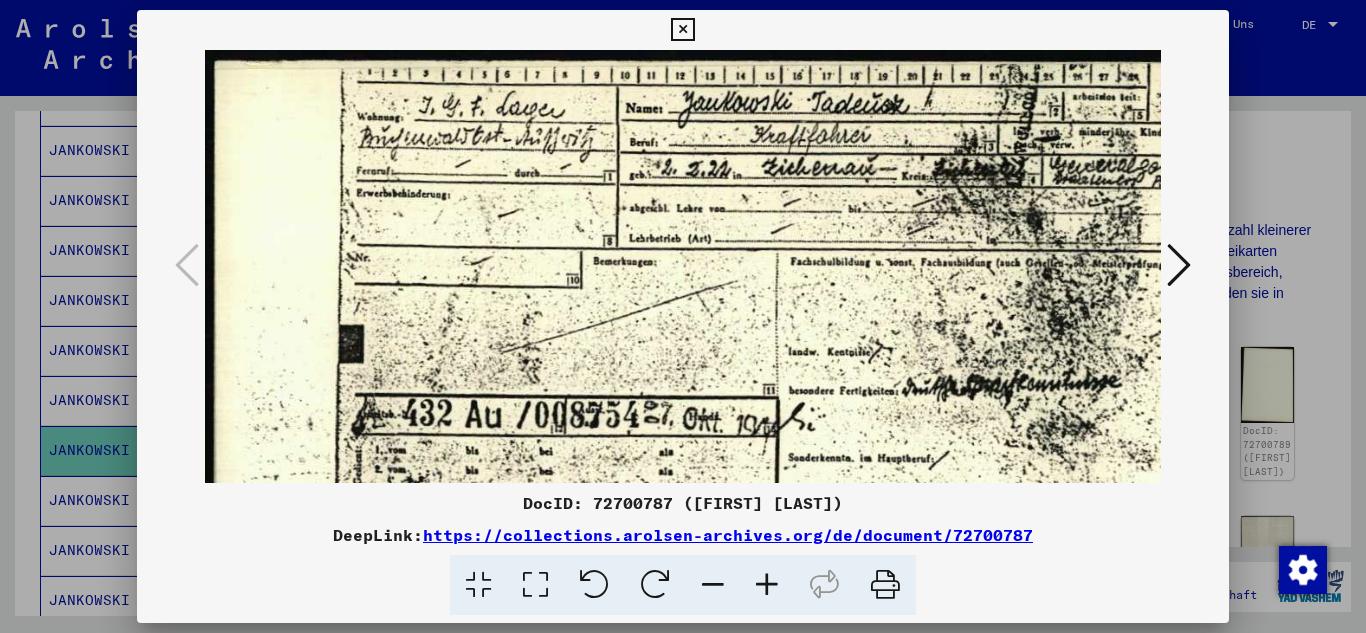 click at bounding box center (767, 585) 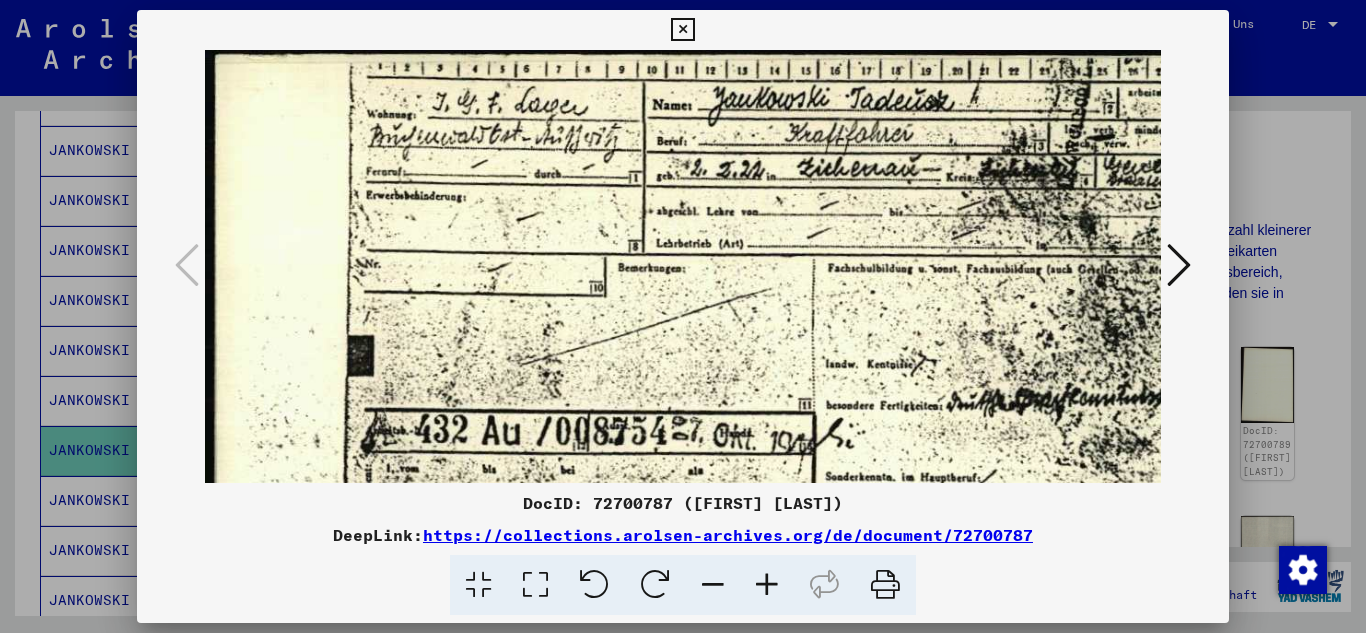 scroll, scrollTop: 0, scrollLeft: 0, axis: both 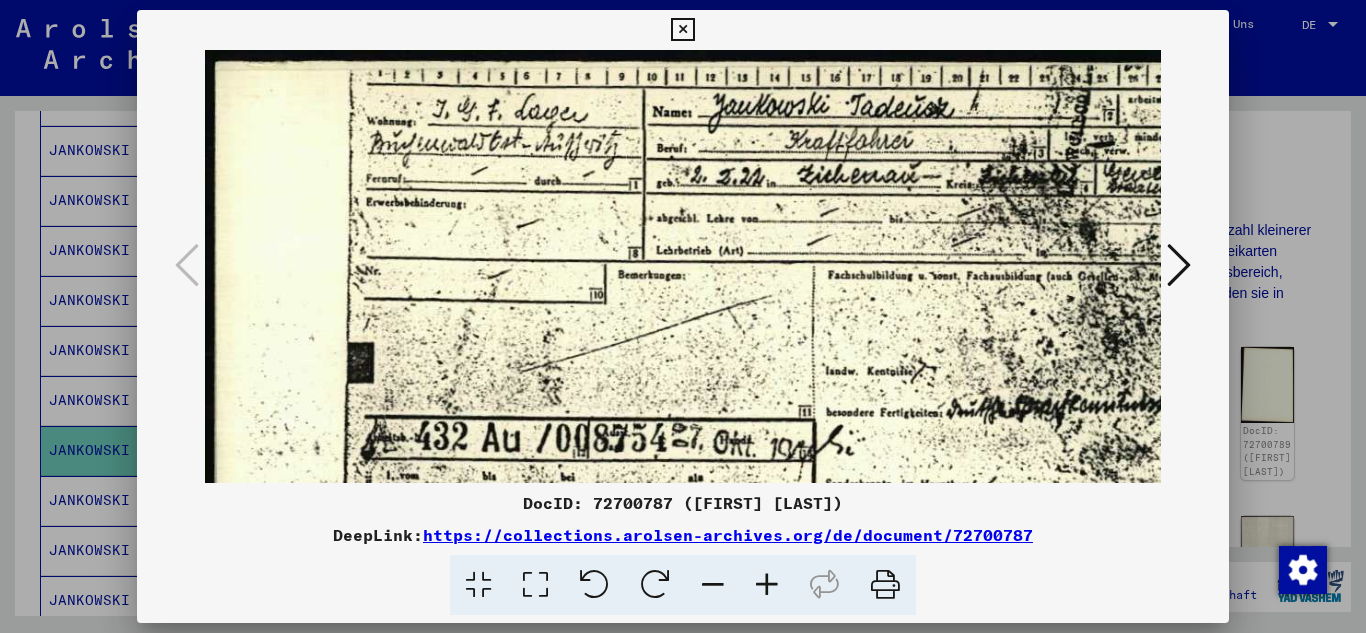 drag, startPoint x: 808, startPoint y: 410, endPoint x: 817, endPoint y: 440, distance: 31.320919 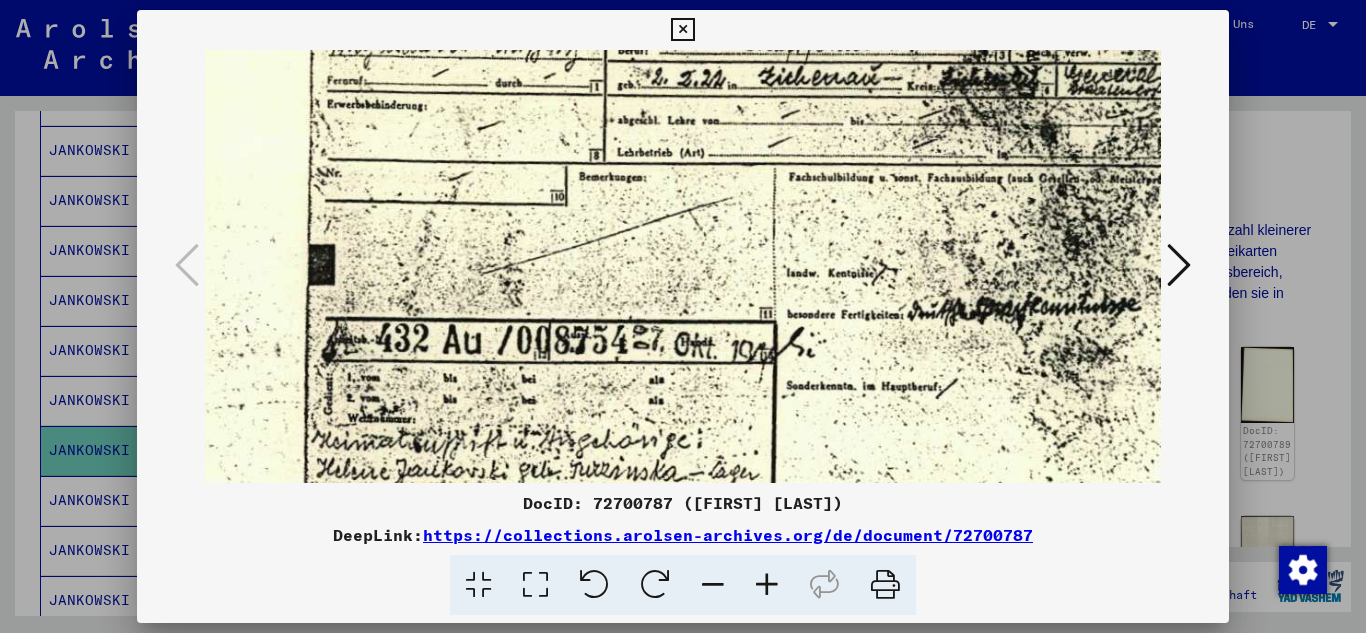 scroll, scrollTop: 129, scrollLeft: 43, axis: both 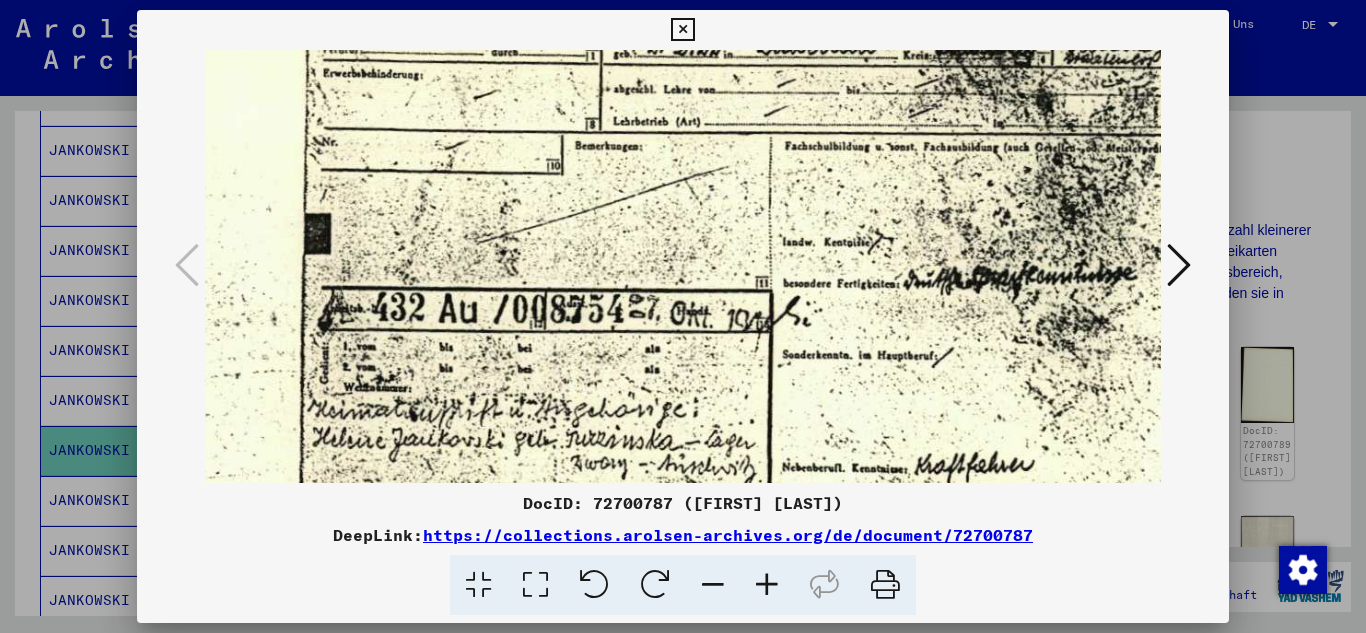 drag, startPoint x: 888, startPoint y: 225, endPoint x: 845, endPoint y: 210, distance: 45.54119 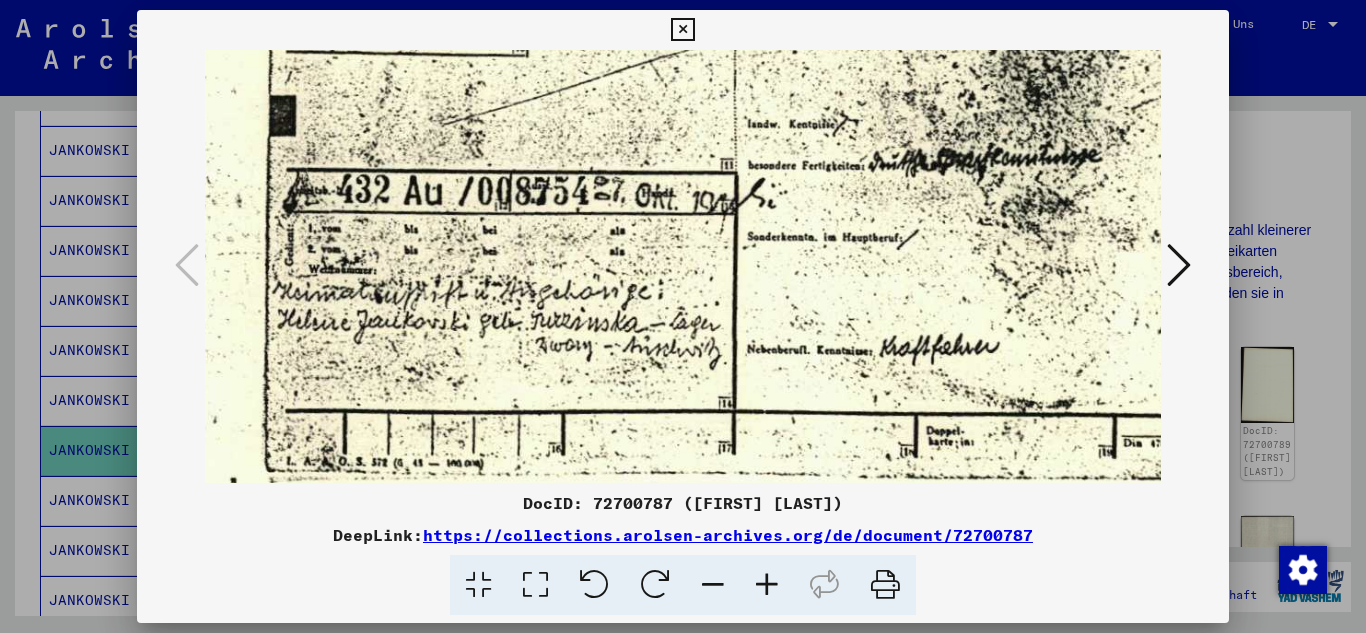 scroll, scrollTop: 251, scrollLeft: 81, axis: both 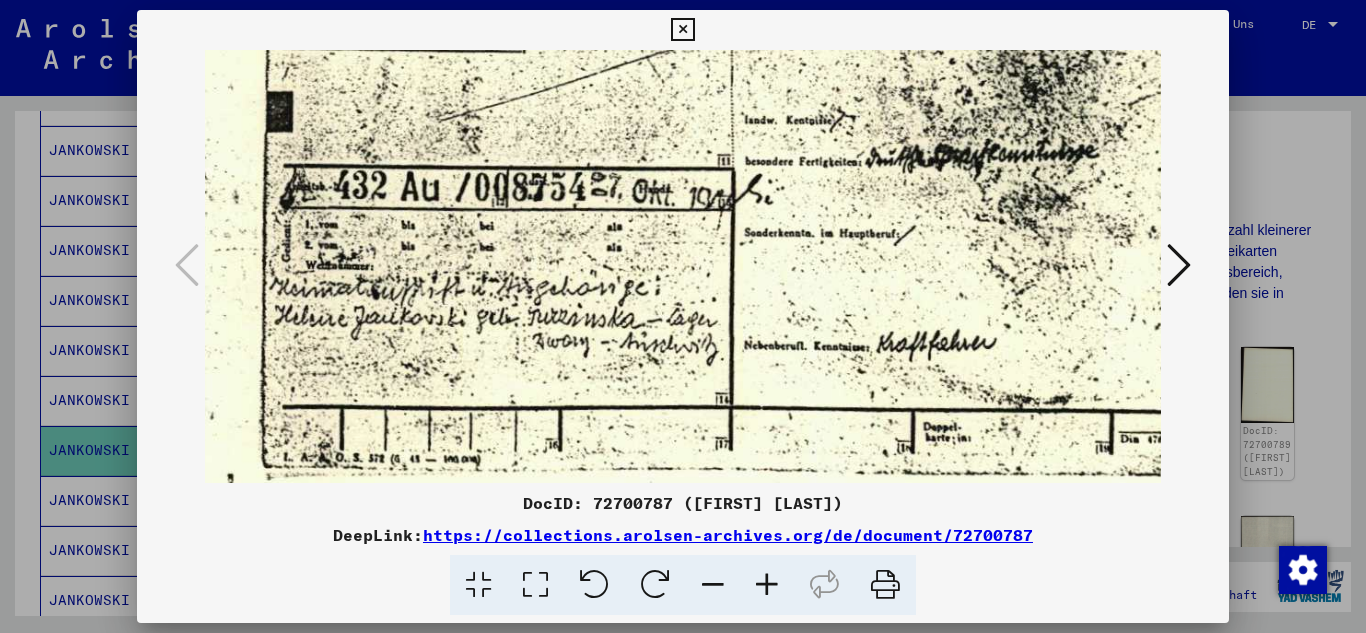 drag, startPoint x: 757, startPoint y: 411, endPoint x: 719, endPoint y: 290, distance: 126.82665 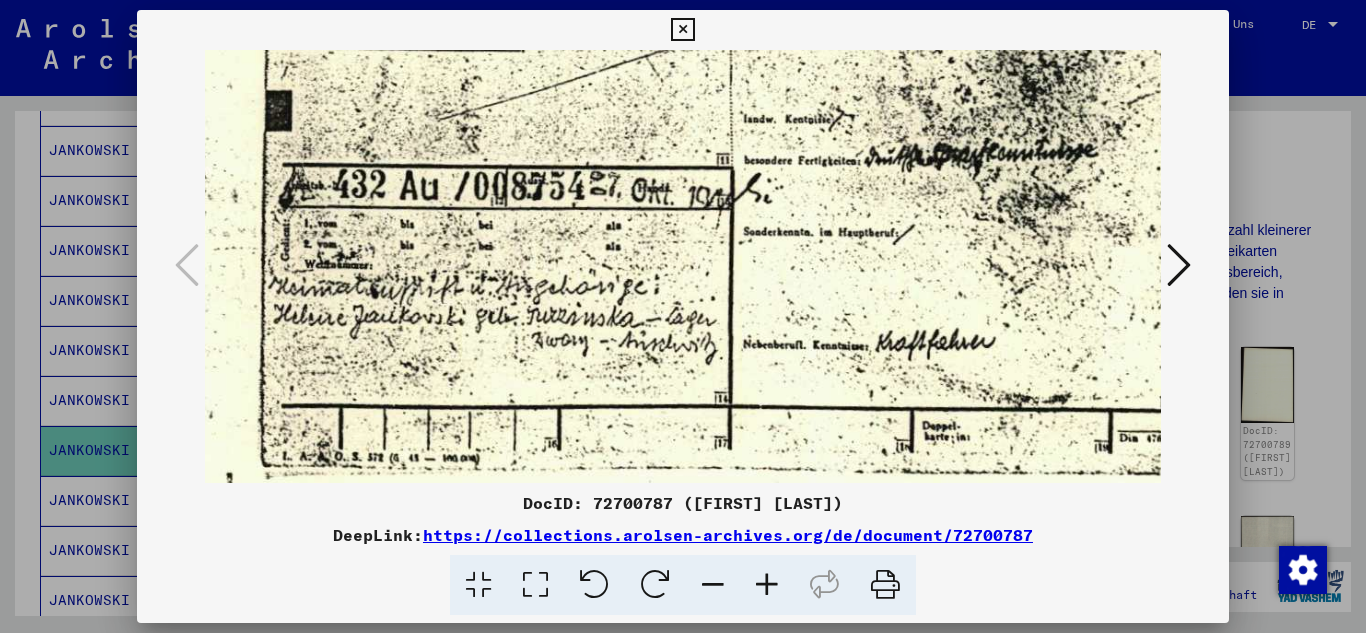 click at bounding box center (707, 214) 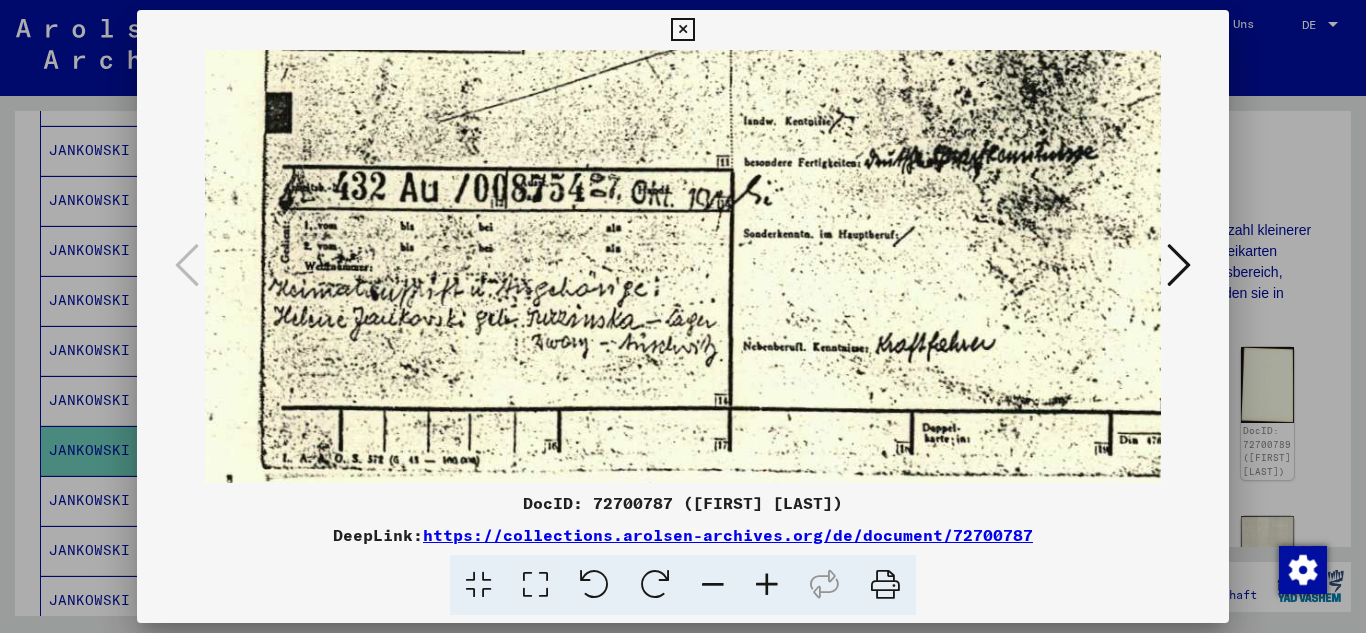click at bounding box center (707, 216) 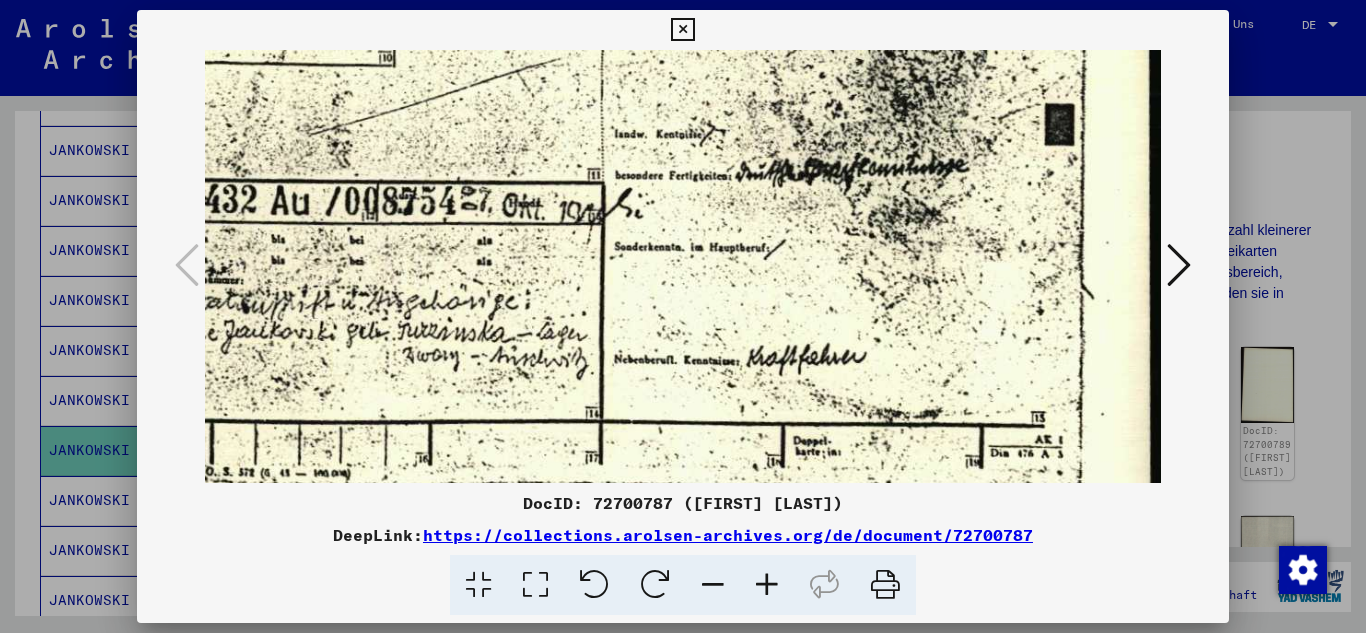 scroll, scrollTop: 186, scrollLeft: 211, axis: both 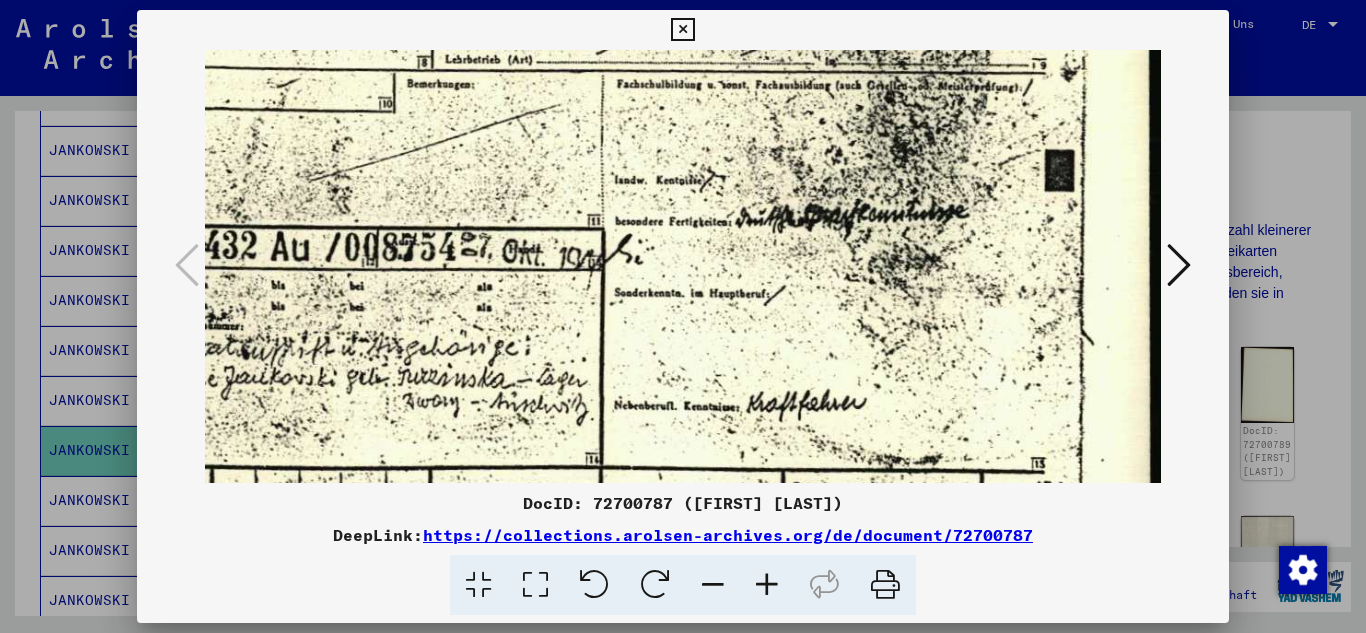 drag, startPoint x: 676, startPoint y: 329, endPoint x: 463, endPoint y: 416, distance: 230.0826 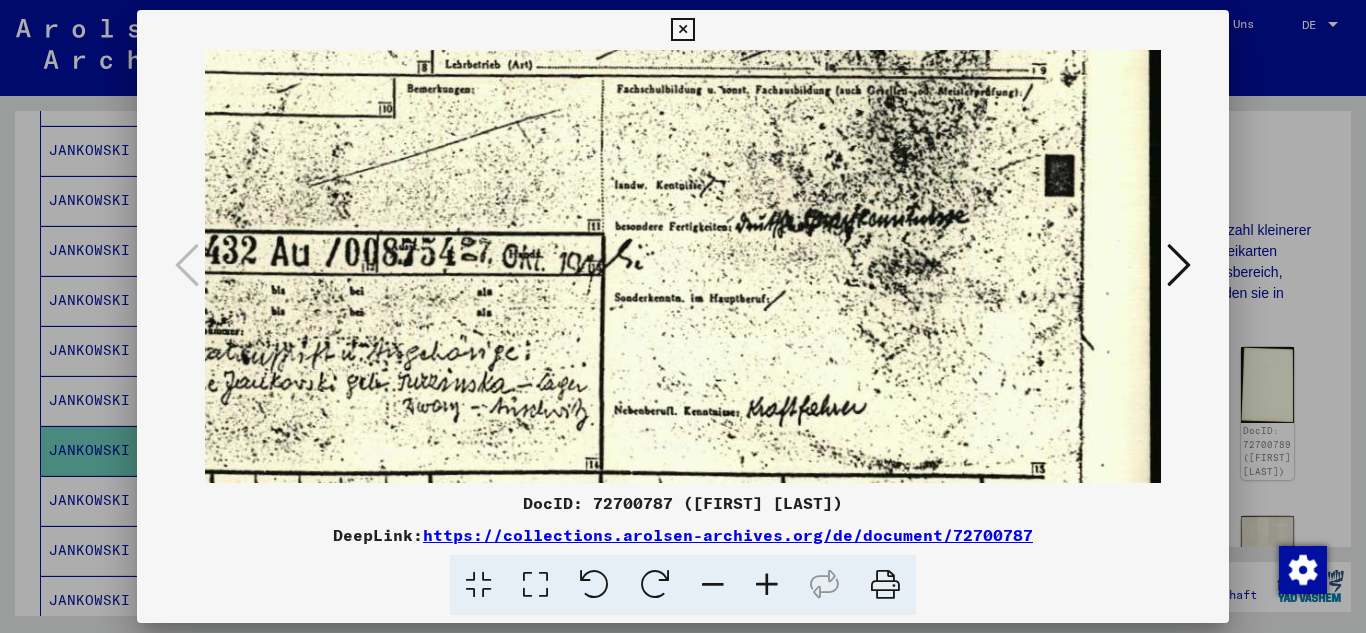 drag, startPoint x: 1180, startPoint y: 252, endPoint x: 916, endPoint y: 359, distance: 284.85962 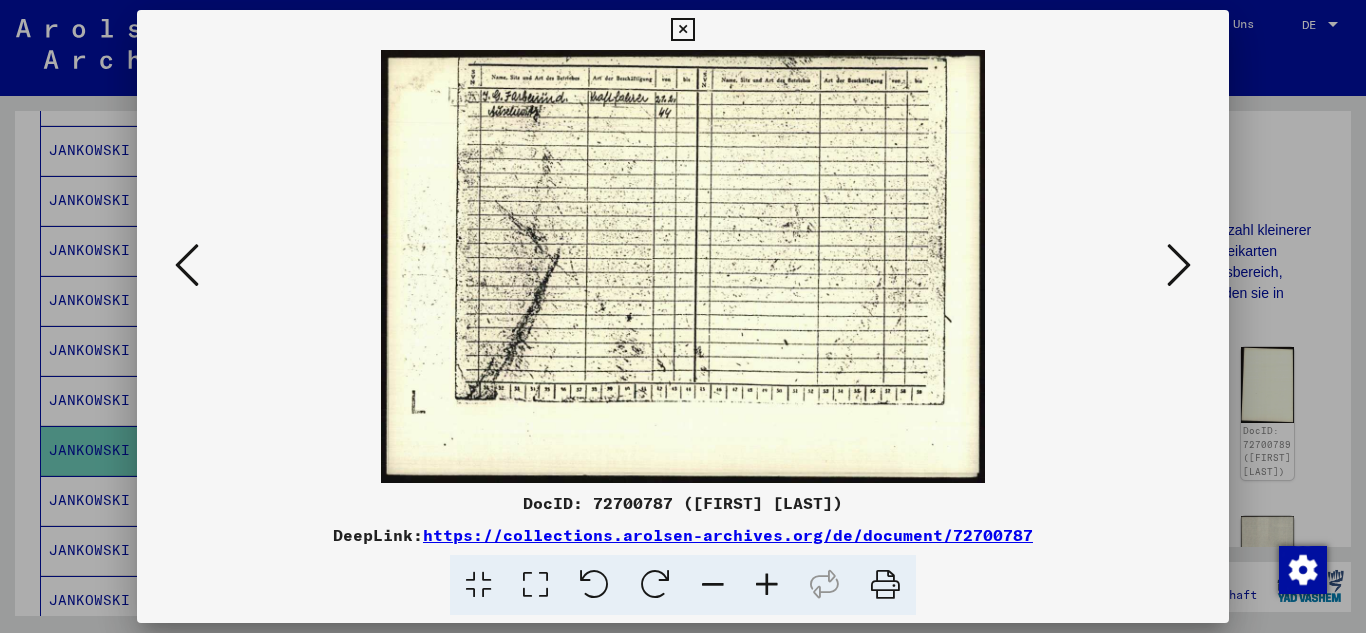click at bounding box center [767, 585] 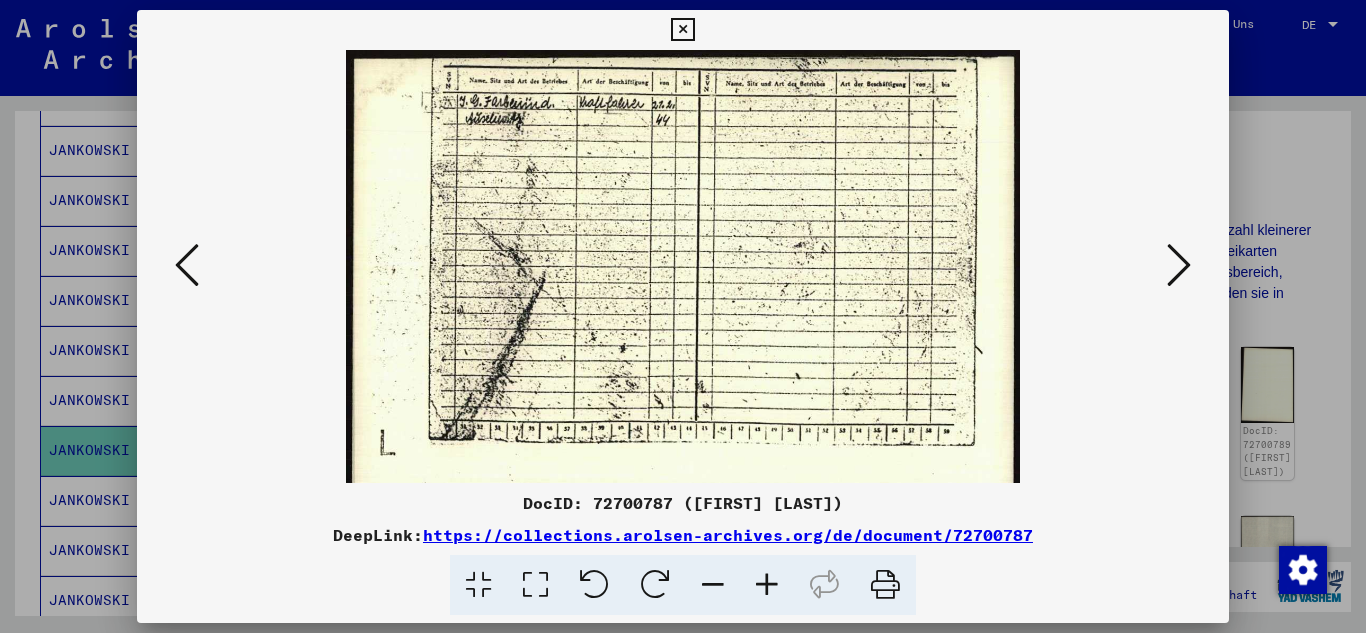 click at bounding box center (767, 585) 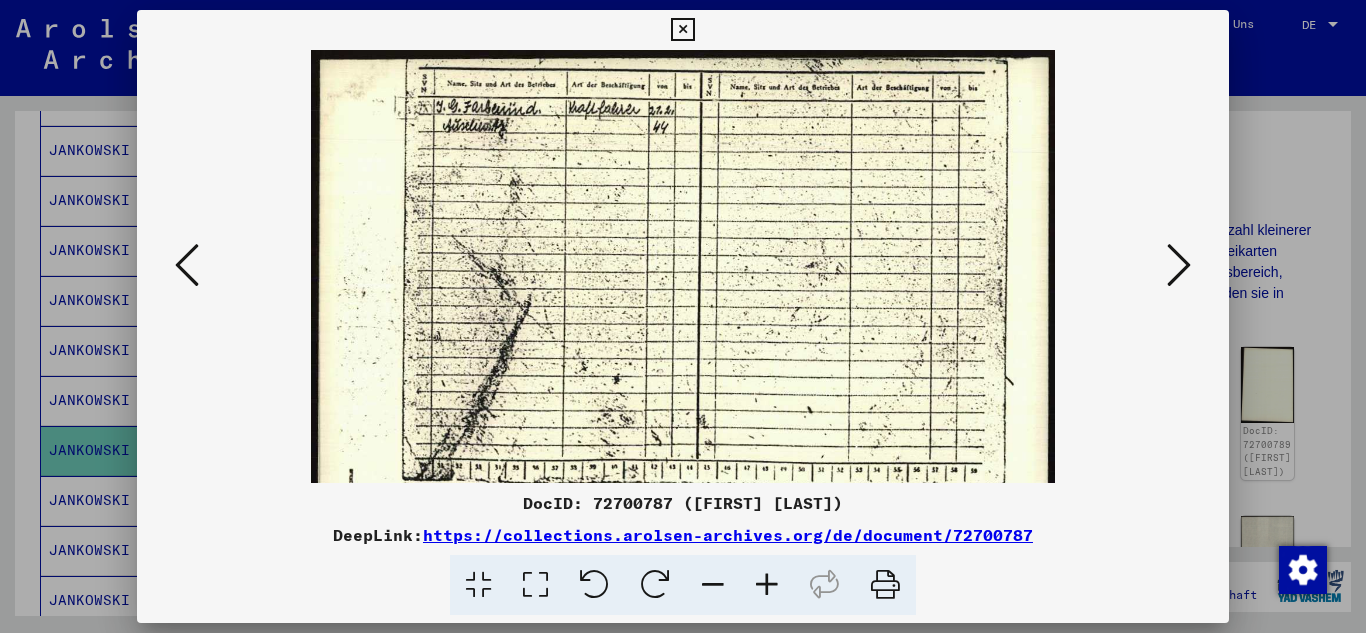 click at bounding box center (767, 585) 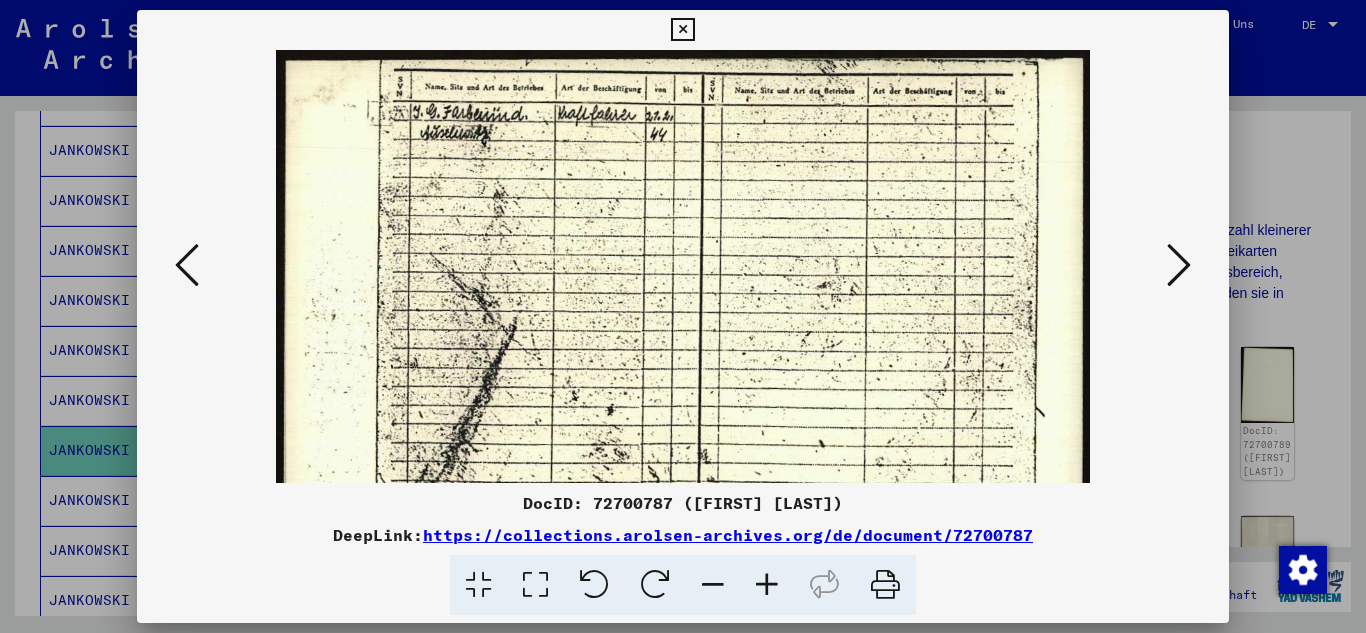 click at bounding box center (767, 585) 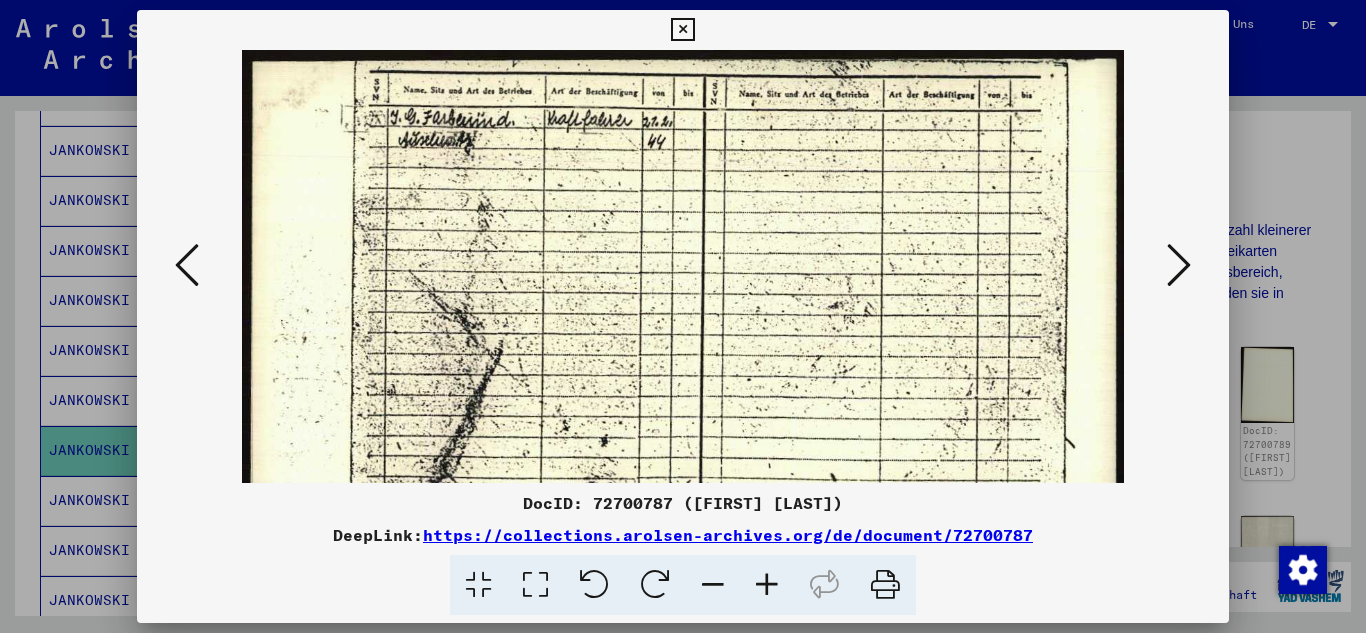 click at bounding box center [767, 585] 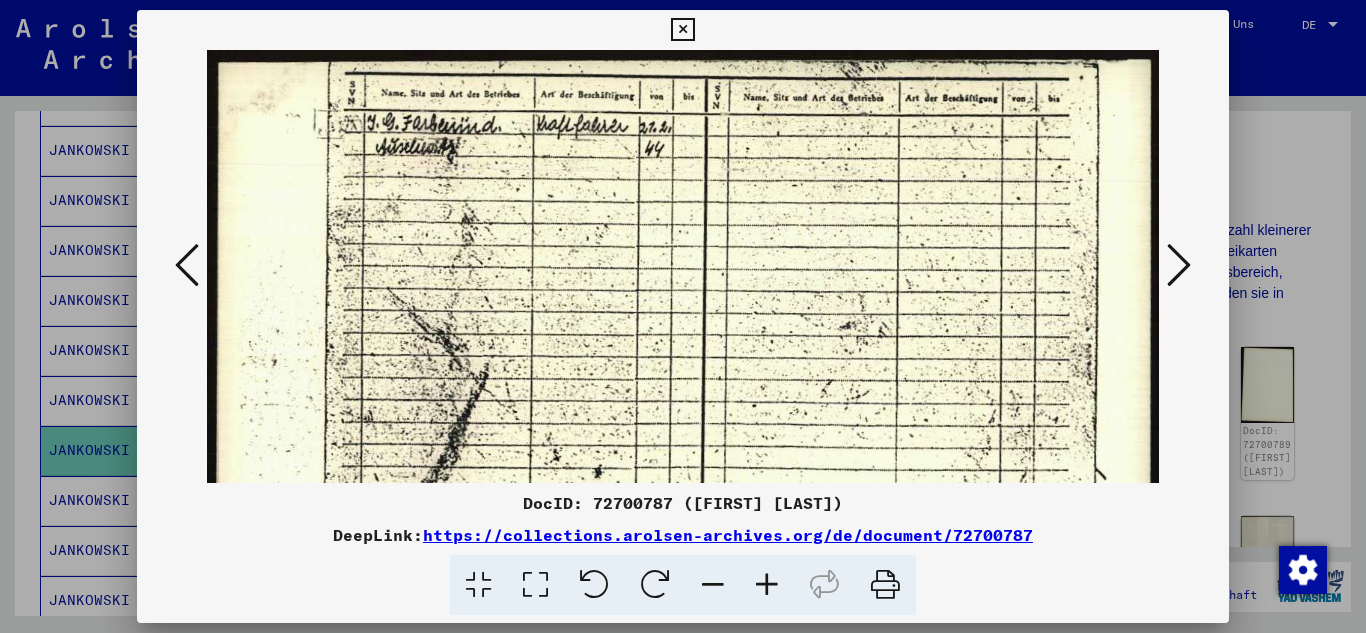 click at bounding box center [767, 585] 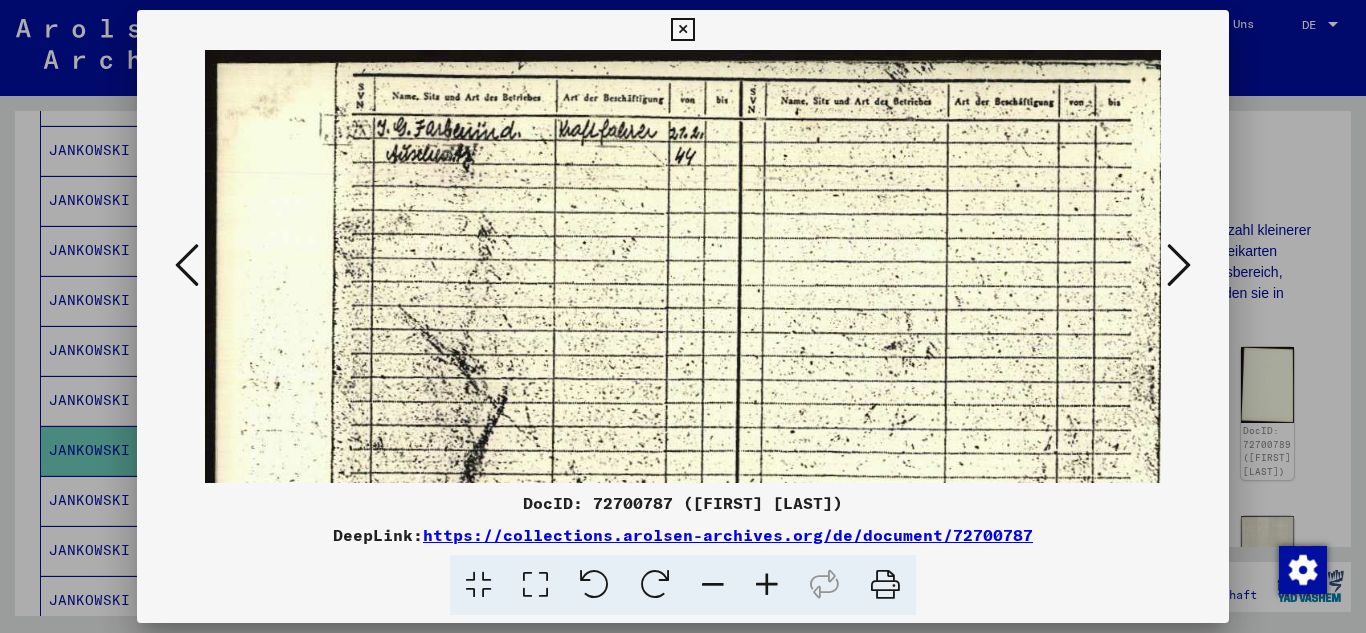 click at bounding box center [767, 585] 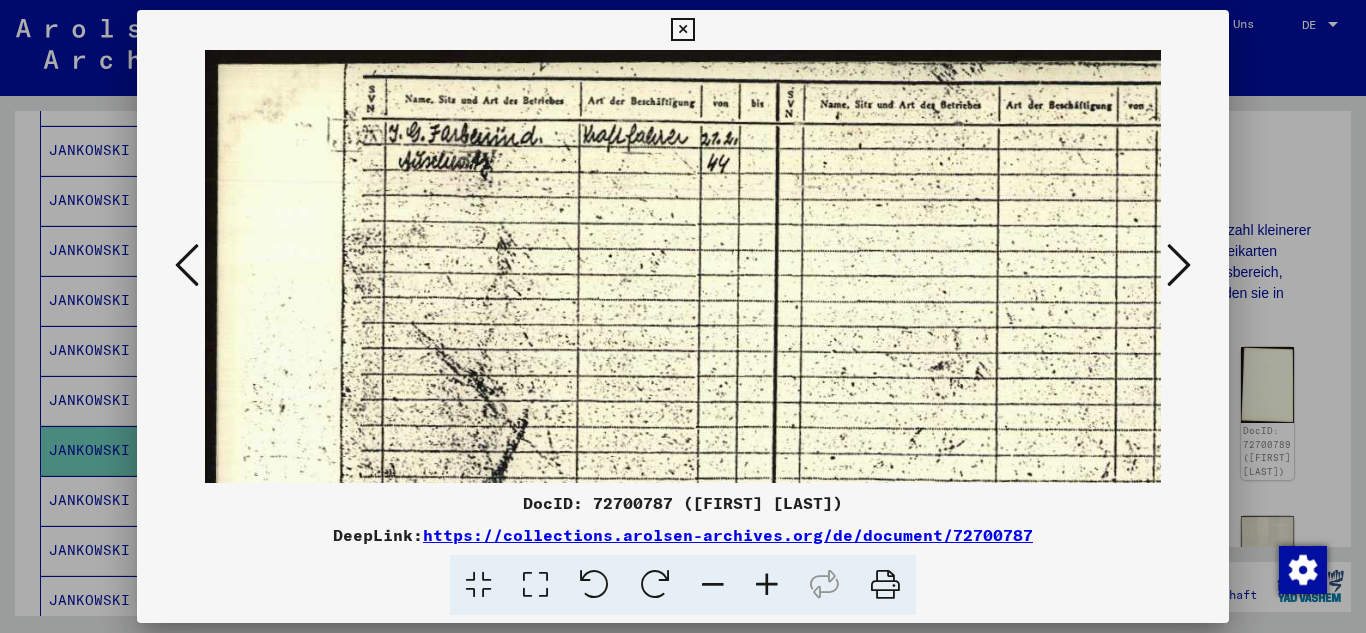 click at bounding box center (767, 585) 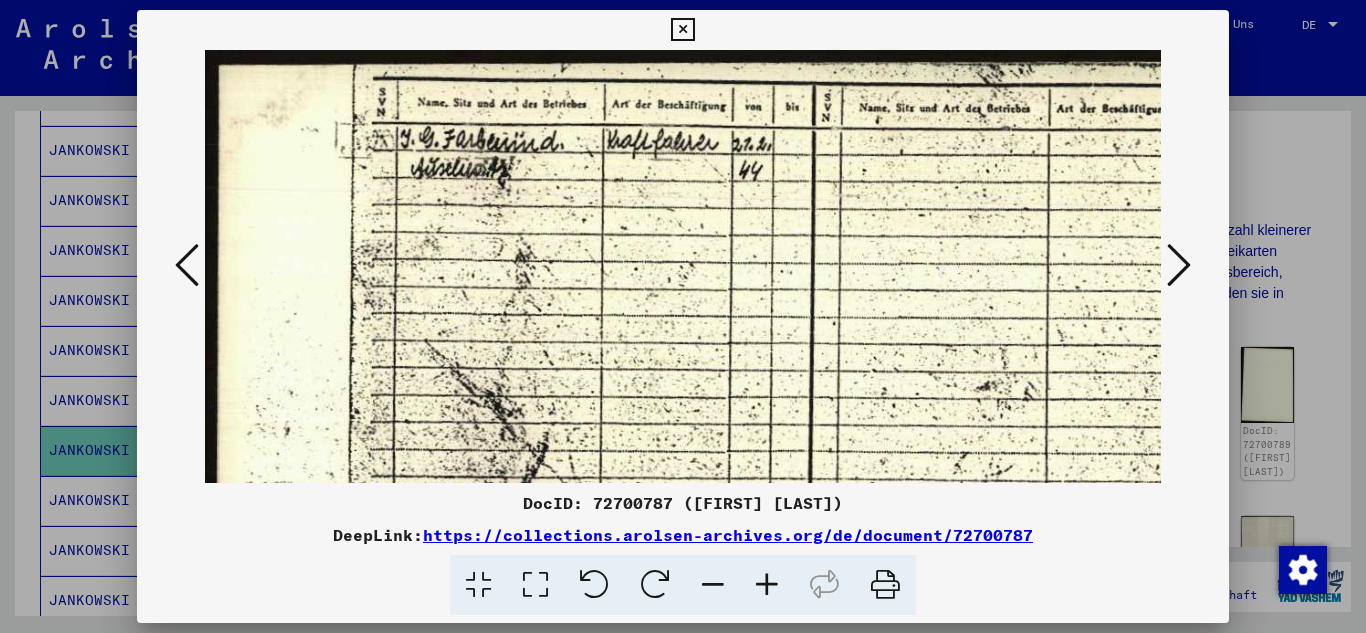 click at bounding box center [767, 585] 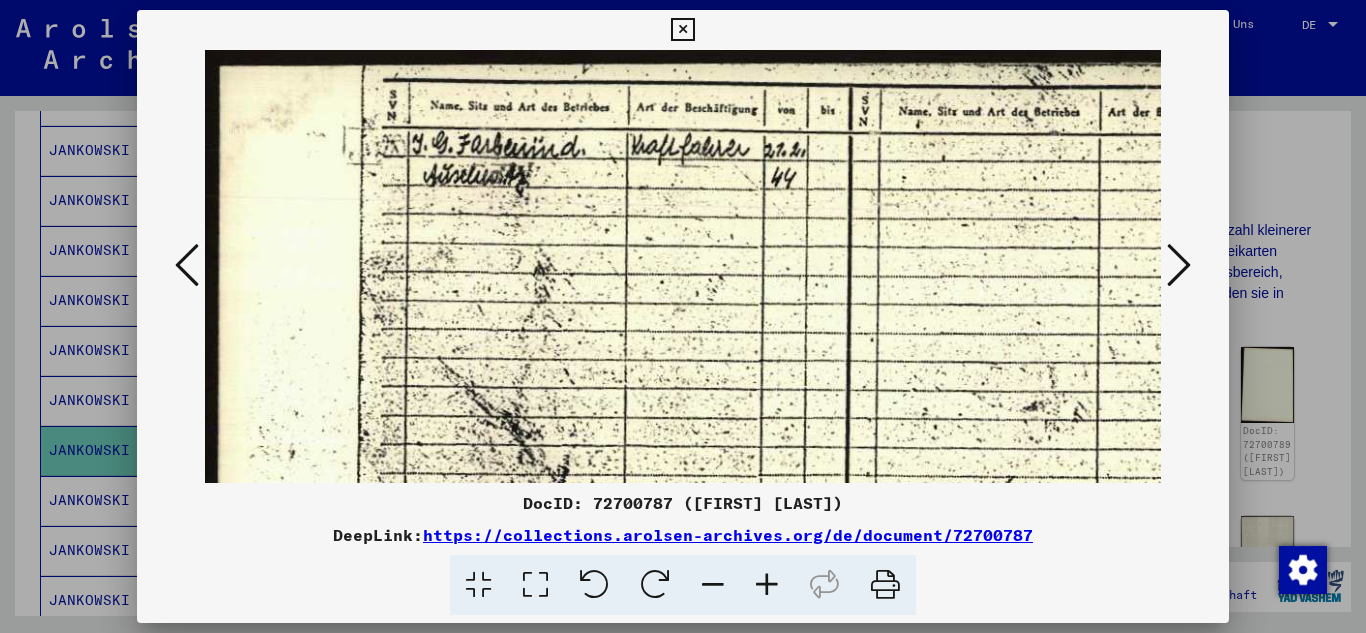 click at bounding box center [767, 585] 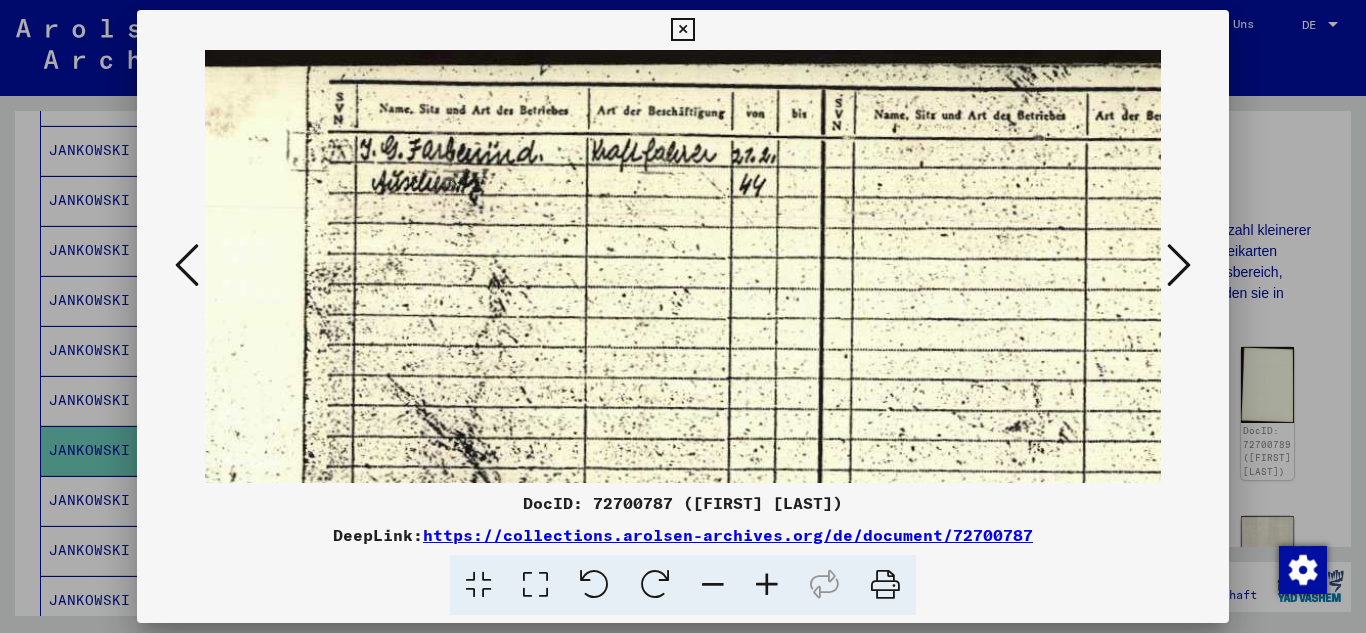 scroll, scrollTop: 0, scrollLeft: 62, axis: horizontal 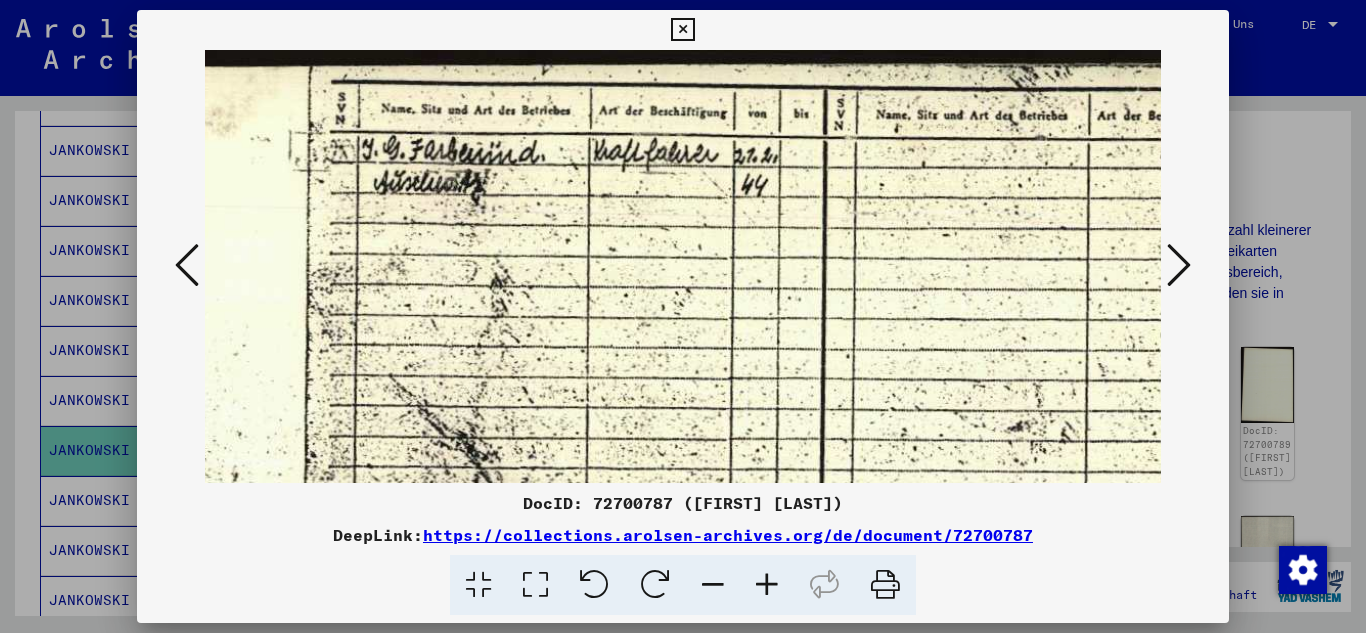 drag, startPoint x: 583, startPoint y: 84, endPoint x: 521, endPoint y: 329, distance: 252.72318 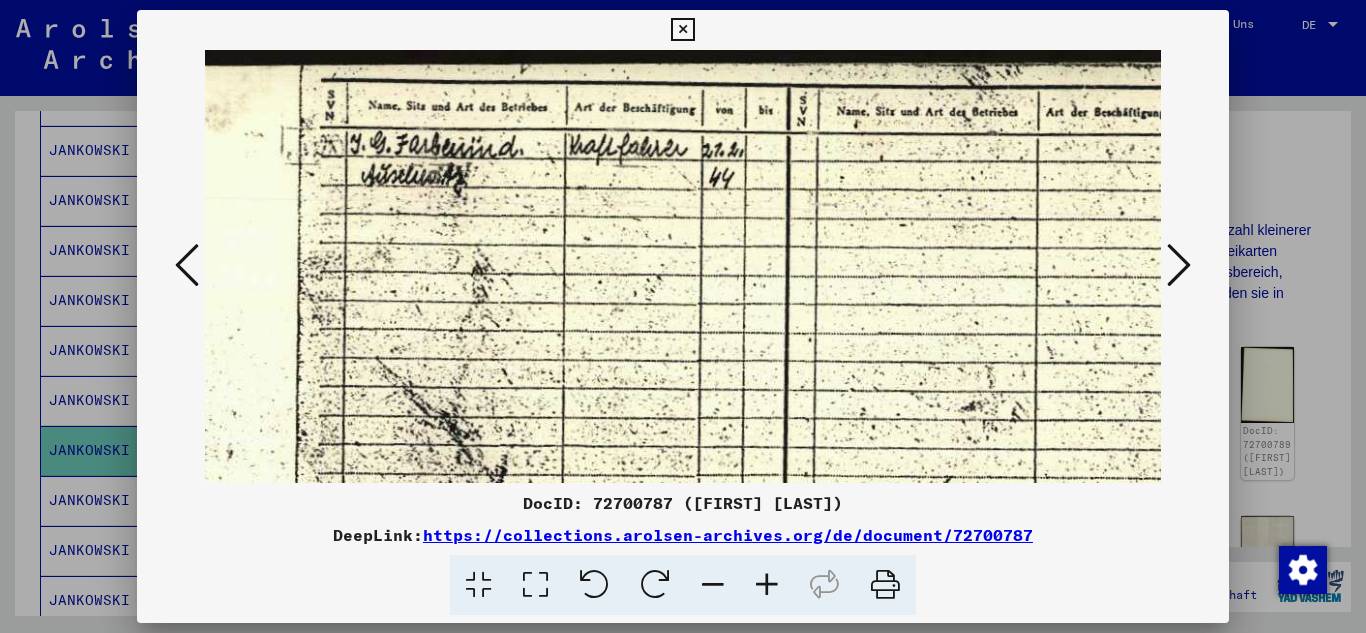 click at bounding box center [713, 585] 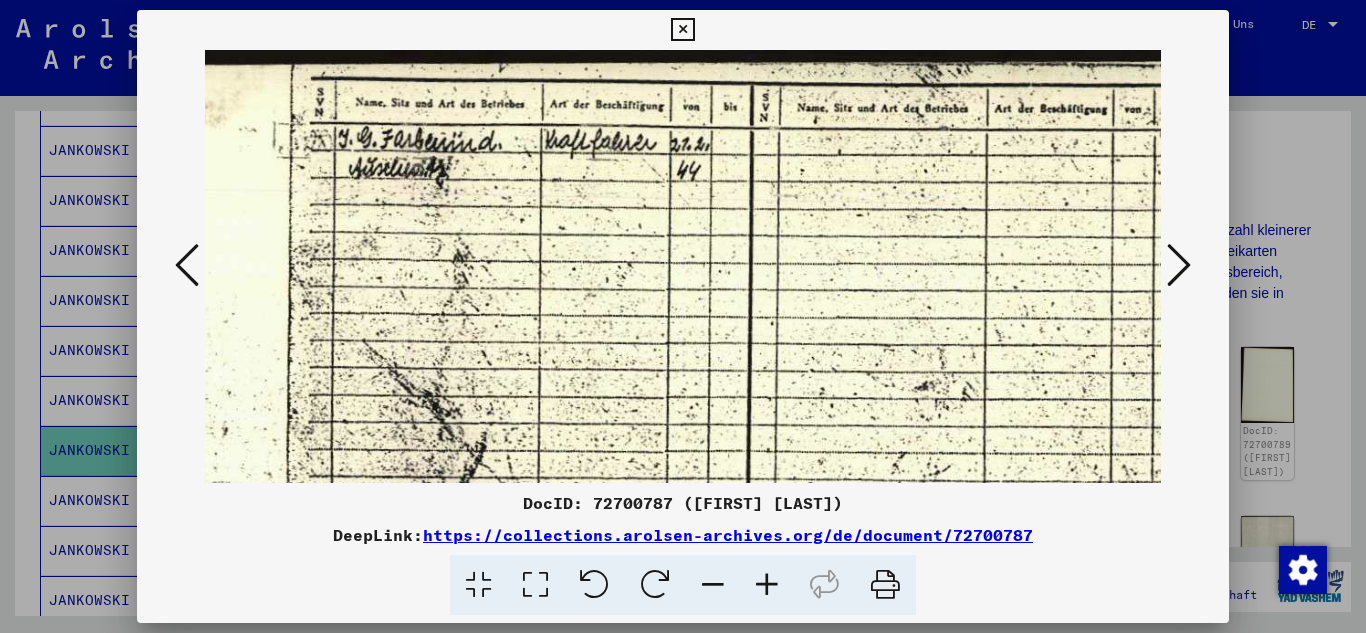 click at bounding box center (713, 585) 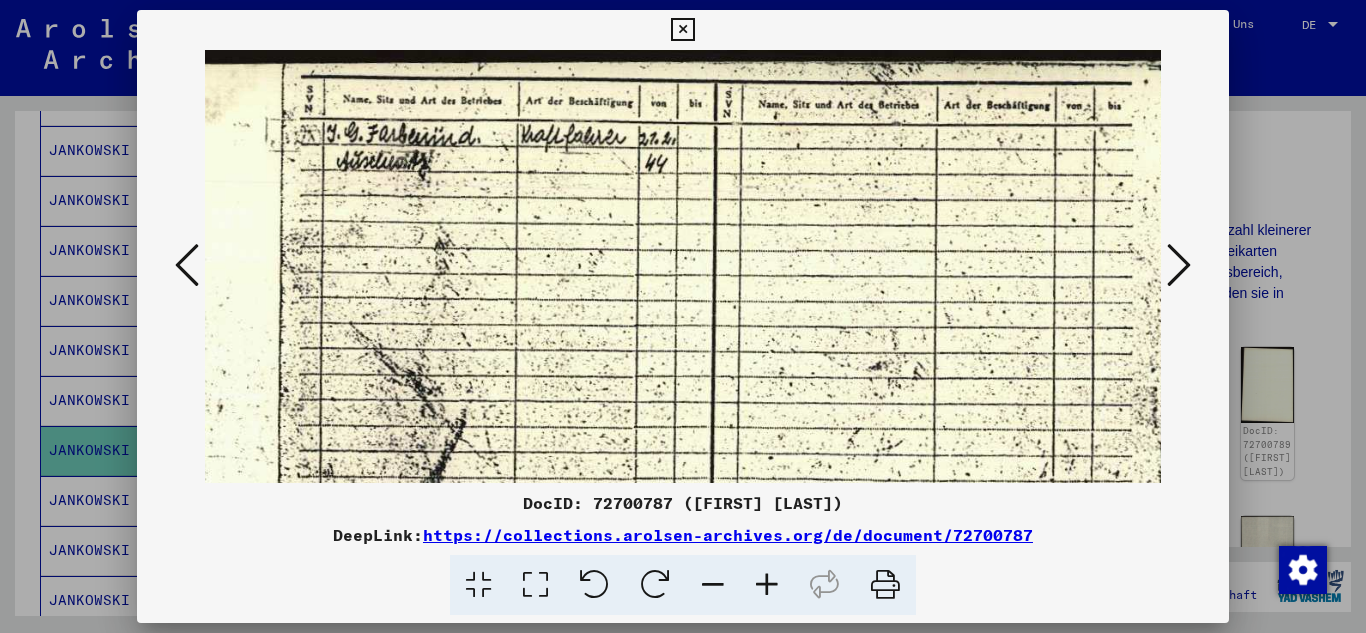 click at bounding box center (713, 585) 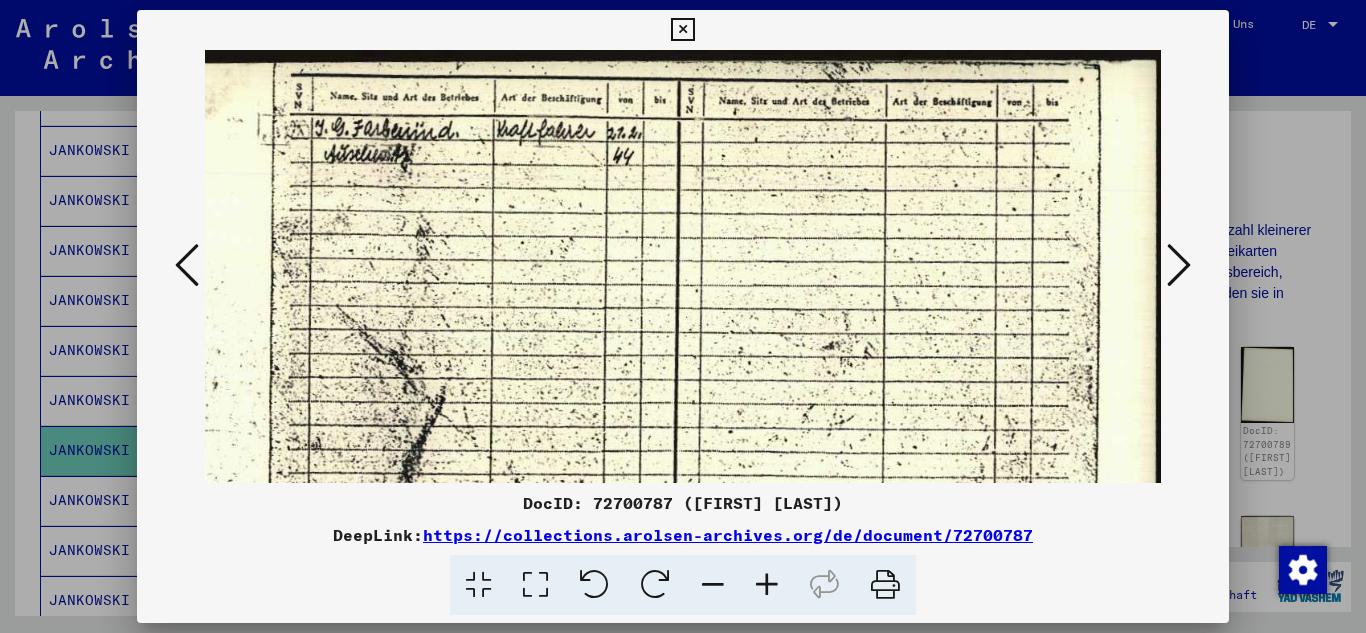 click at bounding box center (713, 585) 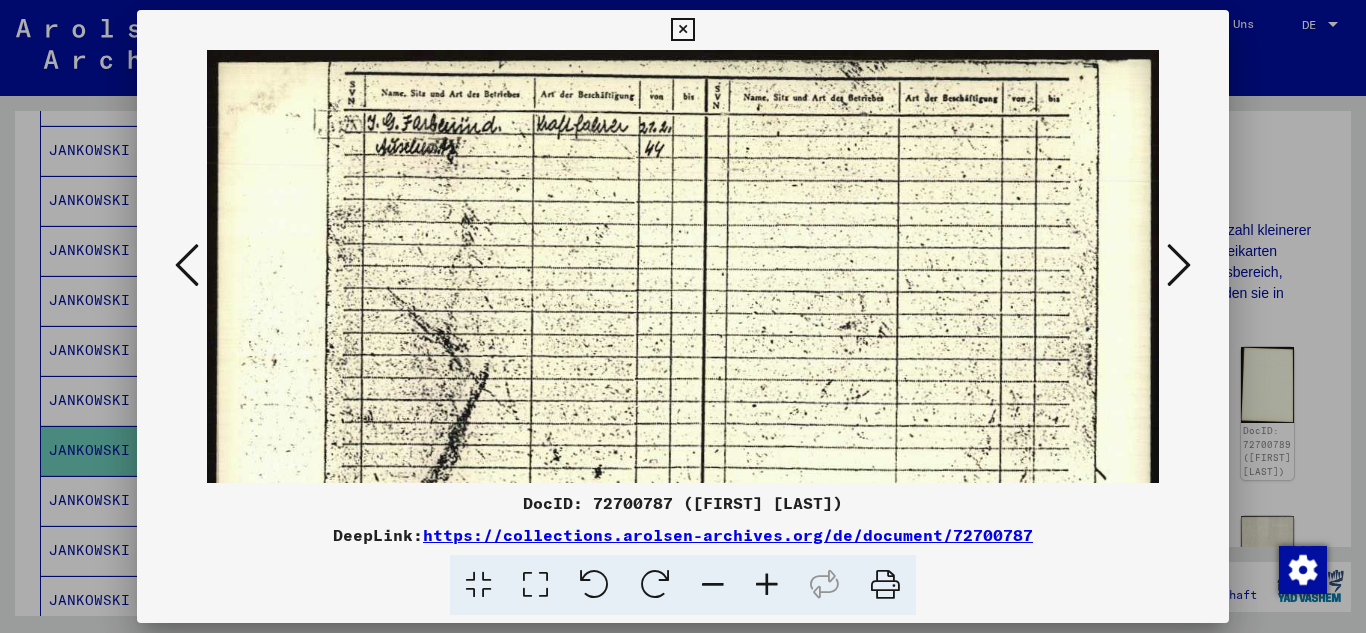 scroll, scrollTop: 0, scrollLeft: 0, axis: both 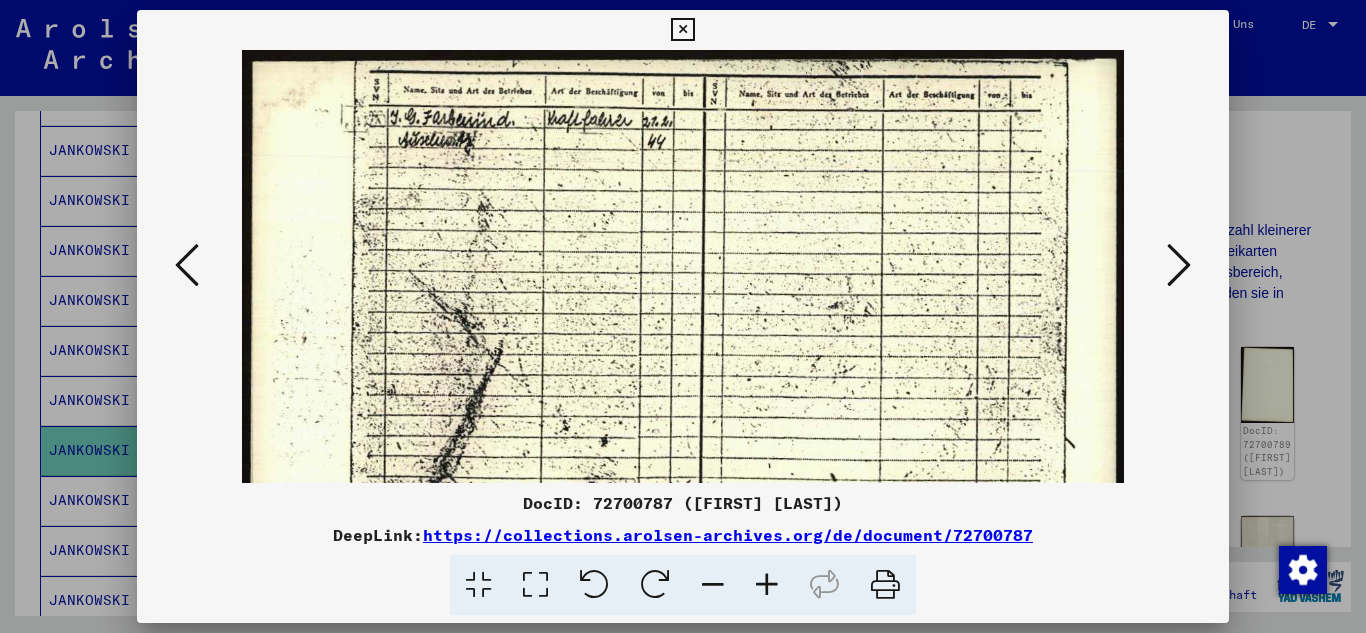 click at bounding box center (713, 585) 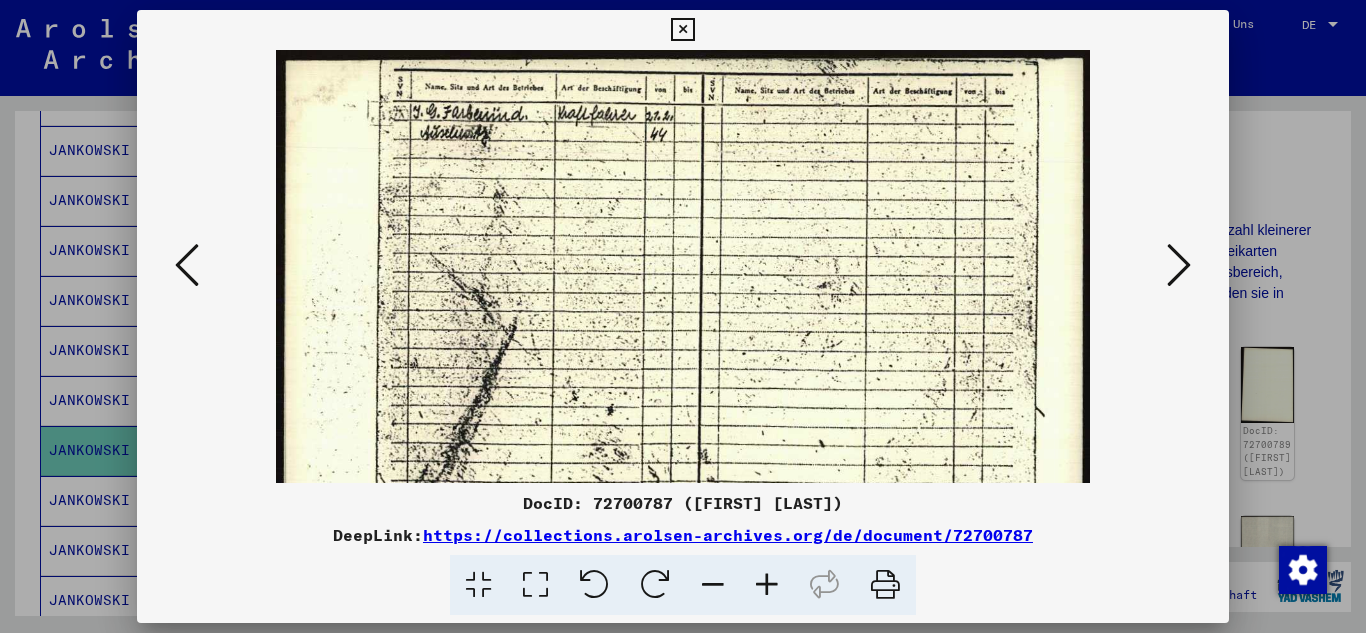 click at bounding box center [713, 585] 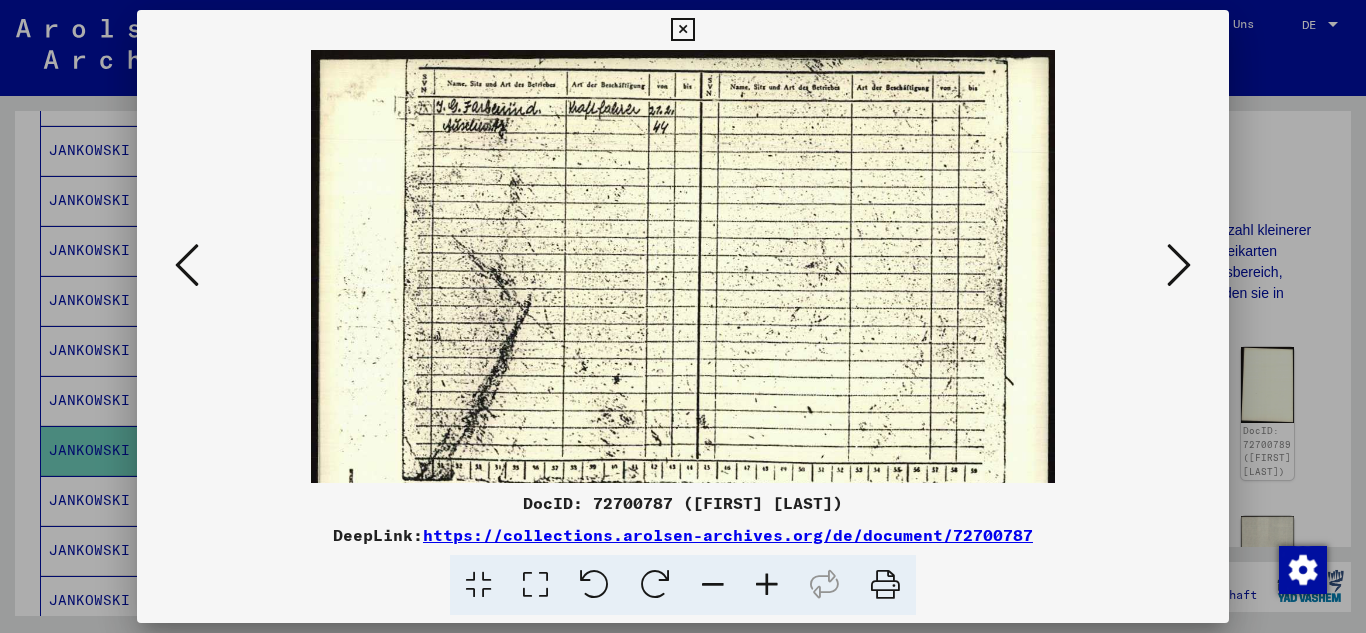 click at bounding box center (713, 585) 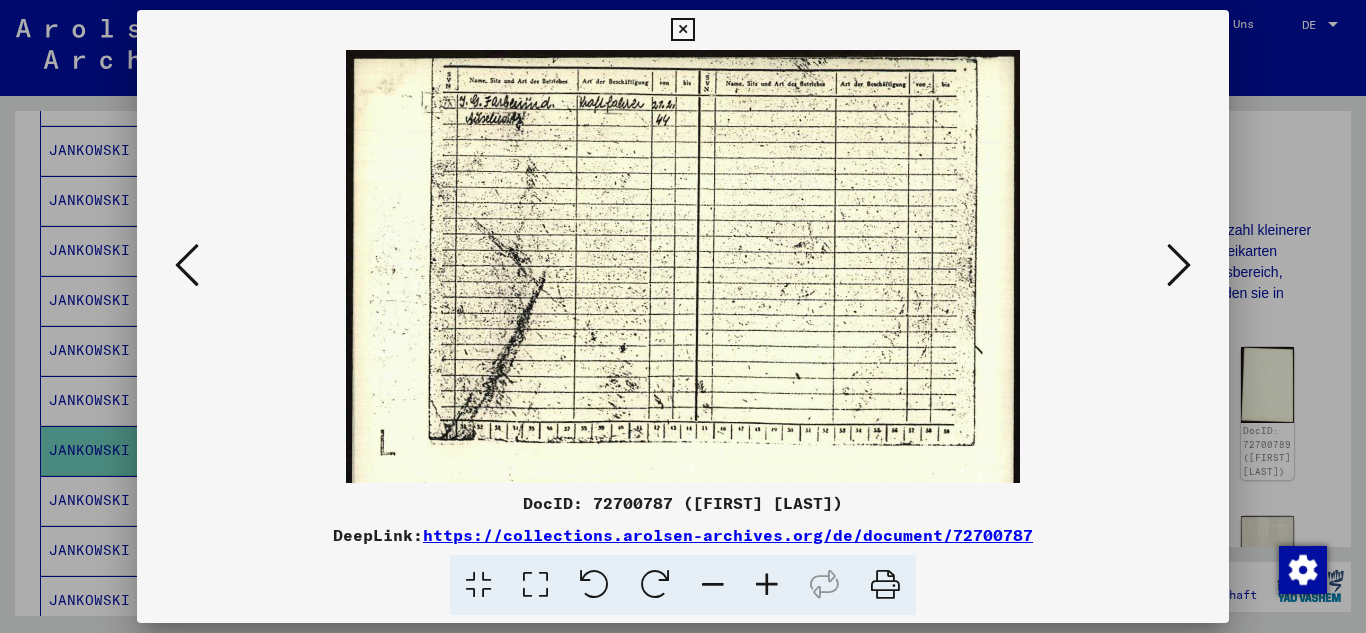 click at bounding box center (713, 585) 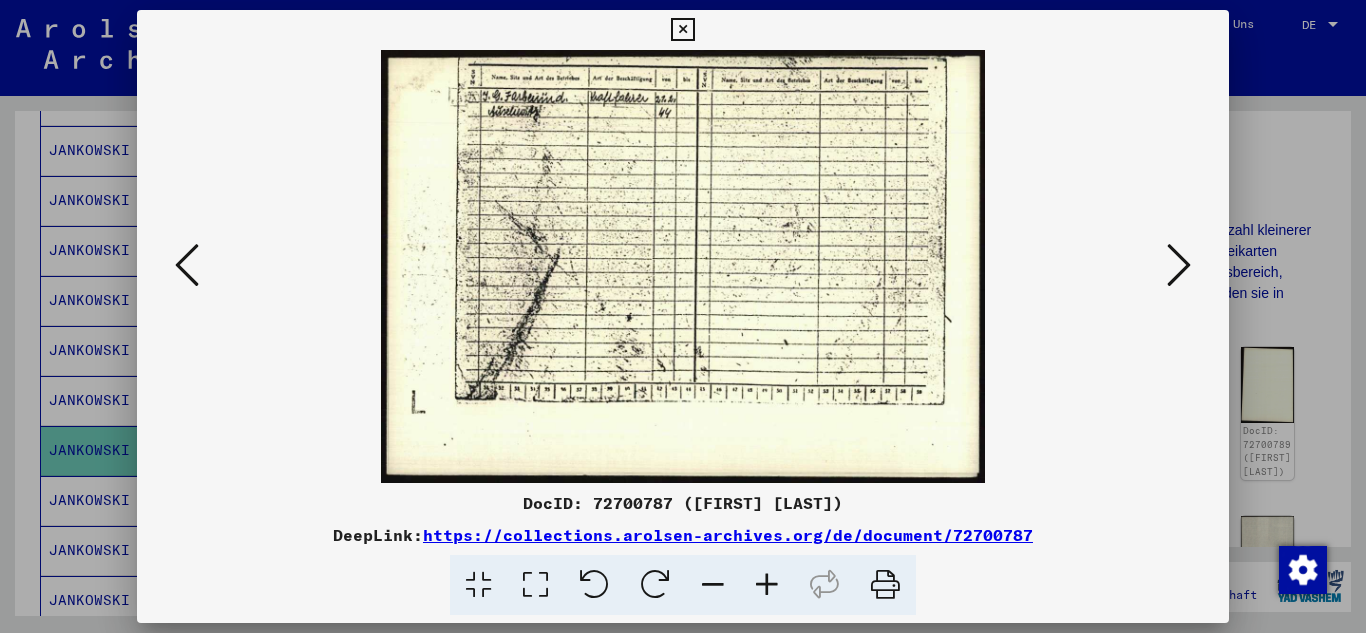 click at bounding box center (713, 585) 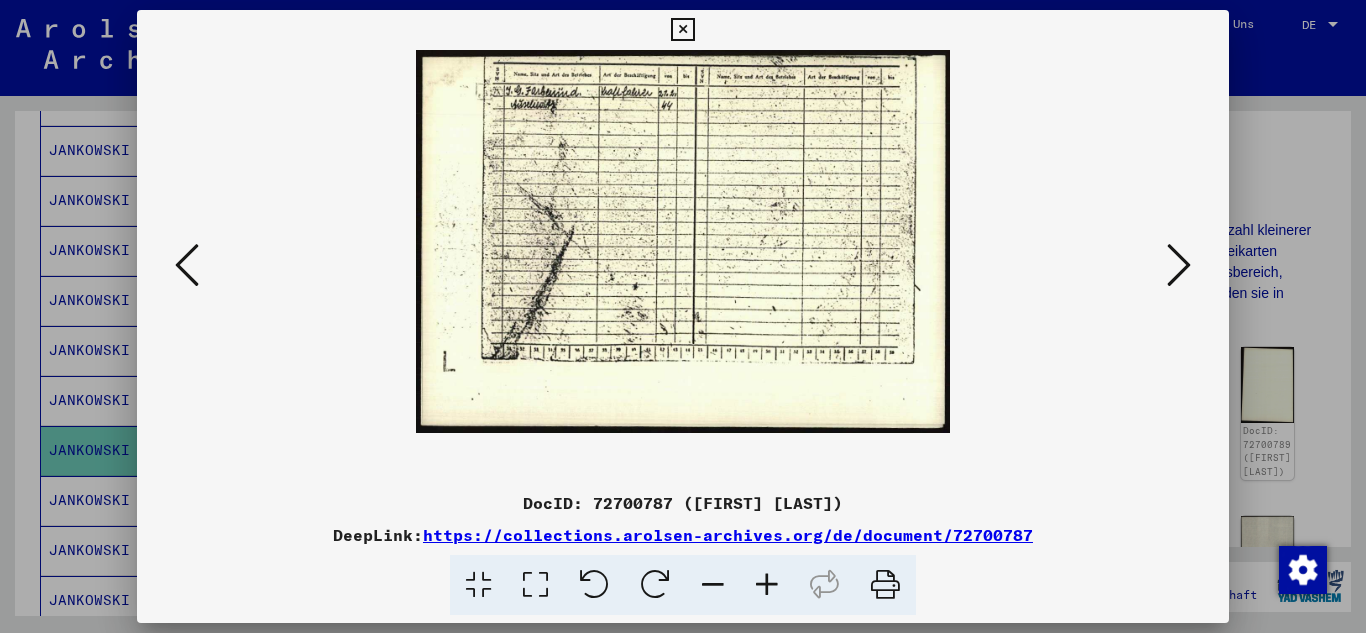 drag, startPoint x: 574, startPoint y: 149, endPoint x: 580, endPoint y: 193, distance: 44.407207 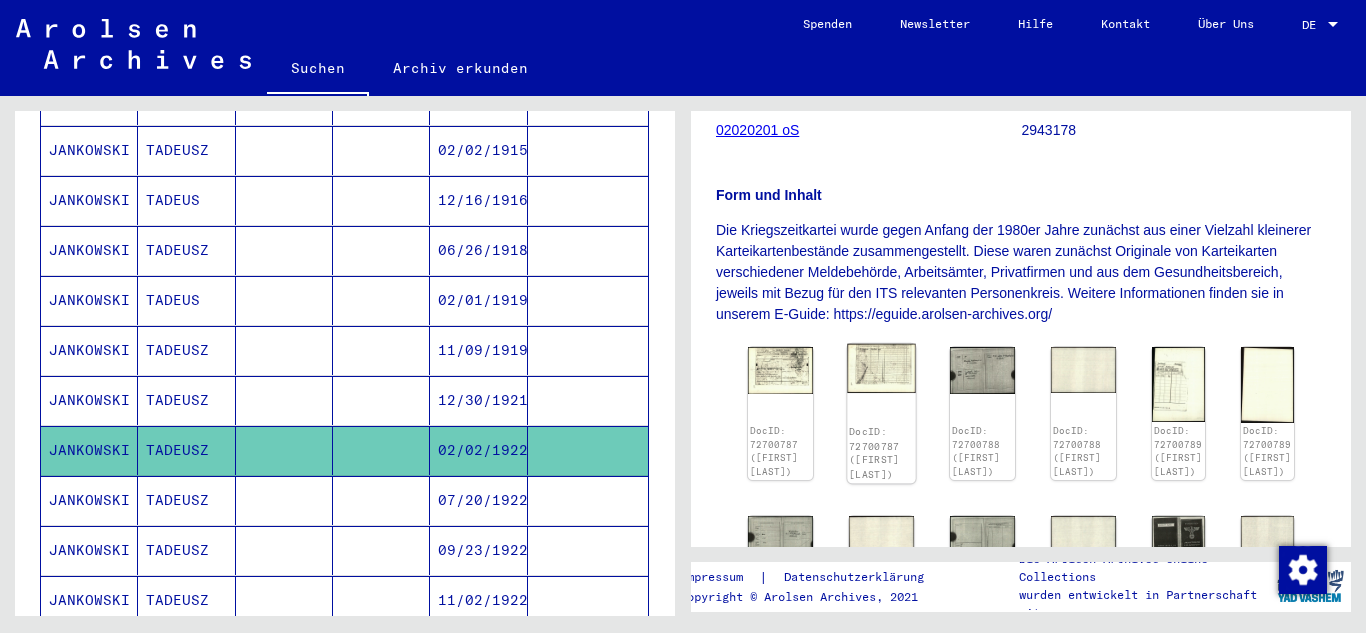 click 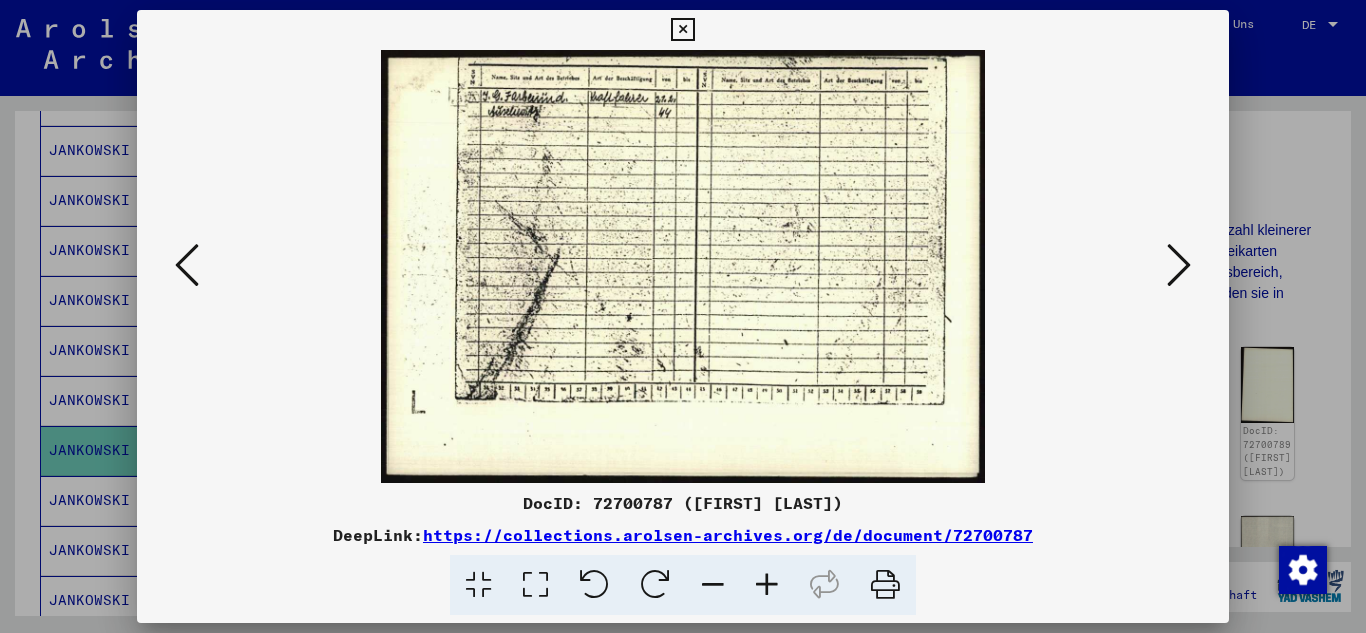 click at bounding box center [1179, 265] 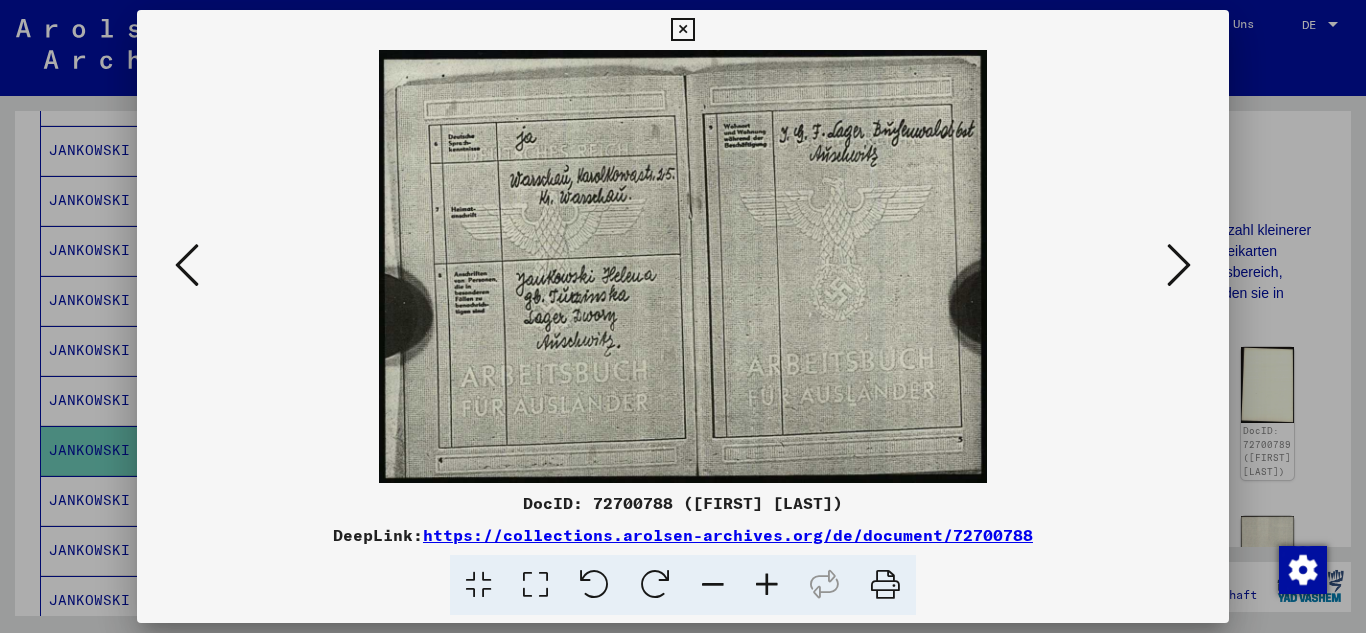 click at bounding box center (767, 585) 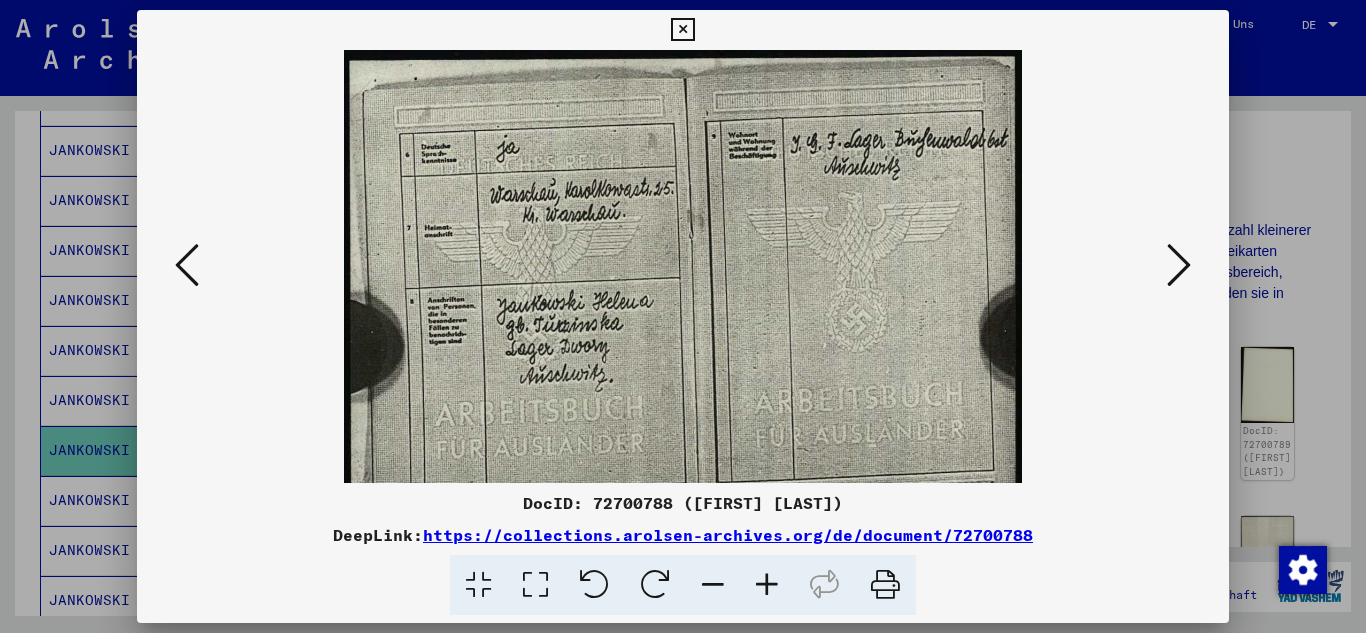 click at bounding box center (767, 585) 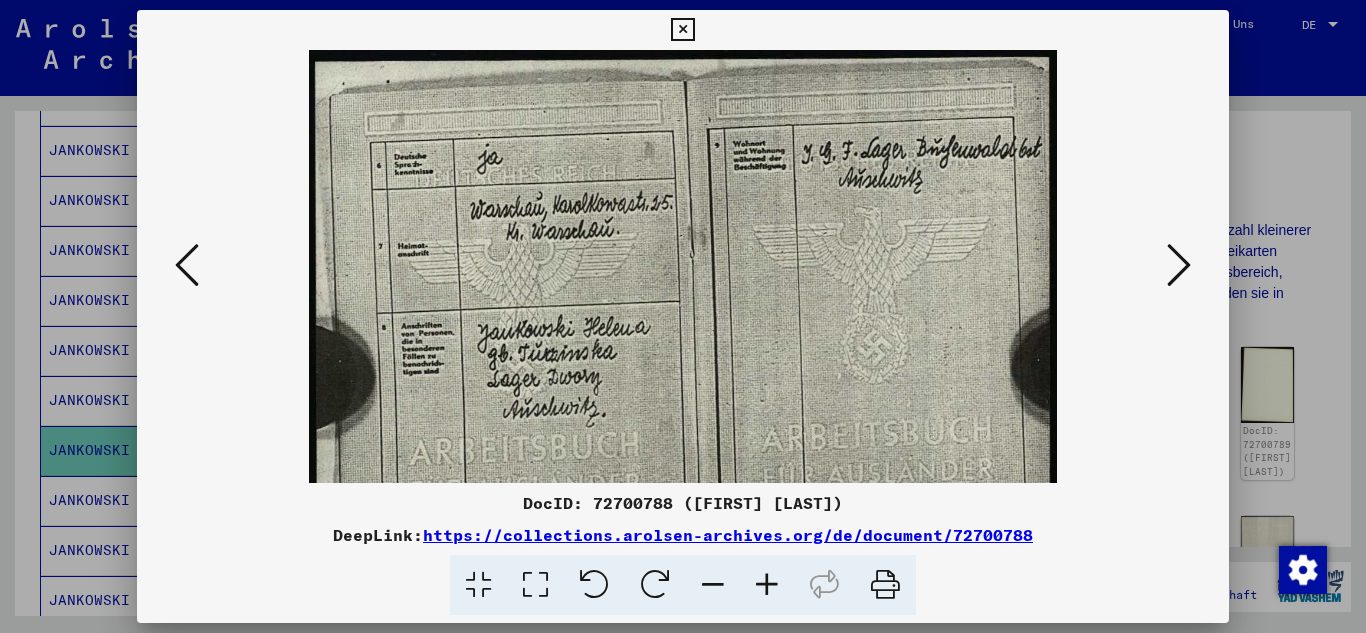 click at bounding box center [767, 585] 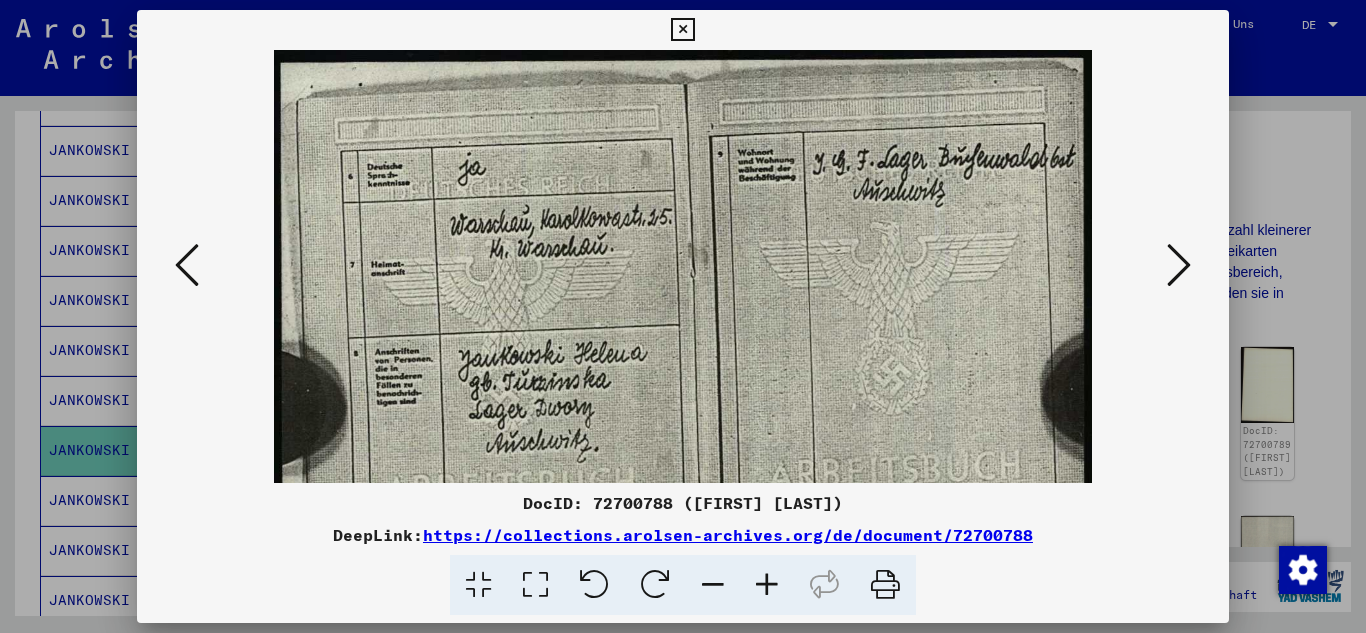 click at bounding box center (767, 585) 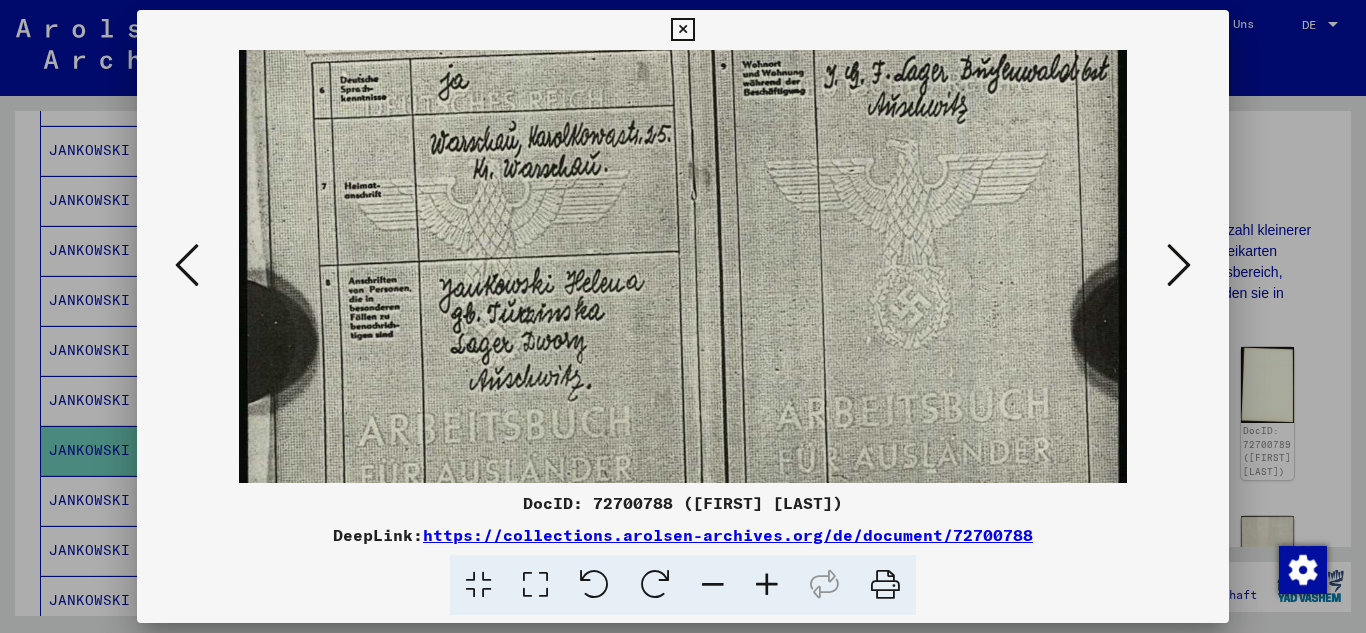 drag, startPoint x: 744, startPoint y: 376, endPoint x: 702, endPoint y: 206, distance: 175.11139 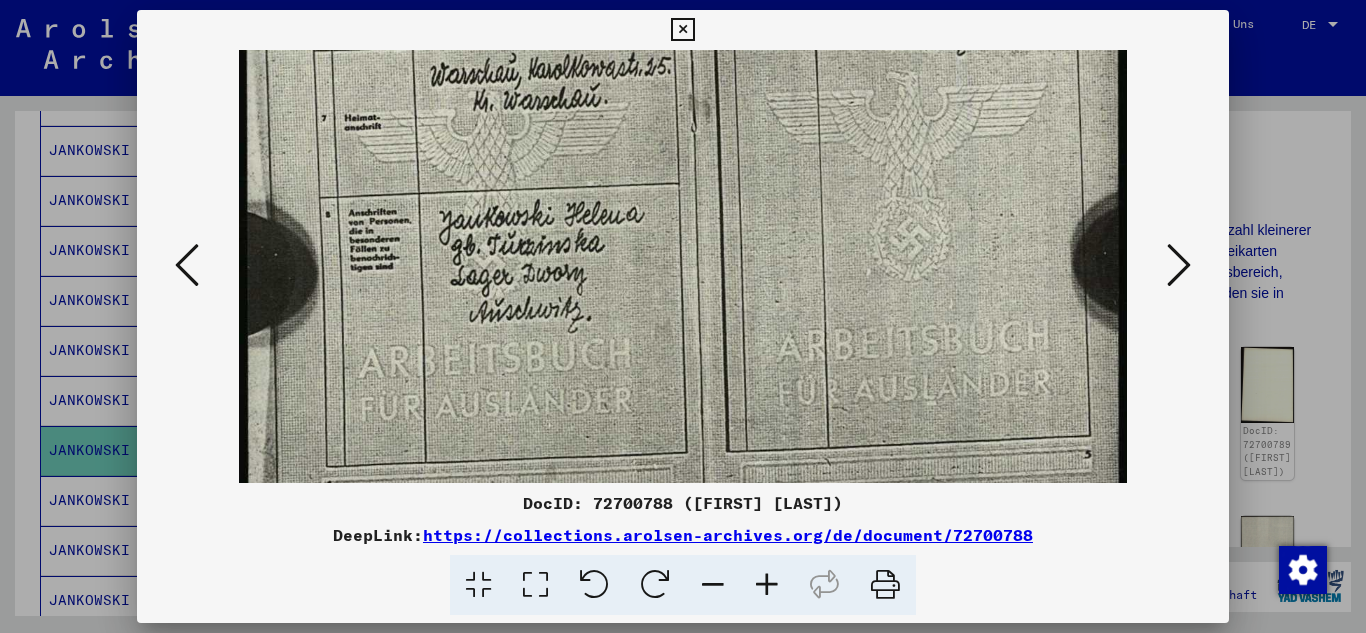 click at bounding box center (683, 201) 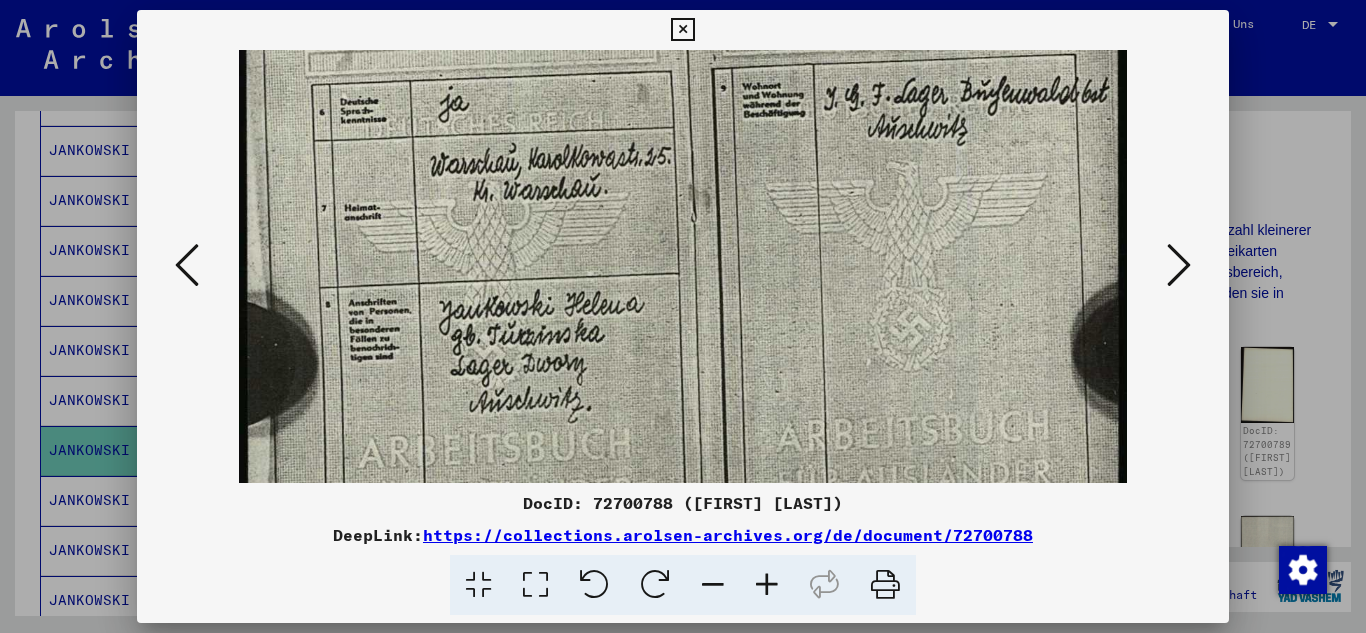 scroll, scrollTop: 69, scrollLeft: 0, axis: vertical 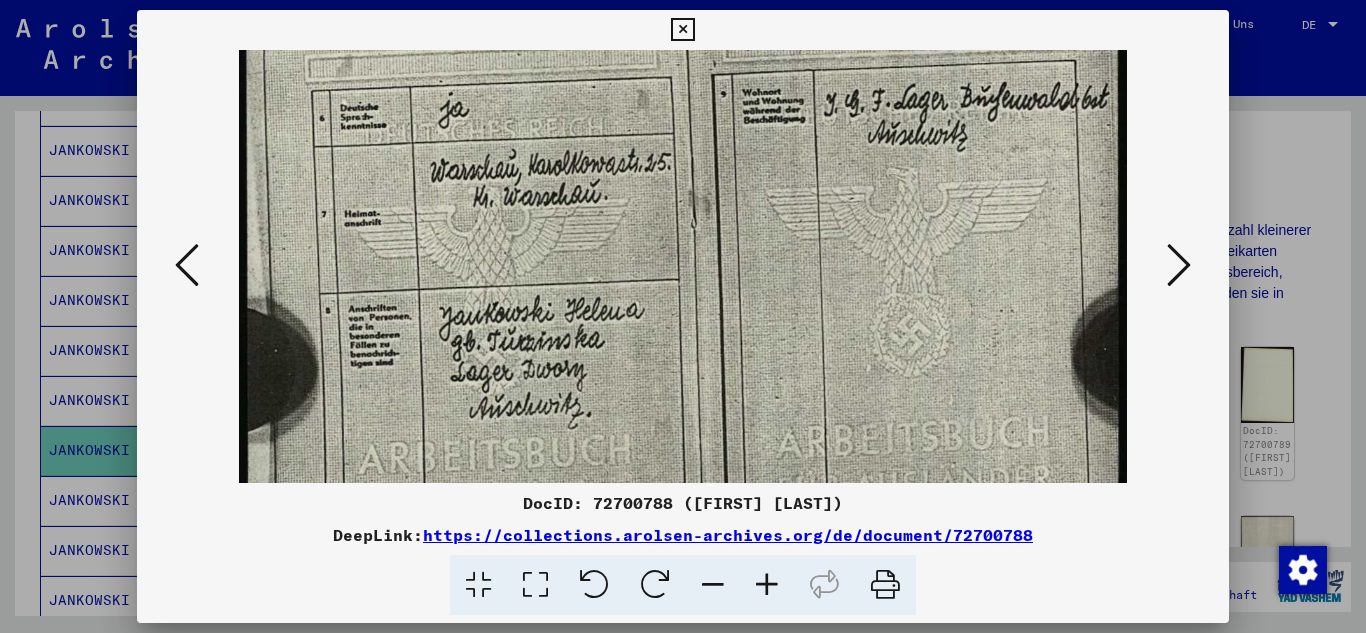 drag, startPoint x: 962, startPoint y: 168, endPoint x: 837, endPoint y: 261, distance: 155.80116 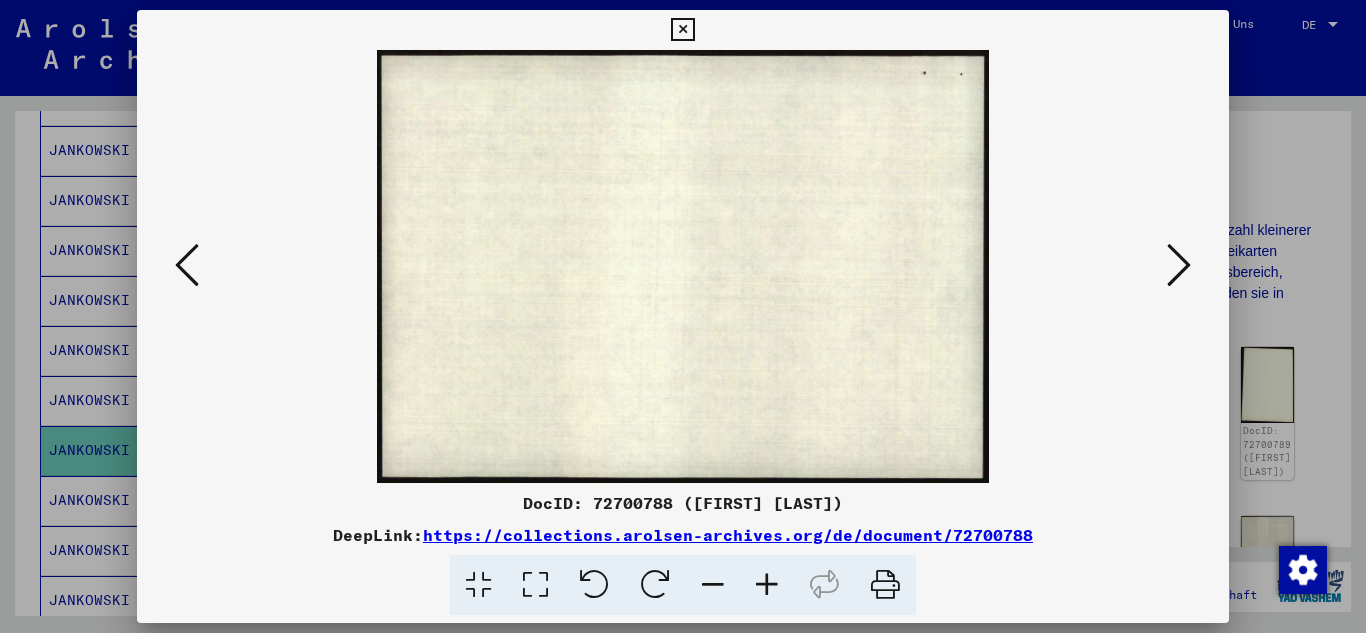 scroll, scrollTop: 0, scrollLeft: 0, axis: both 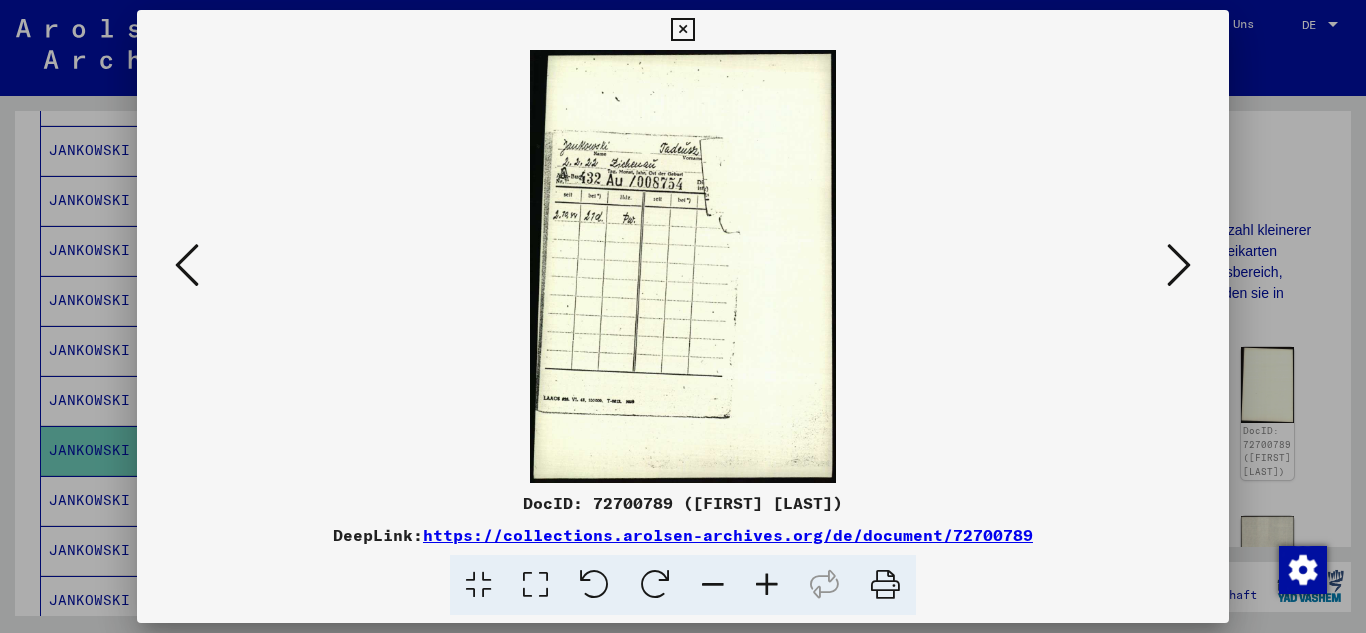 click at bounding box center [767, 585] 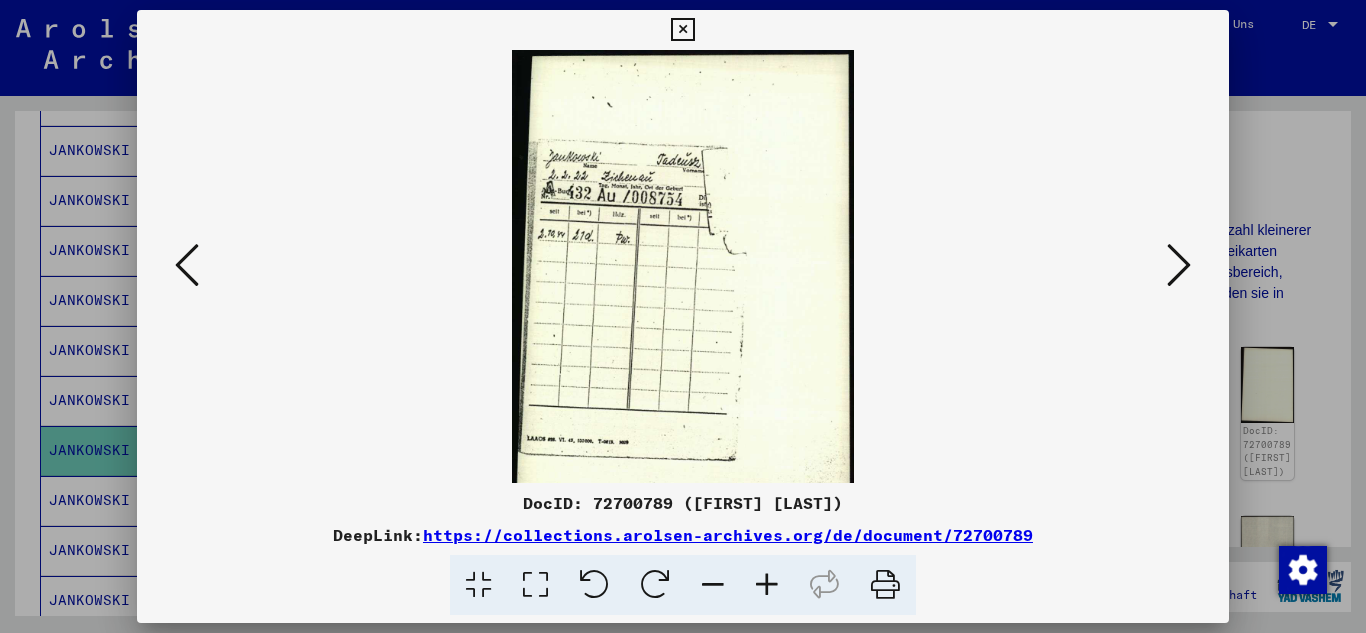 click at bounding box center [767, 585] 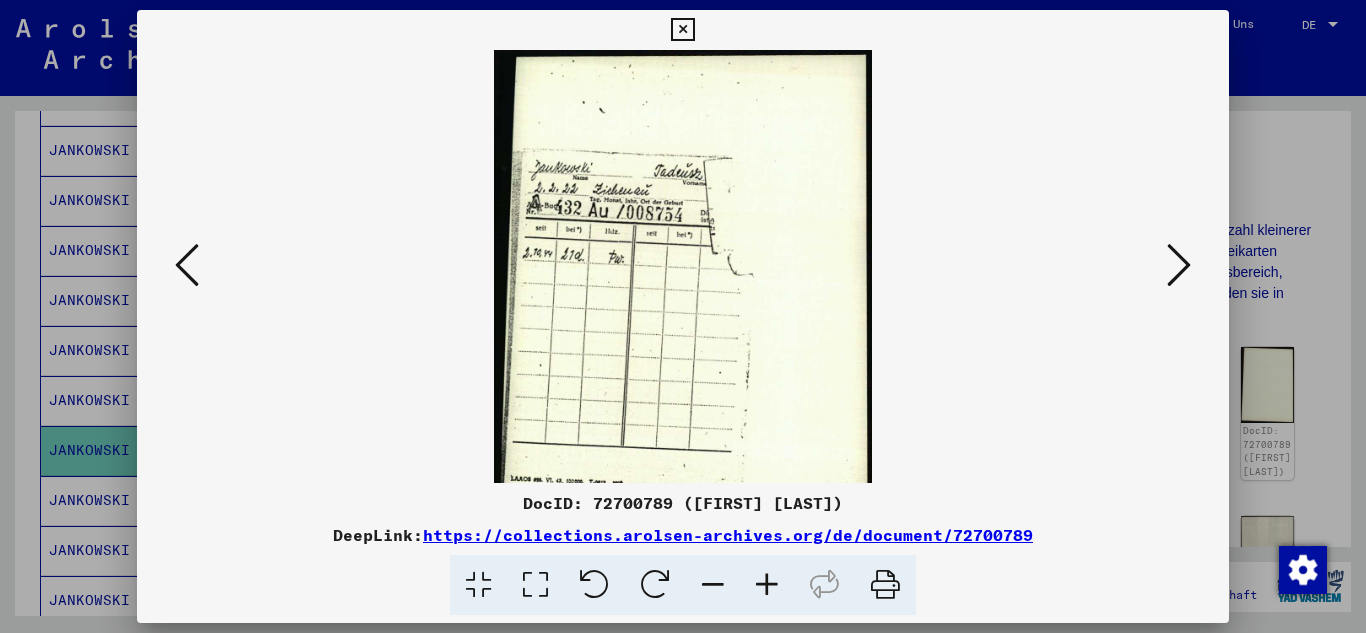 click at bounding box center (767, 585) 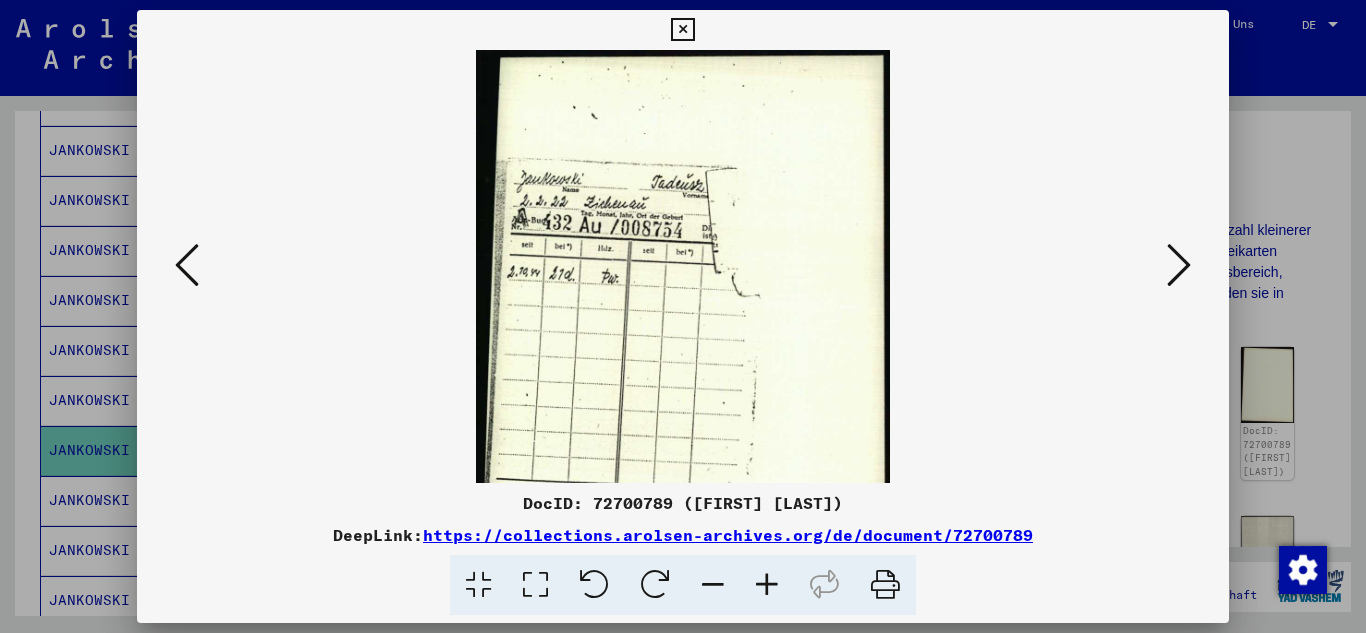 click at bounding box center (767, 585) 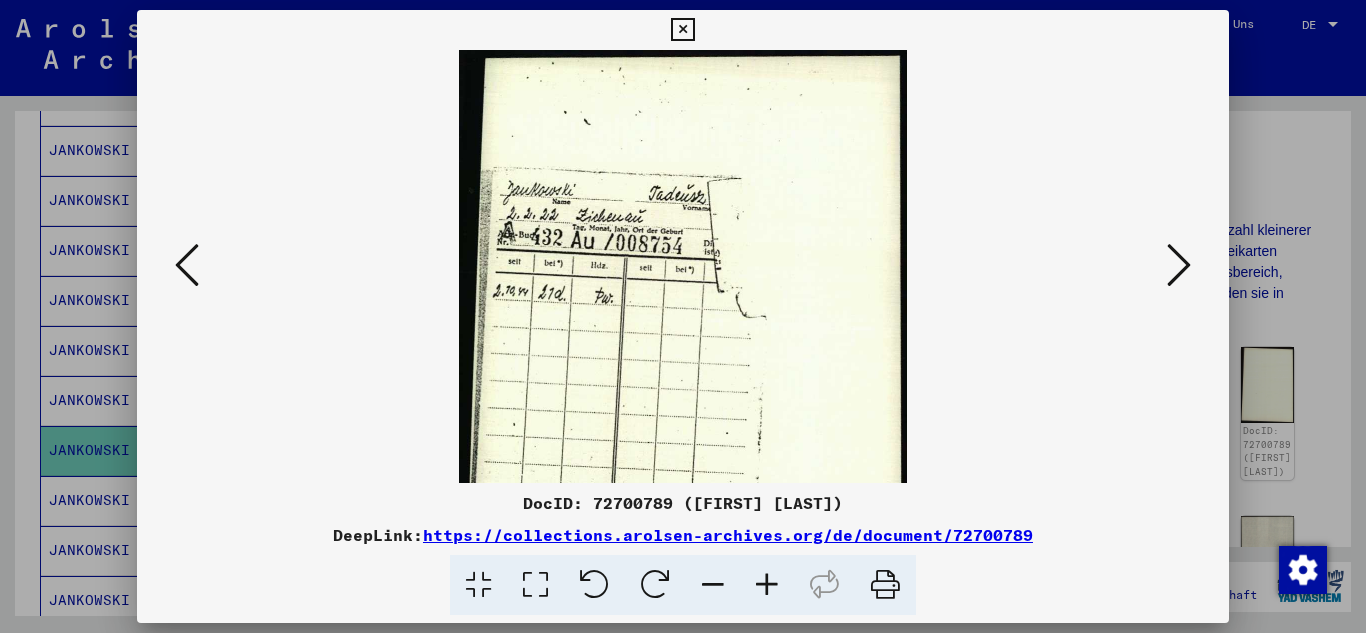 click at bounding box center (767, 585) 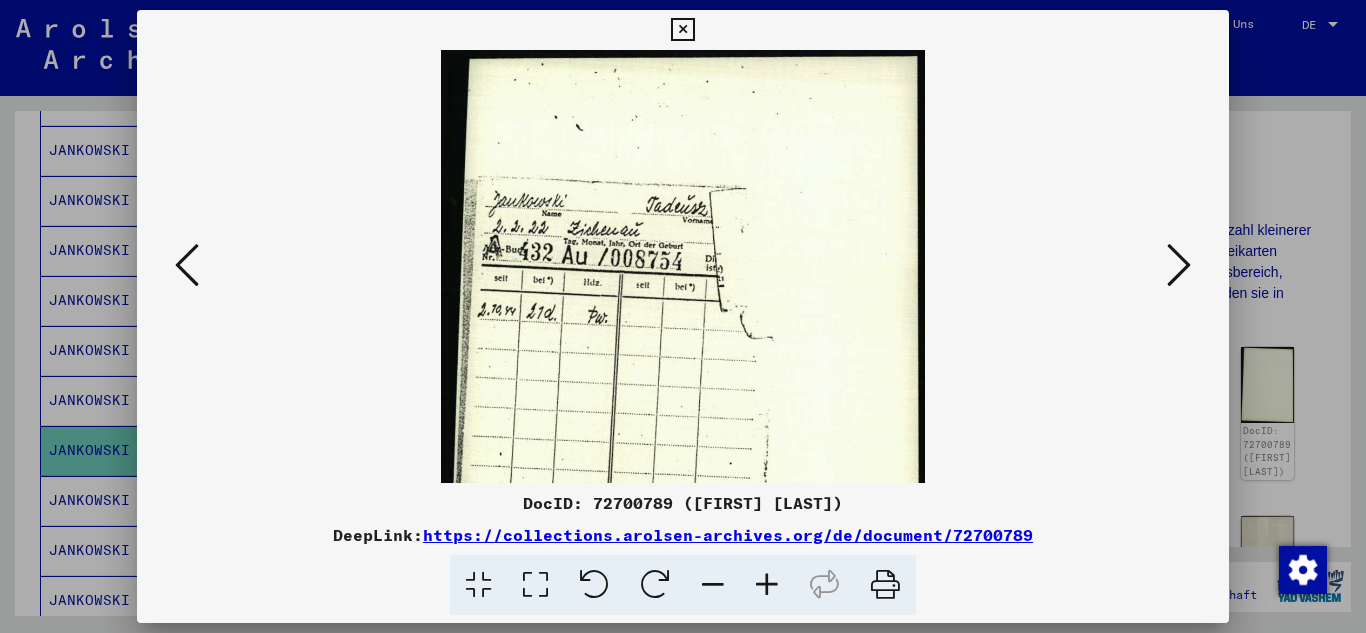 click at bounding box center [767, 585] 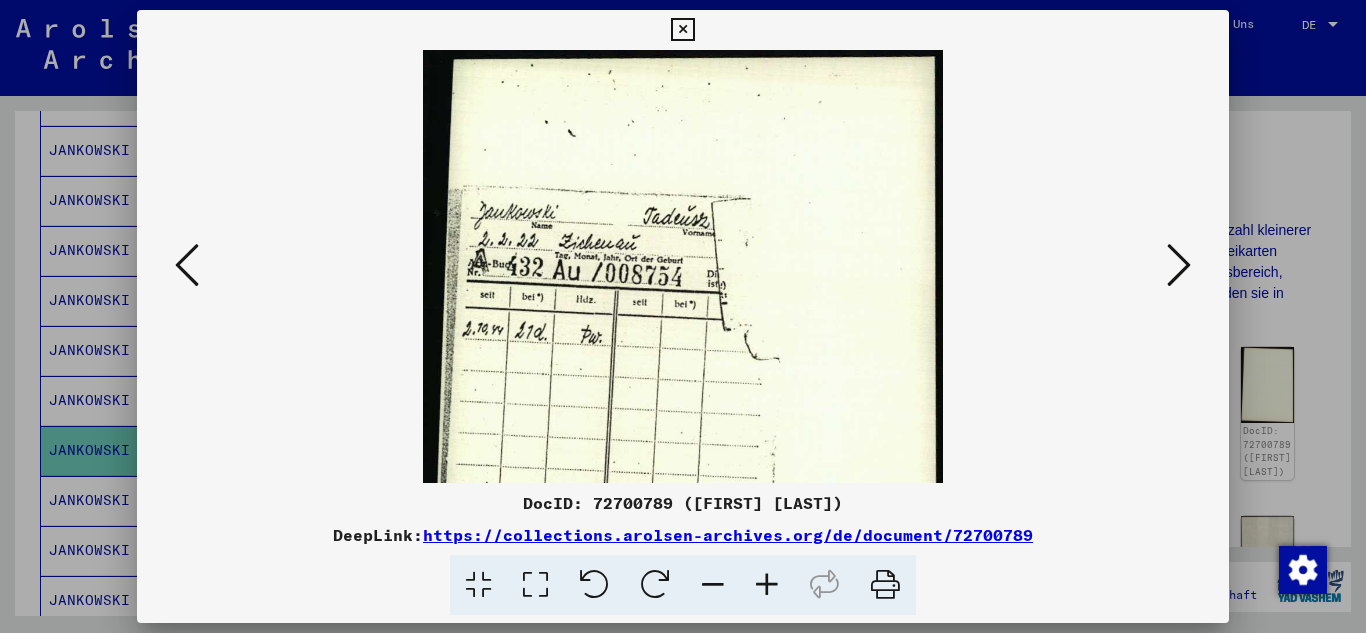 click at bounding box center [767, 585] 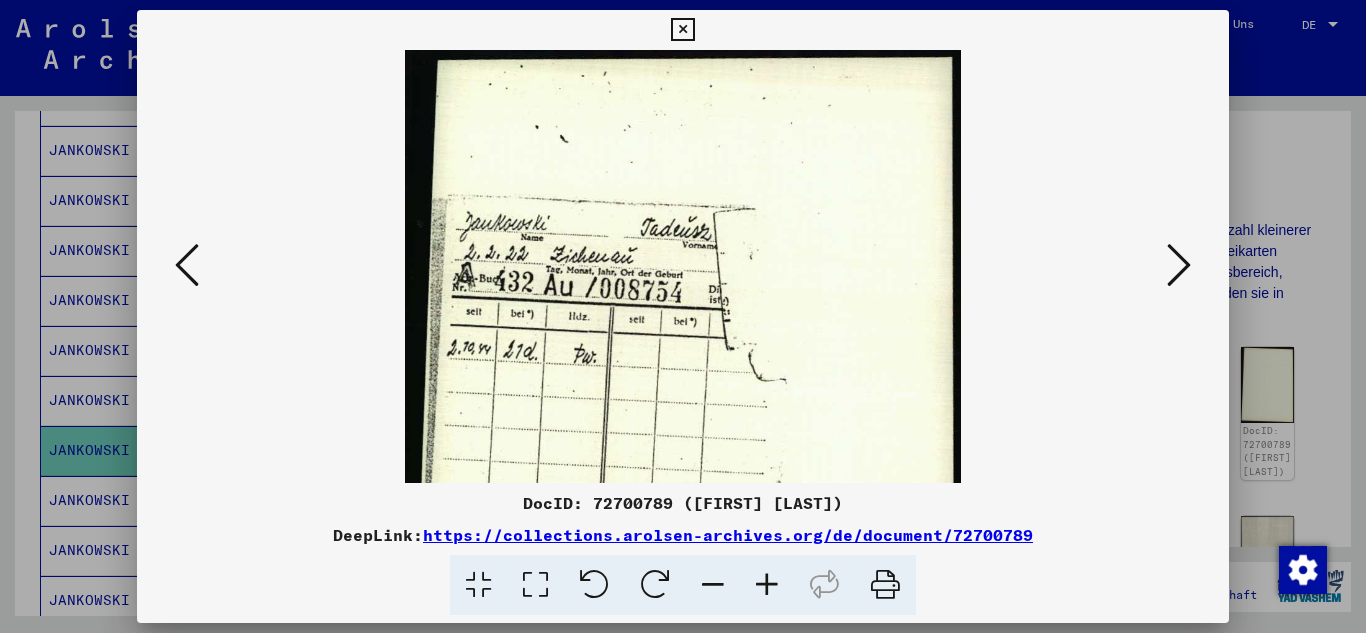 click at bounding box center (1179, 265) 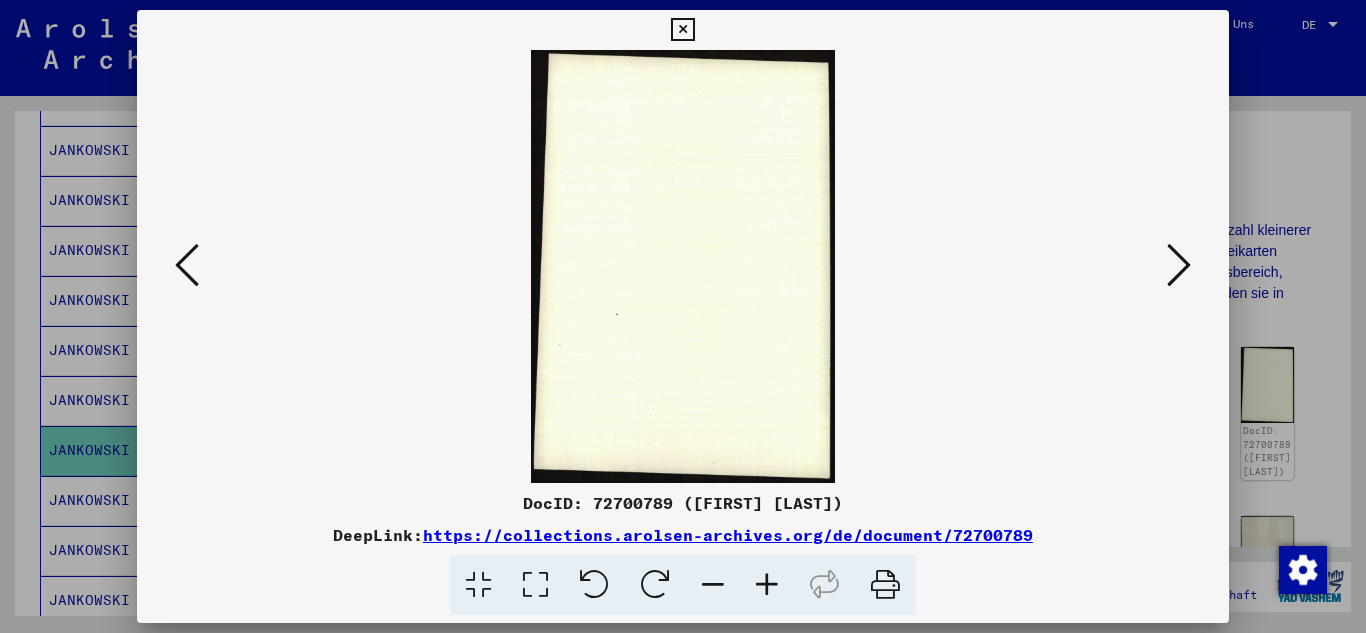 click at bounding box center (1179, 265) 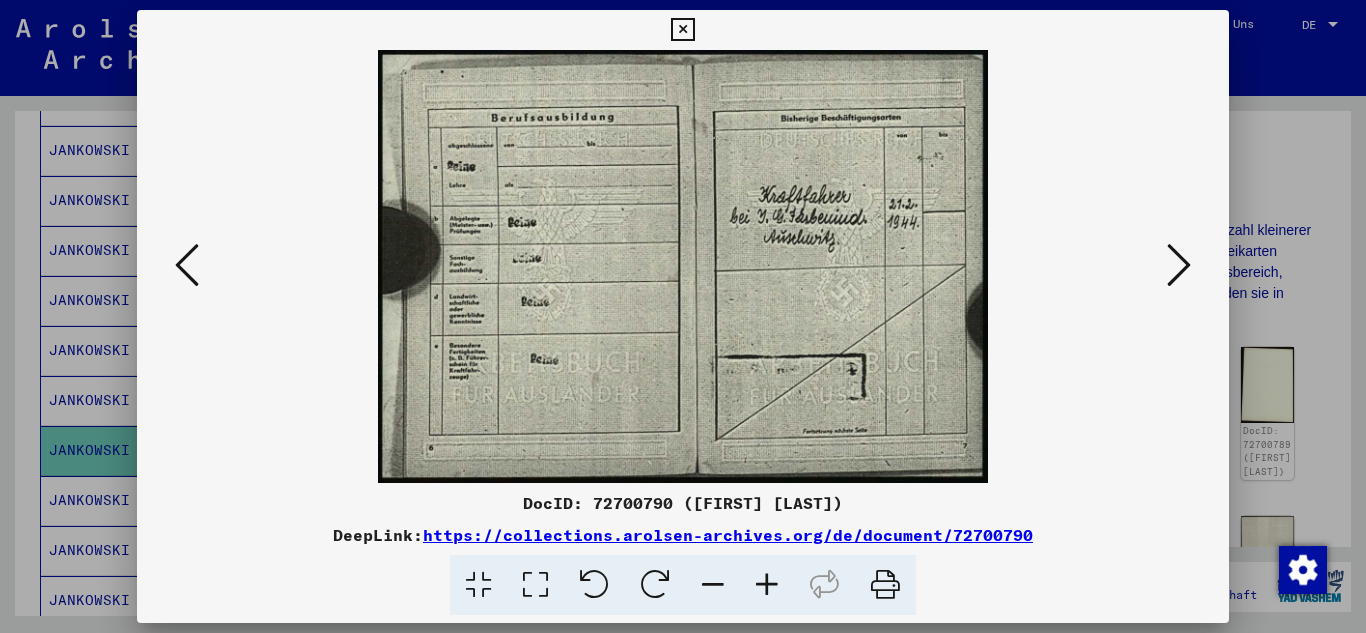 click at bounding box center [1179, 265] 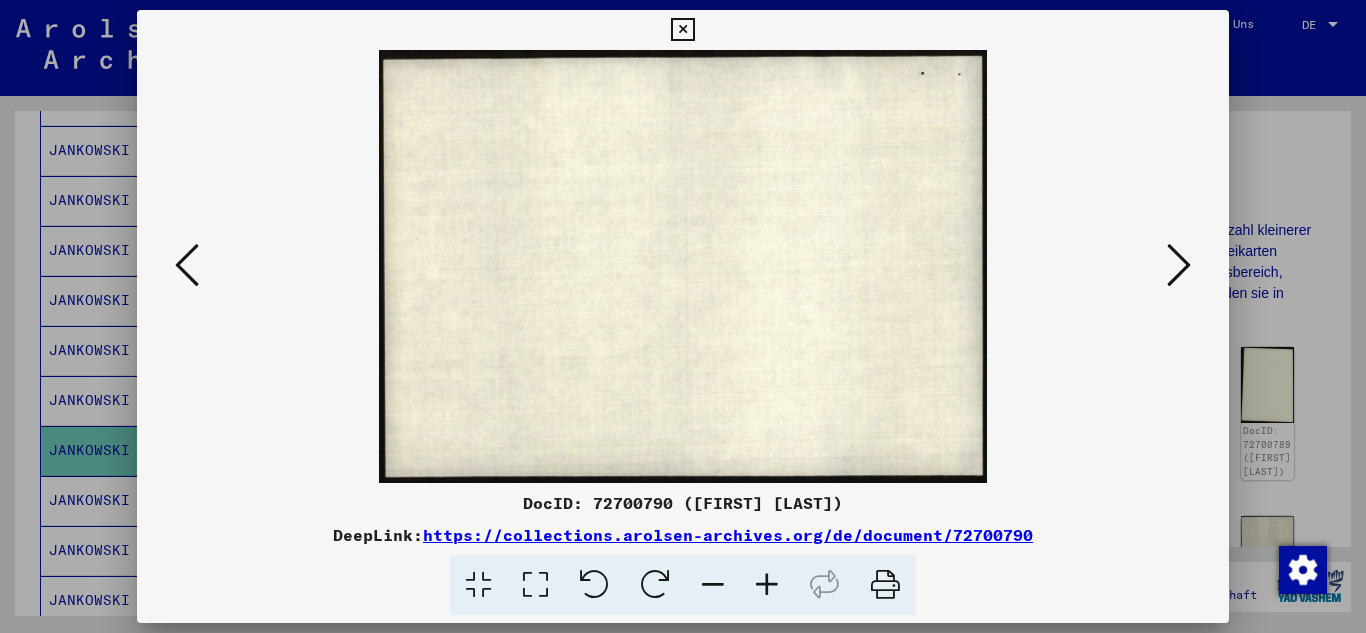 click at bounding box center (1179, 265) 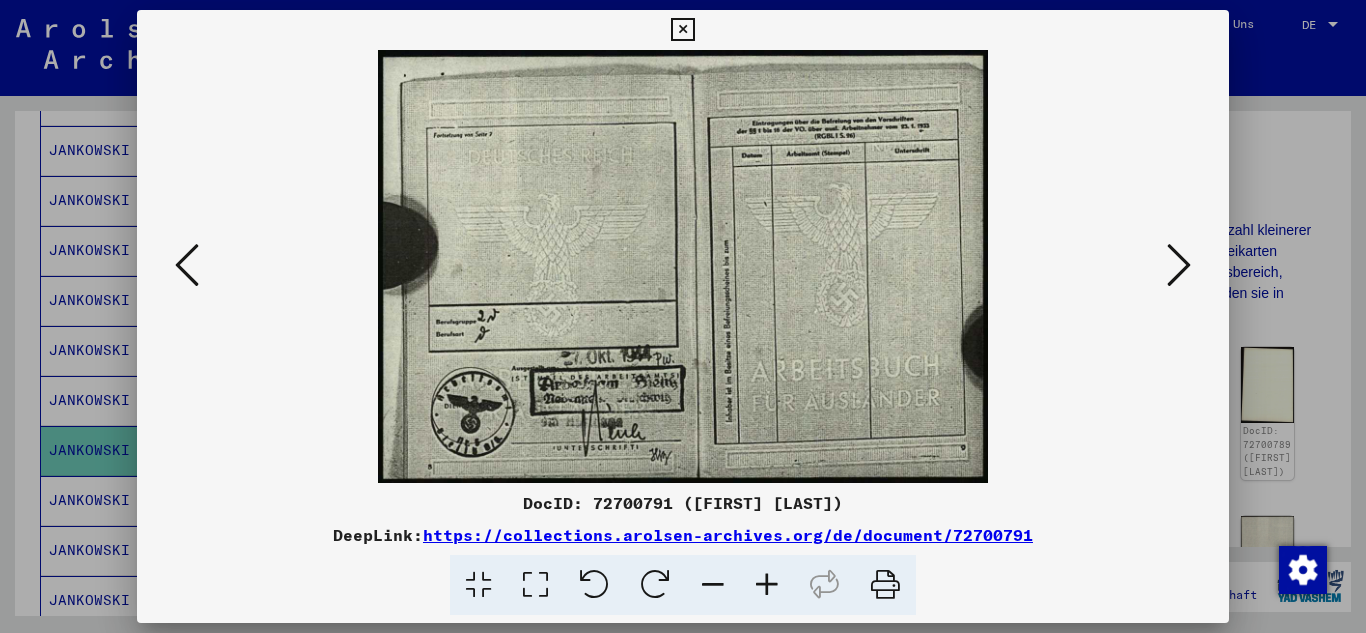 click at bounding box center [1179, 265] 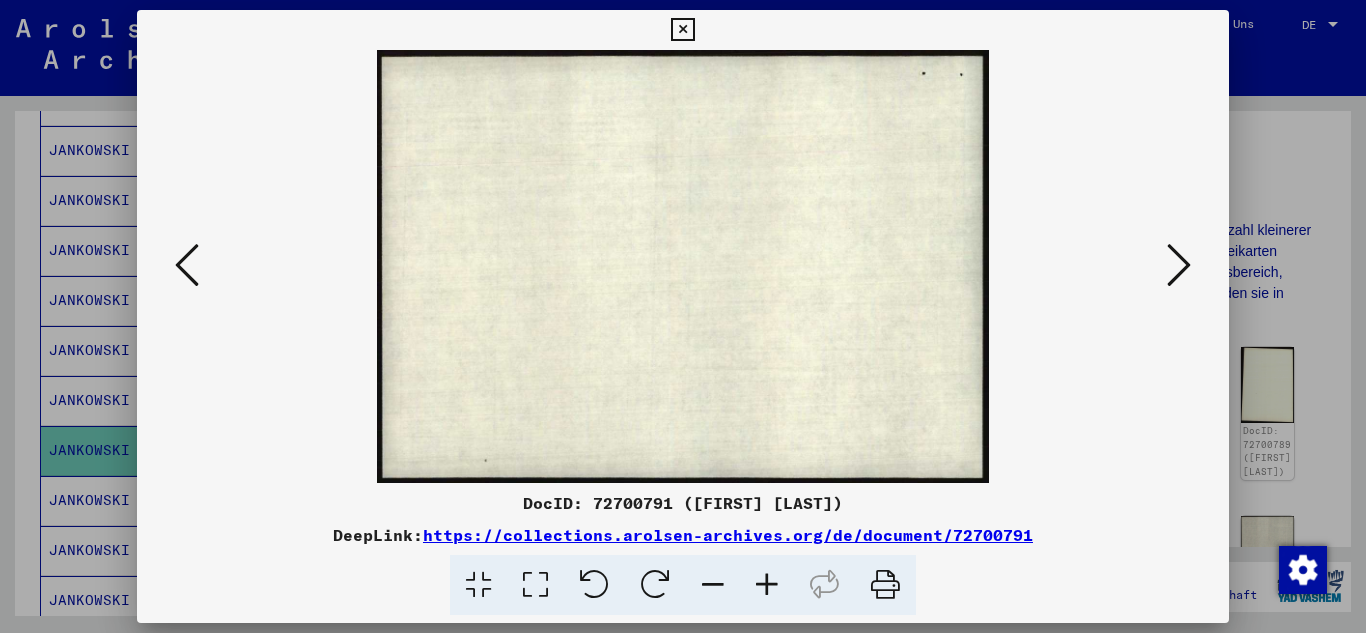 click at bounding box center [1179, 265] 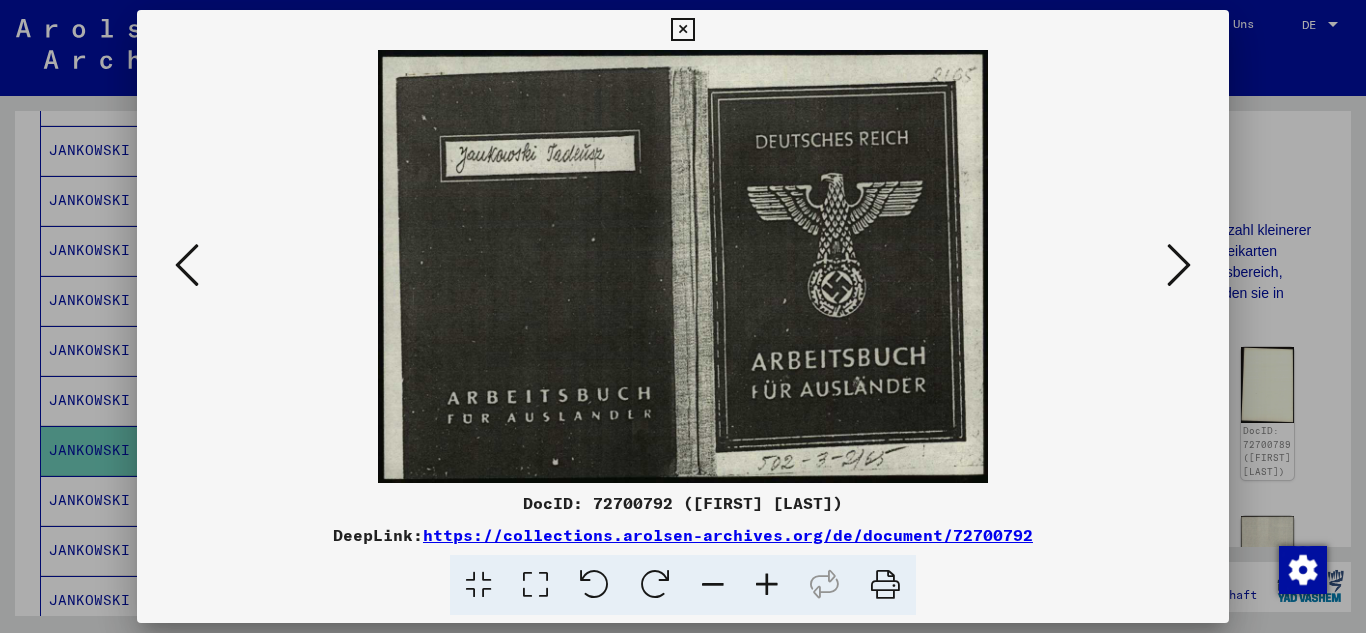 click at bounding box center (1179, 265) 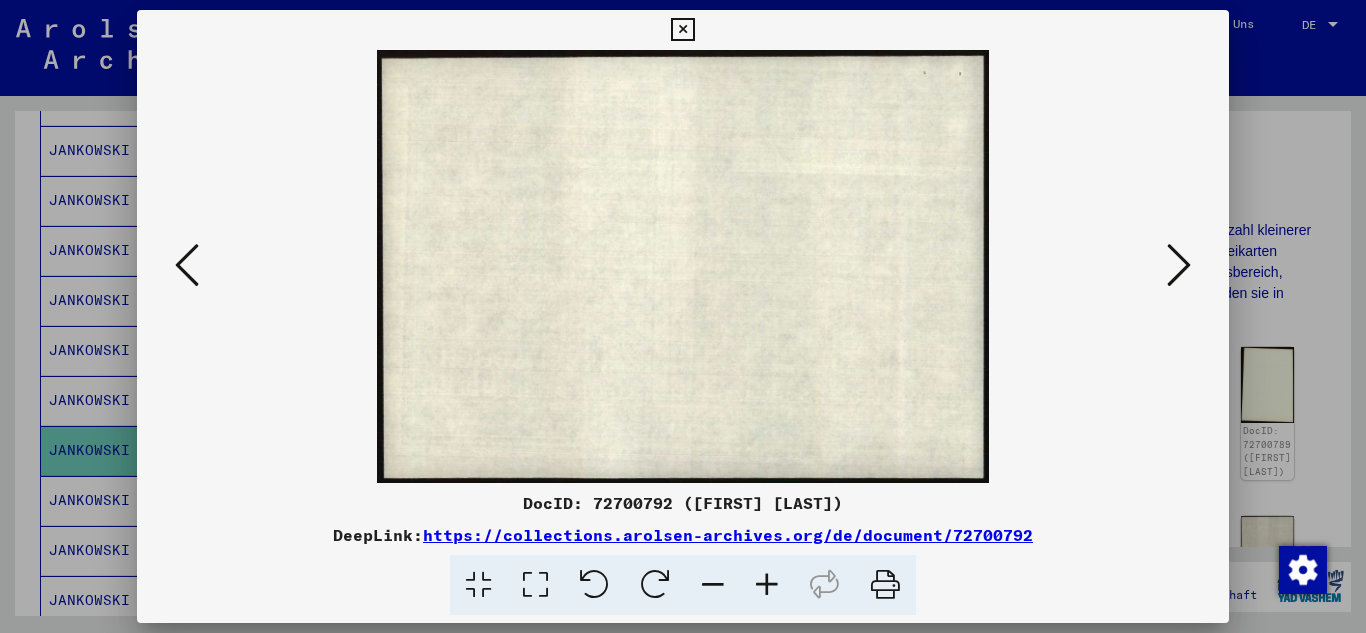click at bounding box center [1179, 265] 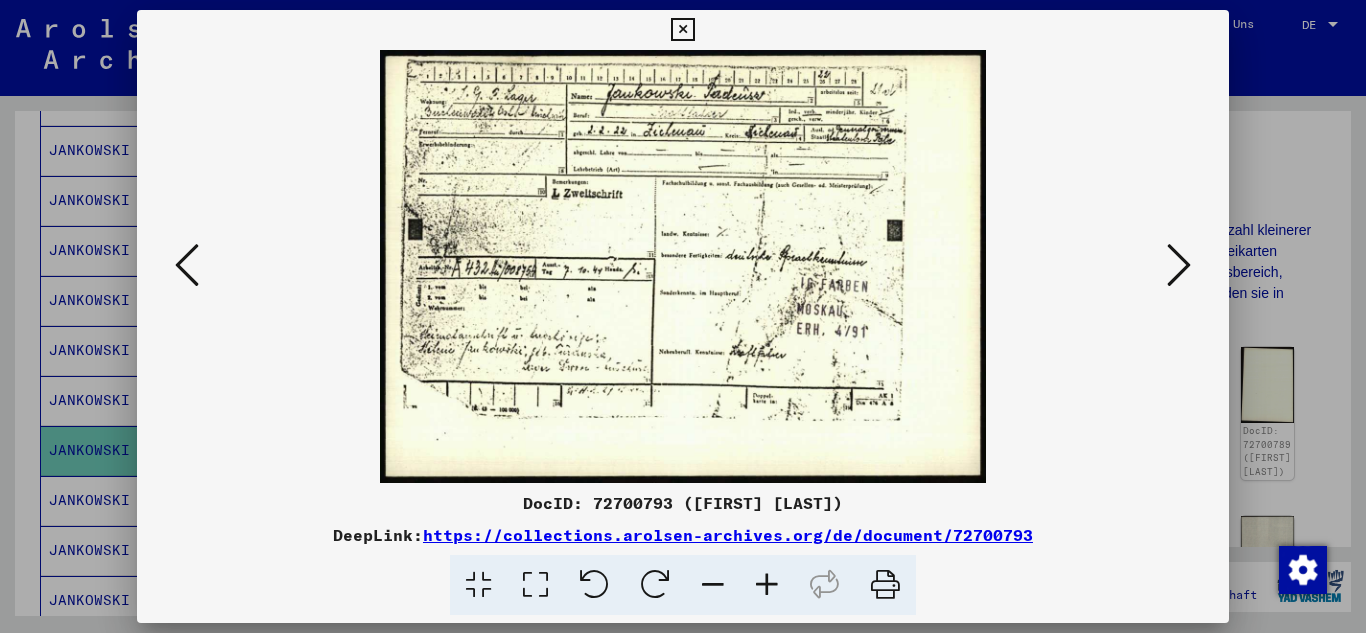 click at bounding box center (767, 585) 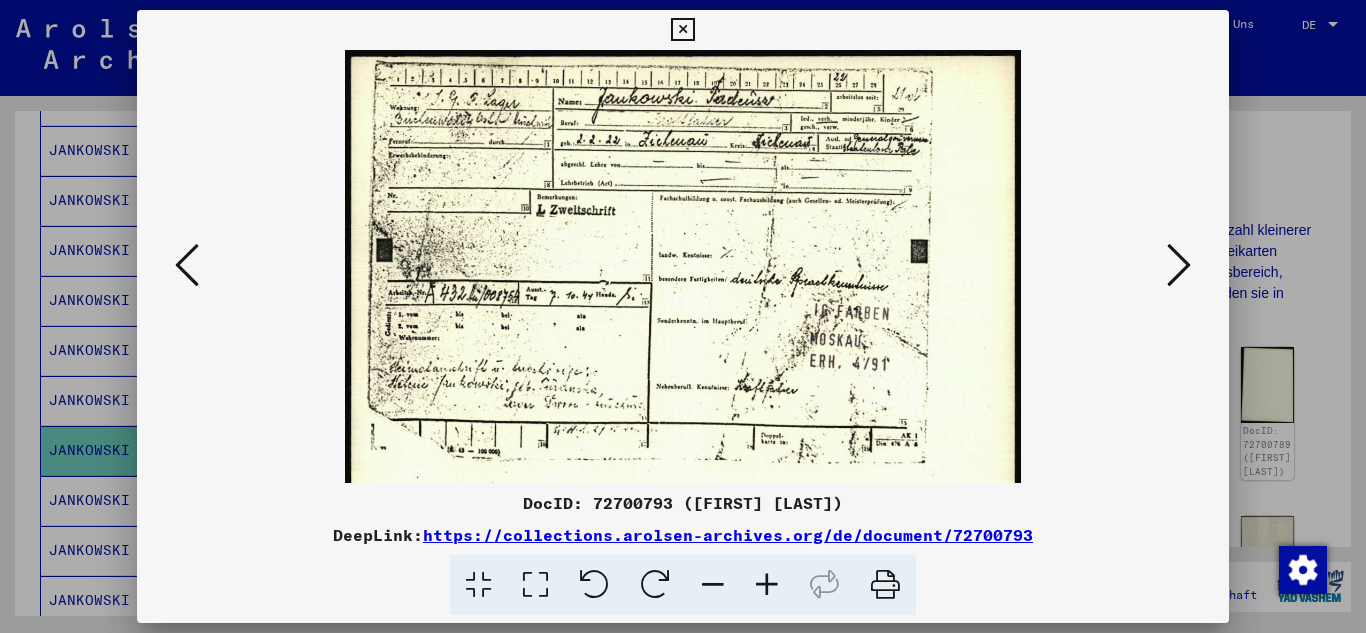 click at bounding box center [767, 585] 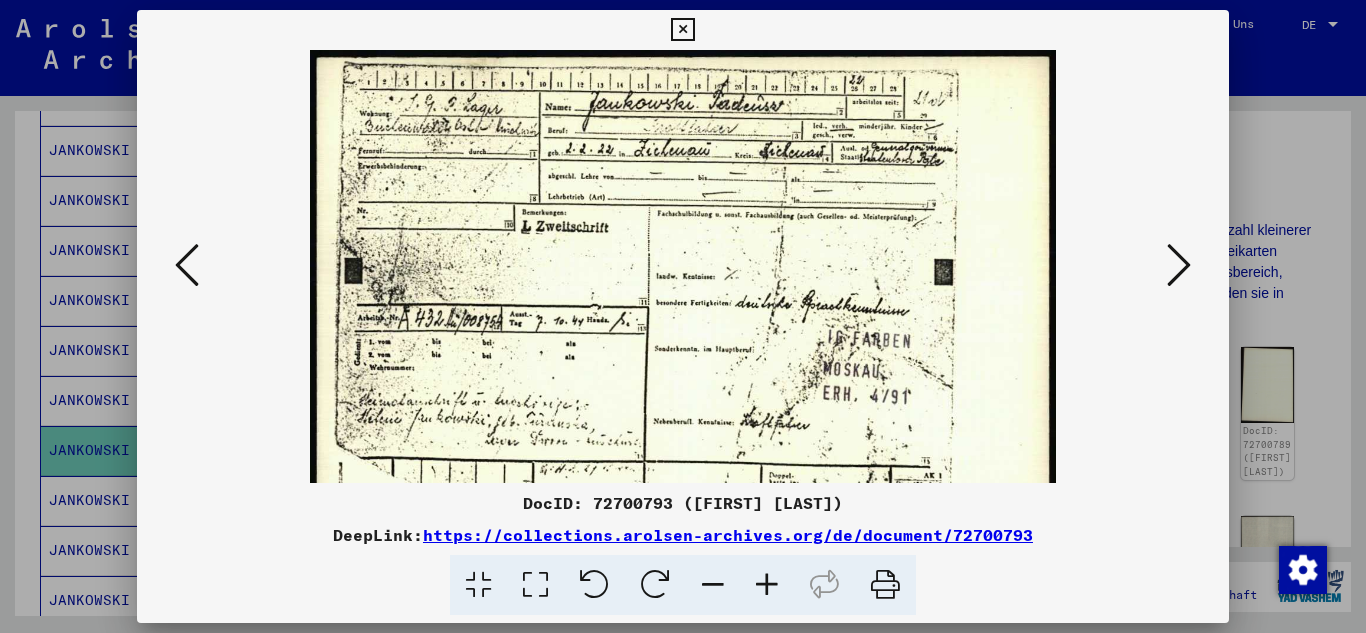 click at bounding box center [767, 585] 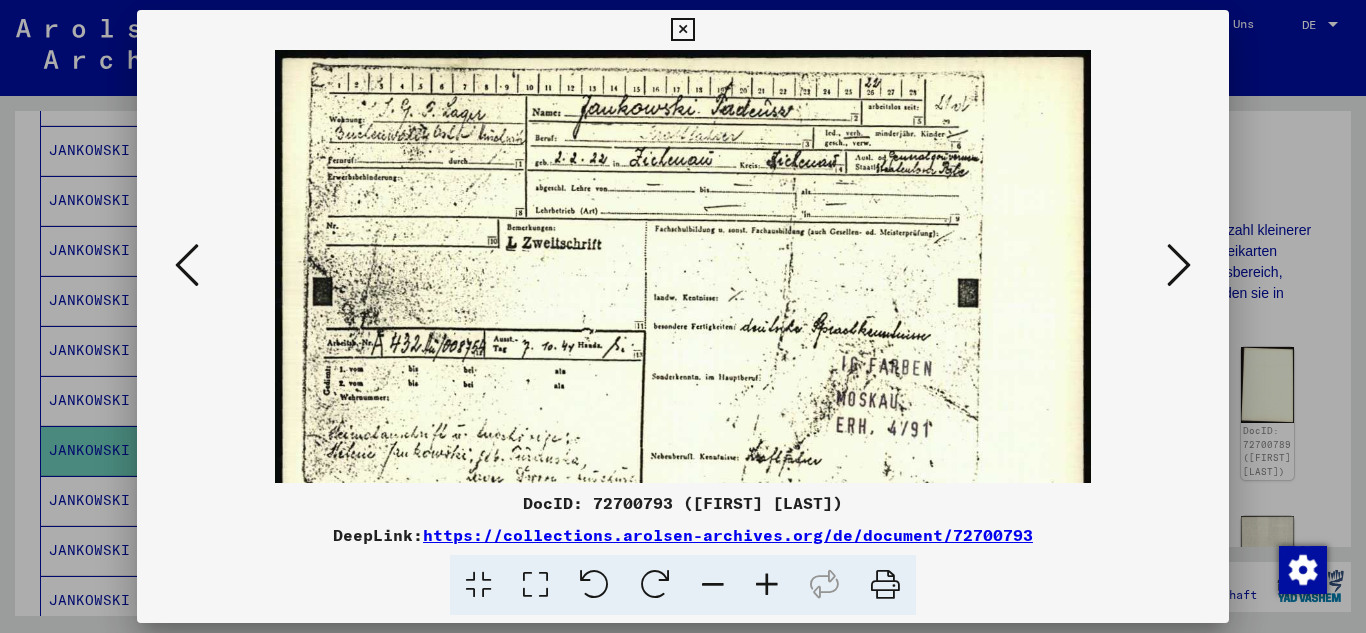 click at bounding box center (767, 585) 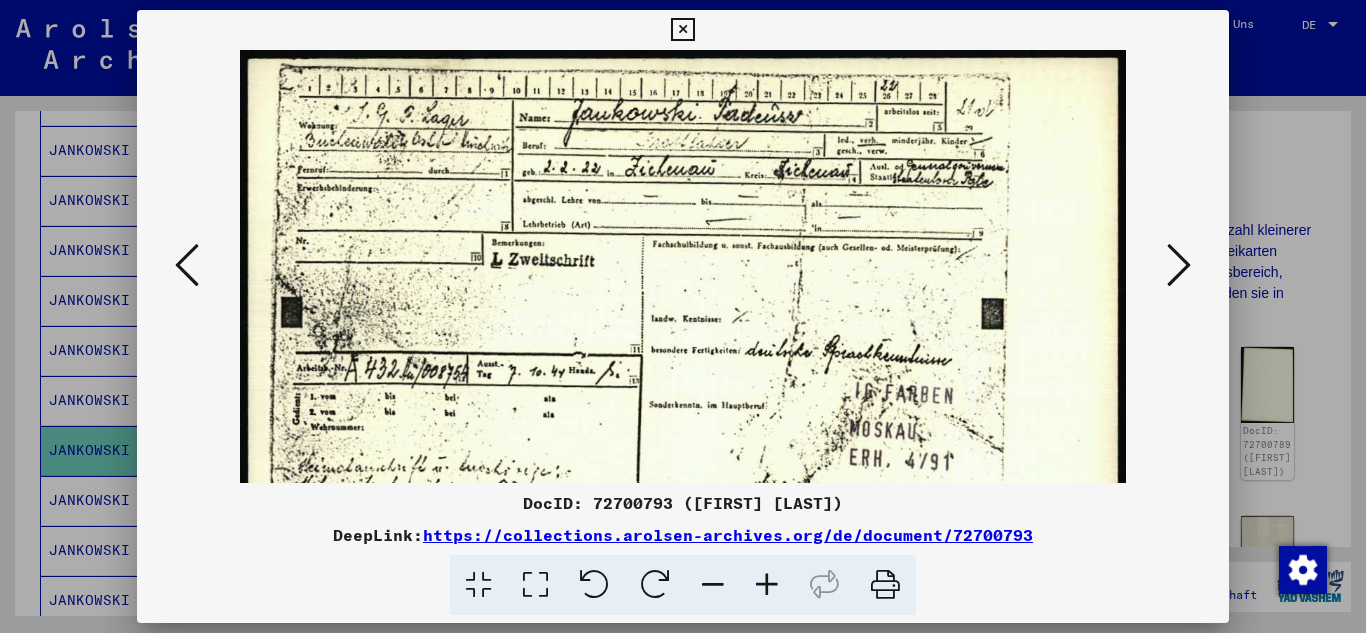 click at bounding box center [767, 585] 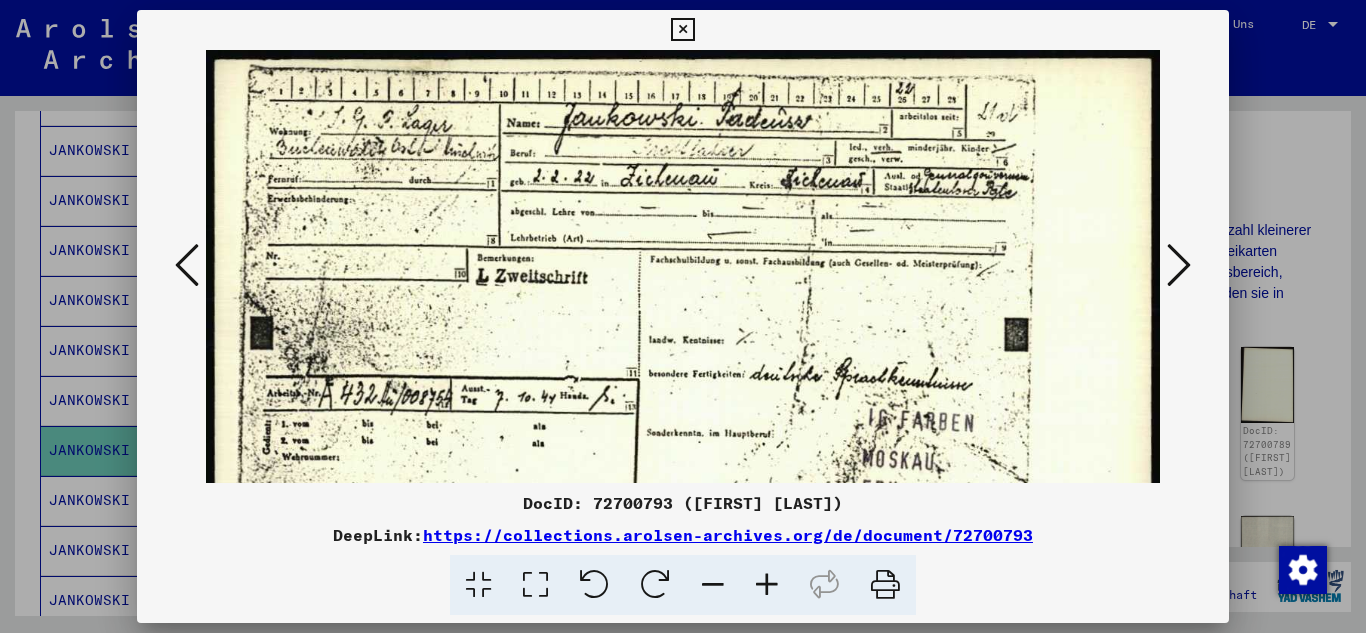 click at bounding box center [767, 585] 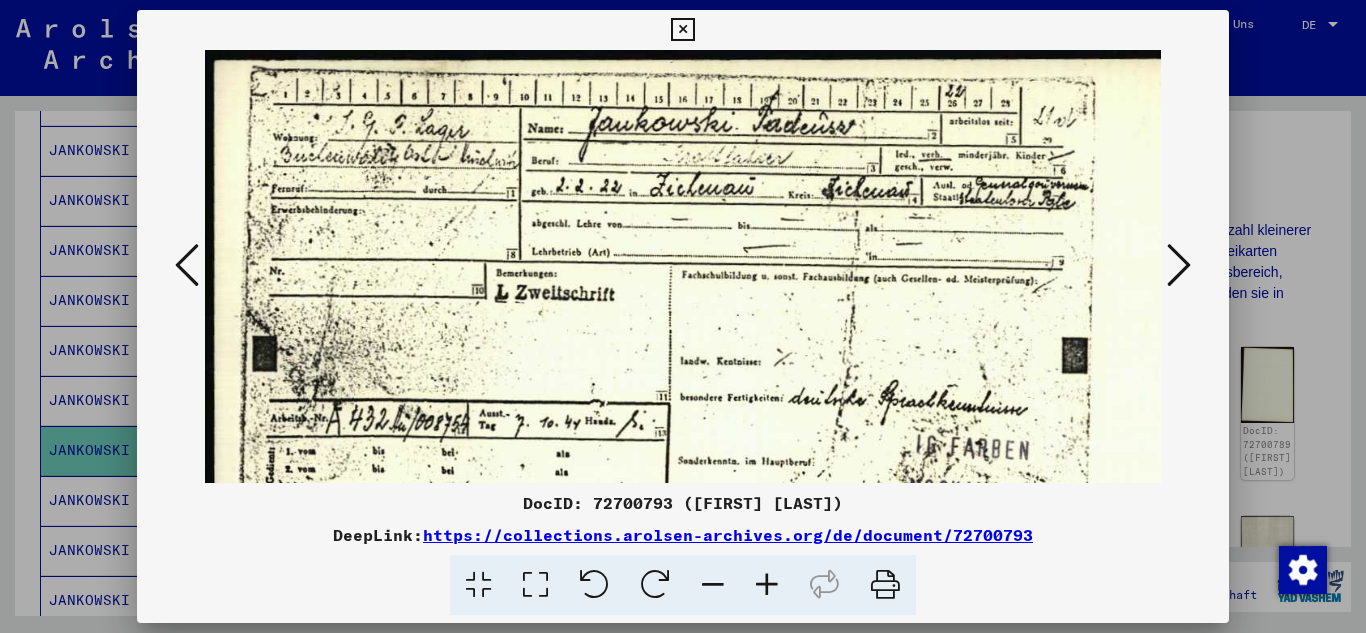 click at bounding box center (767, 585) 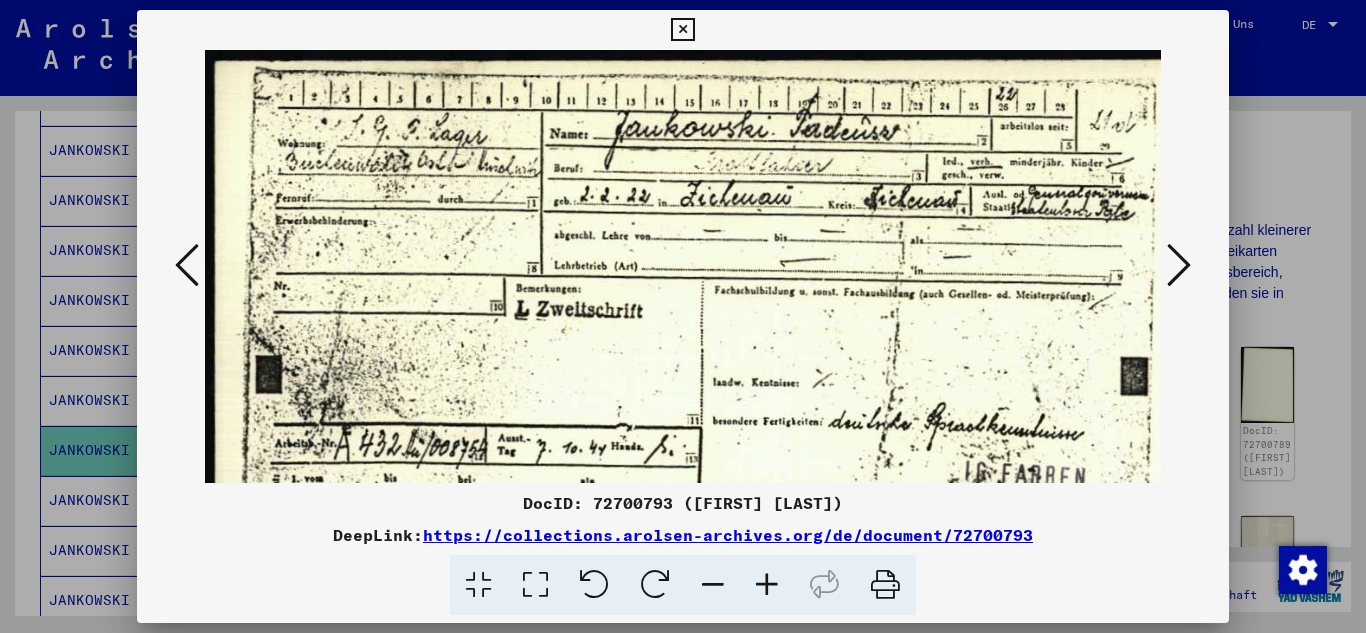 click at bounding box center (767, 585) 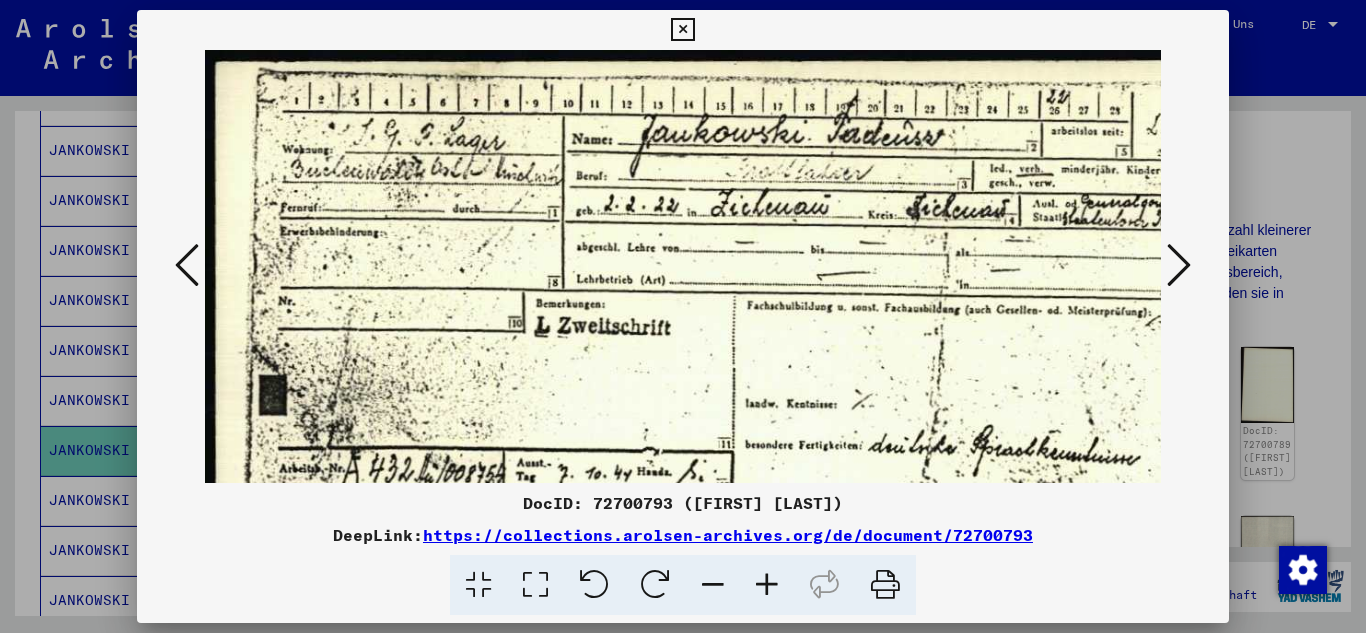 click at bounding box center [767, 585] 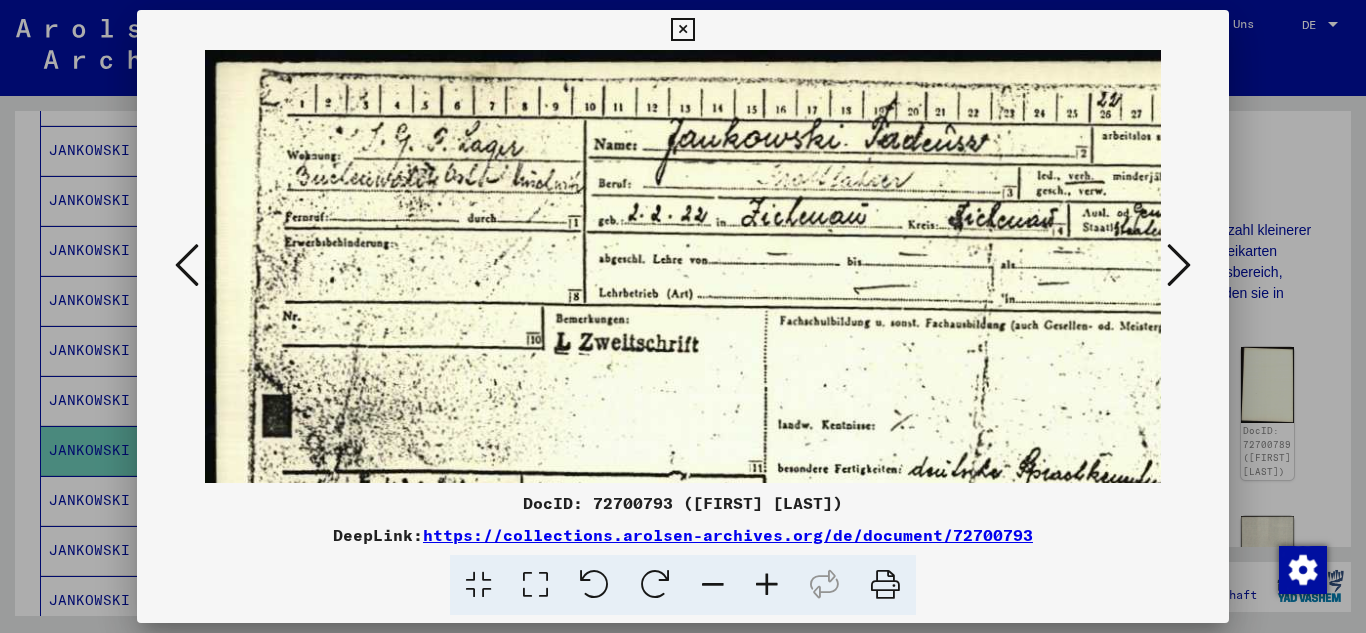 click at bounding box center (767, 585) 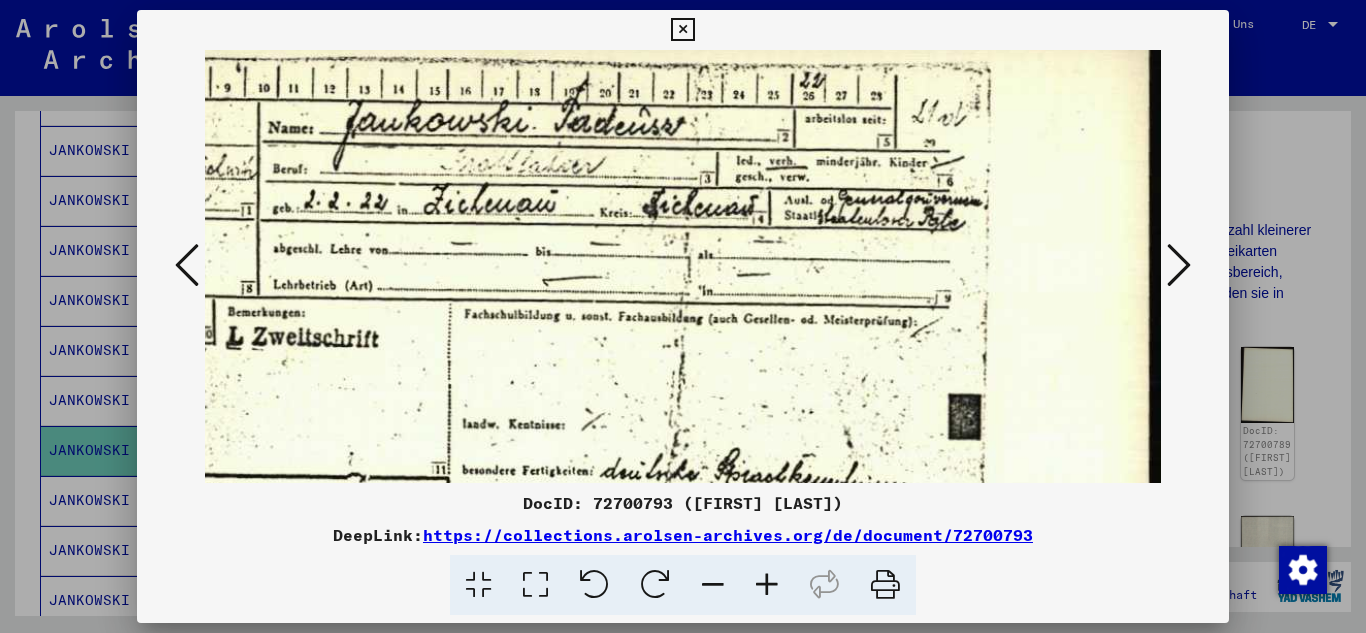 scroll, scrollTop: 26, scrollLeft: 348, axis: both 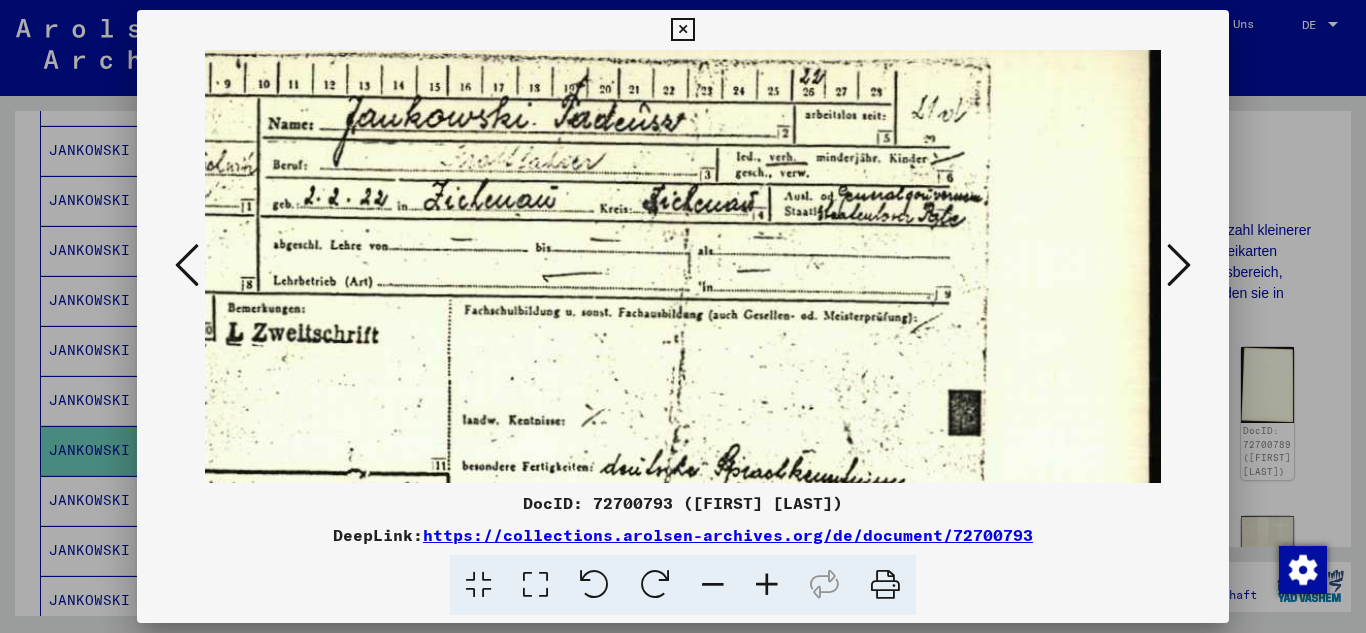 drag, startPoint x: 940, startPoint y: 270, endPoint x: 422, endPoint y: 248, distance: 518.467 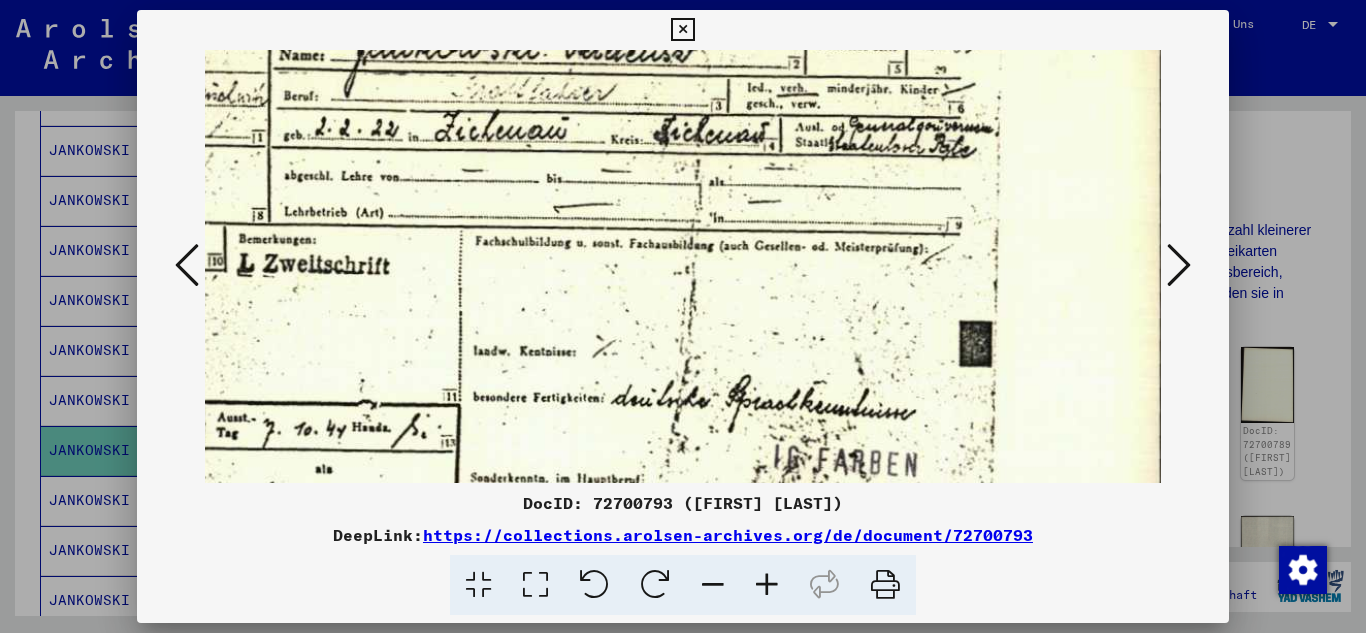 scroll, scrollTop: 173, scrollLeft: 342, axis: both 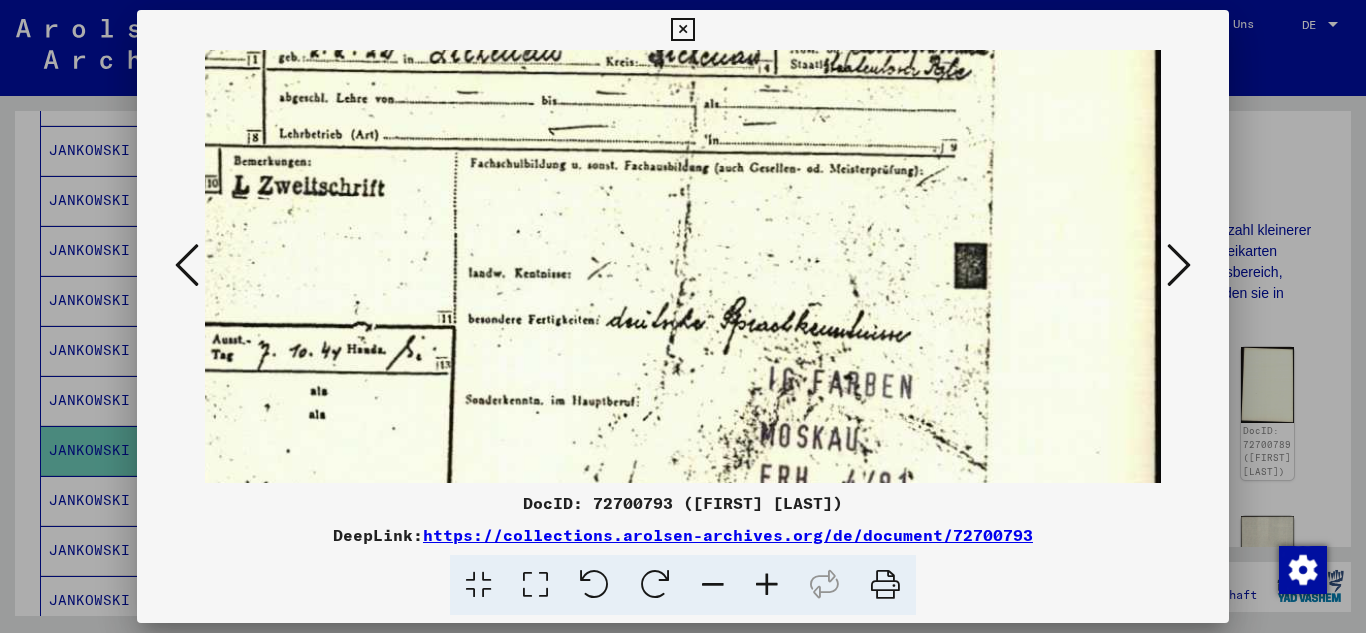 drag, startPoint x: 552, startPoint y: 247, endPoint x: 558, endPoint y: 100, distance: 147.12239 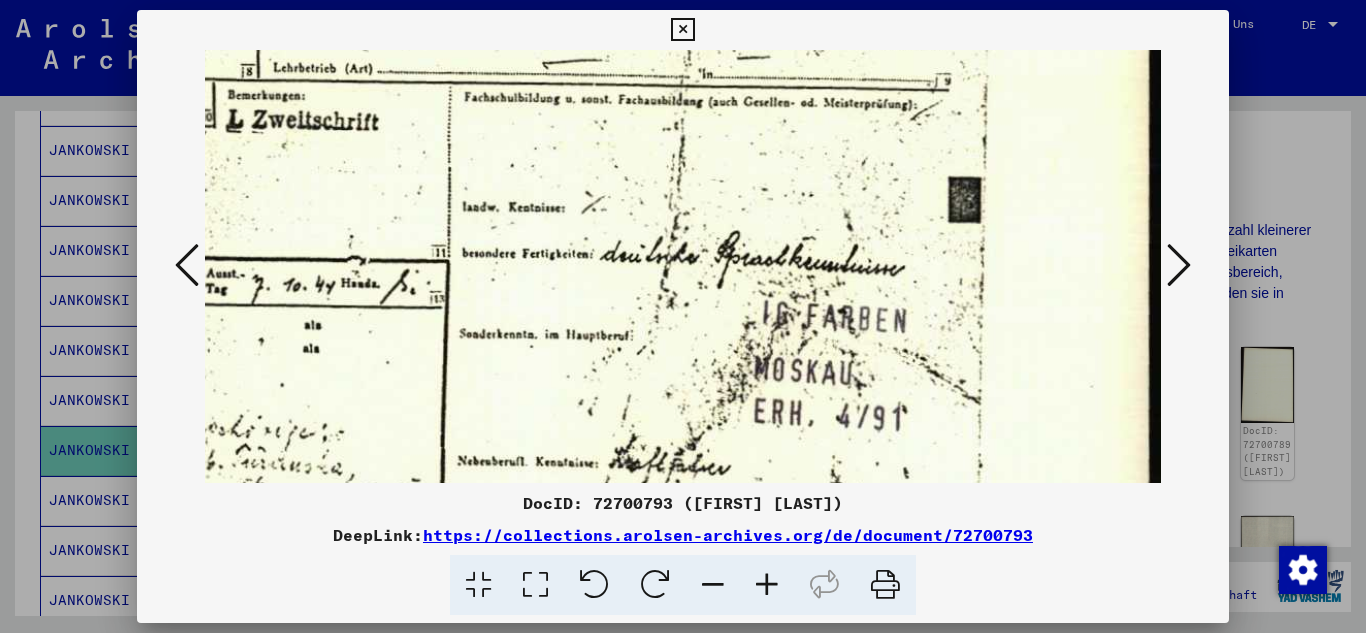 scroll, scrollTop: 240, scrollLeft: 348, axis: both 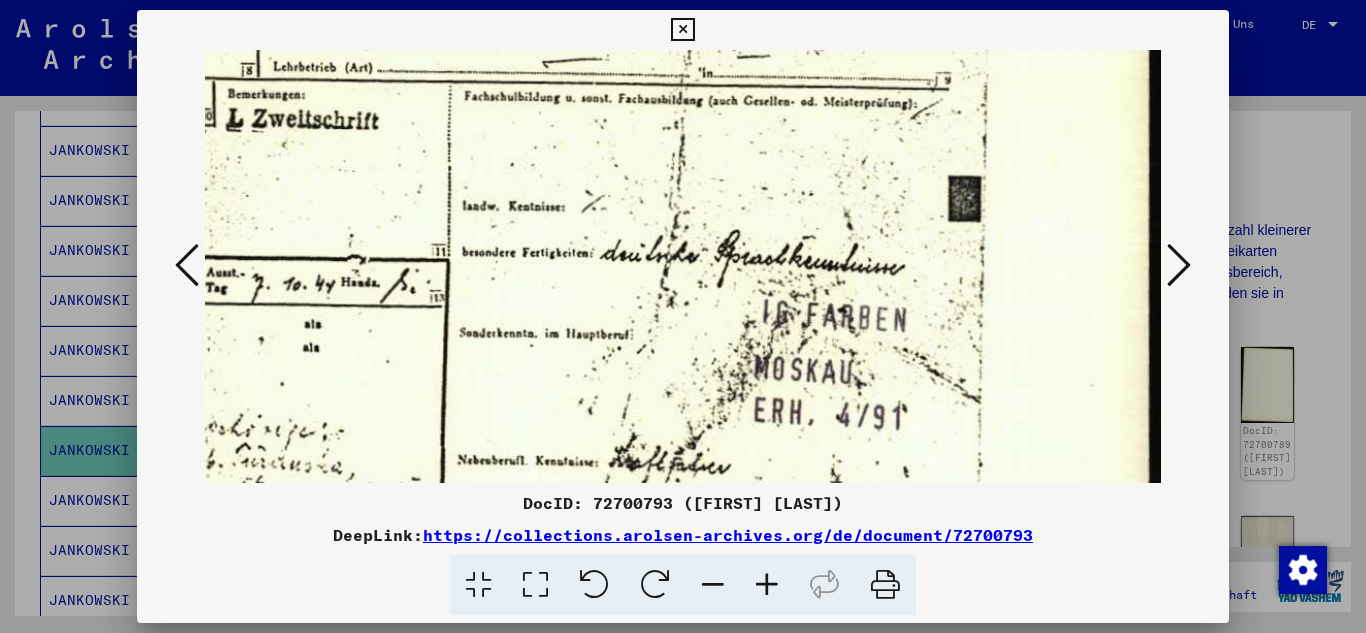 drag, startPoint x: 641, startPoint y: 321, endPoint x: 624, endPoint y: 260, distance: 63.324562 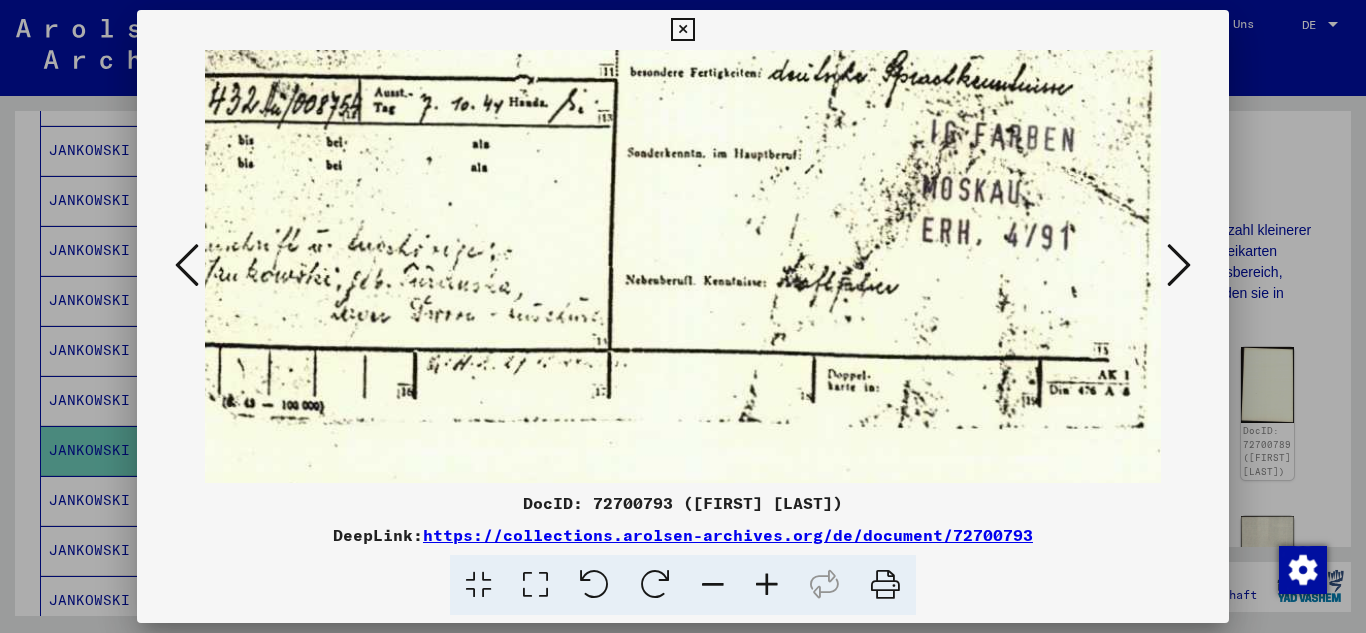 scroll, scrollTop: 401, scrollLeft: 60, axis: both 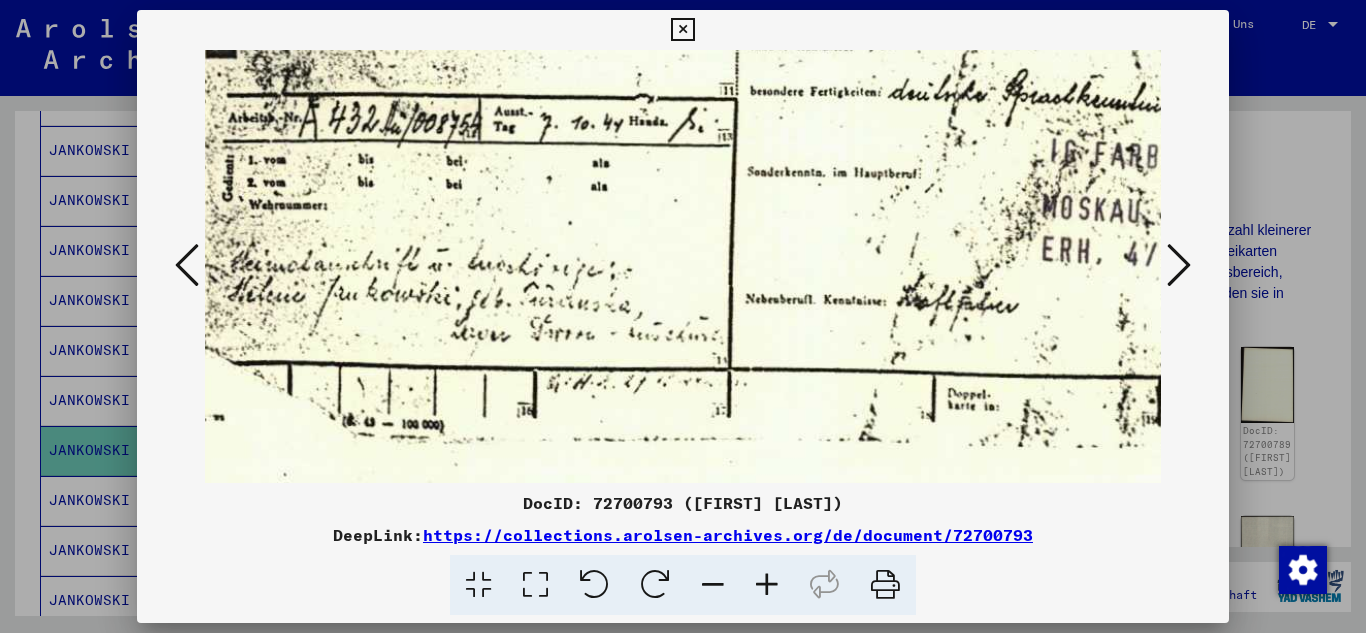 drag, startPoint x: 621, startPoint y: 391, endPoint x: 885, endPoint y: 232, distance: 308.18338 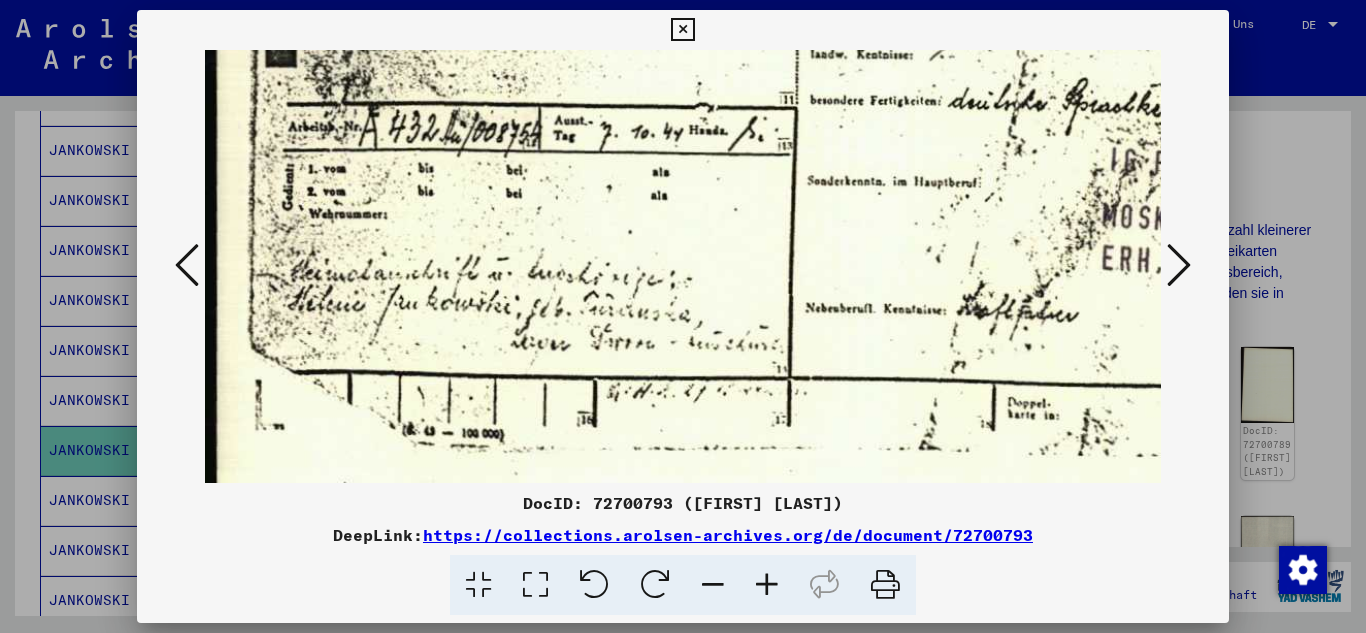 drag, startPoint x: 573, startPoint y: 355, endPoint x: 731, endPoint y: 364, distance: 158.25612 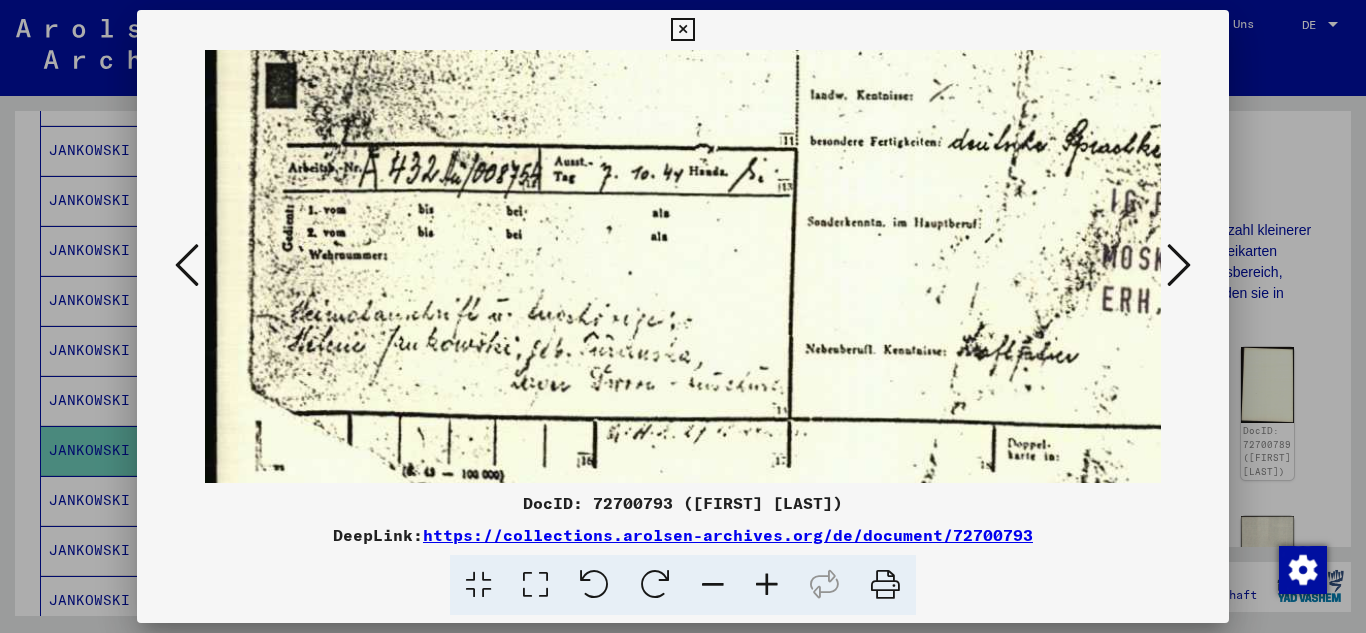 scroll, scrollTop: 350, scrollLeft: 0, axis: vertical 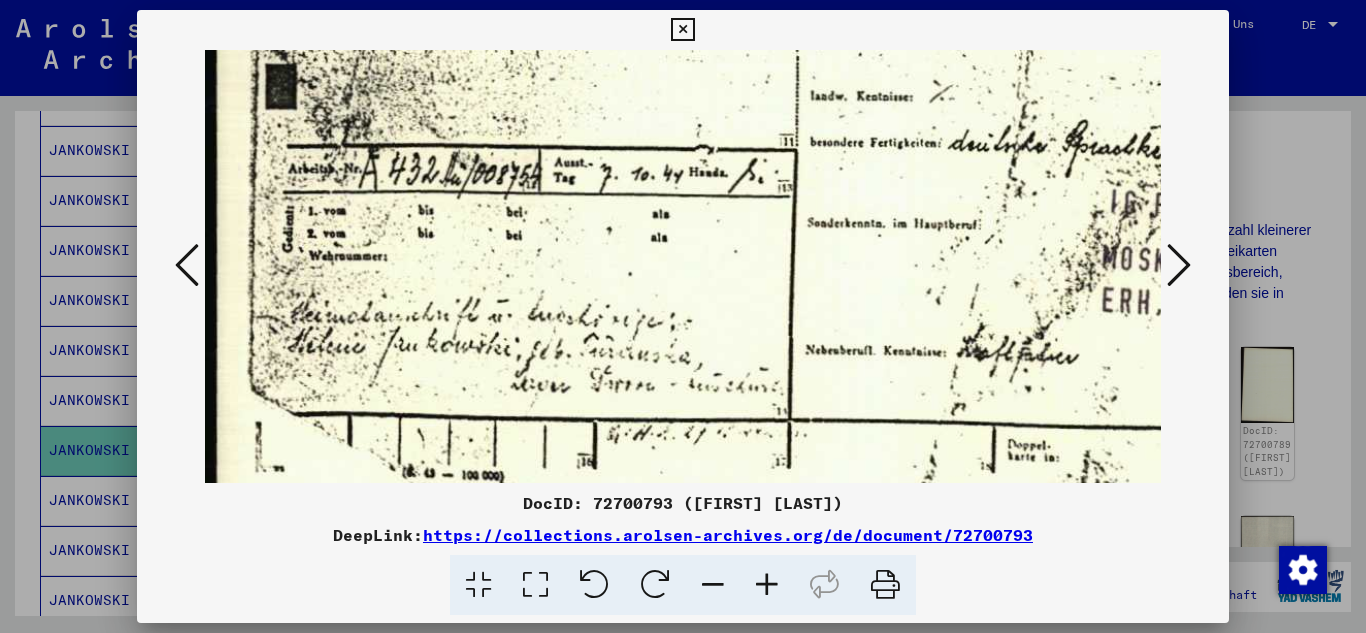 drag, startPoint x: 515, startPoint y: 389, endPoint x: 553, endPoint y: 404, distance: 40.853397 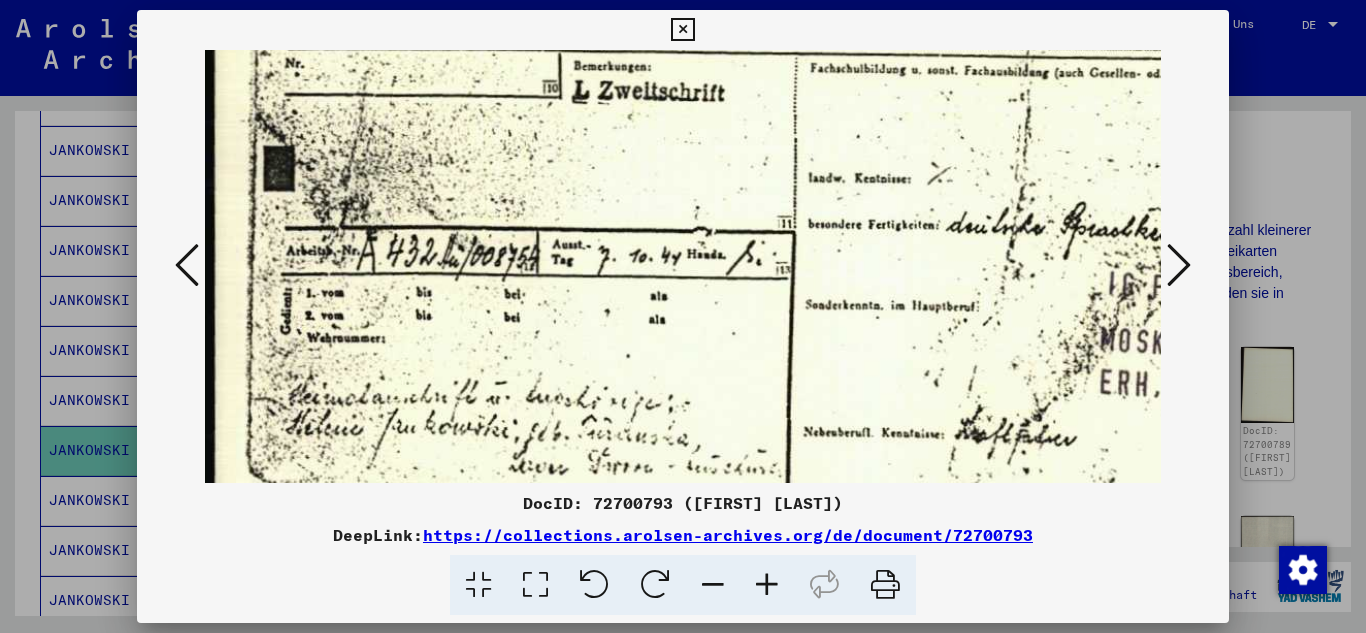 scroll, scrollTop: 248, scrollLeft: 2, axis: both 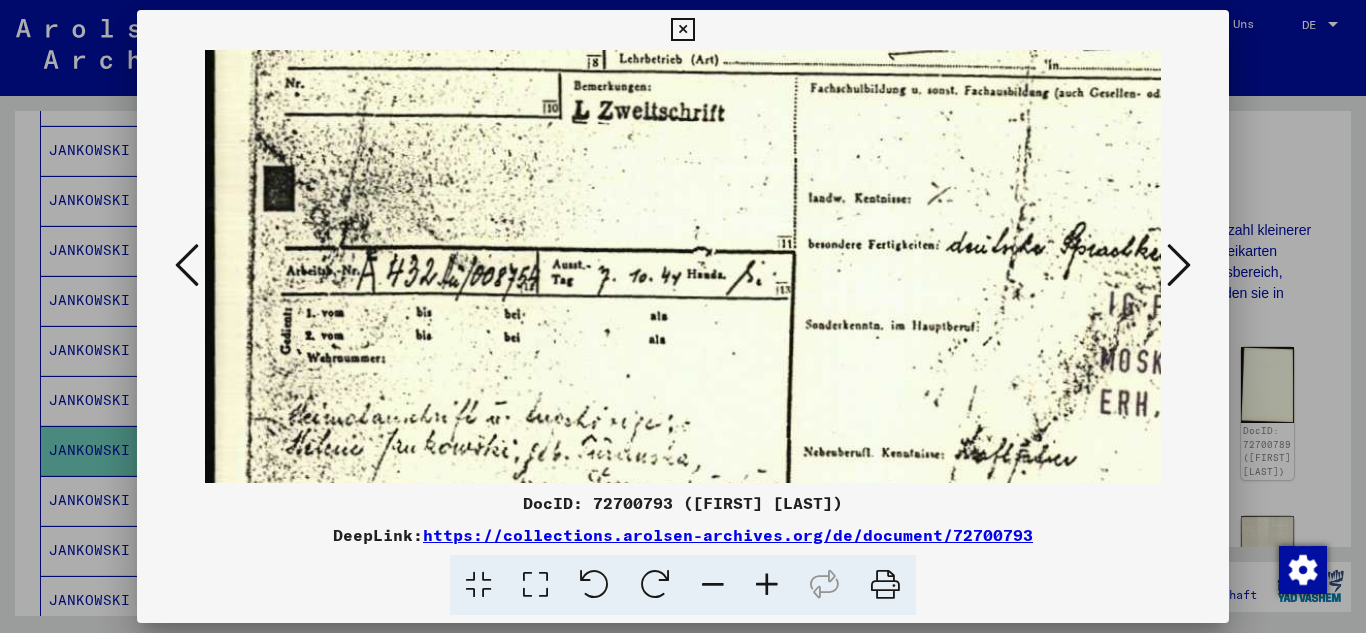 drag, startPoint x: 547, startPoint y: 283, endPoint x: 555, endPoint y: 382, distance: 99.32271 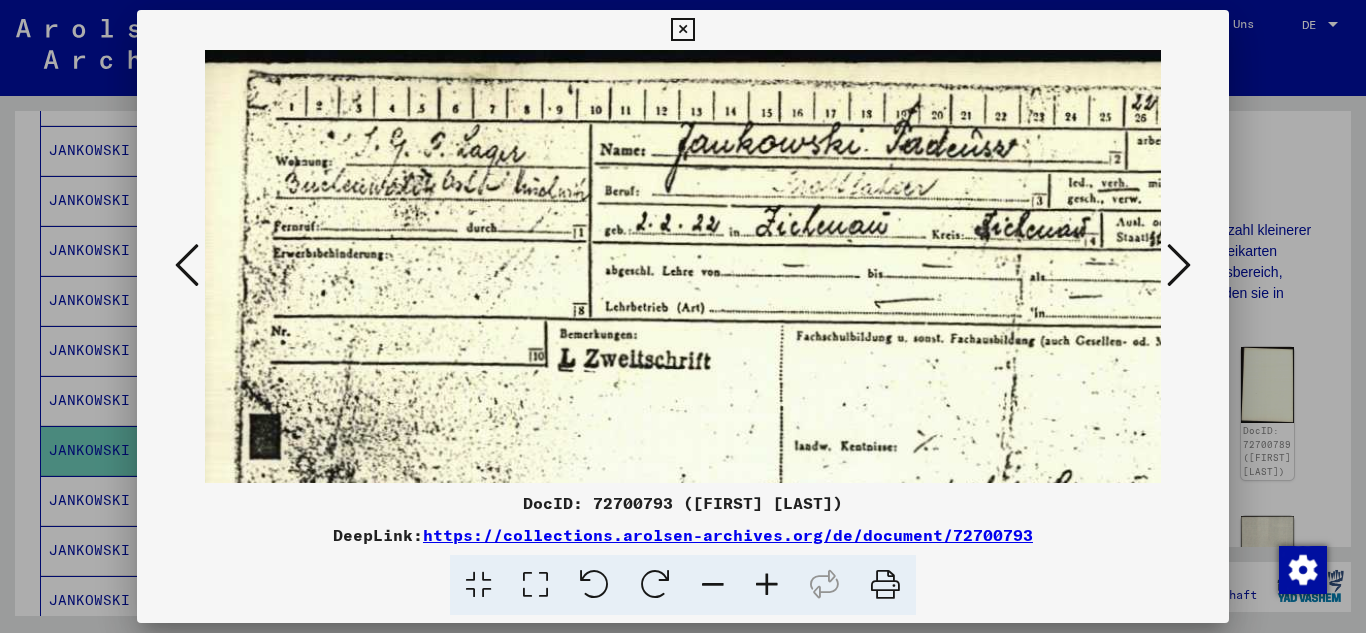 scroll, scrollTop: 0, scrollLeft: 15, axis: horizontal 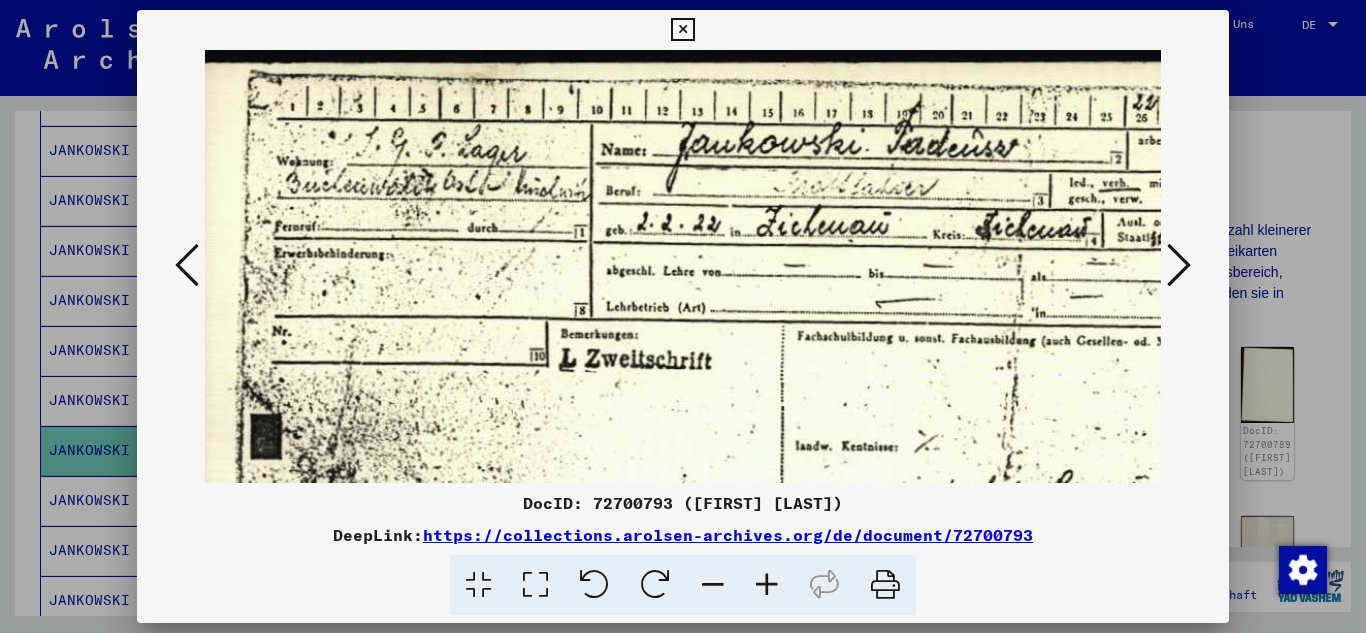 drag, startPoint x: 444, startPoint y: 103, endPoint x: 430, endPoint y: 335, distance: 232.42203 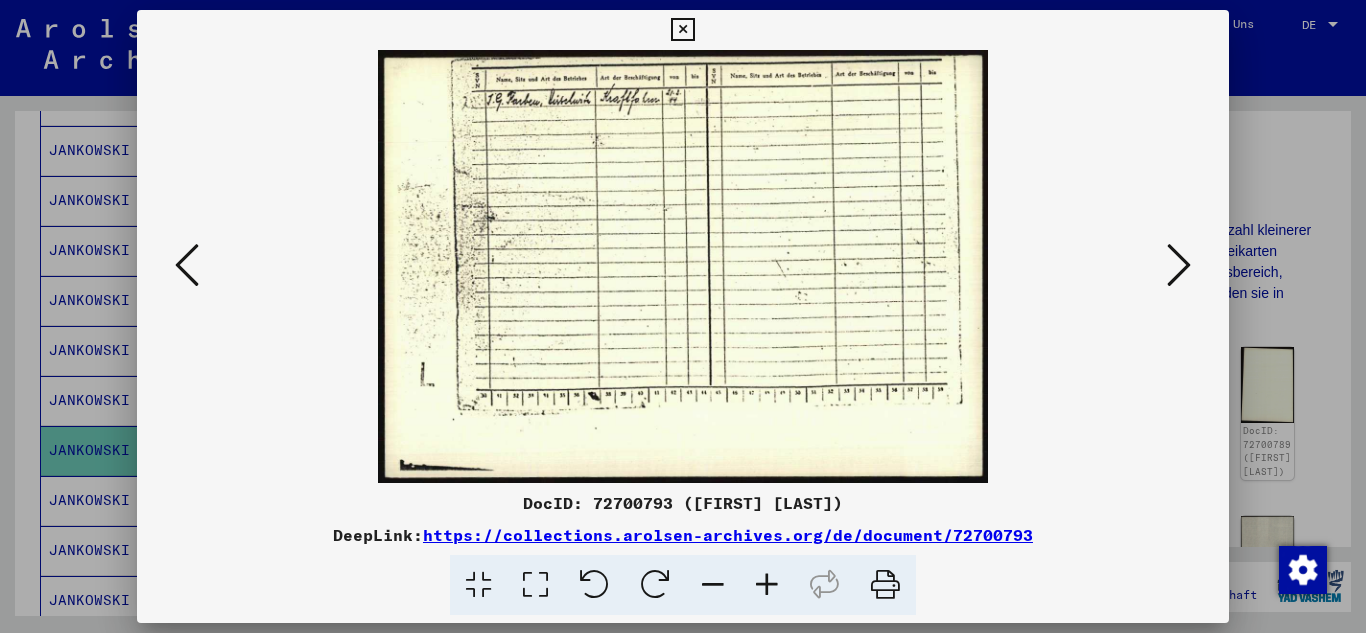 click at bounding box center [767, 585] 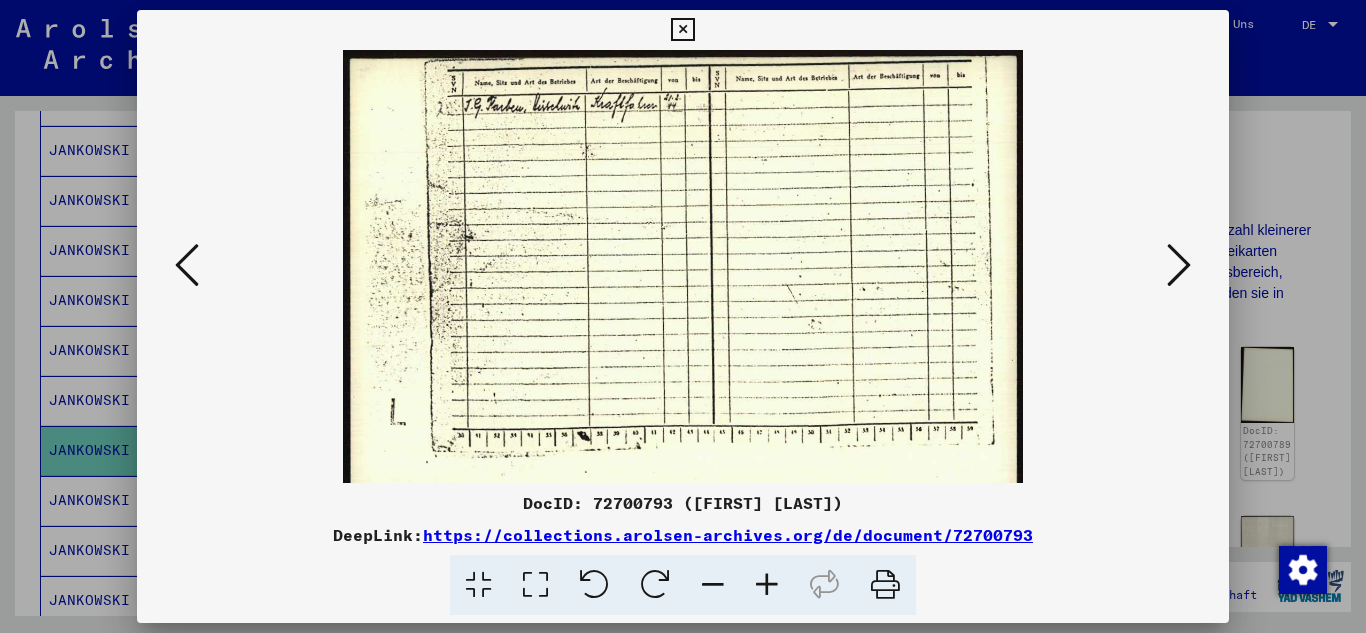 click at bounding box center [767, 585] 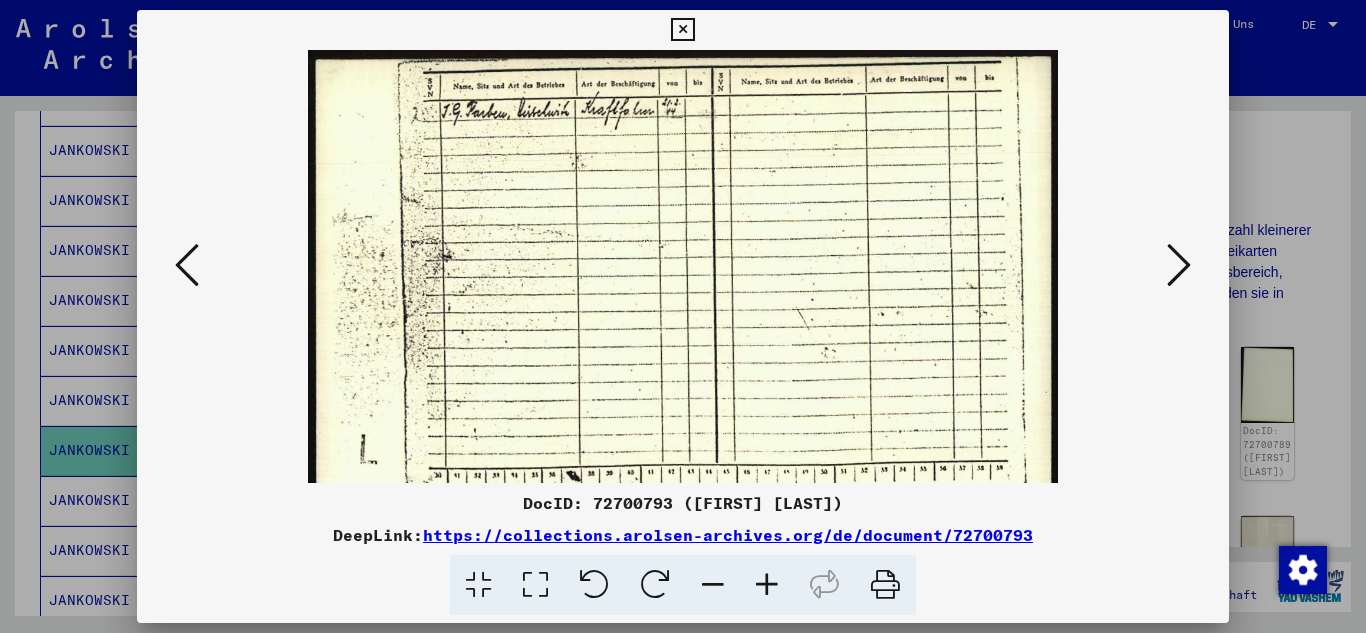 click at bounding box center (767, 585) 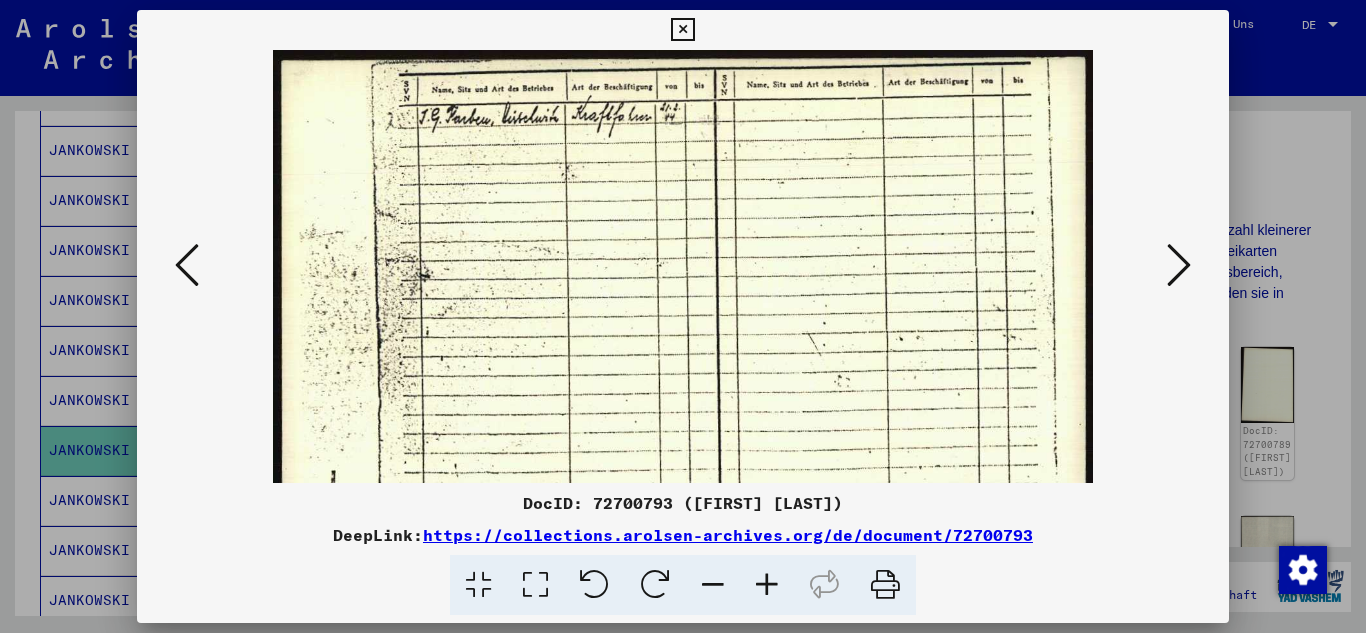click at bounding box center (767, 585) 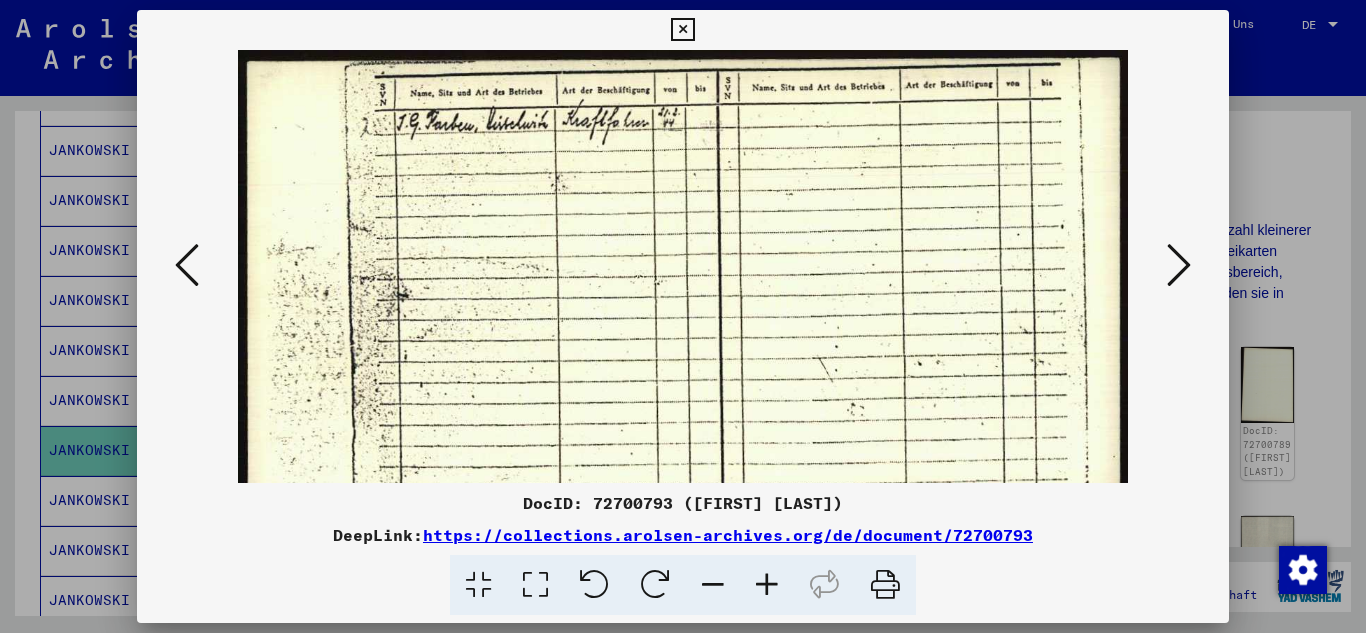 click at bounding box center [767, 585] 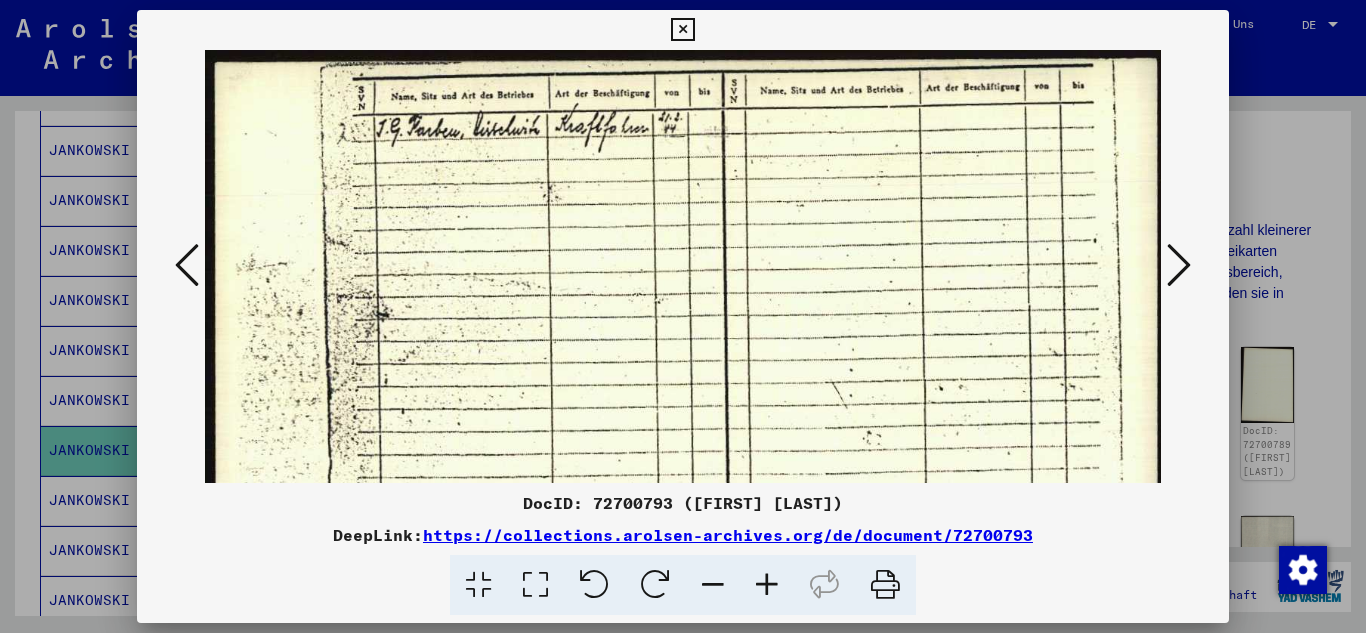 click at bounding box center (767, 585) 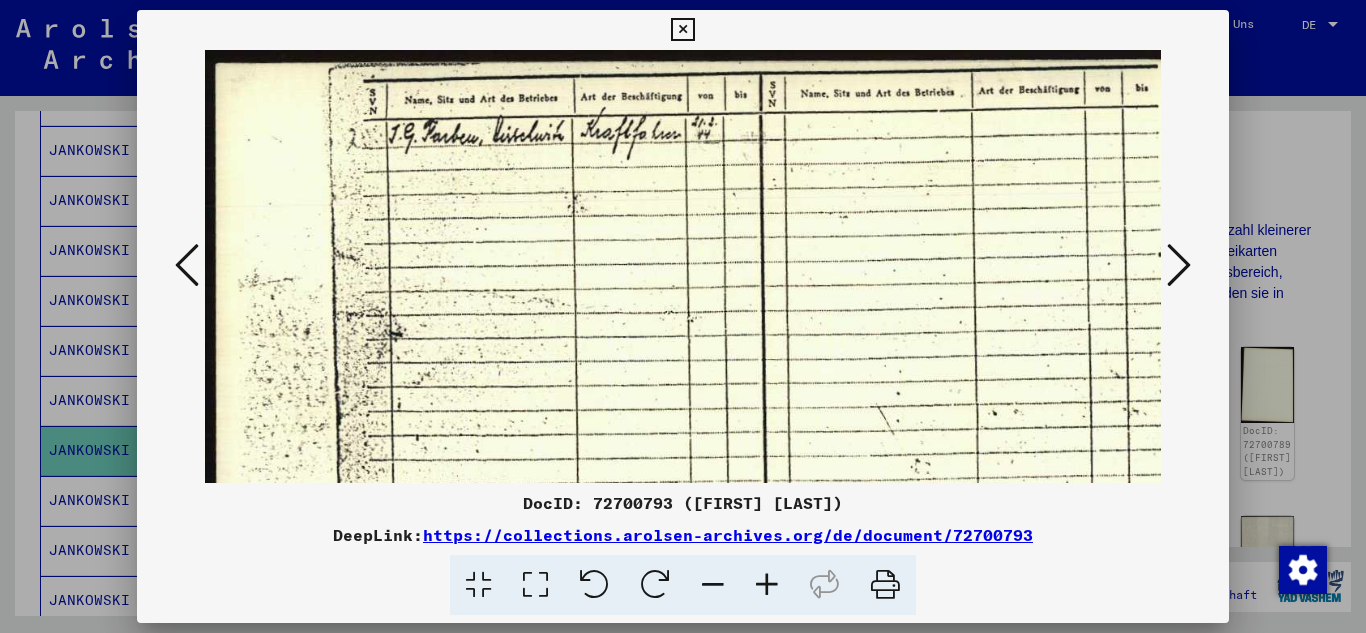 click at bounding box center (767, 585) 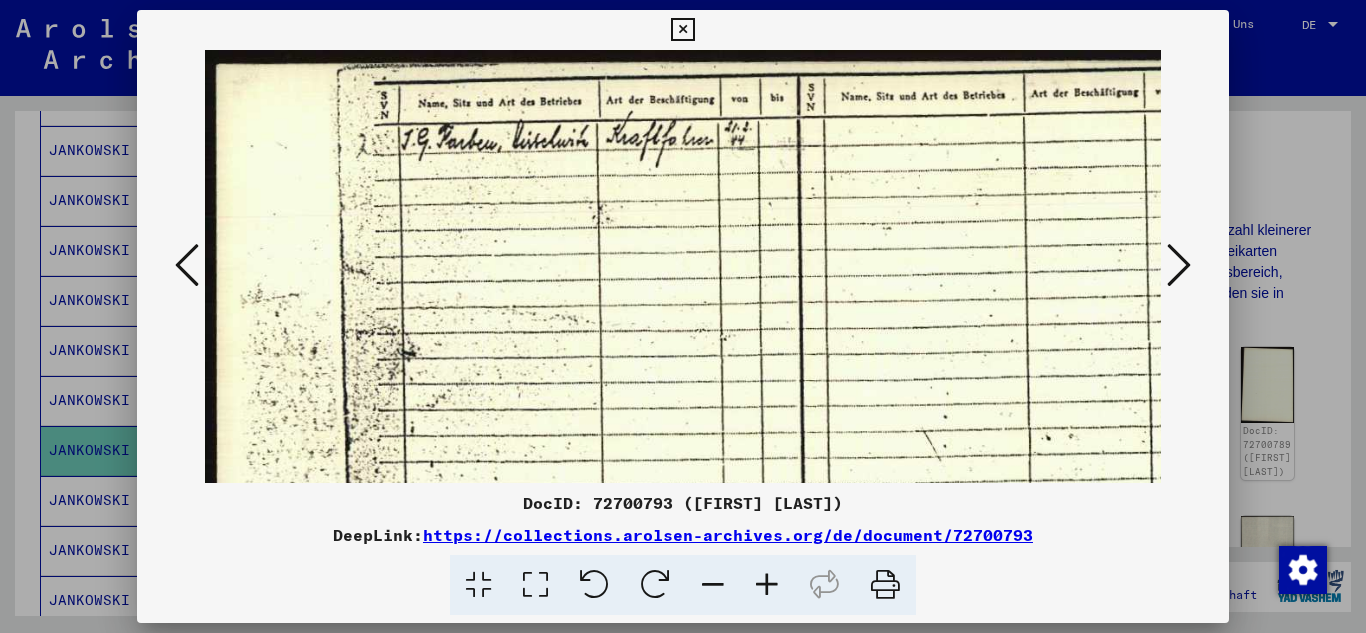 click at bounding box center (767, 585) 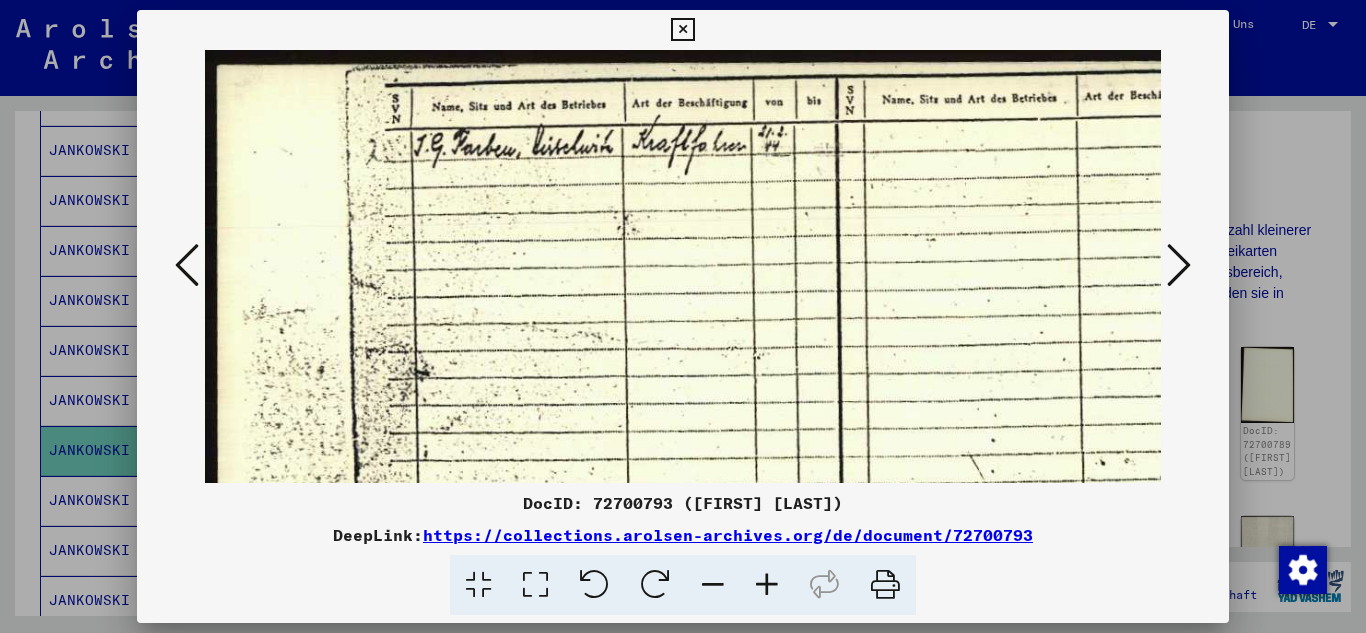 click at bounding box center [767, 585] 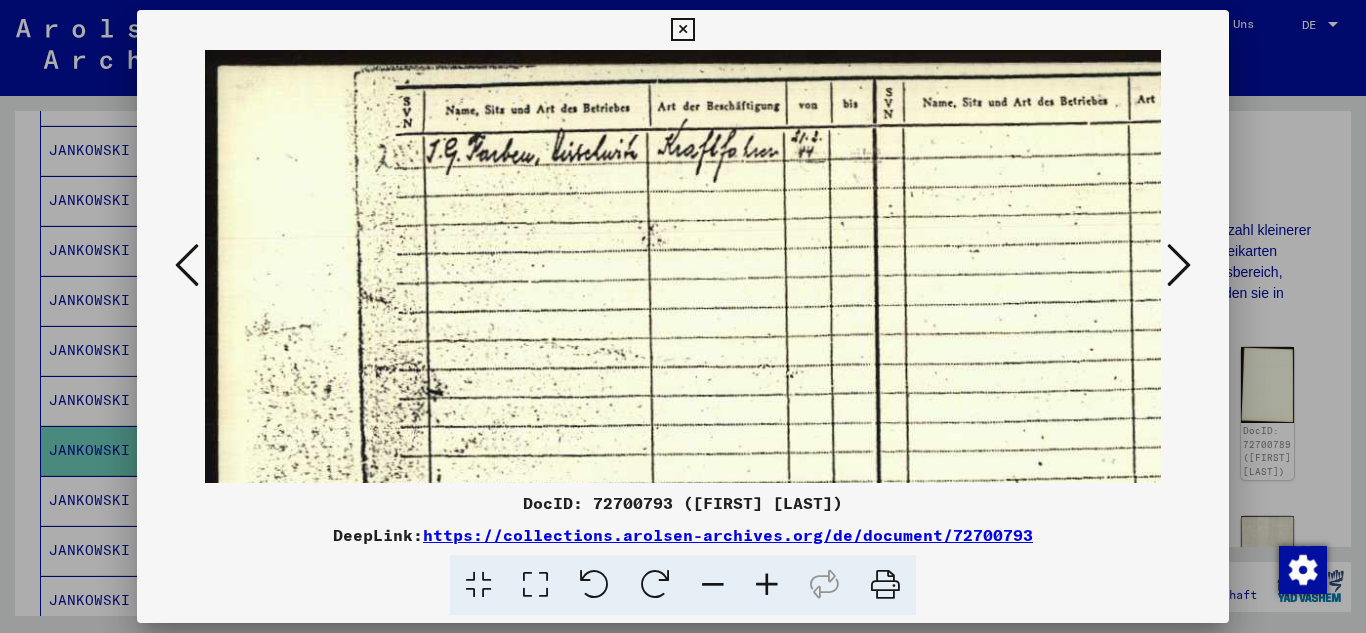 click at bounding box center [1179, 265] 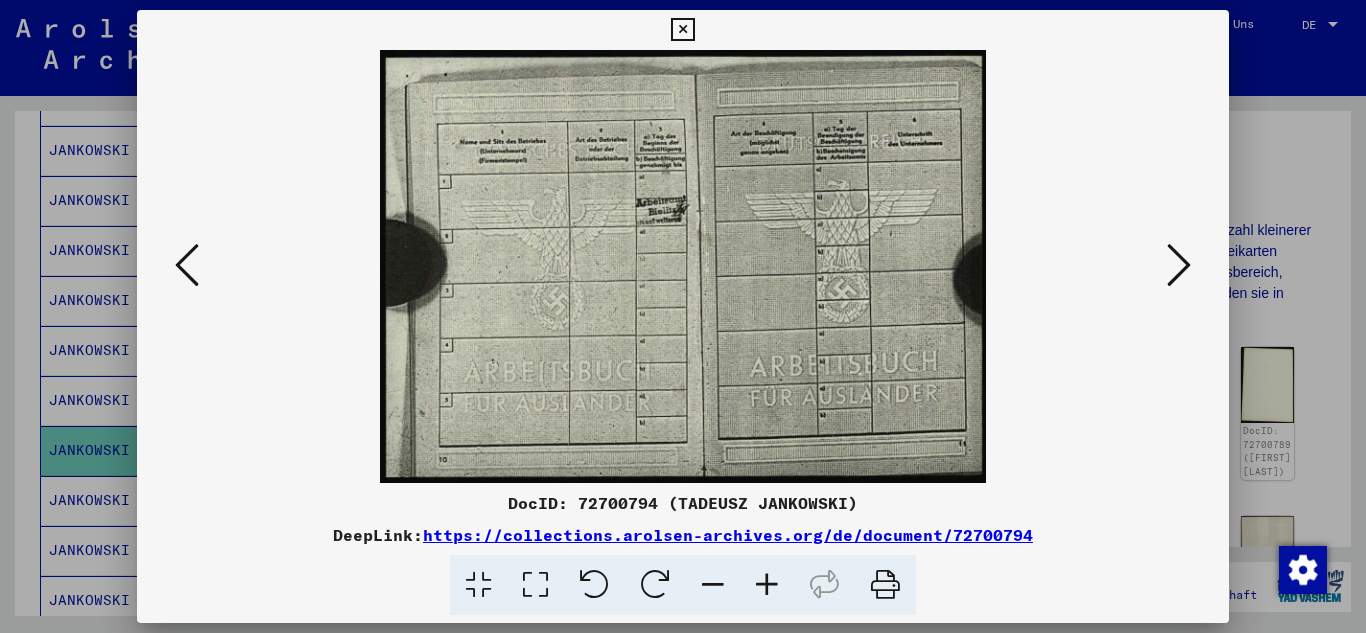 click at bounding box center [767, 585] 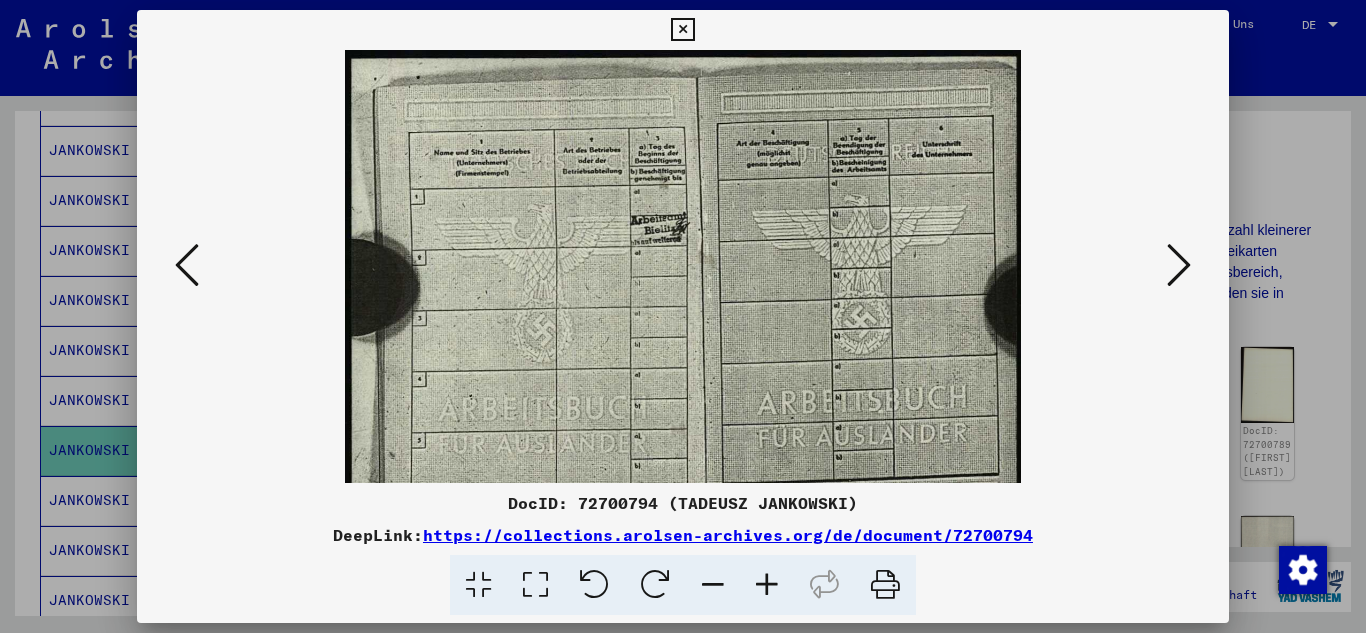 click at bounding box center (767, 585) 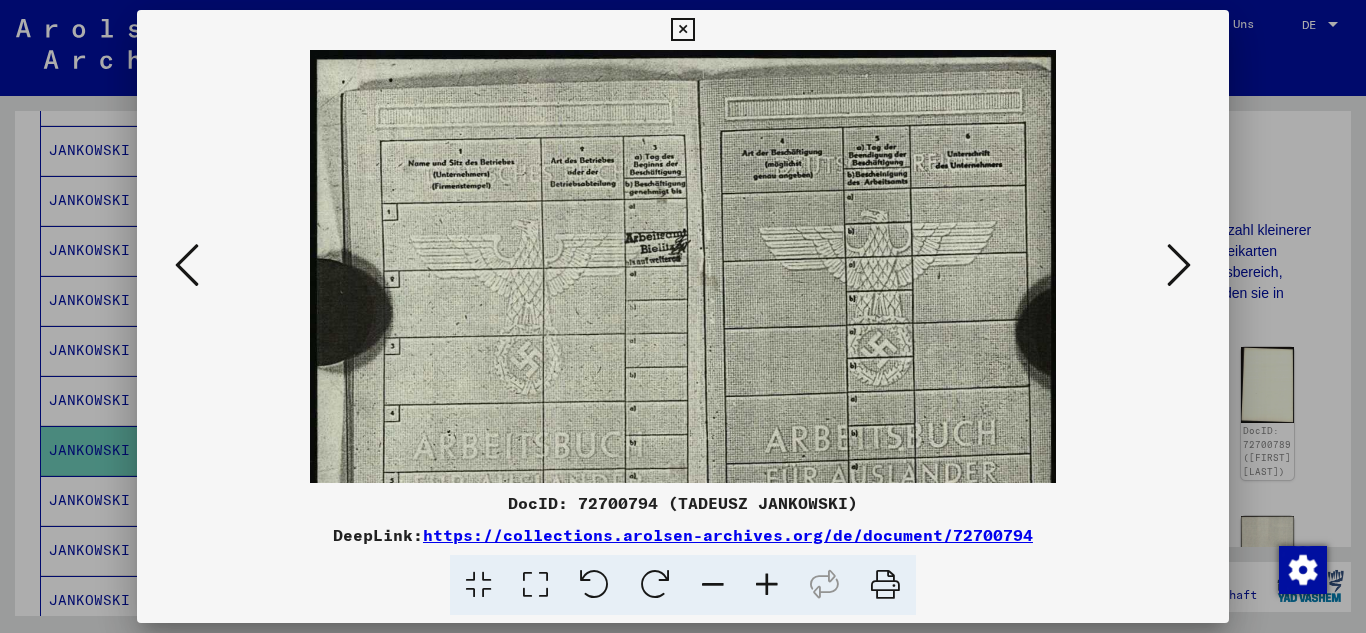 click at bounding box center (767, 585) 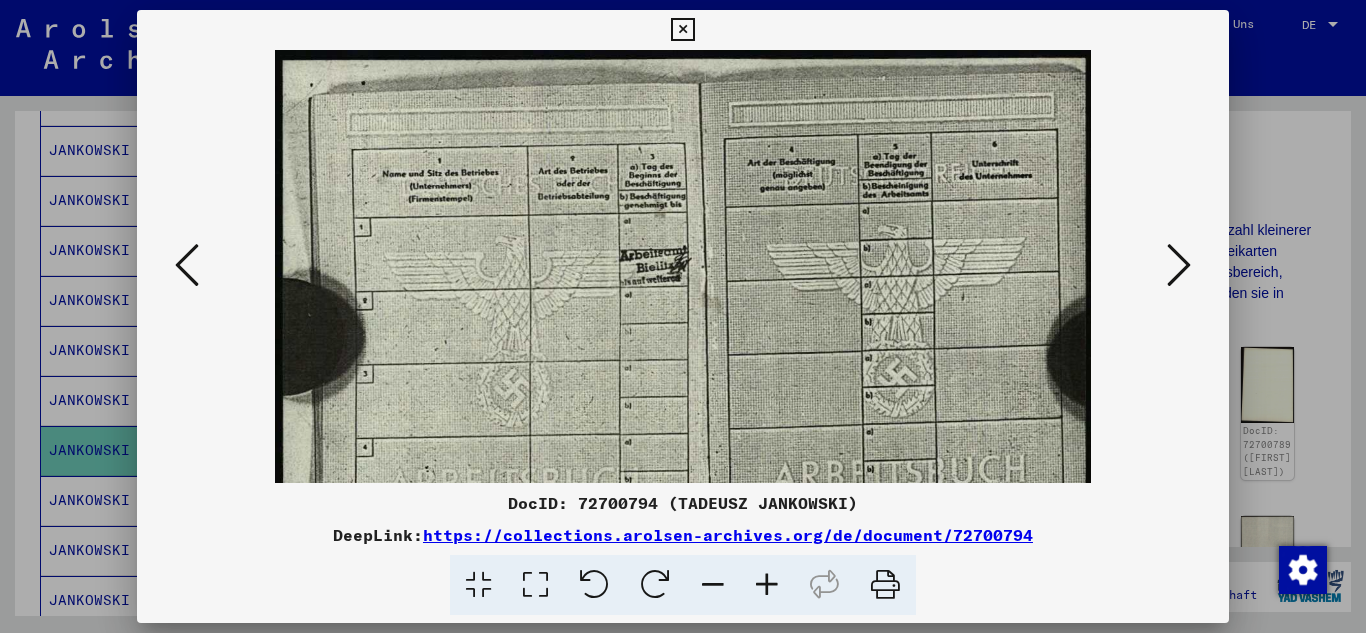 click at bounding box center [767, 585] 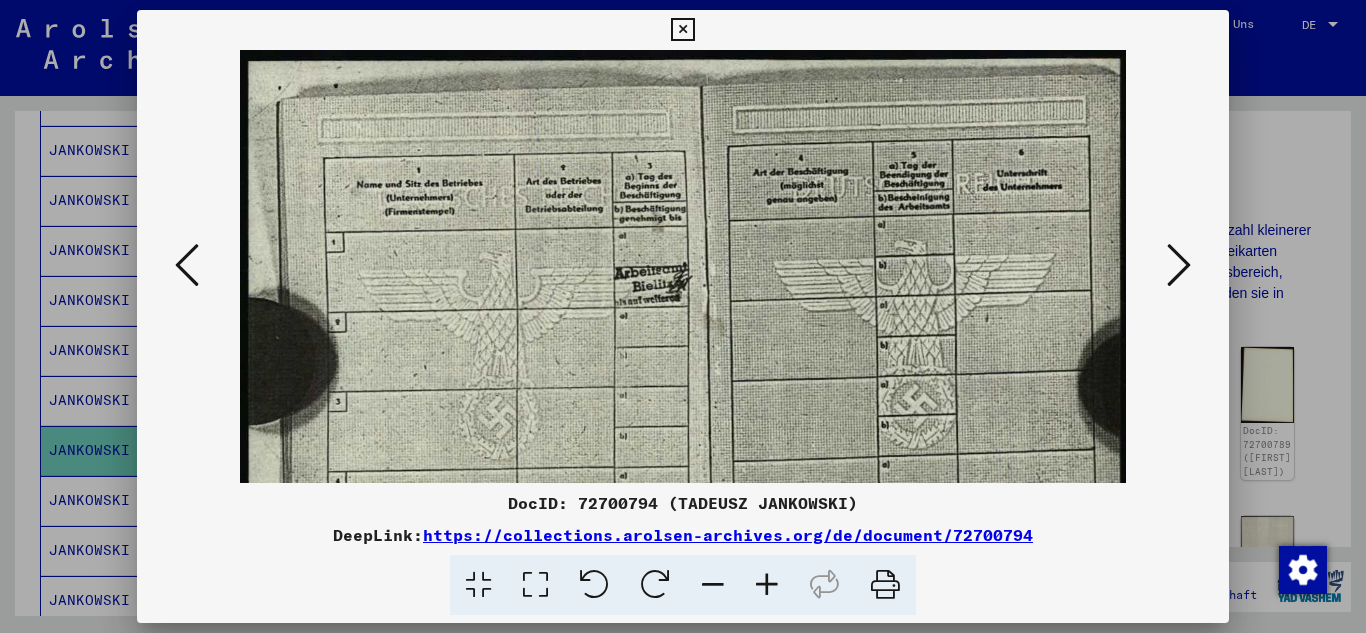 click at bounding box center [767, 585] 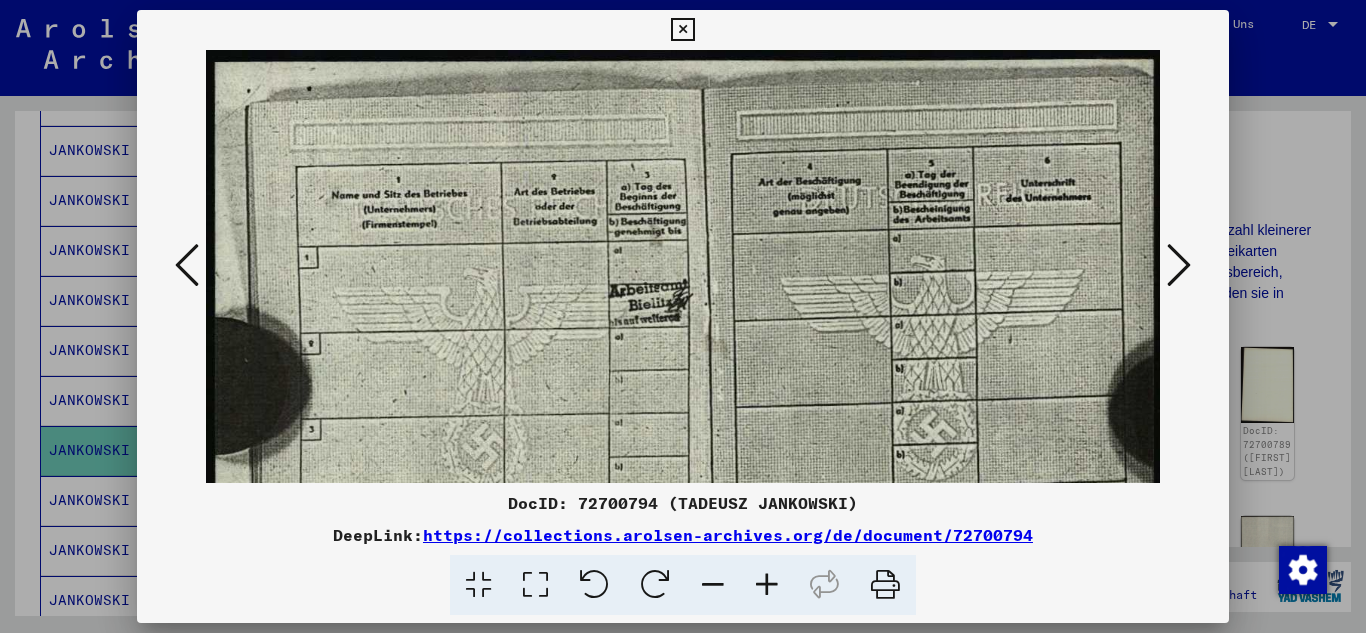 click at bounding box center (767, 585) 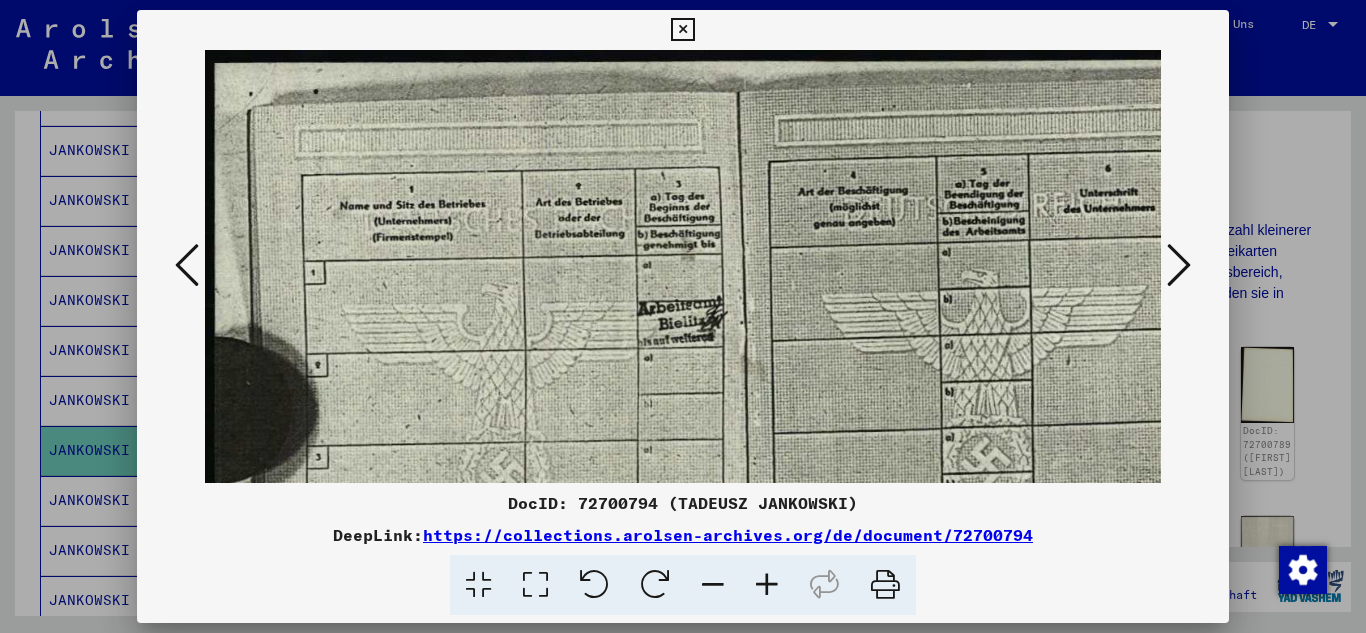 click at bounding box center (767, 585) 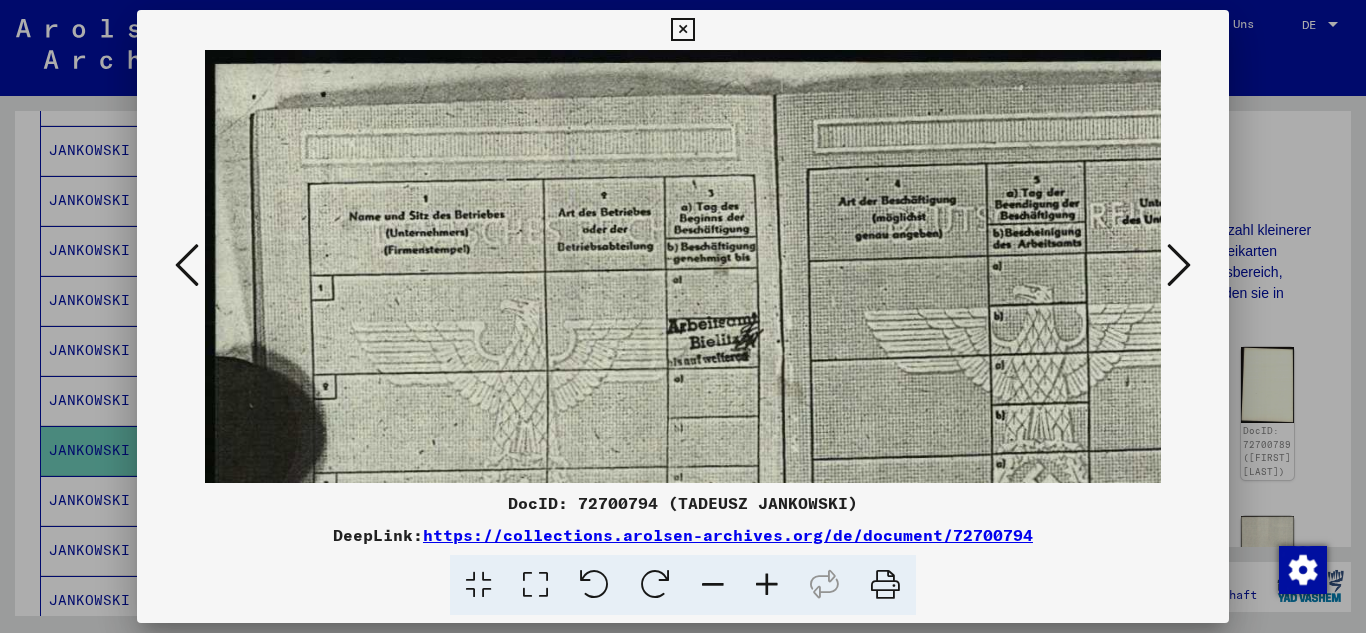 click at bounding box center (1179, 265) 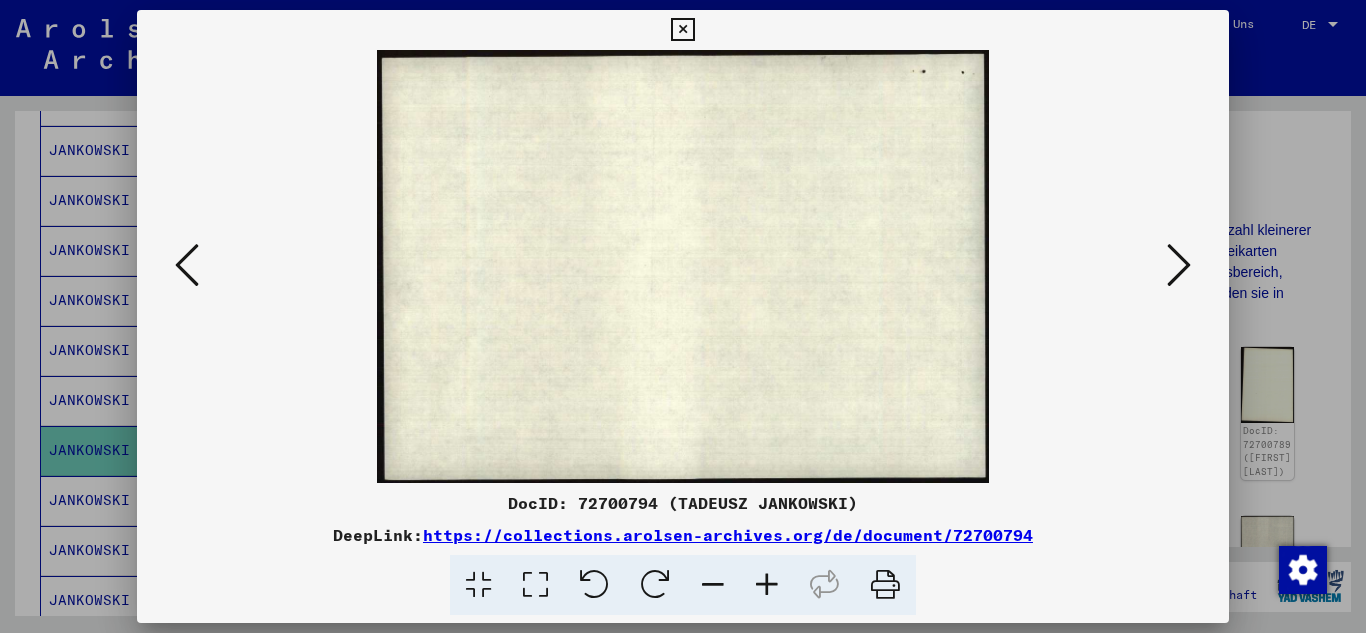 click at bounding box center [1179, 265] 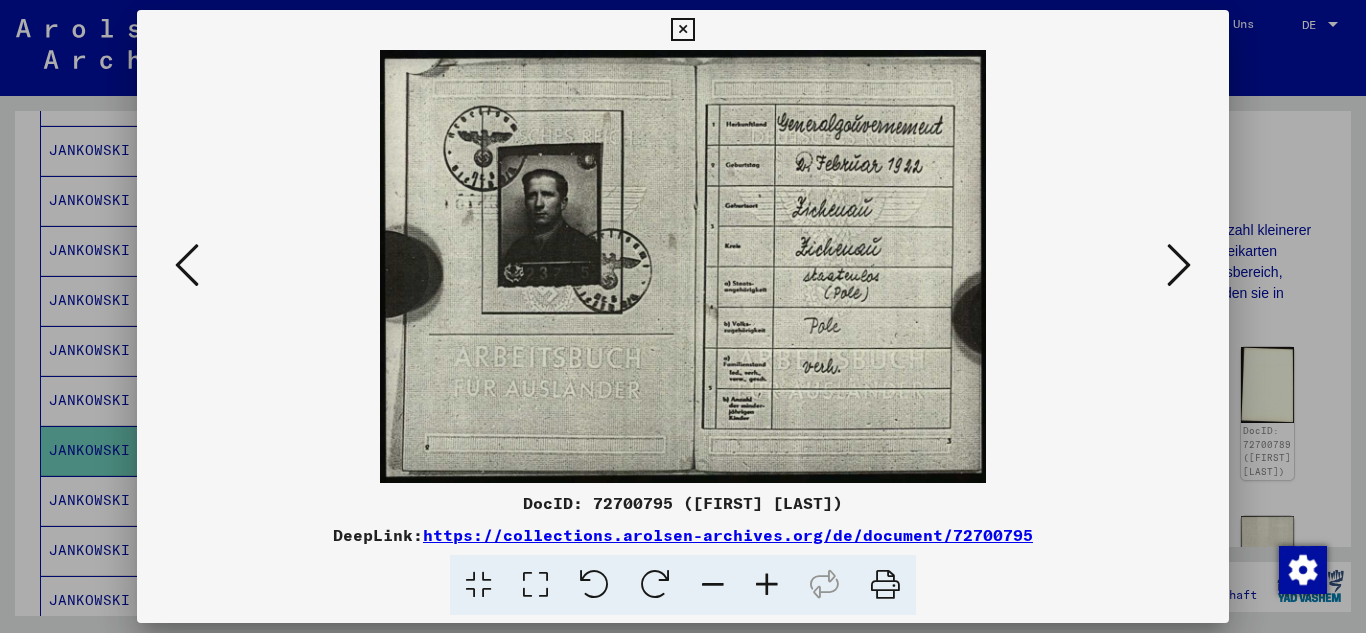 click at bounding box center (767, 585) 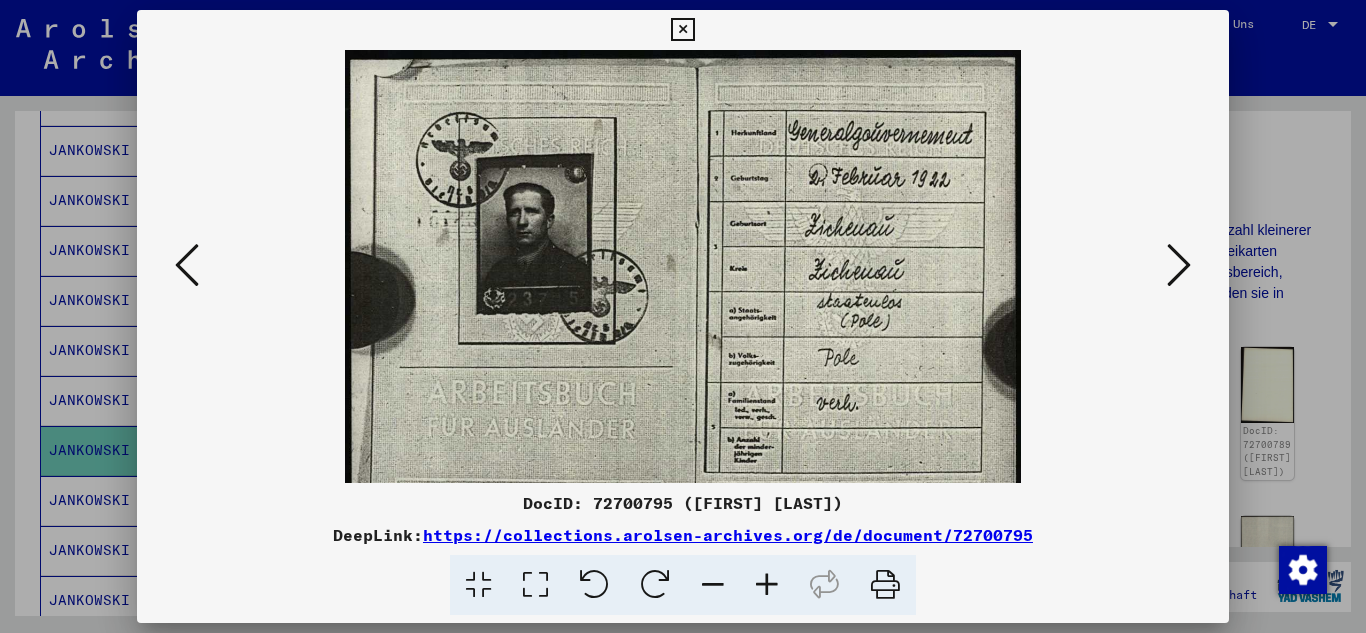 click at bounding box center (767, 585) 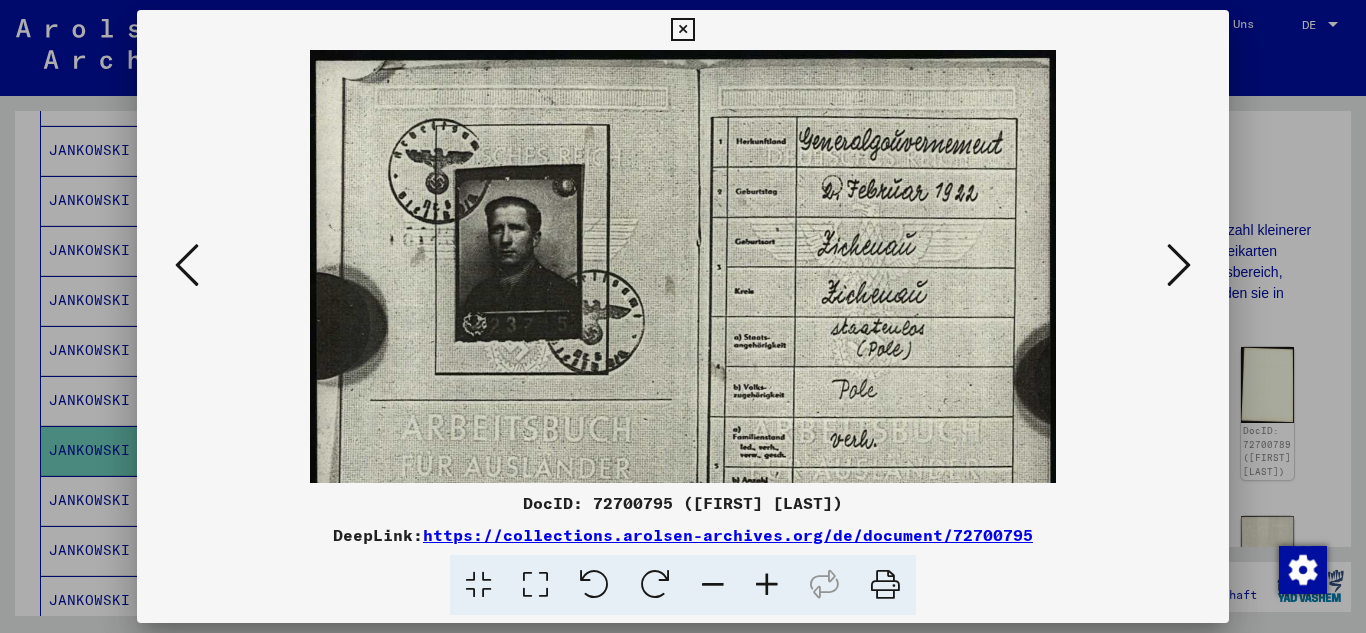 click at bounding box center [767, 585] 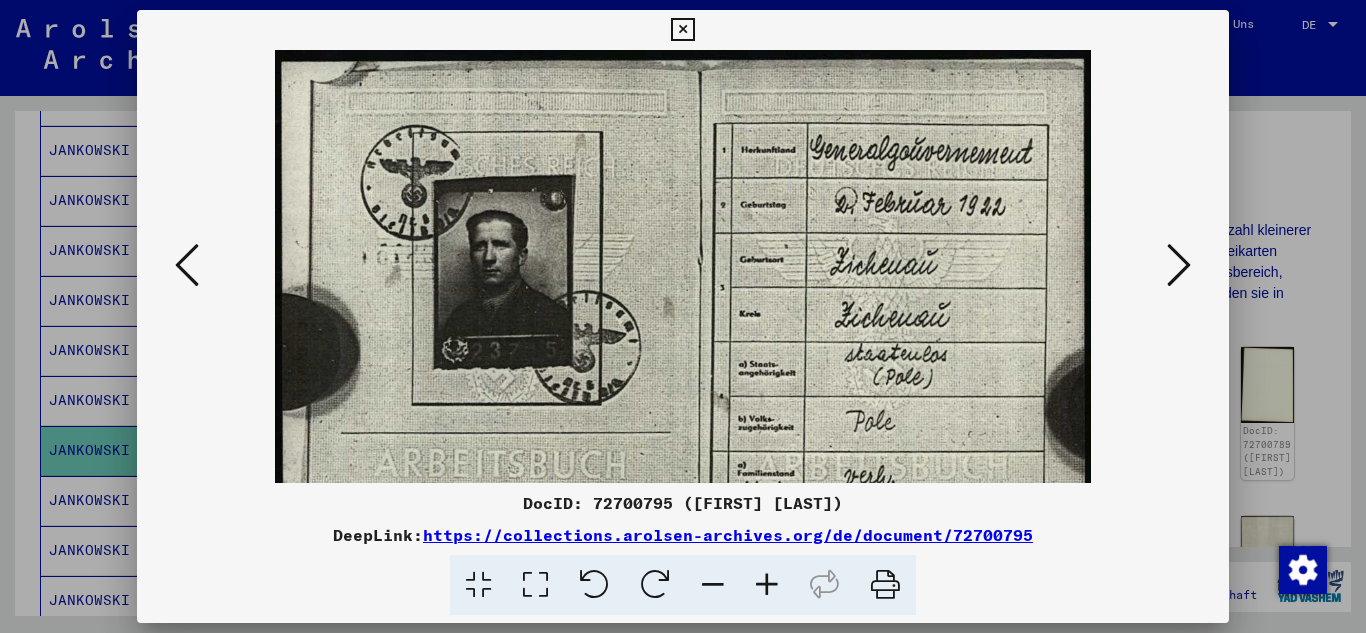 click at bounding box center (767, 585) 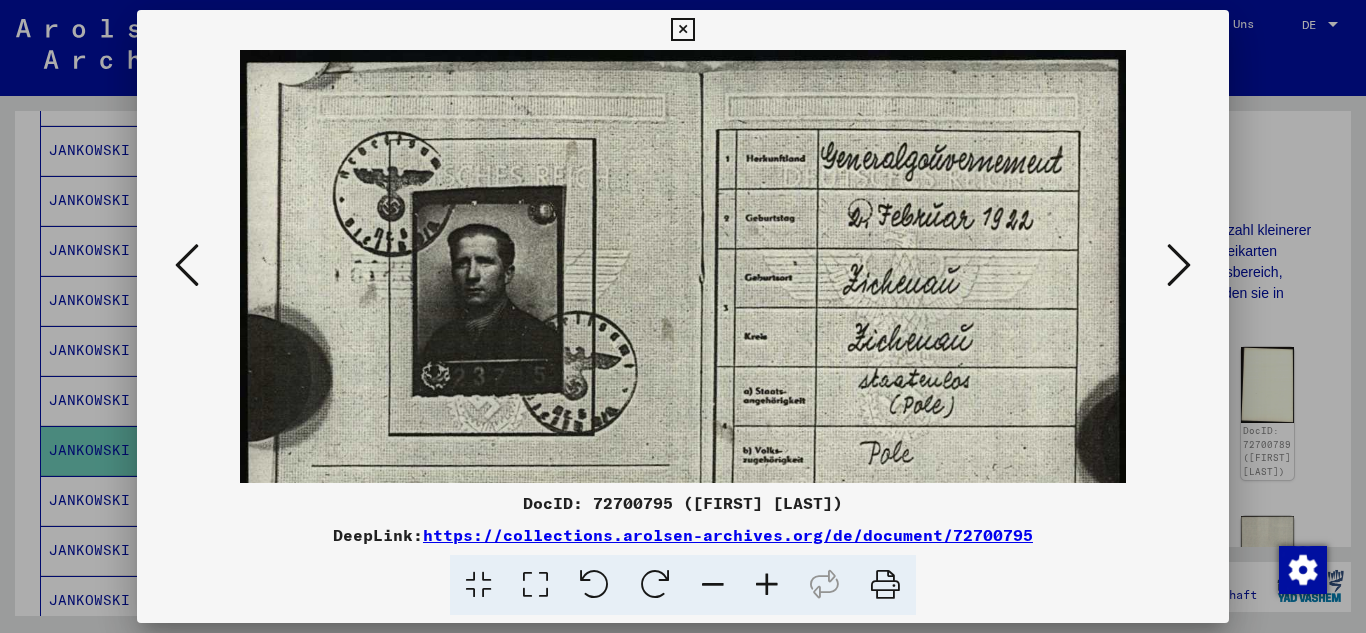click at bounding box center [767, 585] 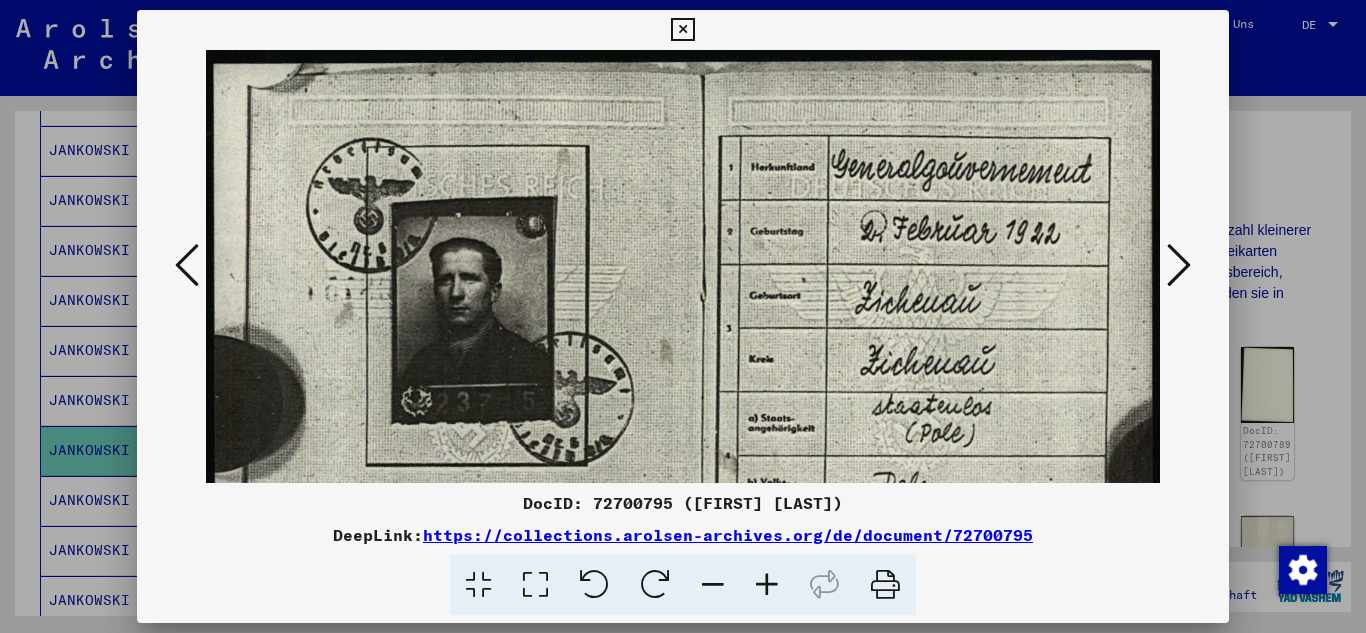 click at bounding box center [767, 585] 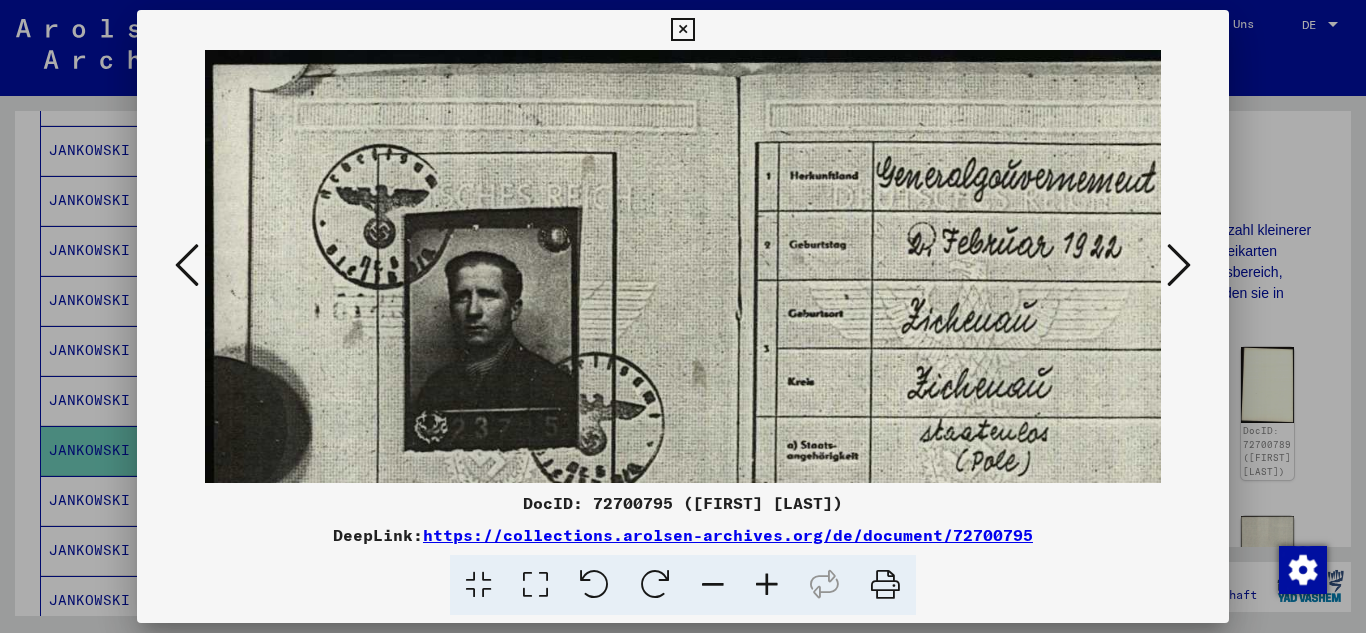 click at bounding box center (767, 585) 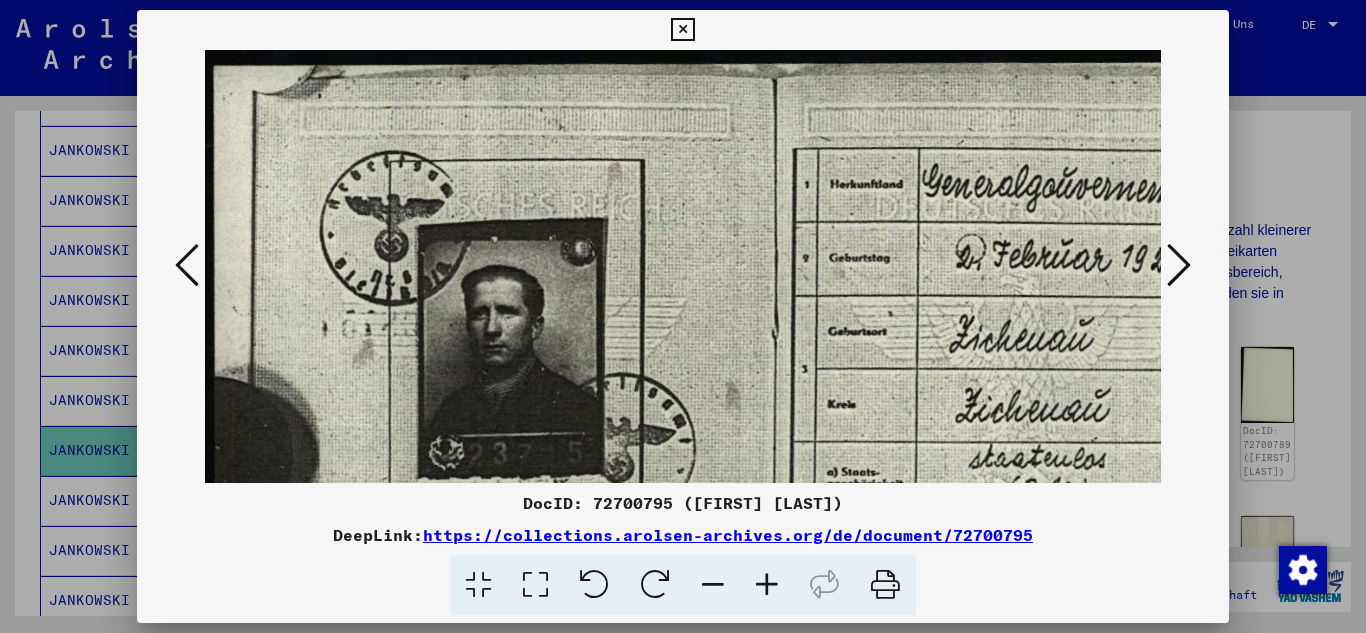 click at bounding box center [767, 585] 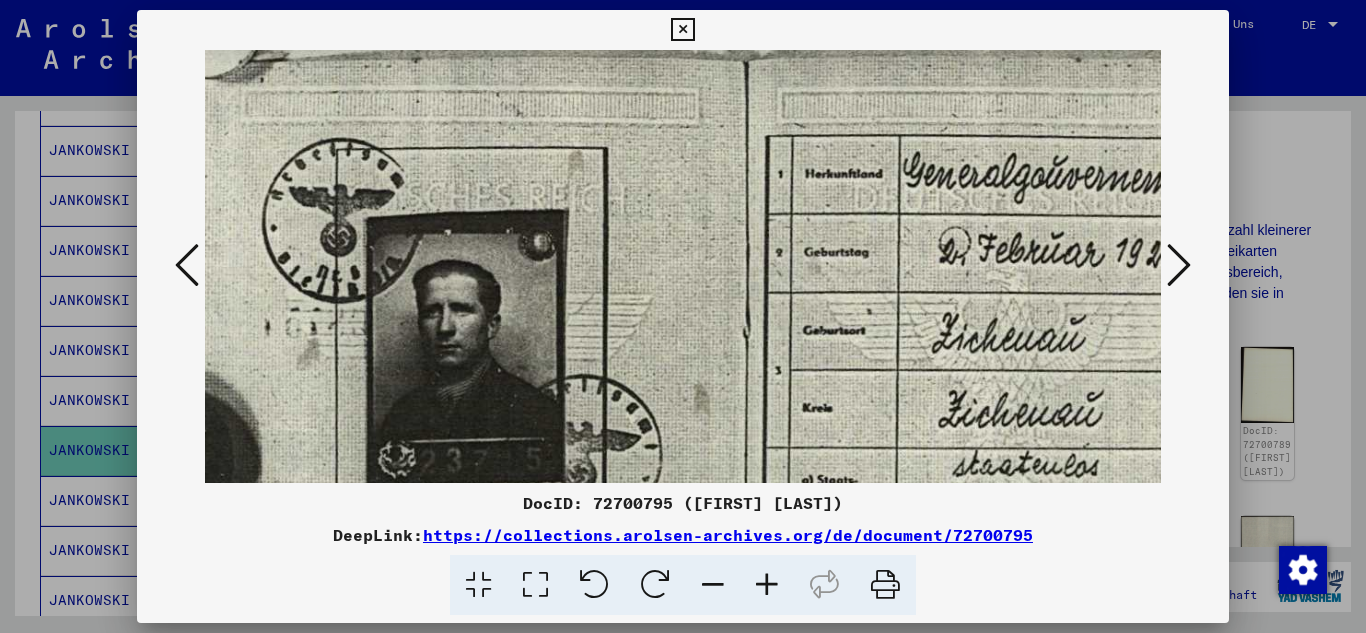 scroll, scrollTop: 46, scrollLeft: 153, axis: both 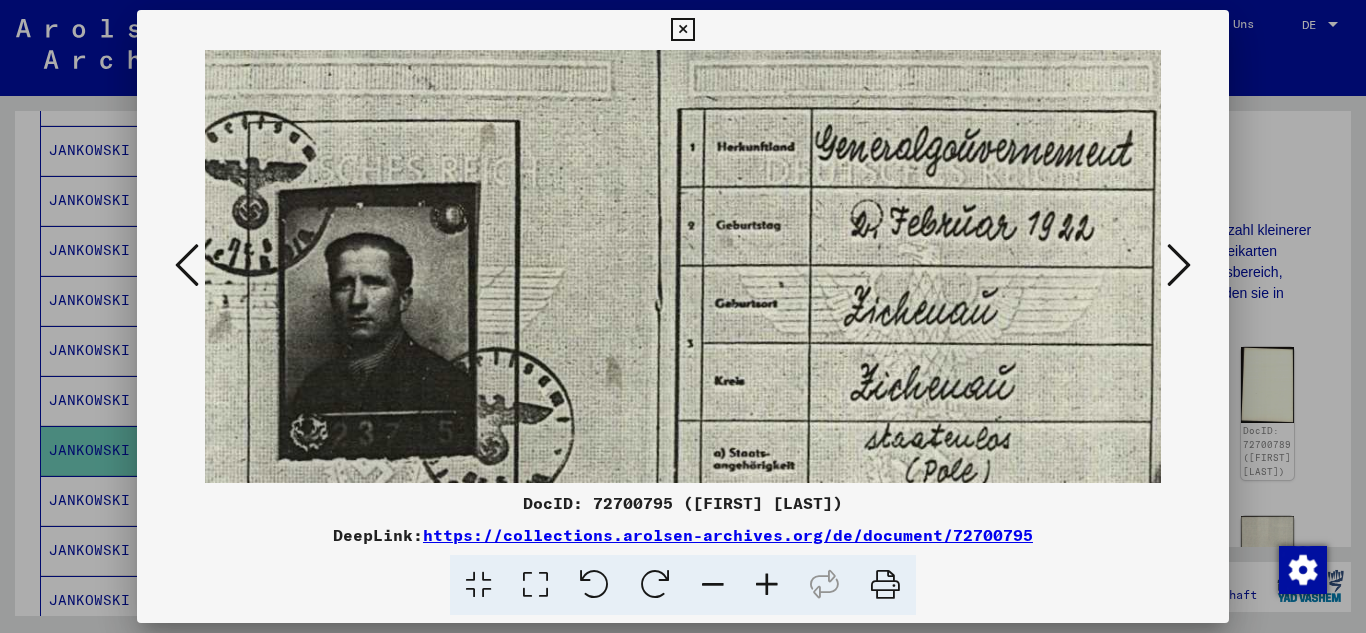 drag, startPoint x: 792, startPoint y: 270, endPoint x: 639, endPoint y: 224, distance: 159.76546 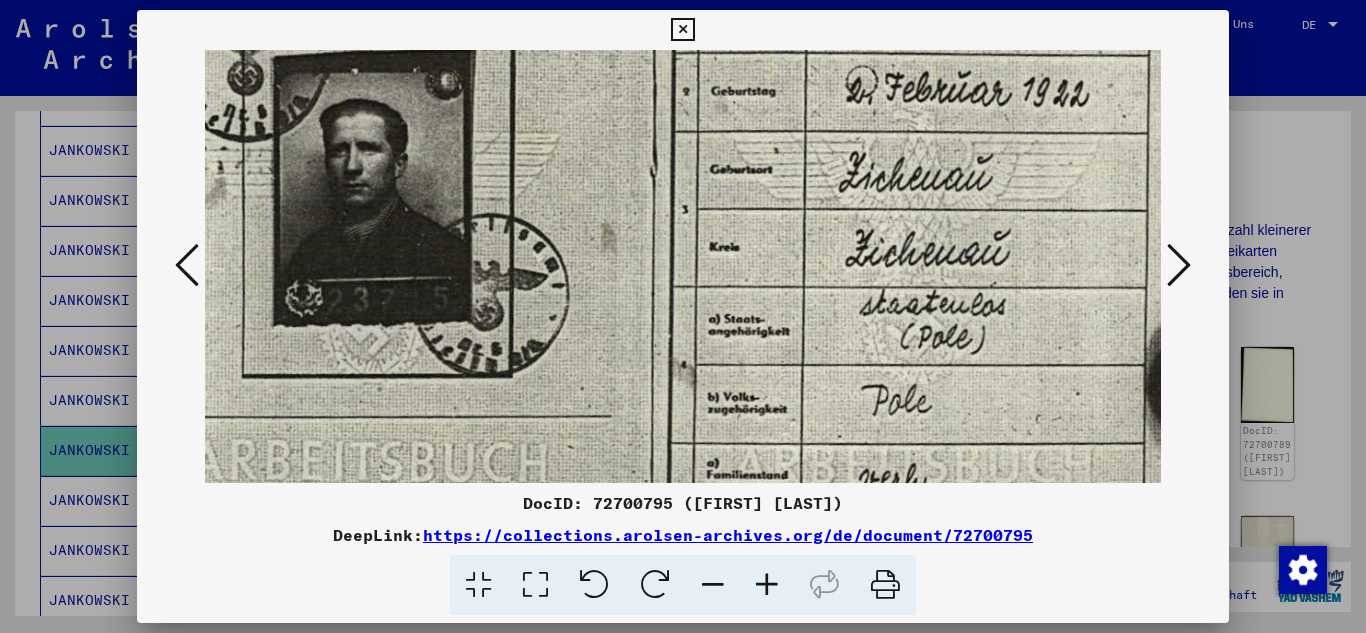 drag, startPoint x: 756, startPoint y: 303, endPoint x: 751, endPoint y: 209, distance: 94.13288 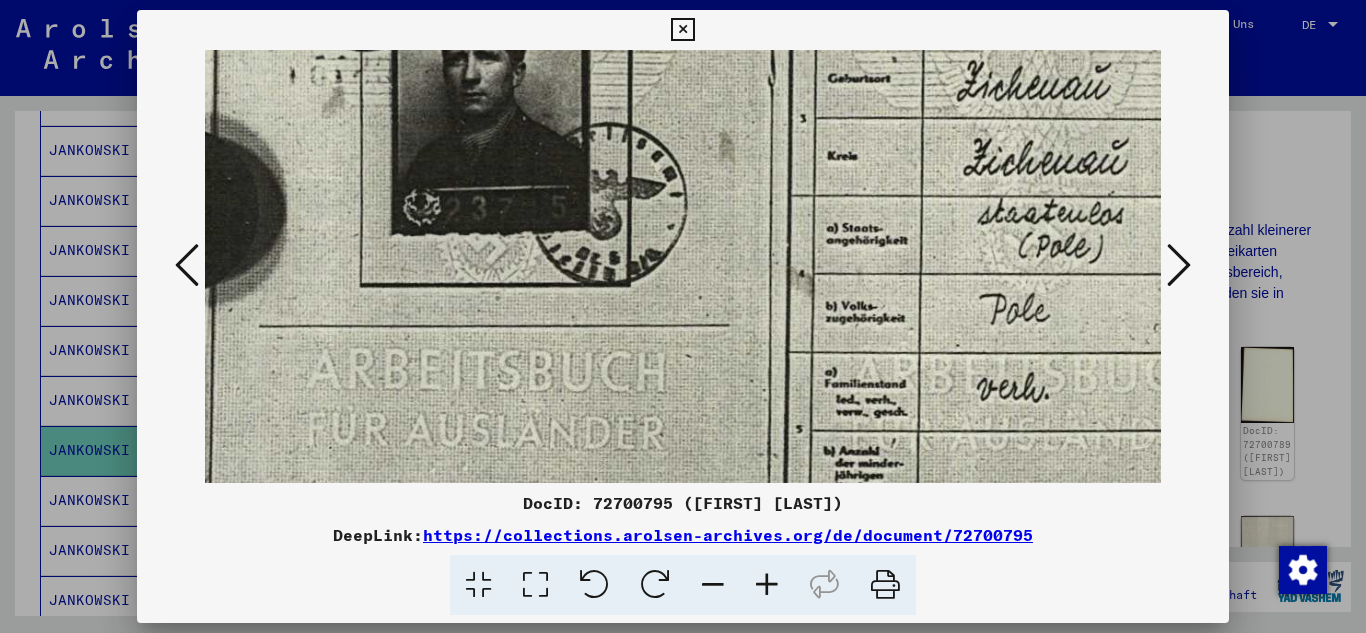 scroll, scrollTop: 251, scrollLeft: 8, axis: both 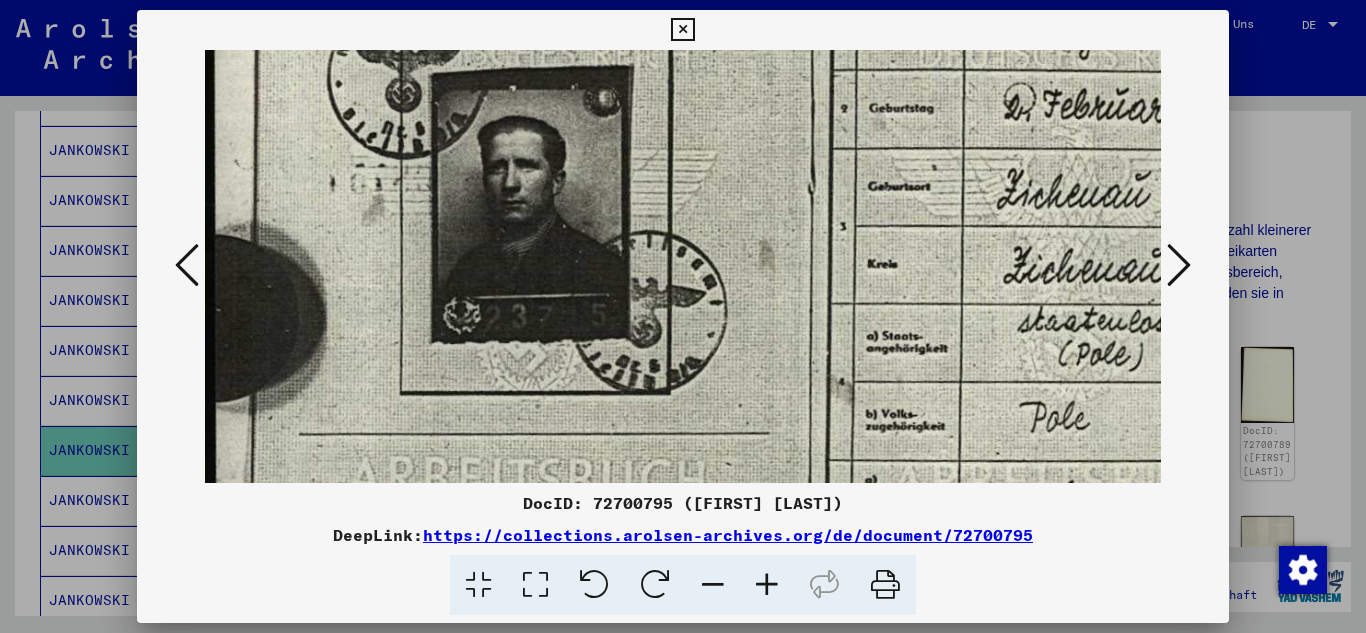 drag, startPoint x: 794, startPoint y: 415, endPoint x: 1064, endPoint y: 433, distance: 270.59933 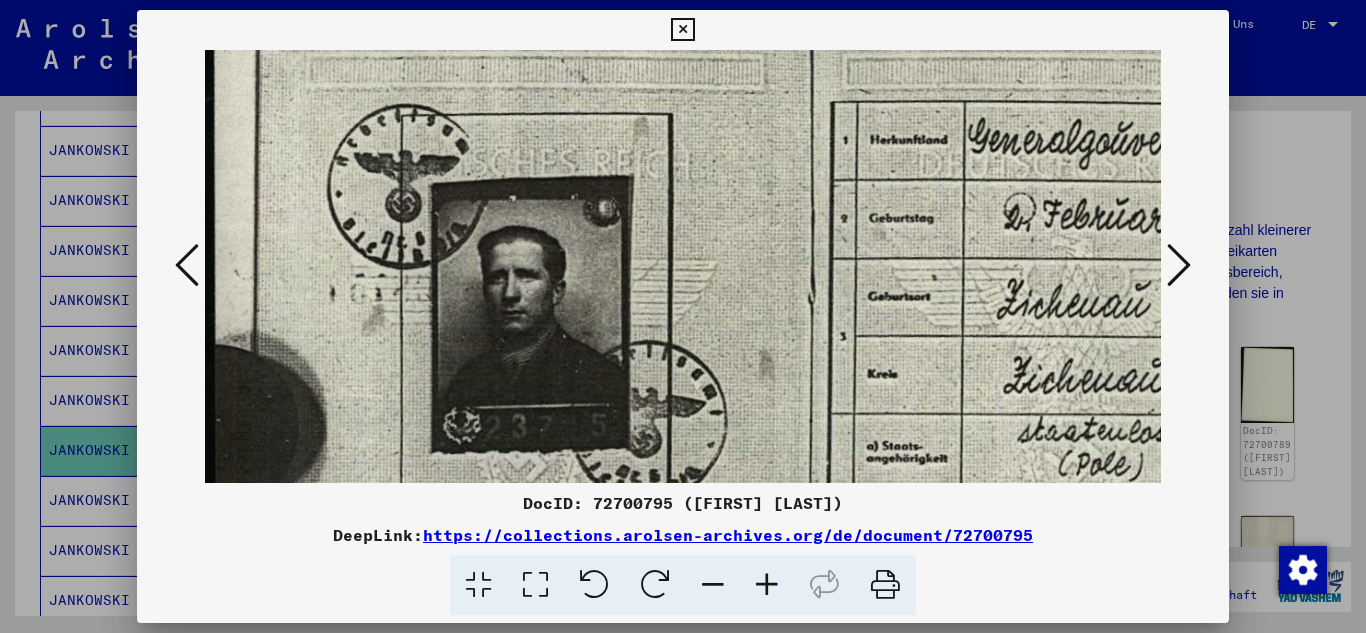 scroll, scrollTop: 50, scrollLeft: 0, axis: vertical 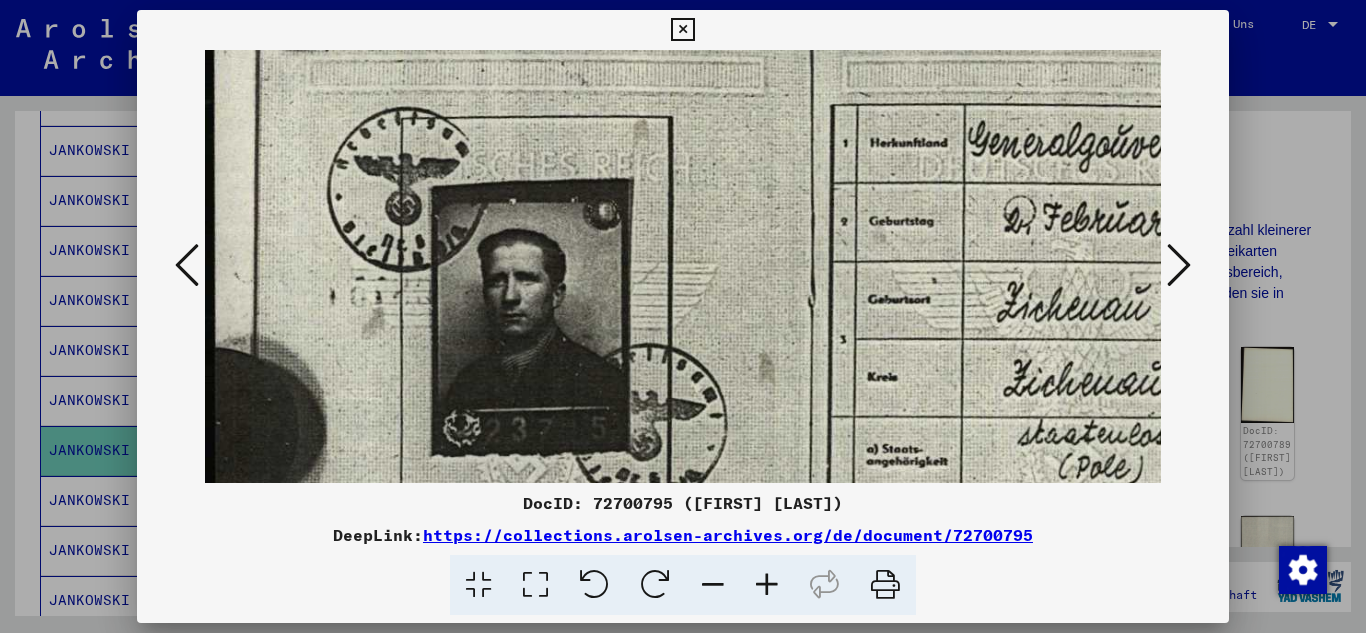 drag, startPoint x: 749, startPoint y: 280, endPoint x: 809, endPoint y: 394, distance: 128.82547 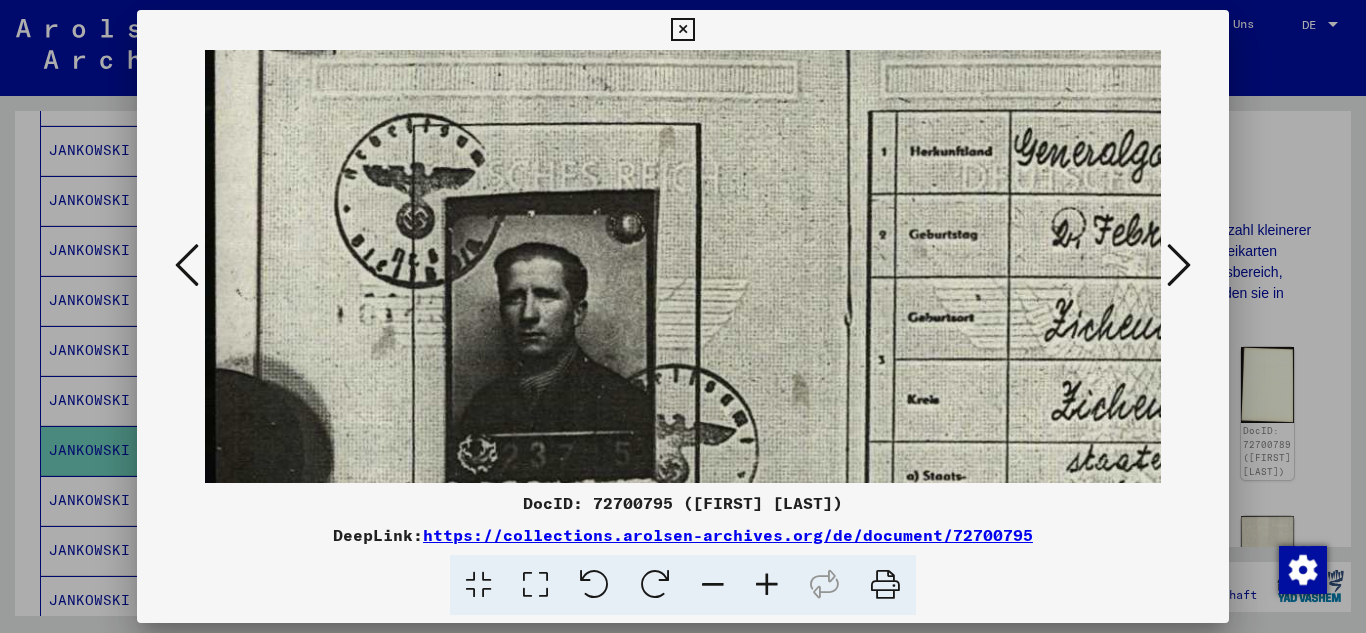 click at bounding box center (767, 585) 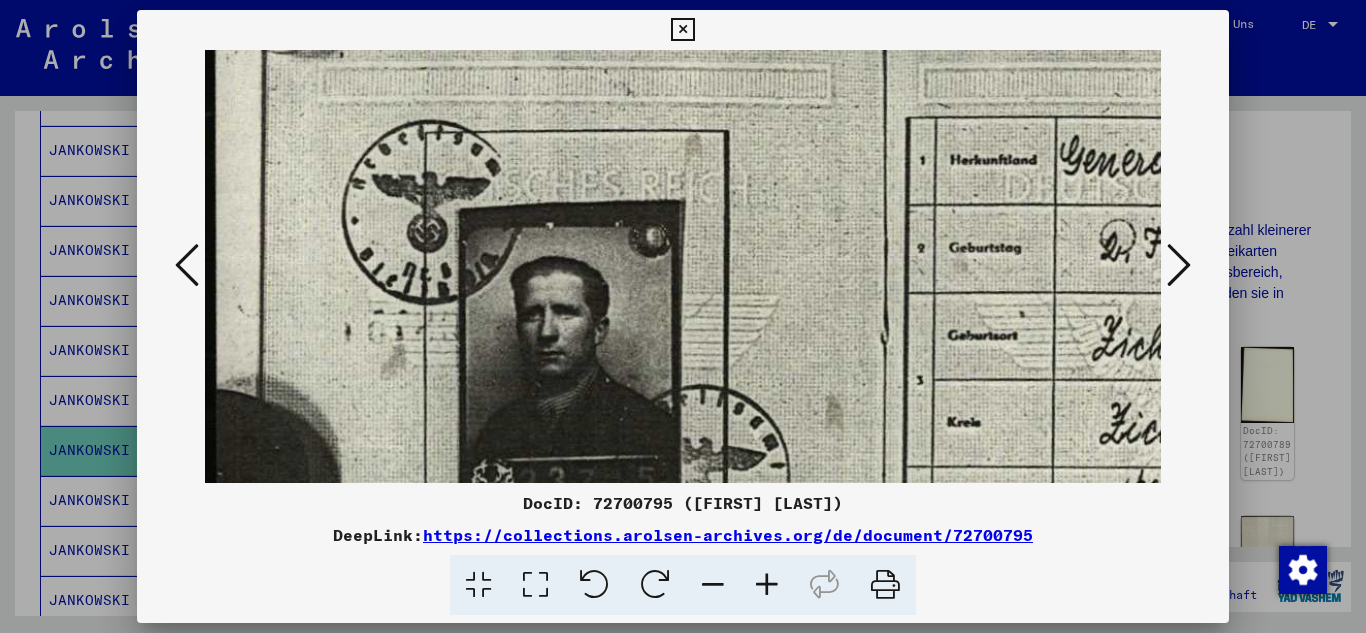click at bounding box center (767, 585) 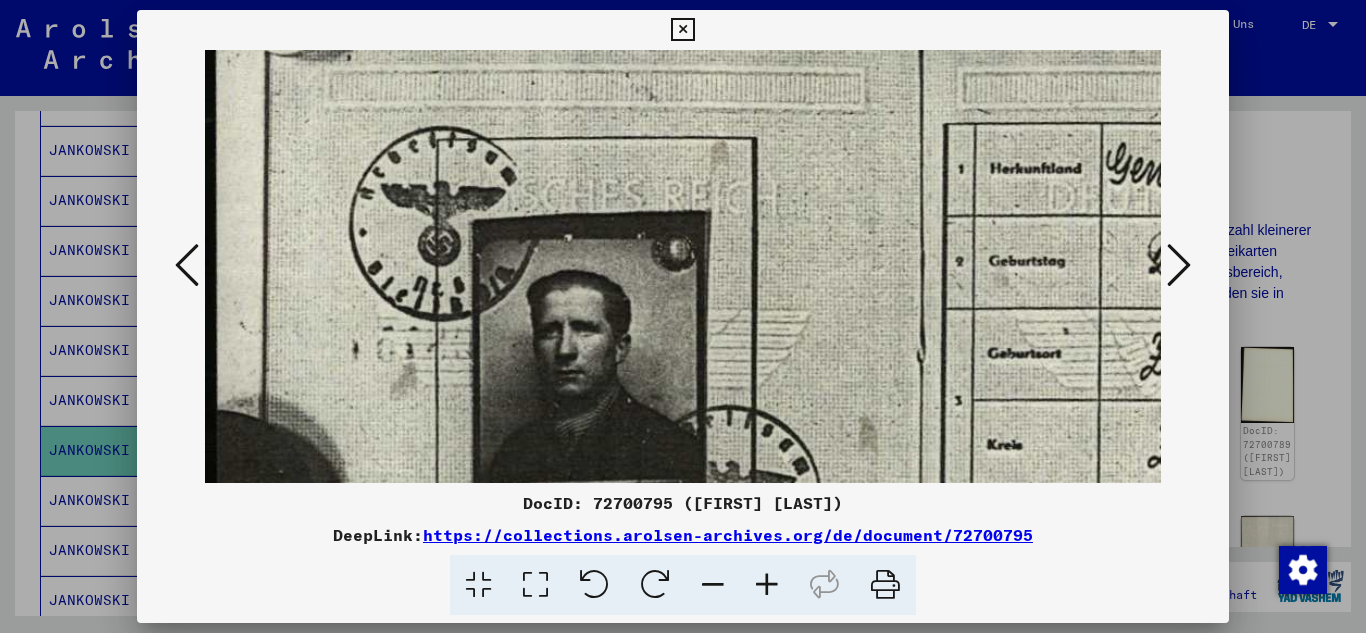 click at bounding box center (767, 585) 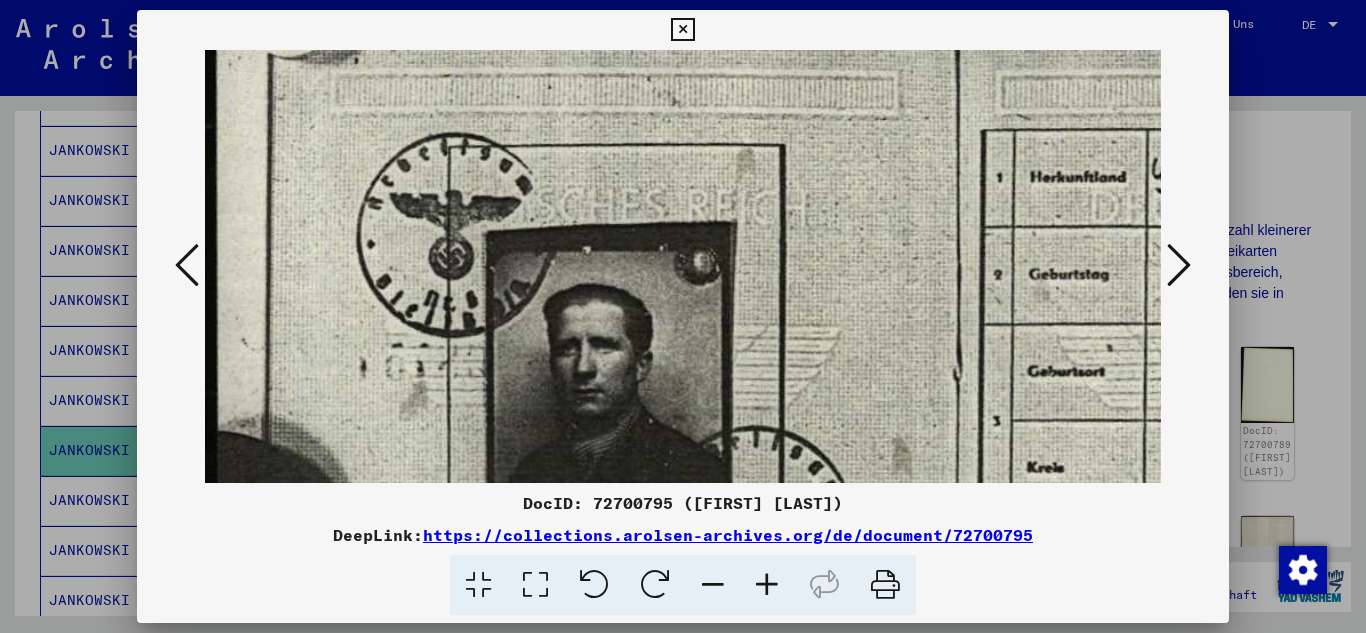 click at bounding box center [767, 585] 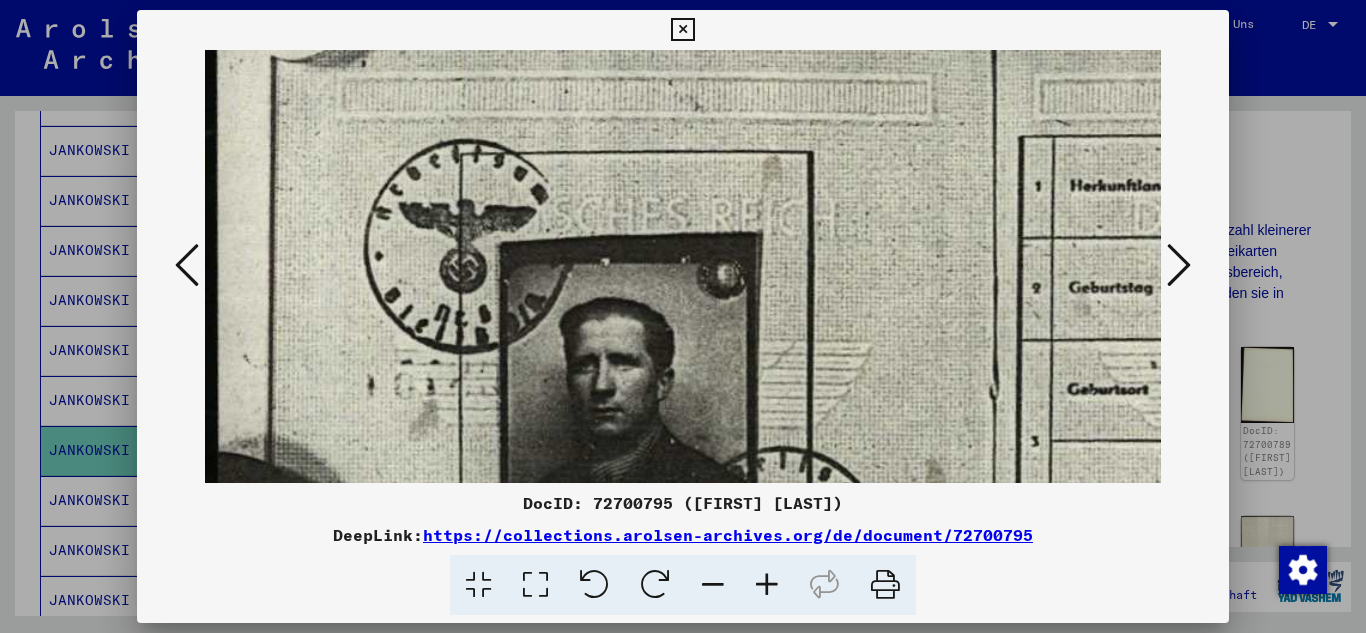 click at bounding box center (767, 585) 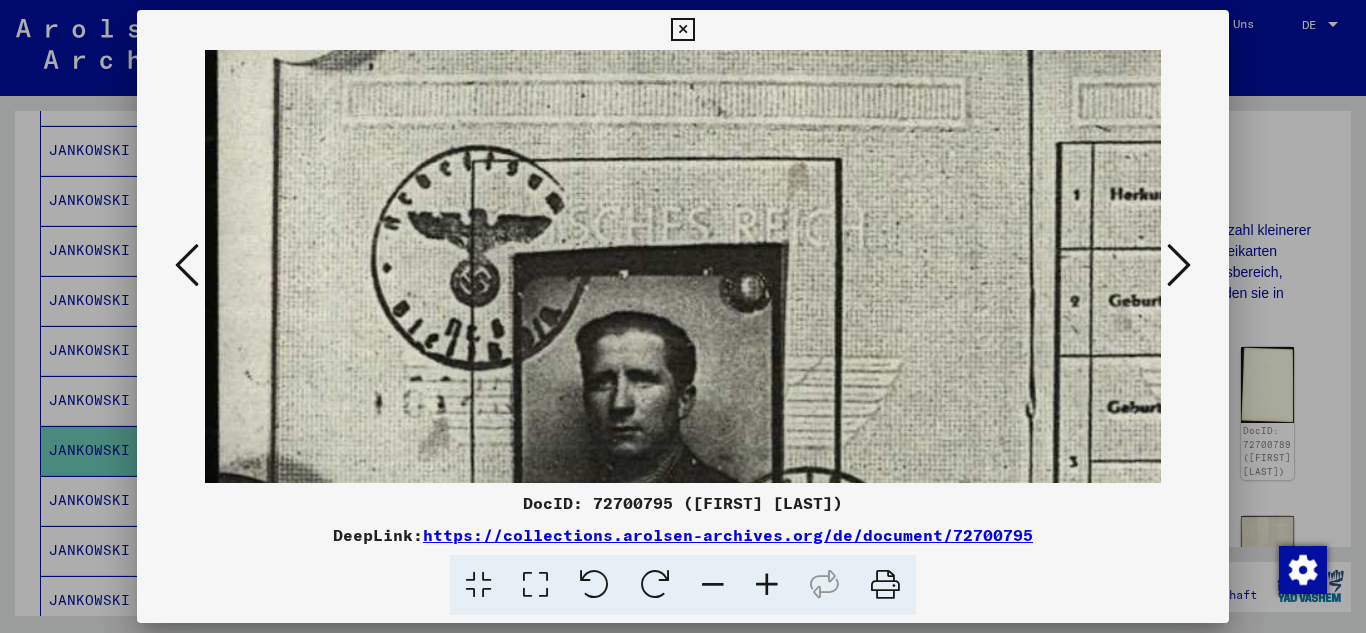 click at bounding box center [767, 585] 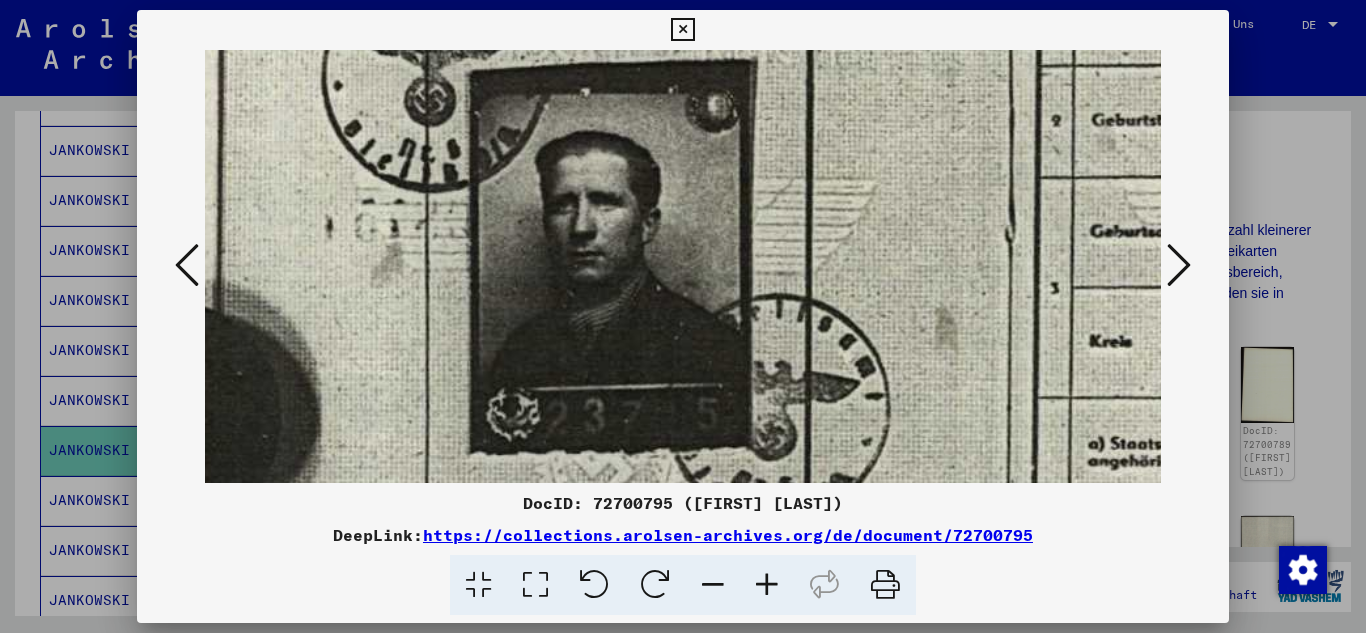 scroll, scrollTop: 211, scrollLeft: 48, axis: both 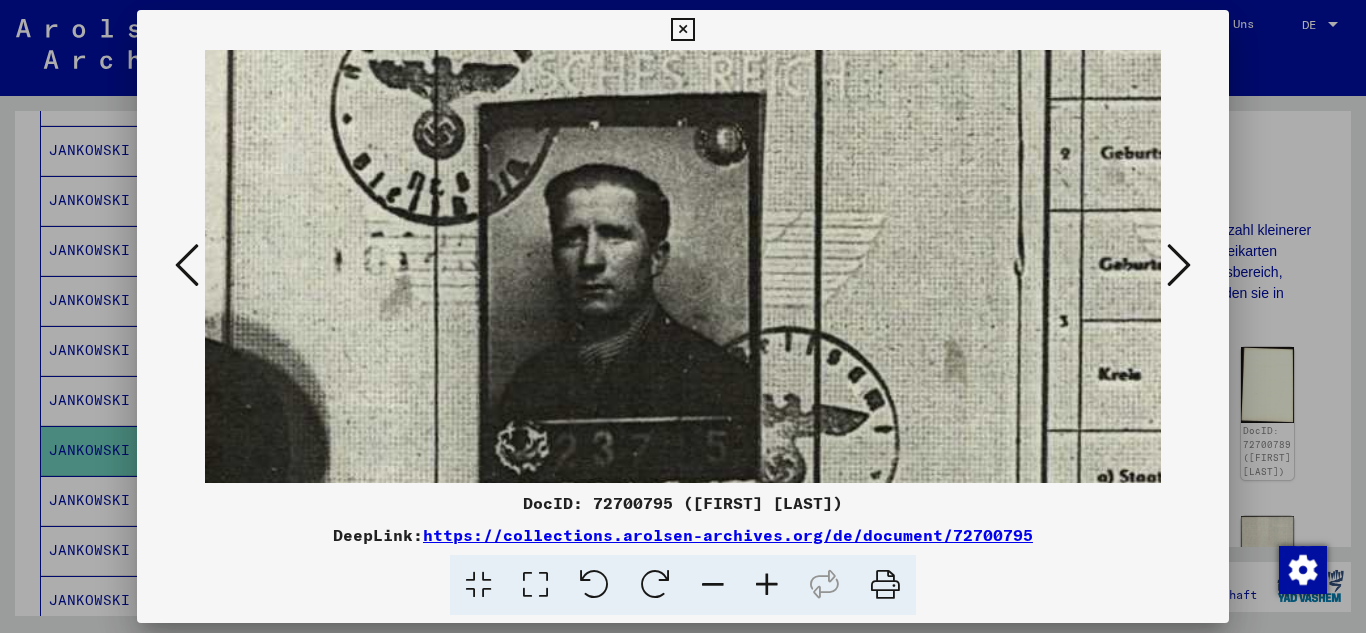 drag, startPoint x: 935, startPoint y: 387, endPoint x: 887, endPoint y: 226, distance: 168.00298 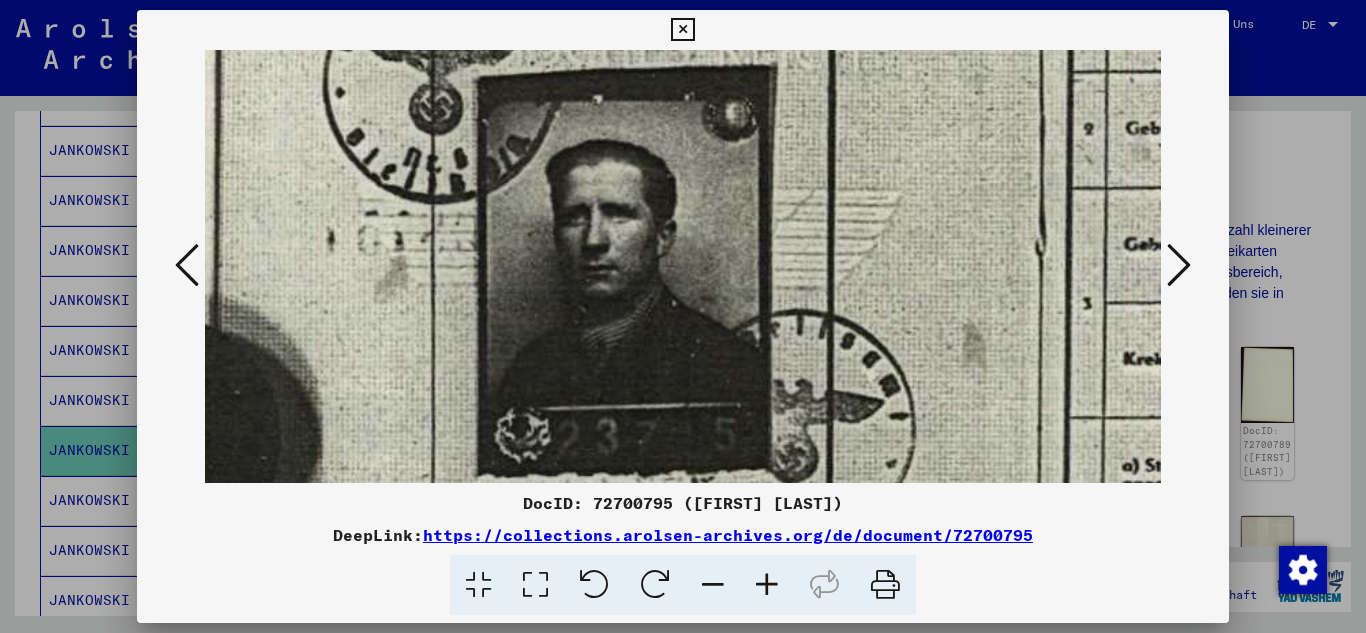 scroll, scrollTop: 223, scrollLeft: 60, axis: both 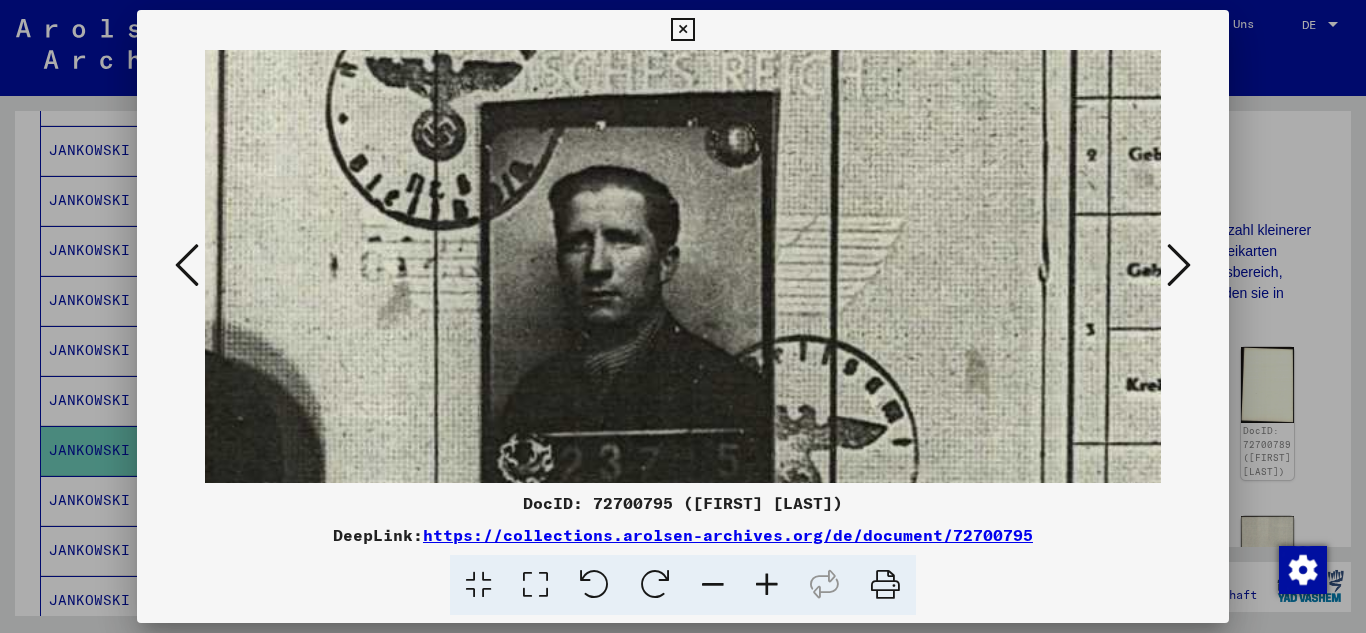 drag, startPoint x: 876, startPoint y: 326, endPoint x: 864, endPoint y: 314, distance: 16.970562 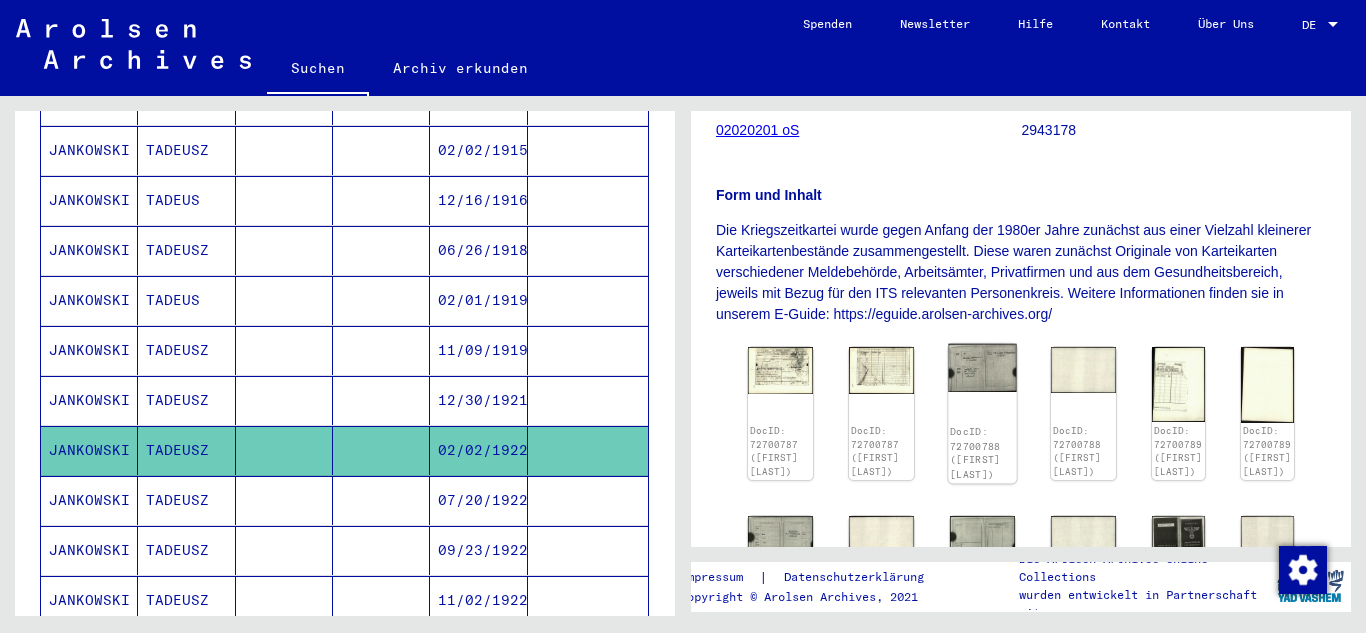 scroll, scrollTop: 600, scrollLeft: 0, axis: vertical 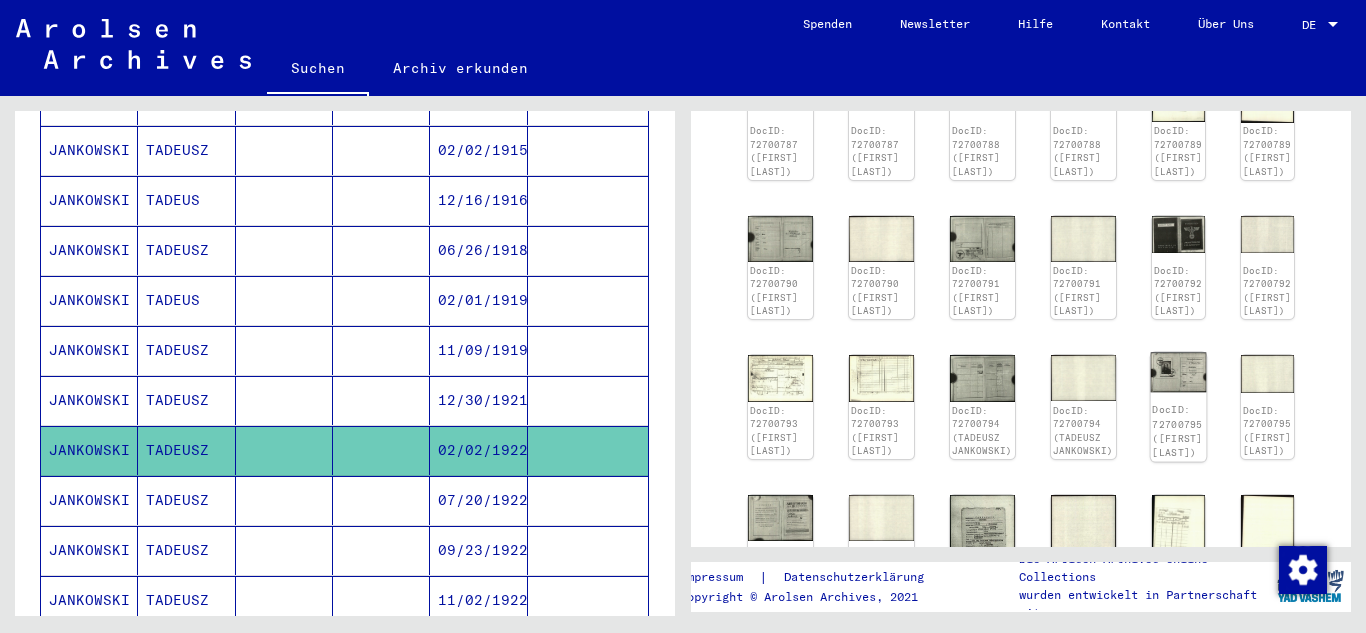 click 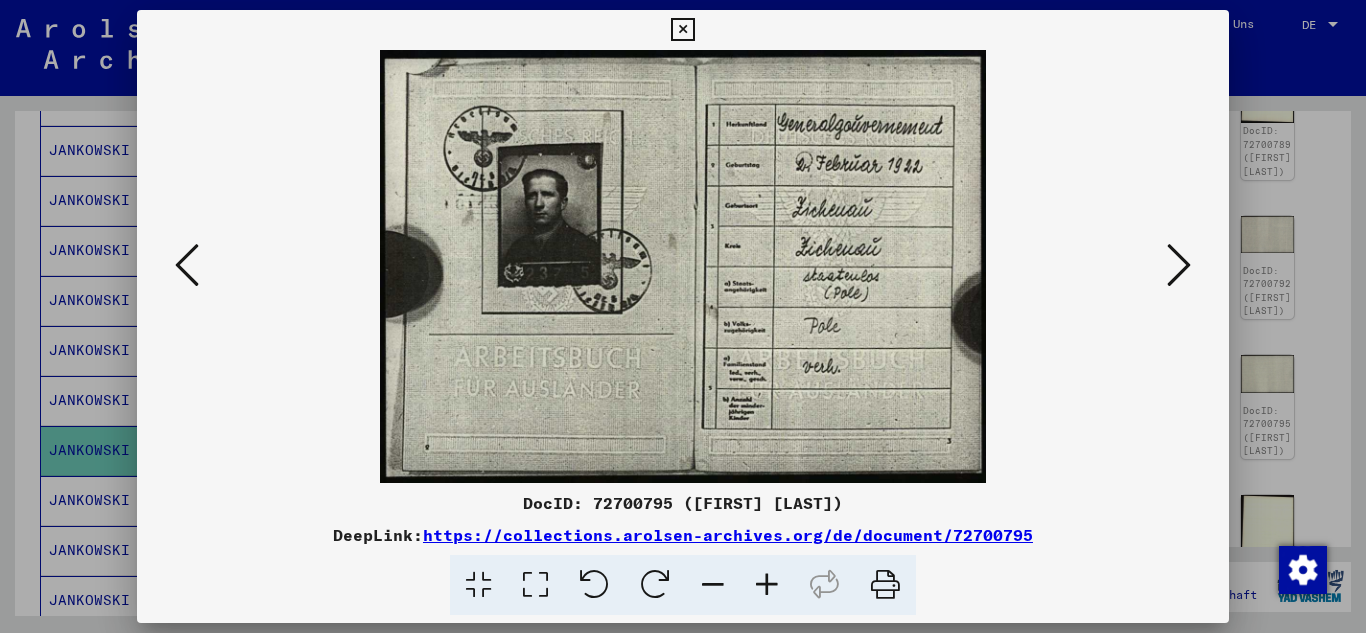 drag, startPoint x: 672, startPoint y: 318, endPoint x: 617, endPoint y: 117, distance: 208.38905 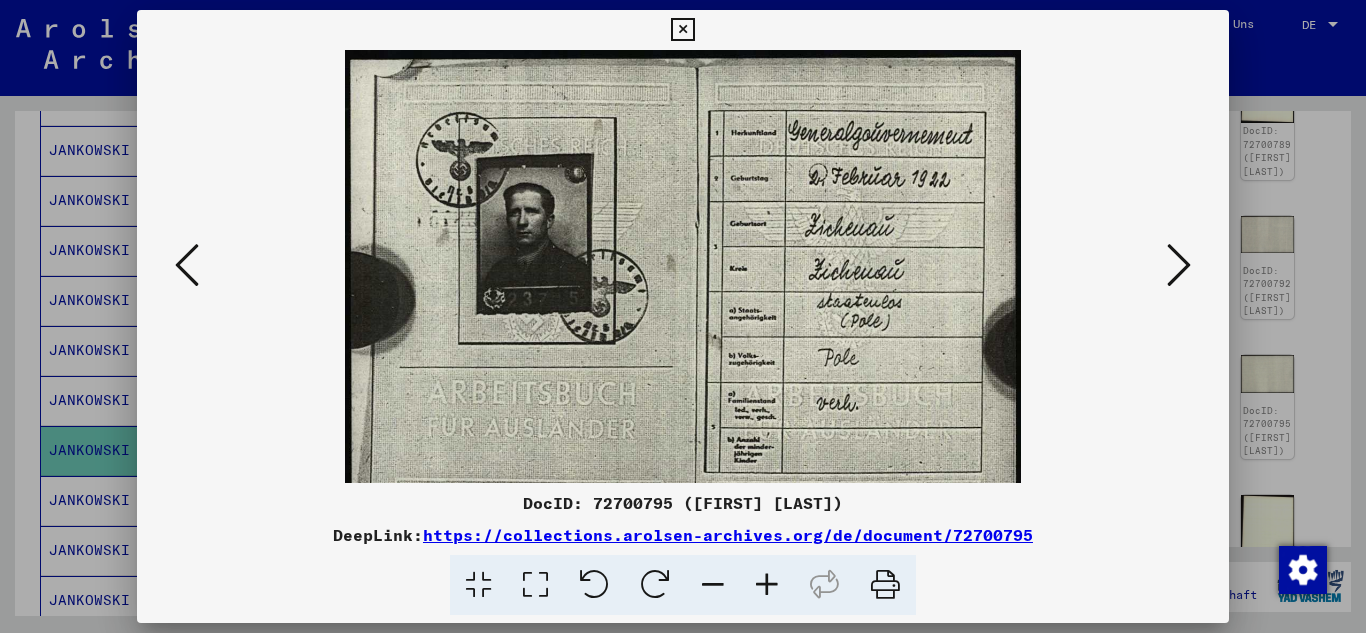 click at bounding box center [767, 585] 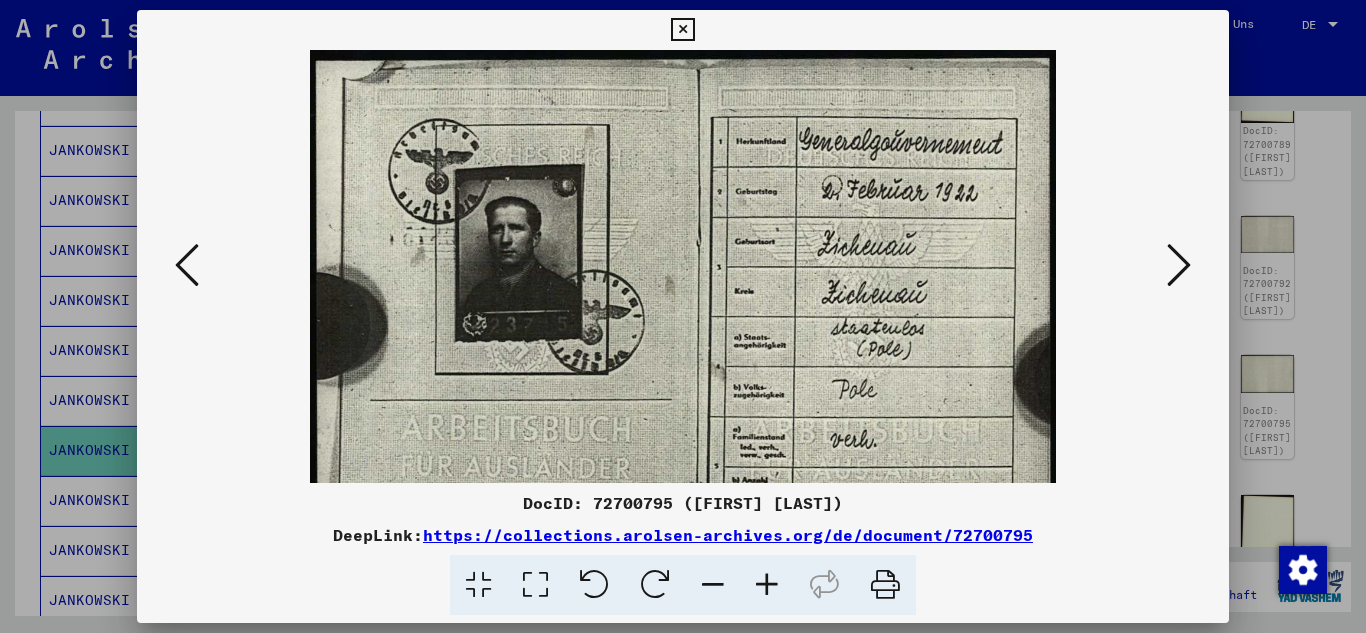 click at bounding box center [767, 585] 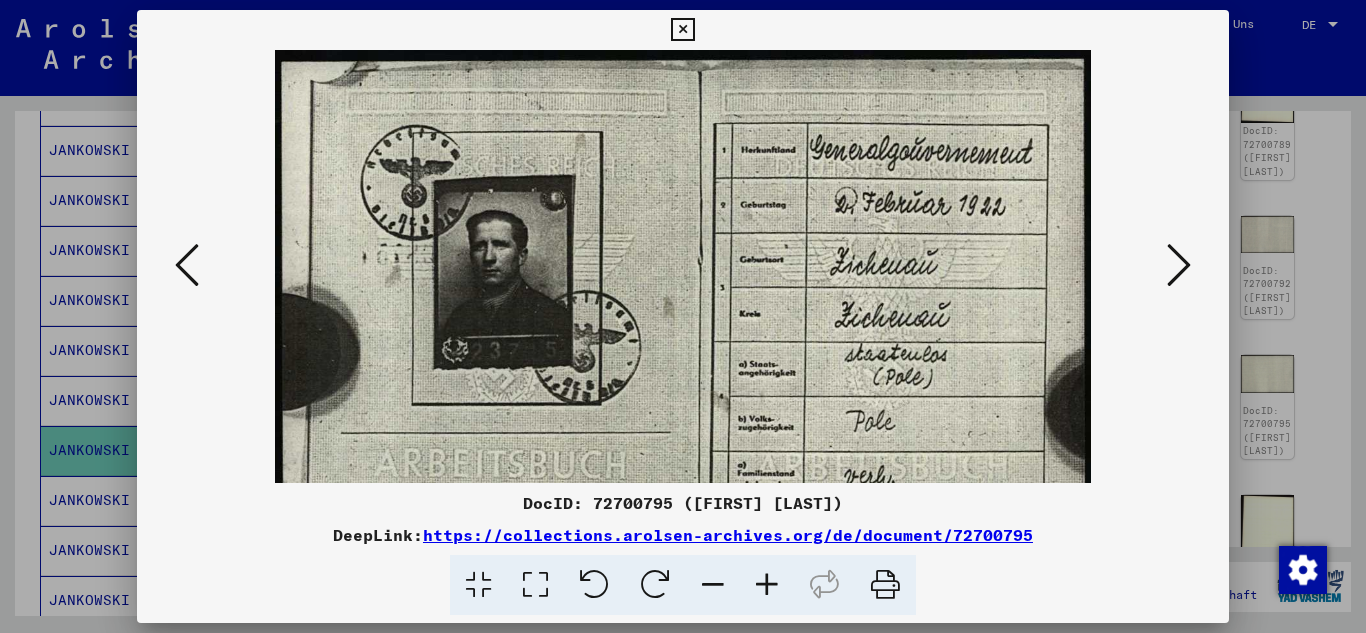 click at bounding box center [767, 585] 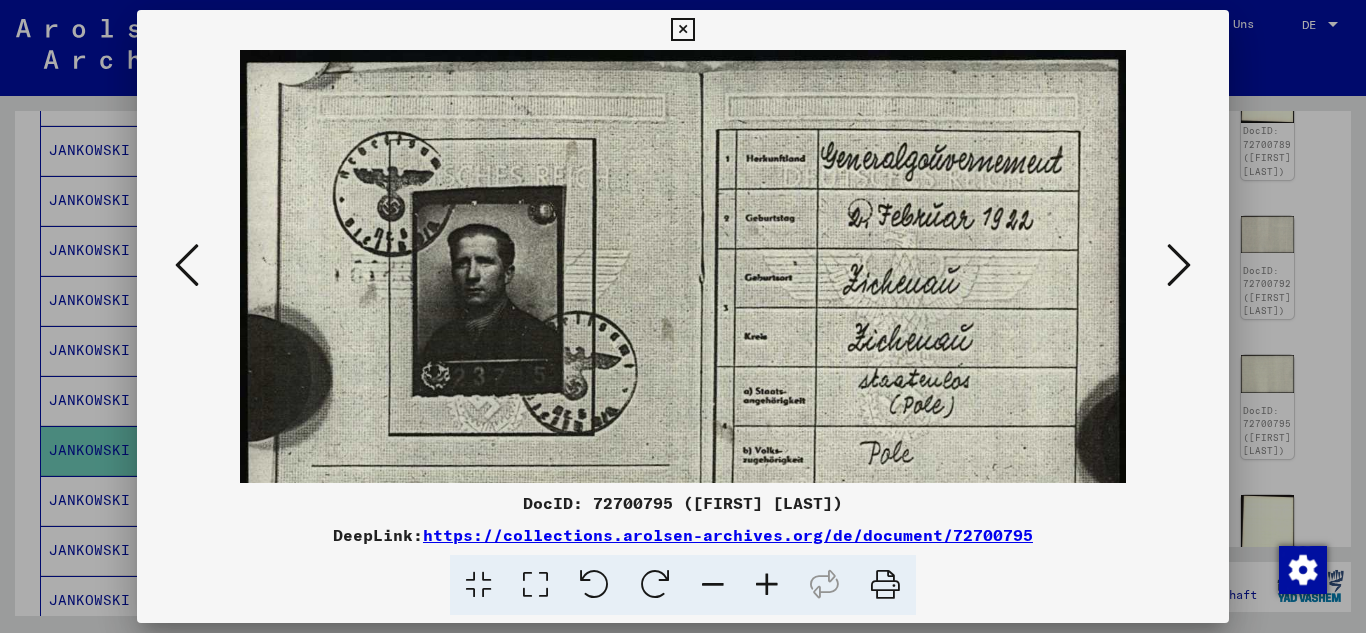 click at bounding box center (1179, 265) 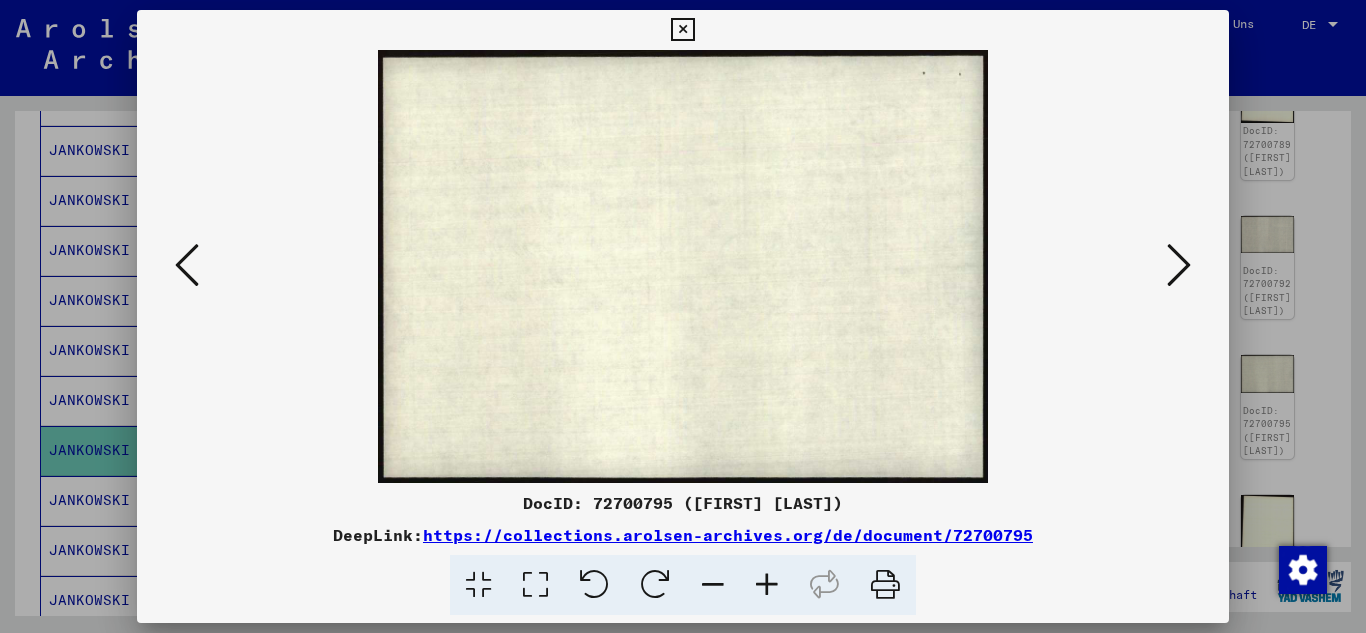 click at bounding box center (1179, 265) 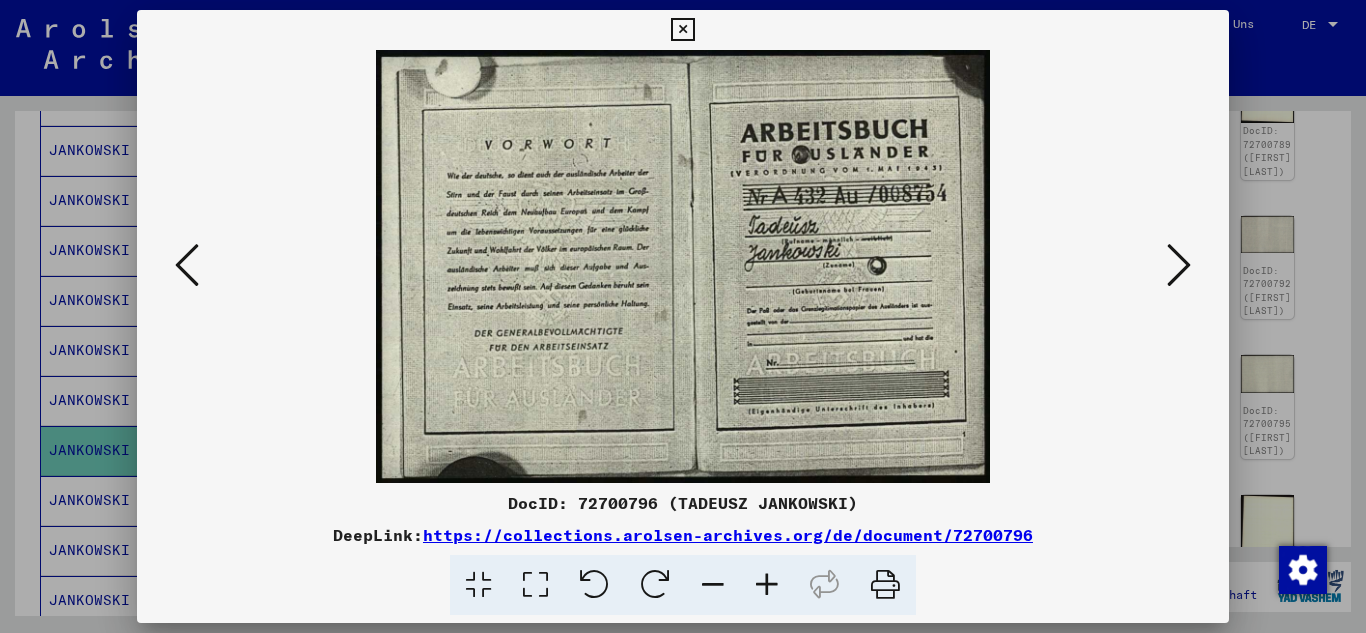 click at bounding box center [1179, 265] 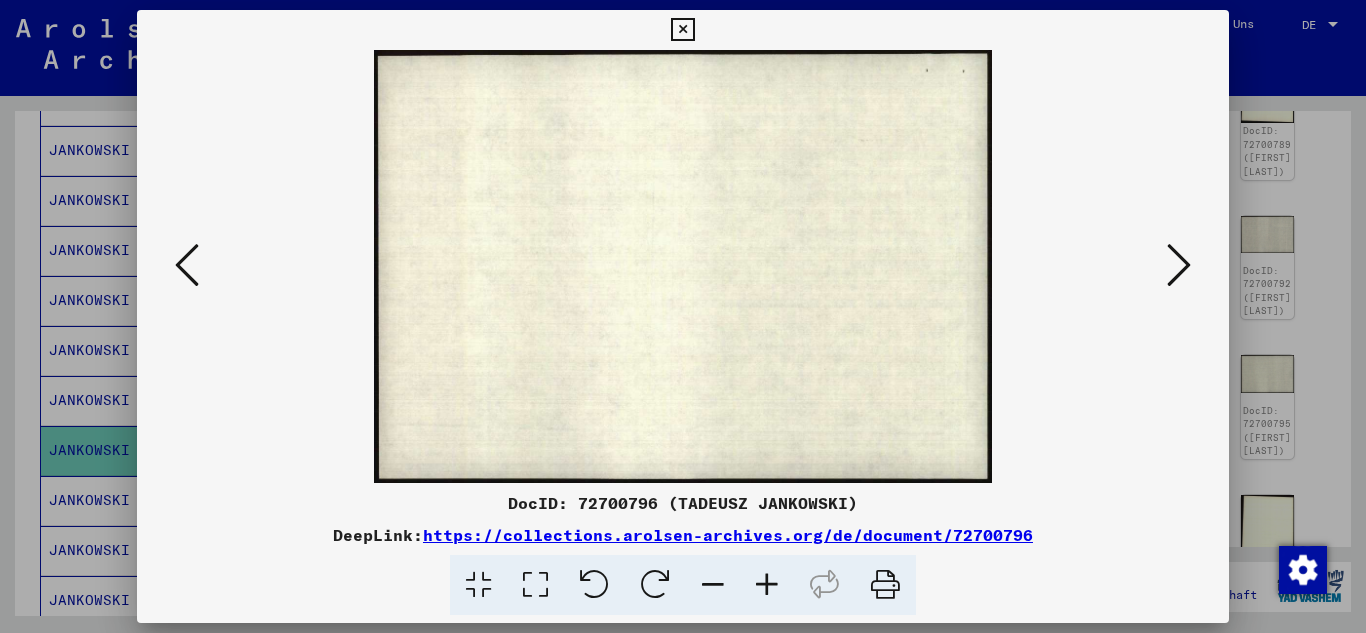 click at bounding box center [1179, 265] 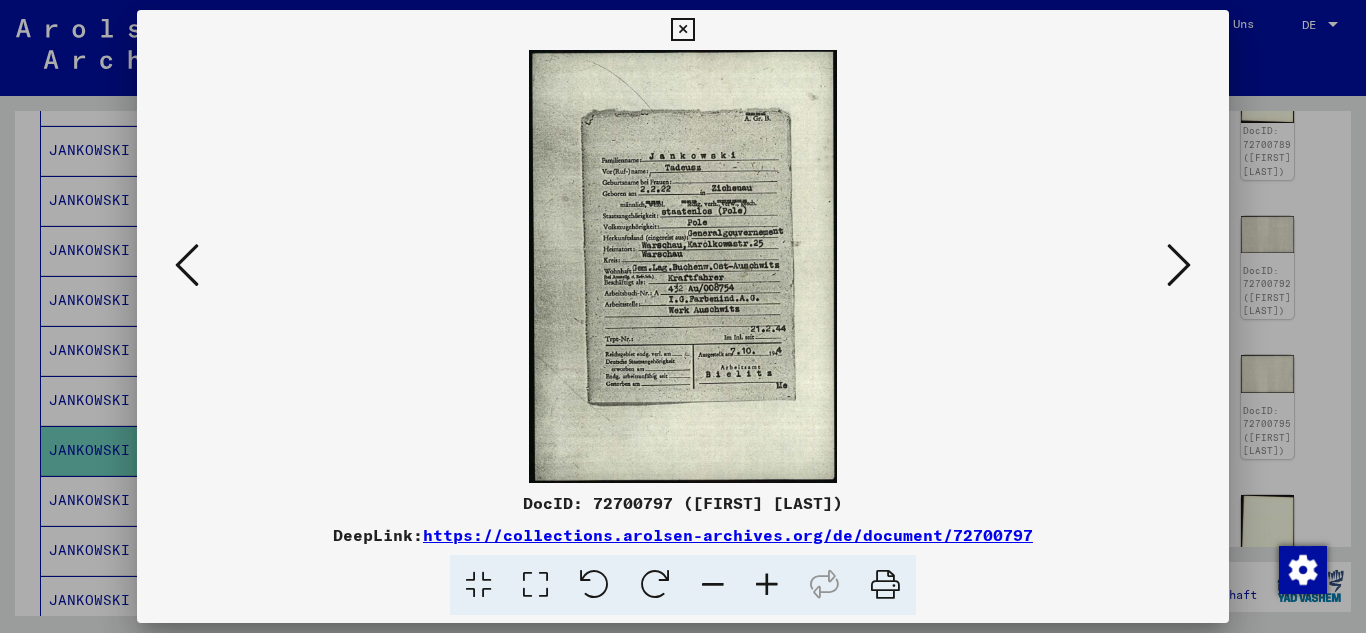 click at bounding box center (767, 585) 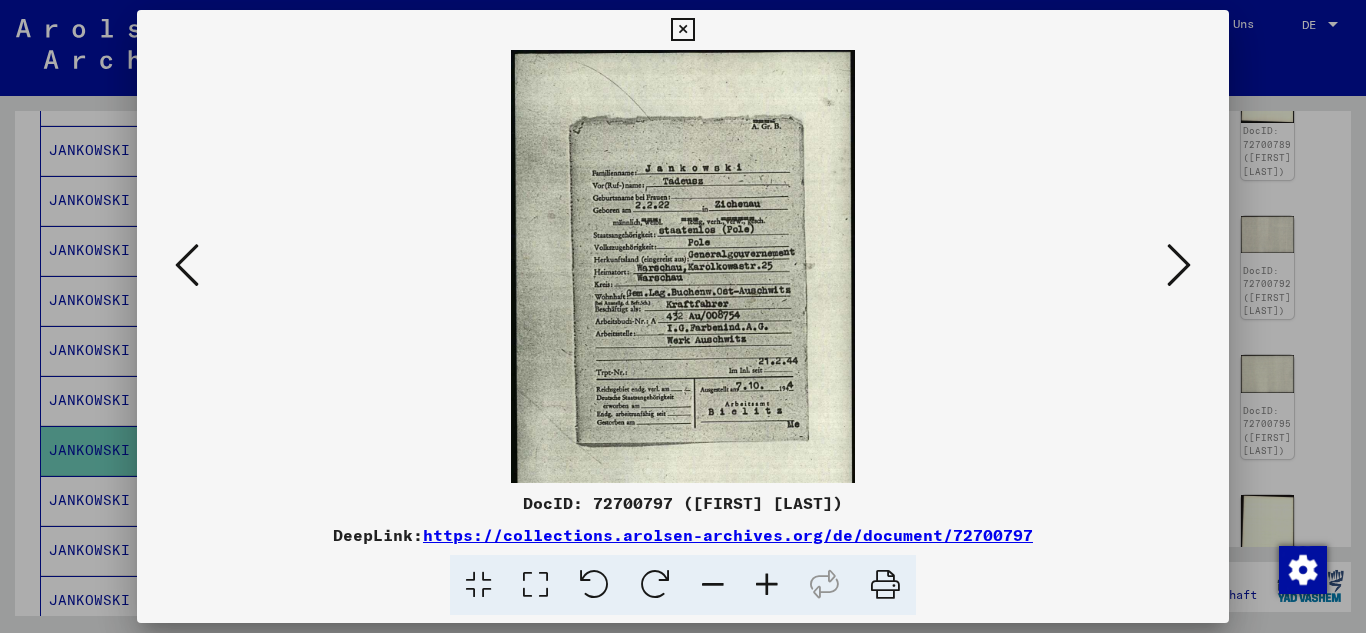 click at bounding box center [767, 585] 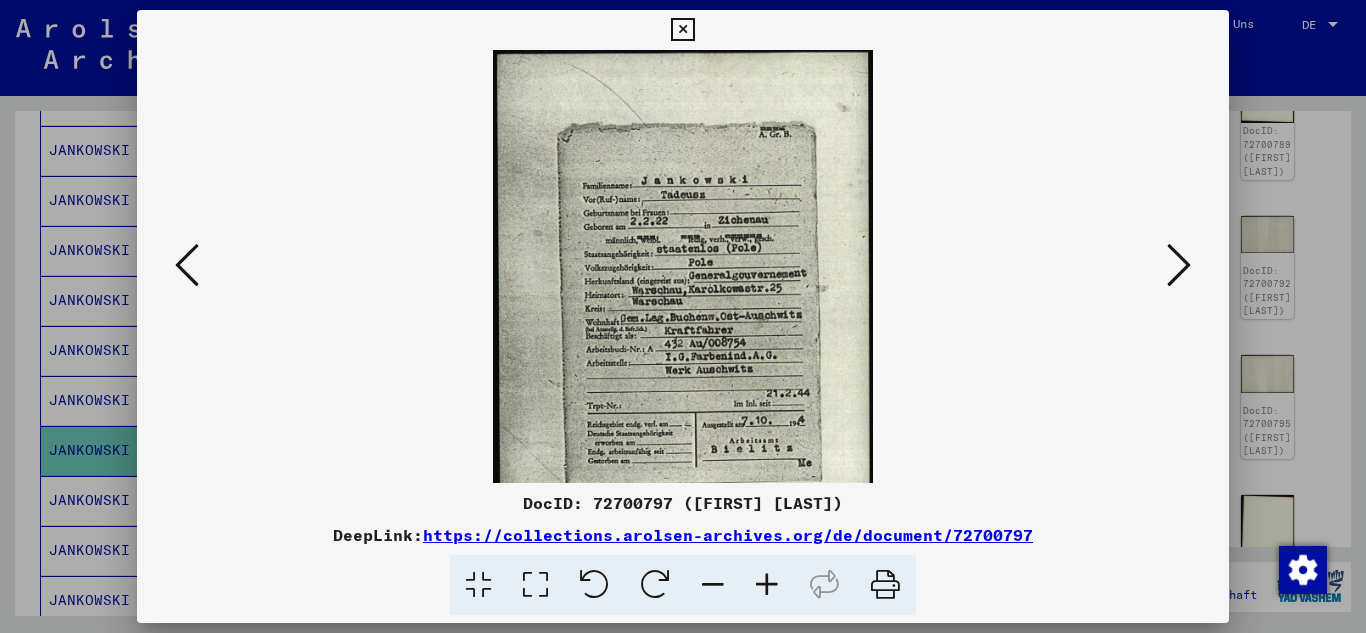 click at bounding box center [767, 585] 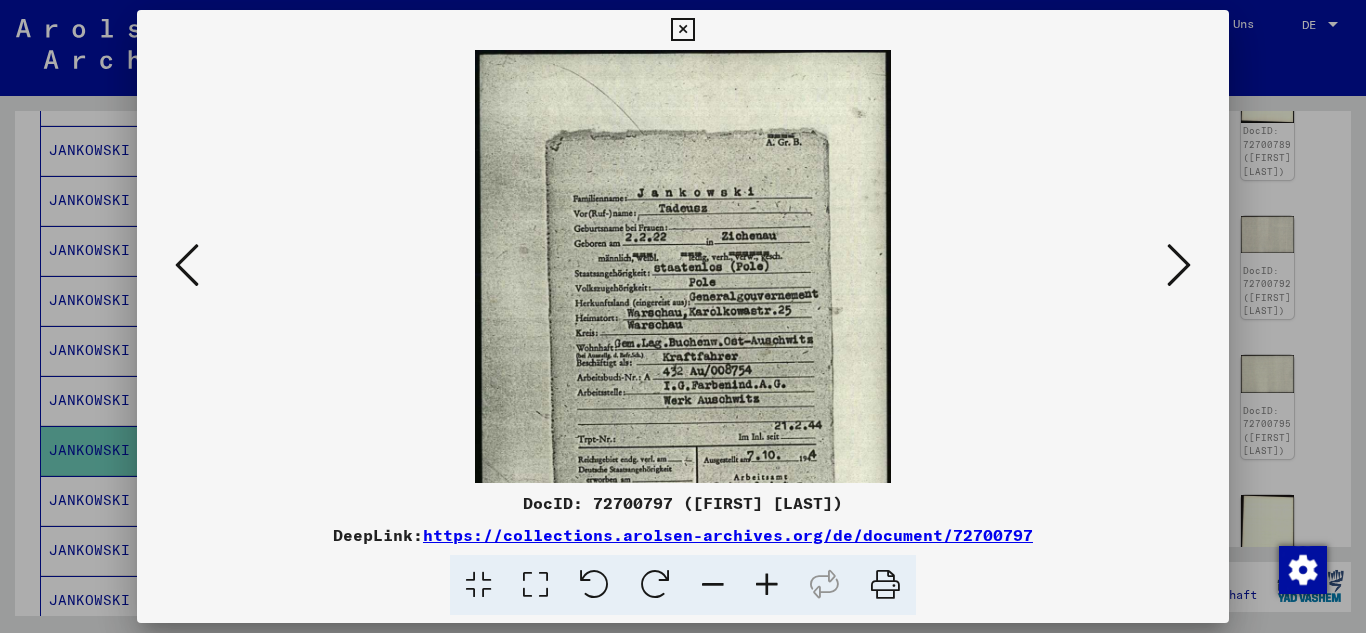 click at bounding box center (767, 585) 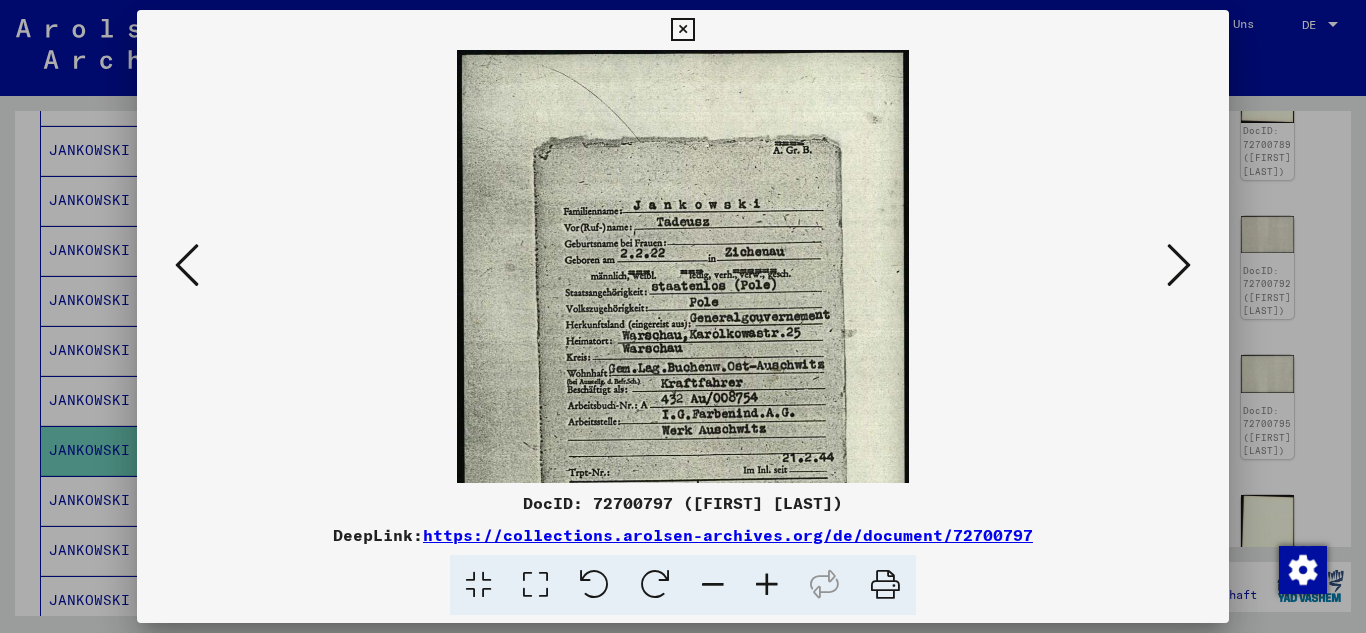 click at bounding box center (767, 585) 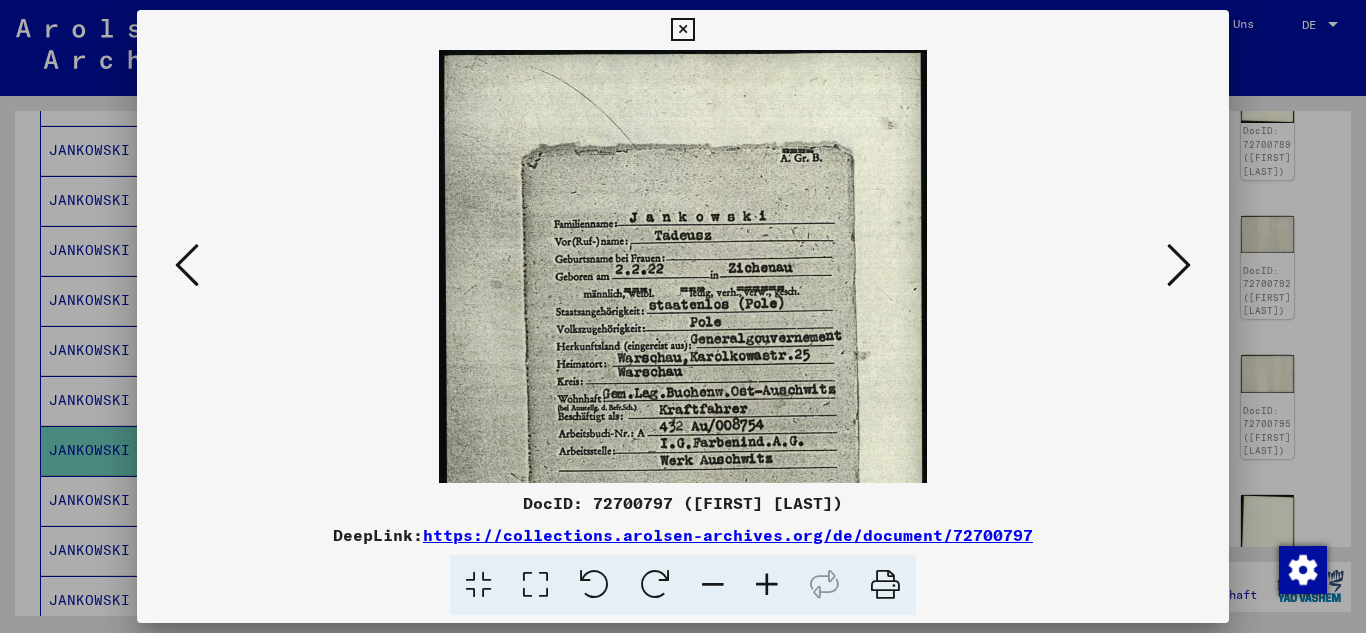 click at bounding box center (767, 585) 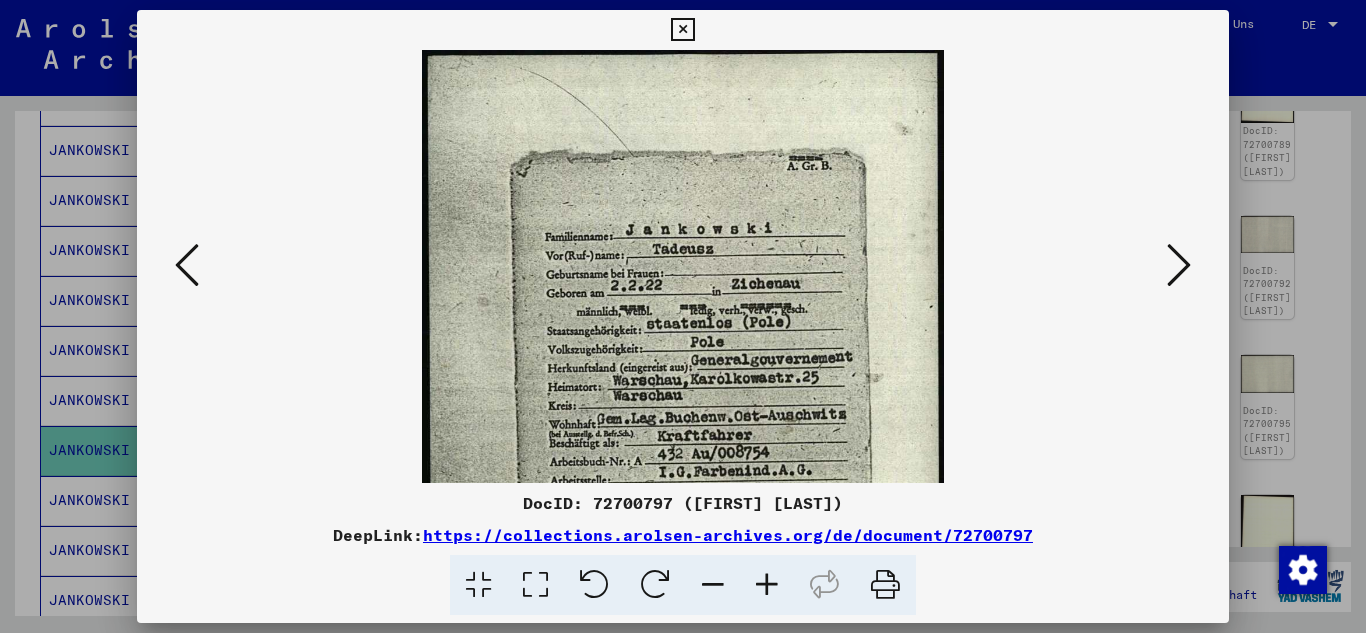 click at bounding box center [767, 585] 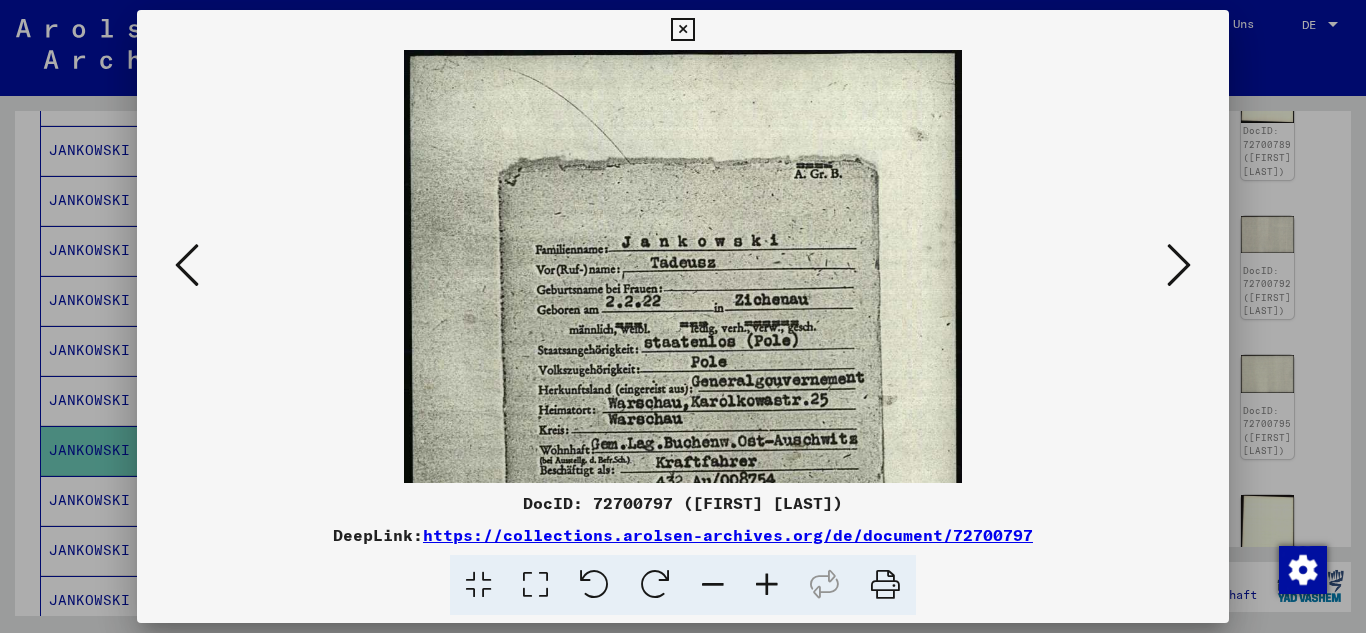 click at bounding box center [767, 585] 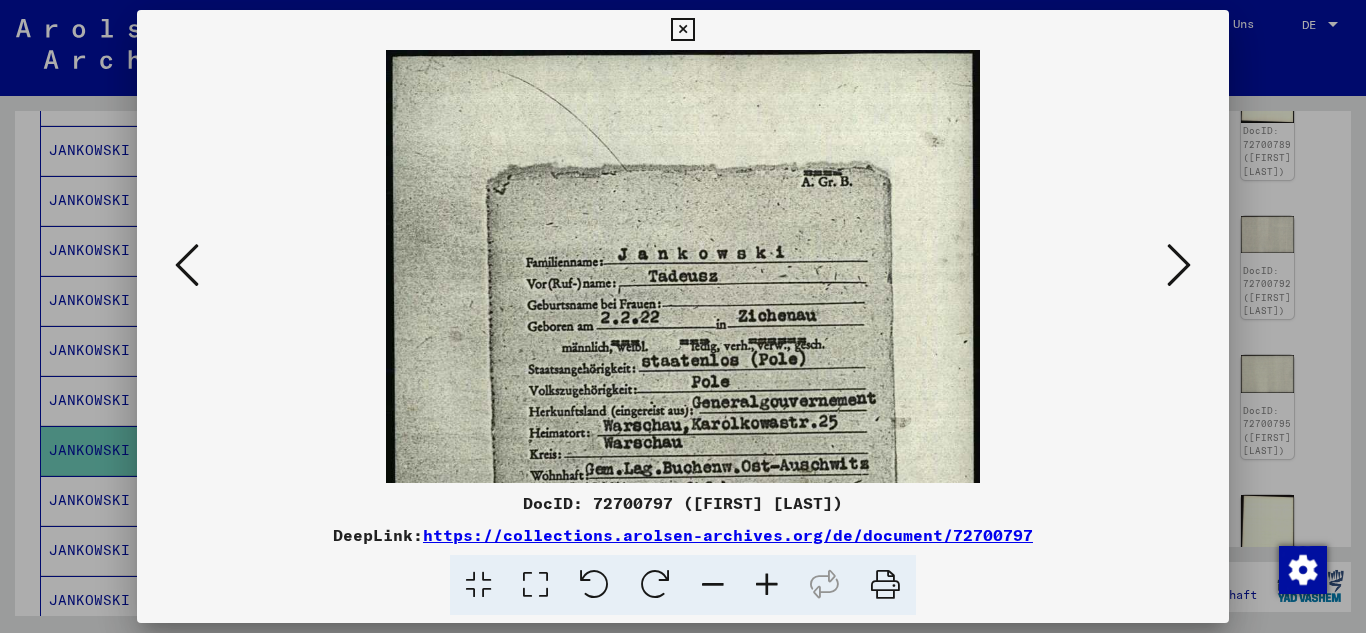 click at bounding box center (767, 585) 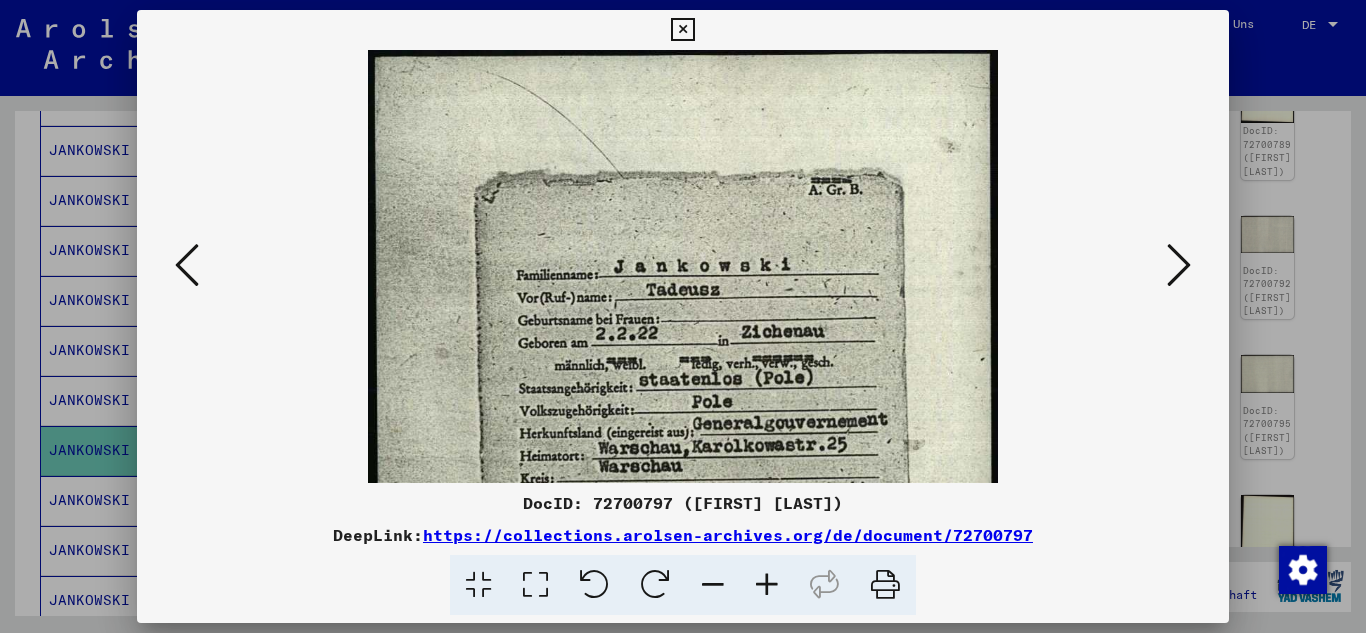 click at bounding box center [767, 585] 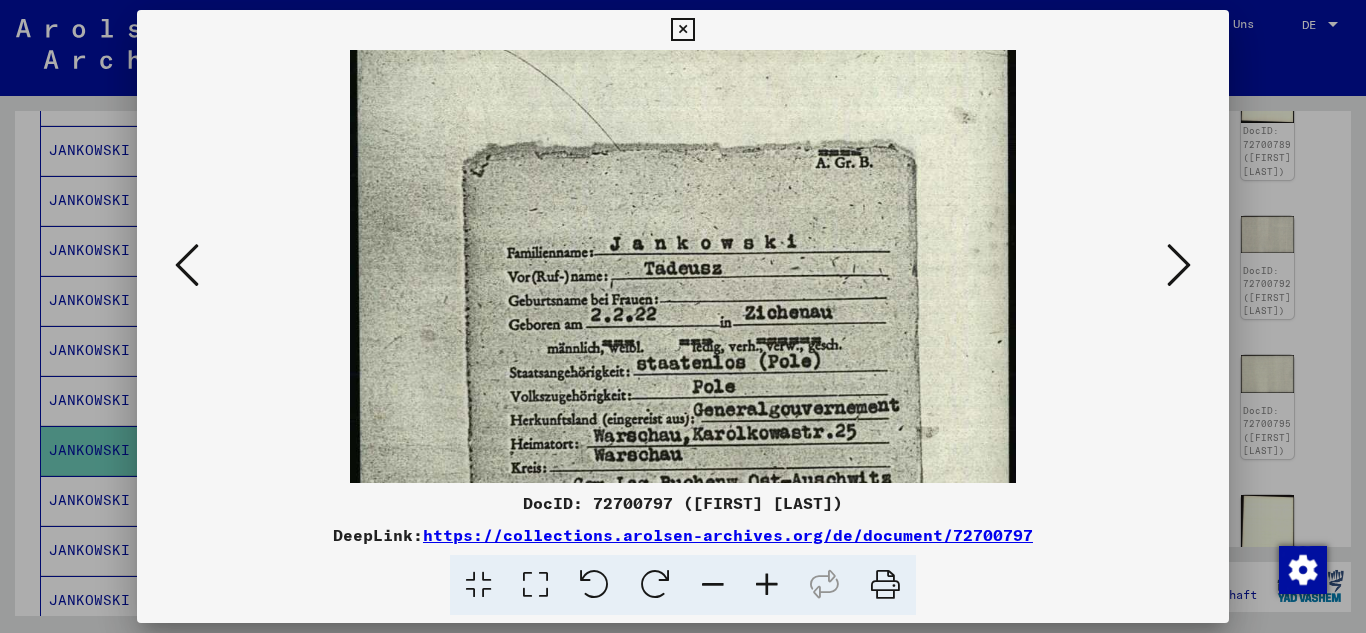 scroll, scrollTop: 47, scrollLeft: 0, axis: vertical 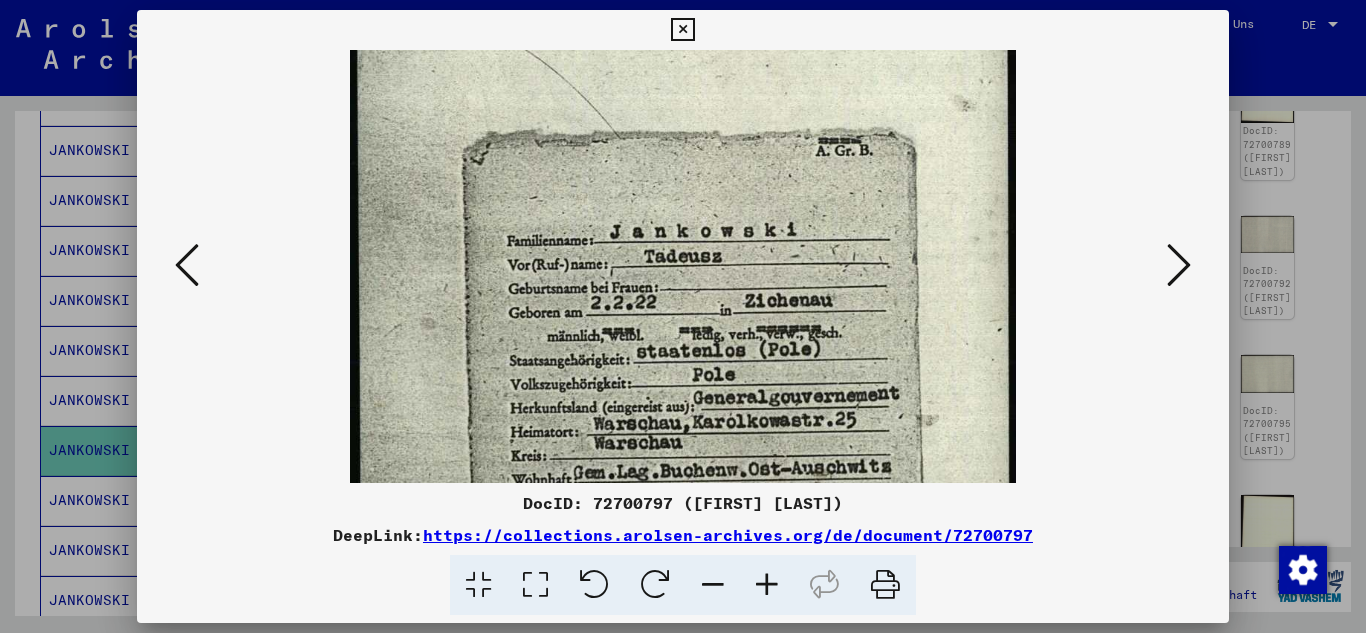 drag, startPoint x: 943, startPoint y: 355, endPoint x: 943, endPoint y: 308, distance: 47 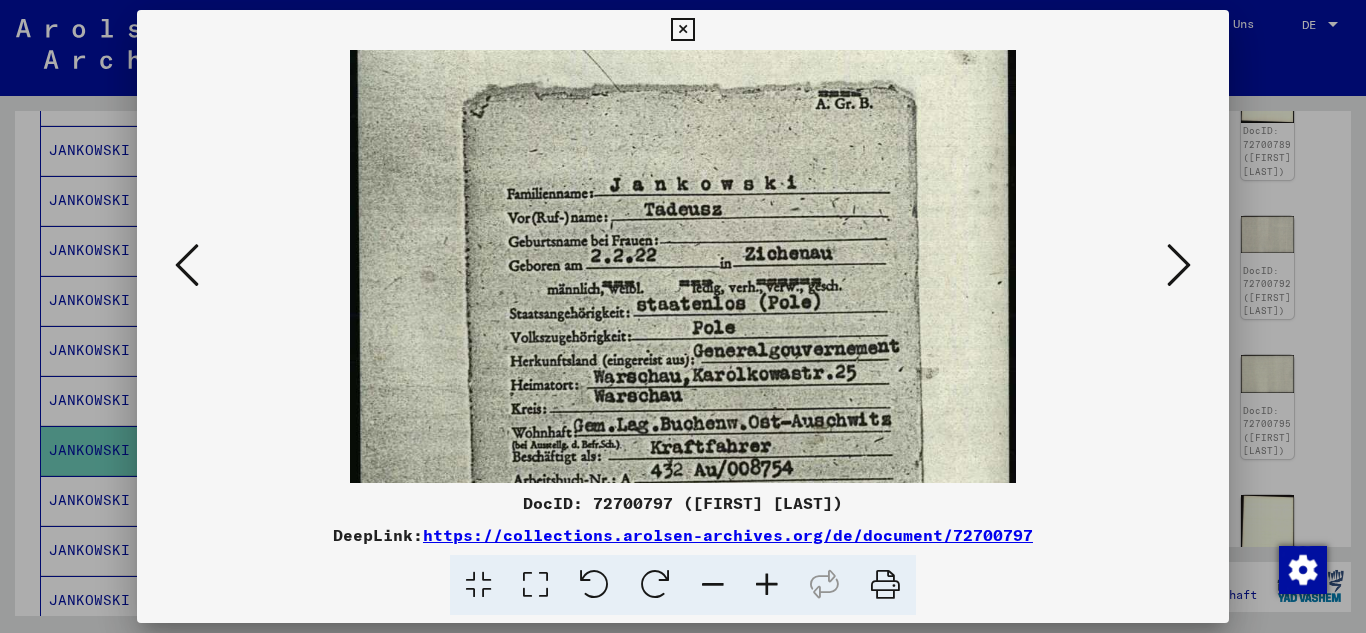 scroll, scrollTop: 114, scrollLeft: 0, axis: vertical 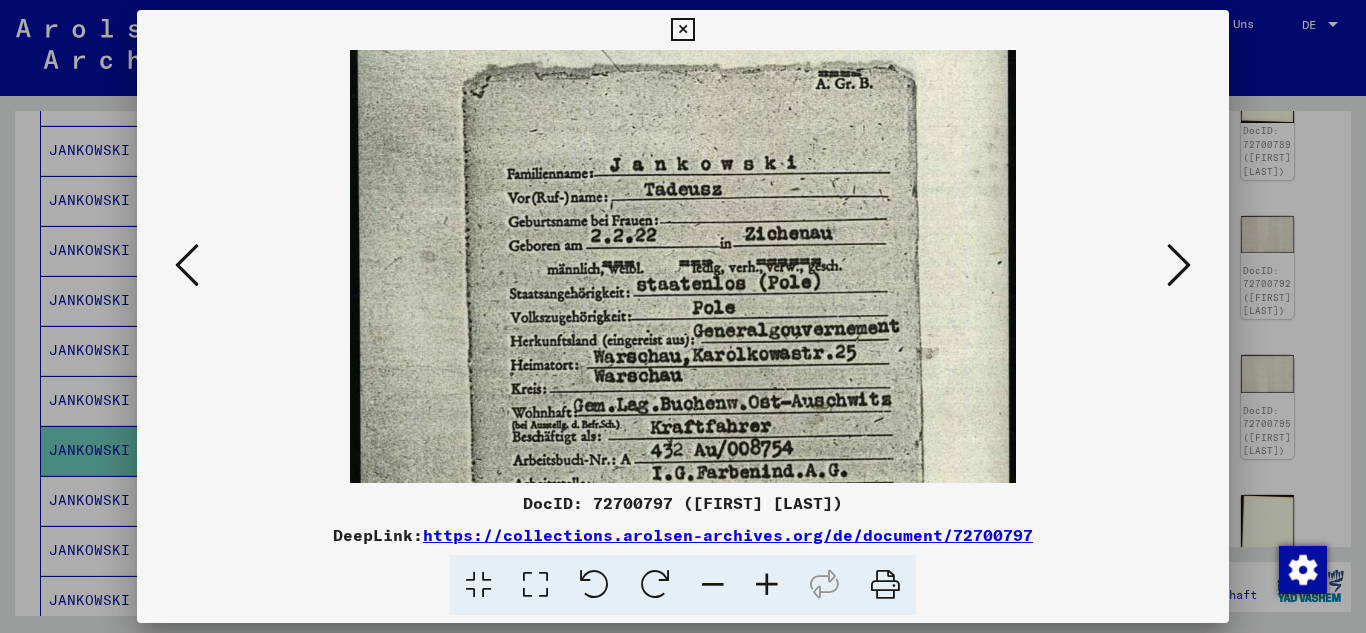 drag, startPoint x: 941, startPoint y: 332, endPoint x: 941, endPoint y: 265, distance: 67 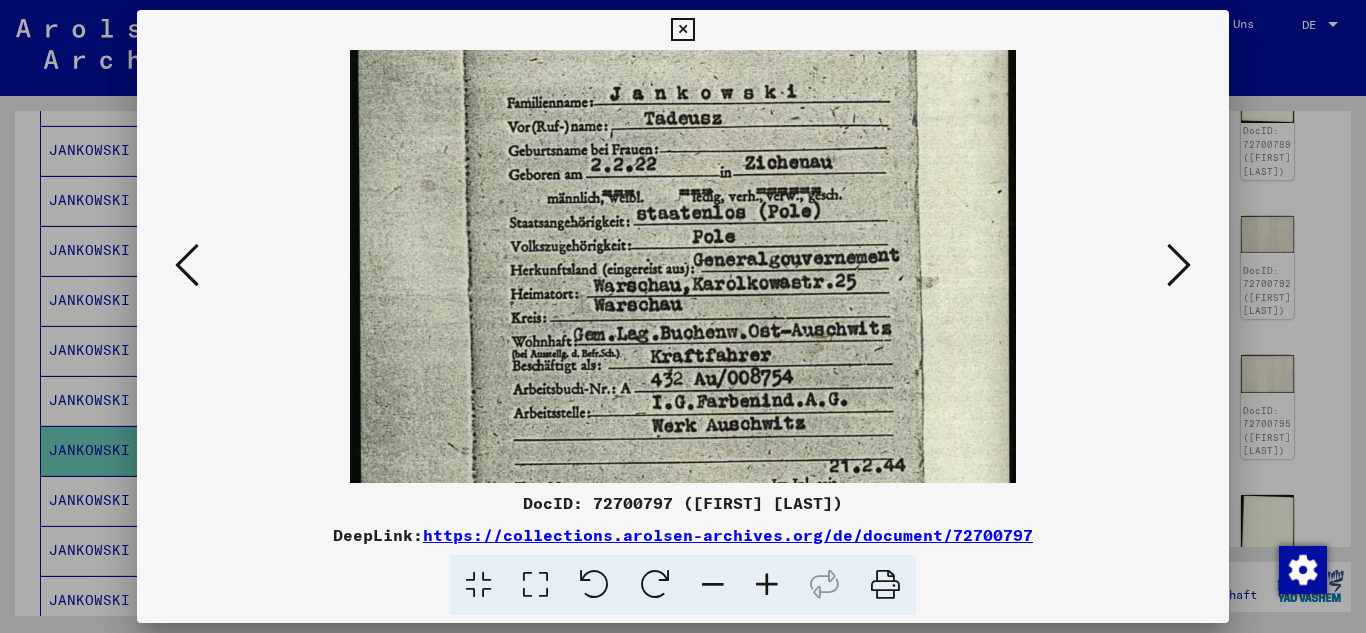 scroll, scrollTop: 186, scrollLeft: 0, axis: vertical 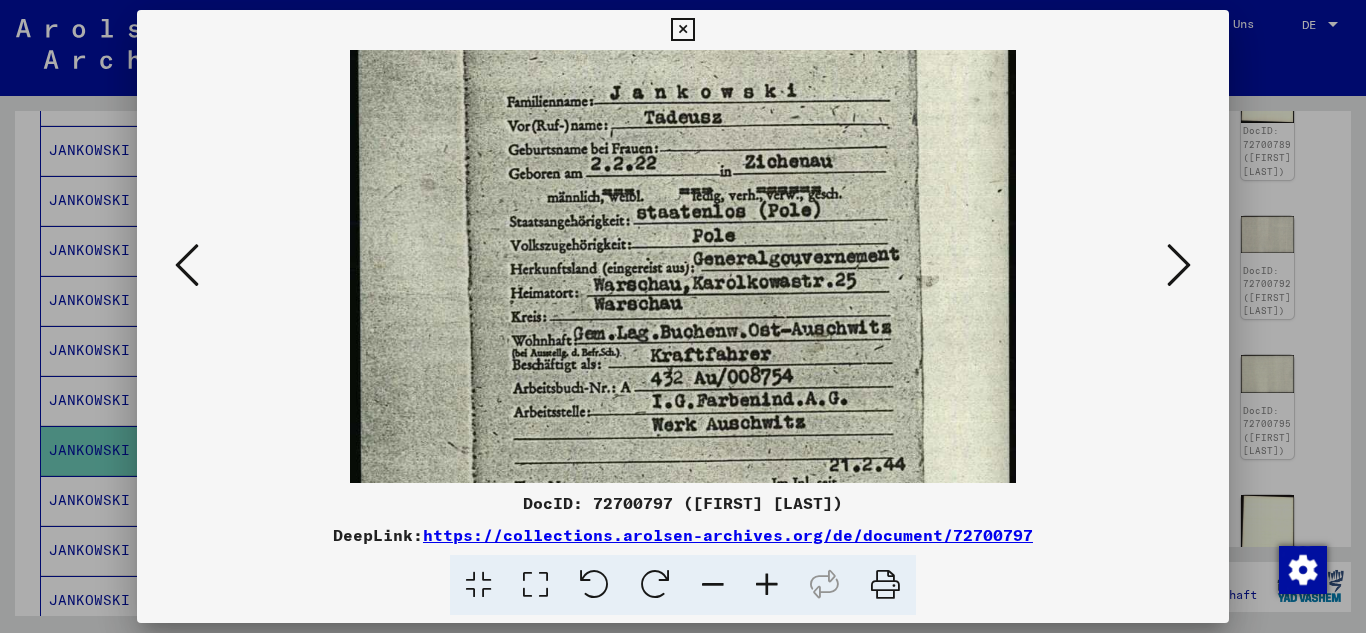drag, startPoint x: 920, startPoint y: 342, endPoint x: 948, endPoint y: 270, distance: 77.25283 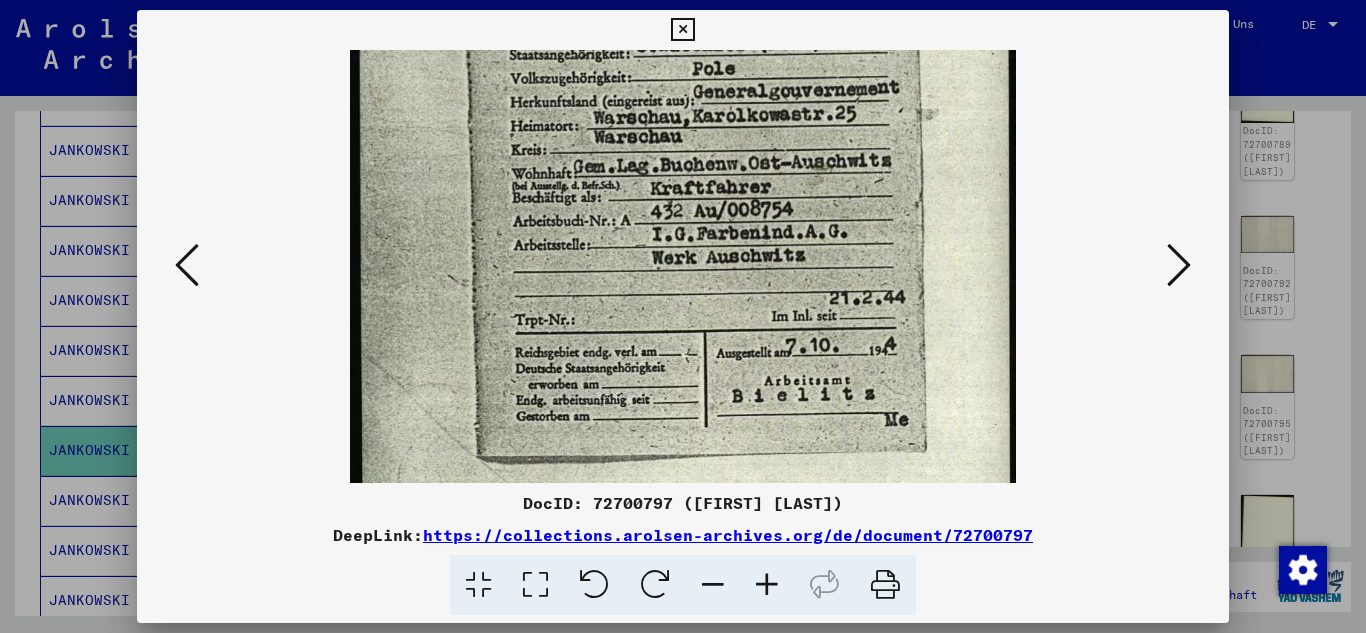 scroll, scrollTop: 225, scrollLeft: 0, axis: vertical 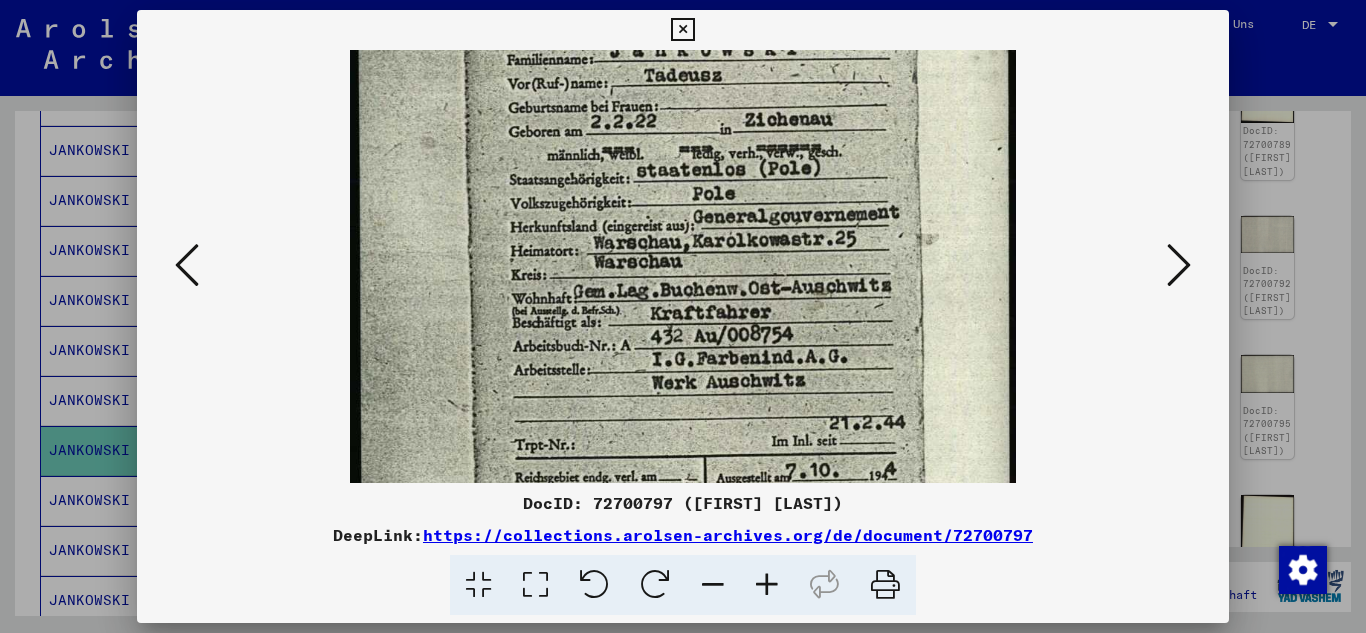 drag, startPoint x: 917, startPoint y: 322, endPoint x: 899, endPoint y: 283, distance: 42.953465 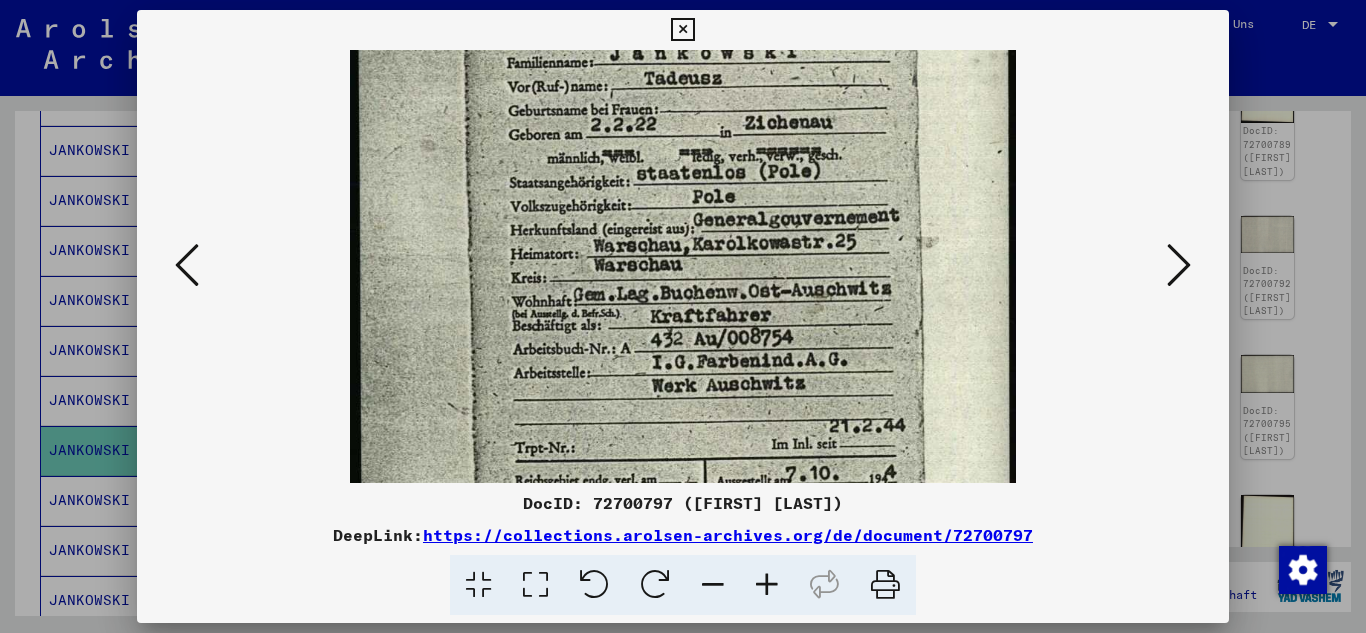 click at bounding box center [1179, 265] 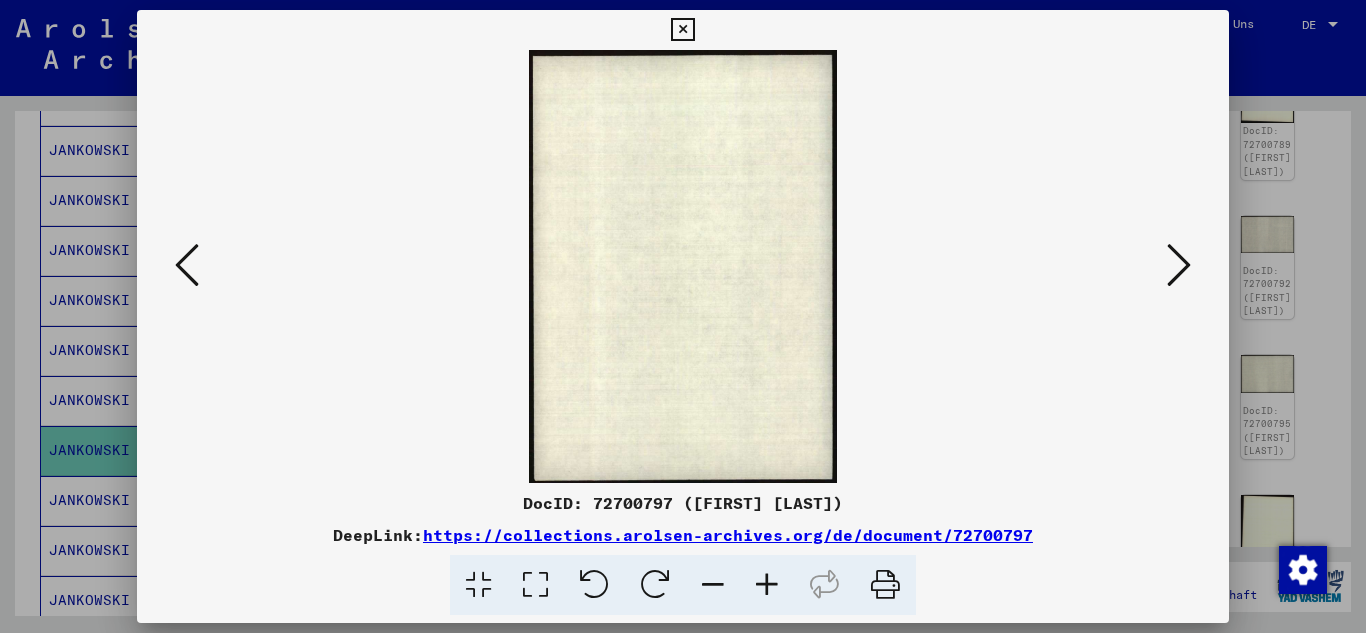 scroll, scrollTop: 0, scrollLeft: 0, axis: both 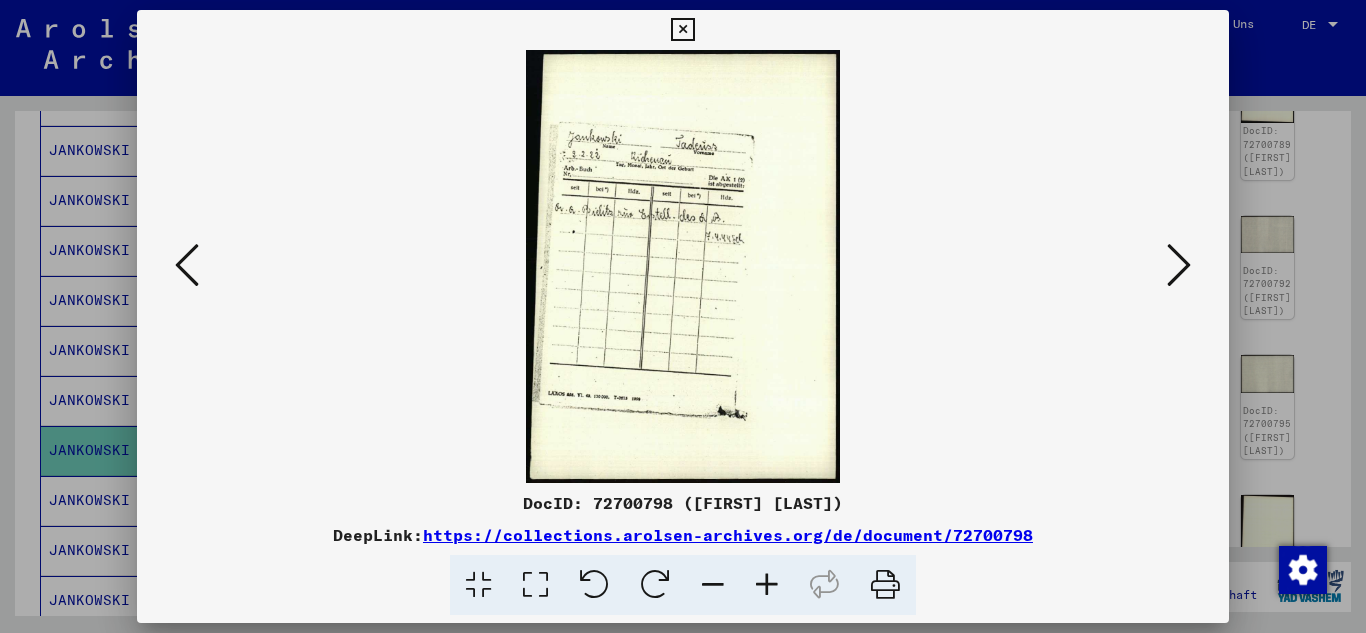 click at bounding box center (1179, 265) 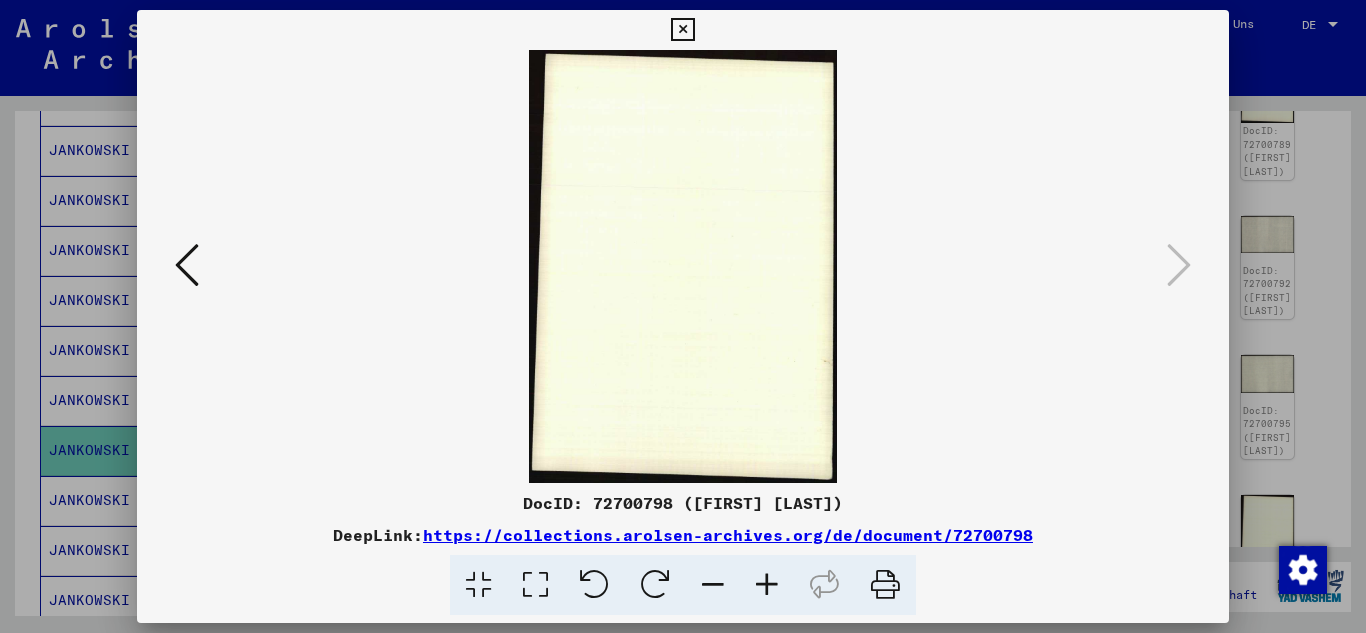 click at bounding box center [682, 30] 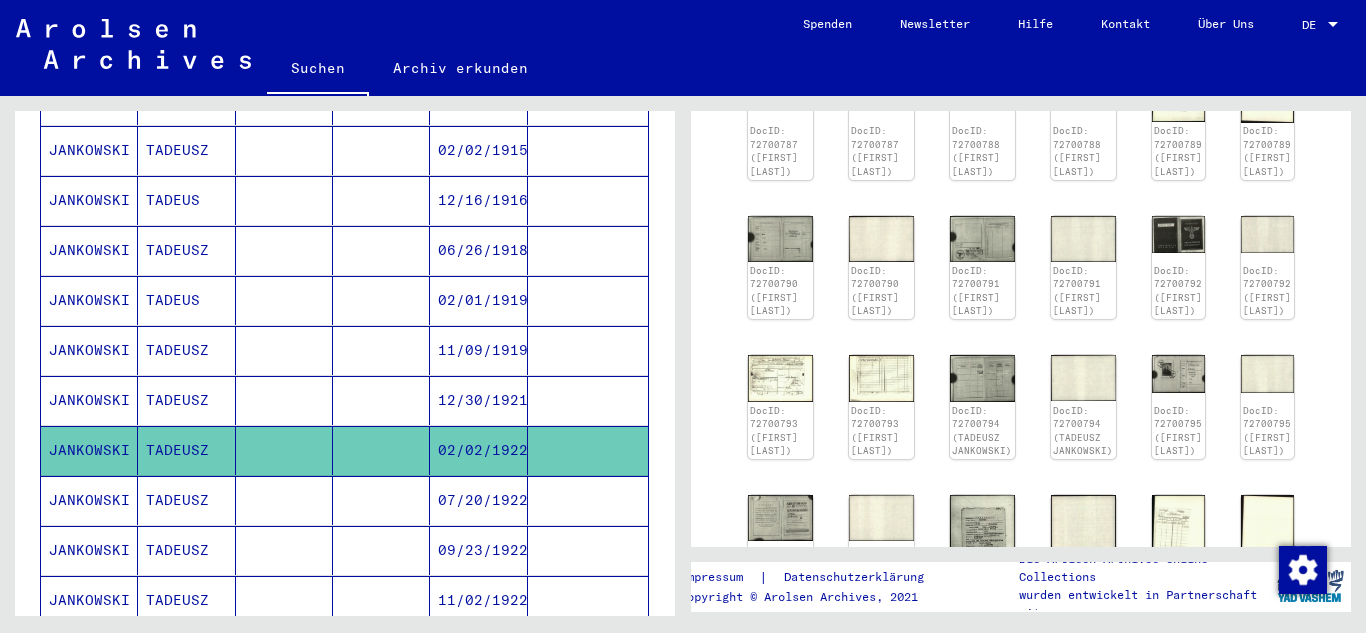click on "07/20/1922" at bounding box center [478, 550] 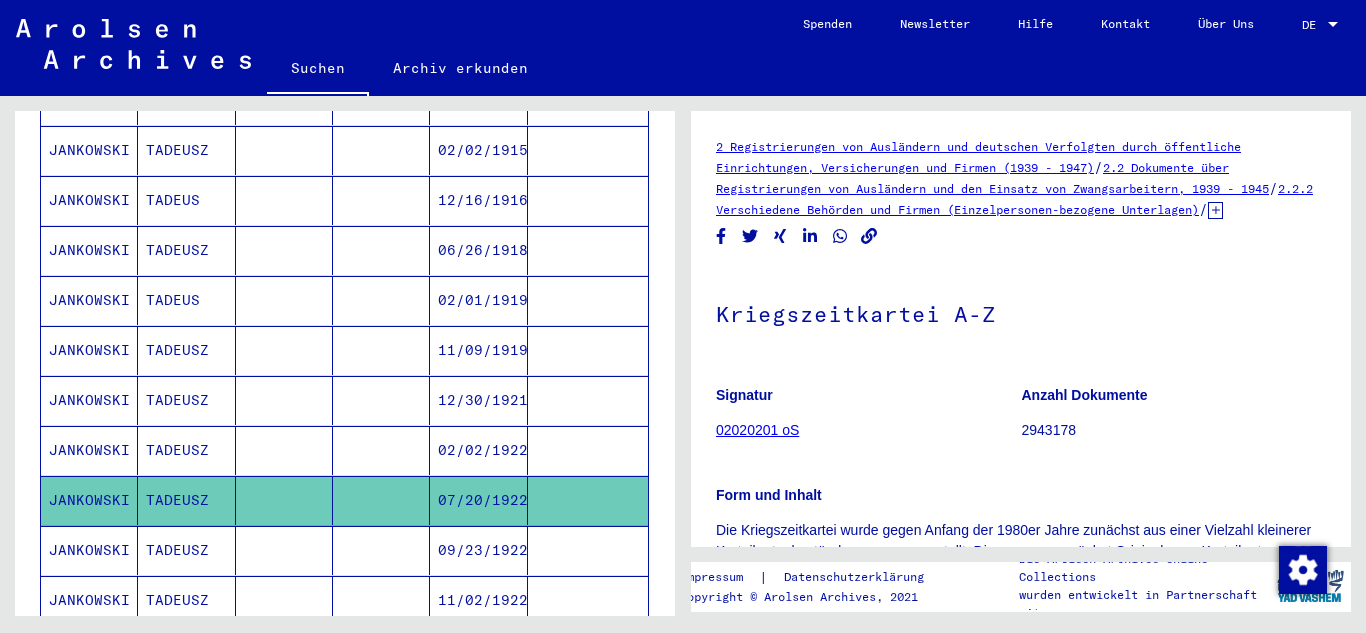 scroll, scrollTop: 400, scrollLeft: 0, axis: vertical 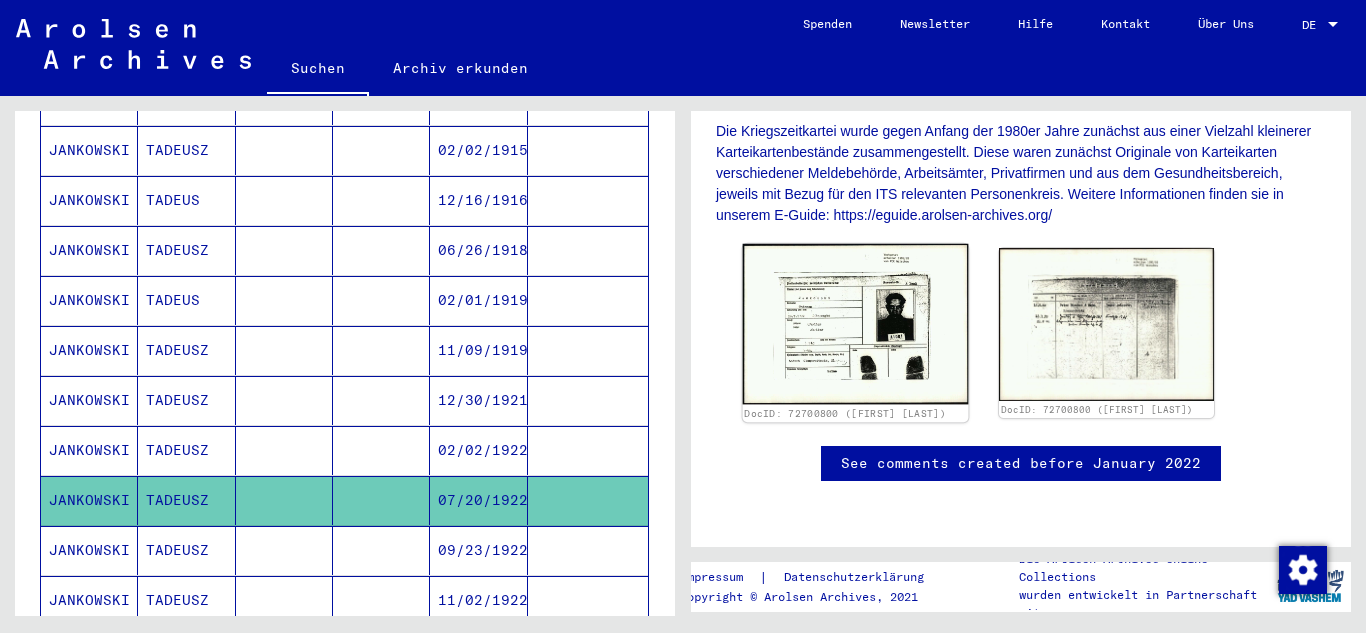 click 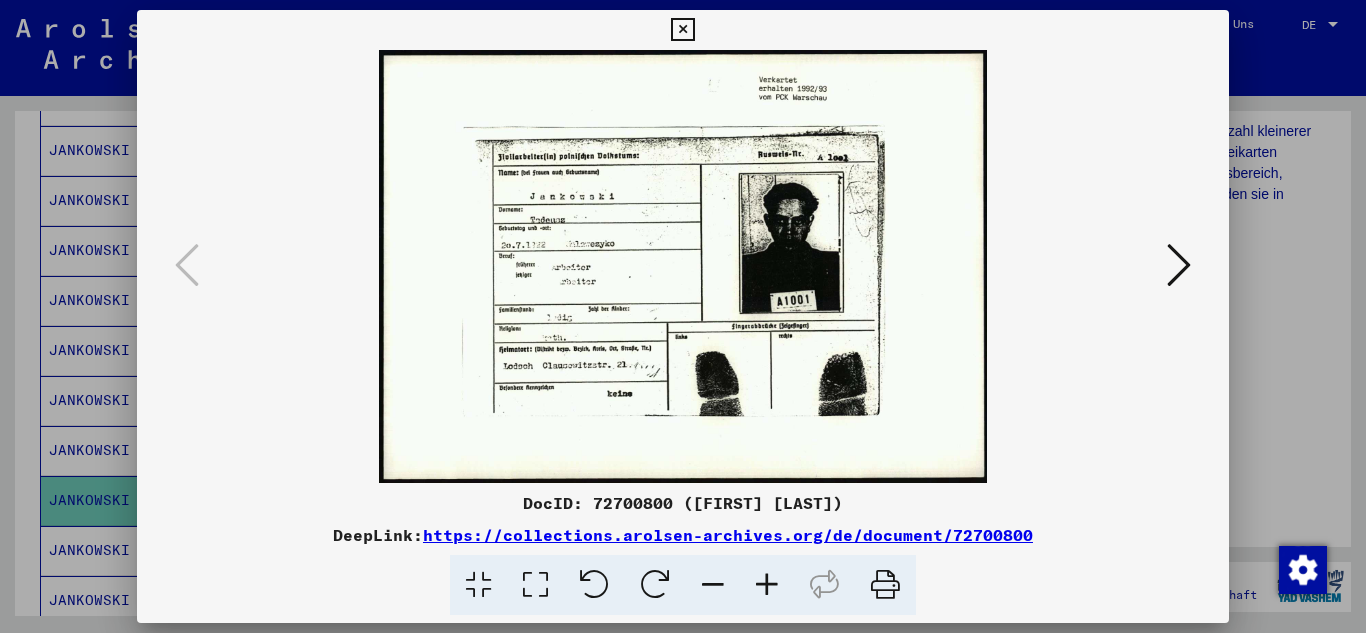 click at bounding box center [767, 585] 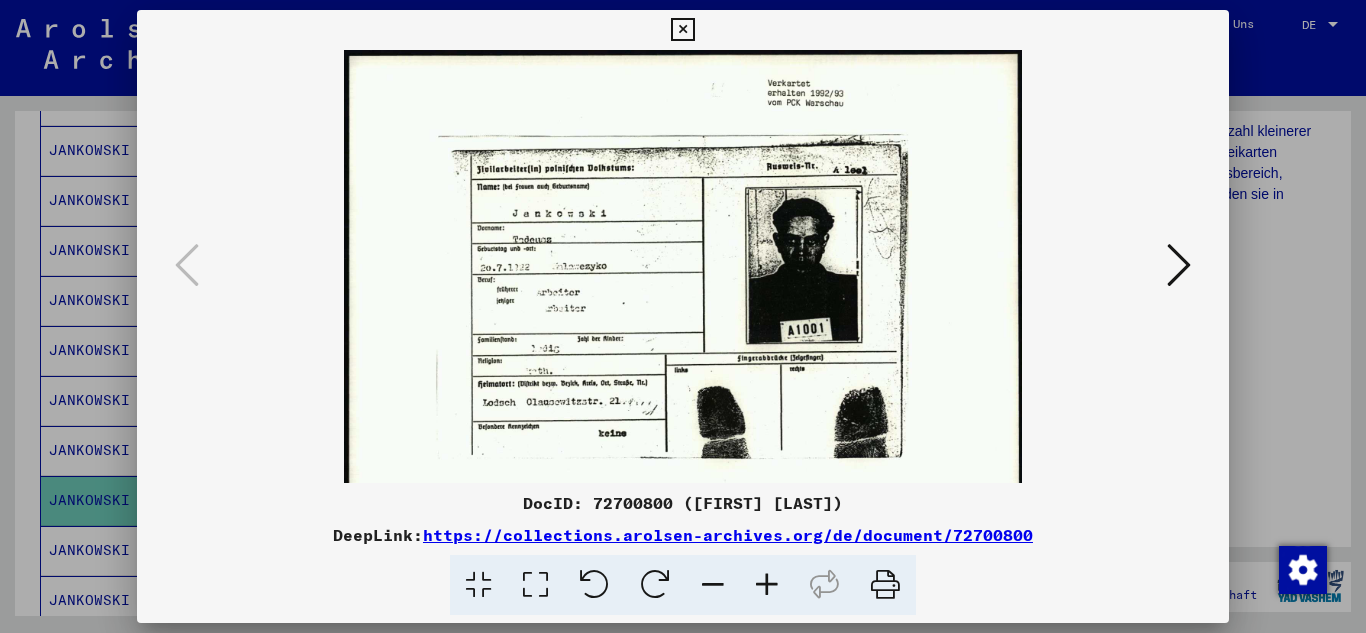 click at bounding box center (767, 585) 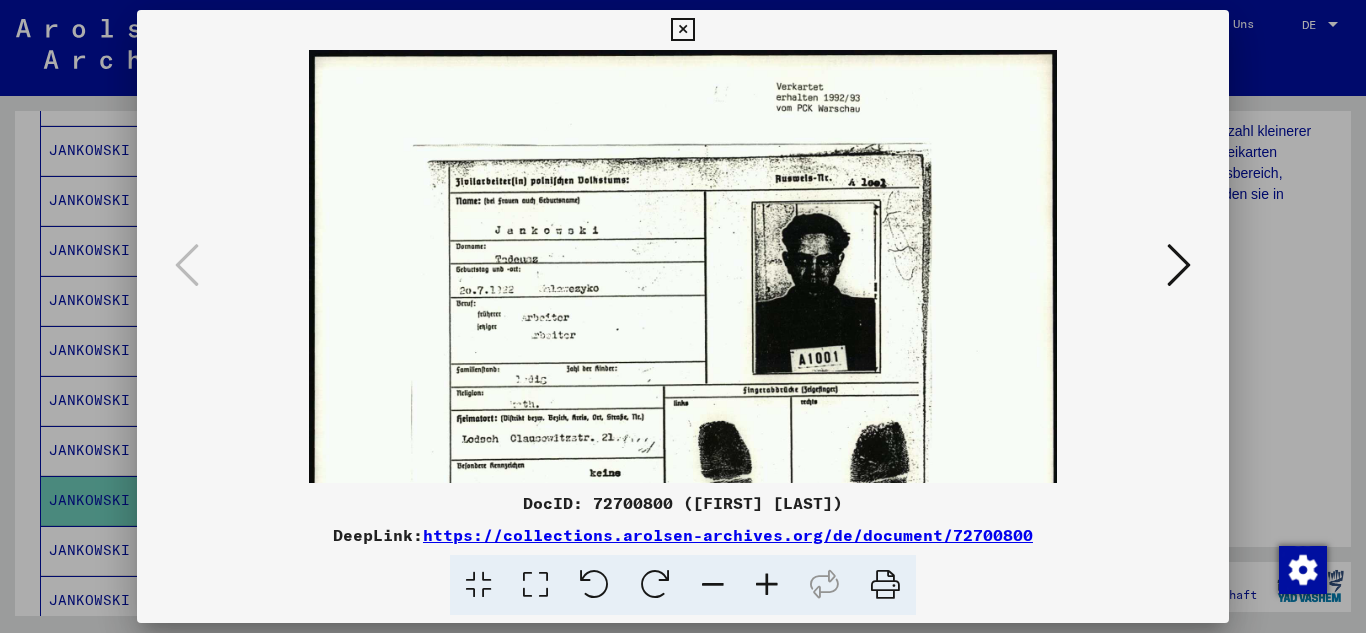 click at bounding box center (767, 585) 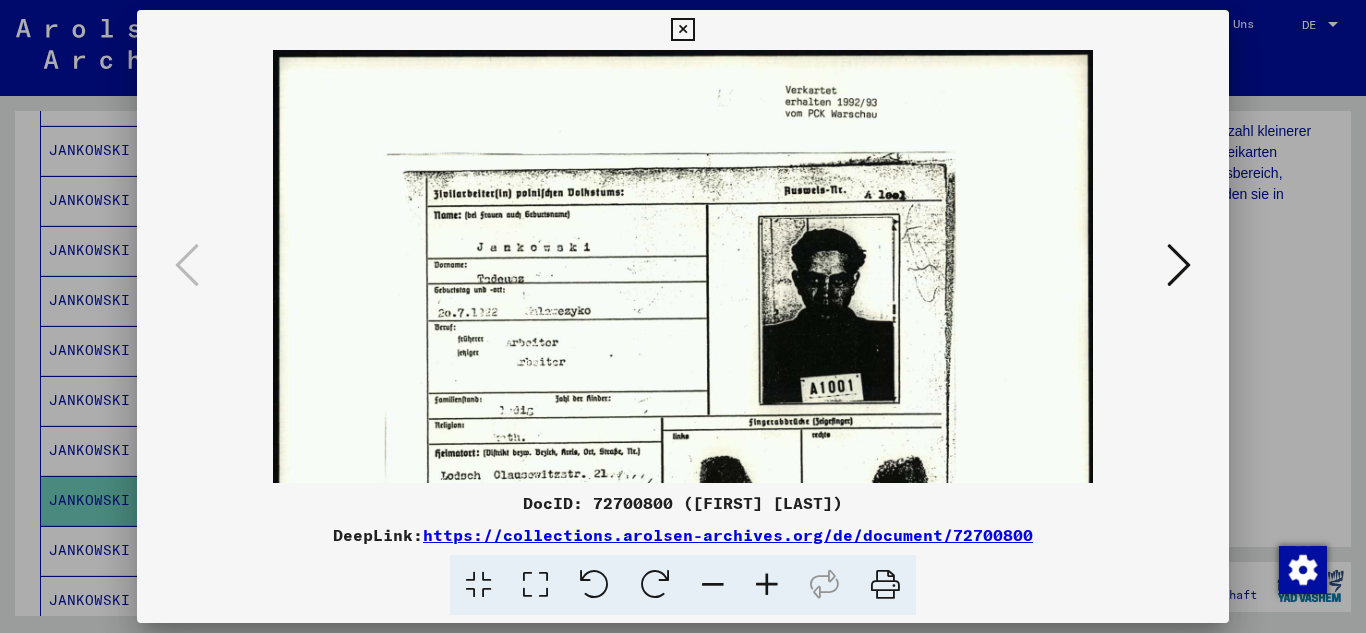 click at bounding box center (767, 585) 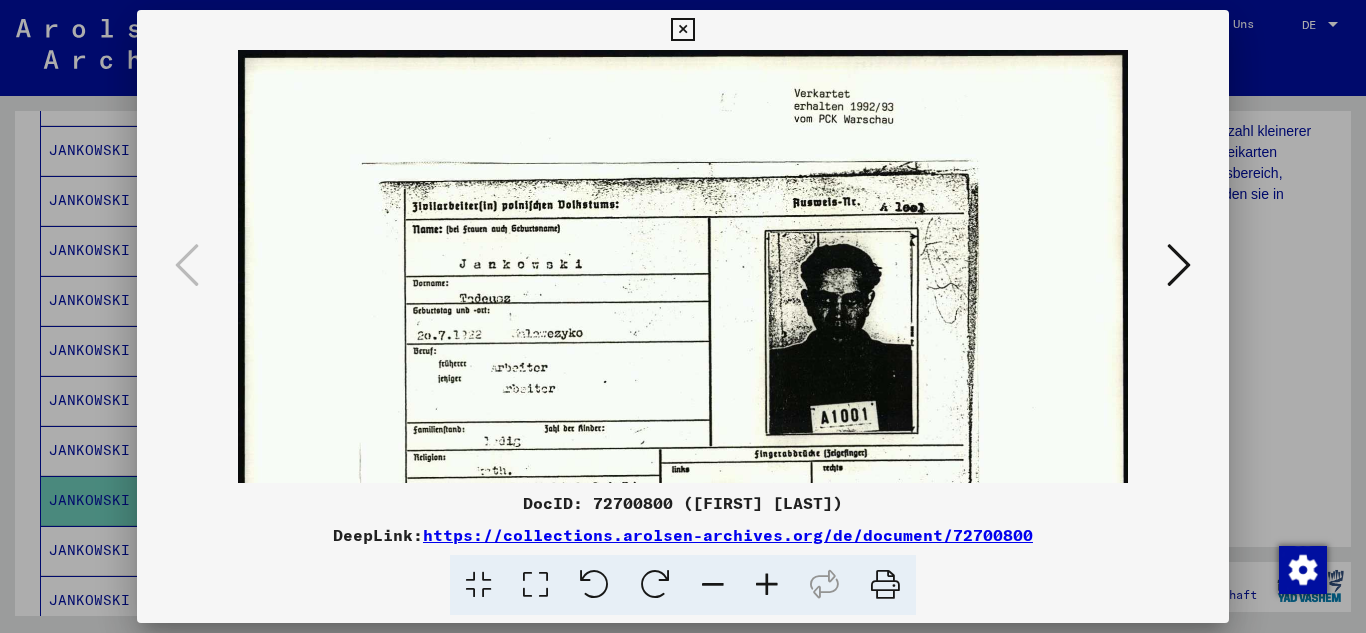 click at bounding box center [767, 585] 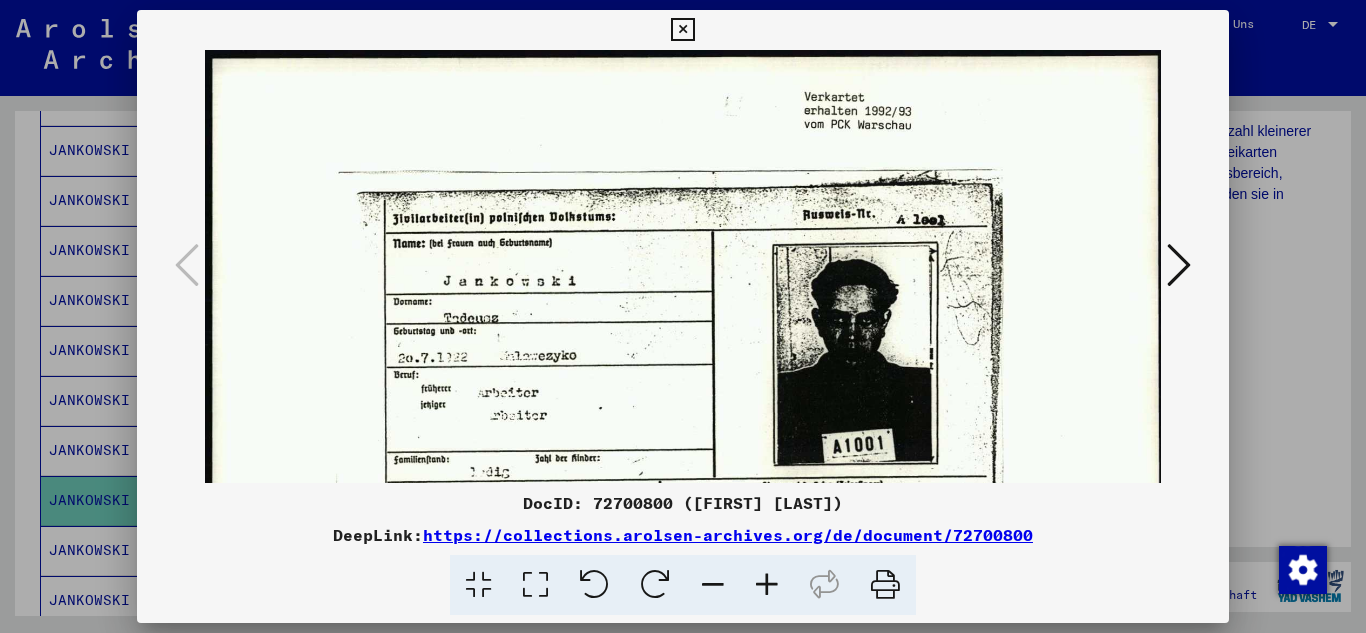 click at bounding box center [767, 585] 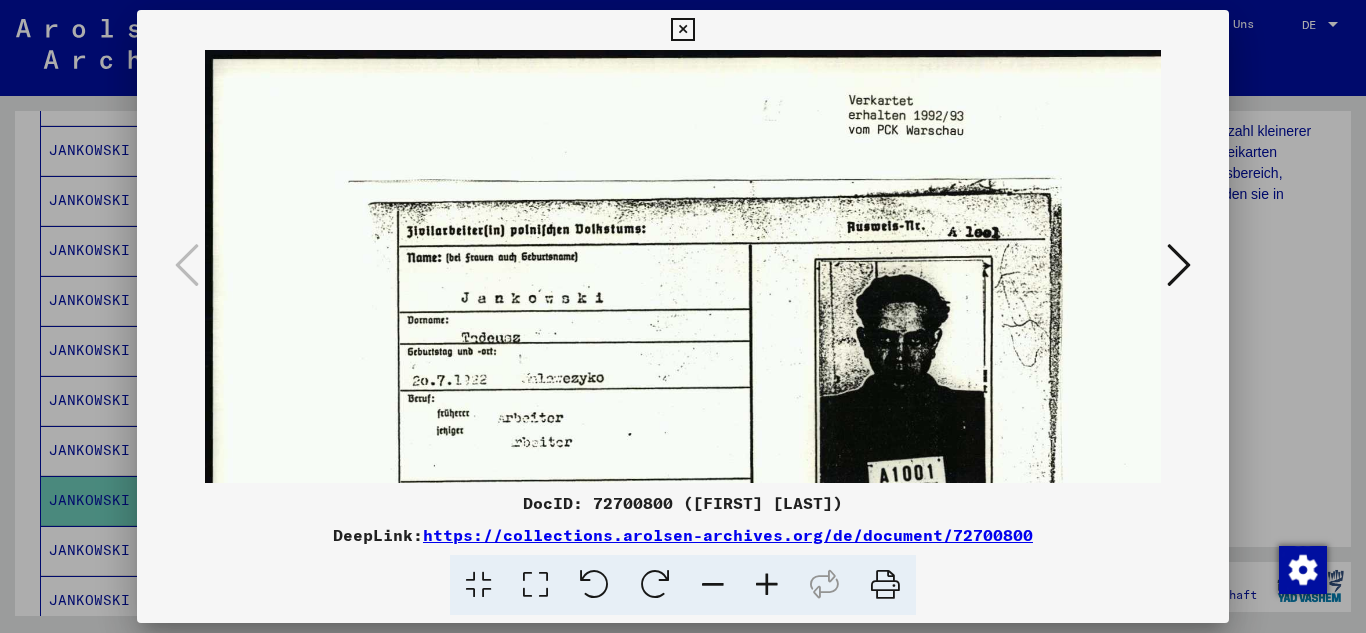 click at bounding box center (767, 585) 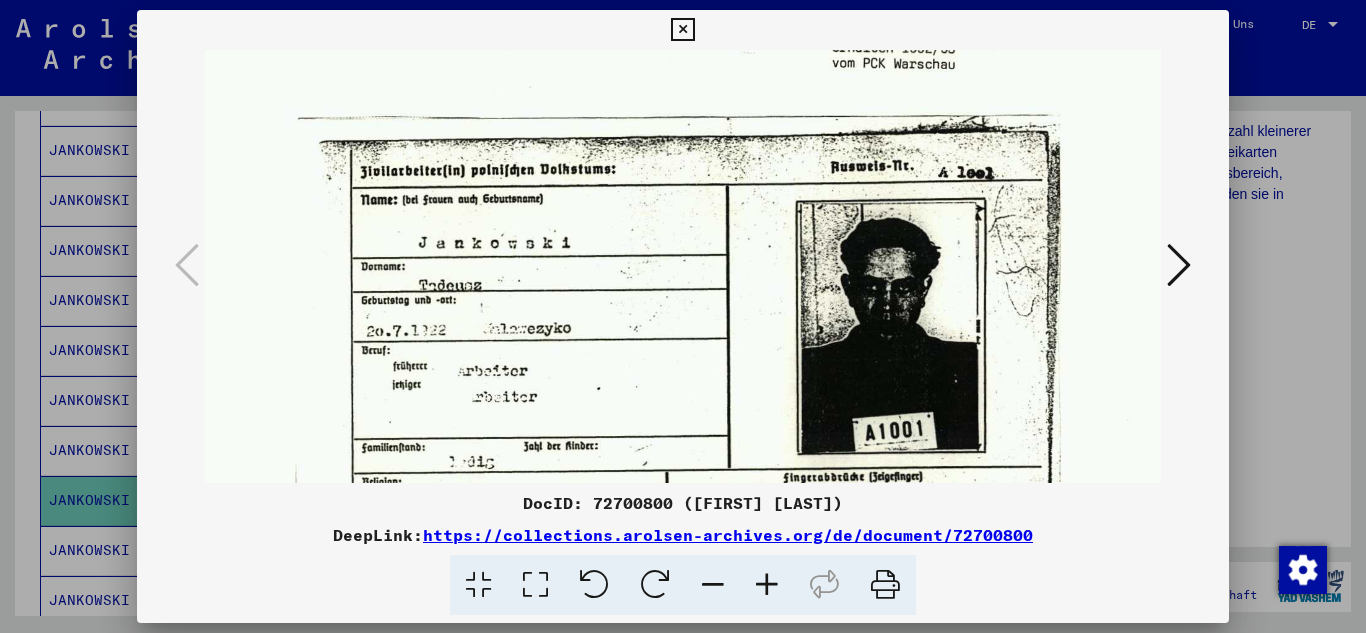 scroll, scrollTop: 56, scrollLeft: 59, axis: both 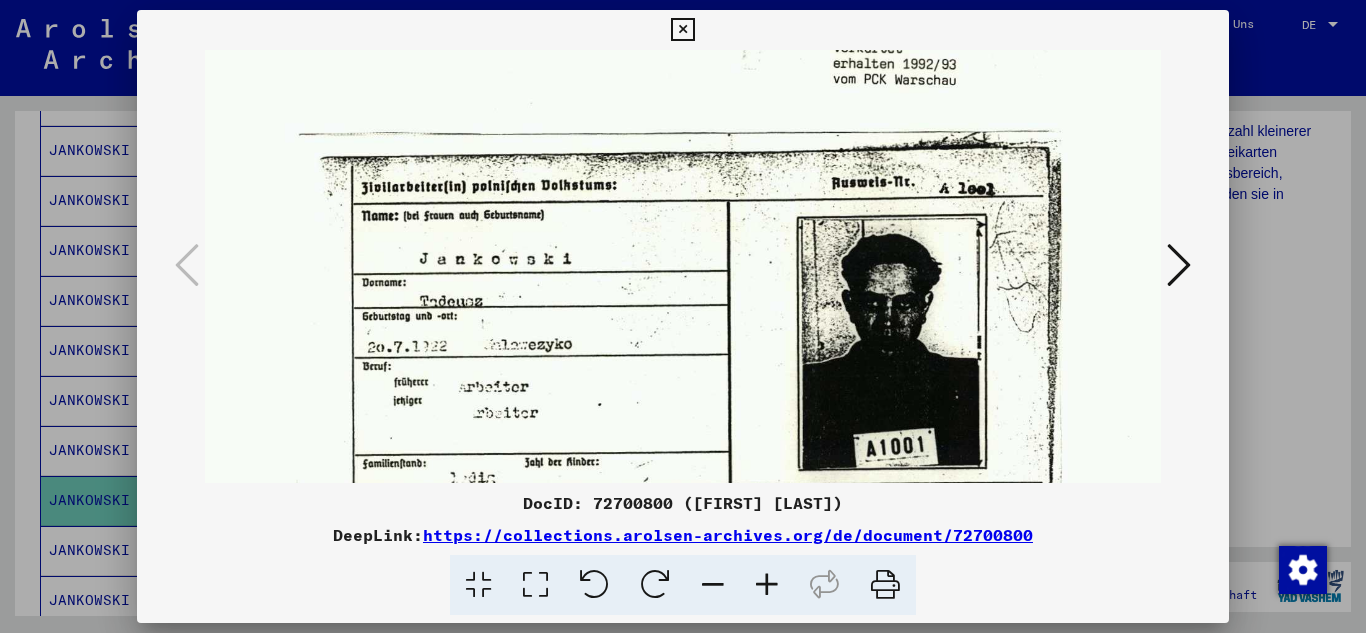 drag, startPoint x: 1064, startPoint y: 410, endPoint x: 1008, endPoint y: 354, distance: 79.19596 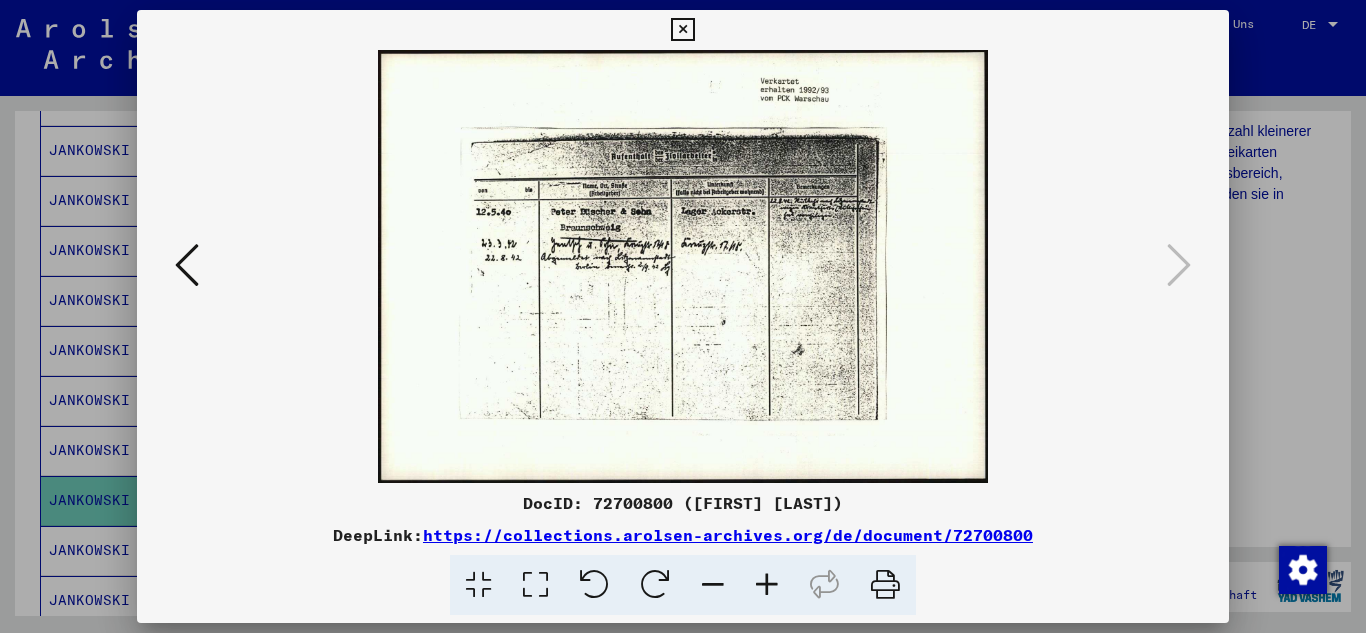 click at bounding box center (767, 585) 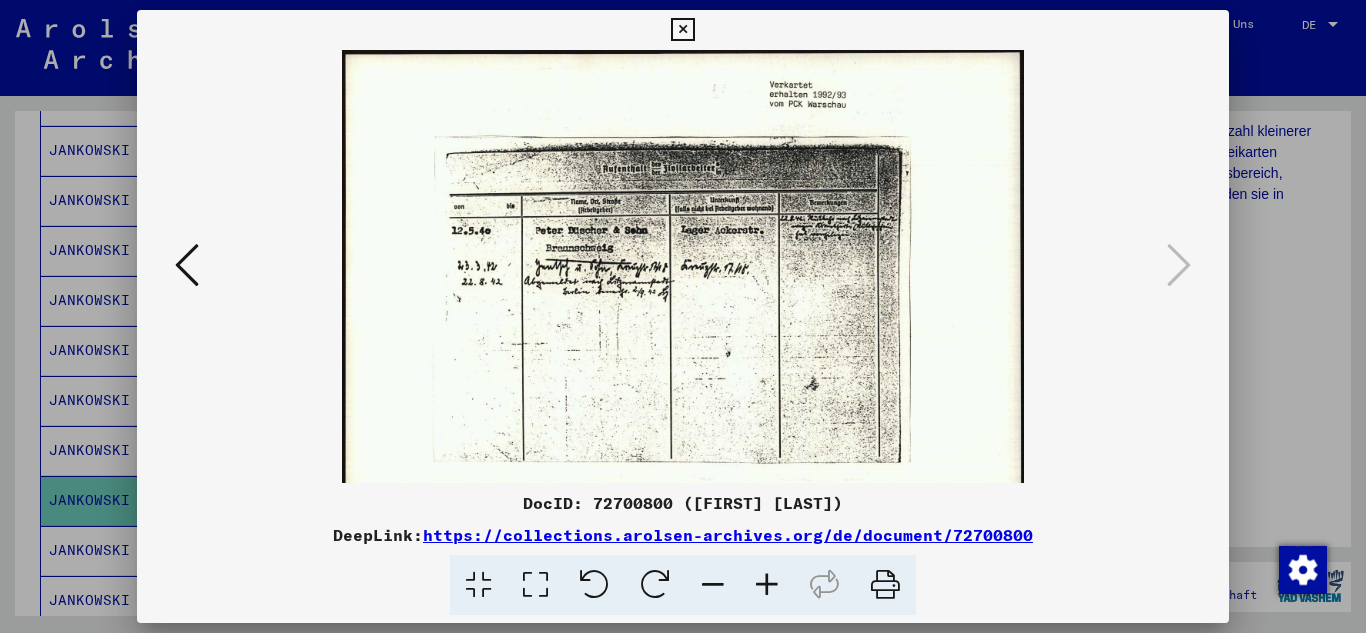 click at bounding box center [767, 585] 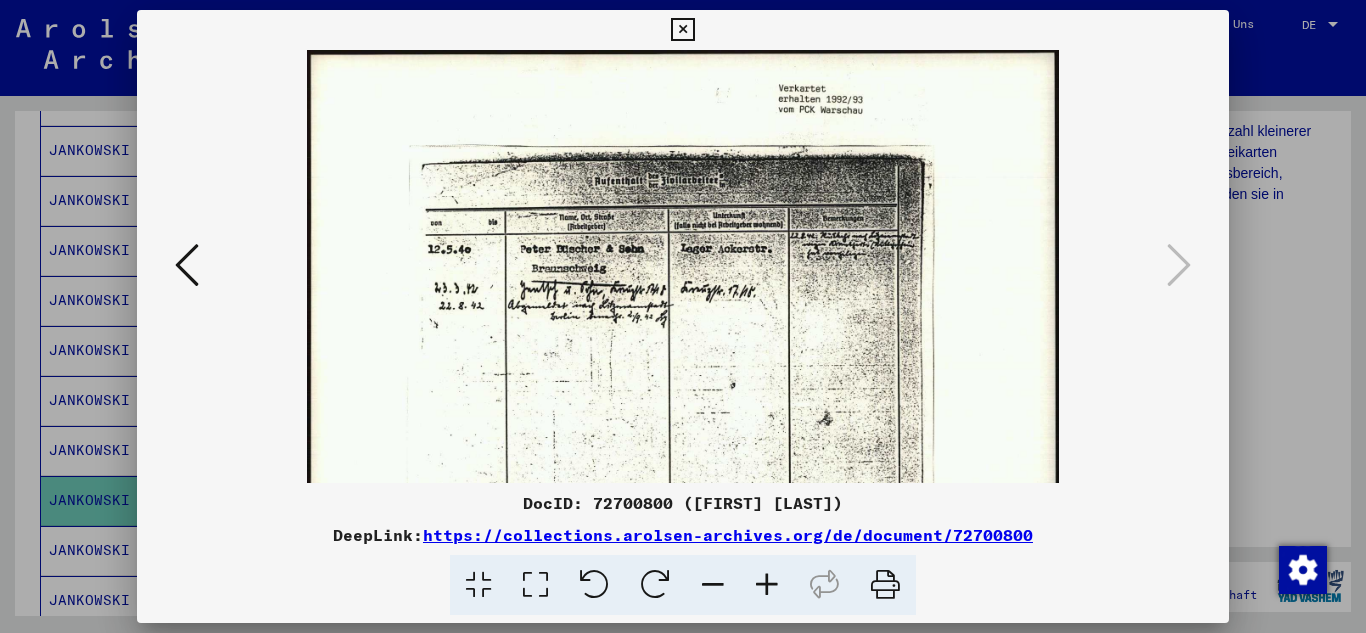 click at bounding box center [767, 585] 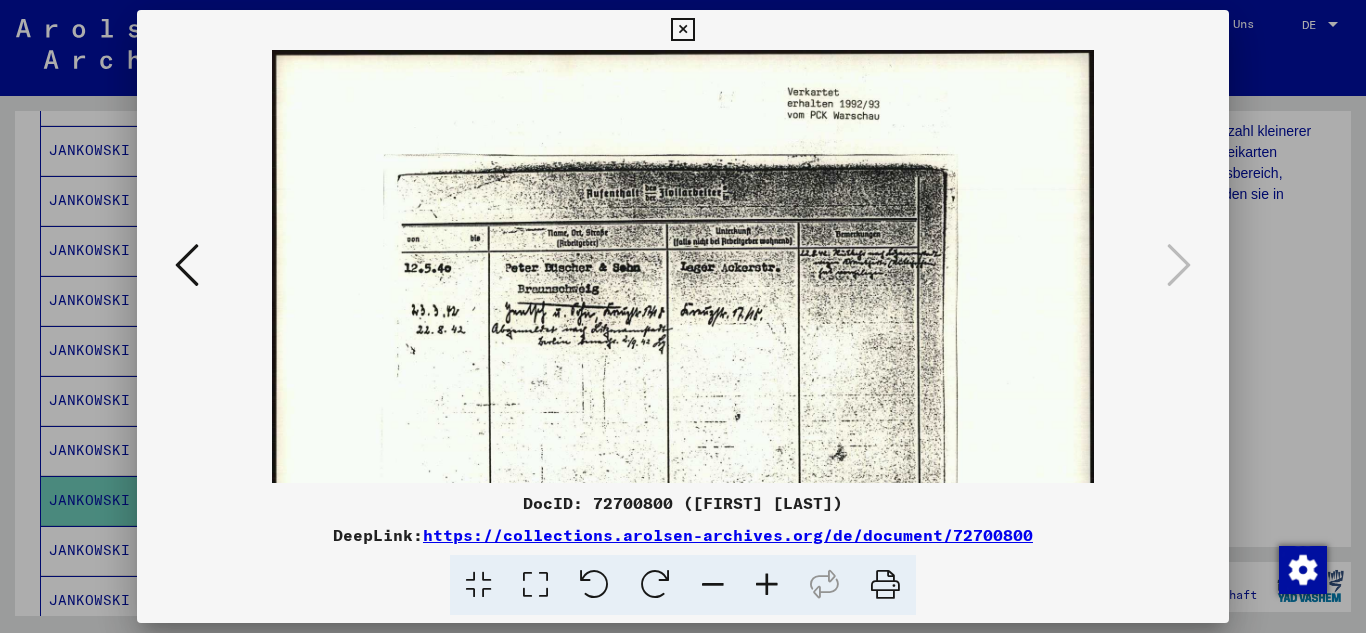 click at bounding box center (767, 585) 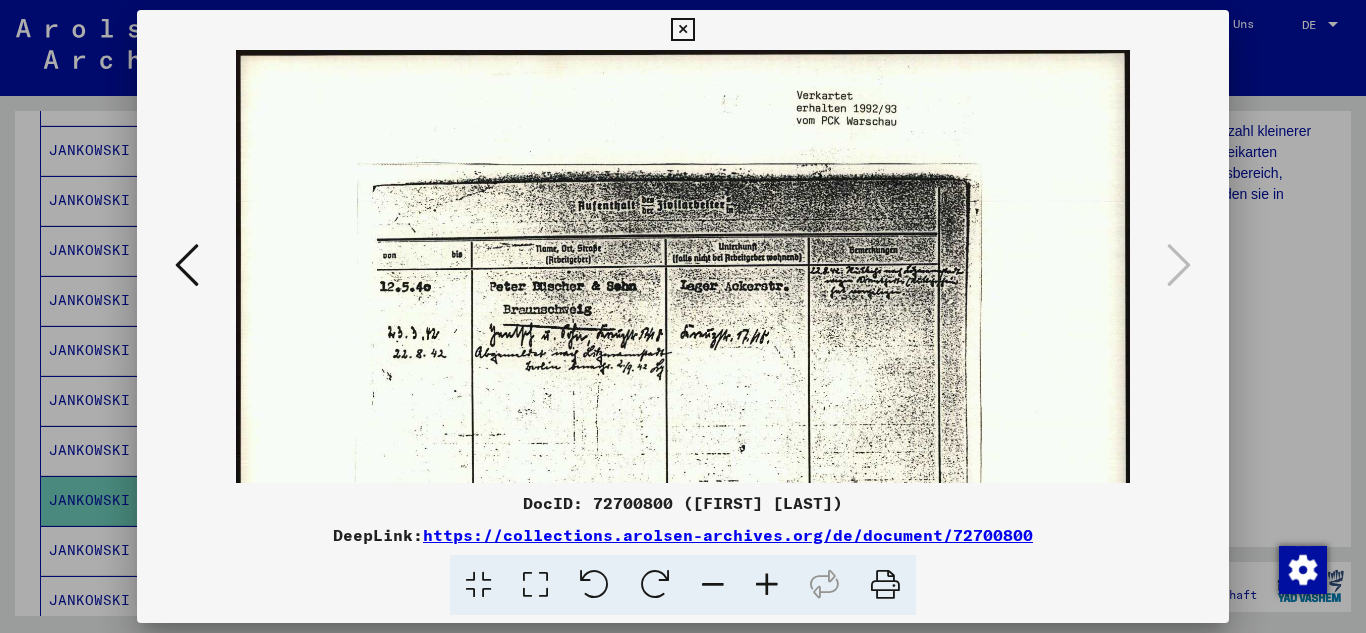 click at bounding box center [767, 585] 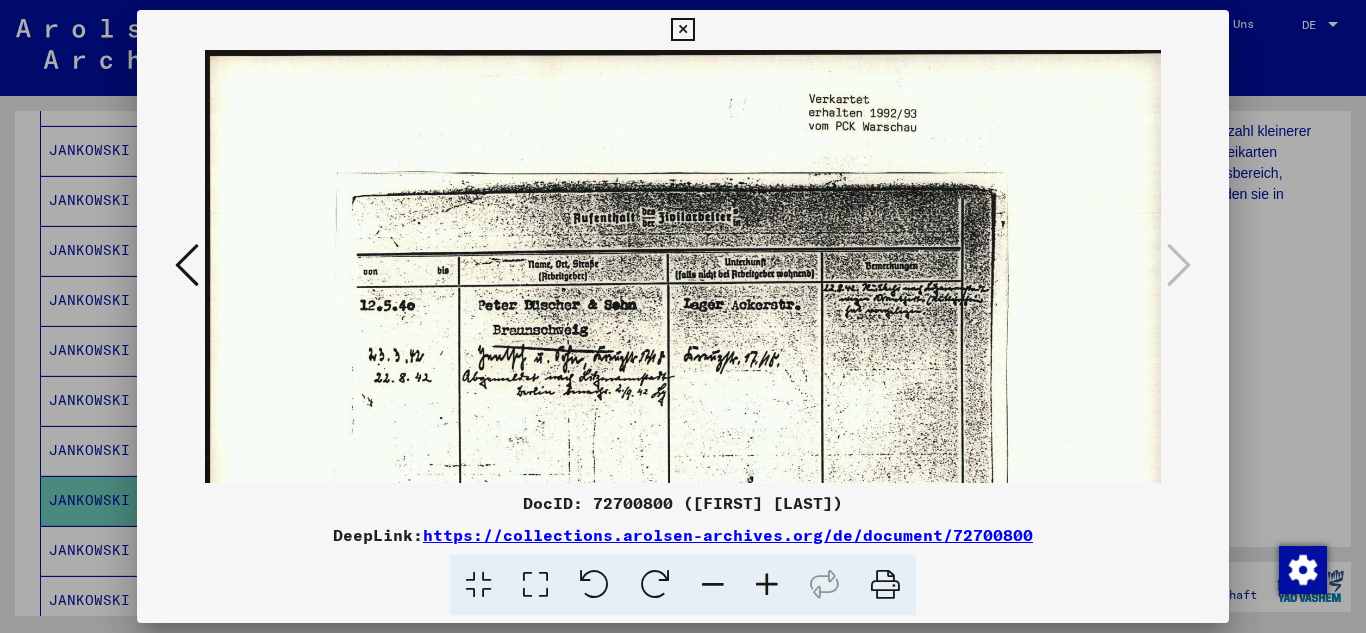 click at bounding box center [767, 585] 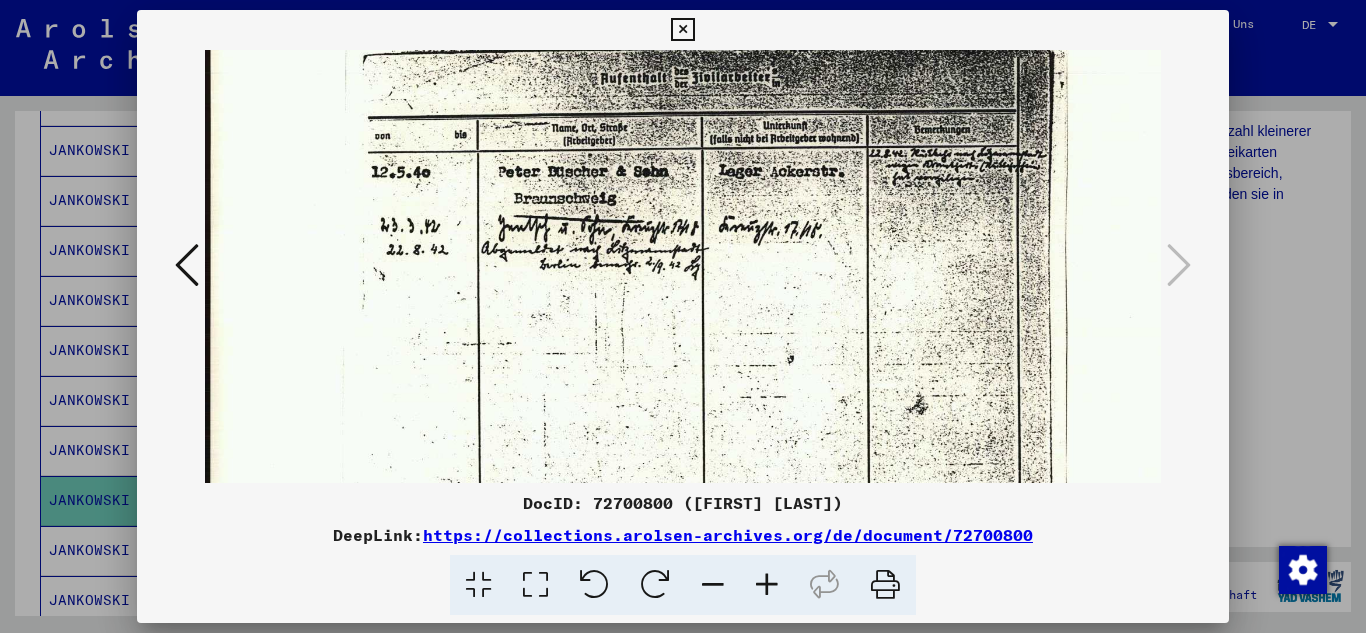 scroll, scrollTop: 219, scrollLeft: 0, axis: vertical 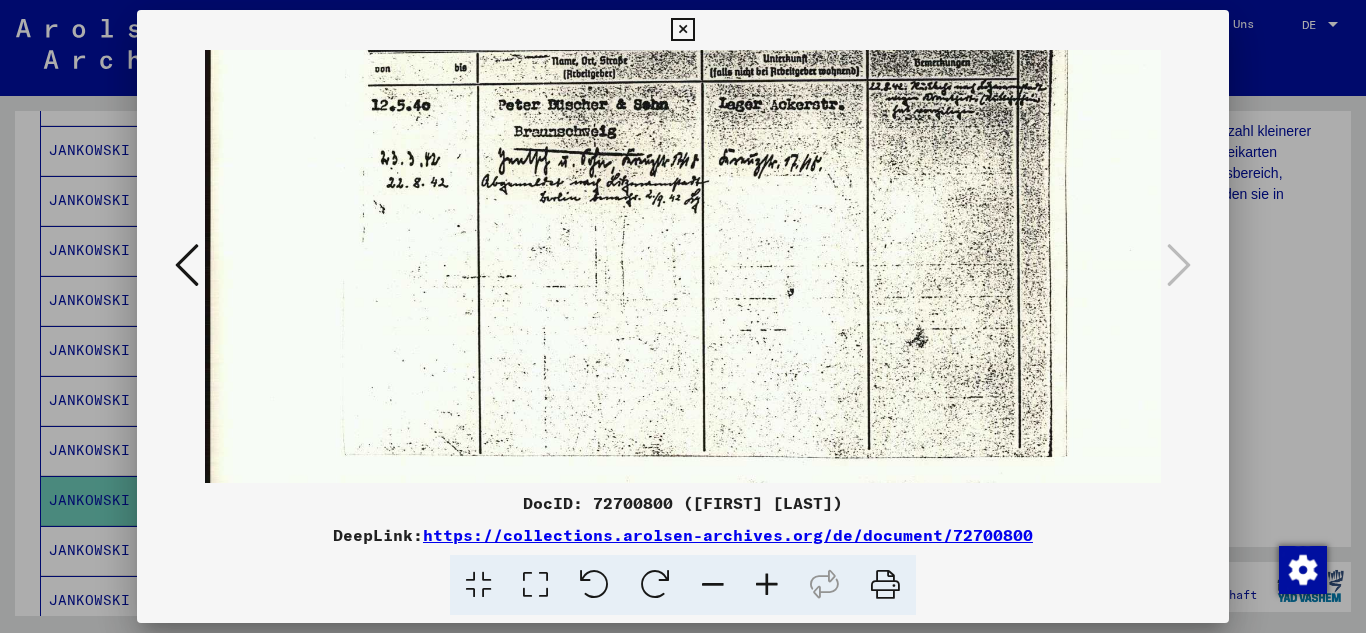 drag, startPoint x: 706, startPoint y: 414, endPoint x: 732, endPoint y: 190, distance: 225.50388 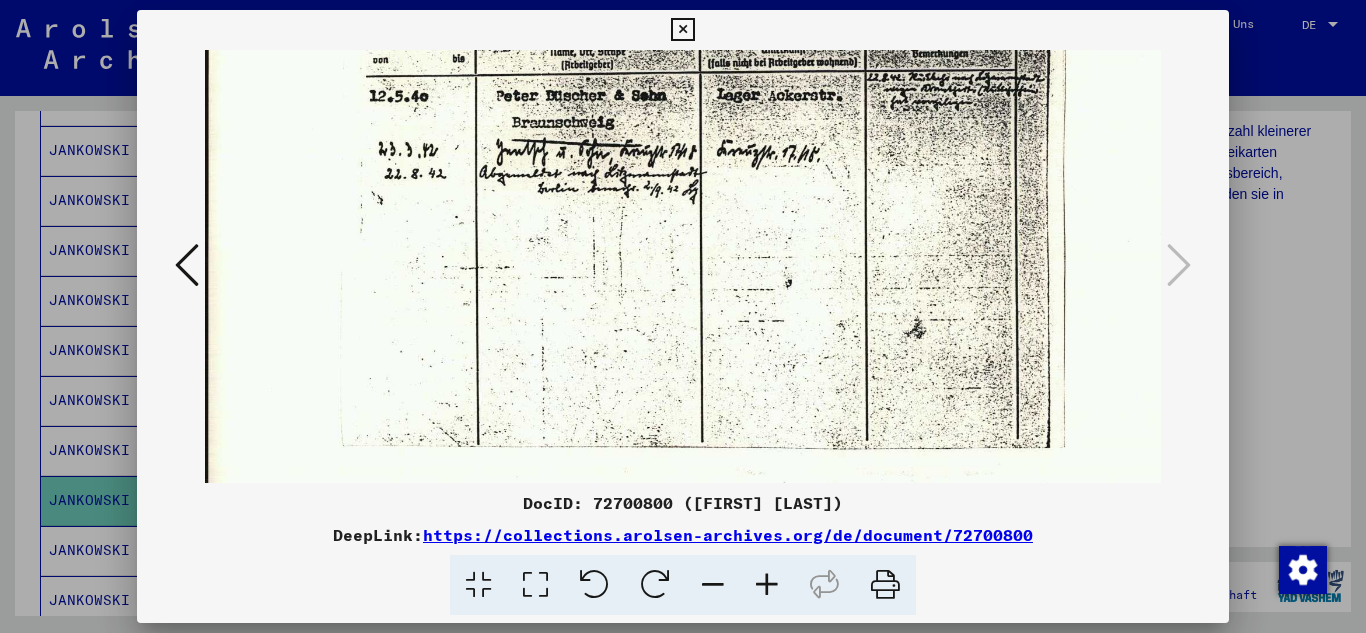 click at bounding box center (682, 30) 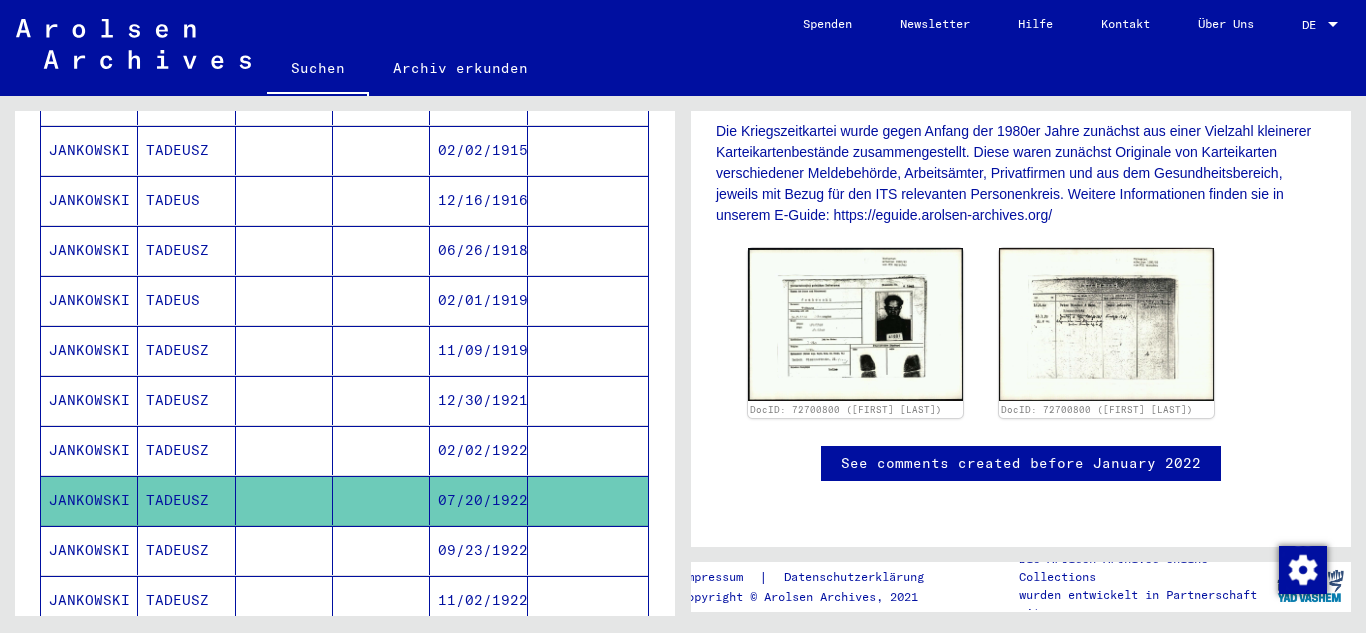 click on "09/23/1922" at bounding box center [478, 600] 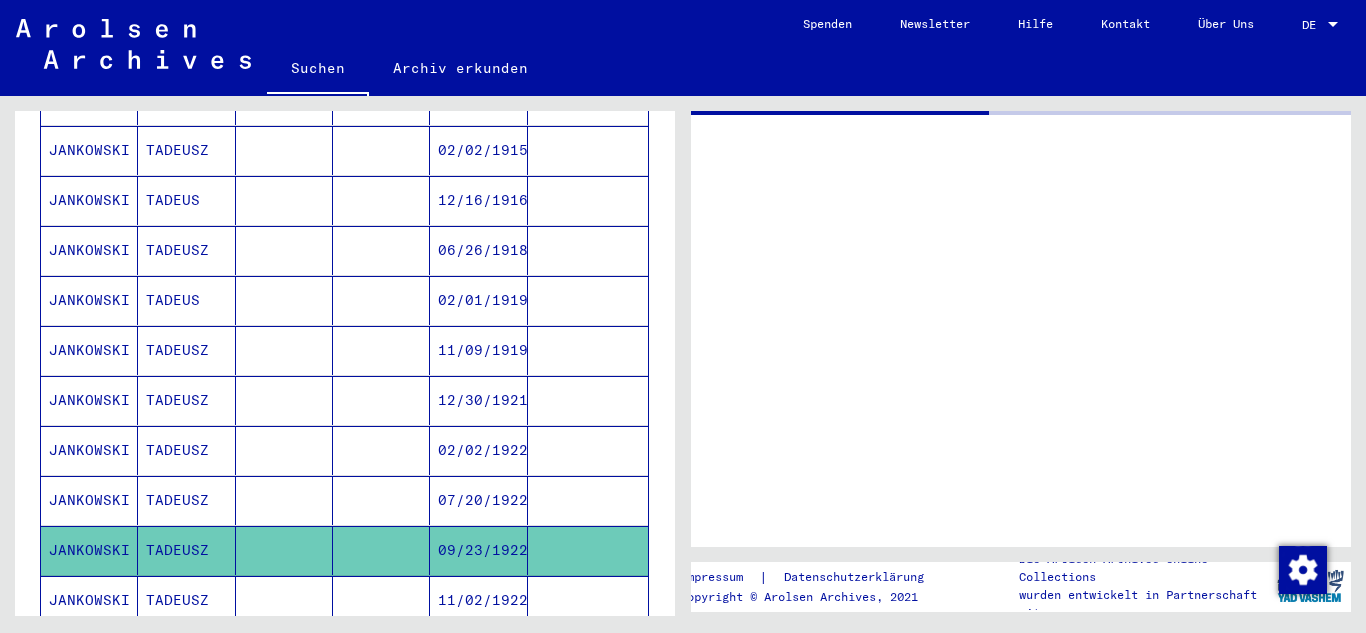 scroll, scrollTop: 0, scrollLeft: 0, axis: both 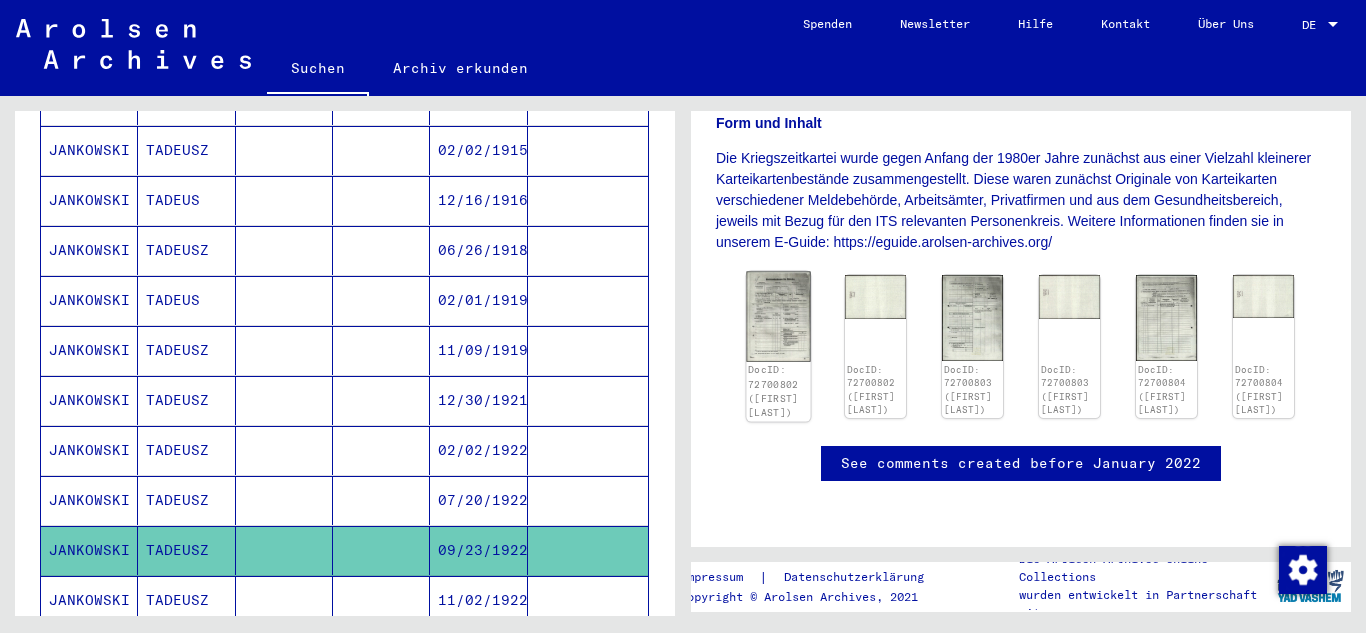 click 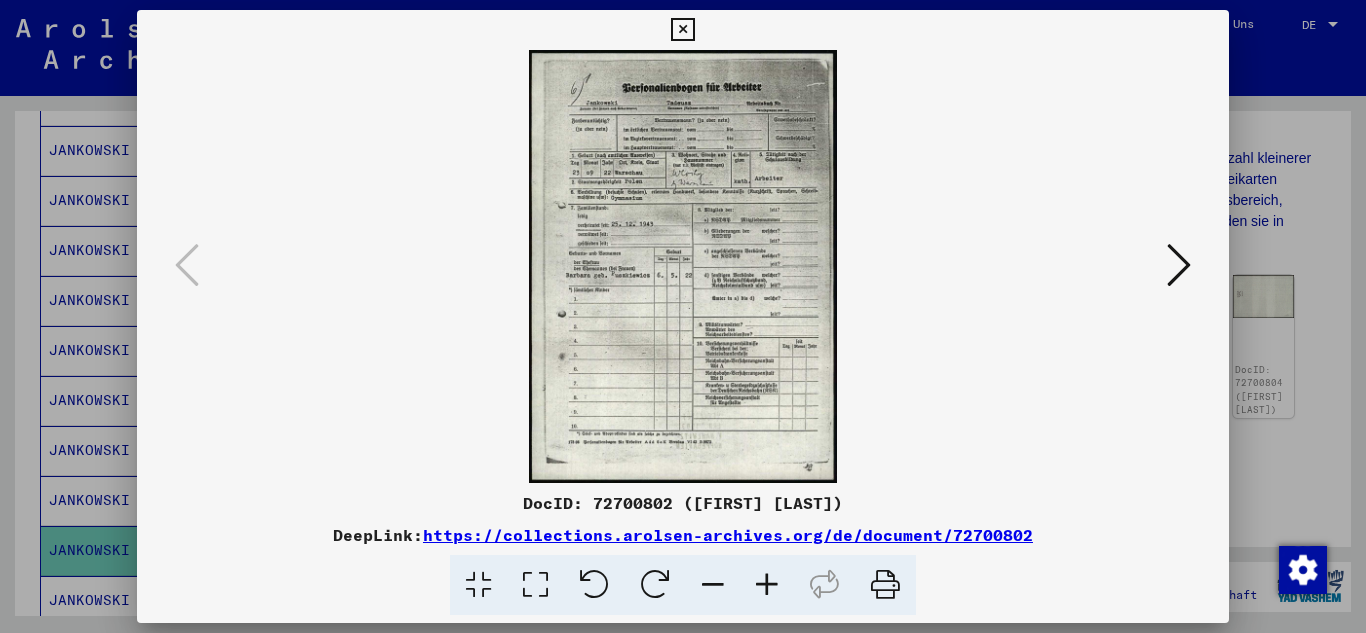 click at bounding box center (767, 585) 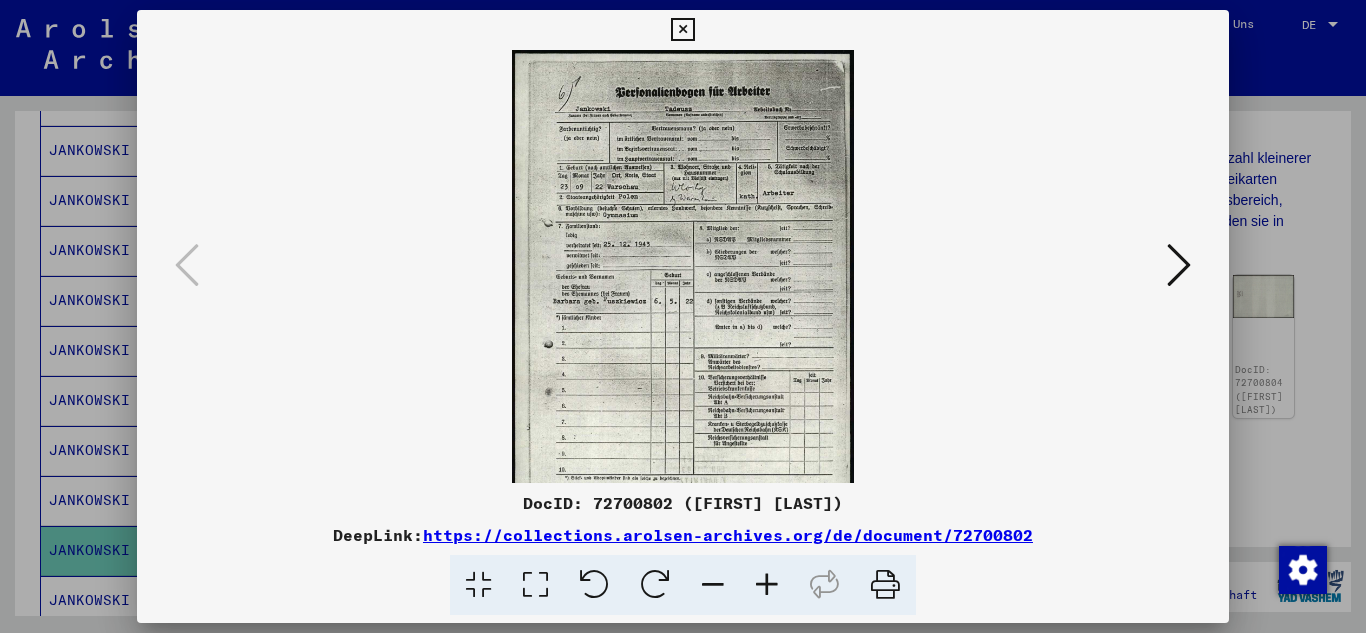 click at bounding box center (767, 585) 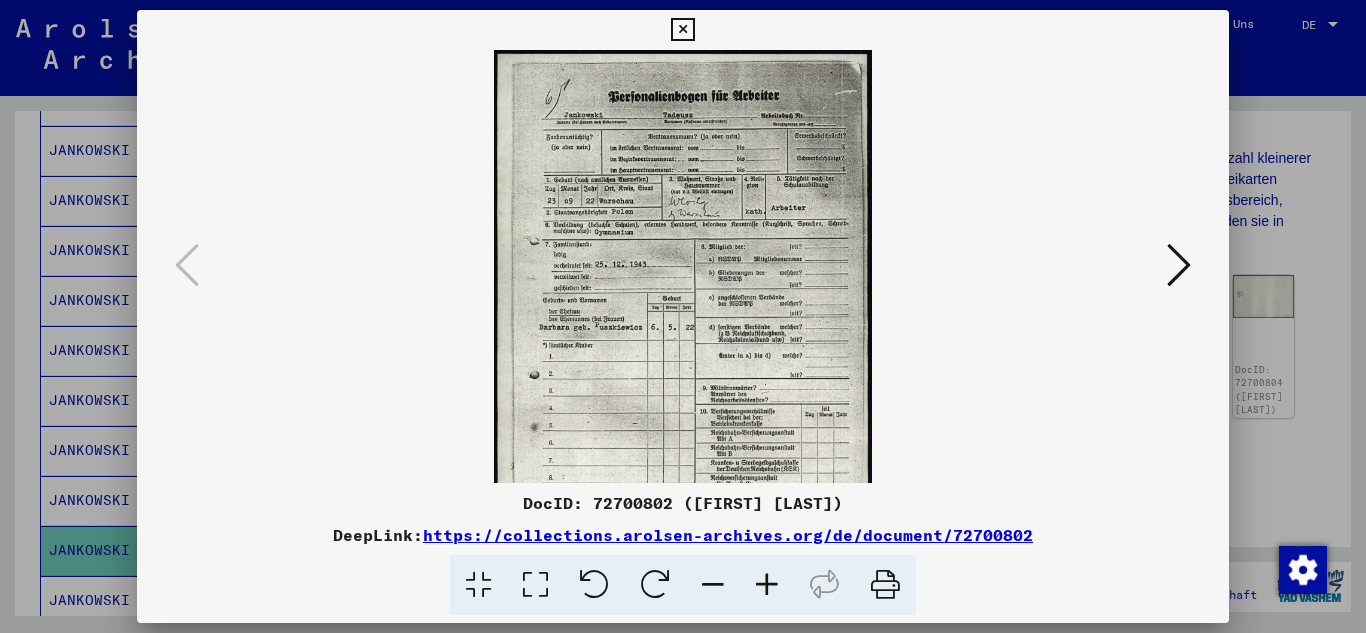 click at bounding box center [767, 585] 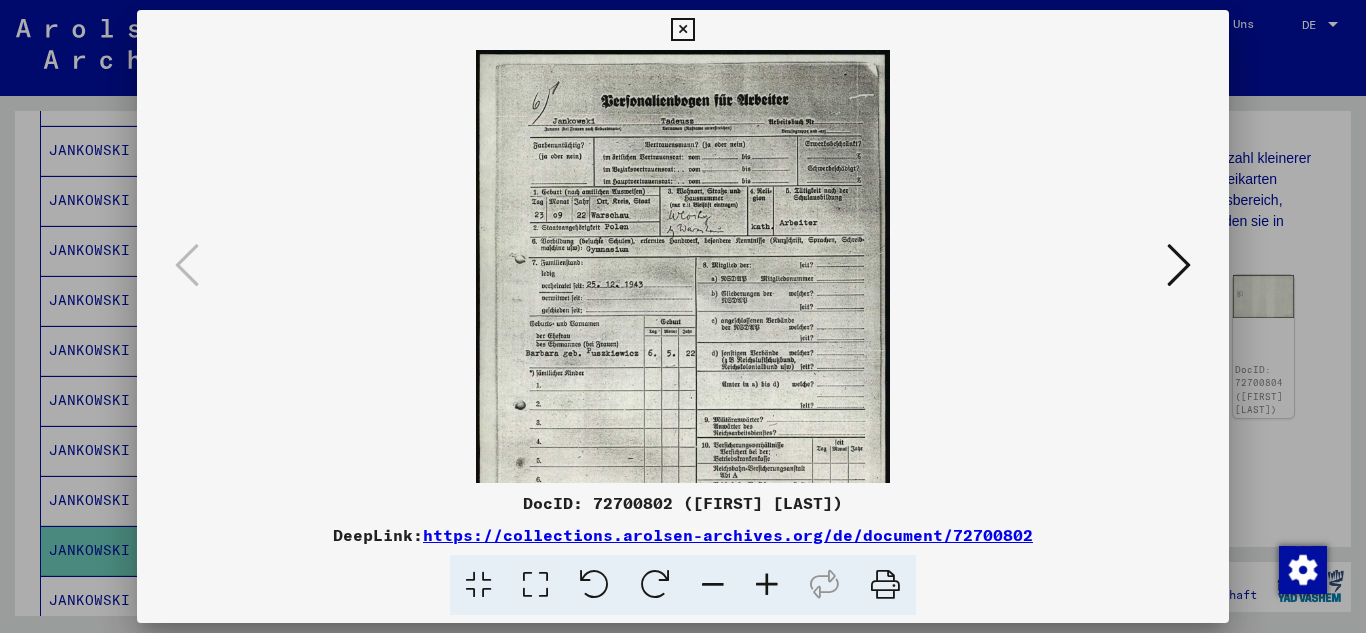 click at bounding box center (767, 585) 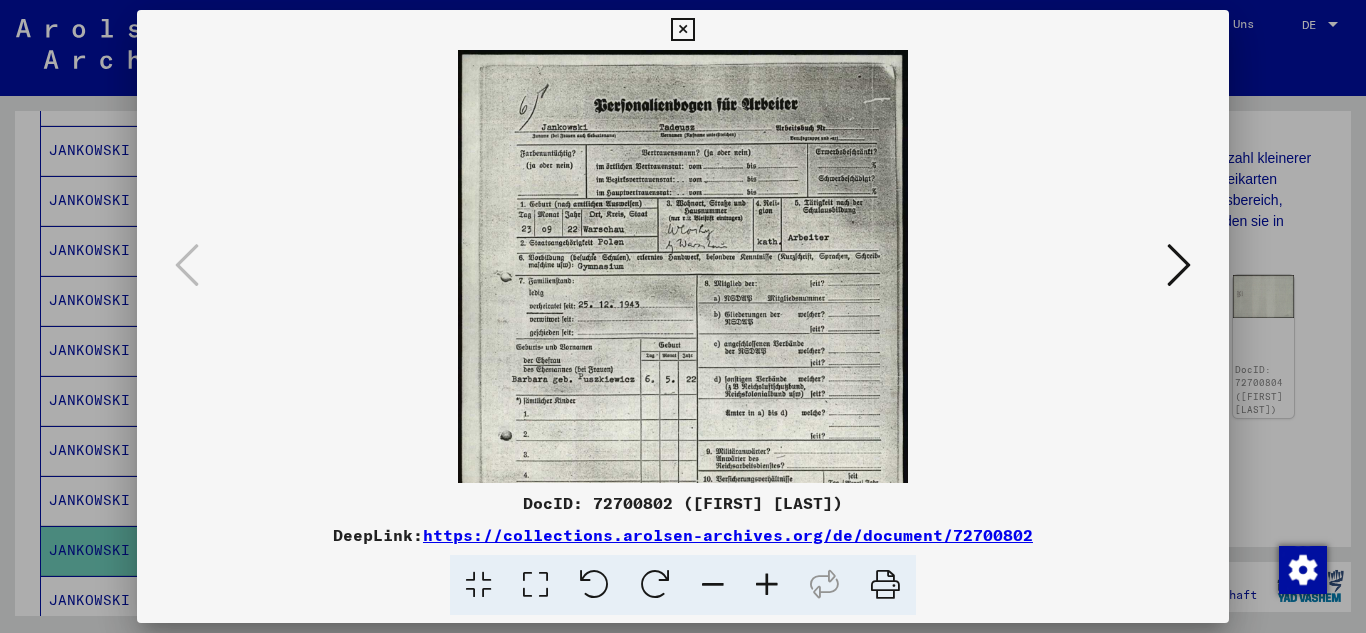 click at bounding box center [767, 585] 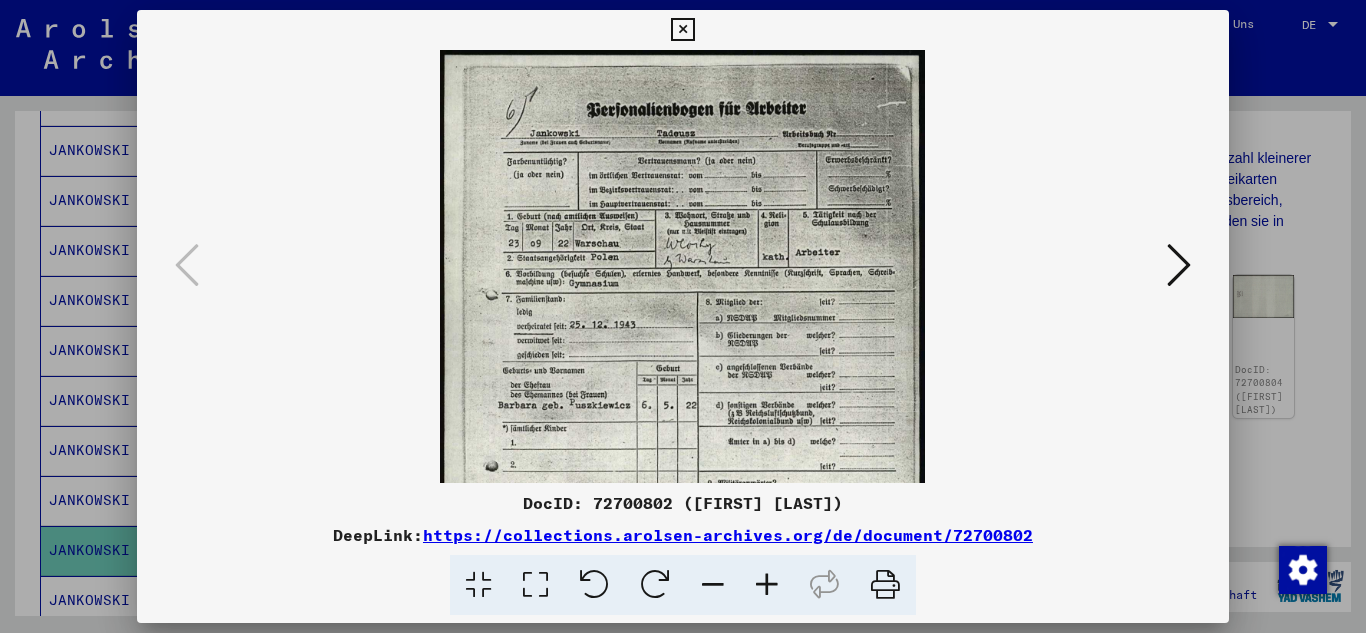 click at bounding box center [767, 585] 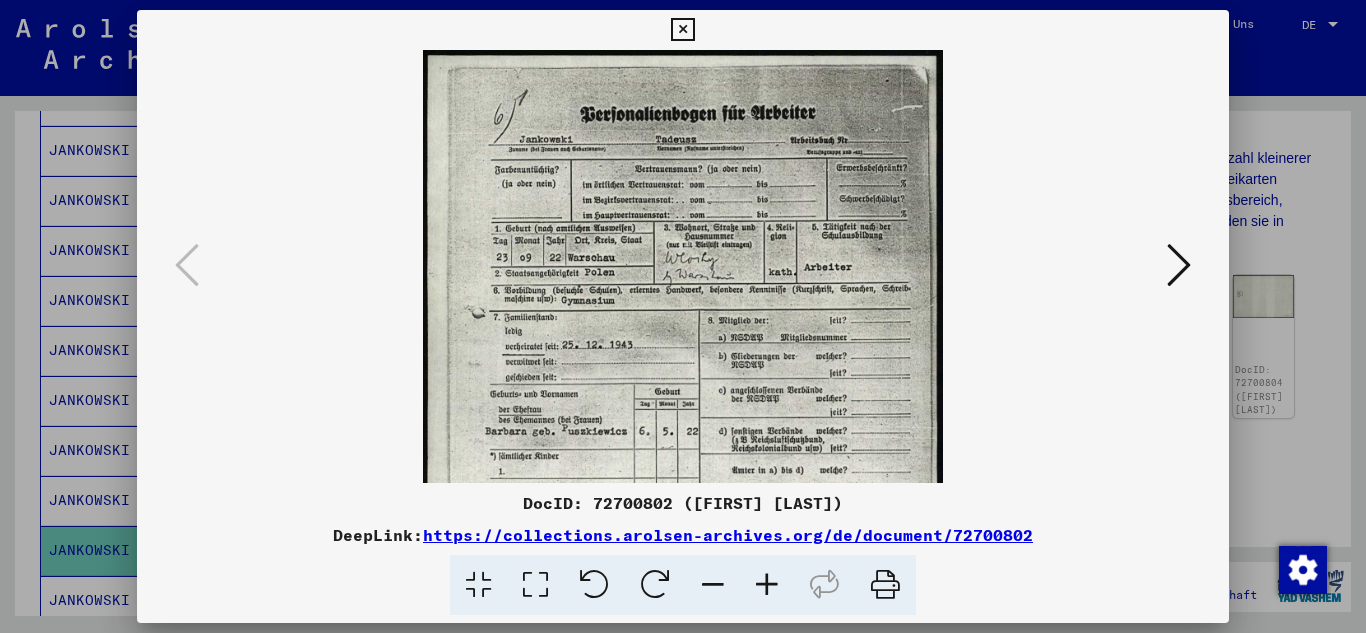 click at bounding box center [767, 585] 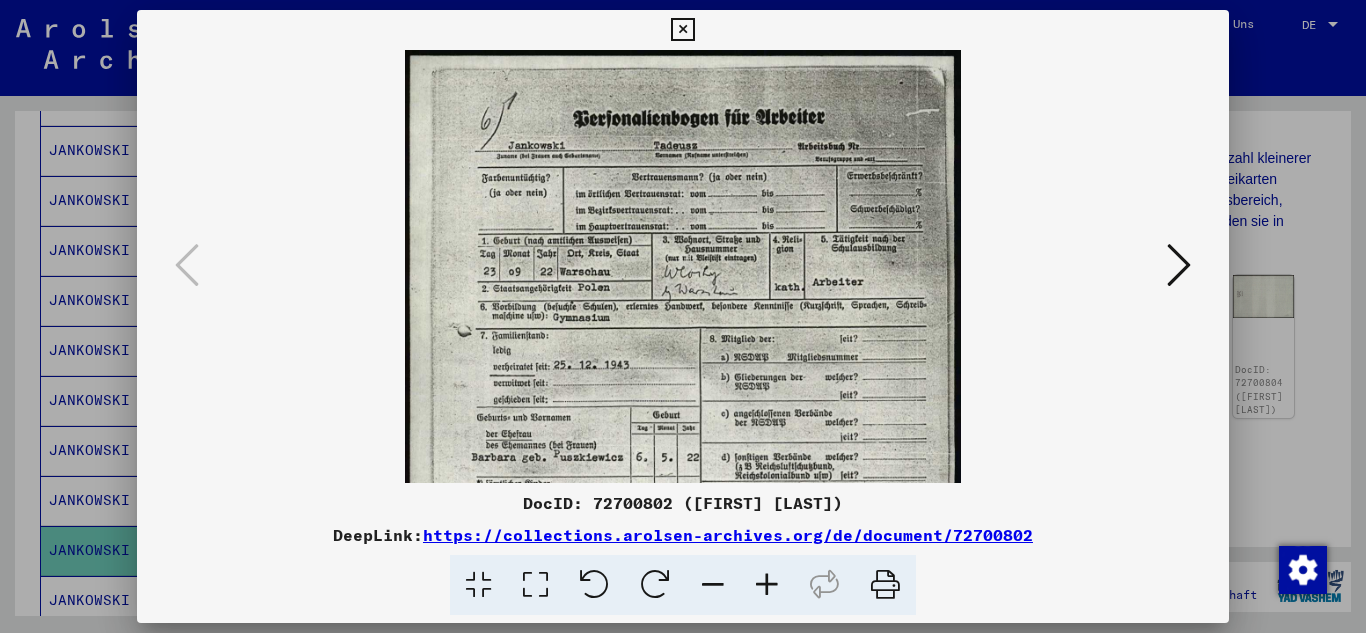 click at bounding box center [767, 585] 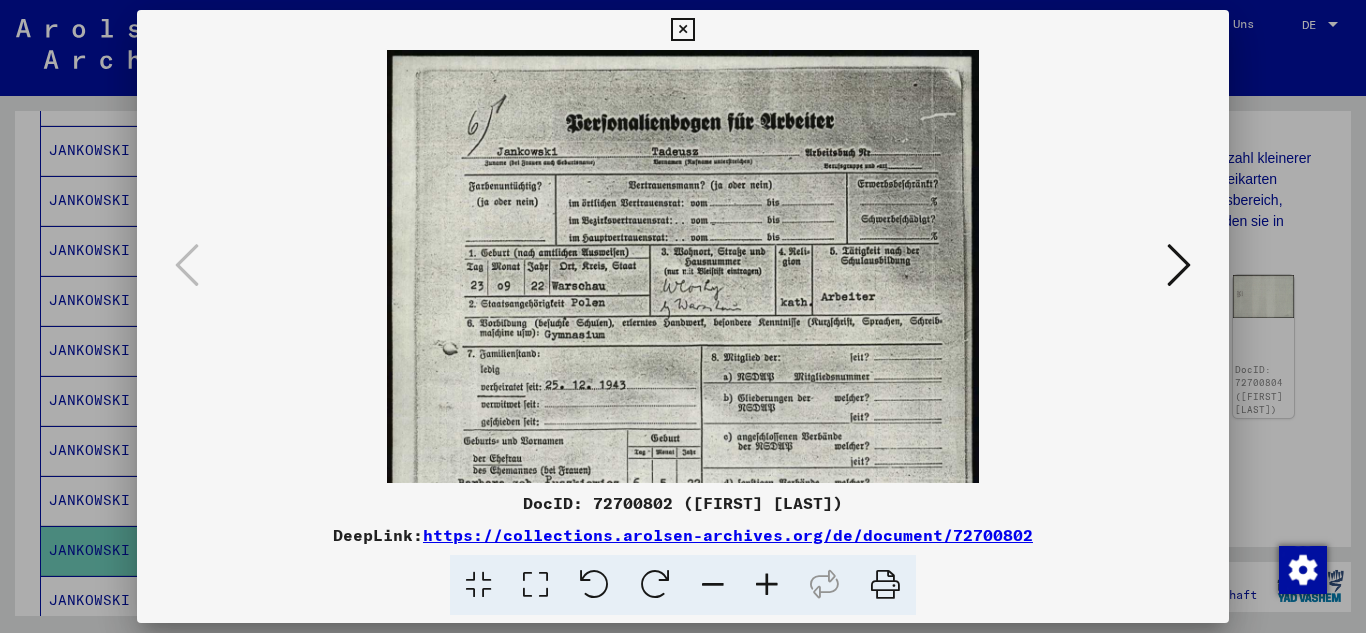 click at bounding box center (767, 585) 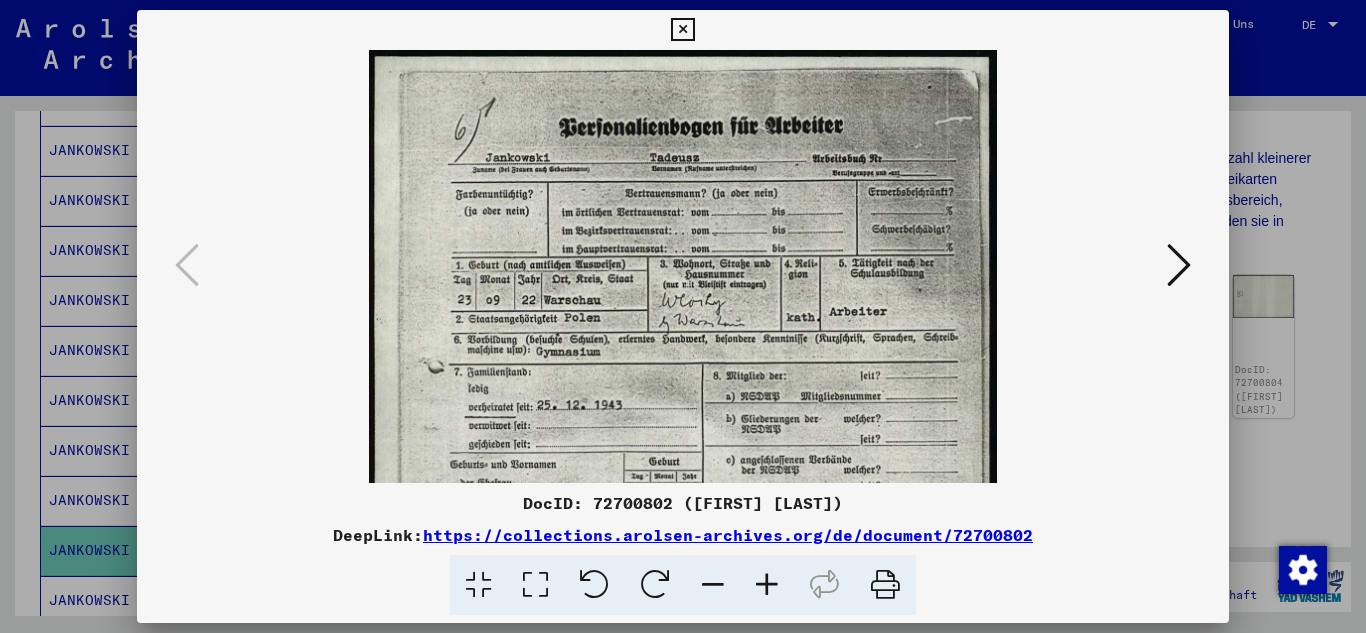 click at bounding box center (767, 585) 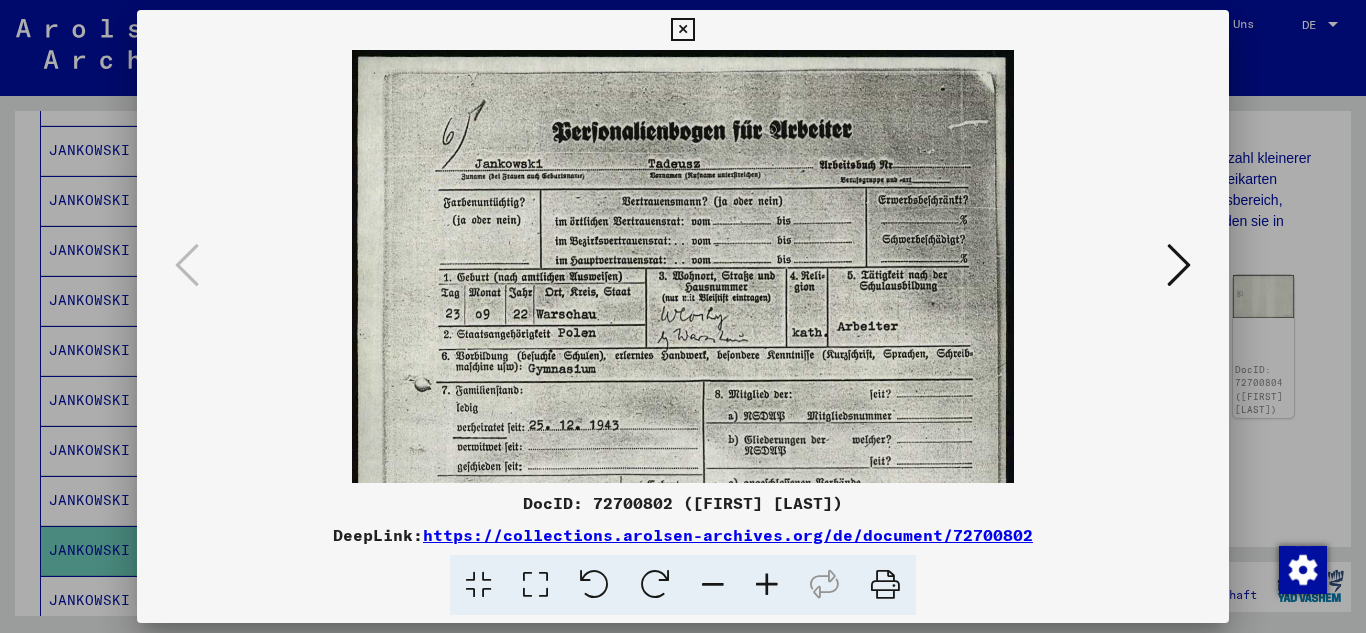 click at bounding box center (767, 585) 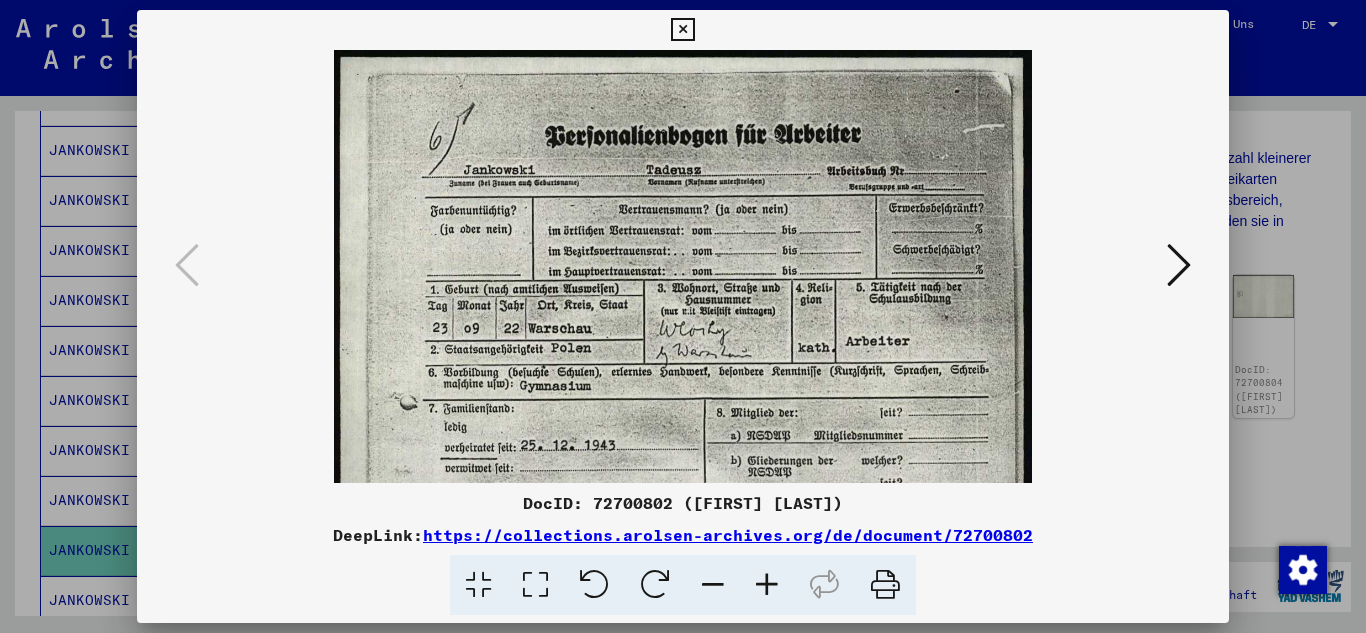 click at bounding box center [767, 585] 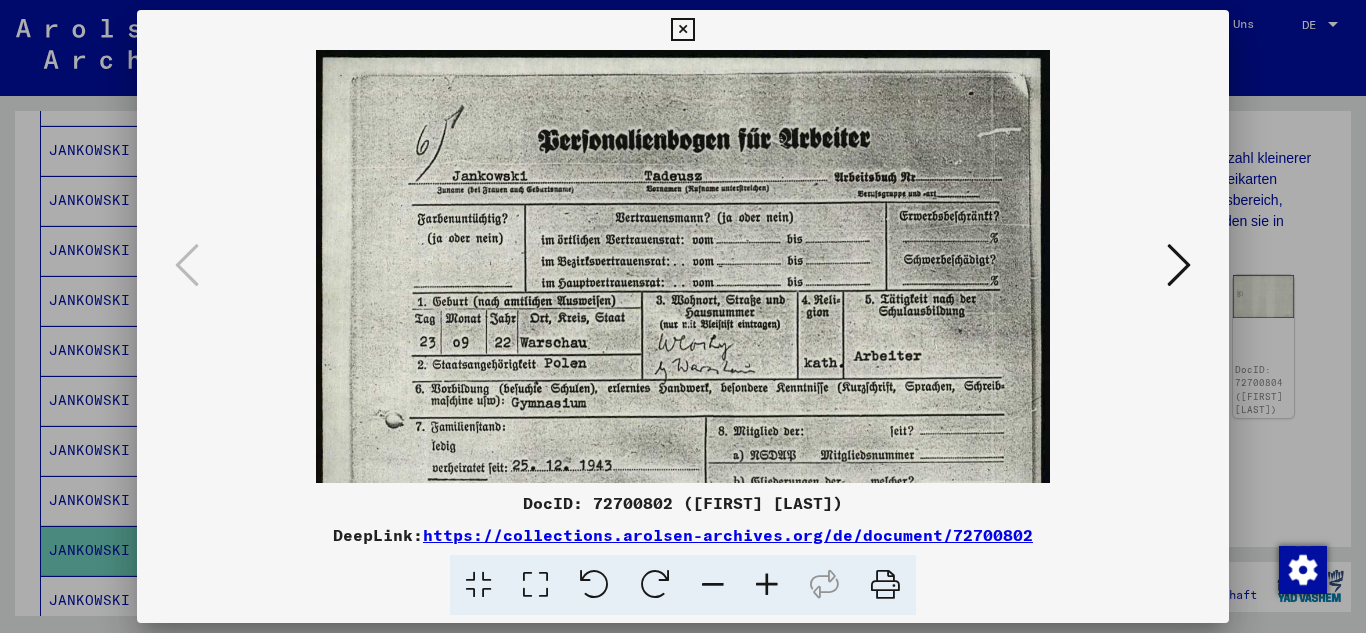 click at bounding box center (767, 585) 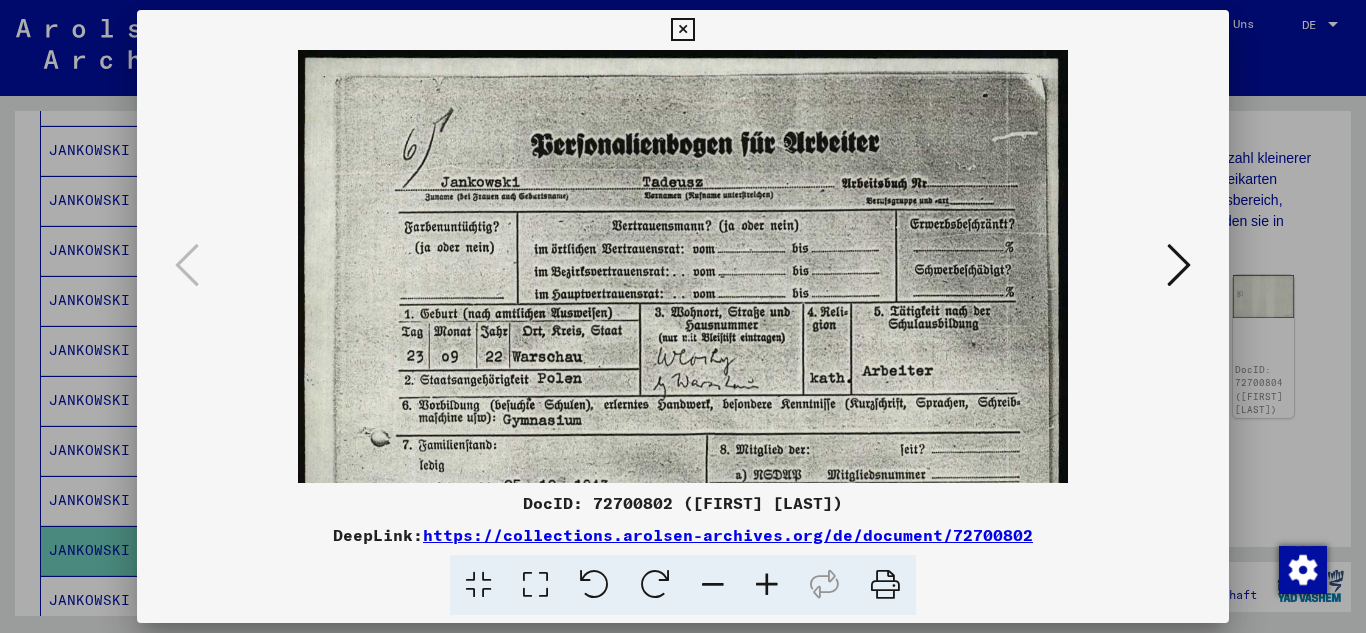 click at bounding box center [767, 585] 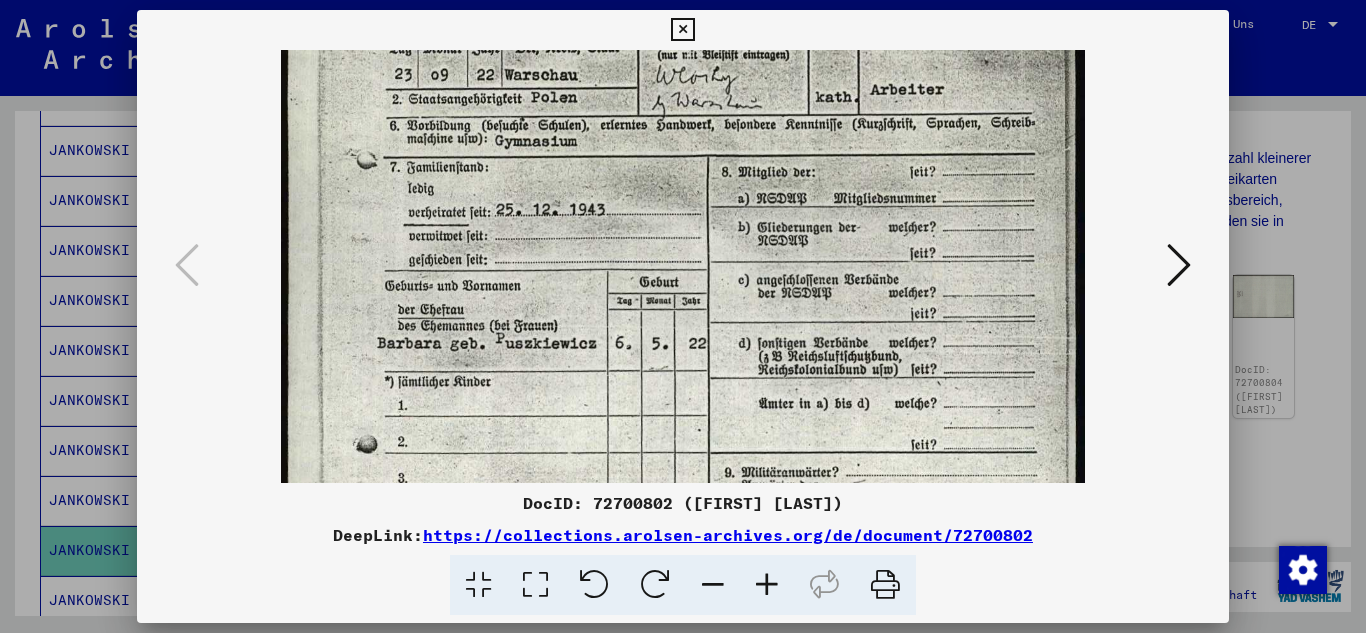 scroll, scrollTop: 398, scrollLeft: 0, axis: vertical 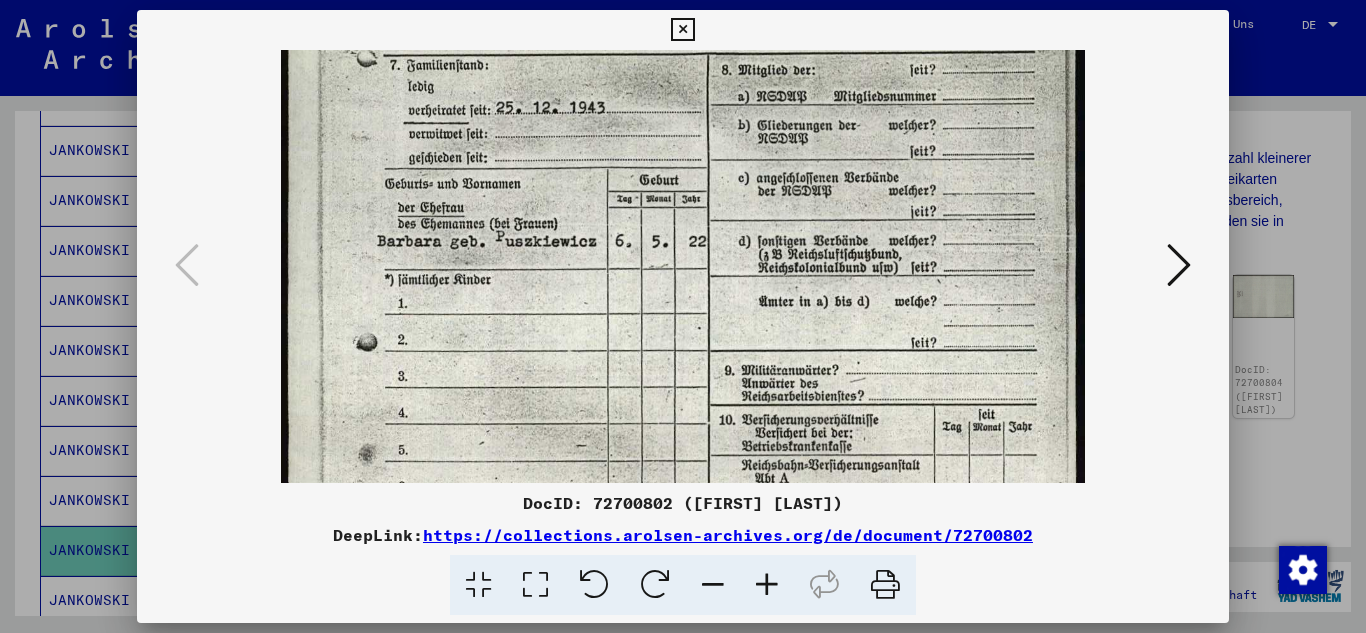 drag, startPoint x: 775, startPoint y: 447, endPoint x: 849, endPoint y: 49, distance: 404.82095 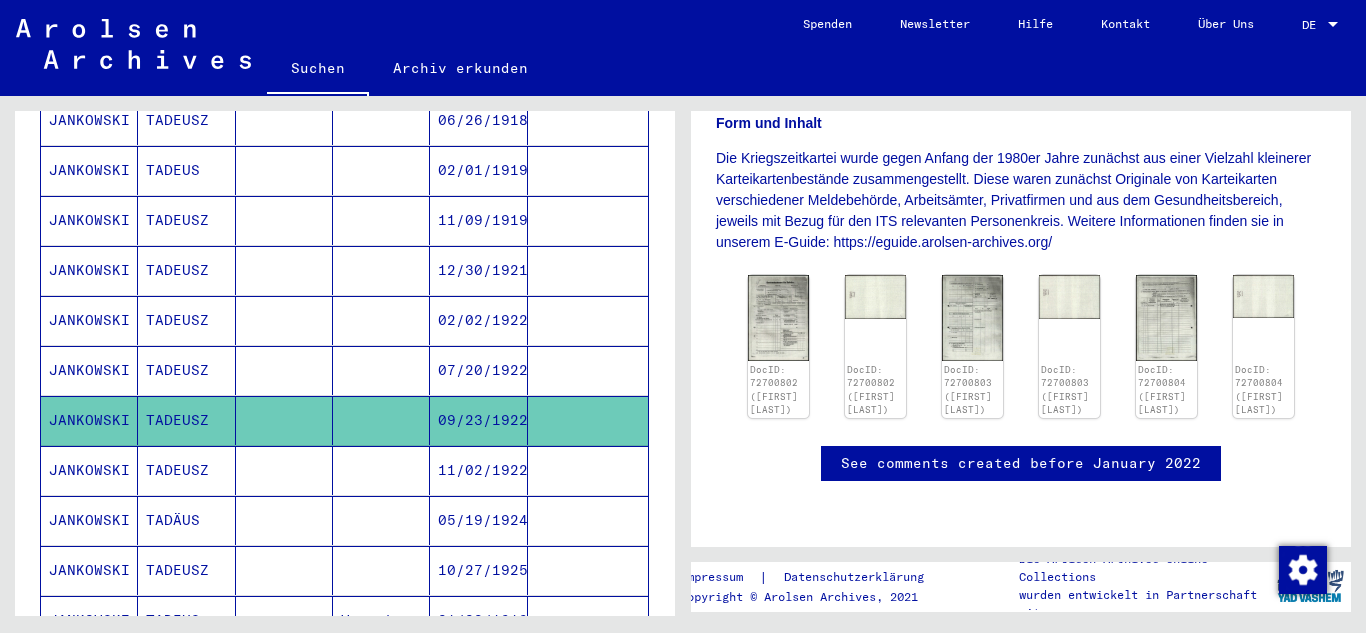 scroll, scrollTop: 1100, scrollLeft: 0, axis: vertical 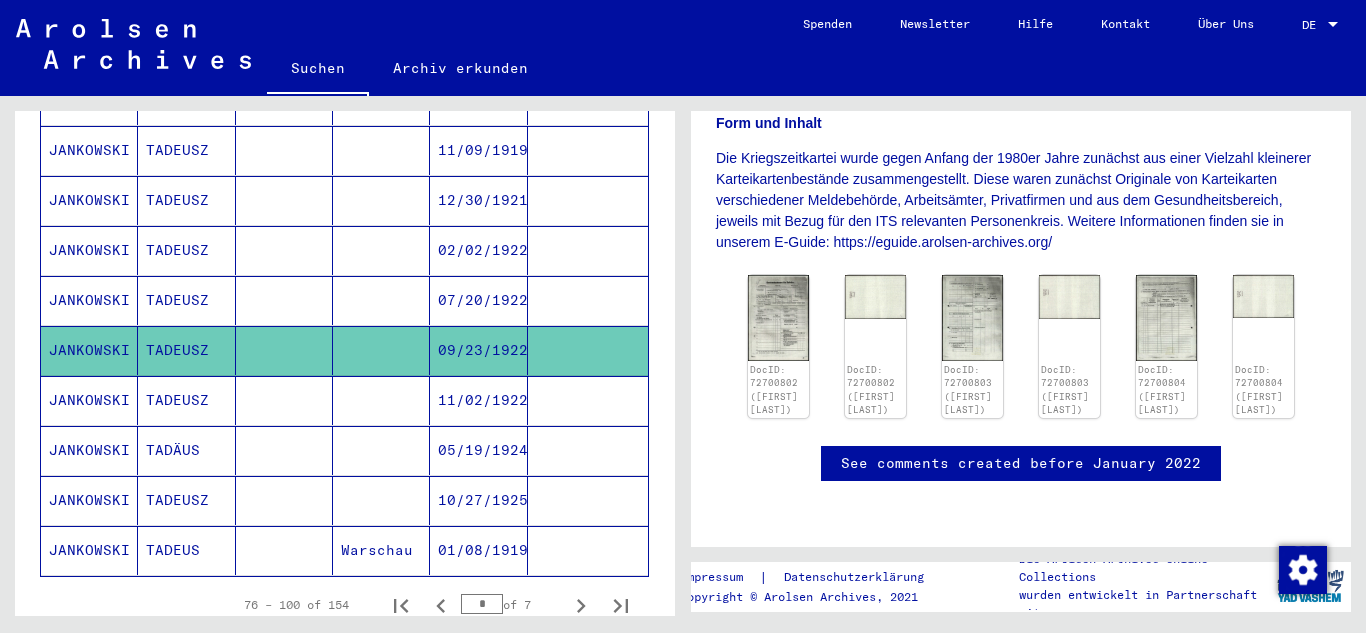 click on "11/02/1922" at bounding box center [478, 450] 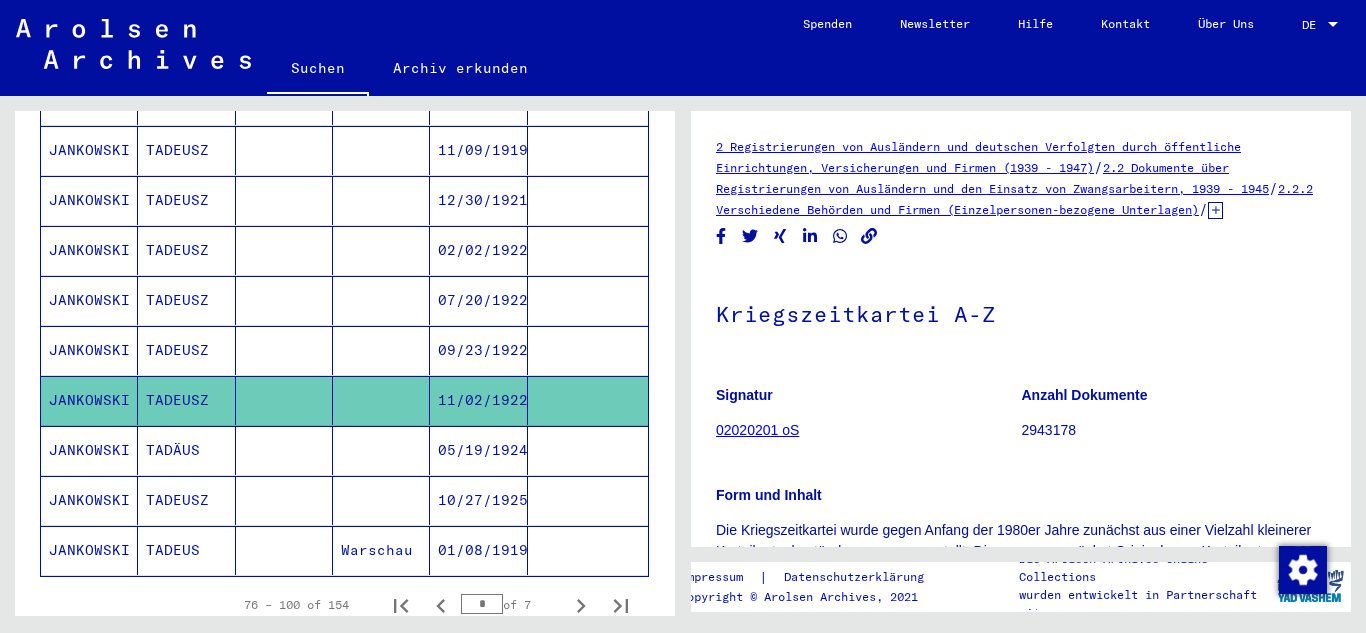 scroll, scrollTop: 0, scrollLeft: 0, axis: both 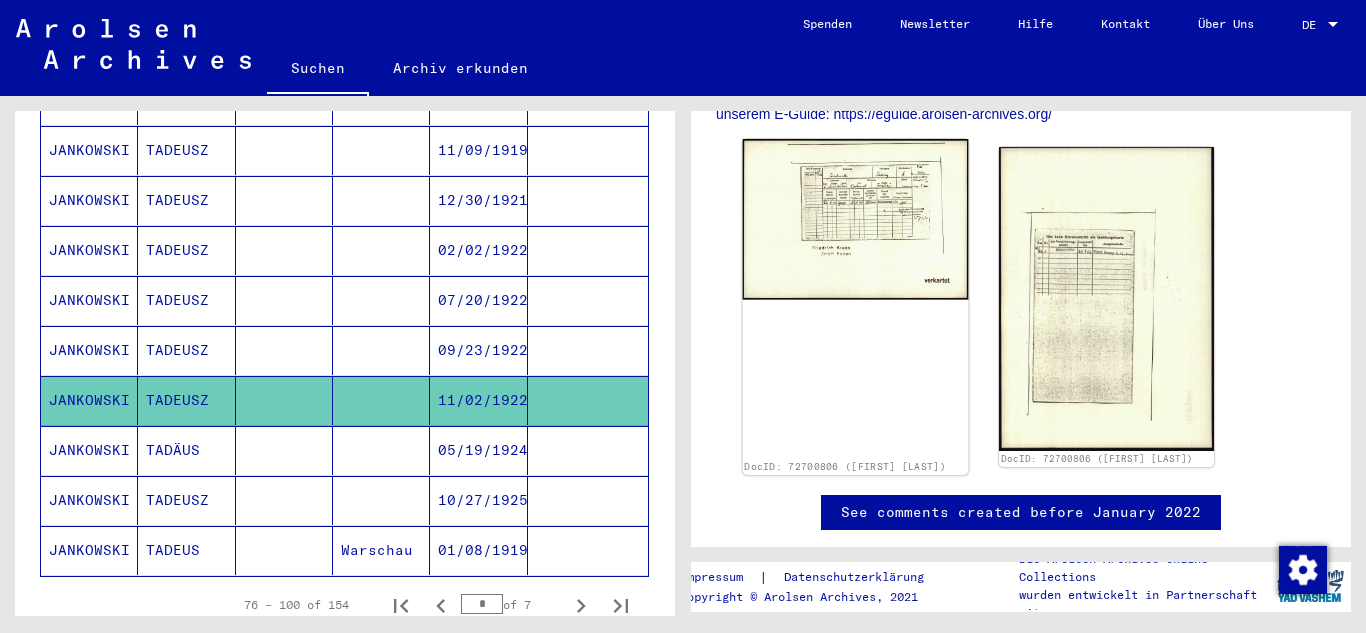 click 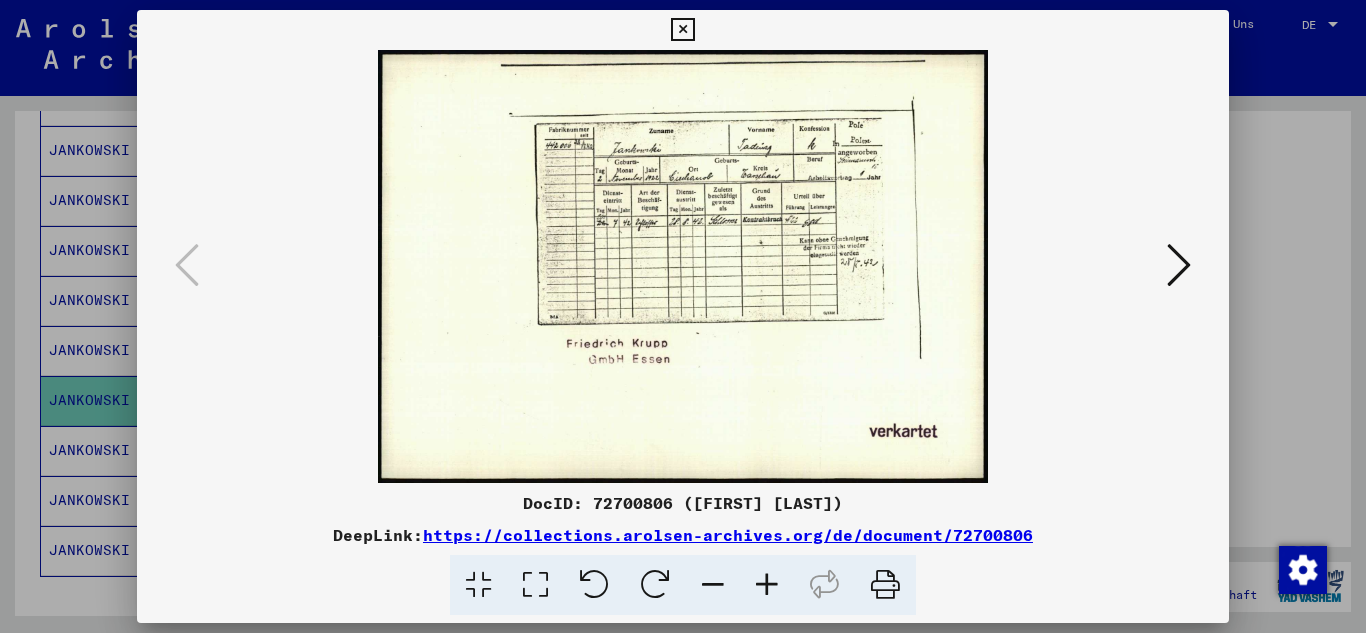 click at bounding box center [767, 585] 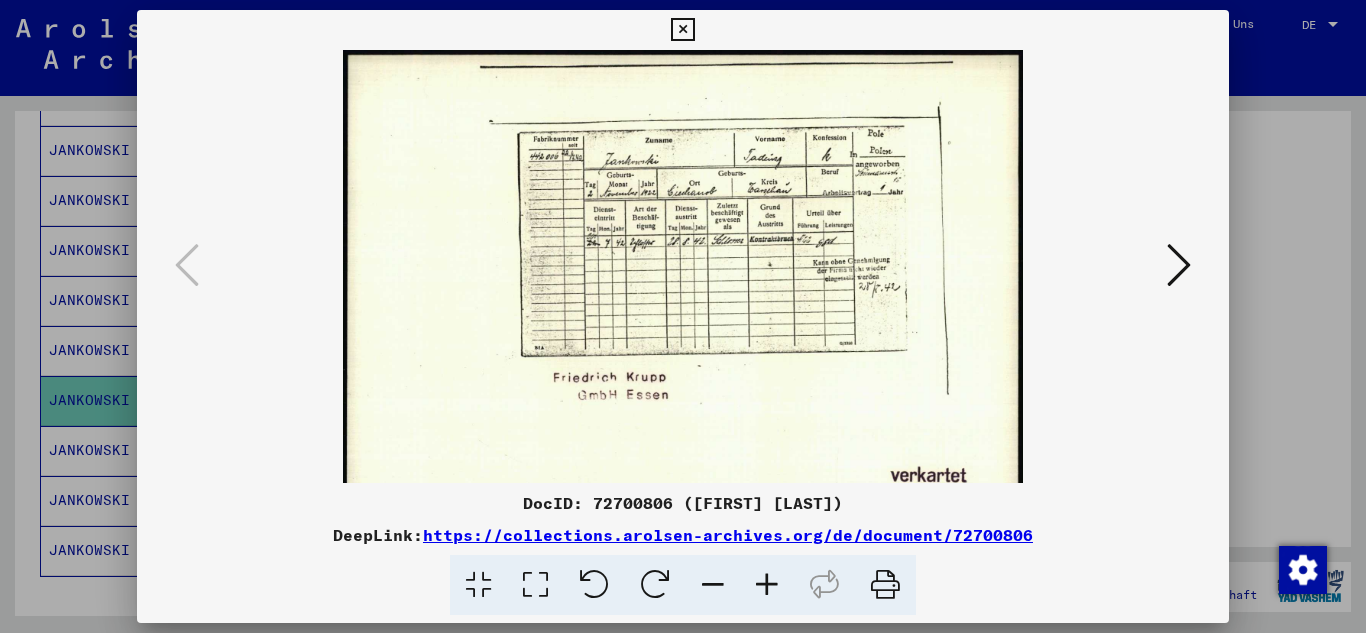 click at bounding box center [767, 585] 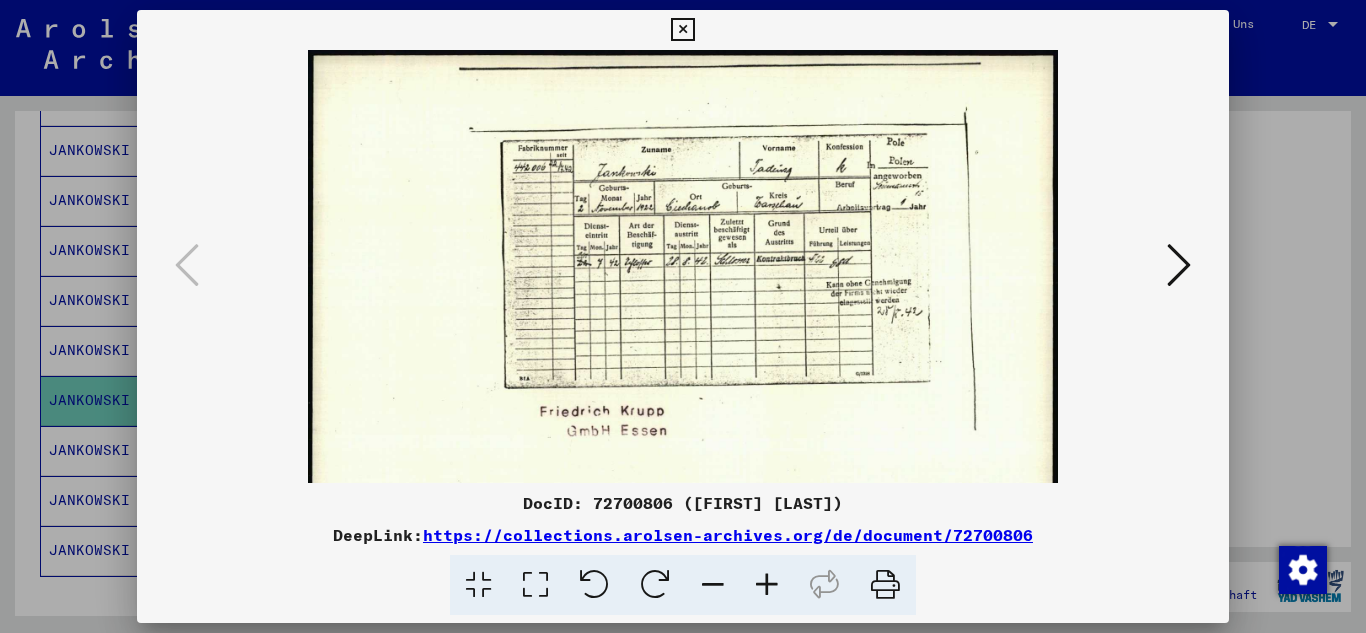 click at bounding box center [767, 585] 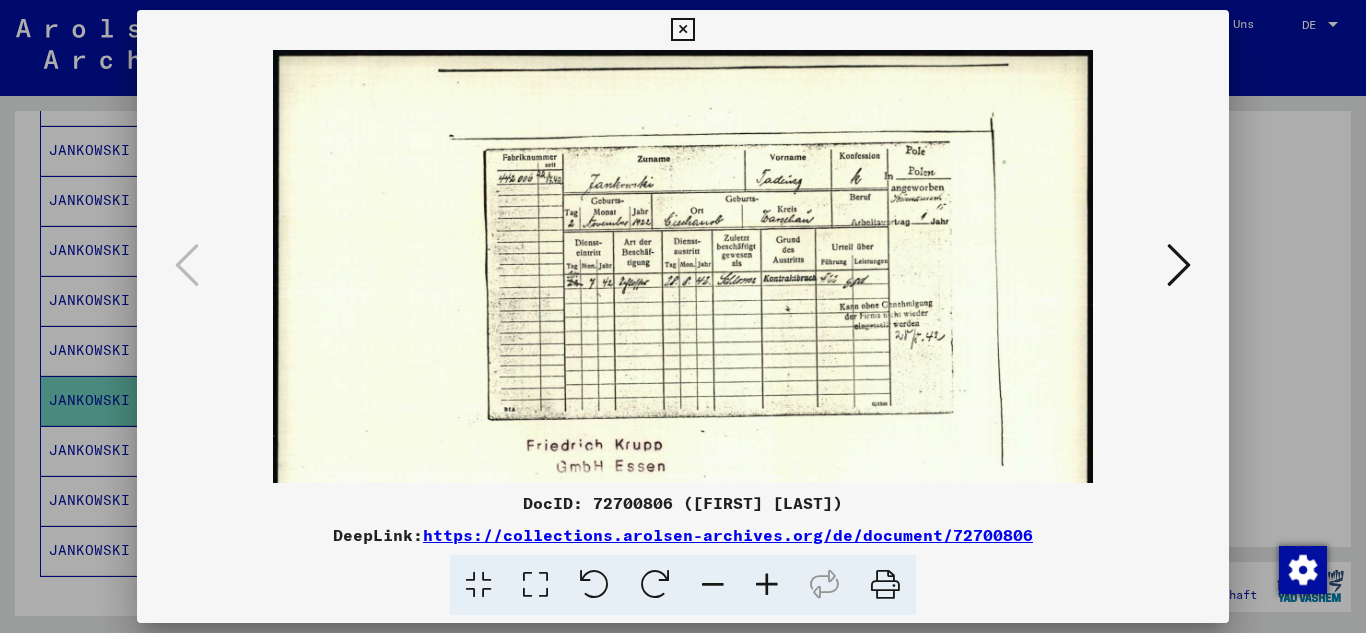 click at bounding box center [767, 585] 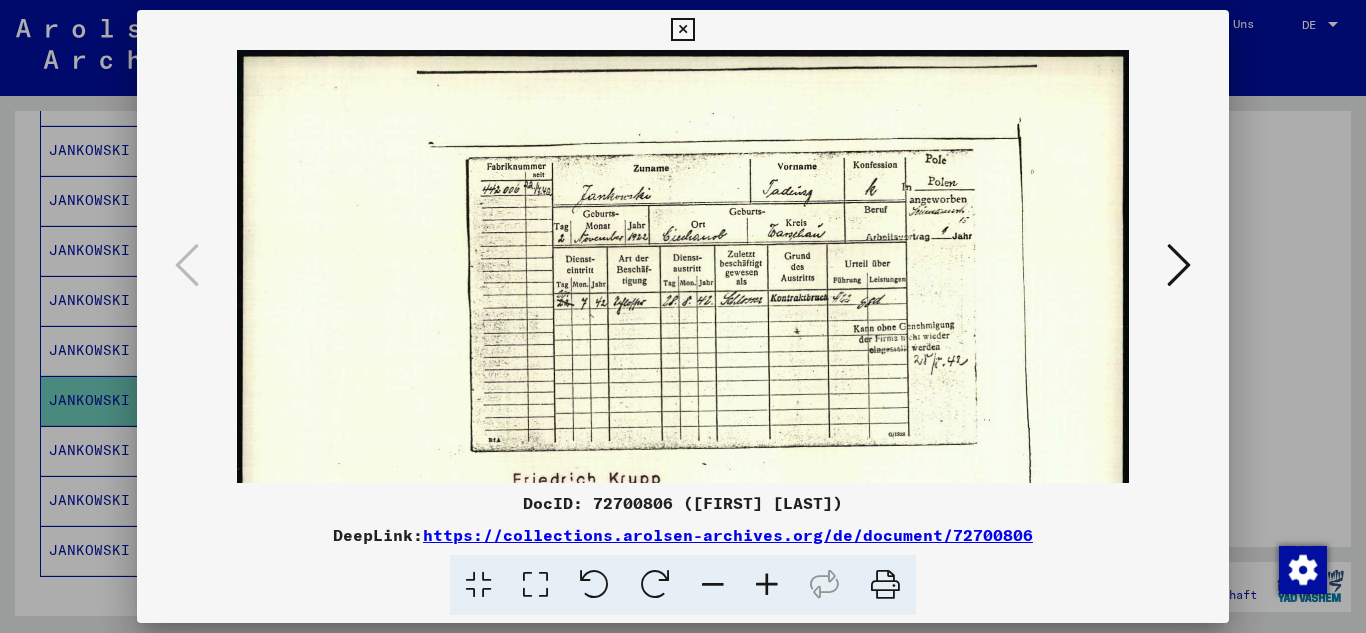 click at bounding box center [767, 585] 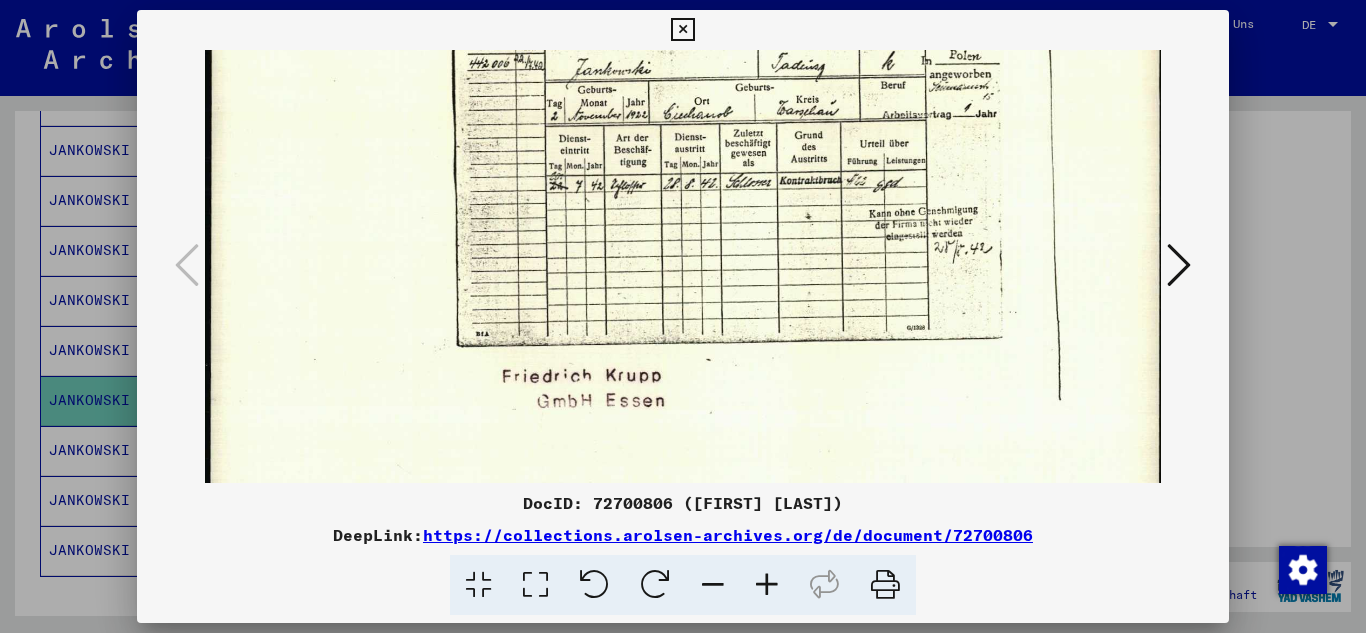 scroll, scrollTop: 147, scrollLeft: 0, axis: vertical 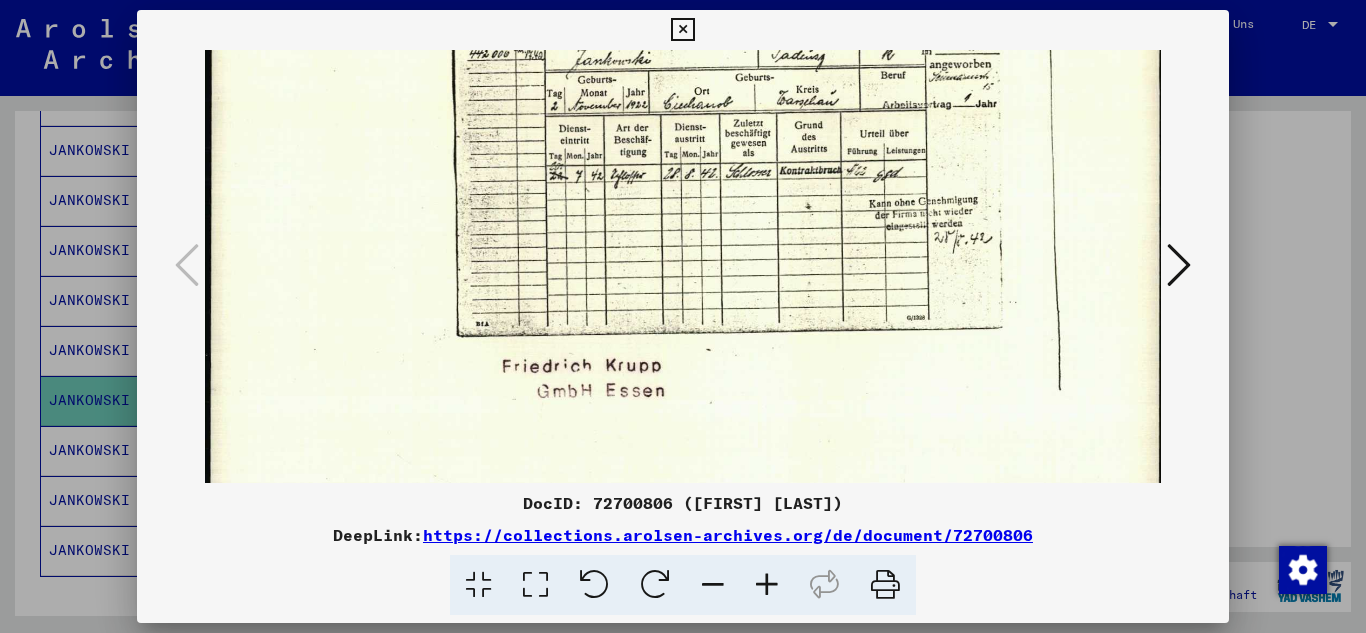 drag, startPoint x: 710, startPoint y: 360, endPoint x: 717, endPoint y: 213, distance: 147.16656 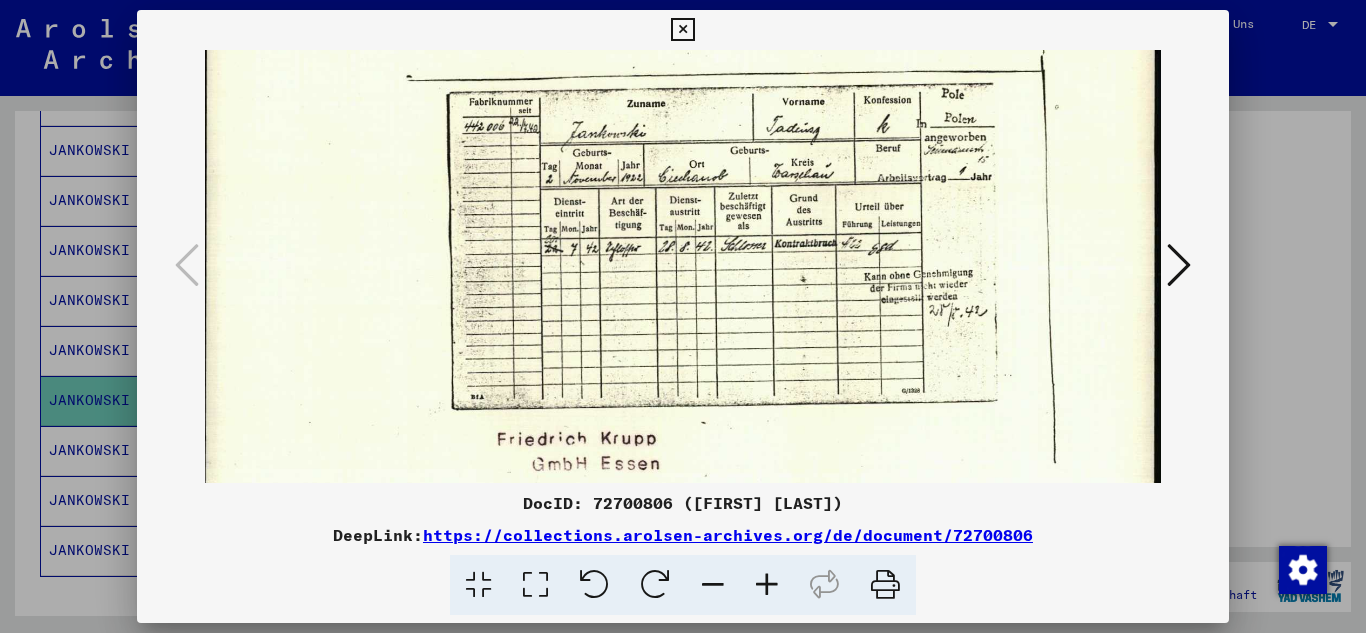 scroll, scrollTop: 71, scrollLeft: 5, axis: both 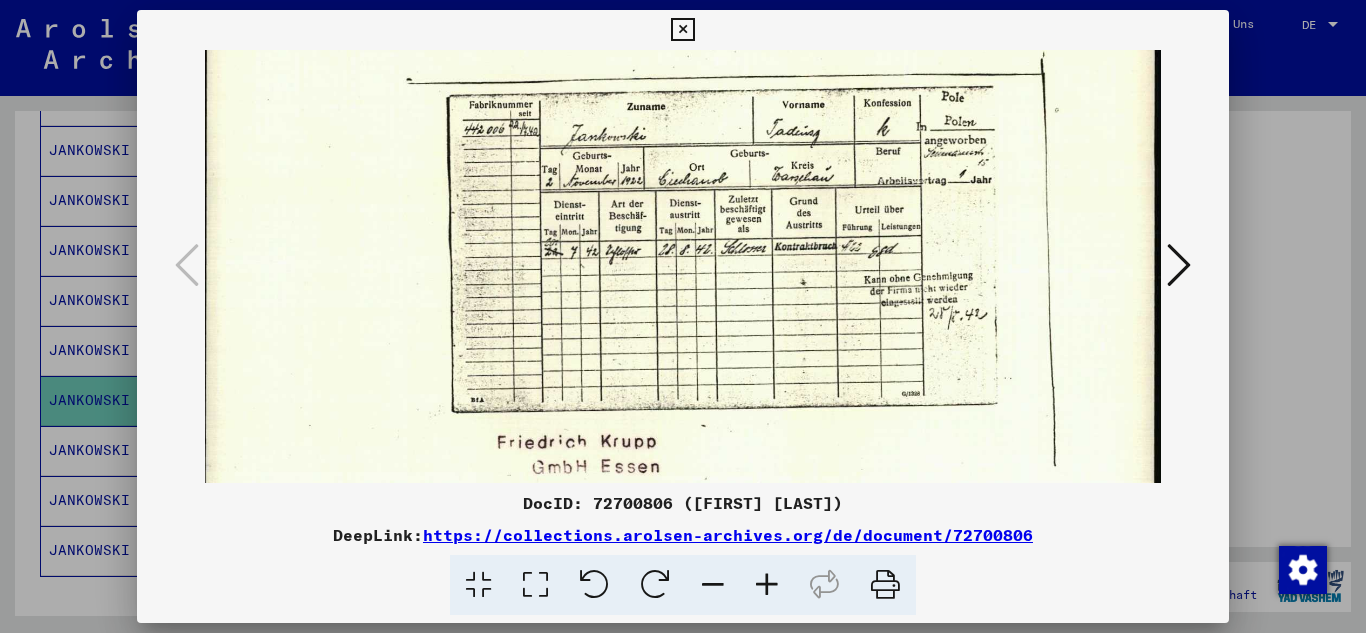 drag, startPoint x: 777, startPoint y: 294, endPoint x: 732, endPoint y: 370, distance: 88.32327 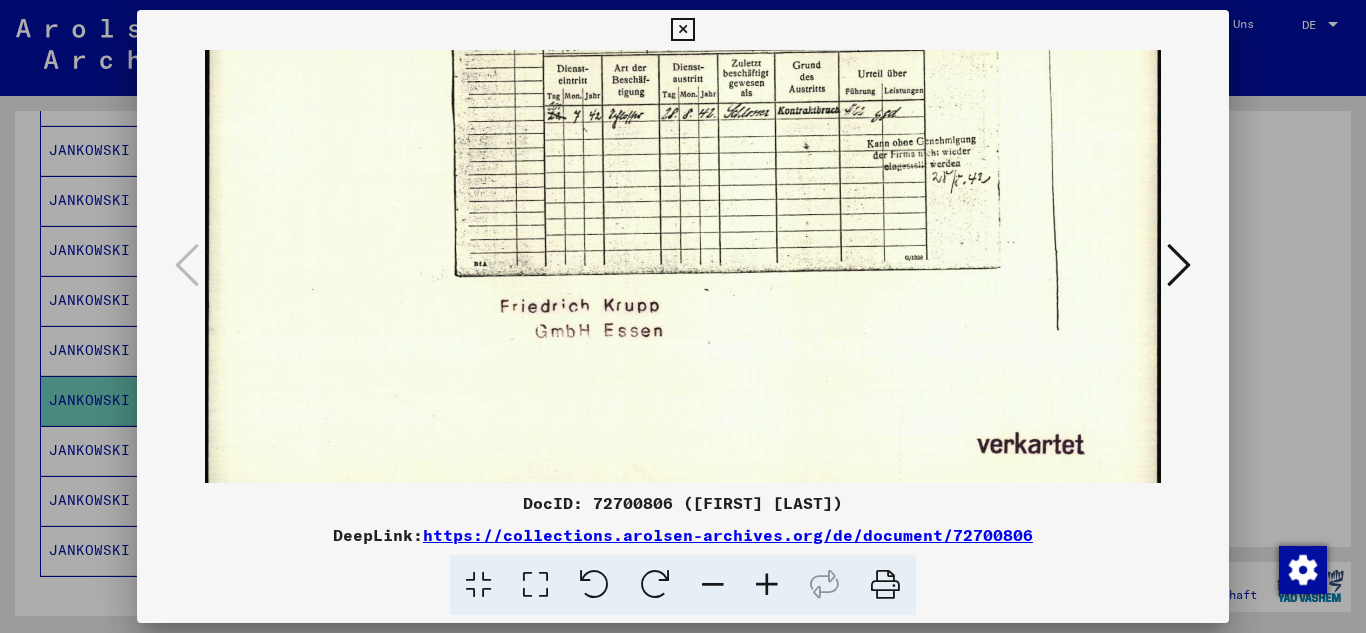 scroll, scrollTop: 227, scrollLeft: 5, axis: both 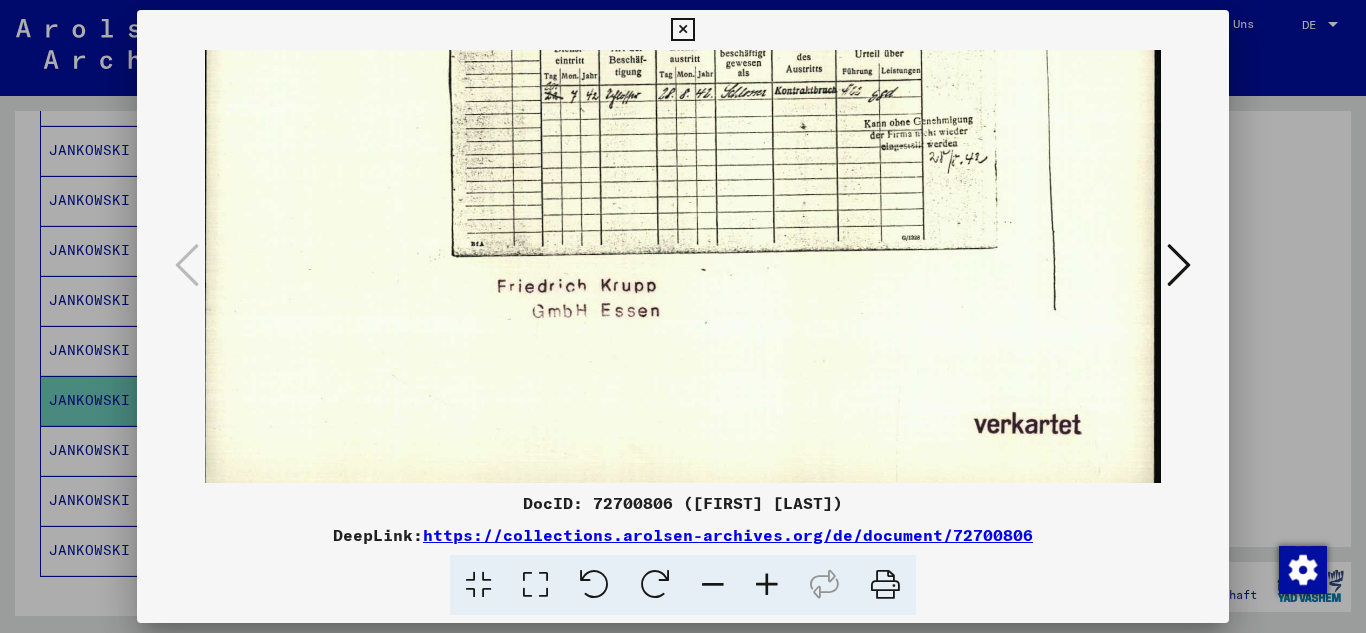 drag, startPoint x: 765, startPoint y: 384, endPoint x: 750, endPoint y: 307, distance: 78.44743 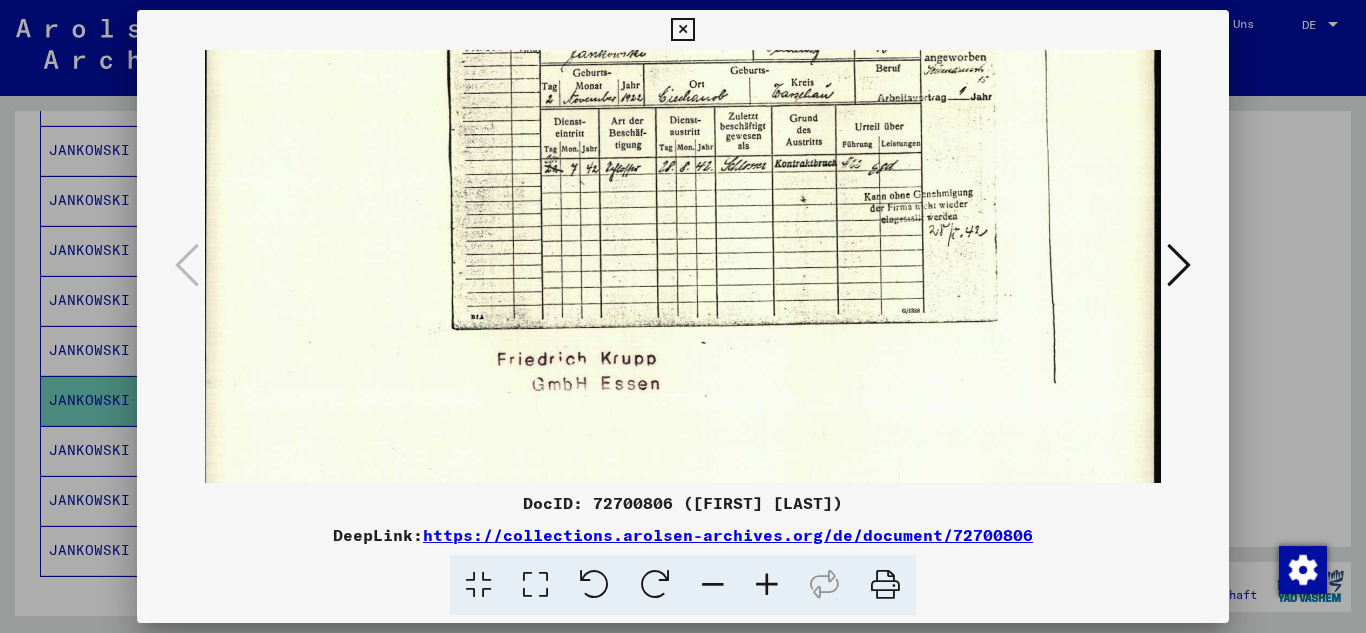 scroll, scrollTop: 145, scrollLeft: 5, axis: both 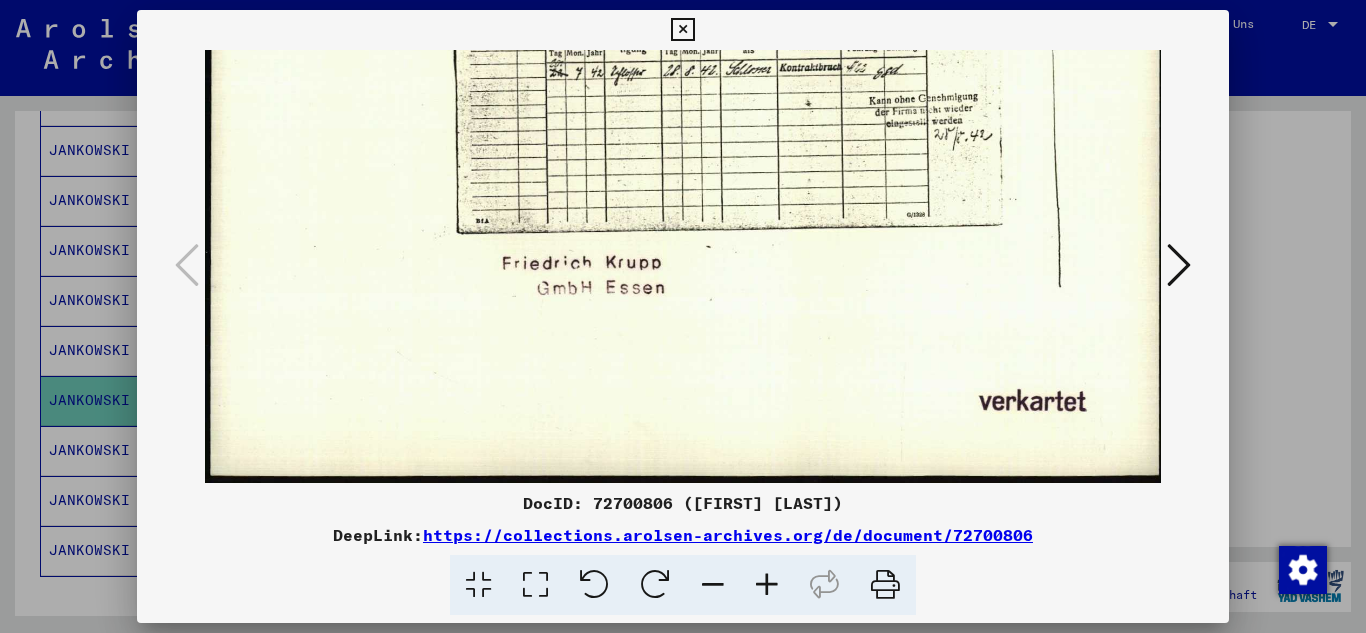 drag, startPoint x: 769, startPoint y: 376, endPoint x: 861, endPoint y: 239, distance: 165.02425 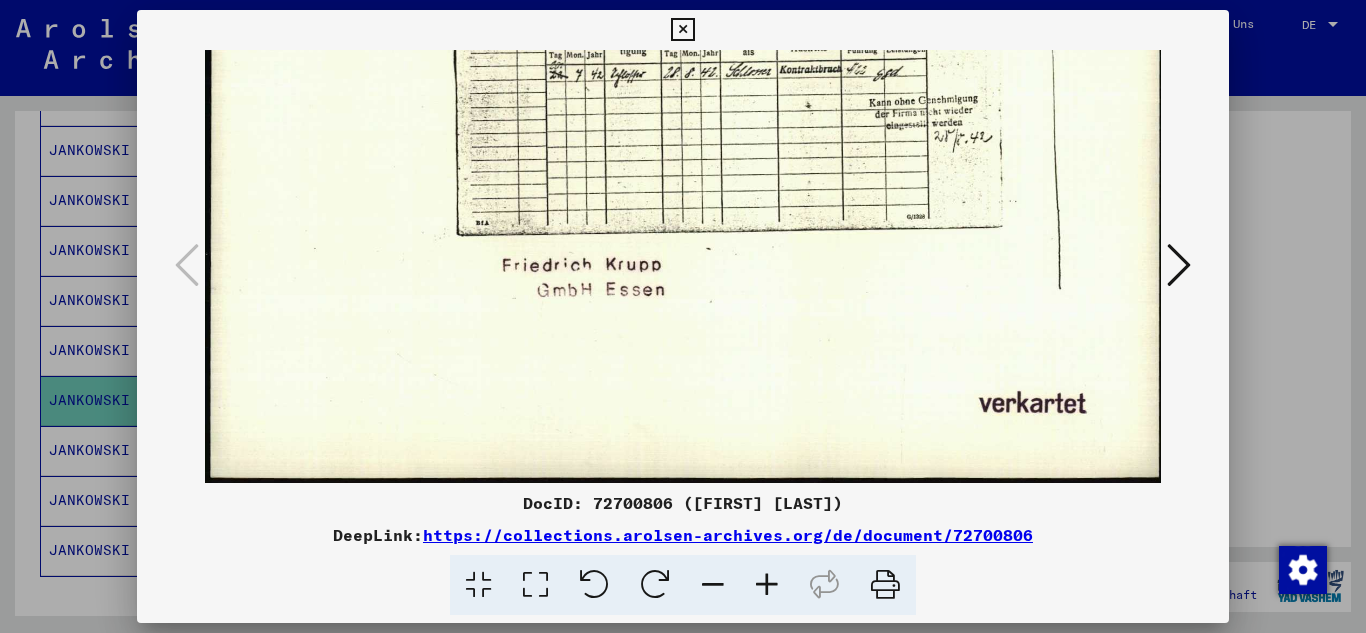 click at bounding box center (1179, 265) 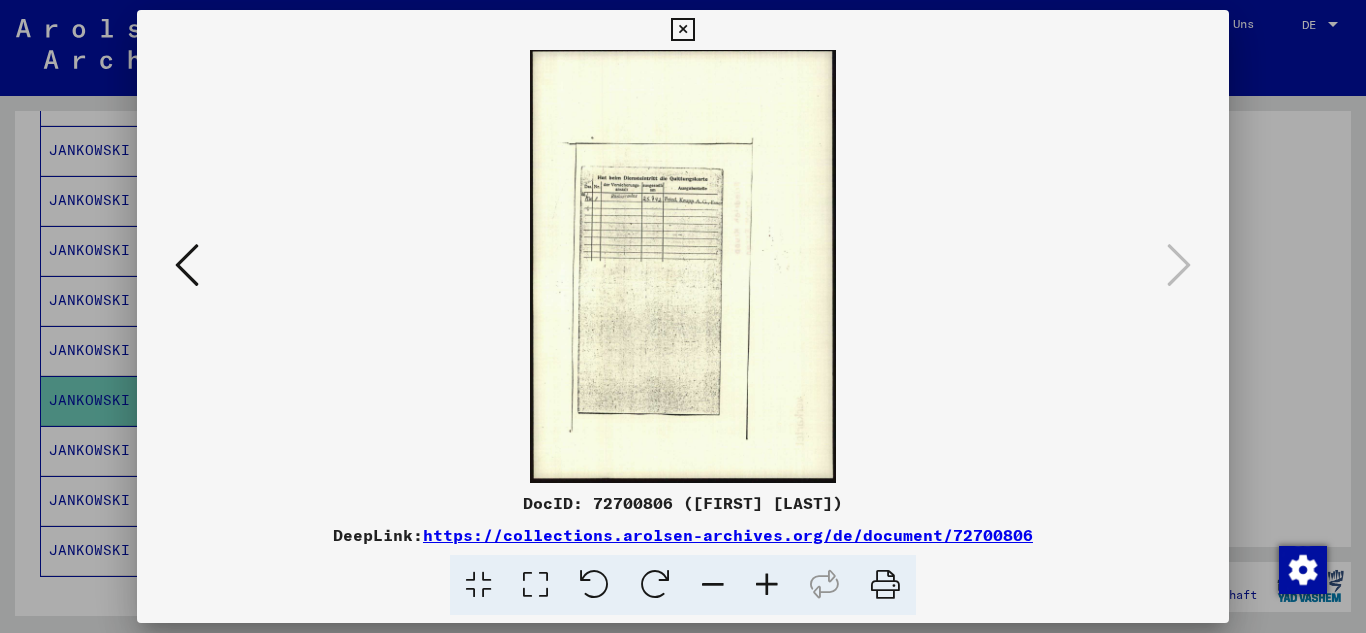 scroll, scrollTop: 0, scrollLeft: 0, axis: both 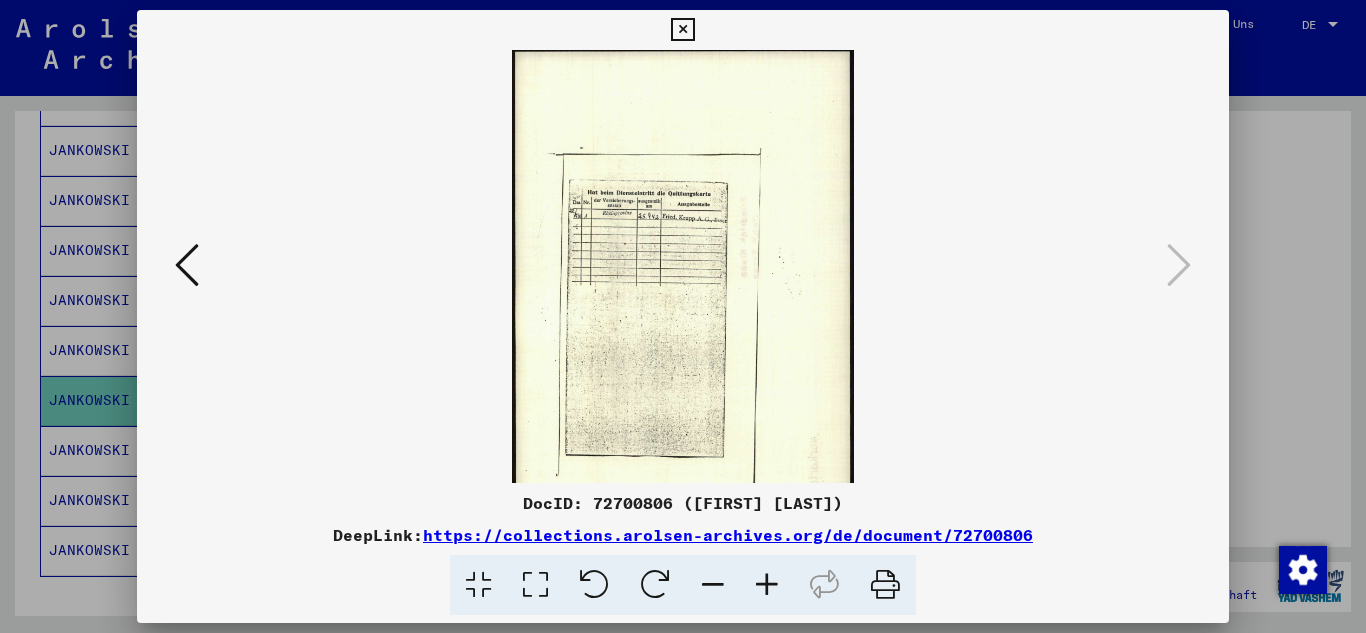 click at bounding box center [767, 585] 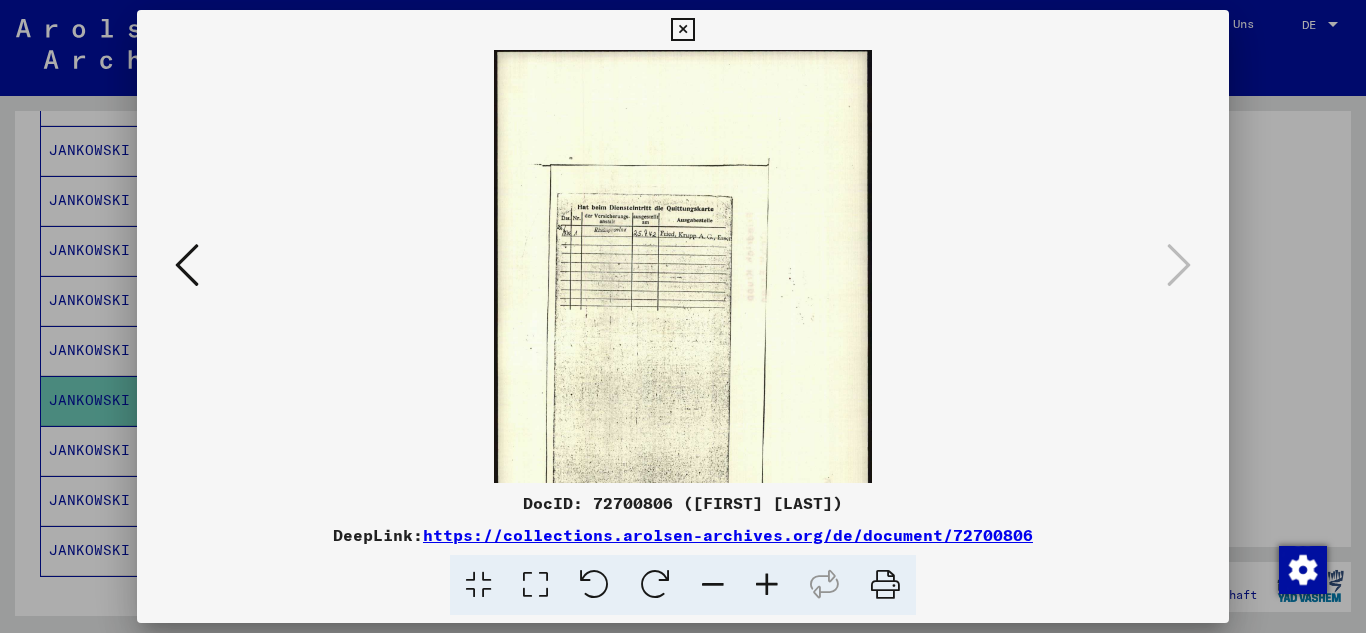 click at bounding box center [767, 585] 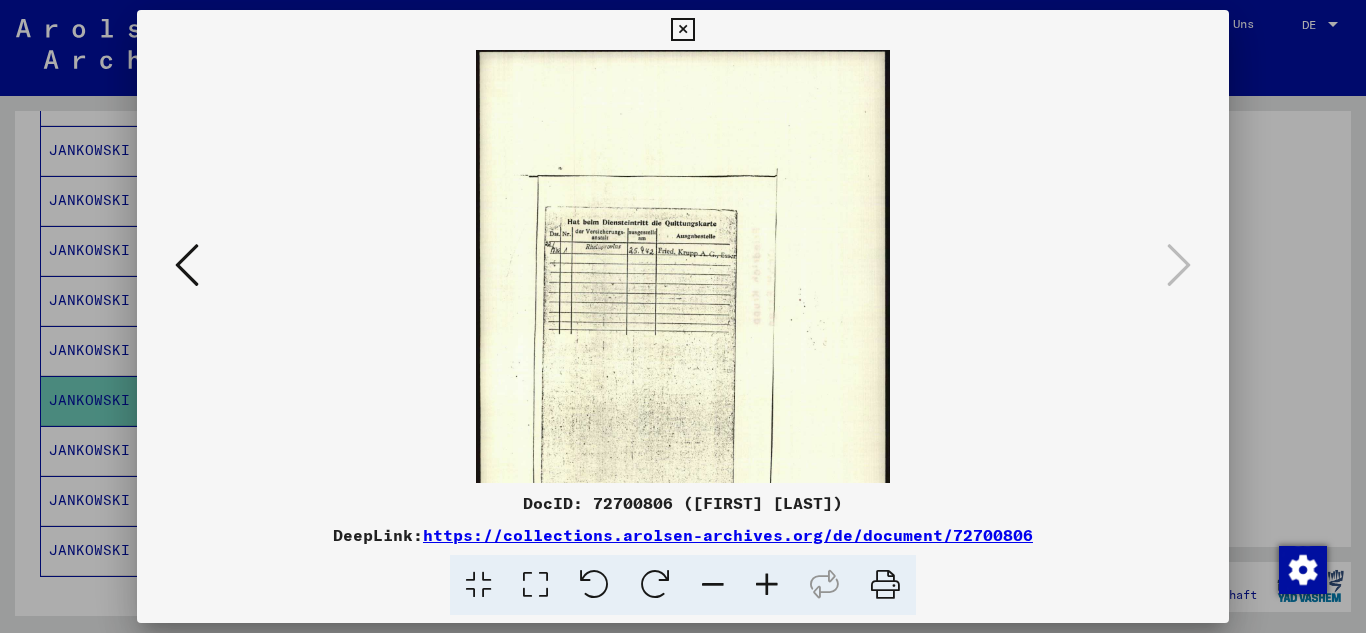 click at bounding box center (767, 585) 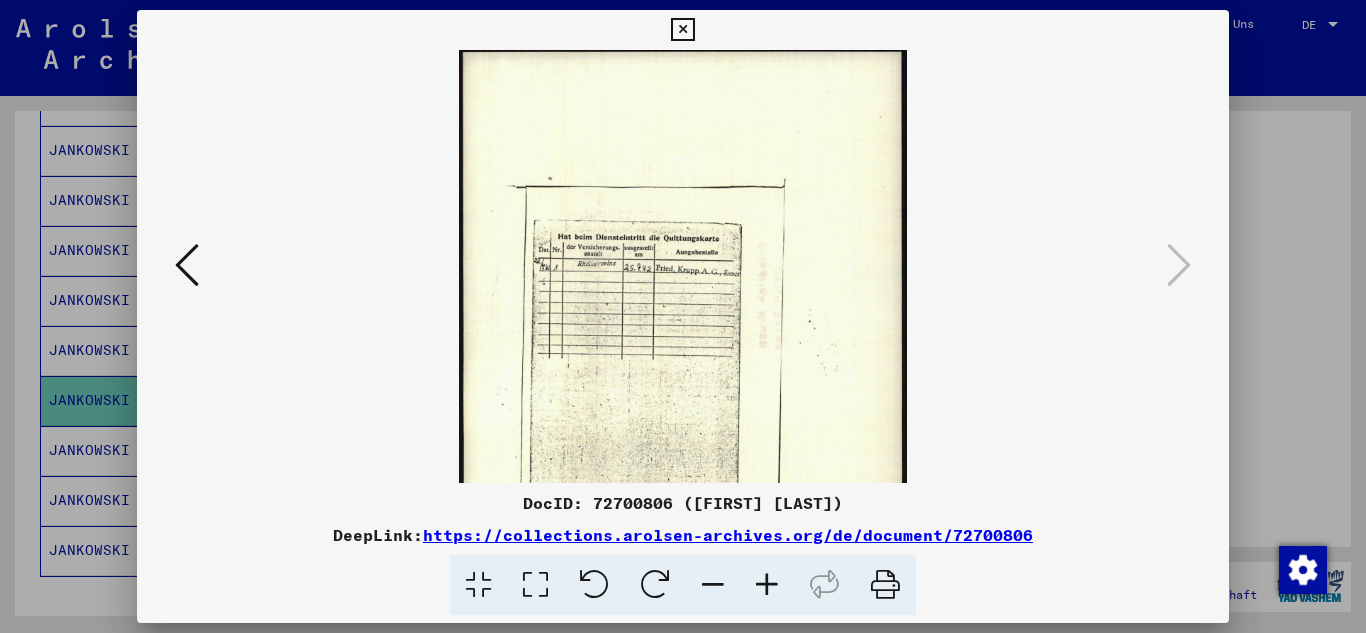 click at bounding box center [767, 585] 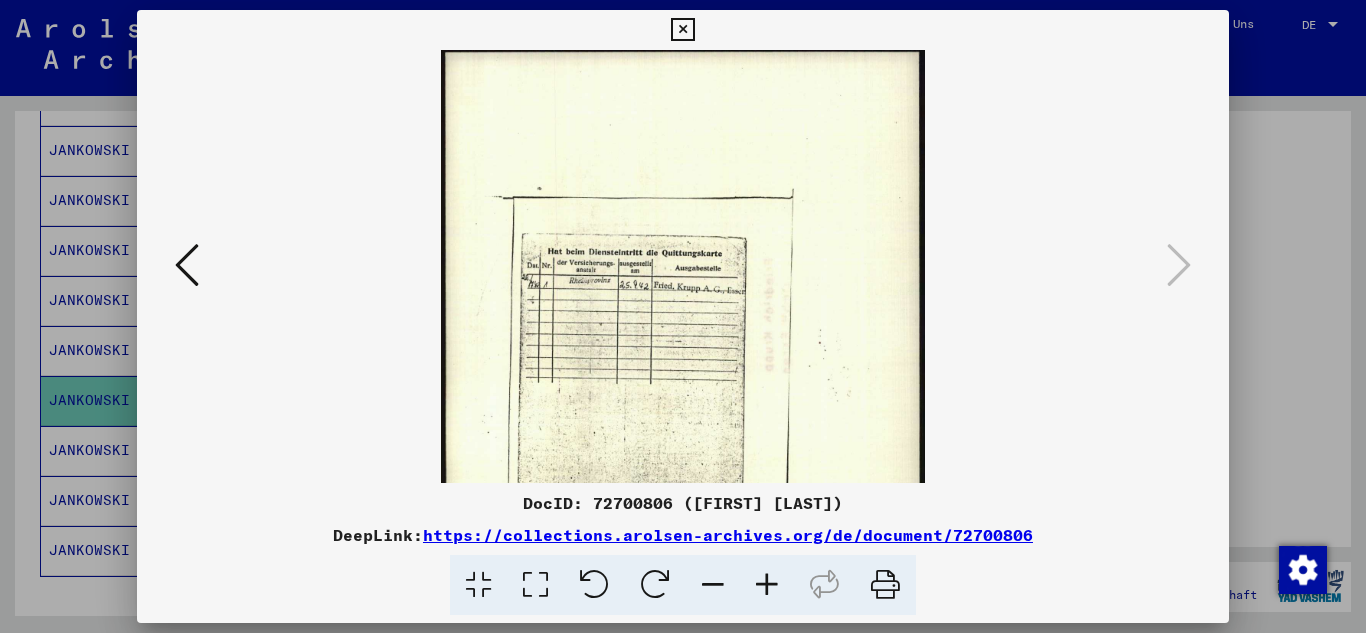 click at bounding box center (767, 585) 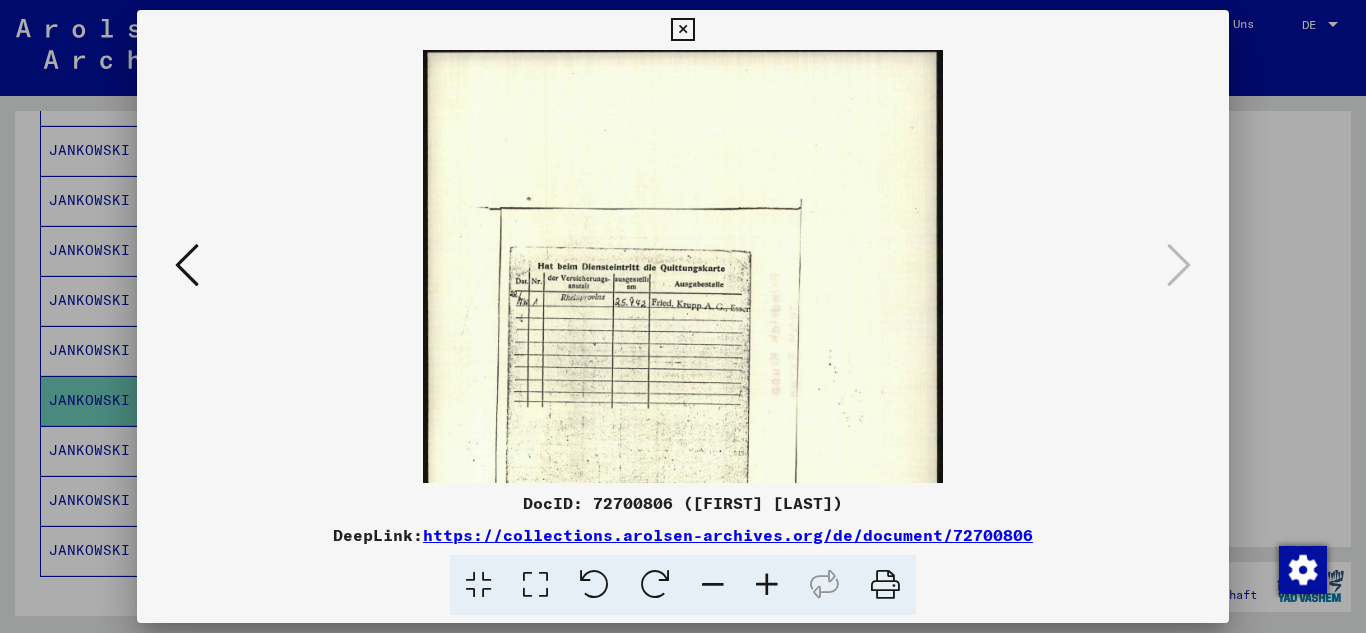 click at bounding box center [767, 585] 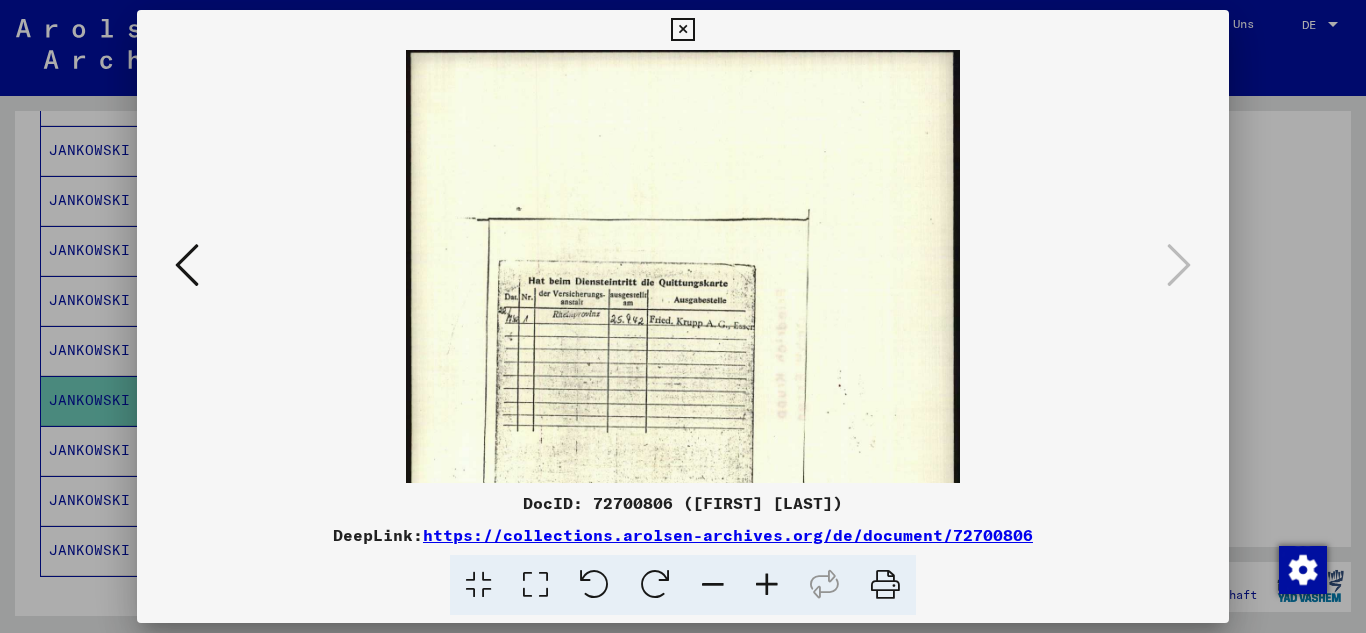 click at bounding box center (767, 585) 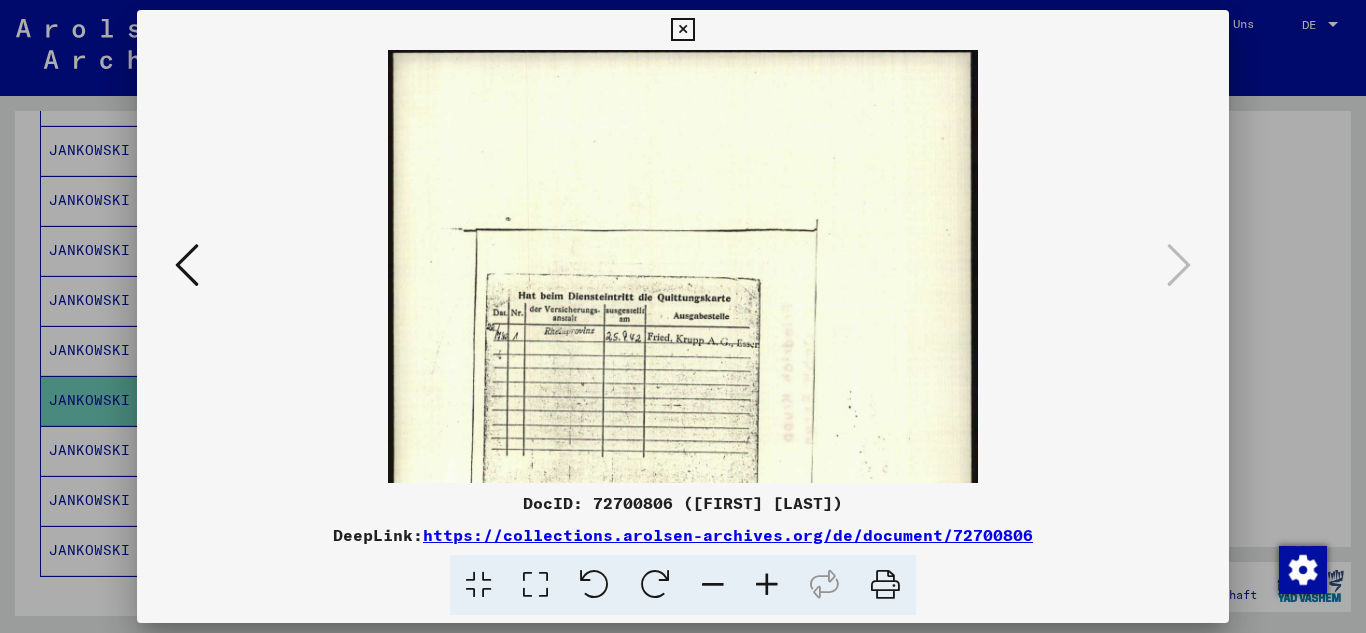 click at bounding box center (767, 585) 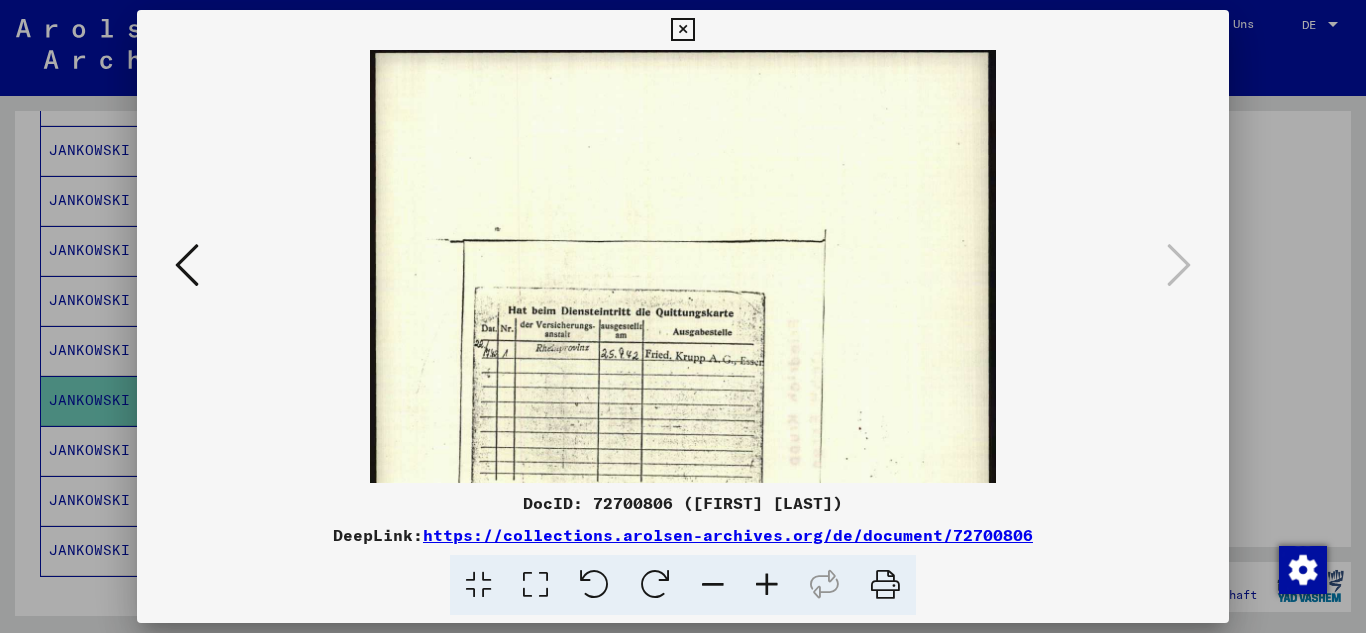 click at bounding box center (767, 585) 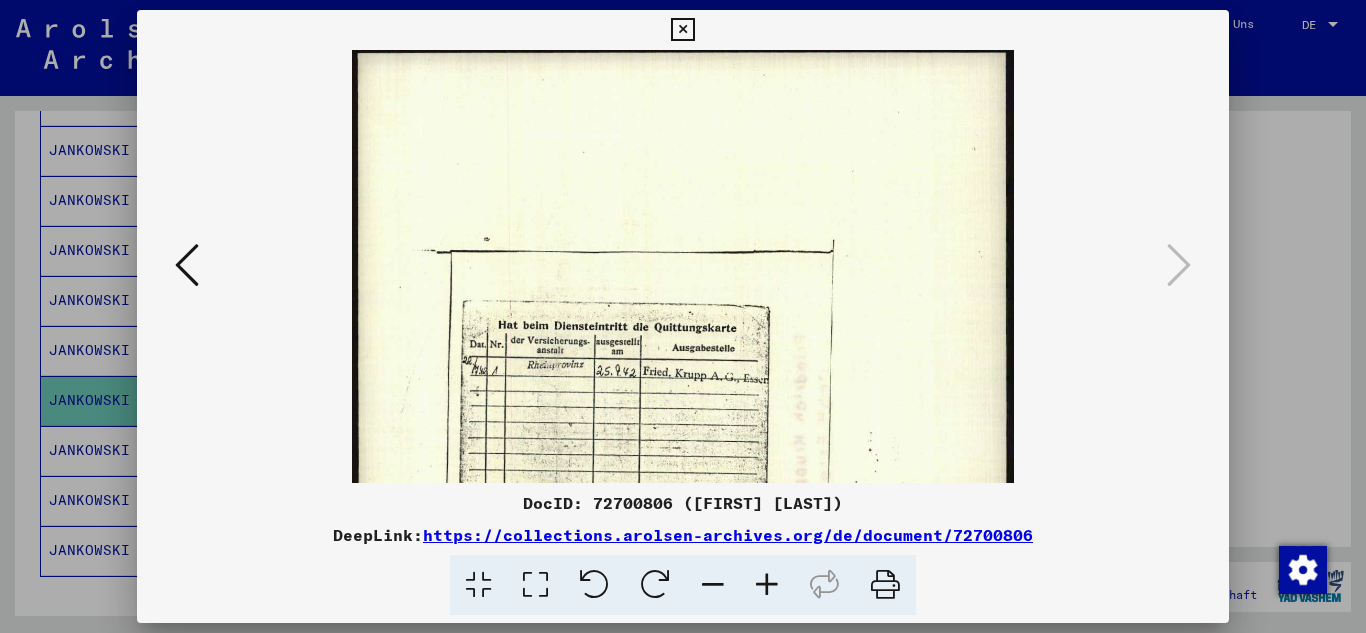 click at bounding box center (682, 30) 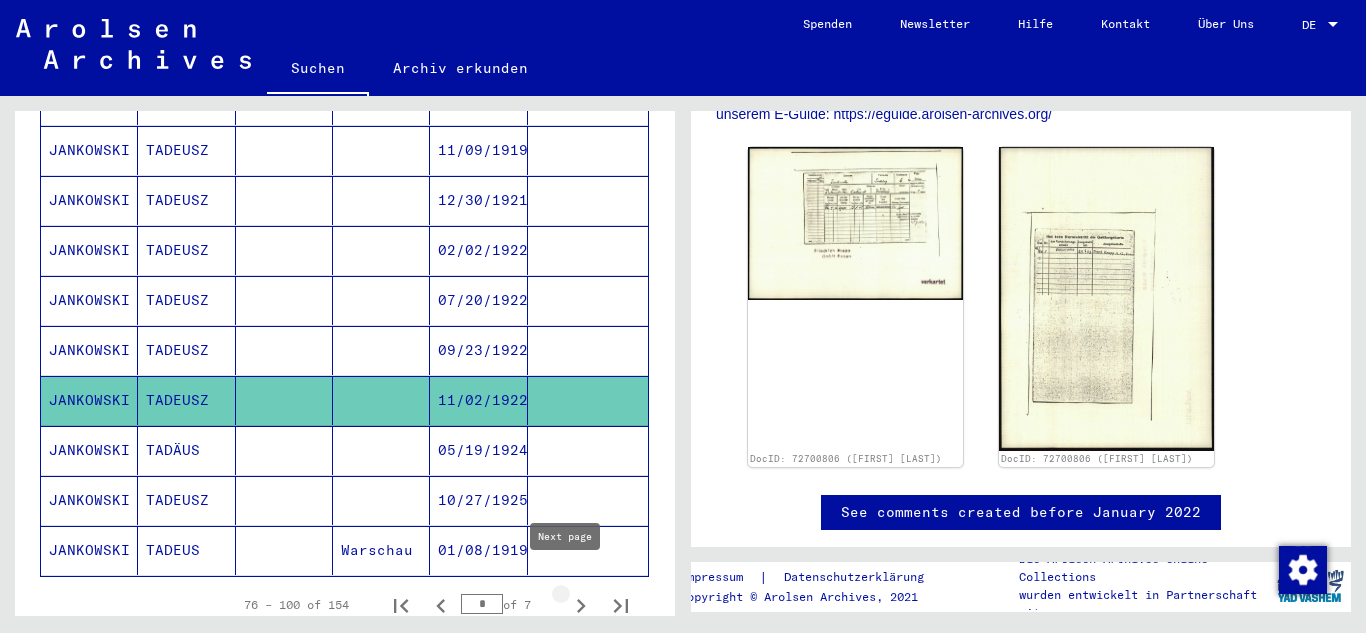click 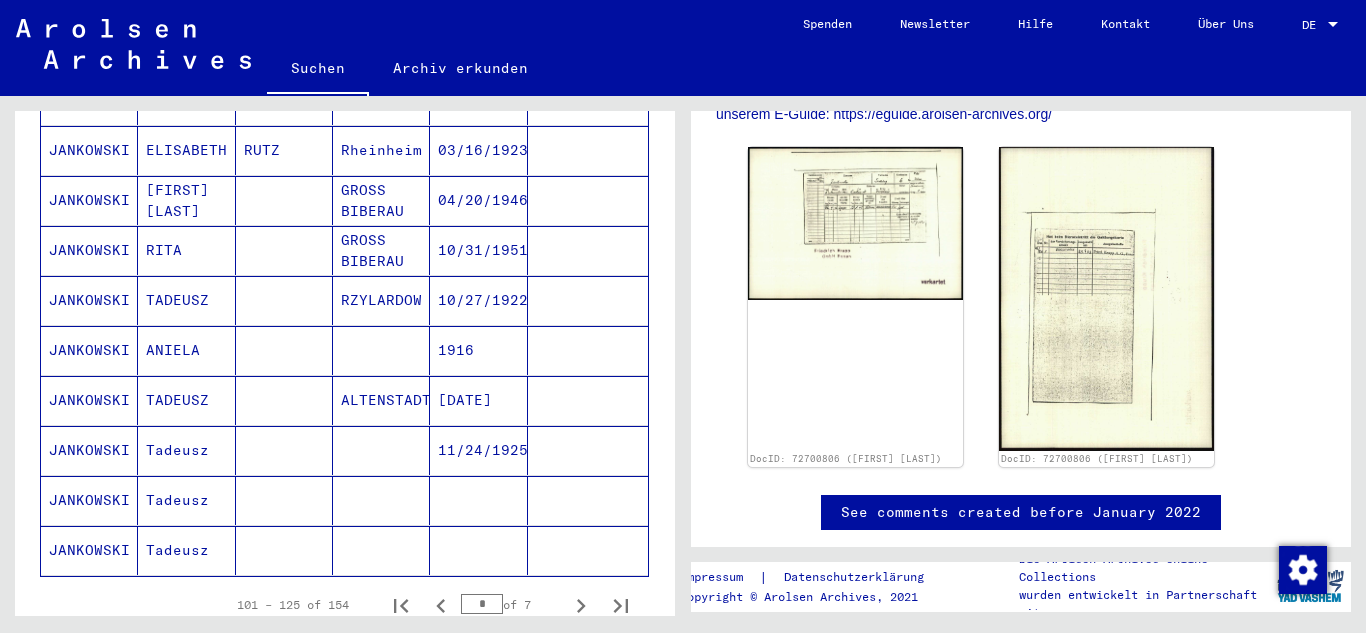 click on "Tadeusz" 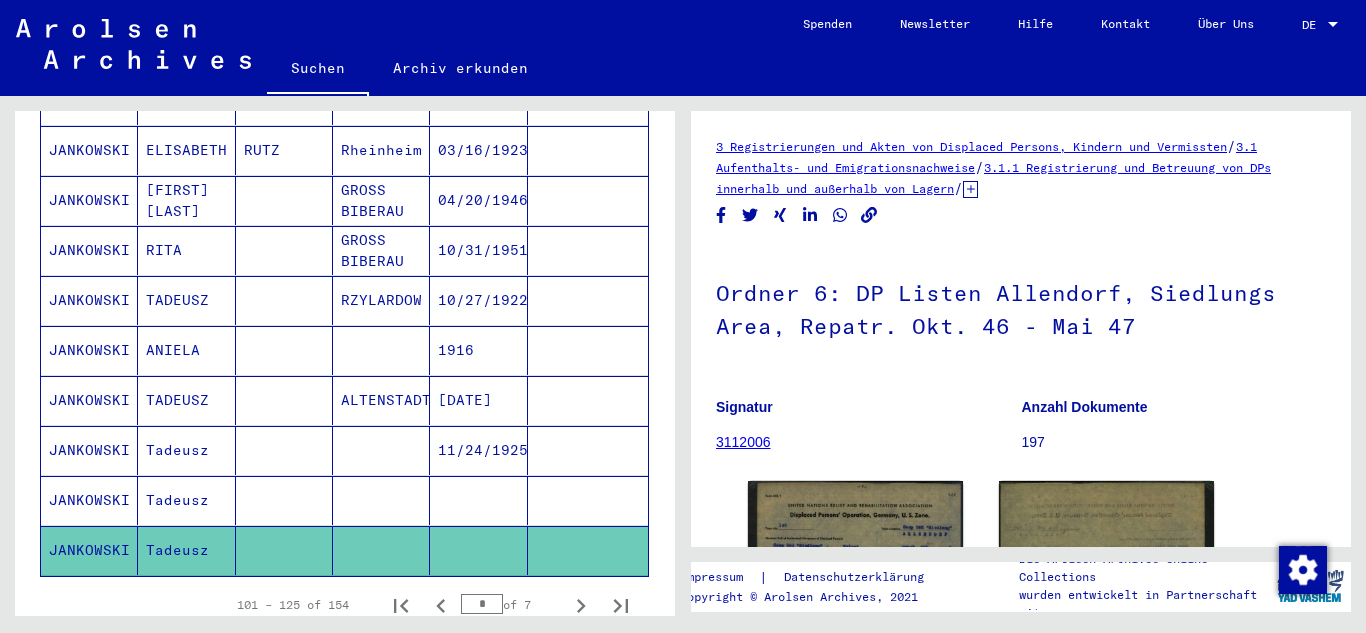 scroll, scrollTop: 300, scrollLeft: 0, axis: vertical 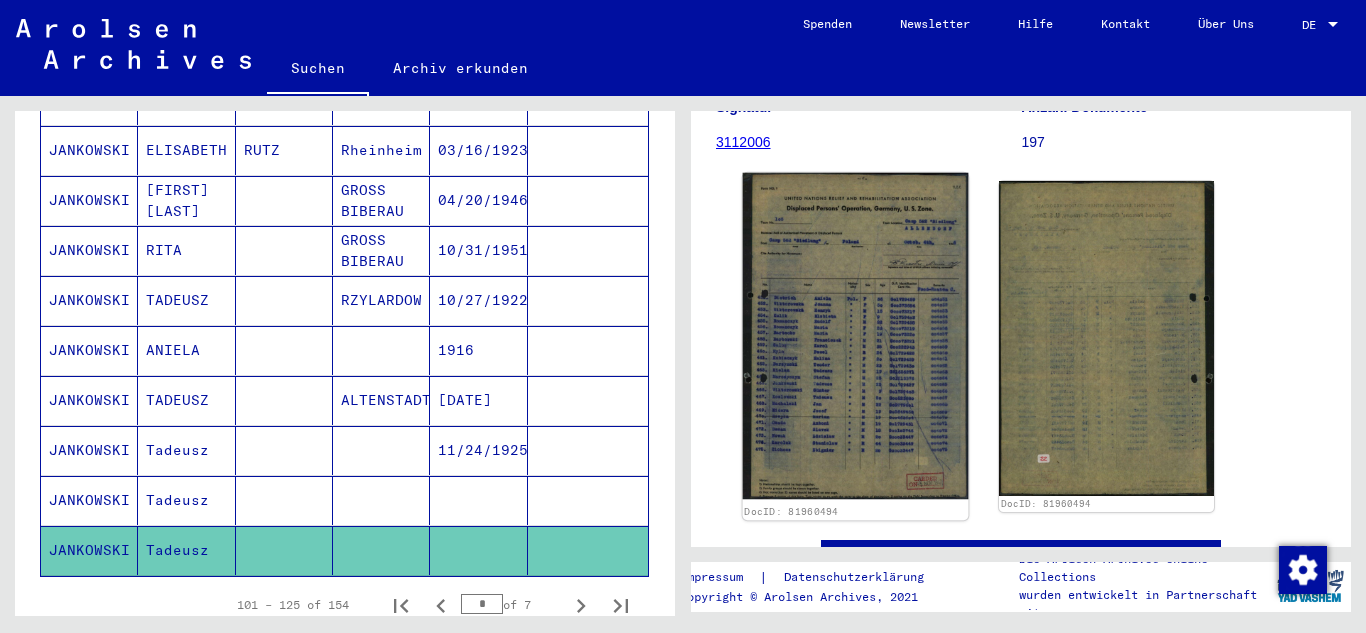 click 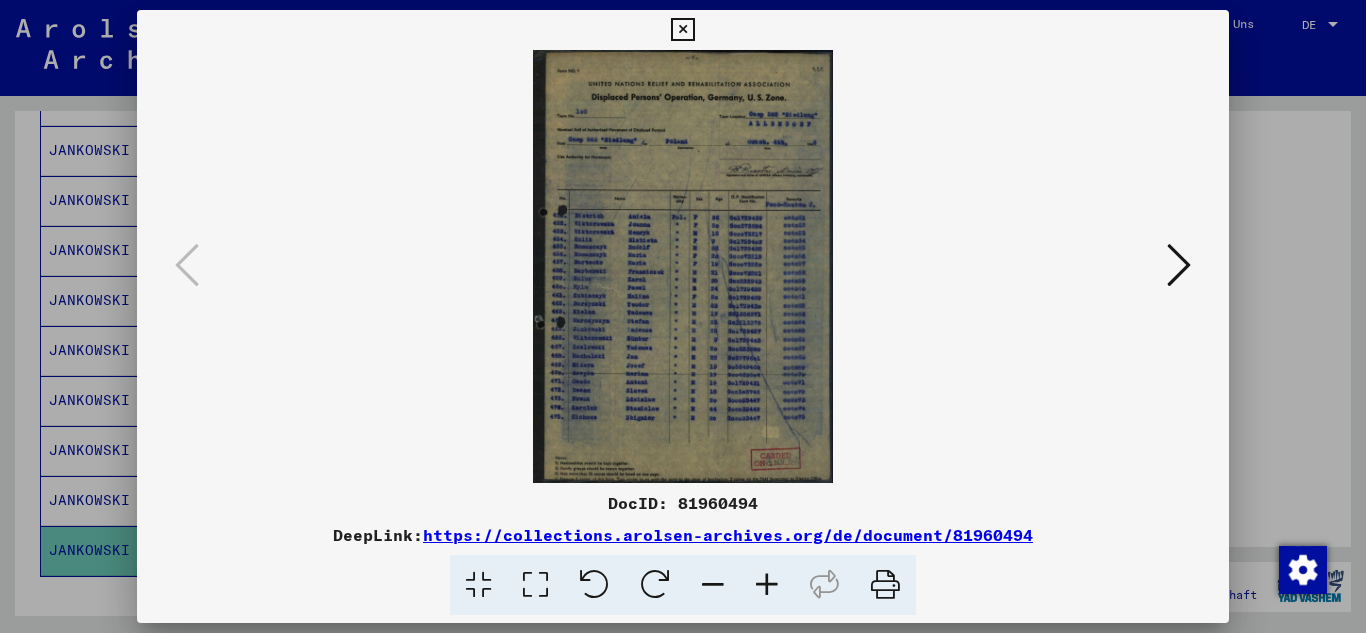 click at bounding box center [767, 585] 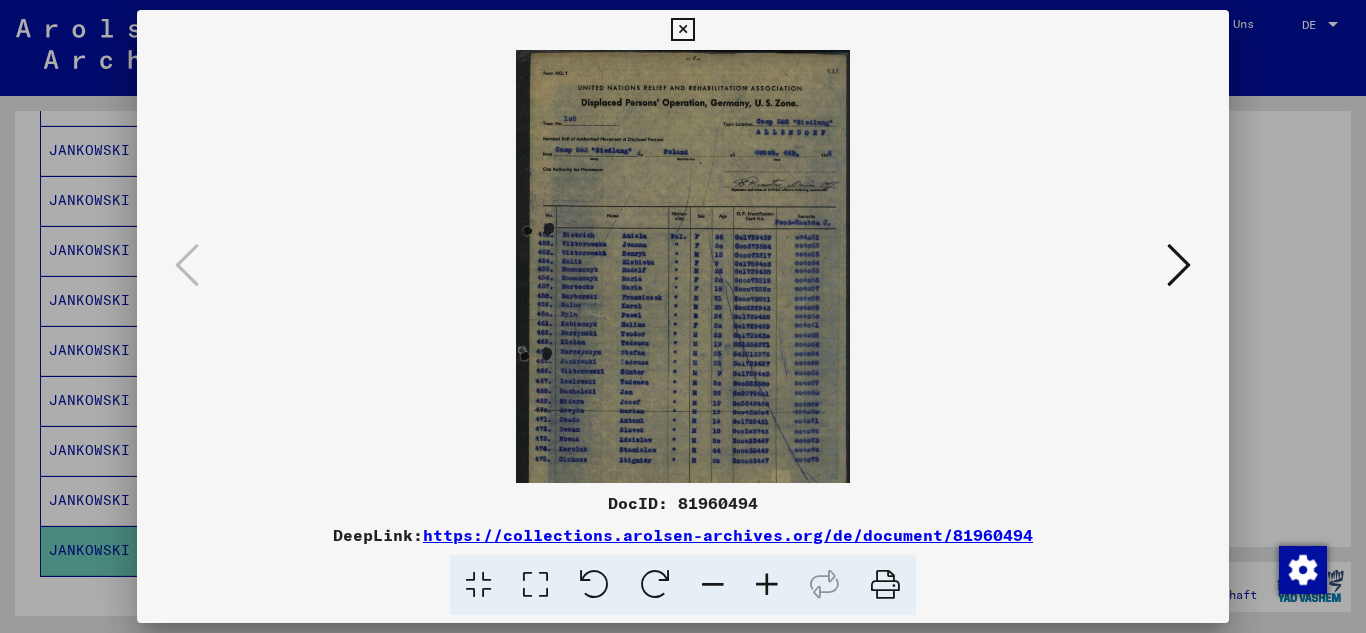 click at bounding box center [767, 585] 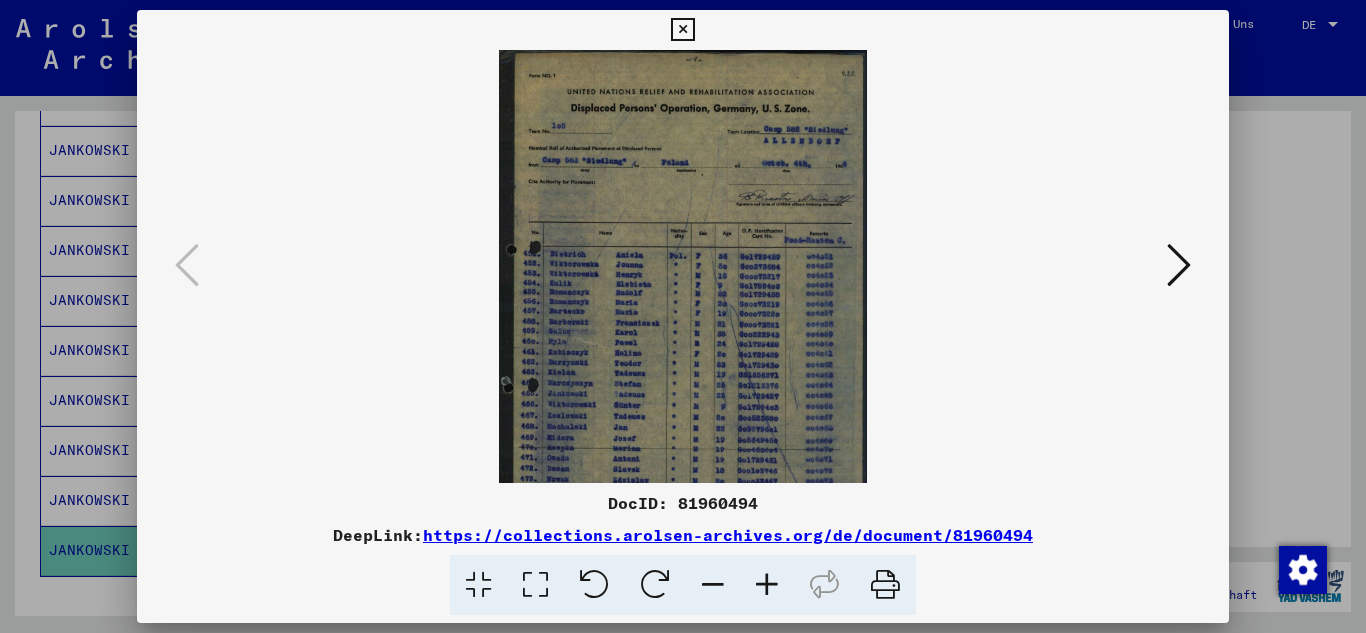 click at bounding box center [767, 585] 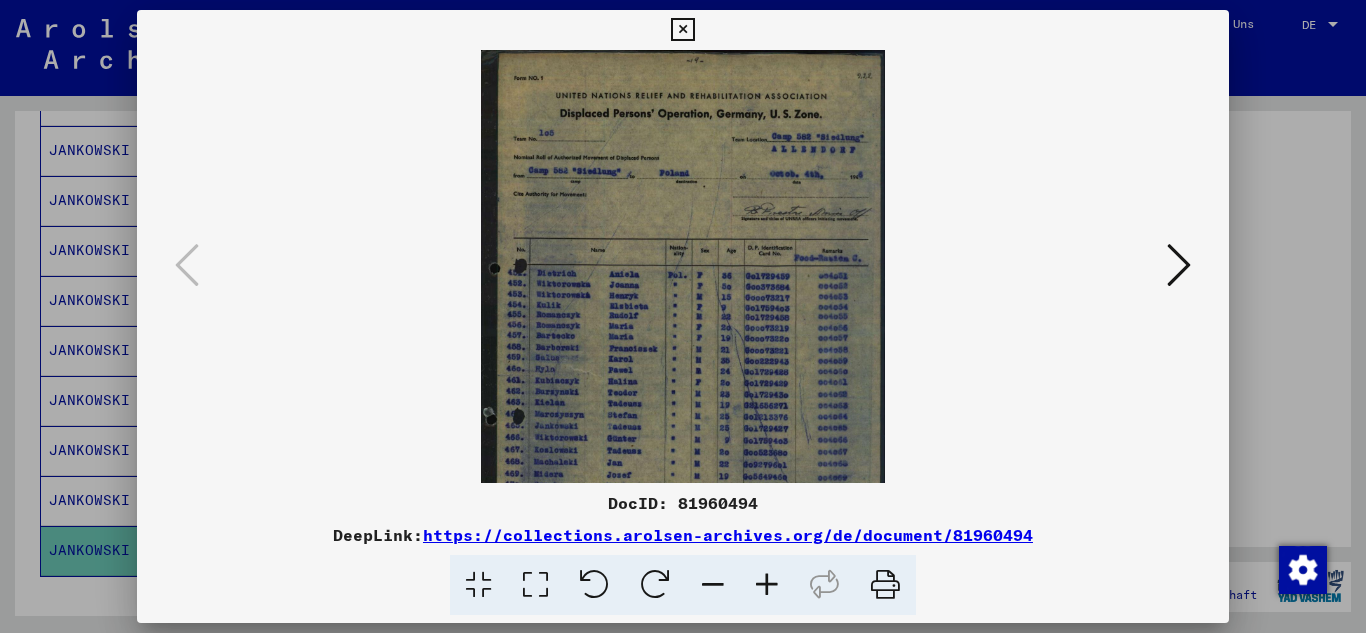 click at bounding box center (767, 585) 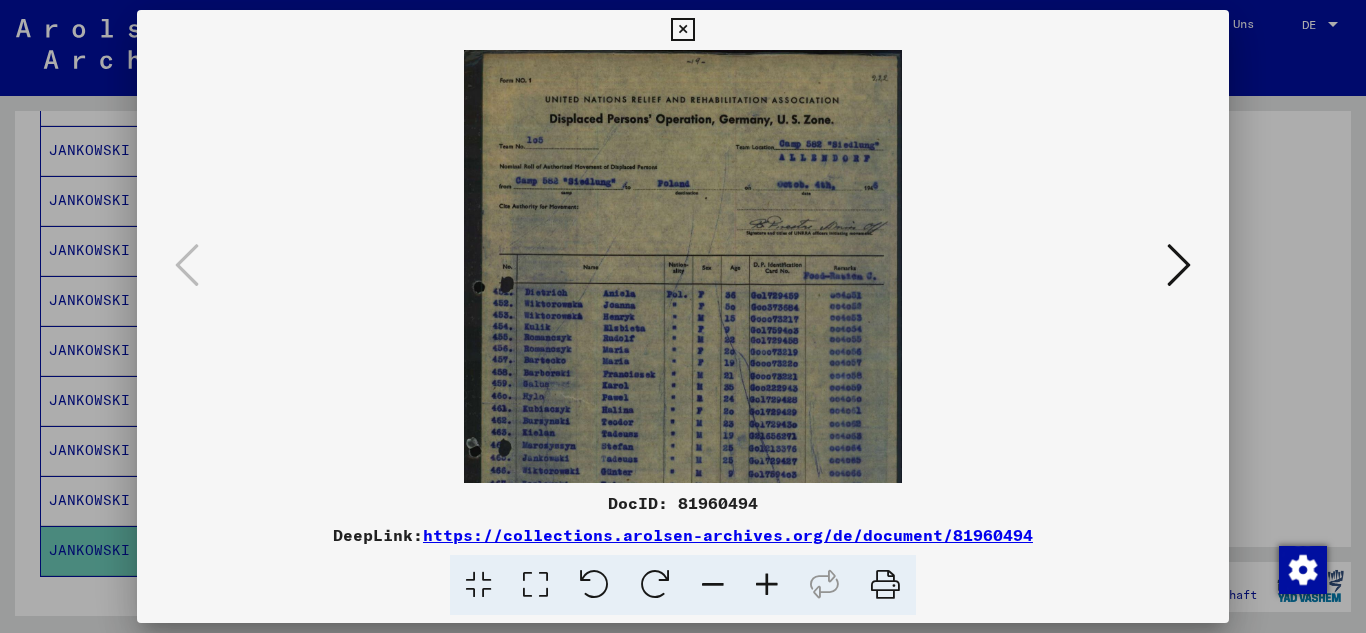 click at bounding box center [767, 585] 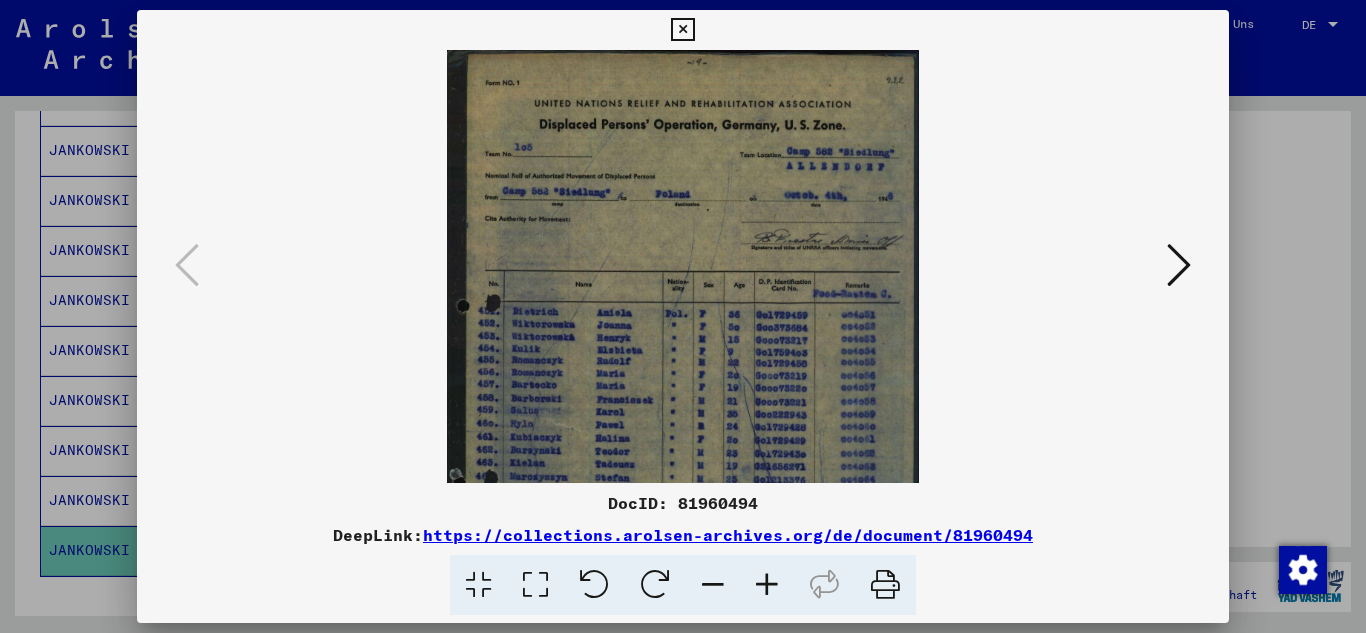 click at bounding box center [767, 585] 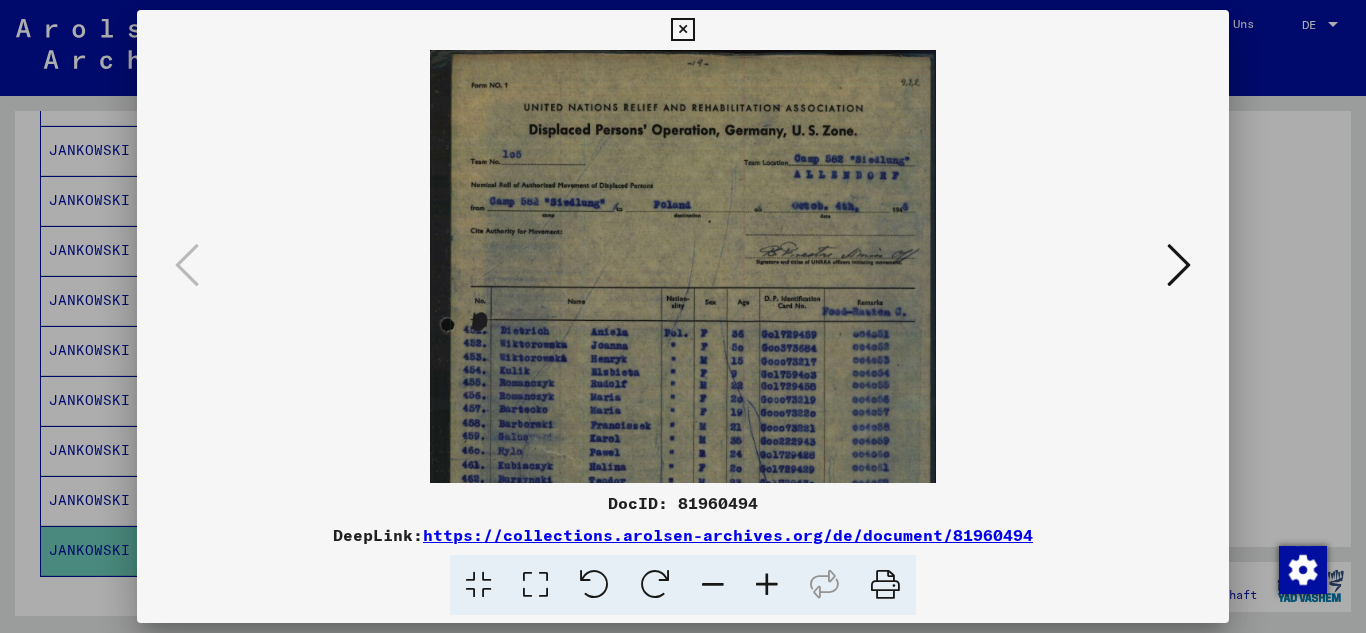 click at bounding box center [767, 585] 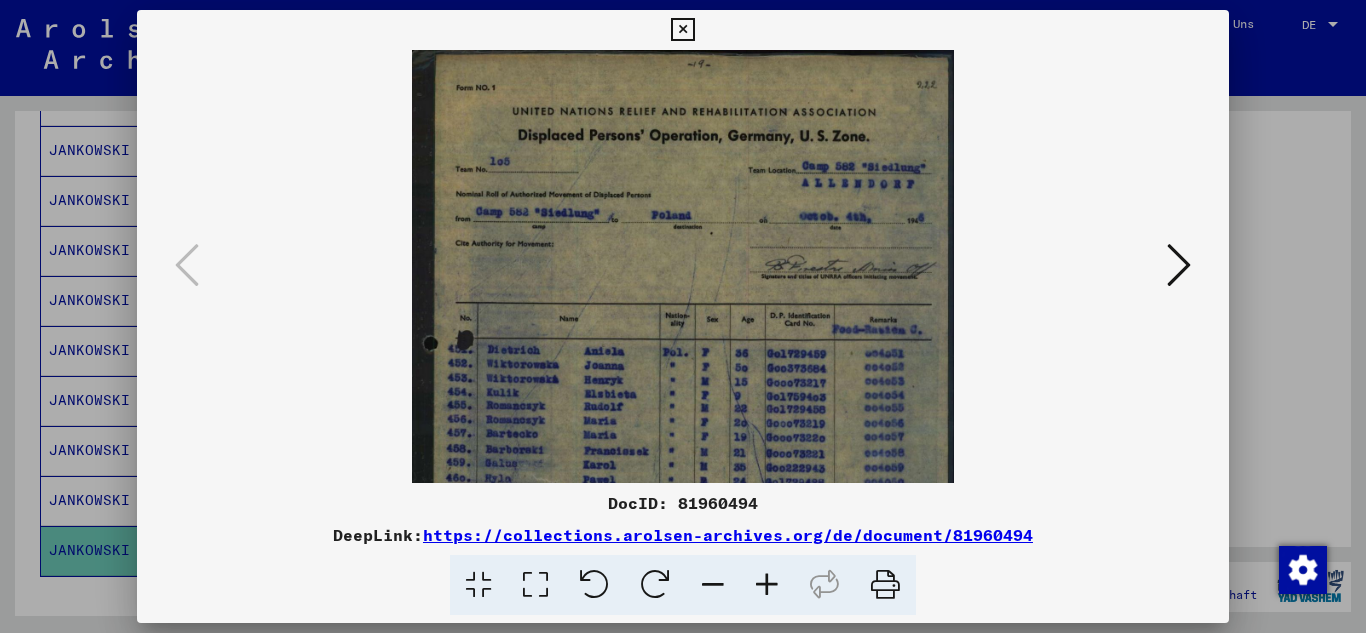 click at bounding box center (767, 585) 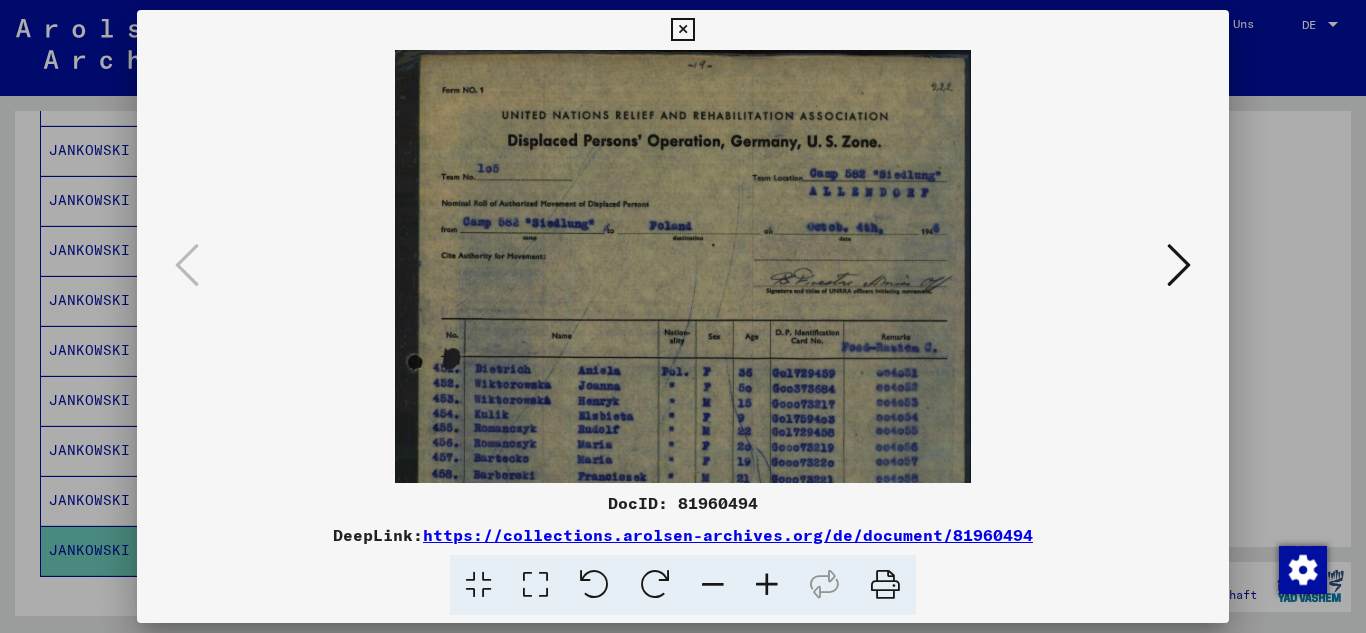 click at bounding box center [767, 585] 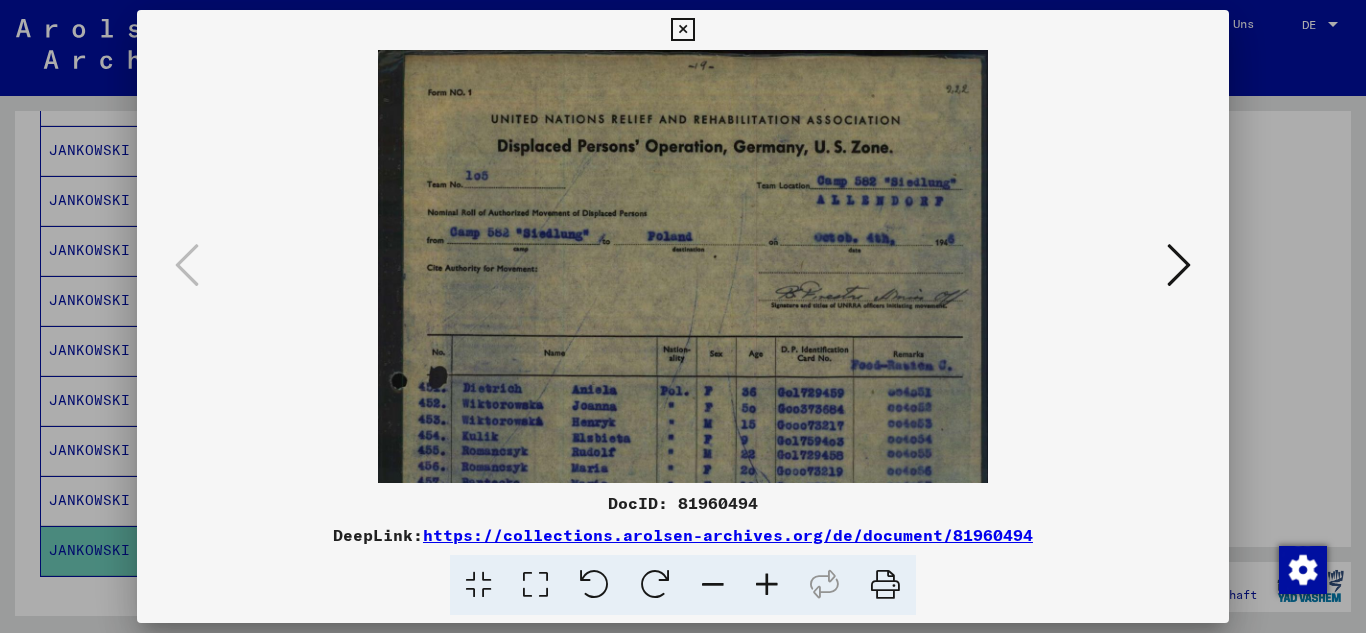 click at bounding box center (767, 585) 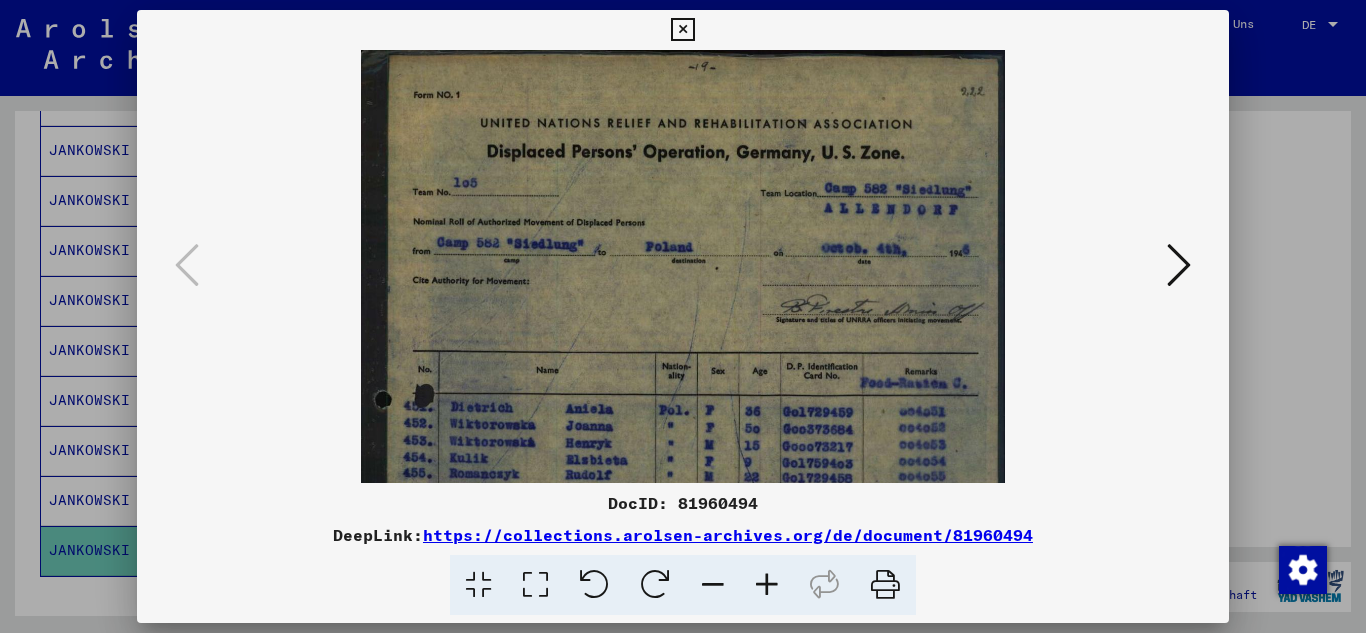 click at bounding box center (767, 585) 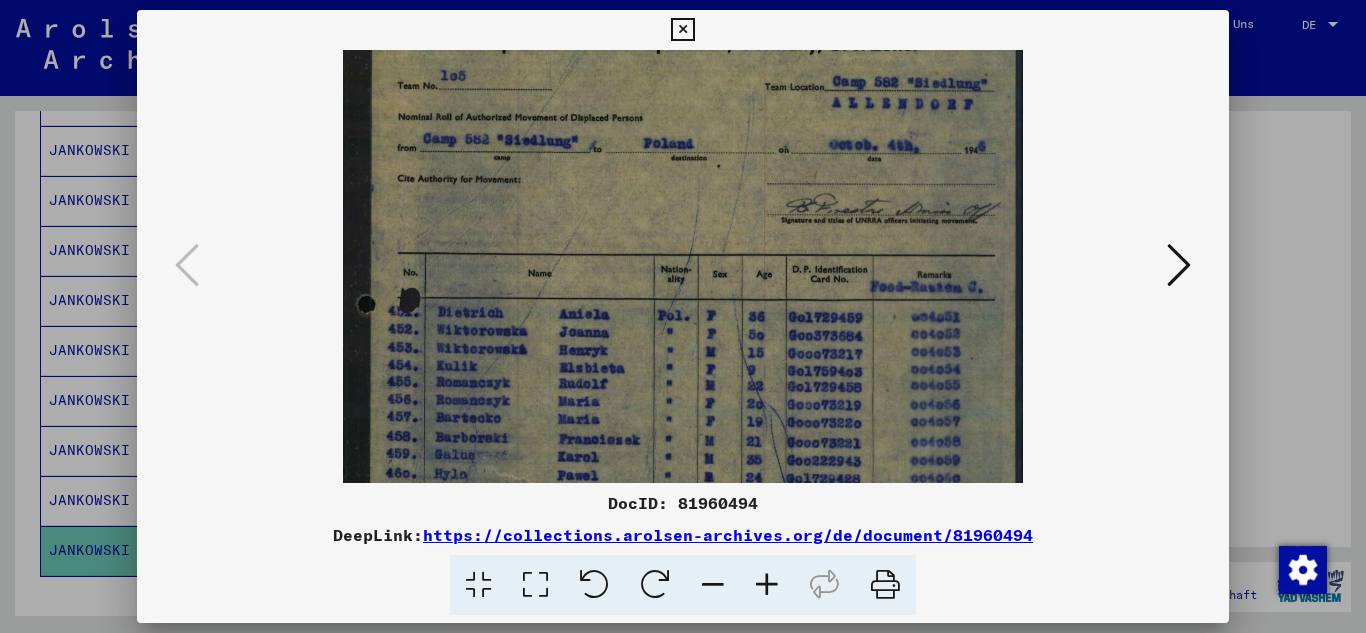 scroll, scrollTop: 173, scrollLeft: 0, axis: vertical 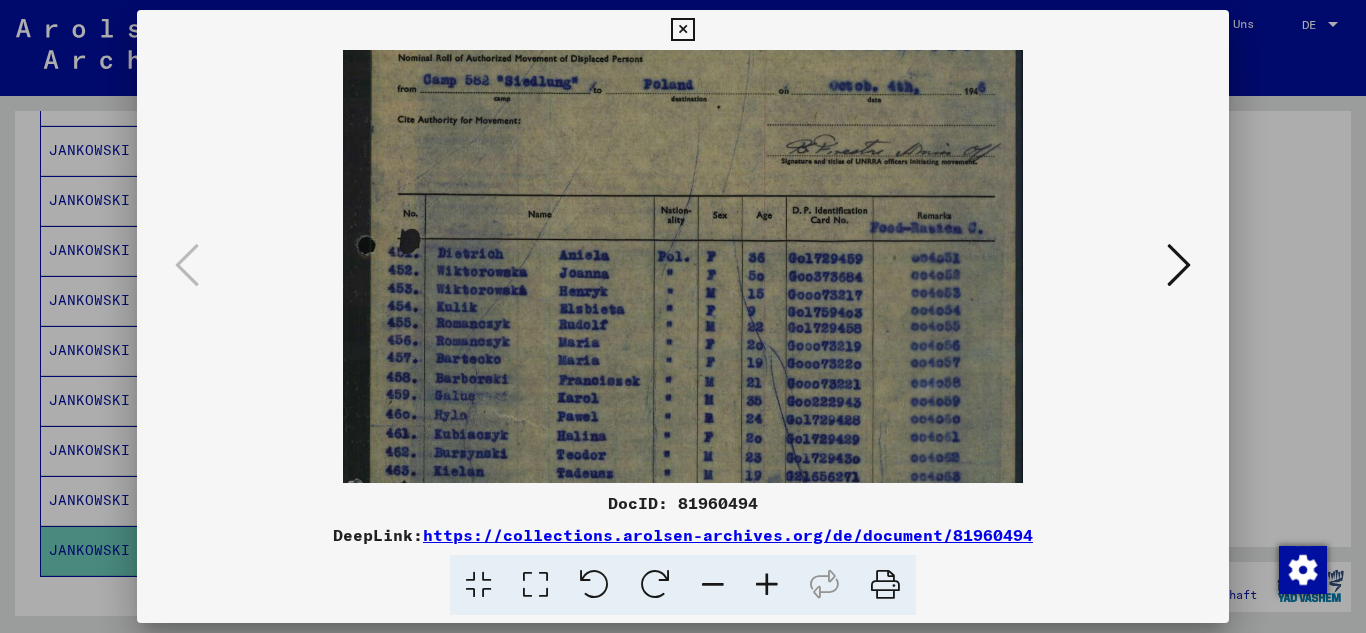 drag, startPoint x: 751, startPoint y: 408, endPoint x: 739, endPoint y: 235, distance: 173.41568 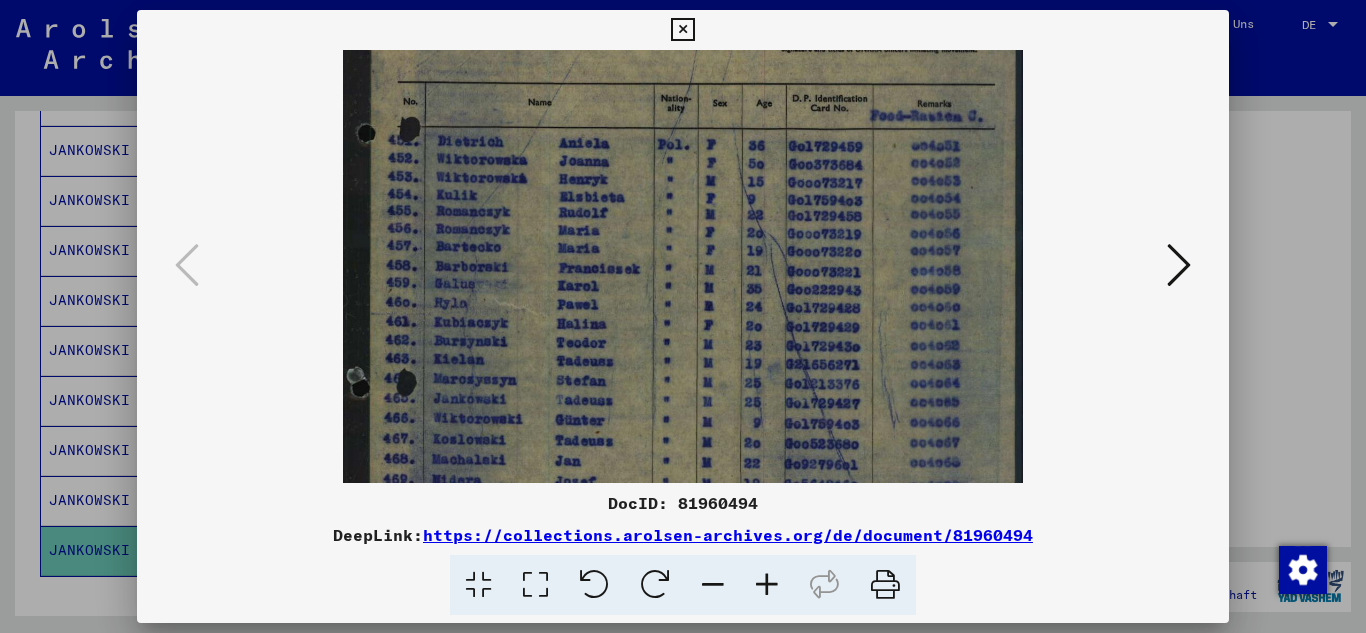 scroll, scrollTop: 284, scrollLeft: 0, axis: vertical 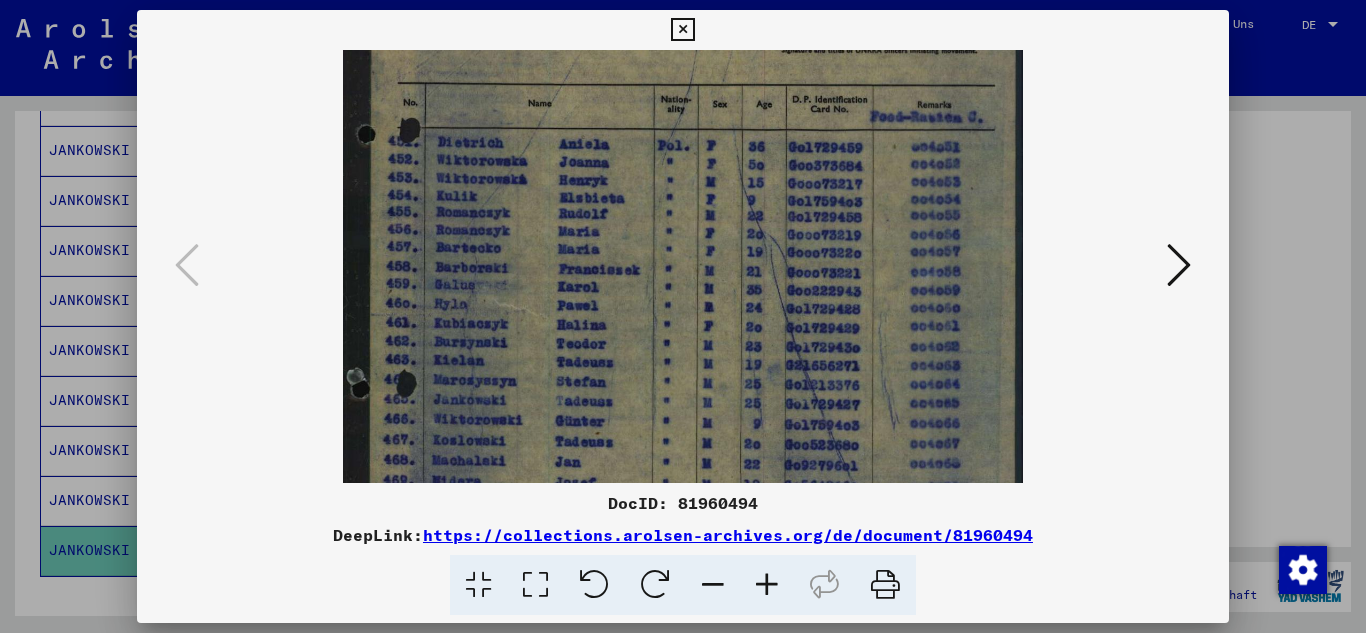 drag, startPoint x: 861, startPoint y: 435, endPoint x: 853, endPoint y: 324, distance: 111.28792 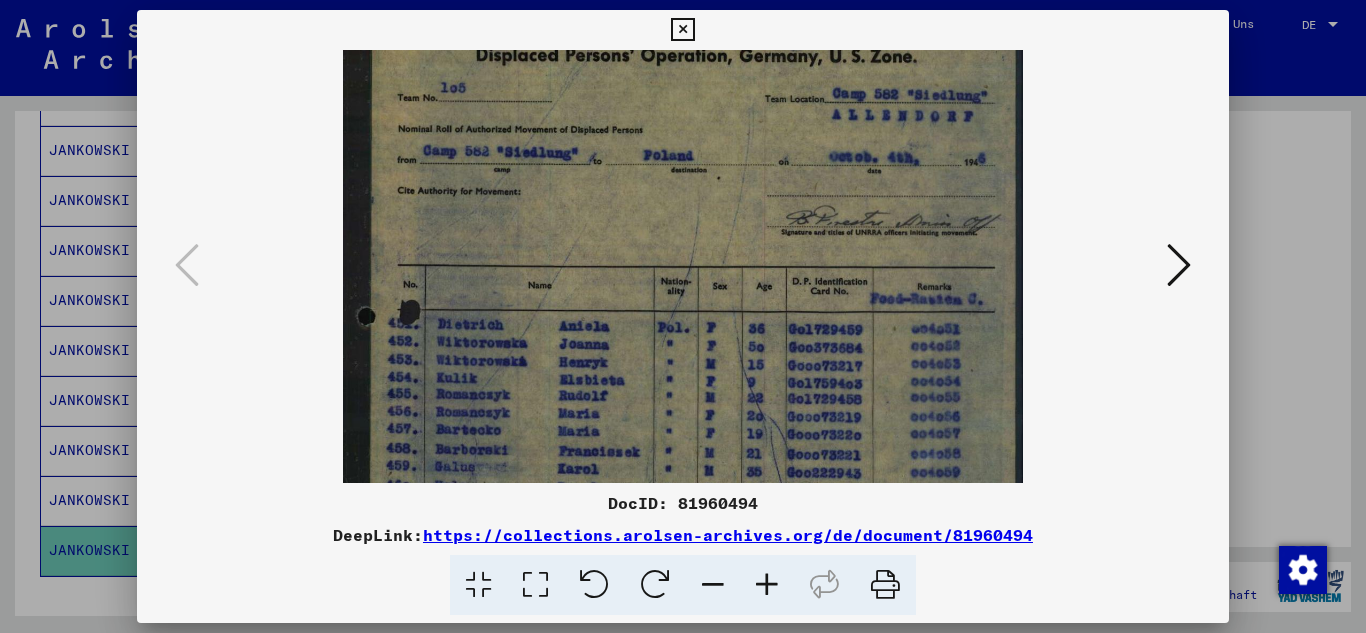 scroll, scrollTop: 85, scrollLeft: 0, axis: vertical 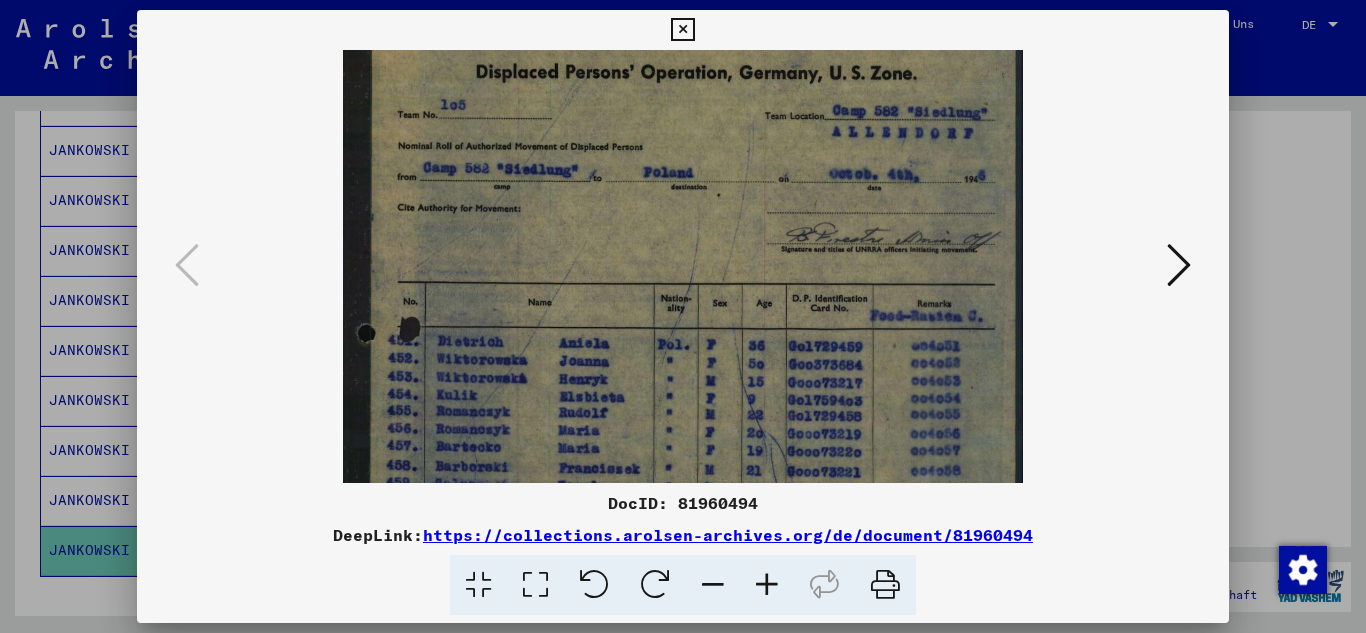 drag, startPoint x: 758, startPoint y: 326, endPoint x: 760, endPoint y: 495, distance: 169.01184 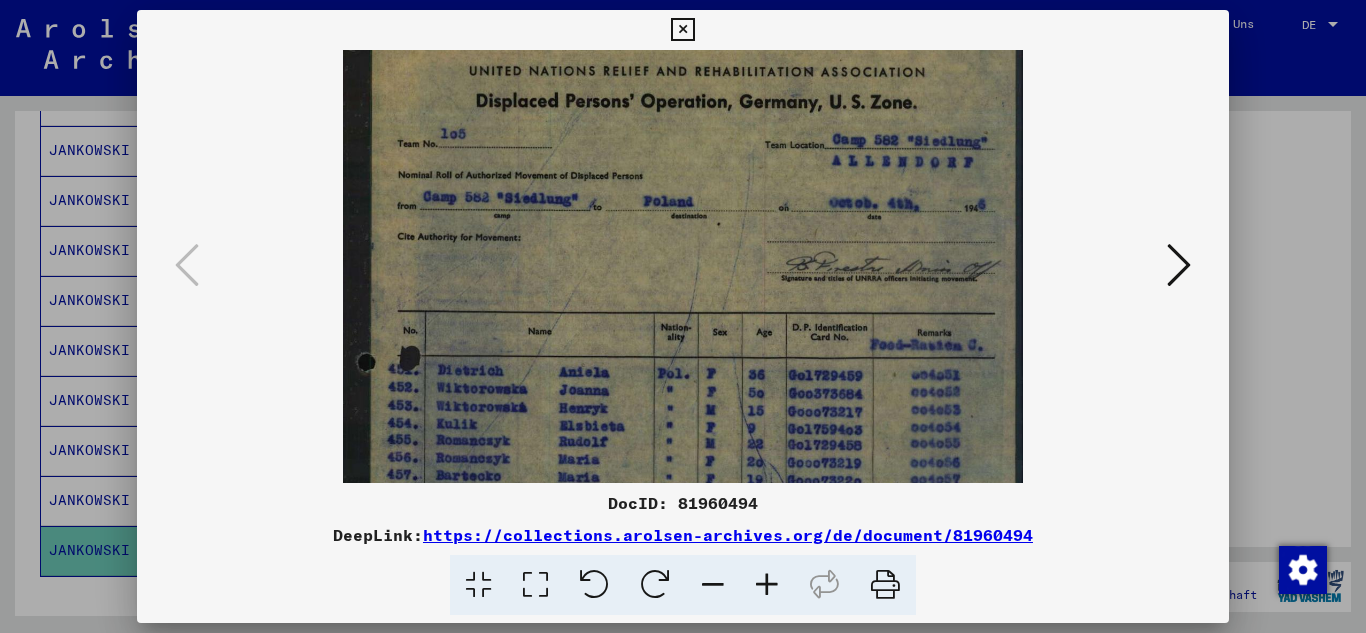 drag, startPoint x: 704, startPoint y: 222, endPoint x: 679, endPoint y: 251, distance: 38.28838 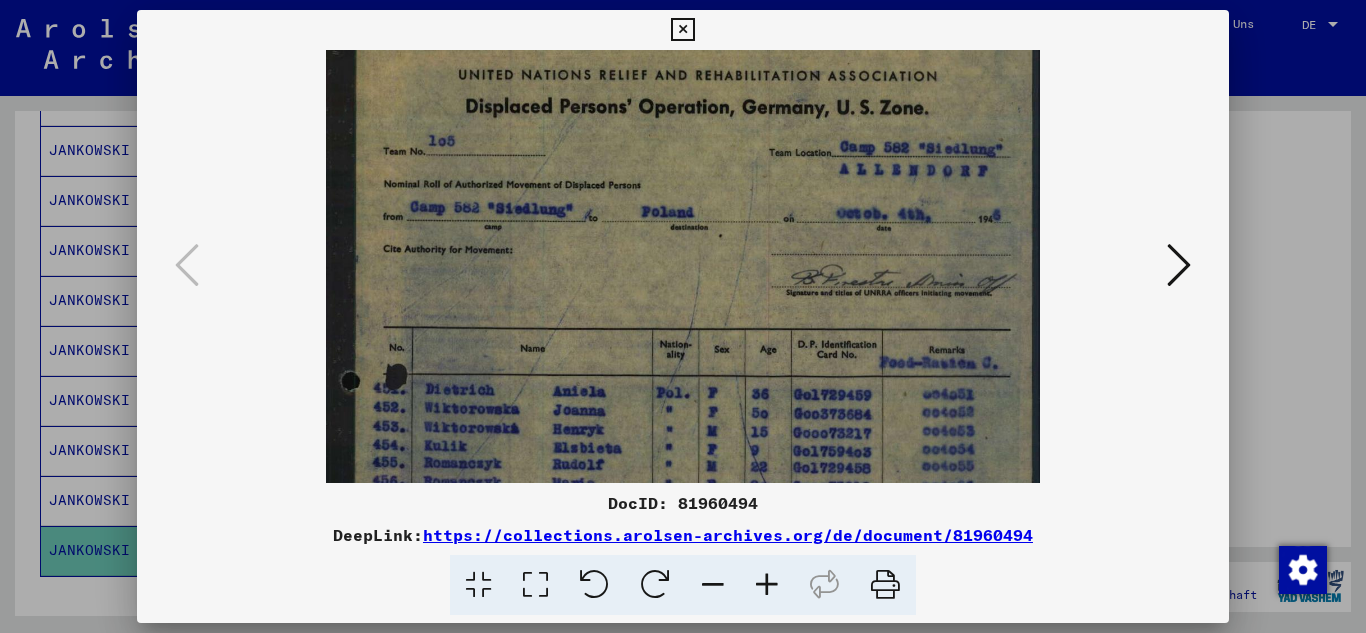 click at bounding box center (767, 585) 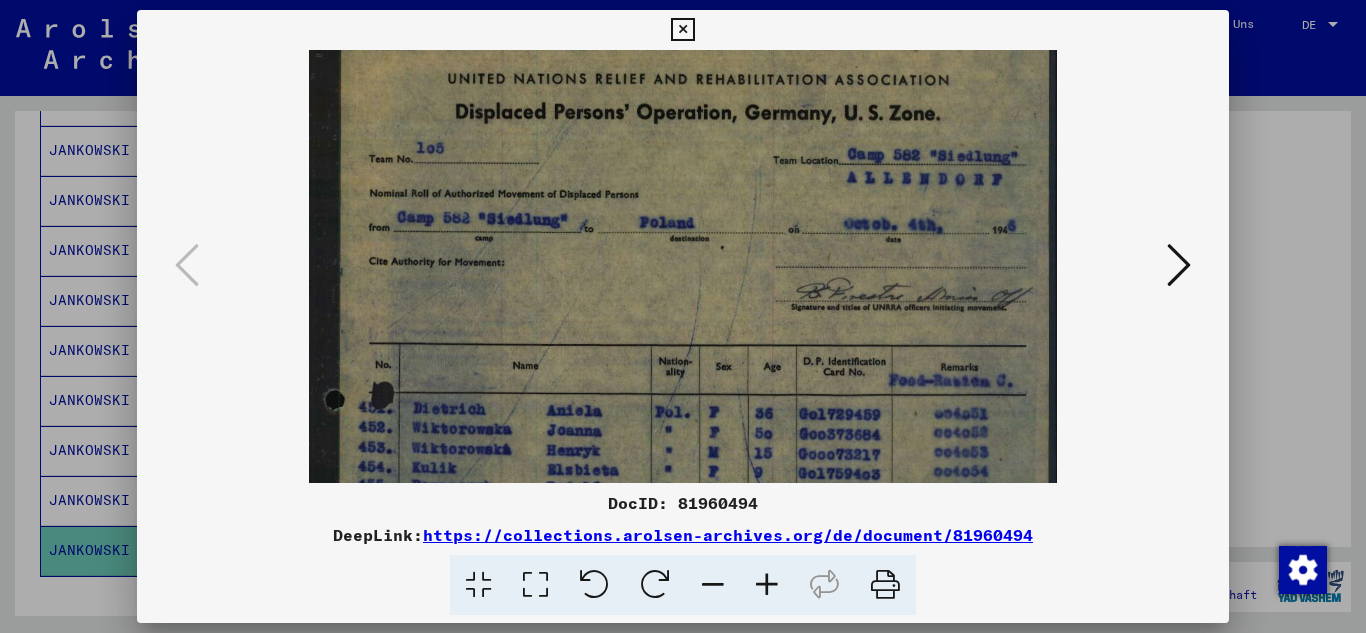 click at bounding box center (767, 585) 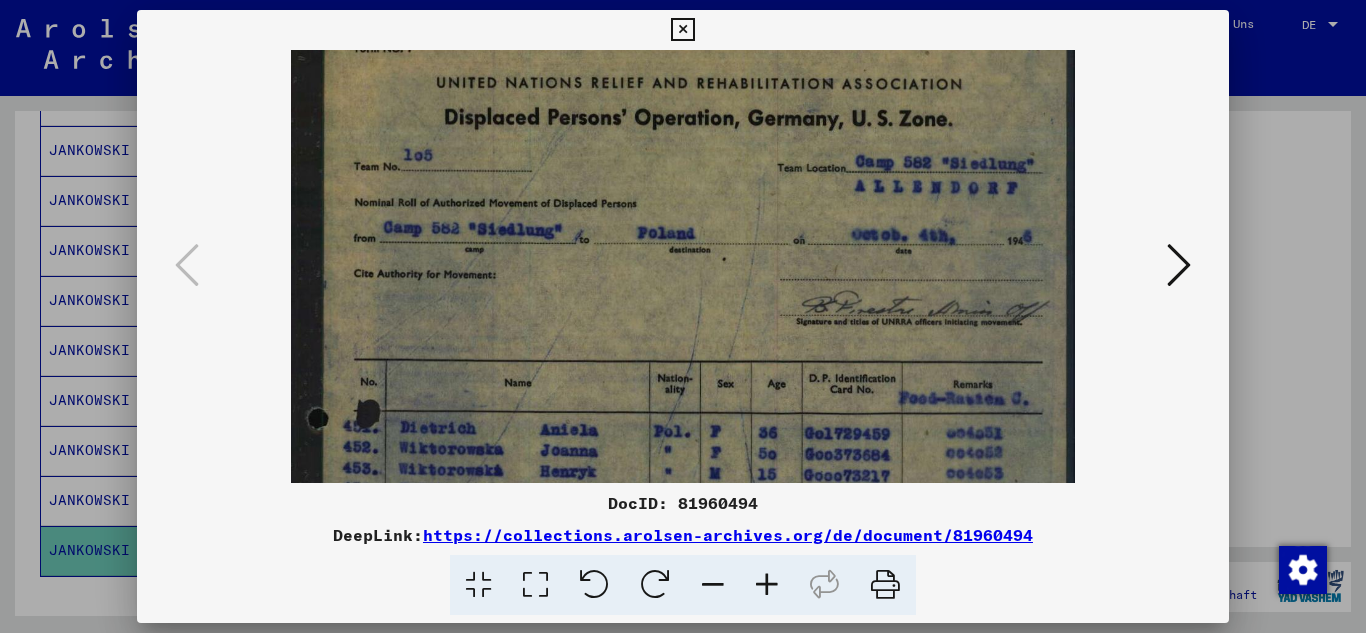 click at bounding box center (767, 585) 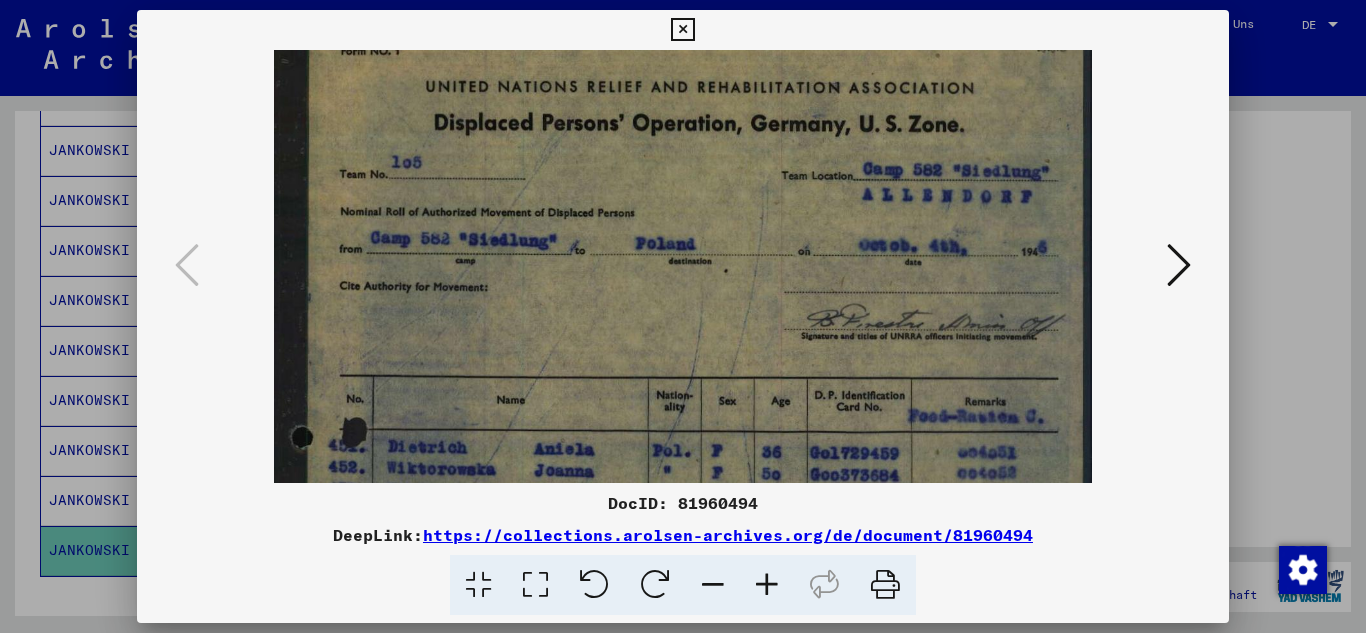 click at bounding box center (767, 585) 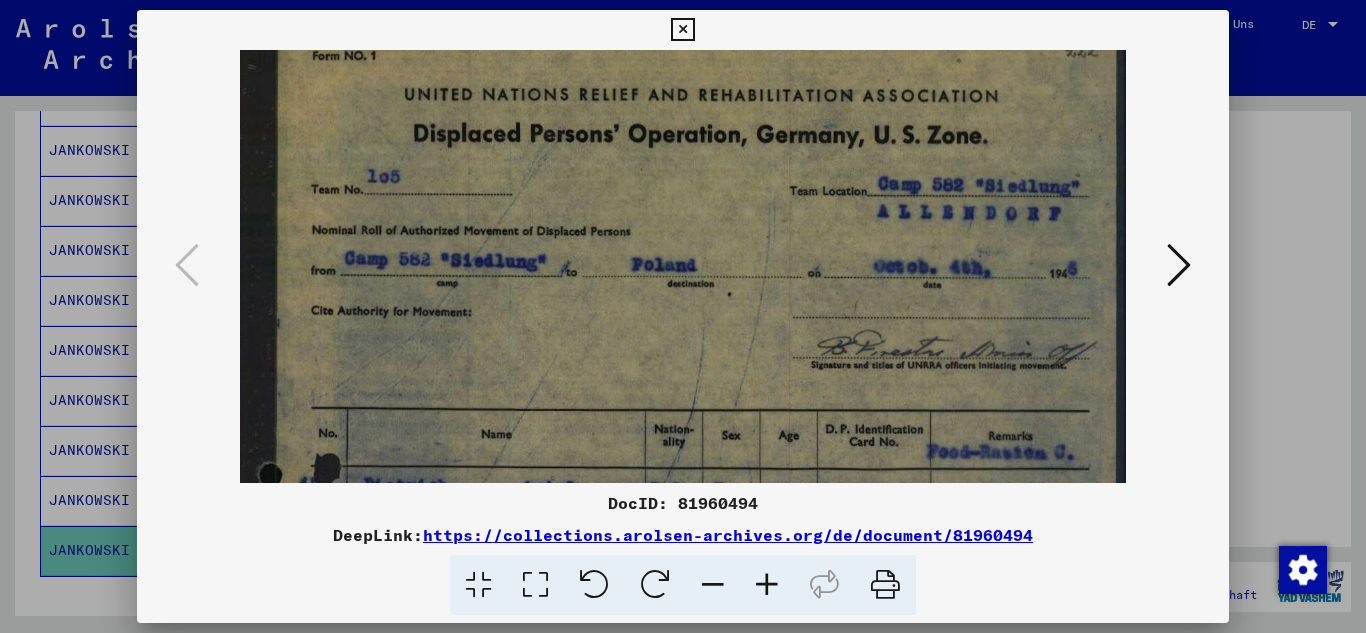 click at bounding box center (767, 585) 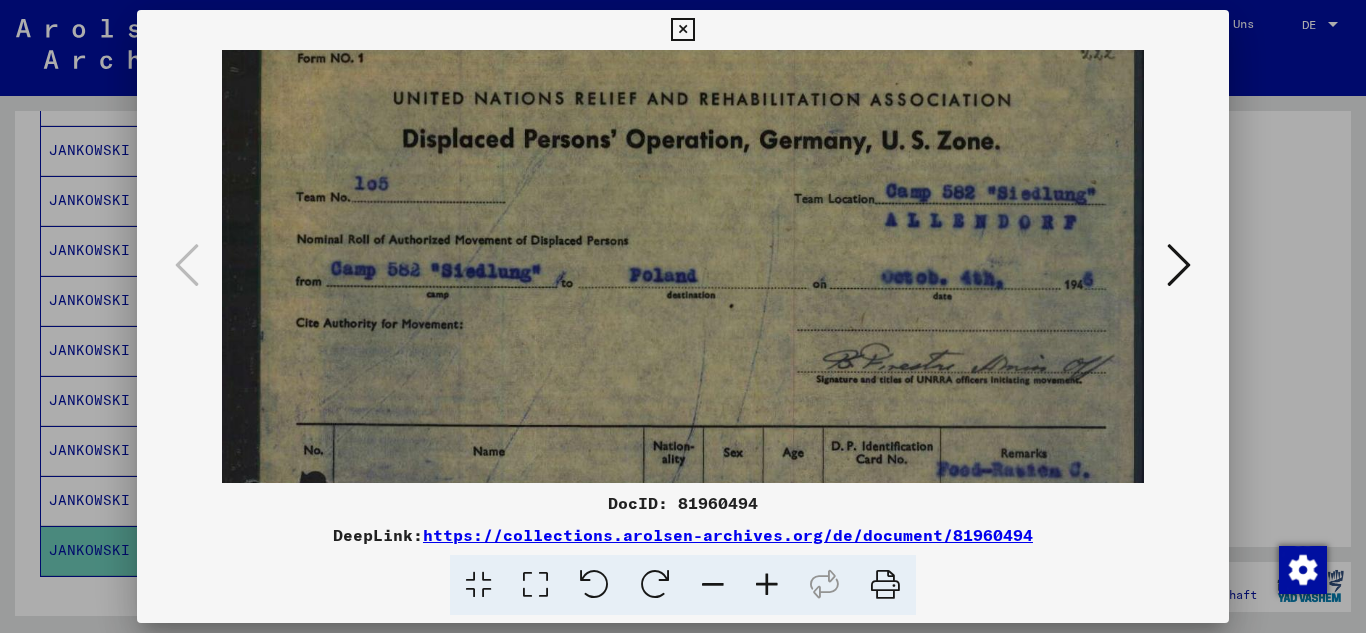 click at bounding box center [767, 585] 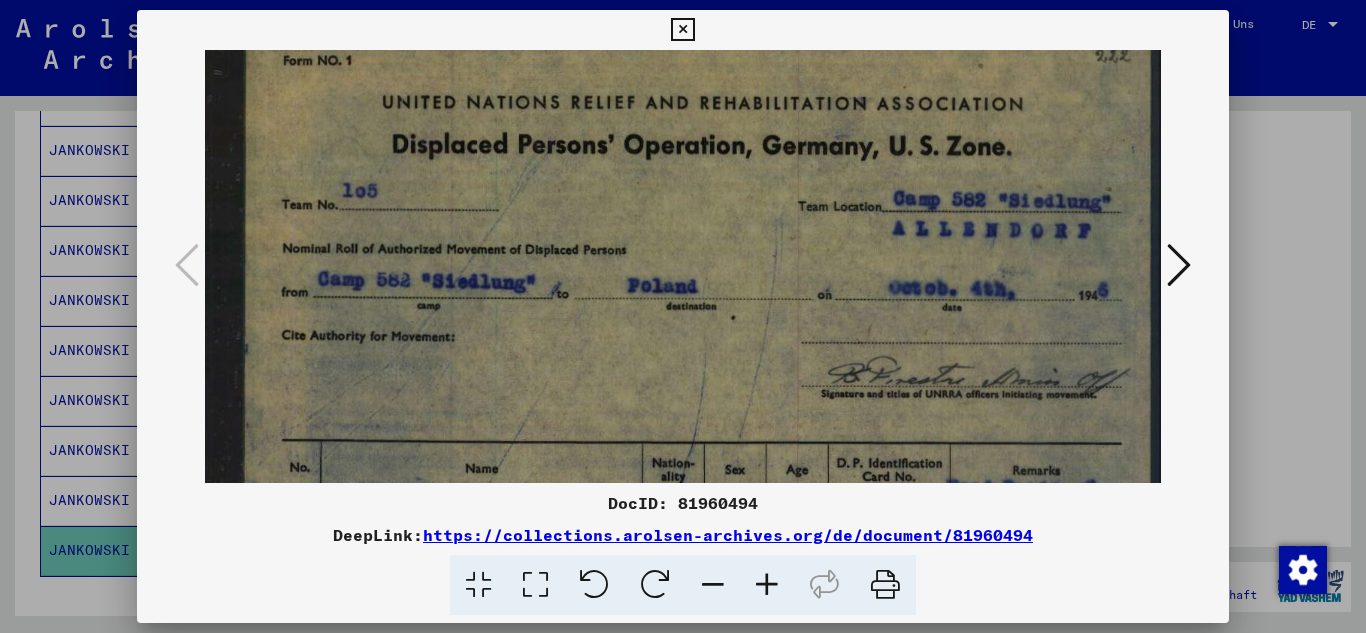 click at bounding box center (767, 585) 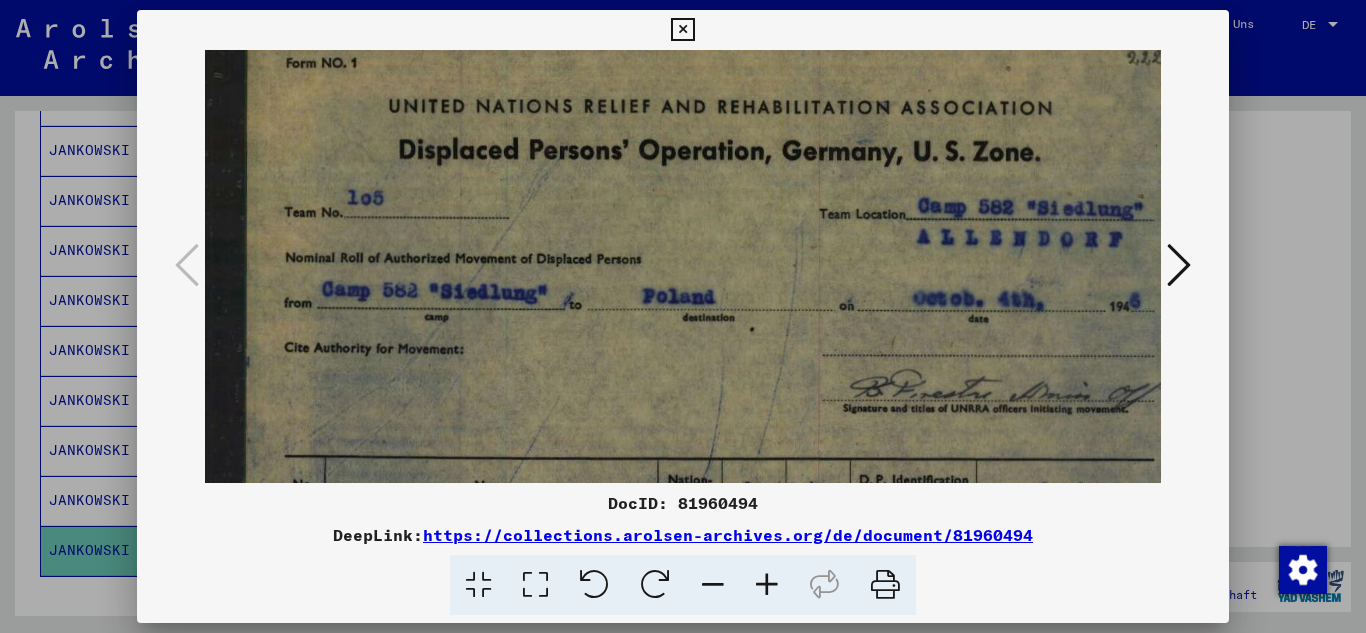 click at bounding box center (767, 585) 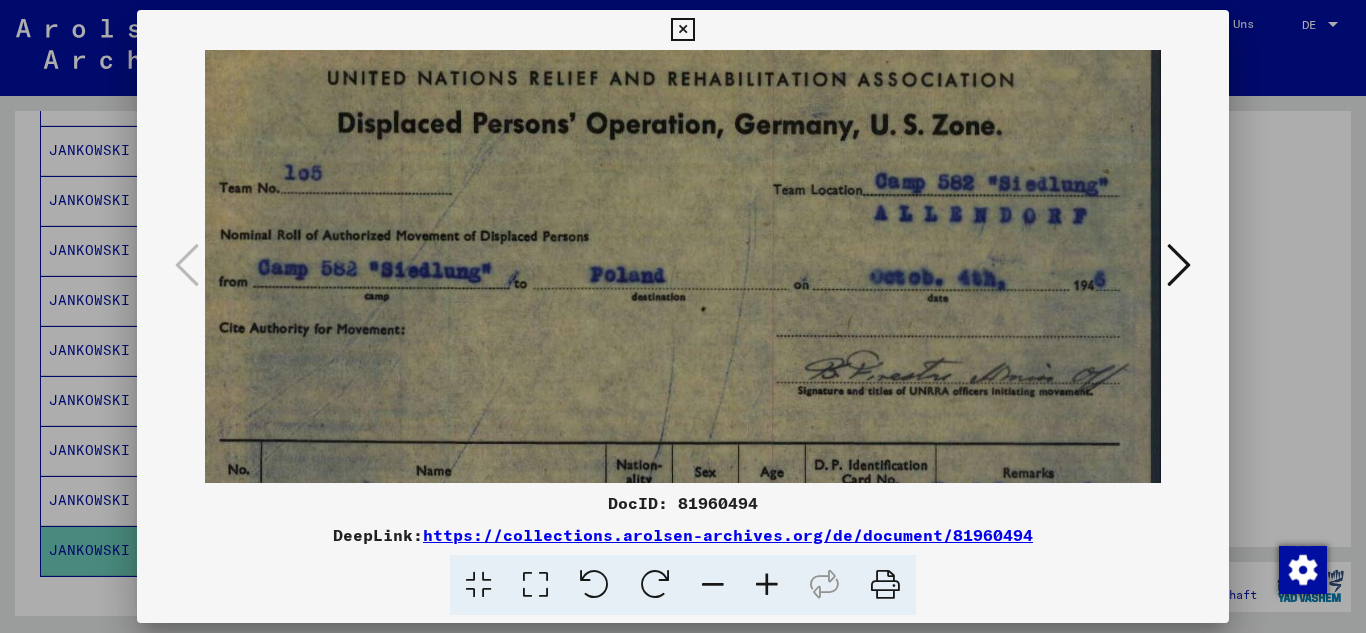 scroll, scrollTop: 90, scrollLeft: 68, axis: both 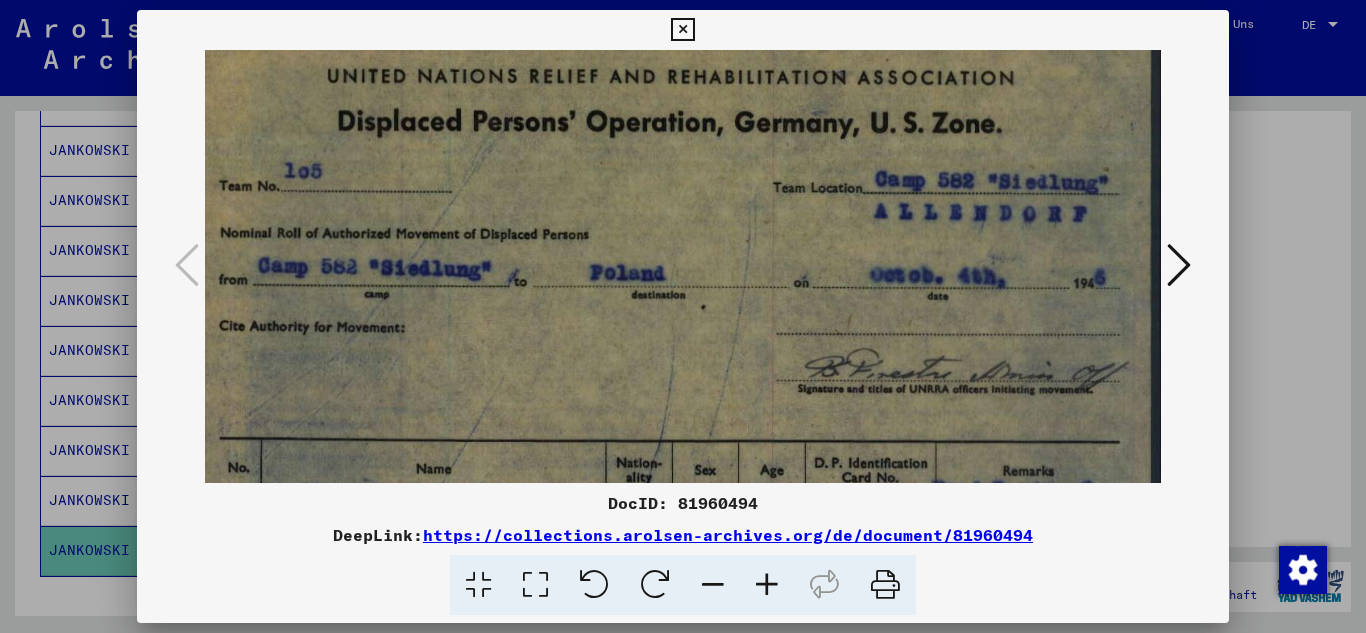 drag, startPoint x: 1036, startPoint y: 331, endPoint x: 810, endPoint y: 297, distance: 228.54321 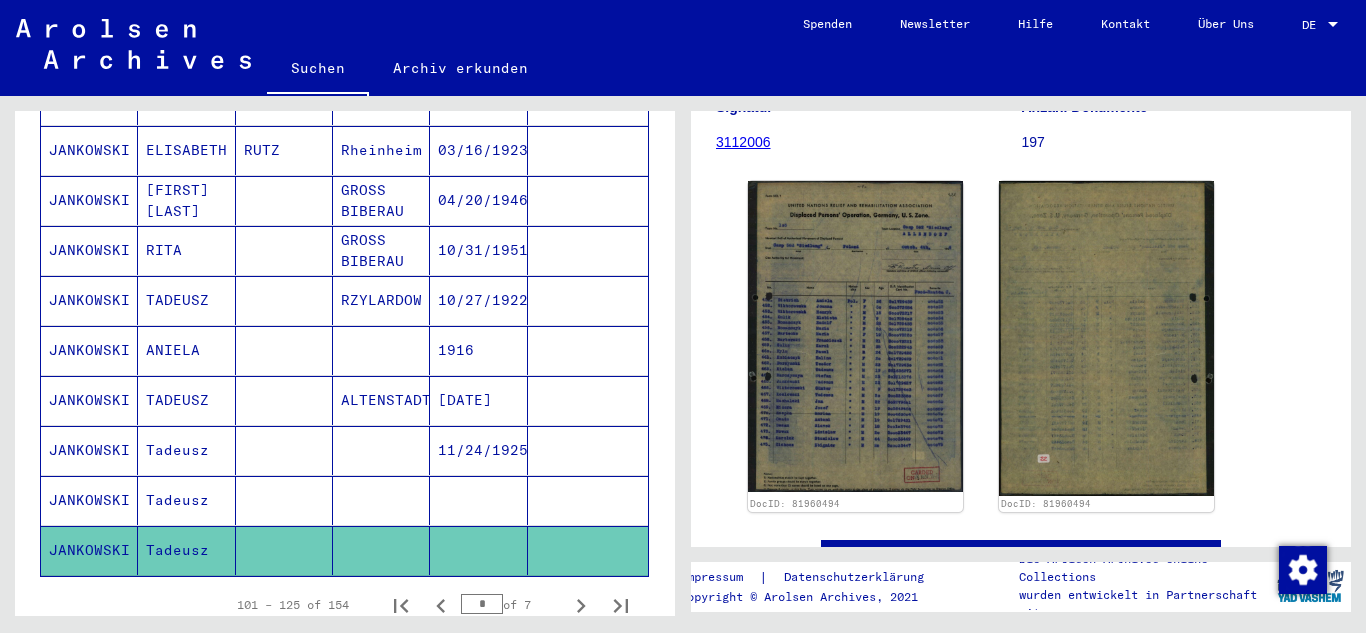 click on "Tadeusz" at bounding box center (186, 550) 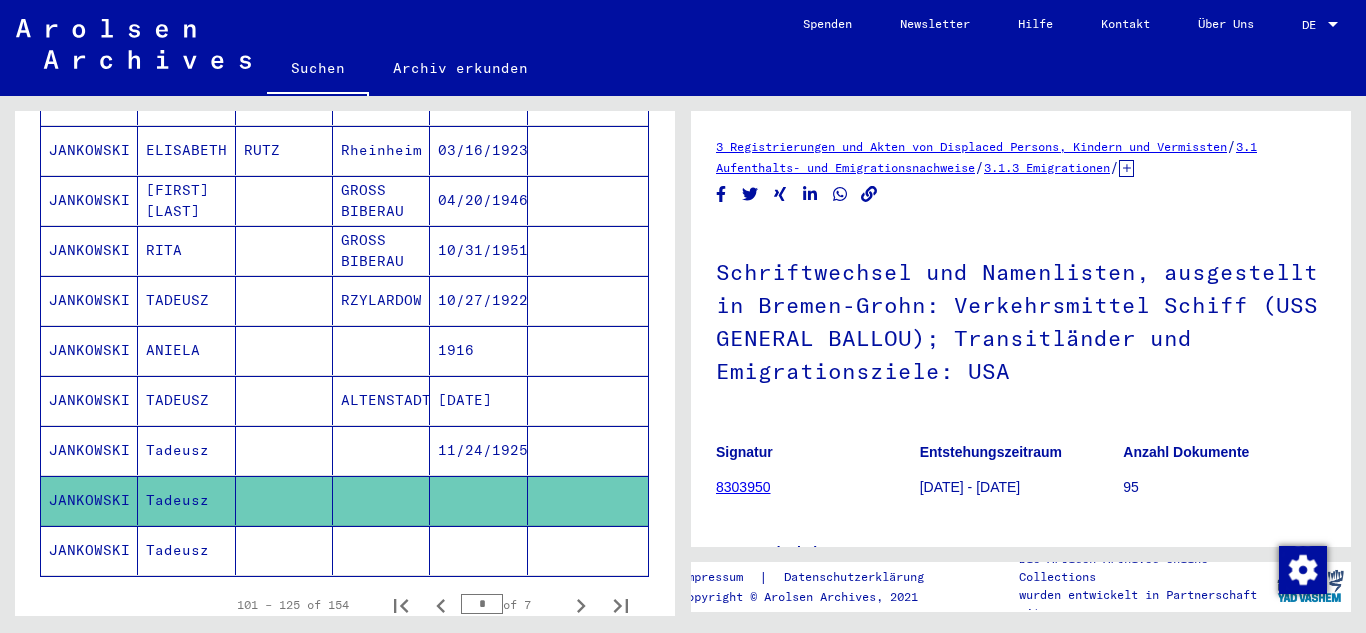 scroll, scrollTop: 400, scrollLeft: 0, axis: vertical 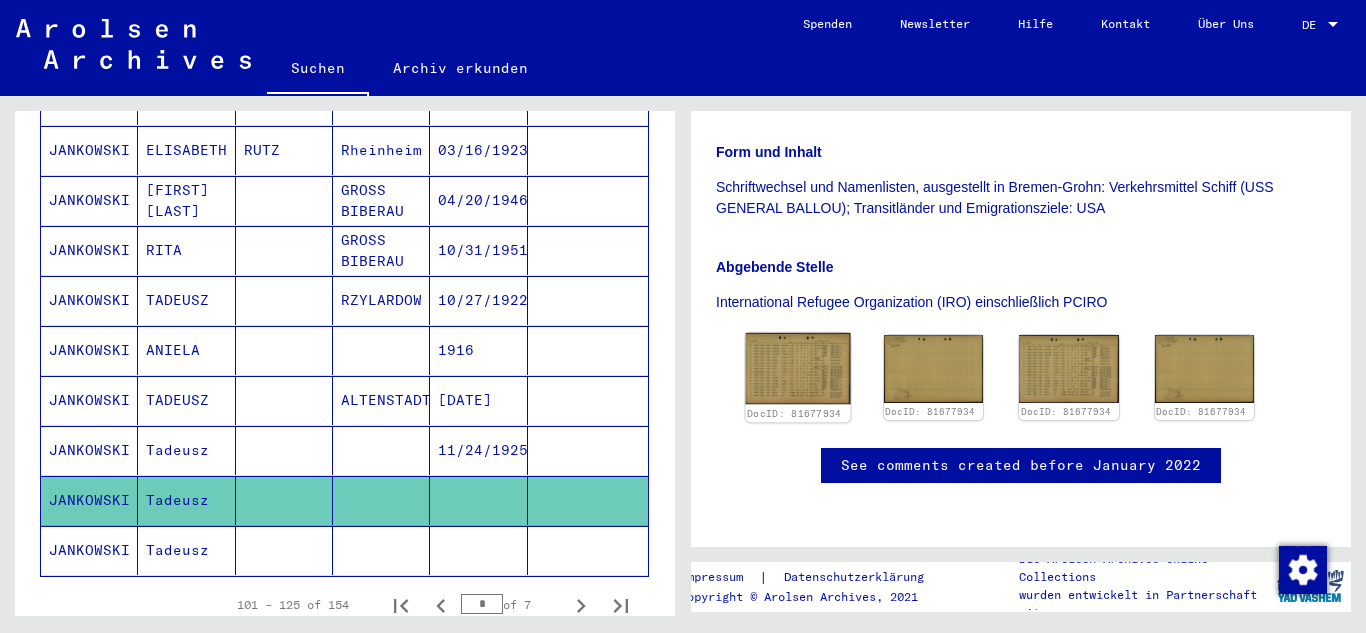 click 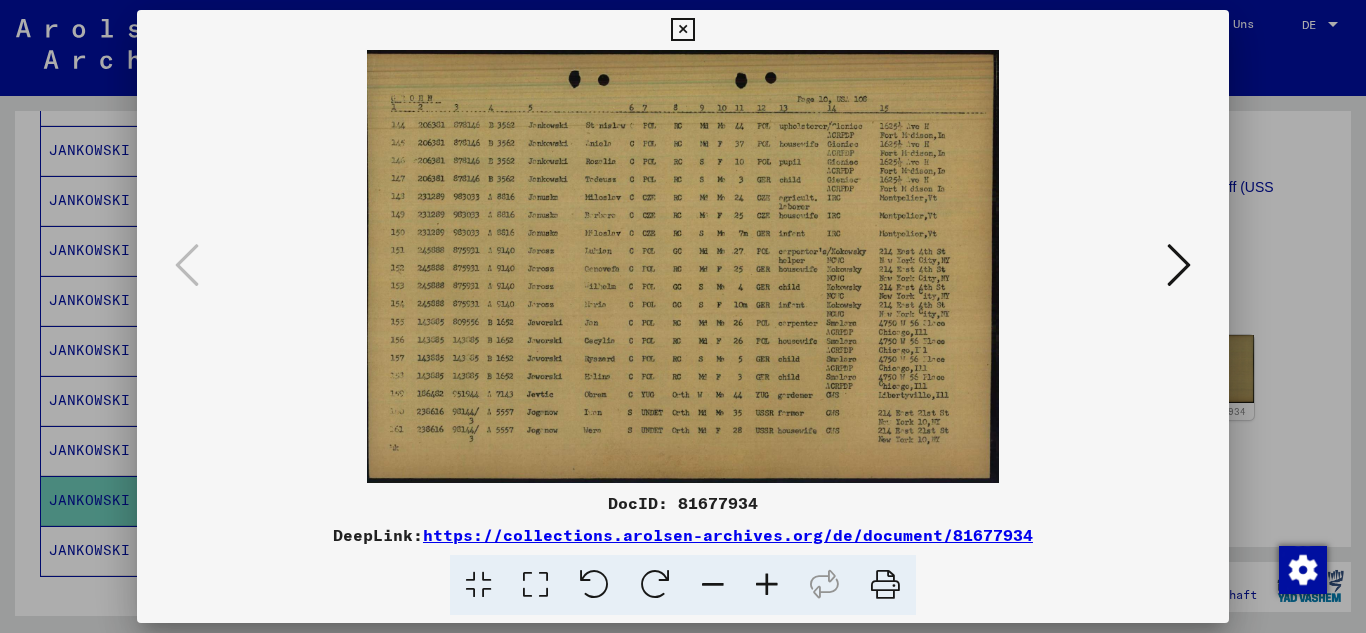 click at bounding box center [767, 585] 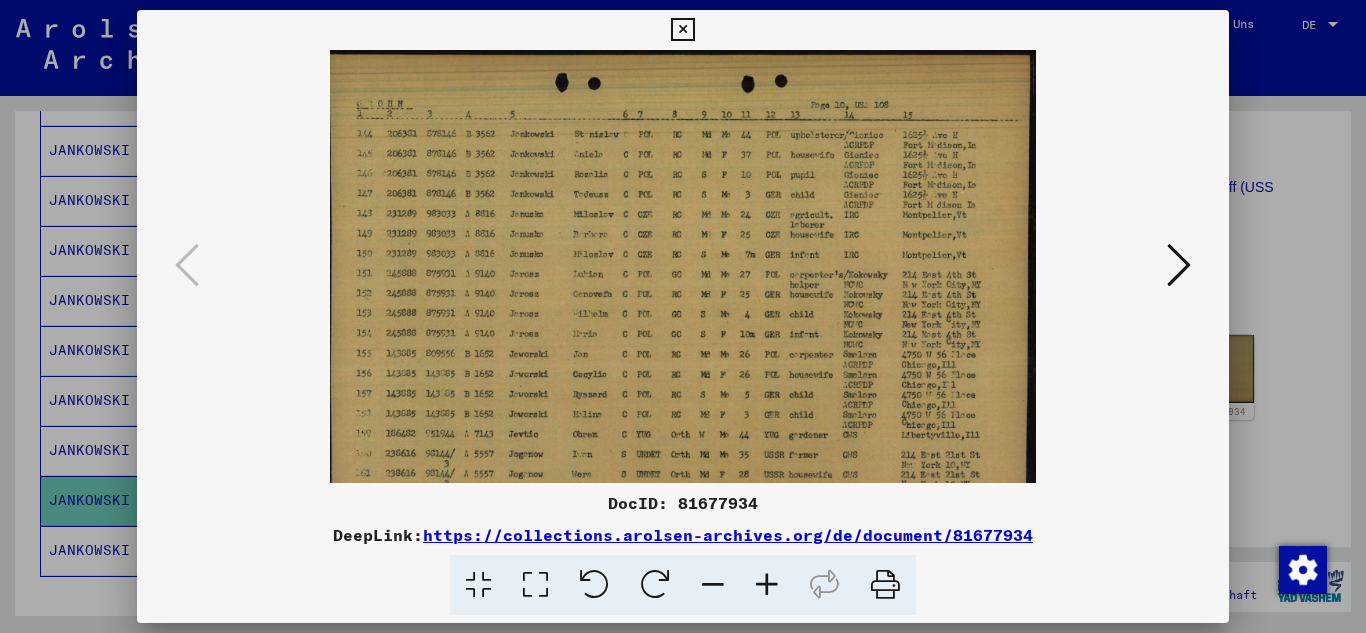 click at bounding box center (767, 585) 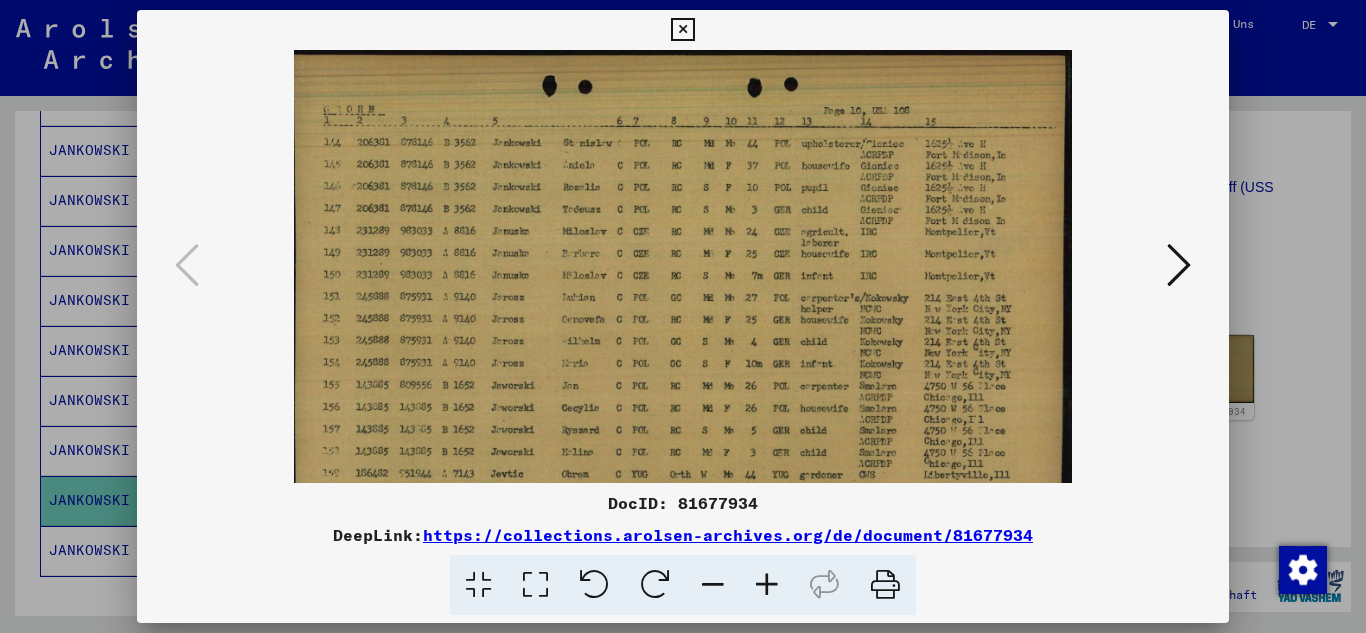 click at bounding box center (767, 585) 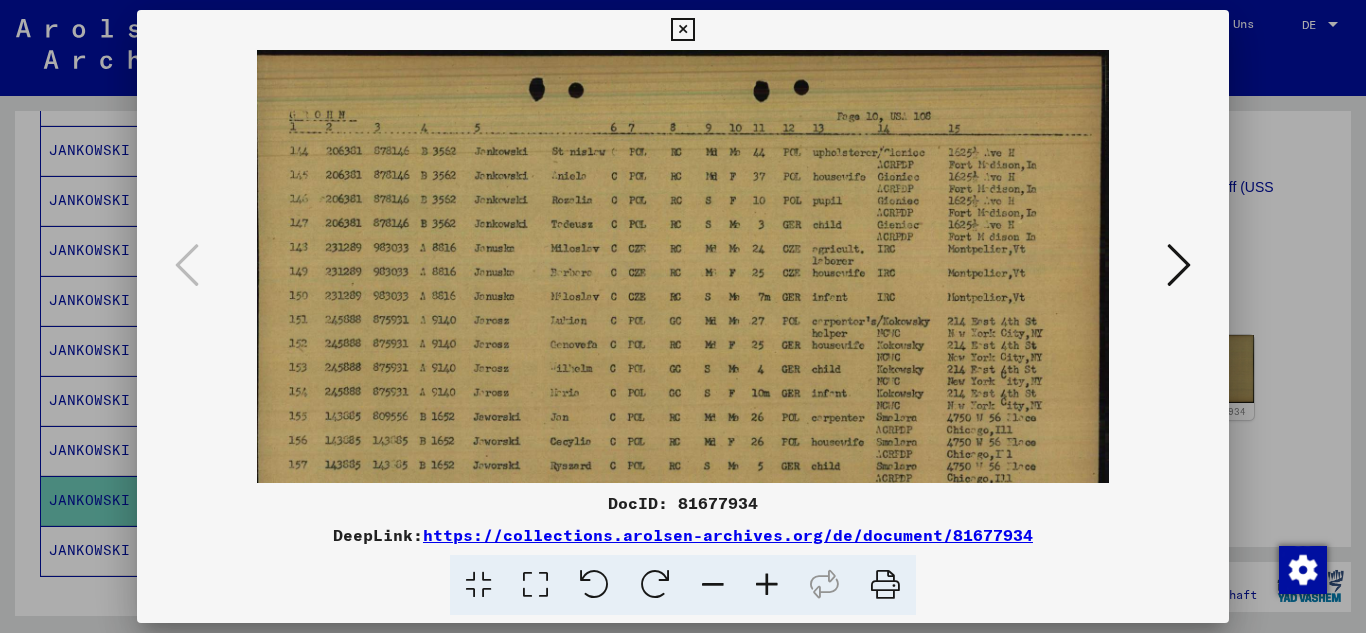 click at bounding box center (767, 585) 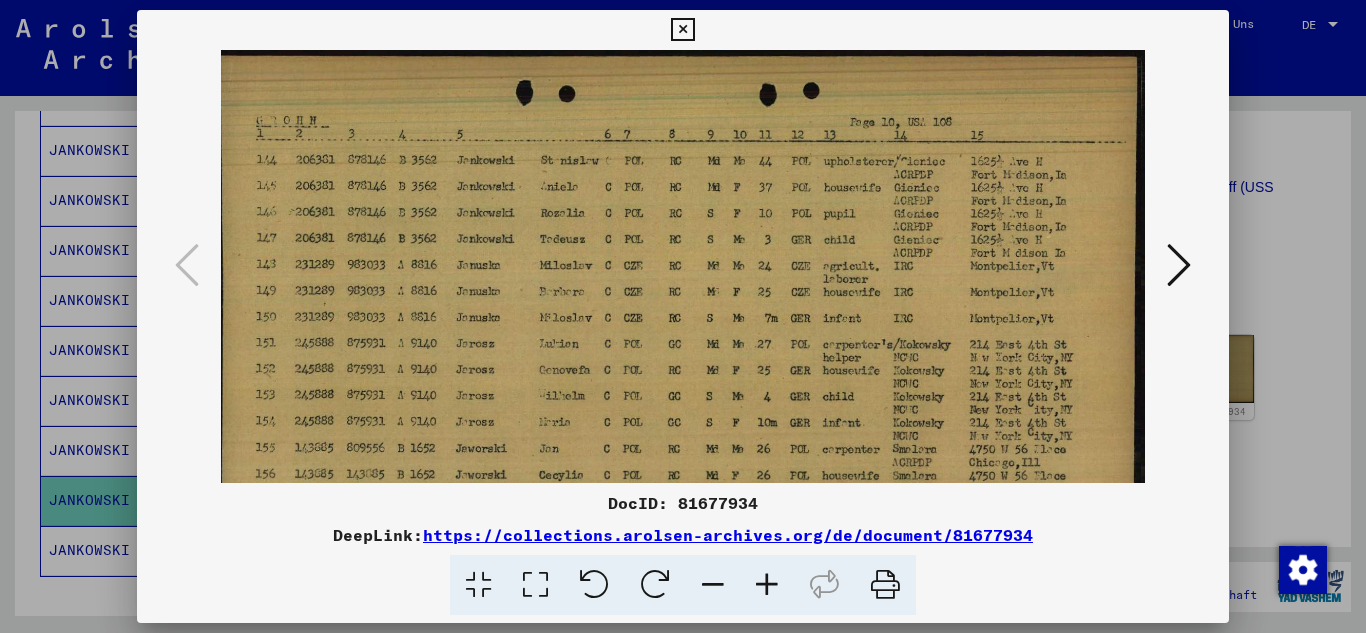 click at bounding box center (767, 585) 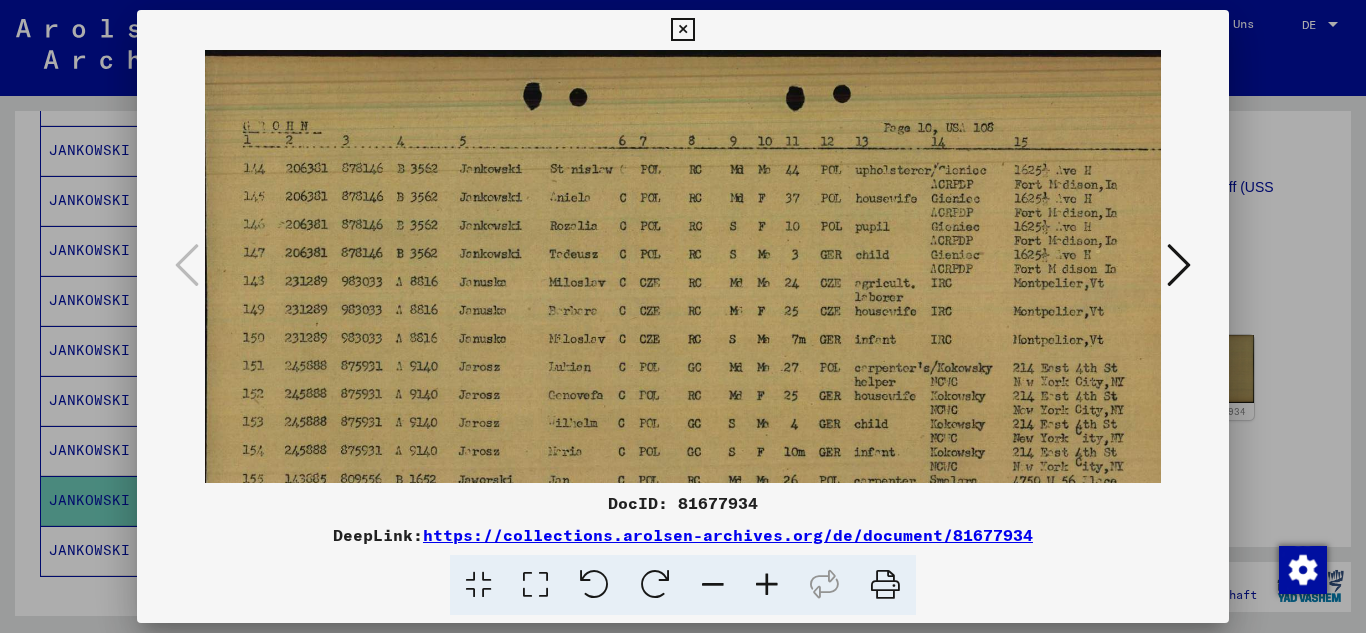 click at bounding box center (767, 585) 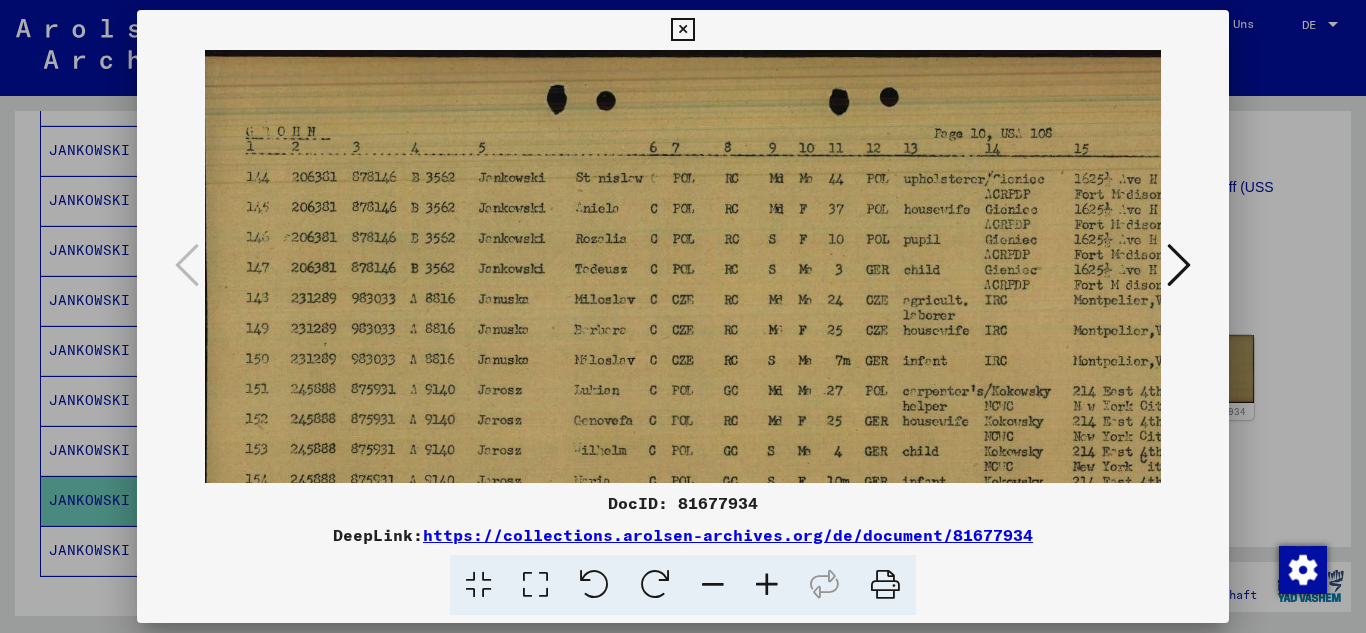 click at bounding box center (767, 585) 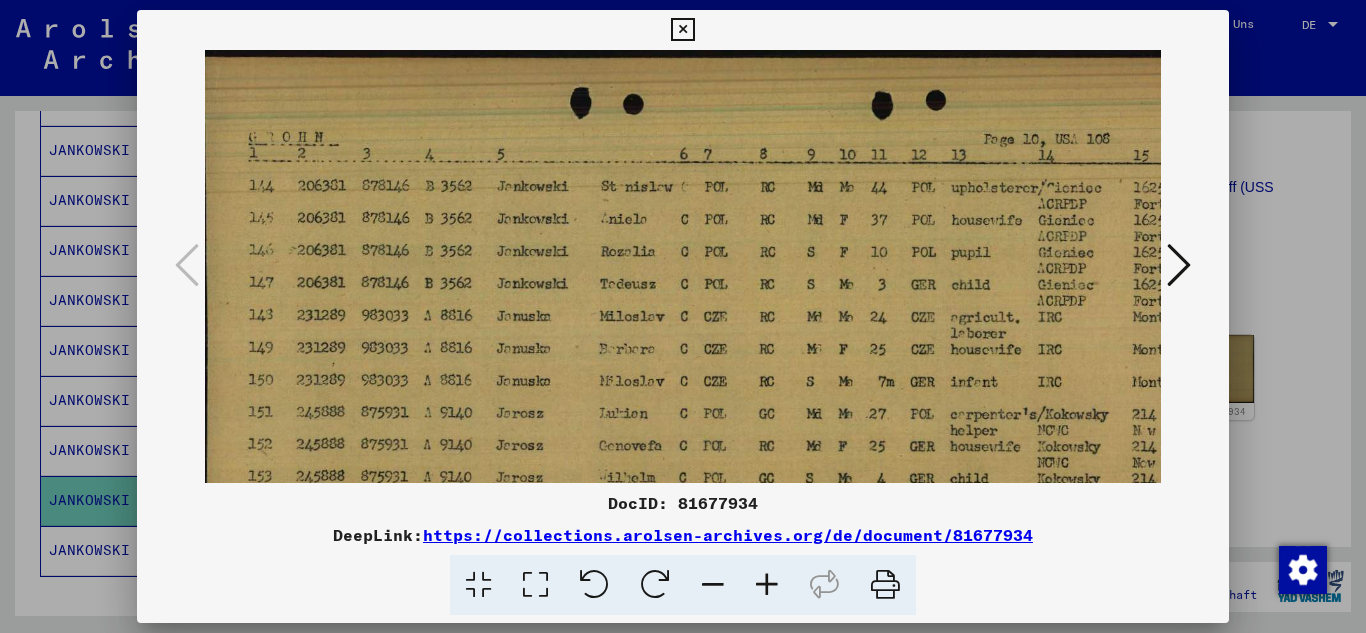 click at bounding box center (682, 30) 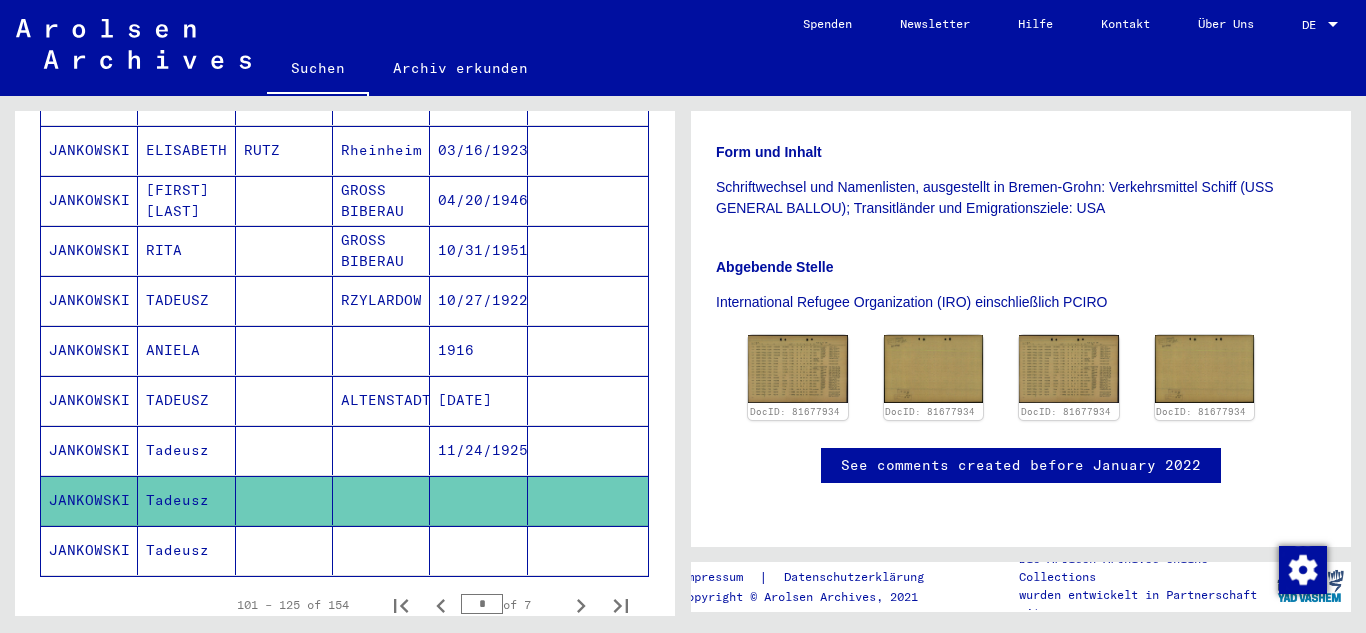 click on "TADEUSZ" at bounding box center (186, 350) 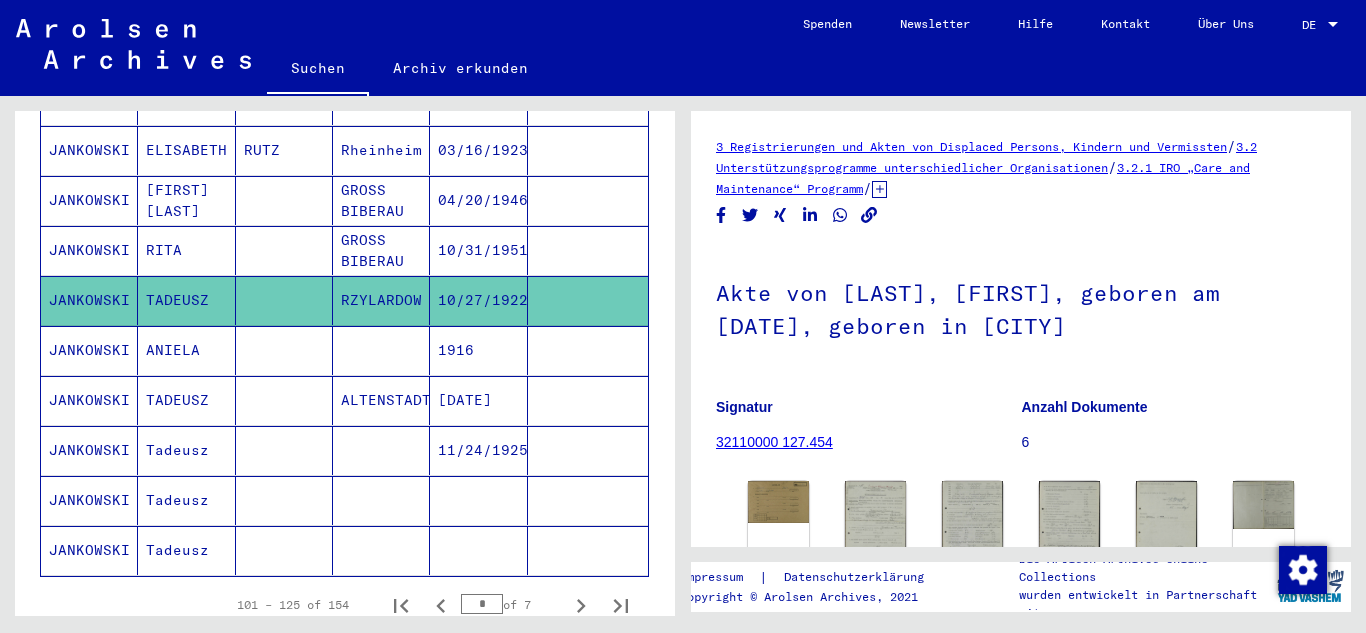 scroll, scrollTop: 300, scrollLeft: 0, axis: vertical 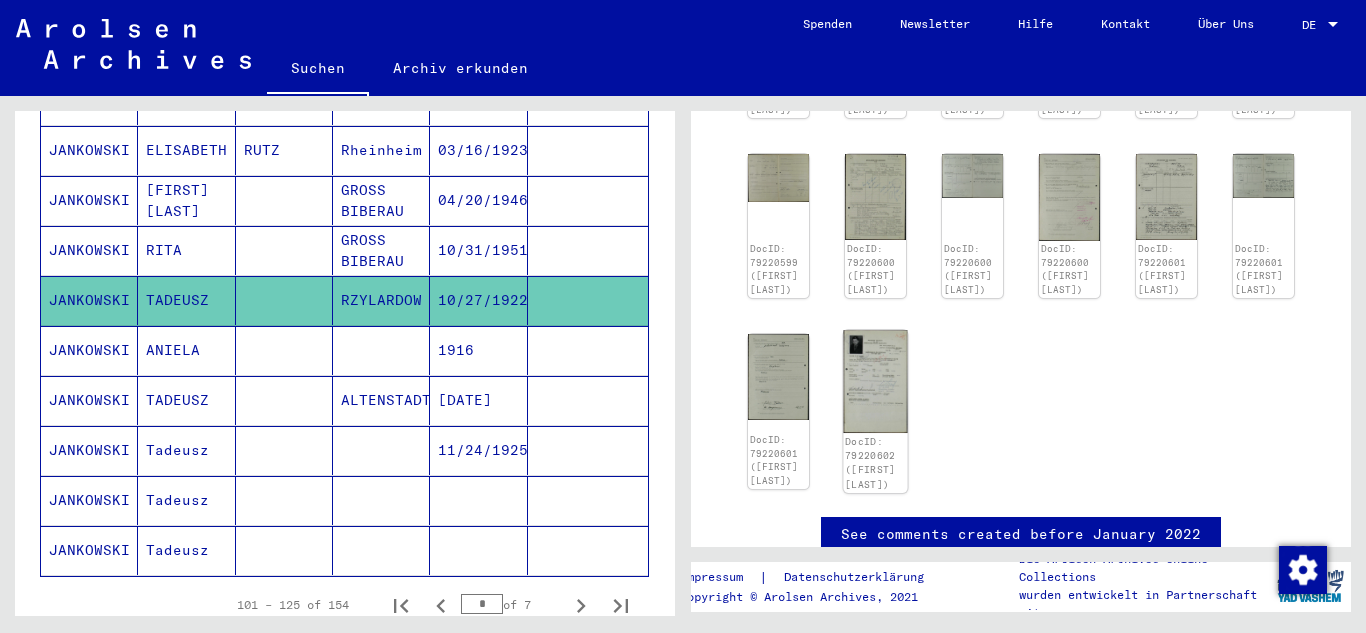 click 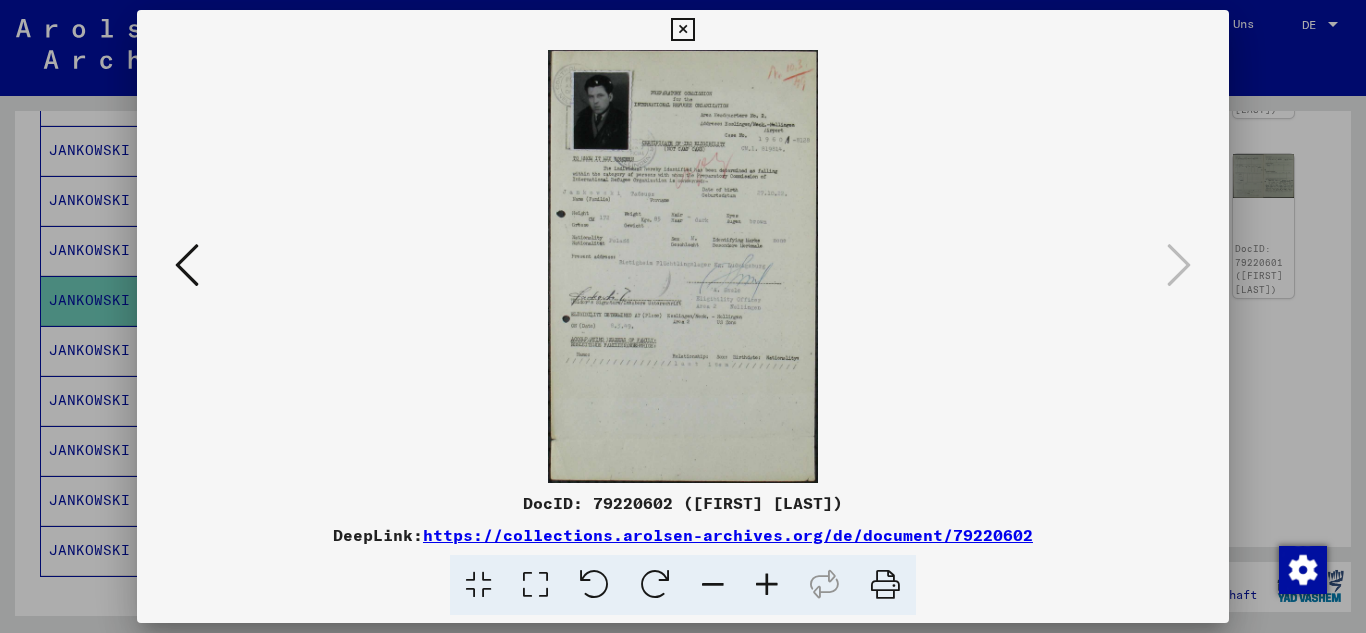 click at bounding box center (767, 585) 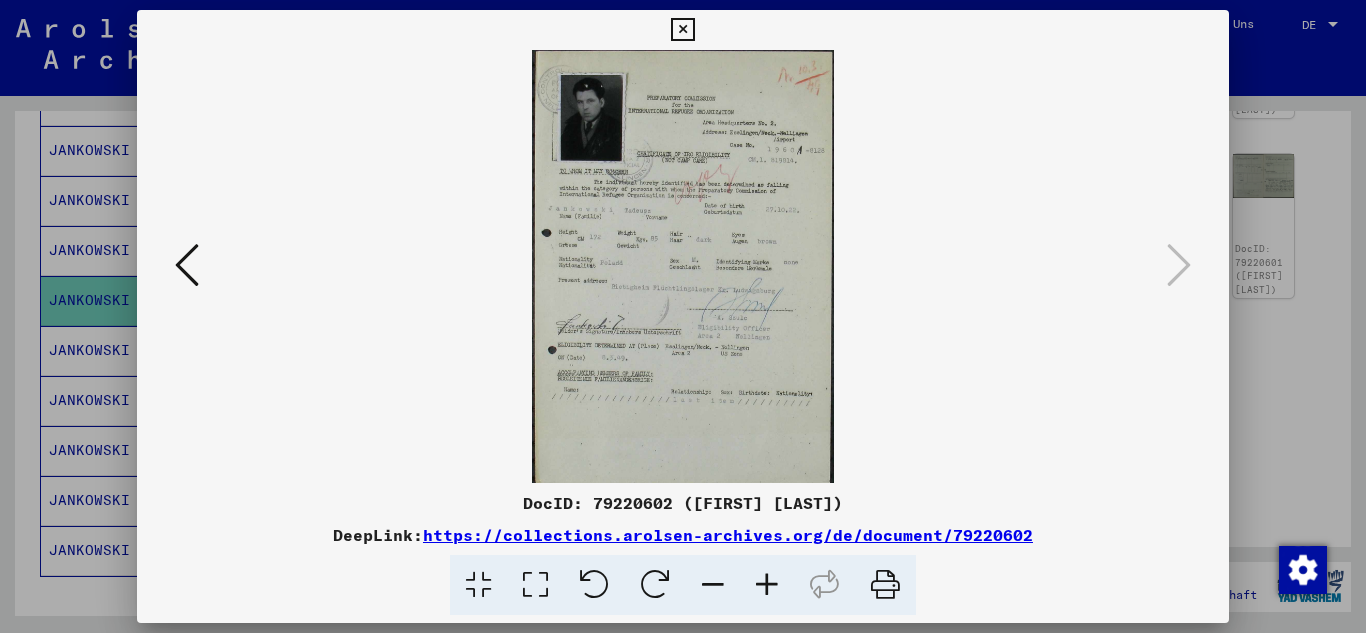 click at bounding box center [767, 585] 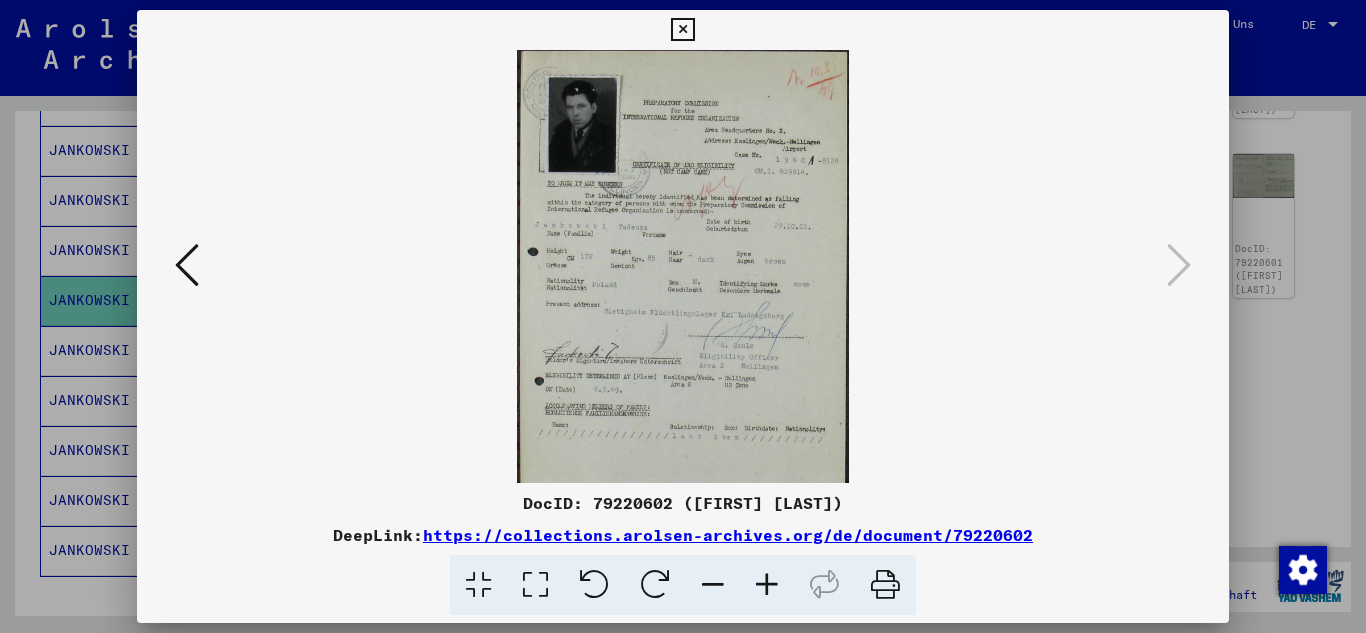 click at bounding box center (767, 585) 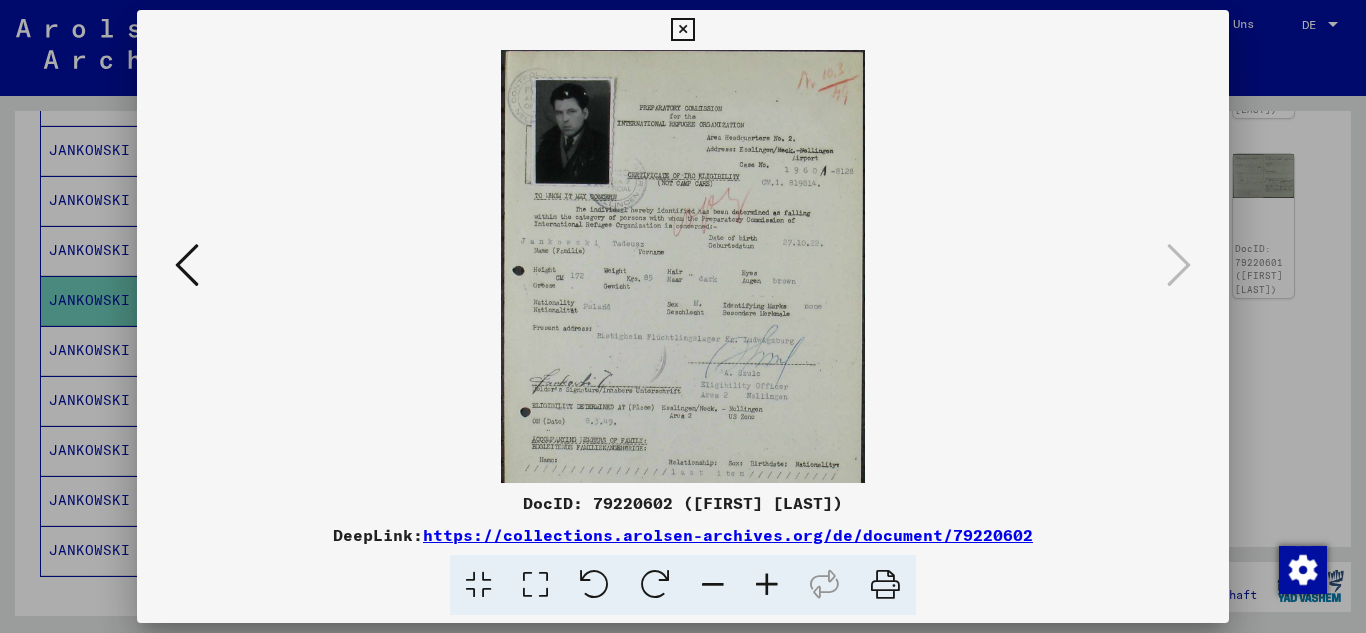 click at bounding box center [767, 585] 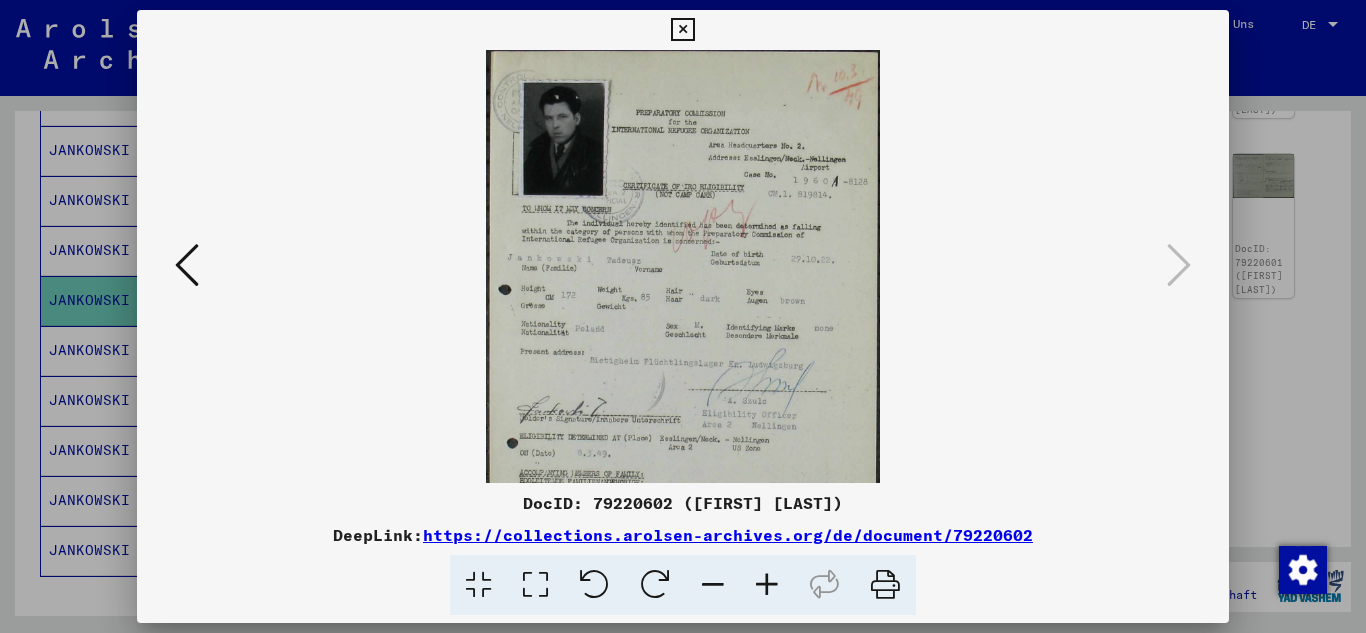 click at bounding box center [767, 585] 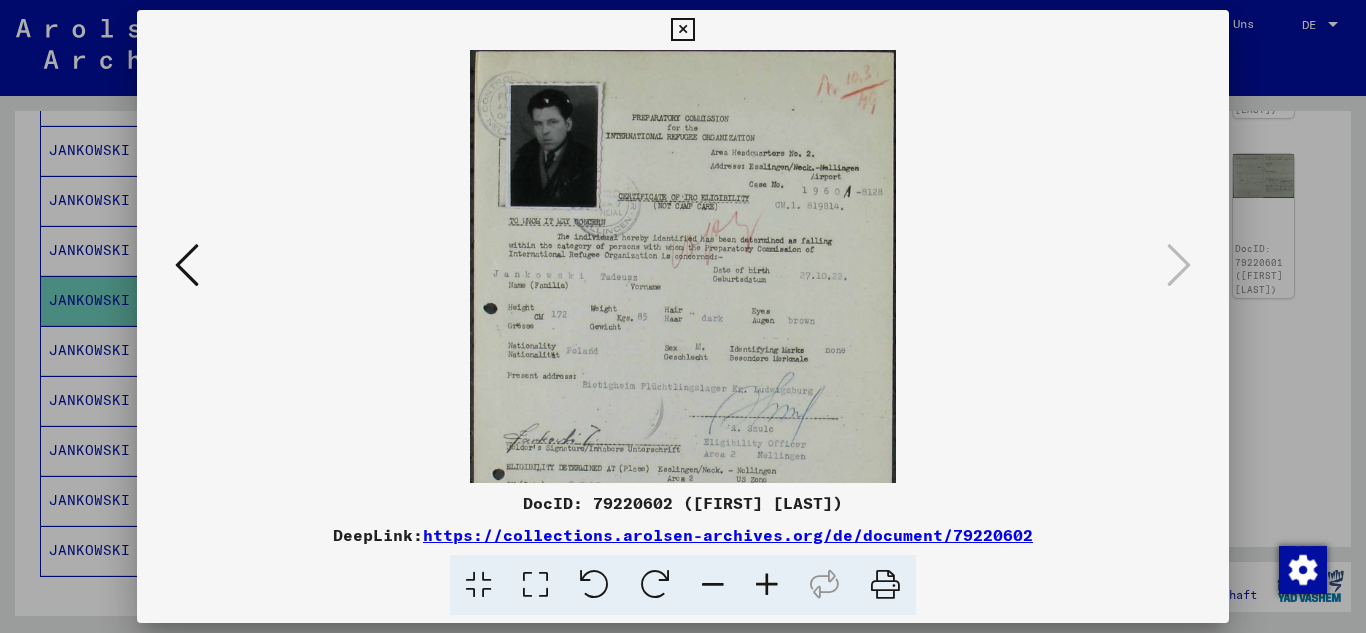 click at bounding box center (767, 585) 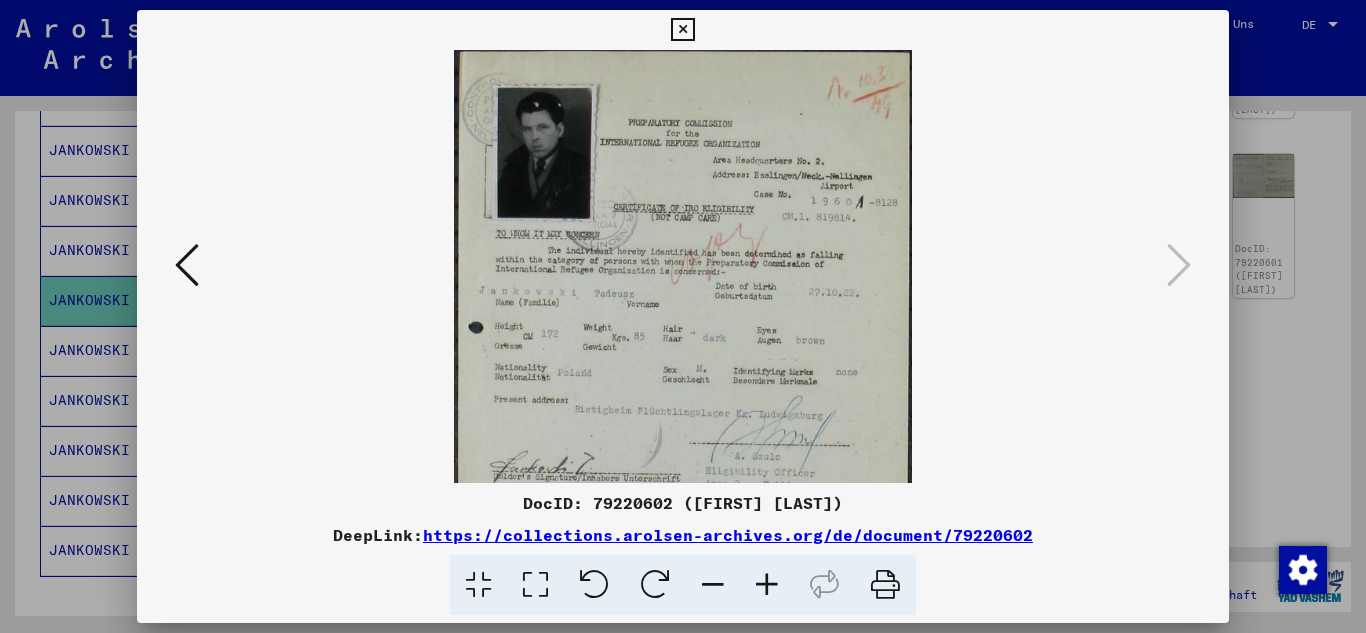 click at bounding box center [767, 585] 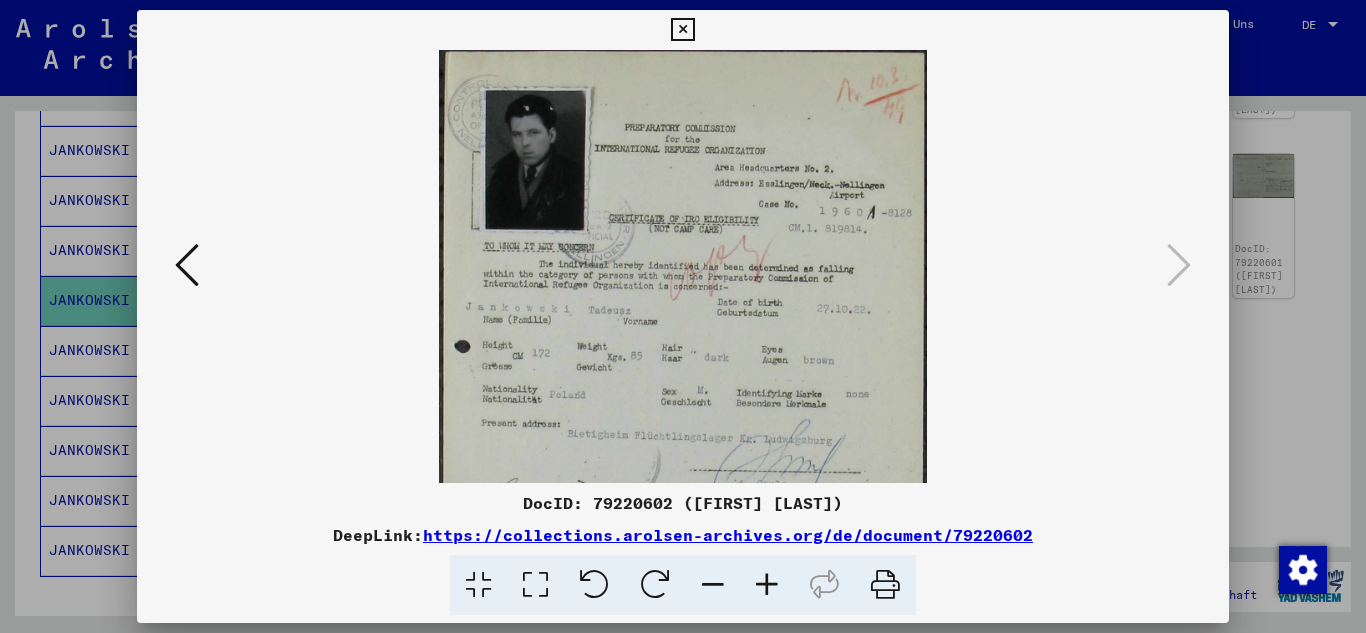 click at bounding box center [767, 585] 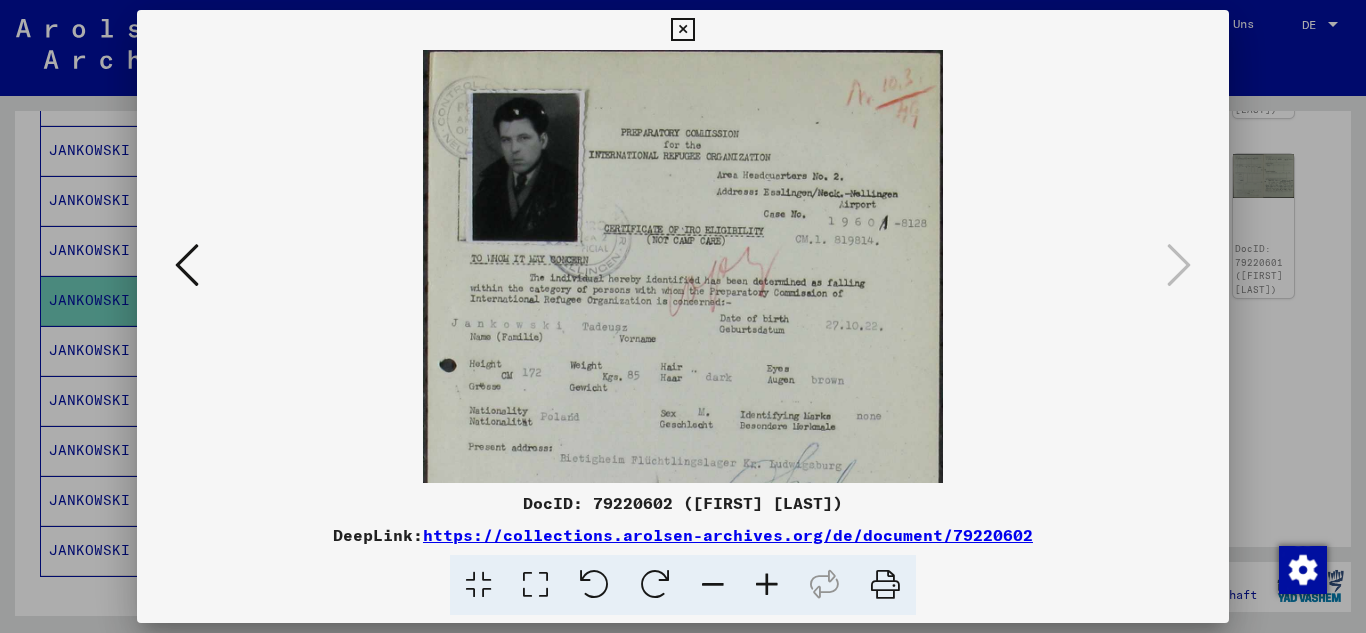 click at bounding box center (767, 585) 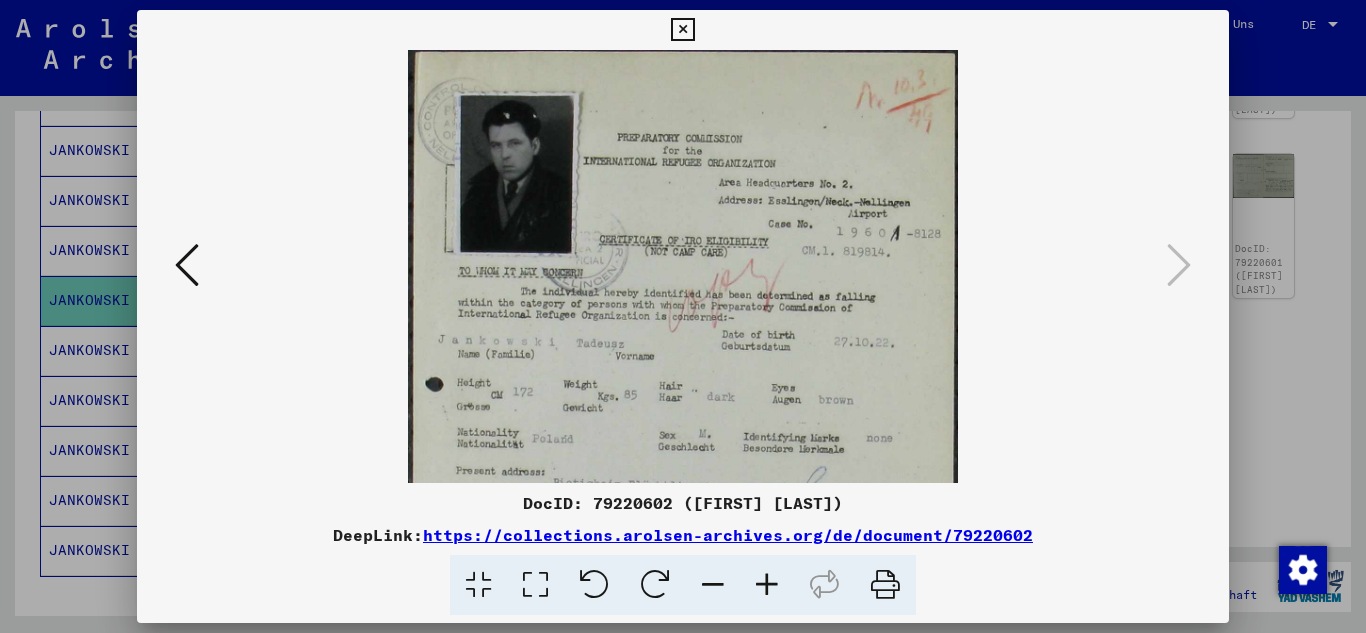 click at bounding box center (767, 585) 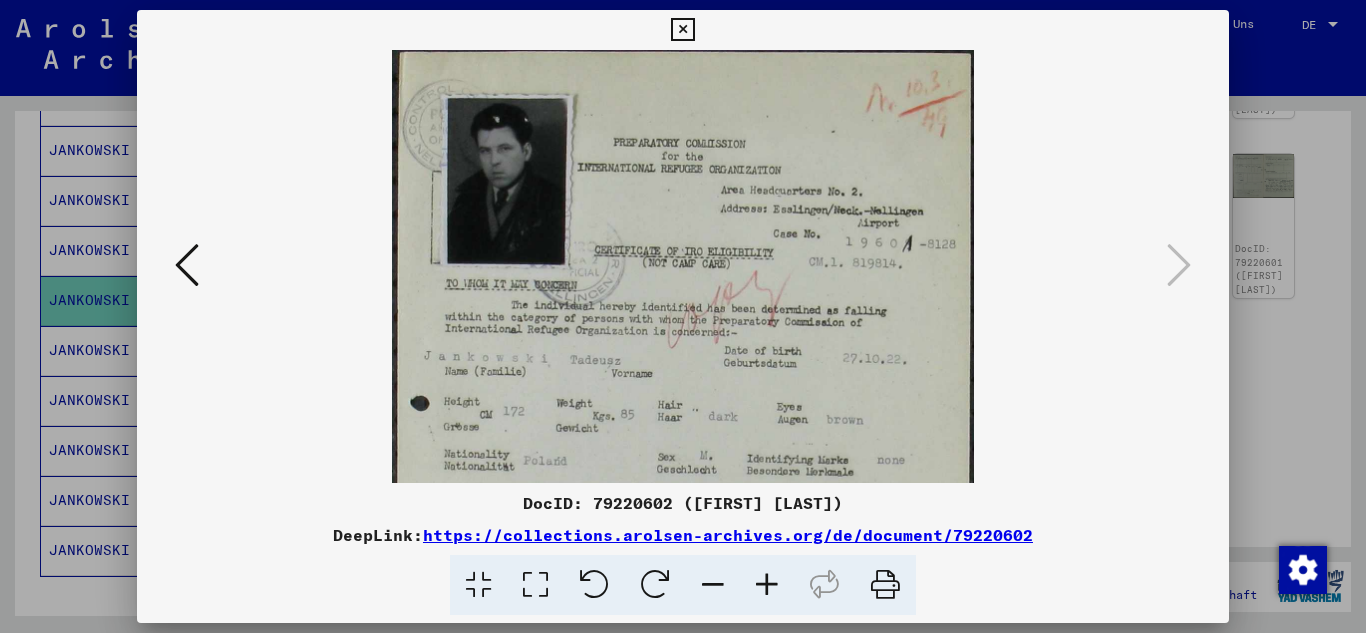 click at bounding box center (767, 585) 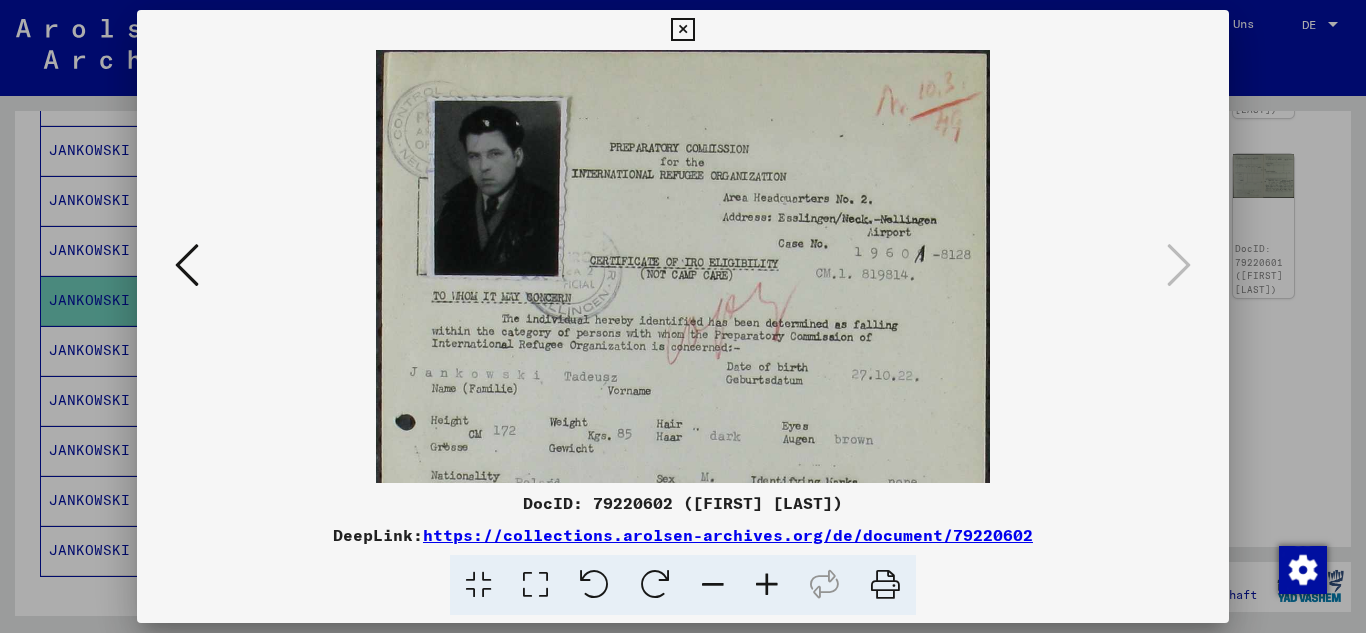 click at bounding box center (767, 585) 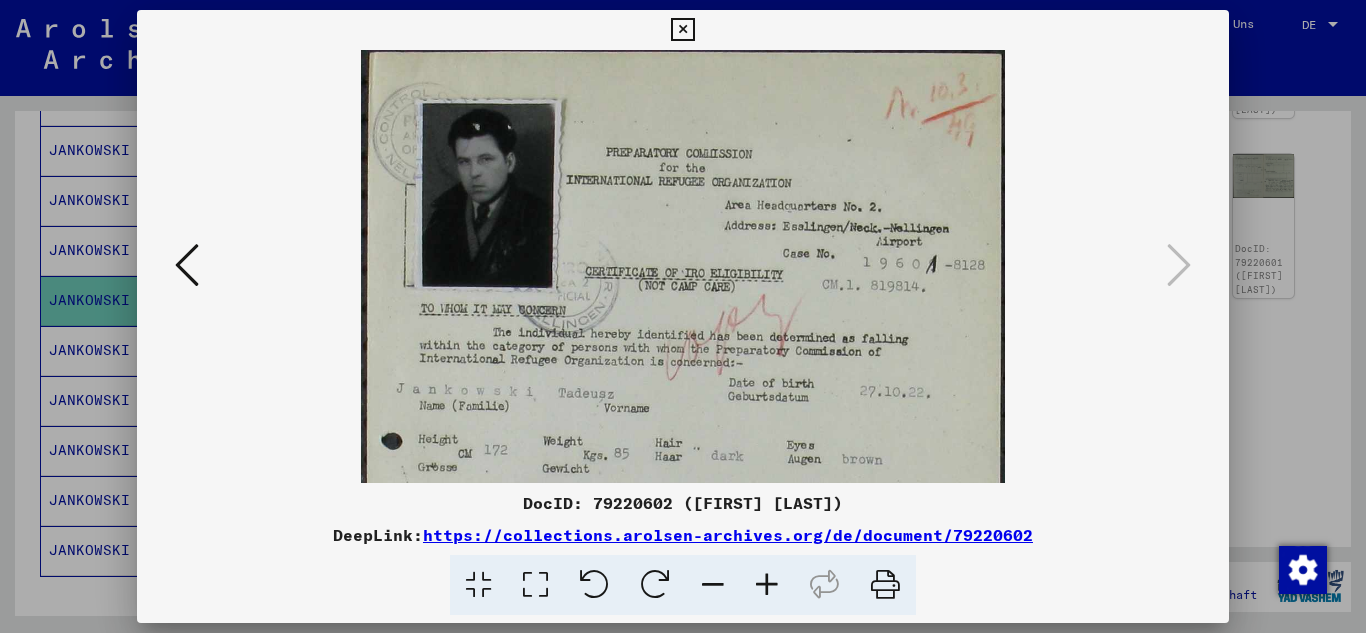 click at bounding box center (767, 585) 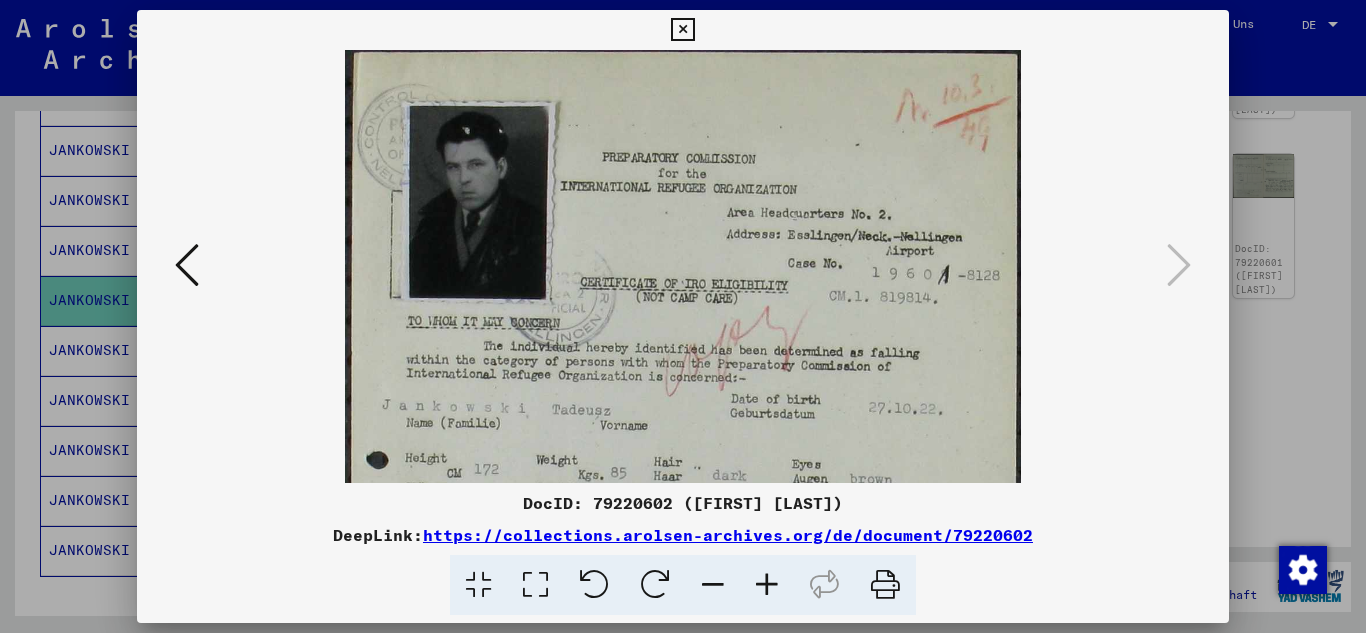 click at bounding box center (767, 585) 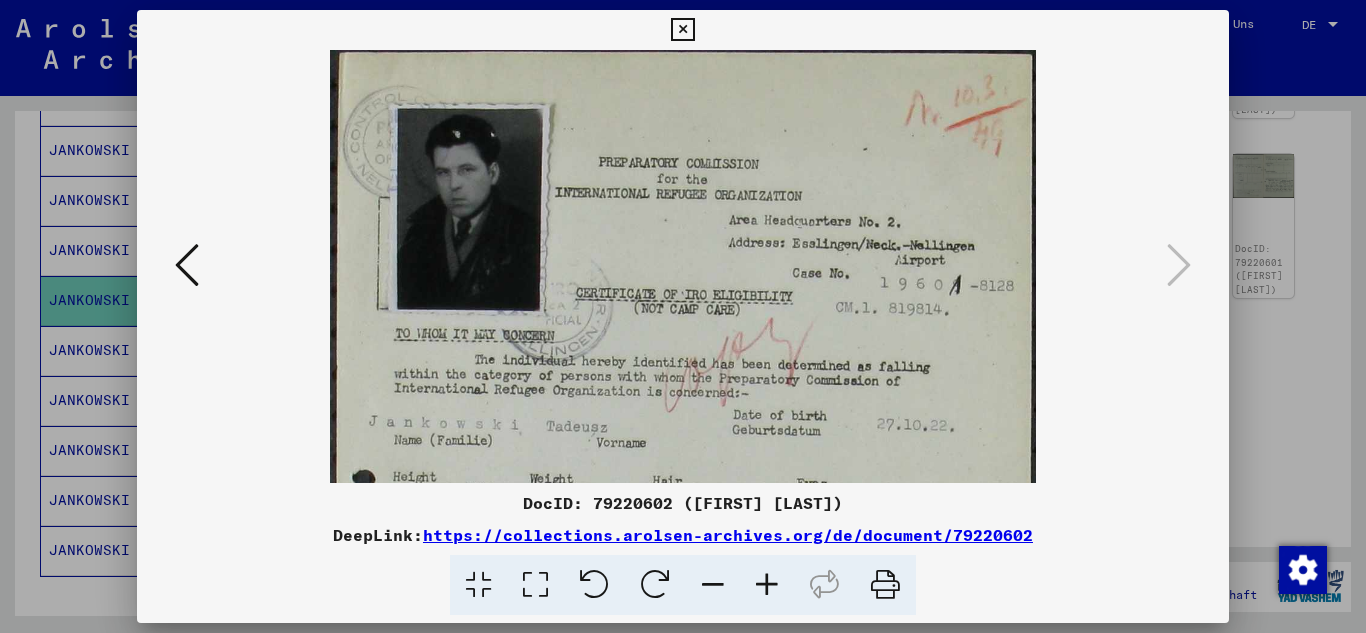 click at bounding box center (767, 585) 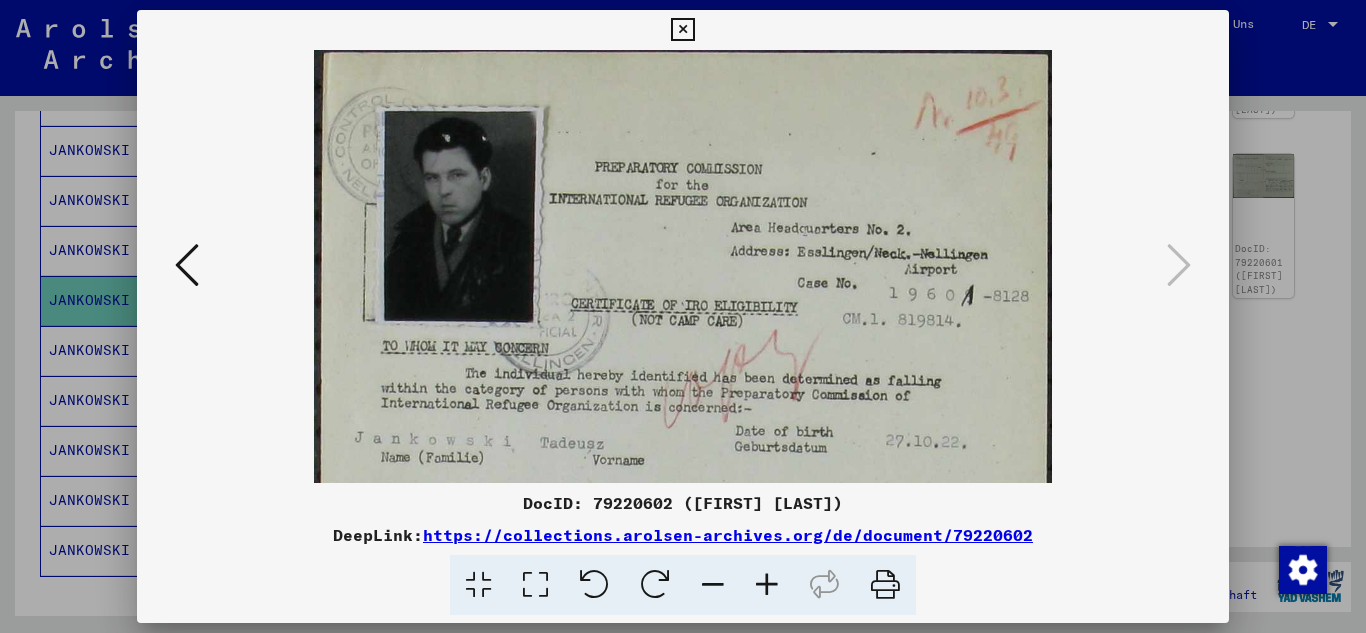 click at bounding box center [767, 585] 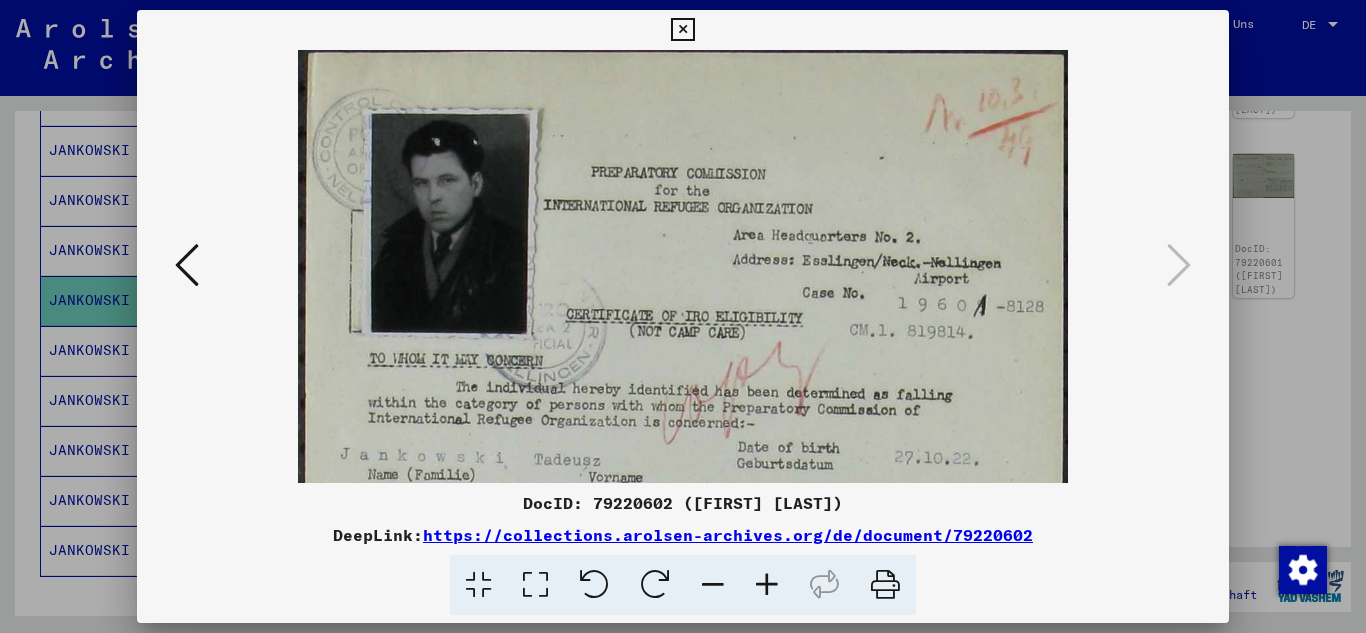 click at bounding box center (767, 585) 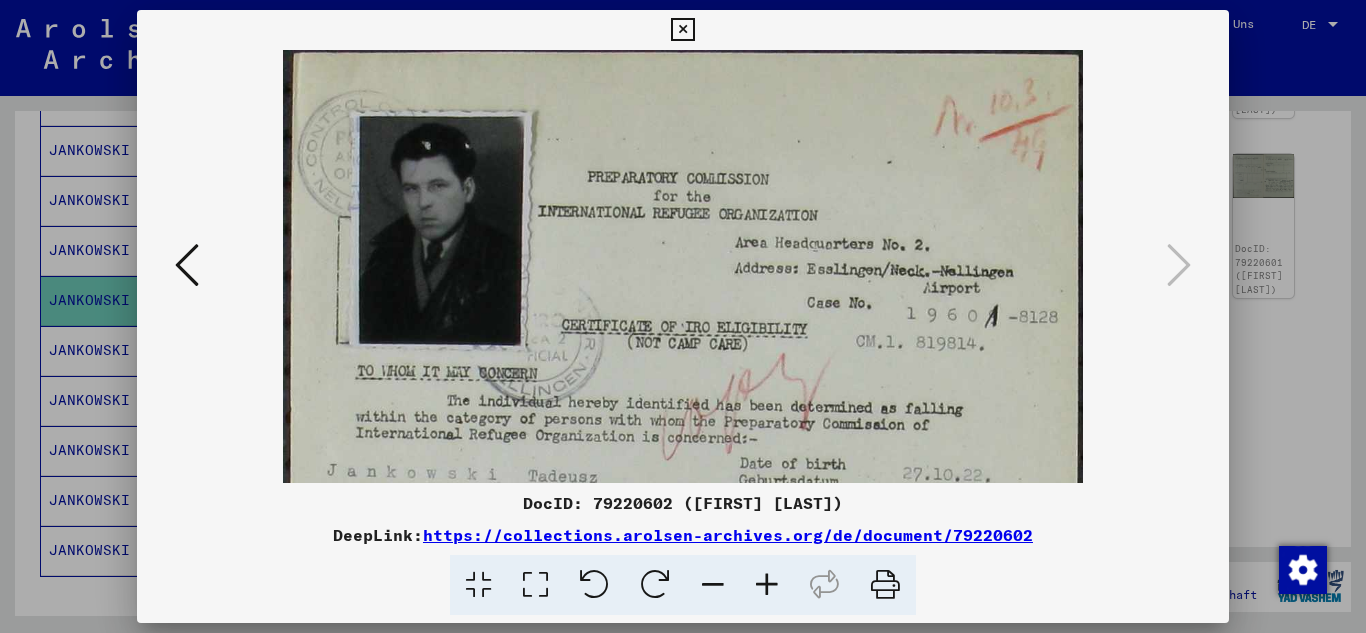 click at bounding box center [767, 585] 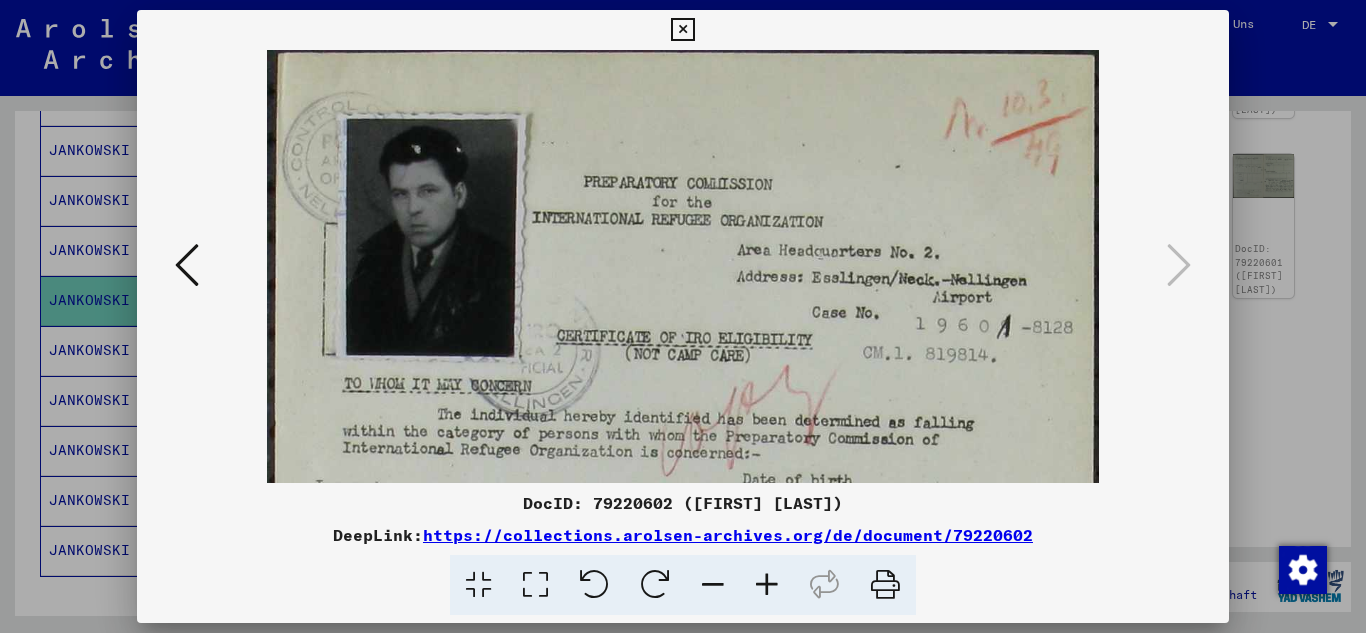click at bounding box center [767, 585] 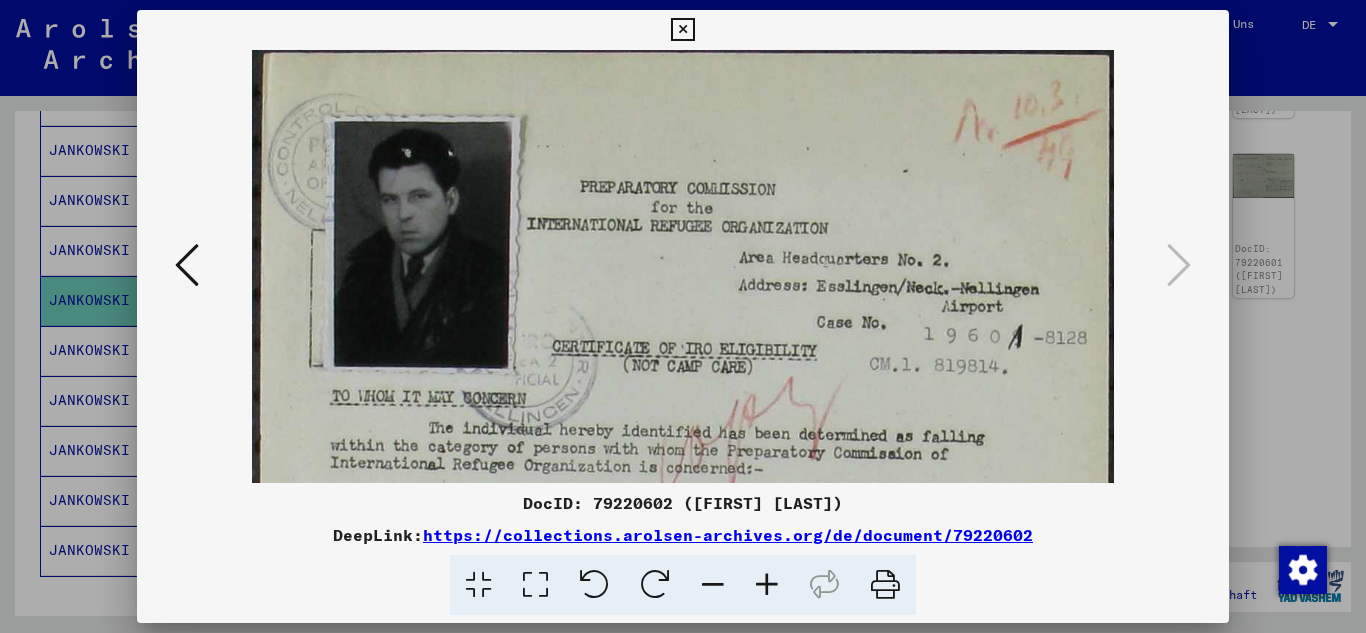 click at bounding box center [767, 585] 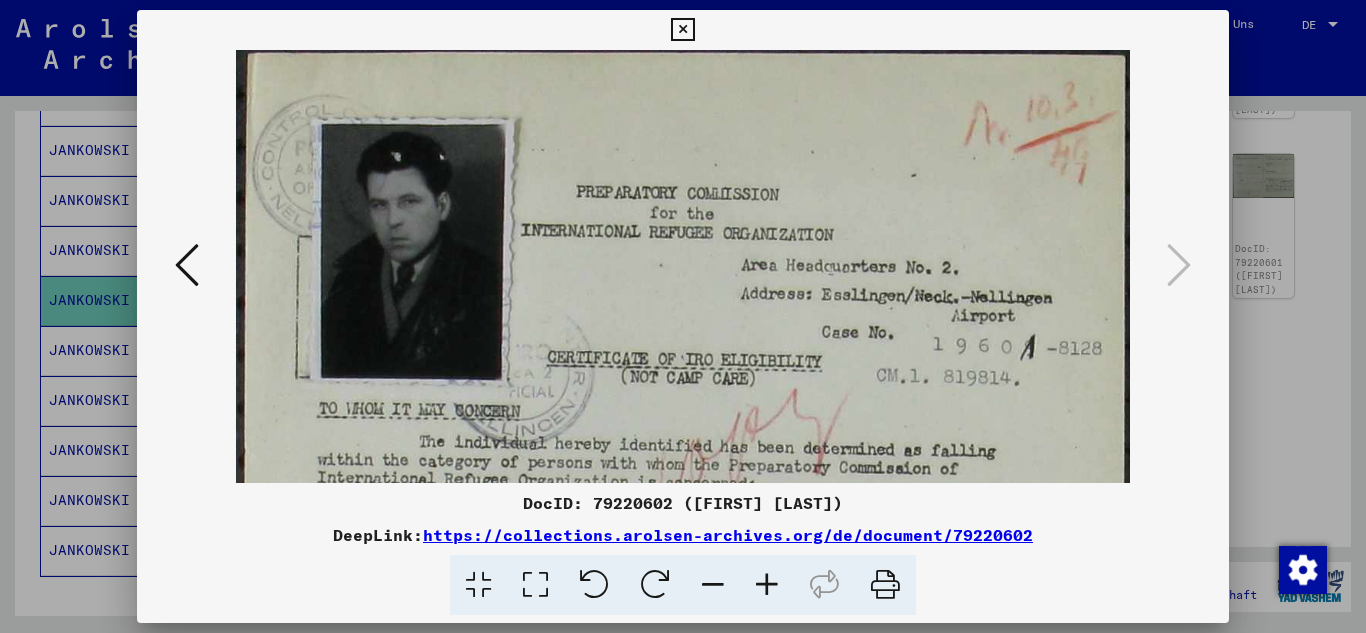 click at bounding box center (767, 585) 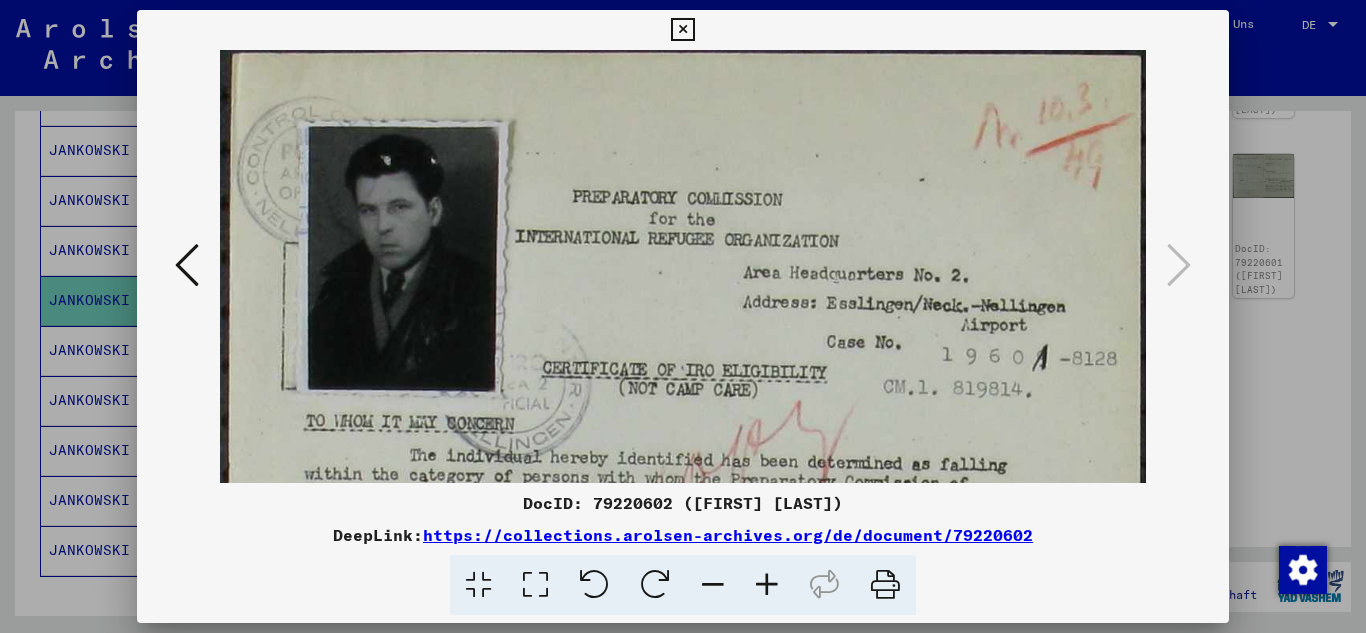click at bounding box center (767, 585) 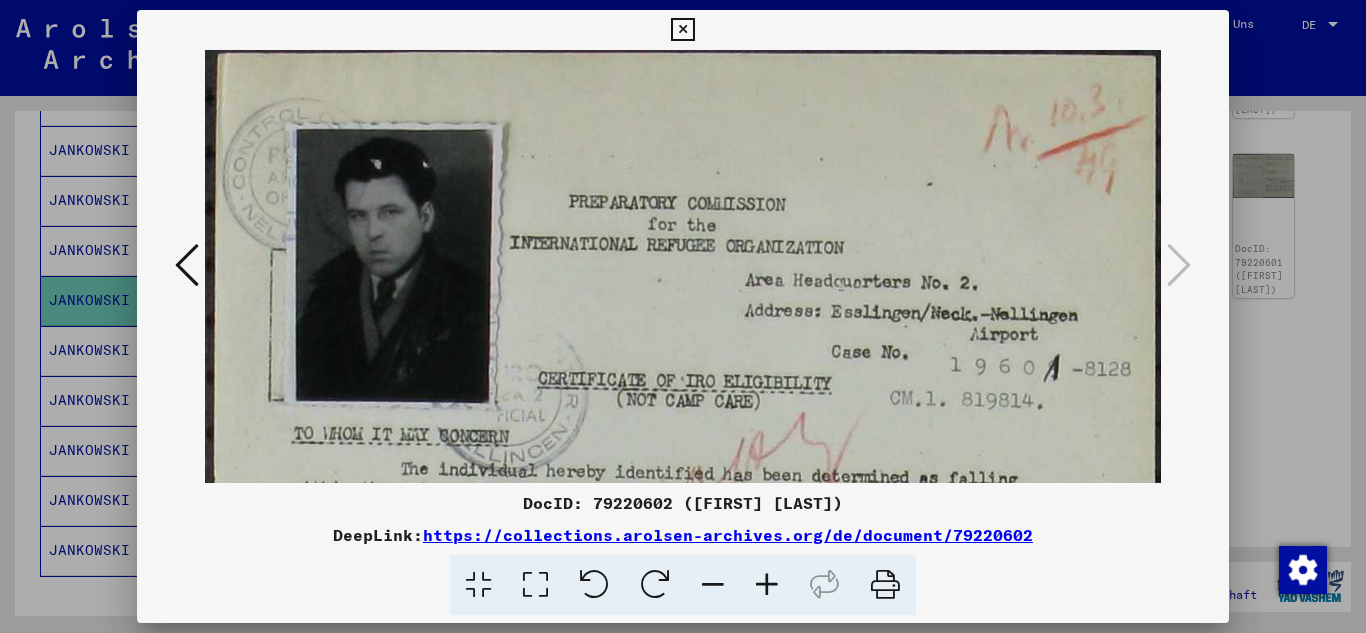 click at bounding box center [767, 585] 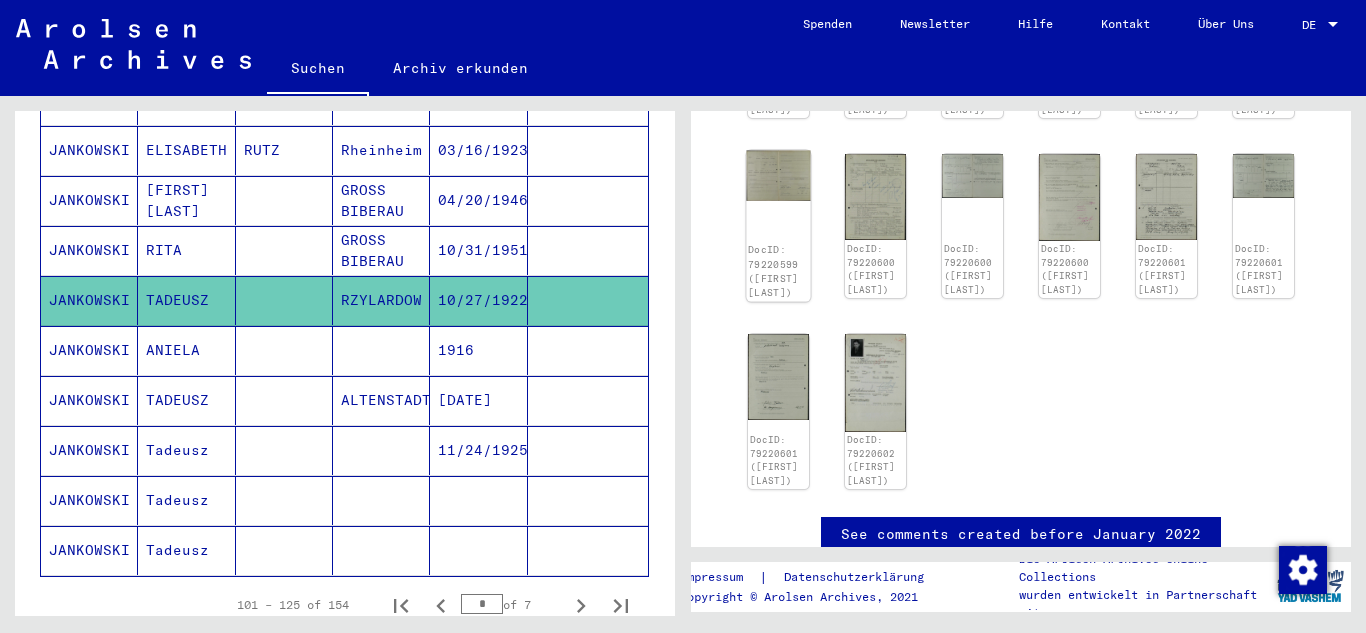 click 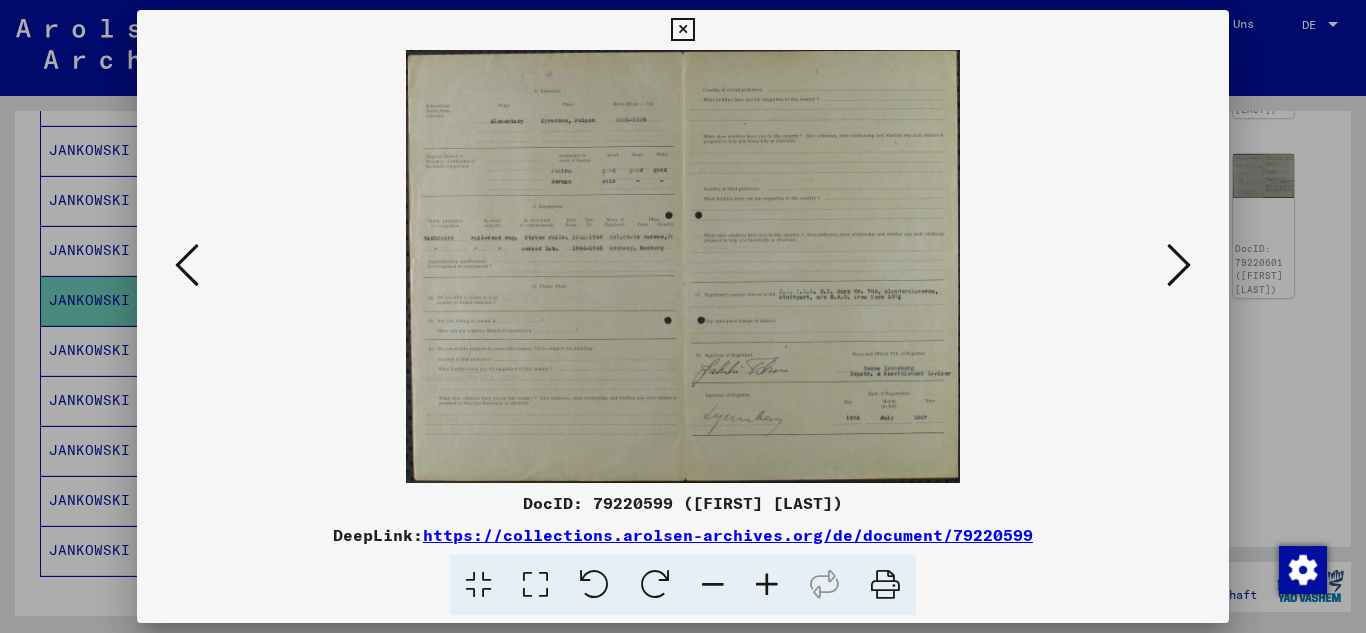 click at bounding box center (187, 265) 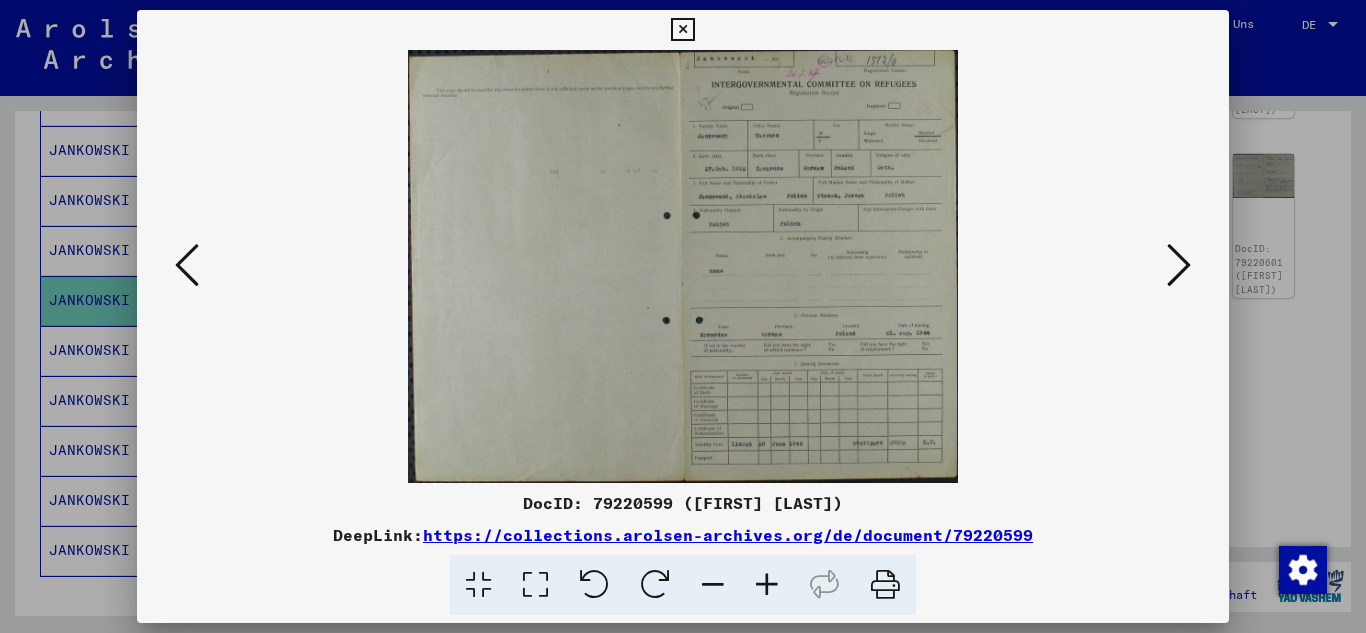 click at bounding box center [187, 265] 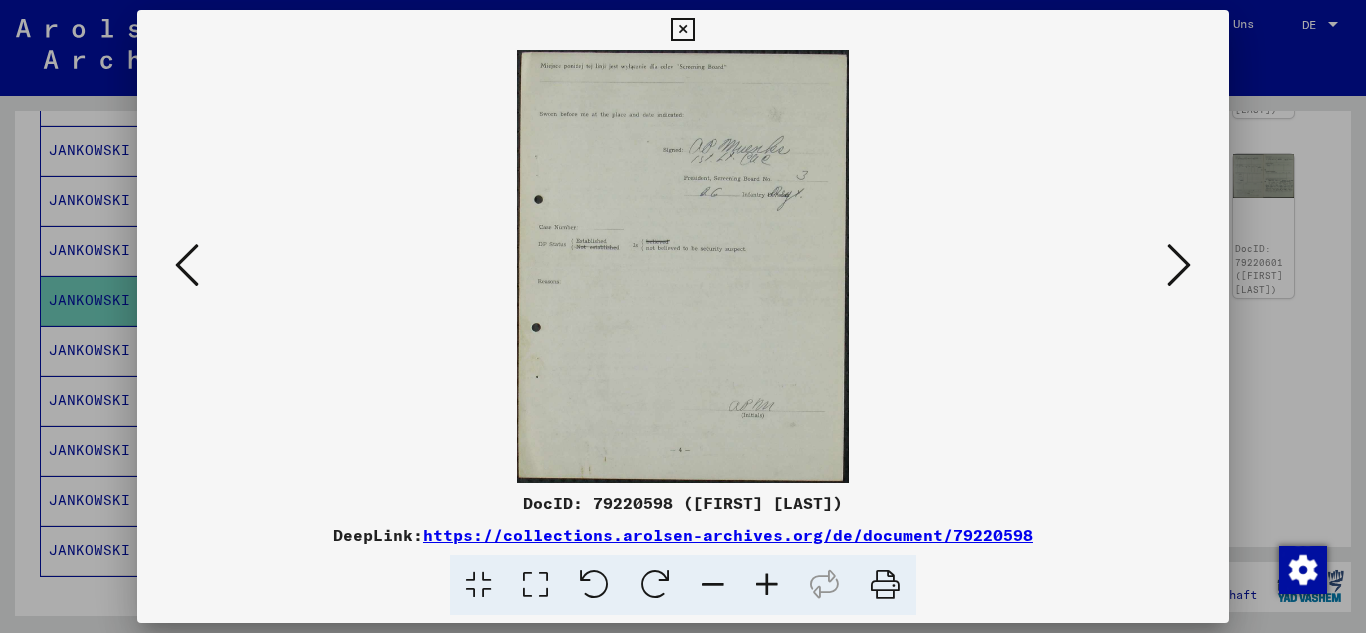 click at bounding box center (187, 265) 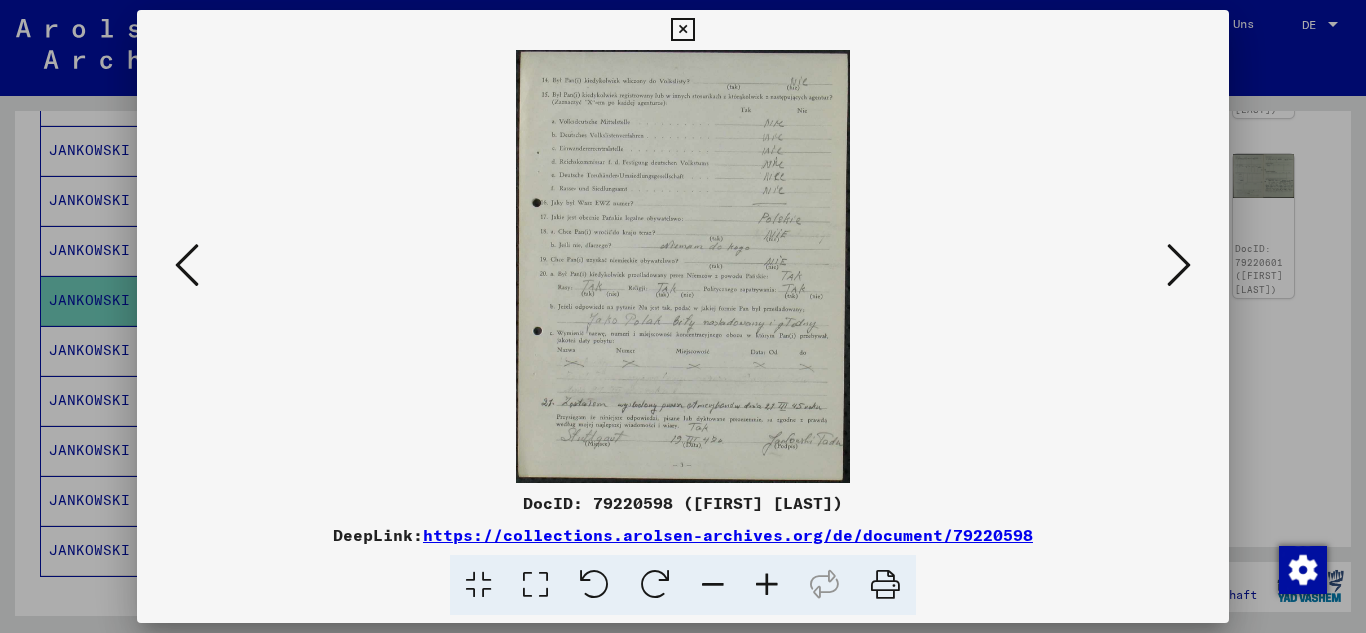 click at bounding box center (187, 265) 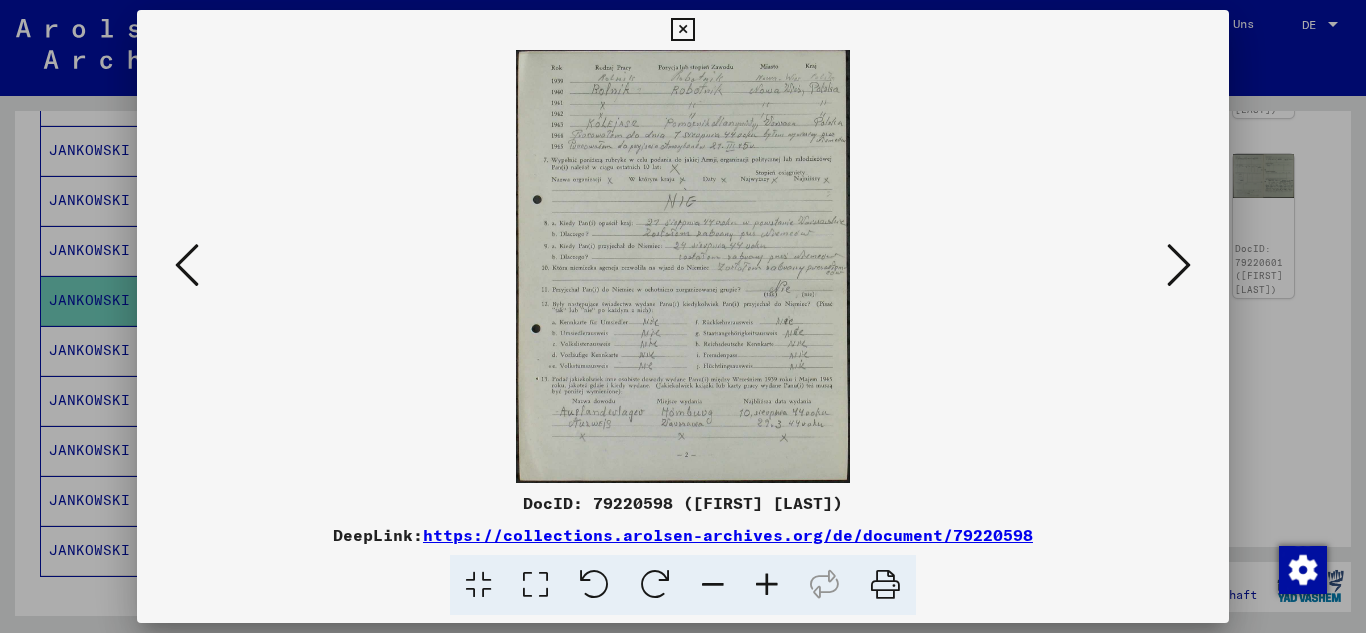 click at bounding box center [187, 265] 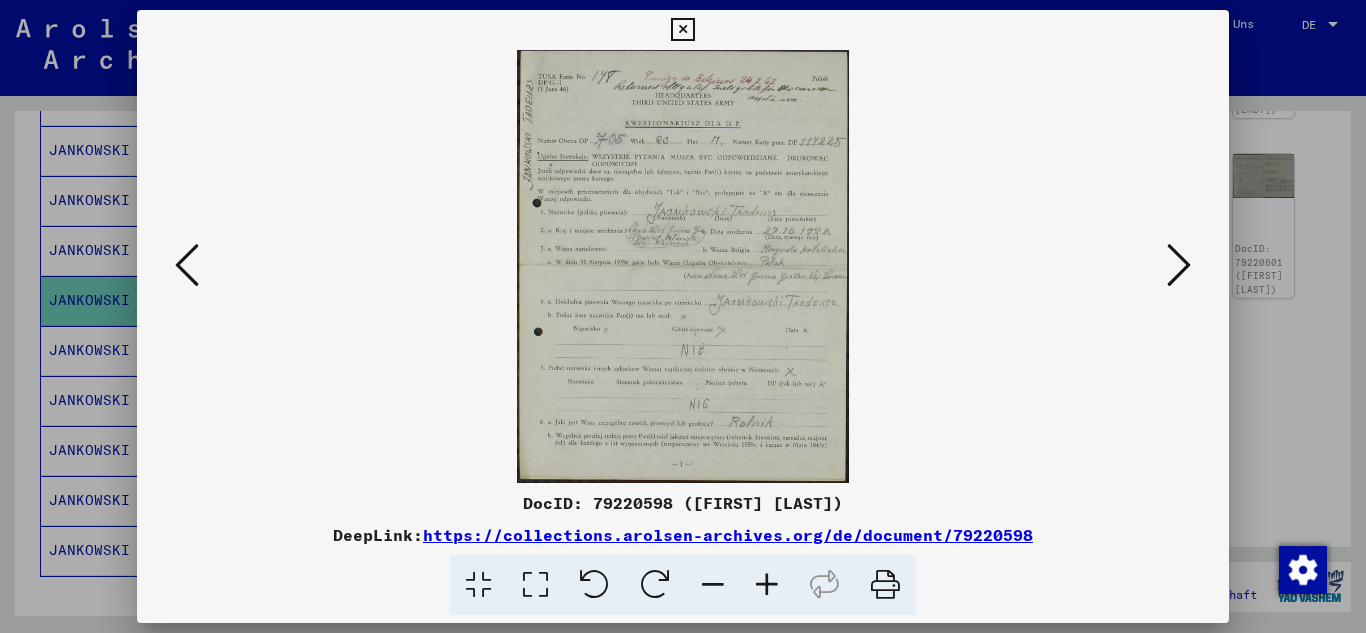click at bounding box center [187, 265] 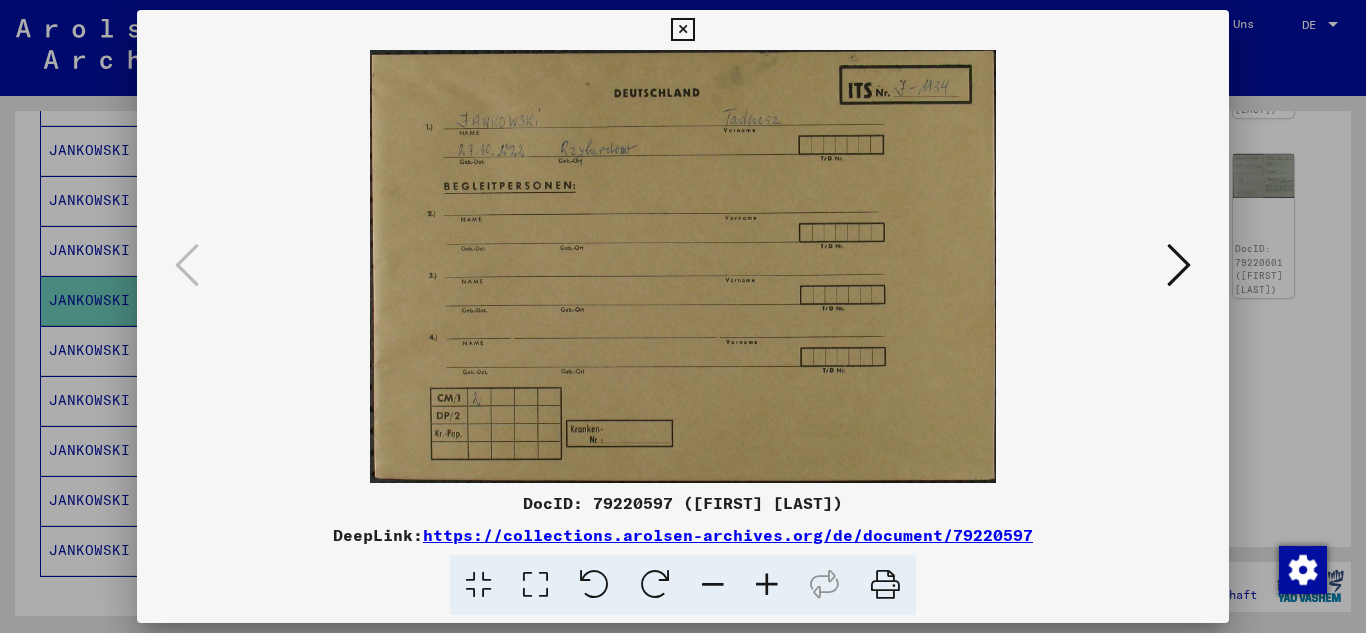 click at bounding box center (1179, 265) 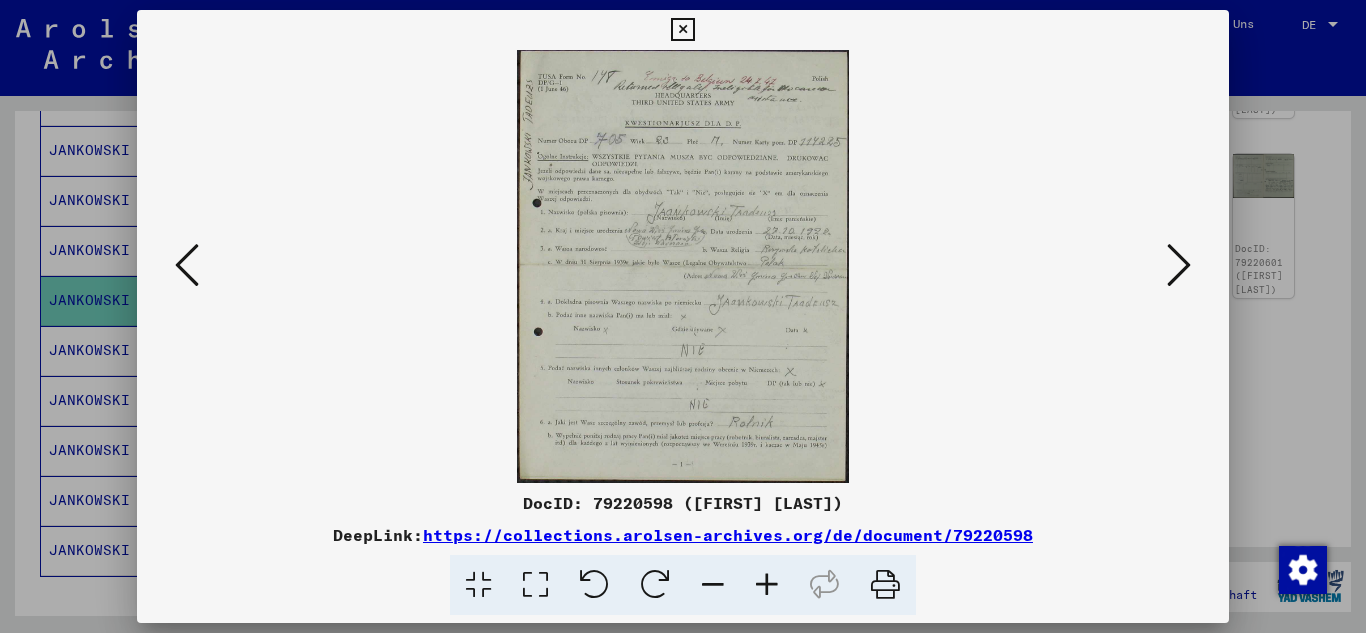 click at bounding box center [767, 585] 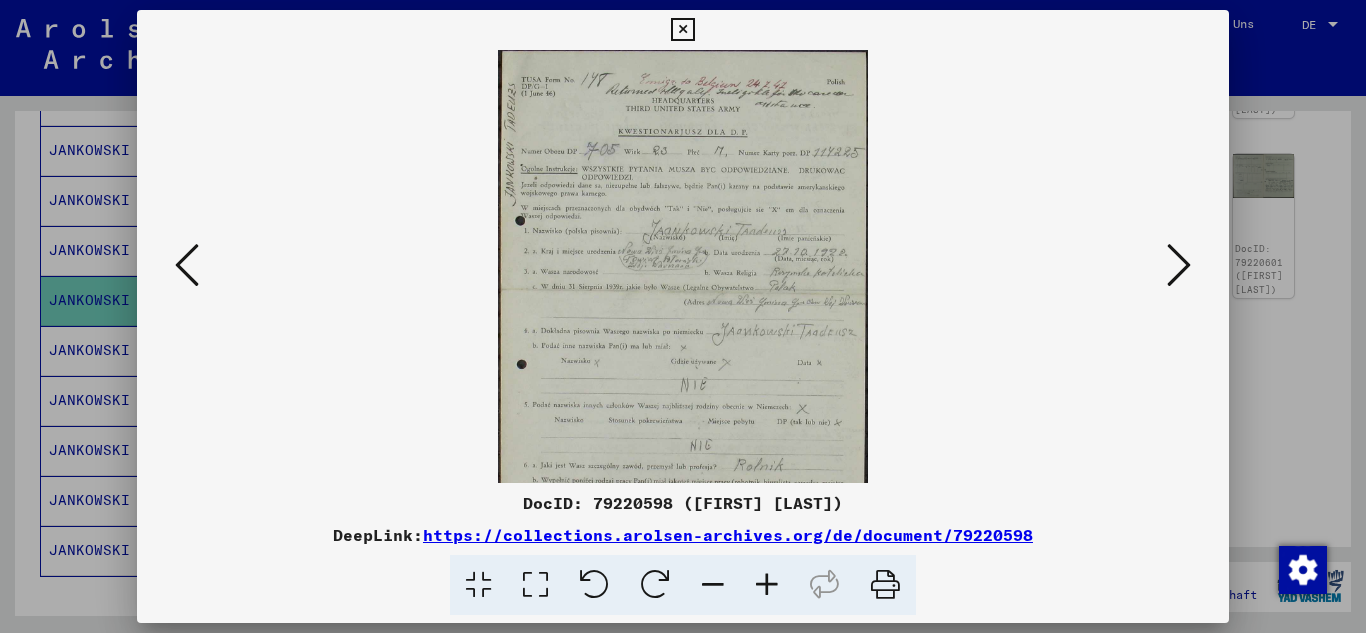 click at bounding box center [767, 585] 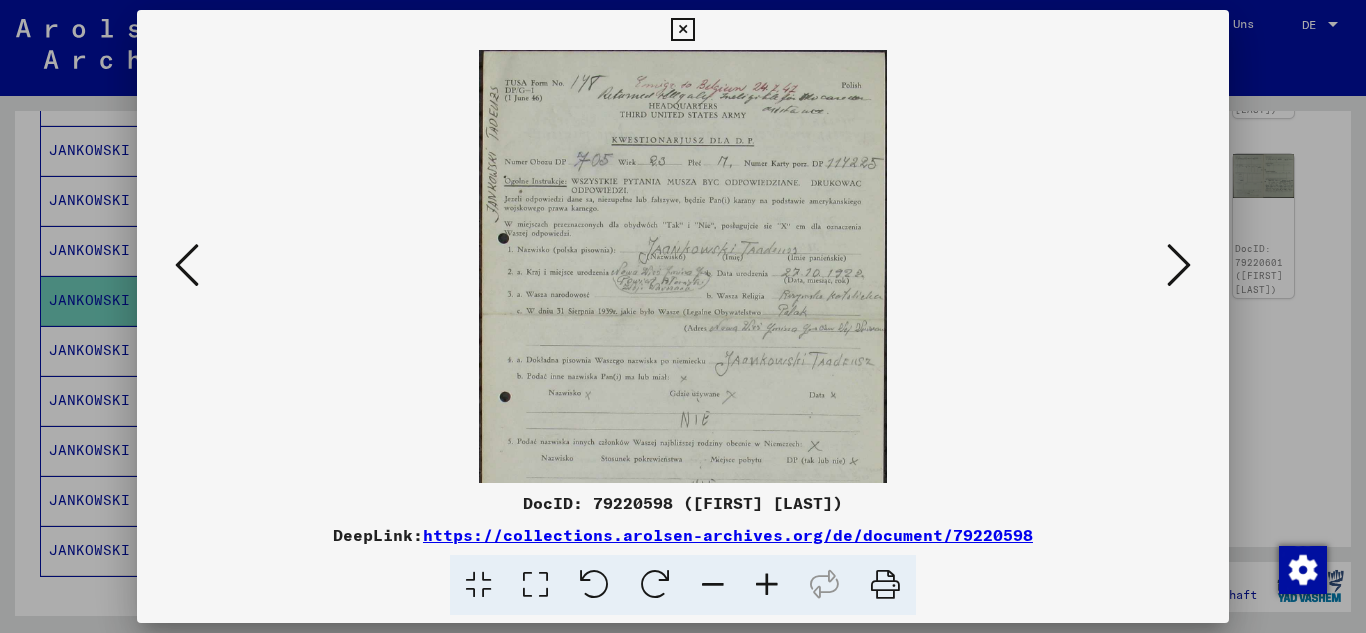 click at bounding box center [767, 585] 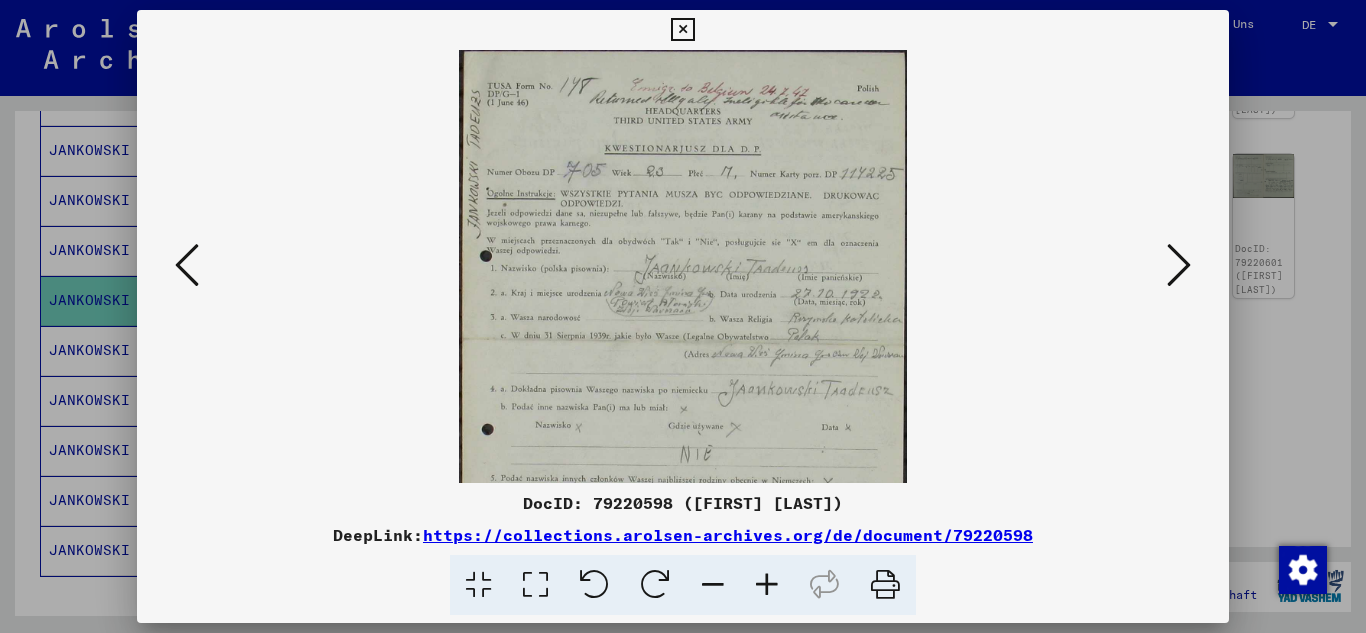 click at bounding box center [767, 585] 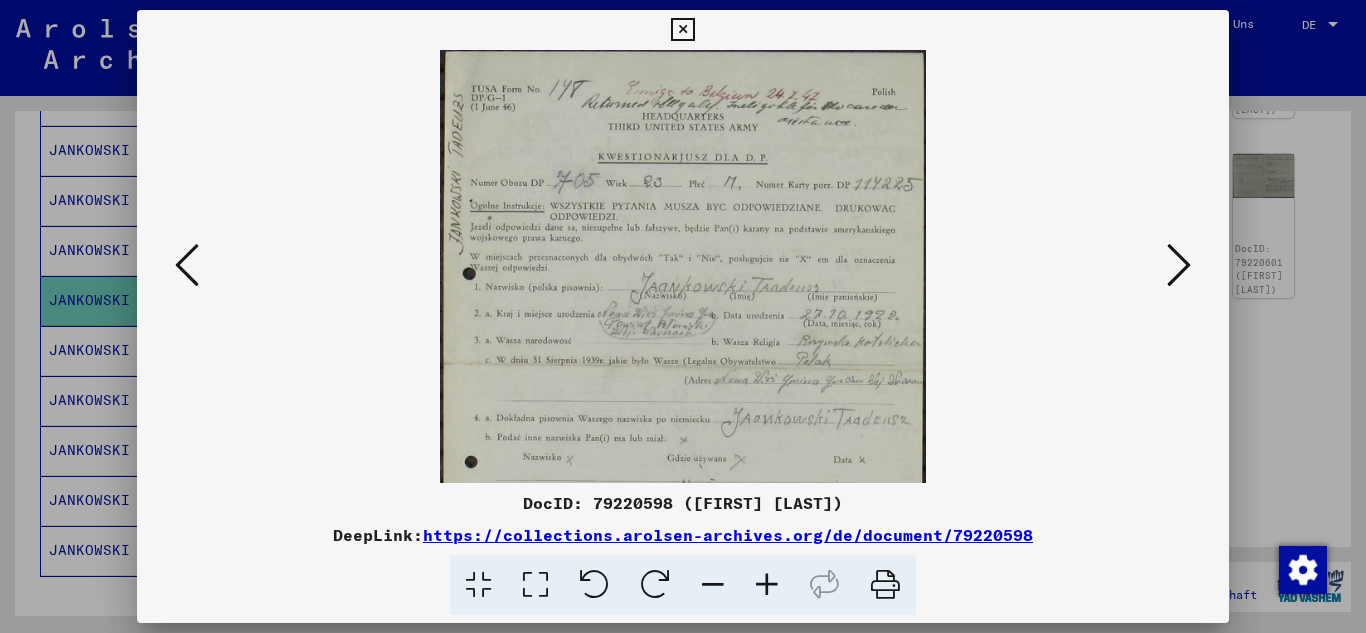 click at bounding box center [767, 585] 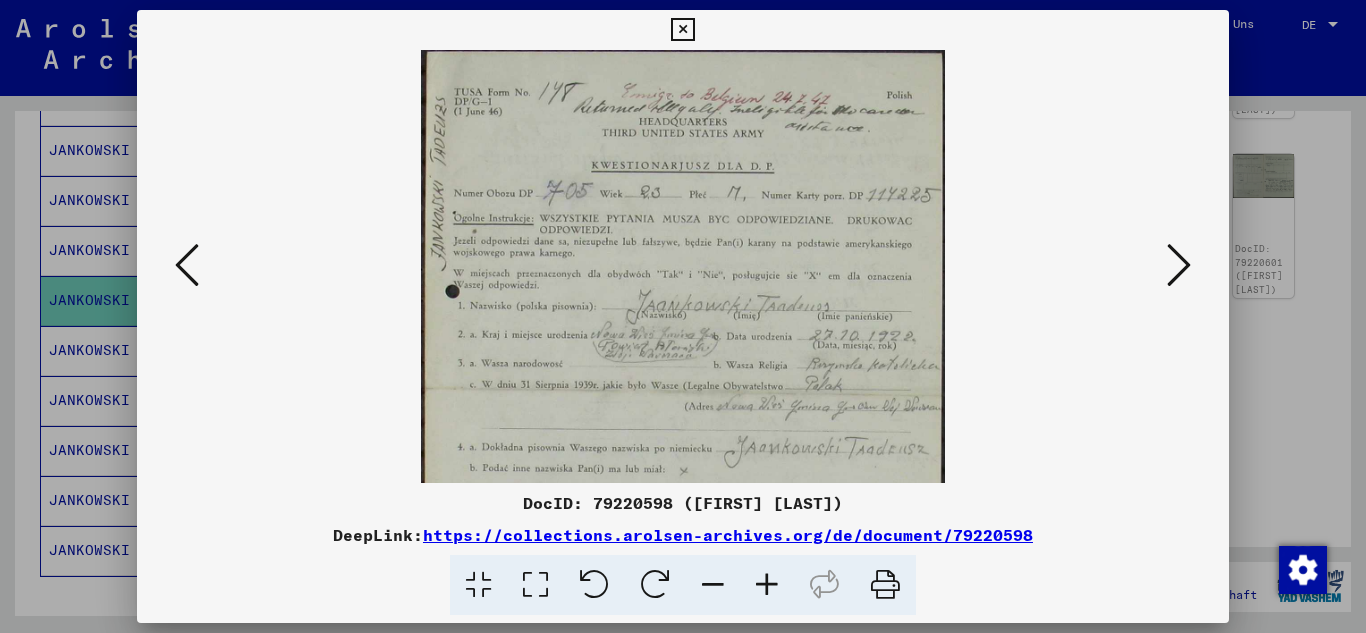 click at bounding box center [767, 585] 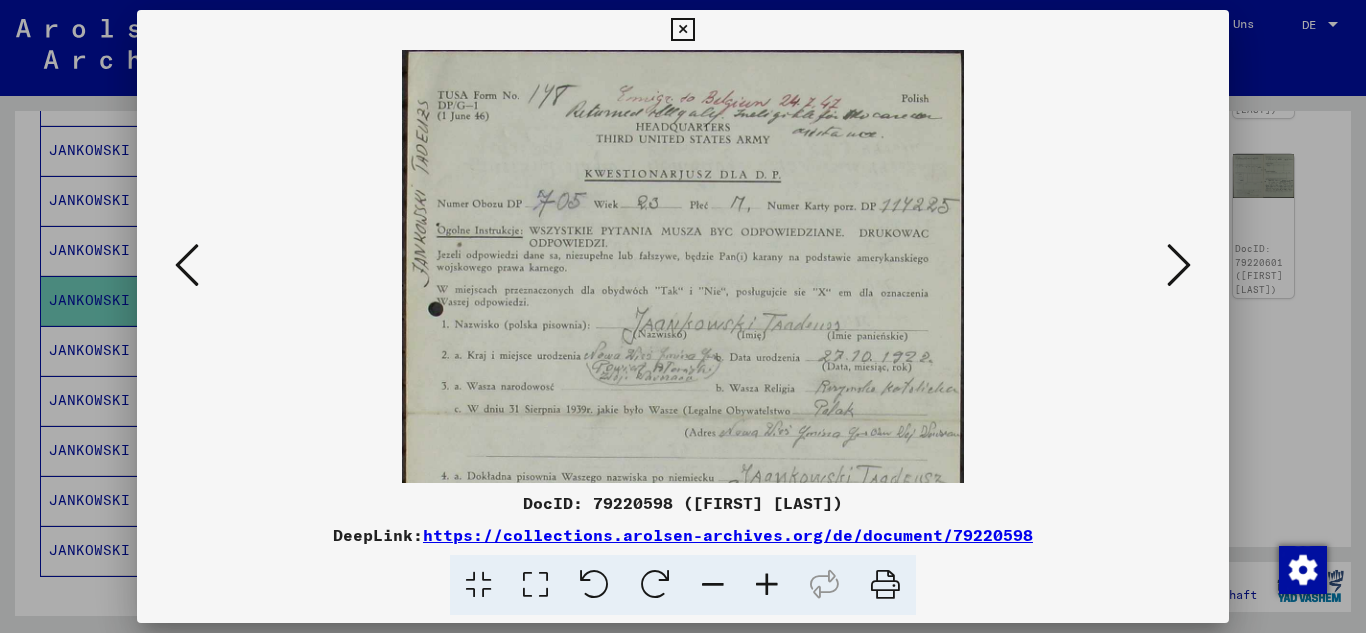 click at bounding box center [767, 585] 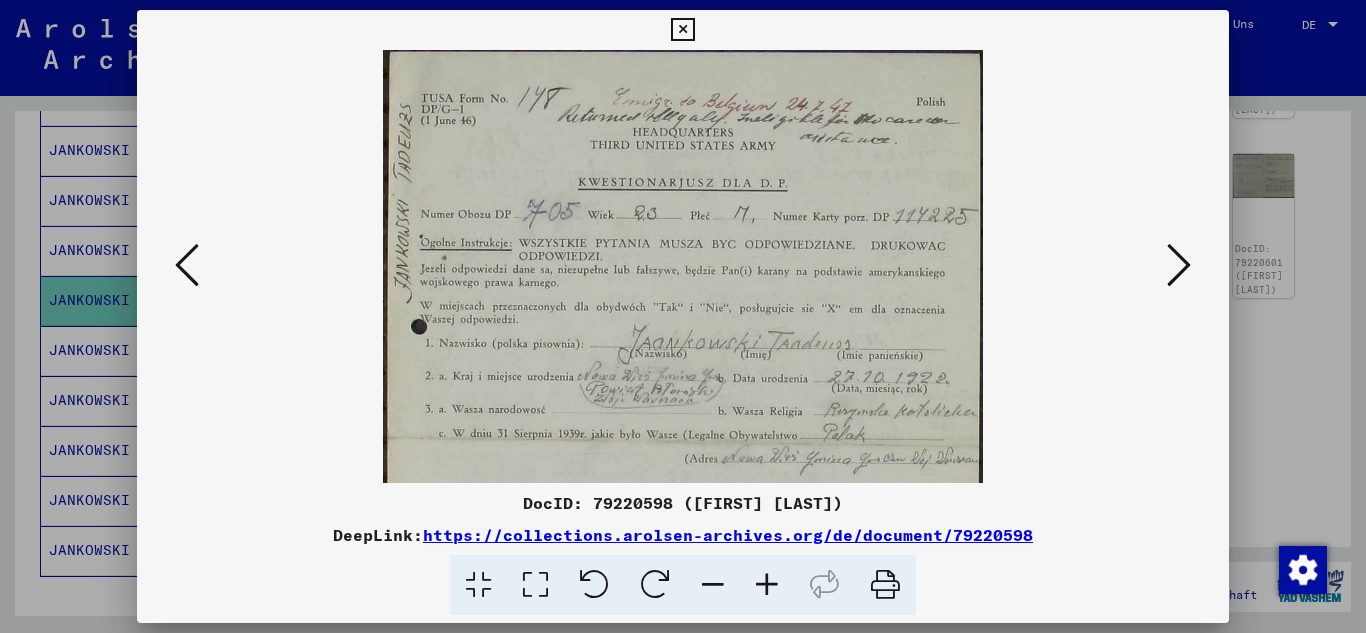 click at bounding box center [767, 585] 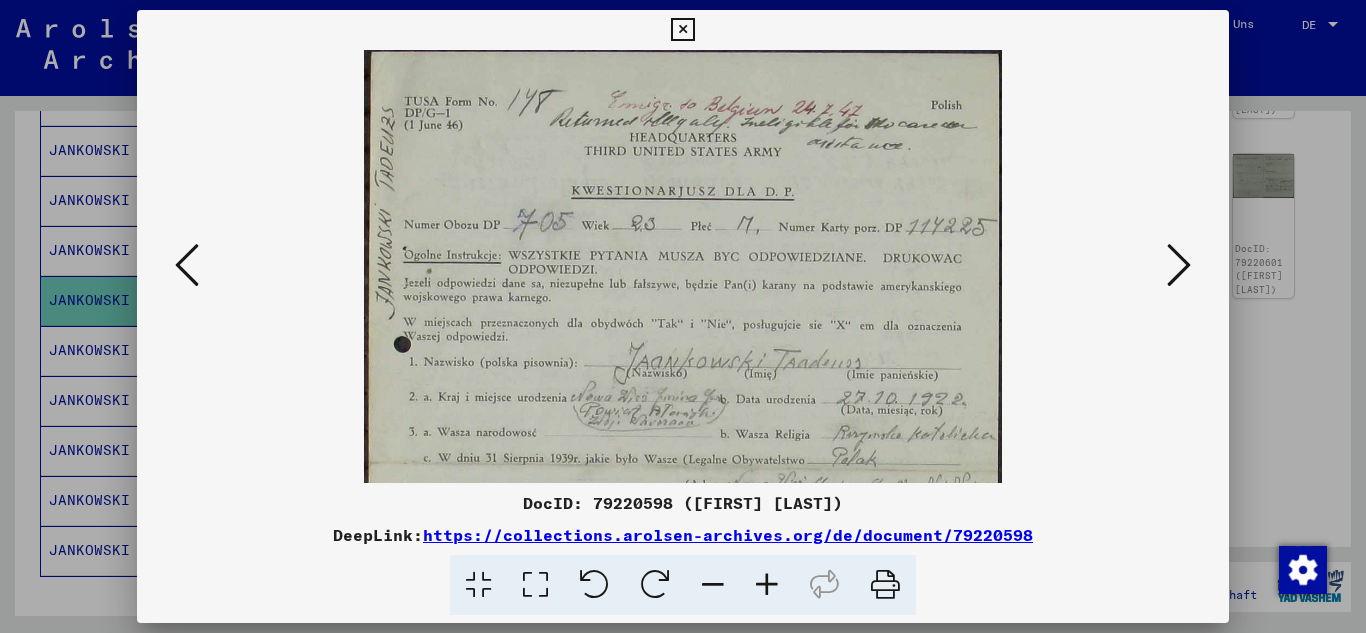 click at bounding box center (767, 585) 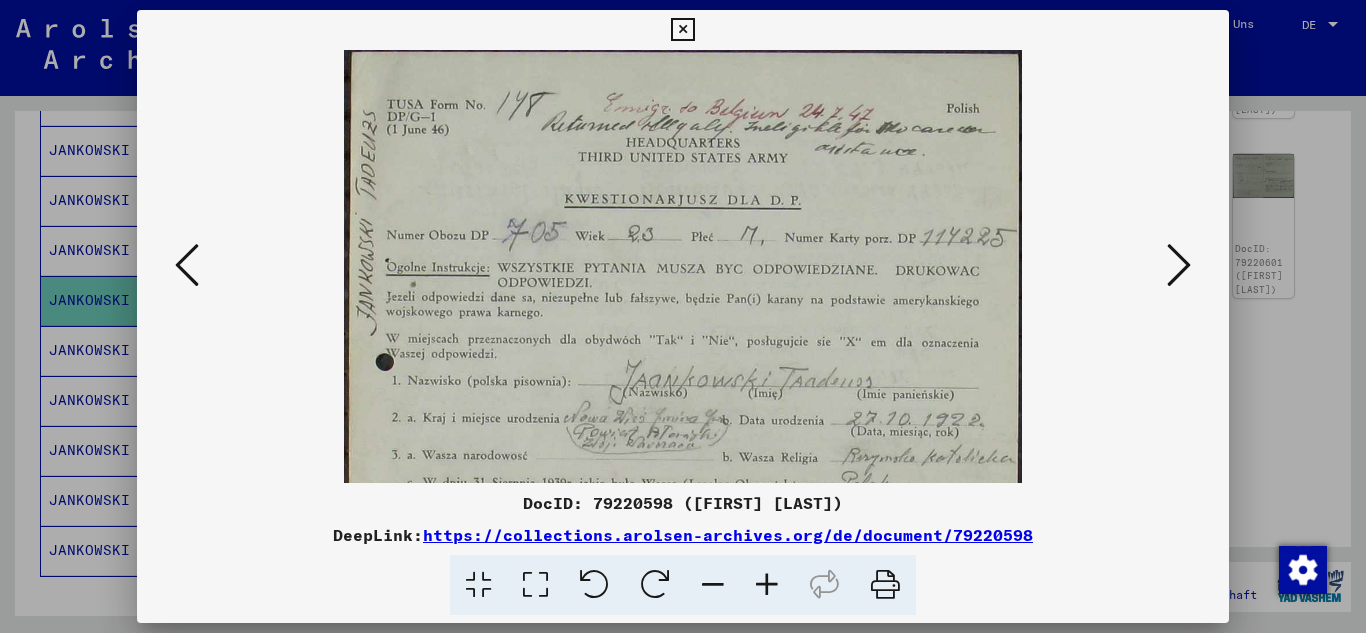 click at bounding box center (767, 585) 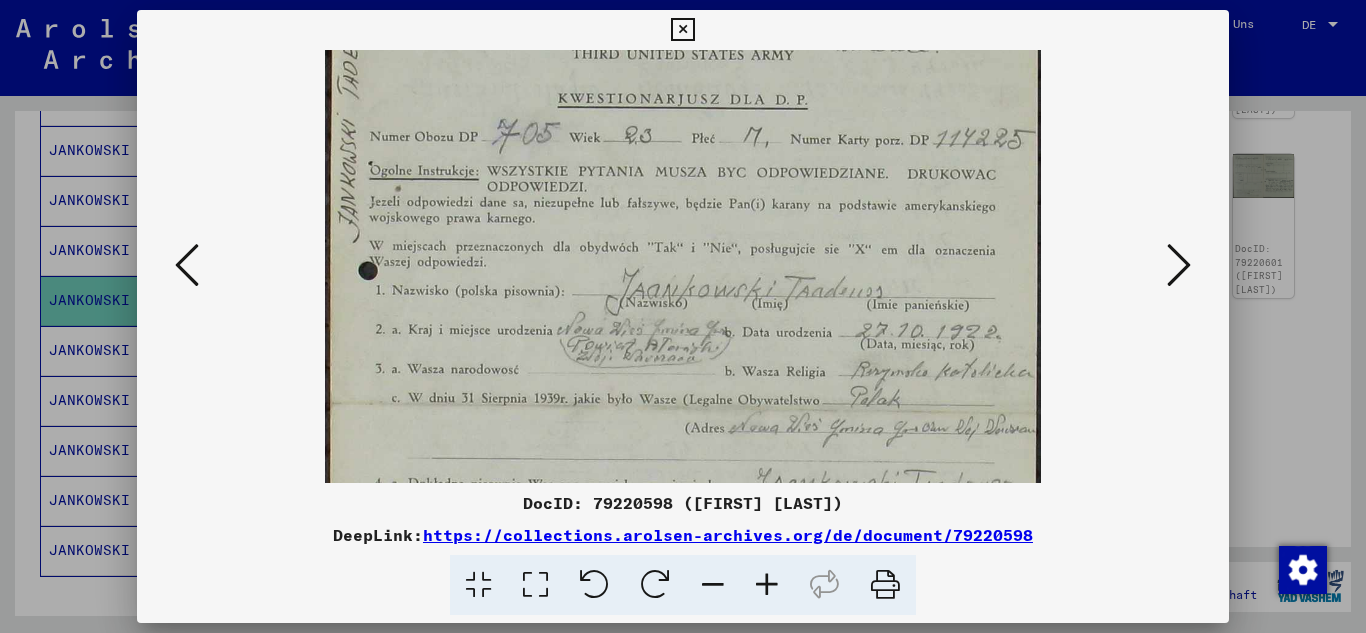 scroll, scrollTop: 137, scrollLeft: 0, axis: vertical 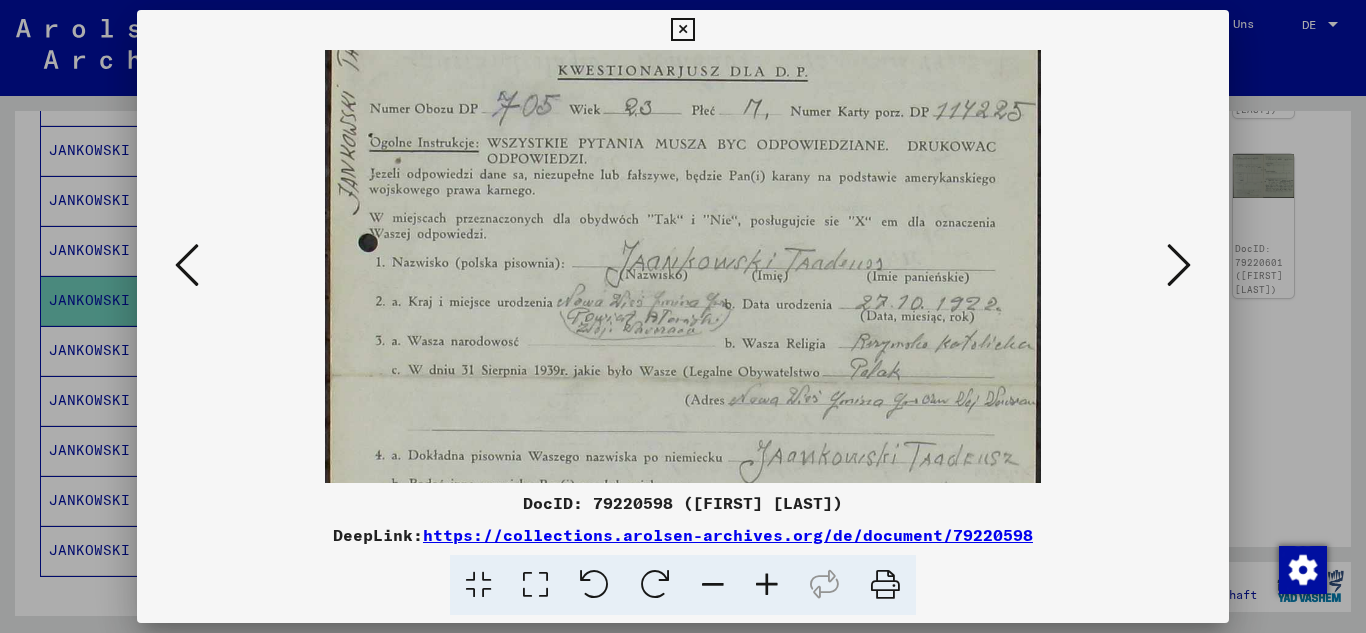 drag, startPoint x: 920, startPoint y: 362, endPoint x: 896, endPoint y: 225, distance: 139.0863 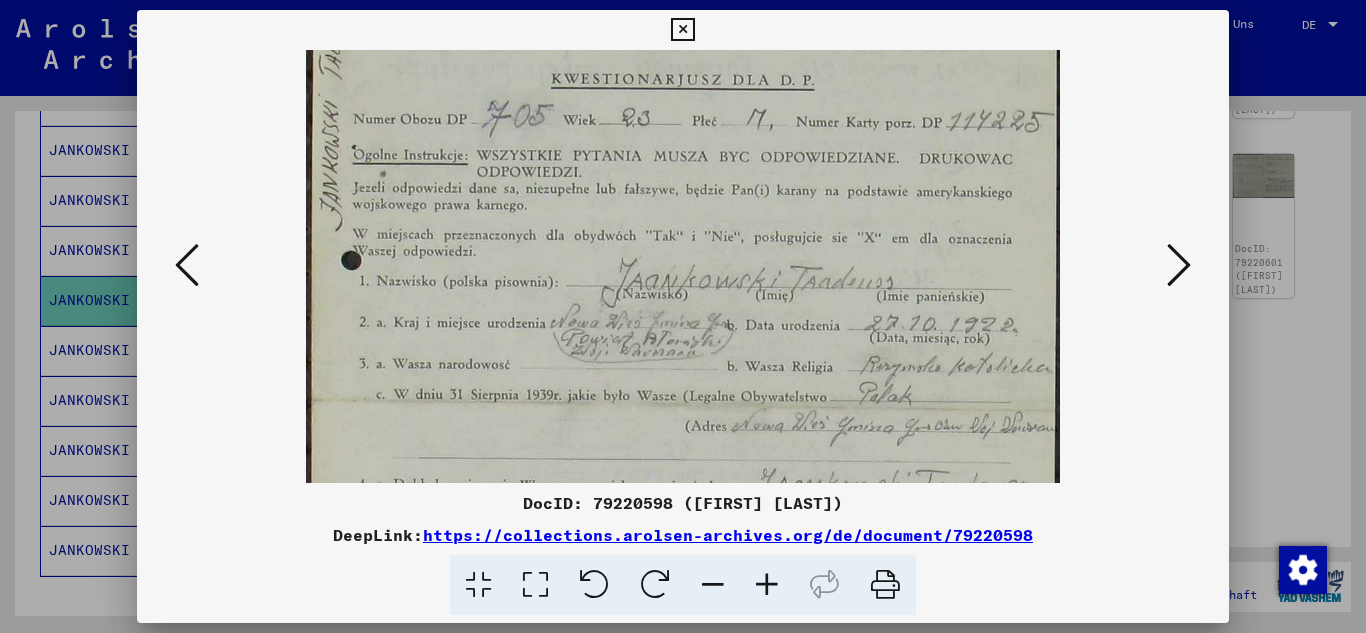 click at bounding box center (767, 585) 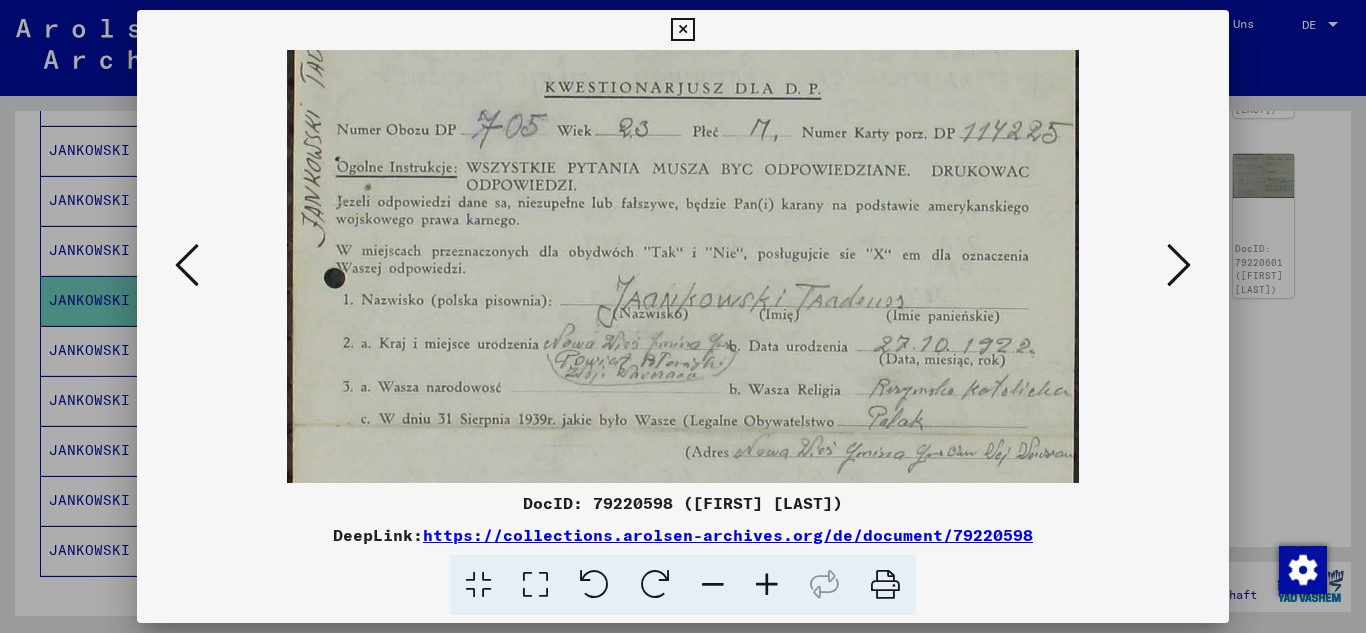 click at bounding box center [767, 585] 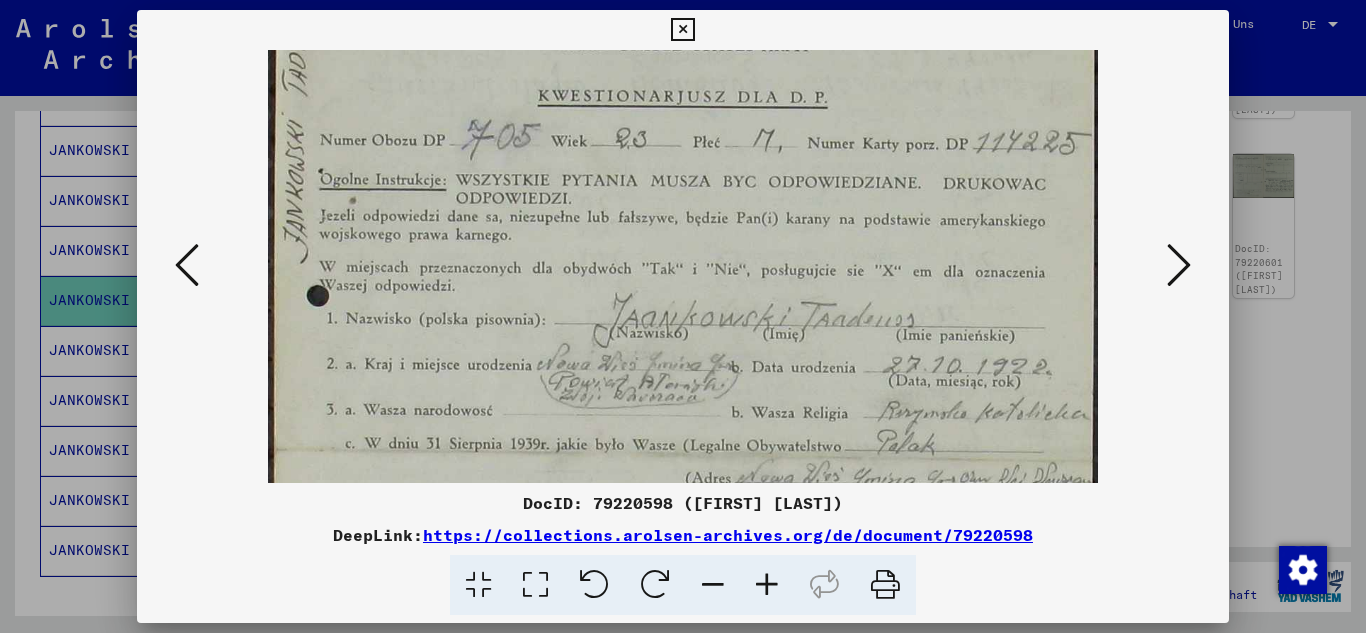 click at bounding box center [767, 585] 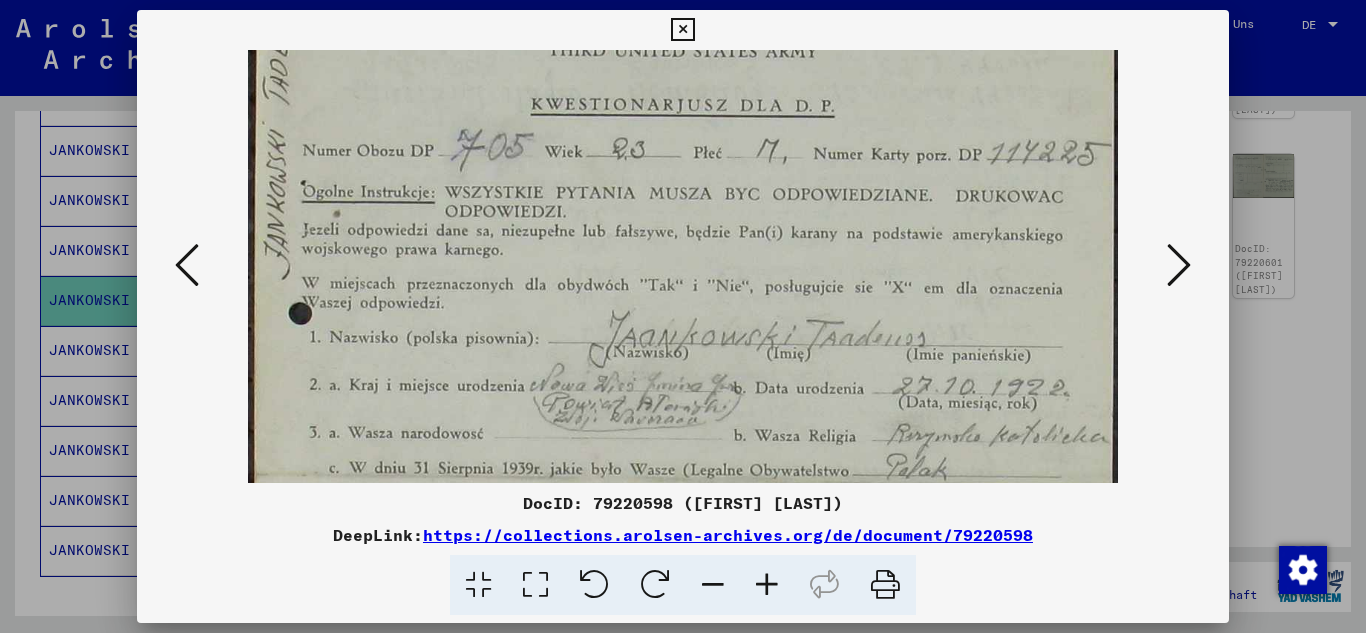 click at bounding box center [767, 585] 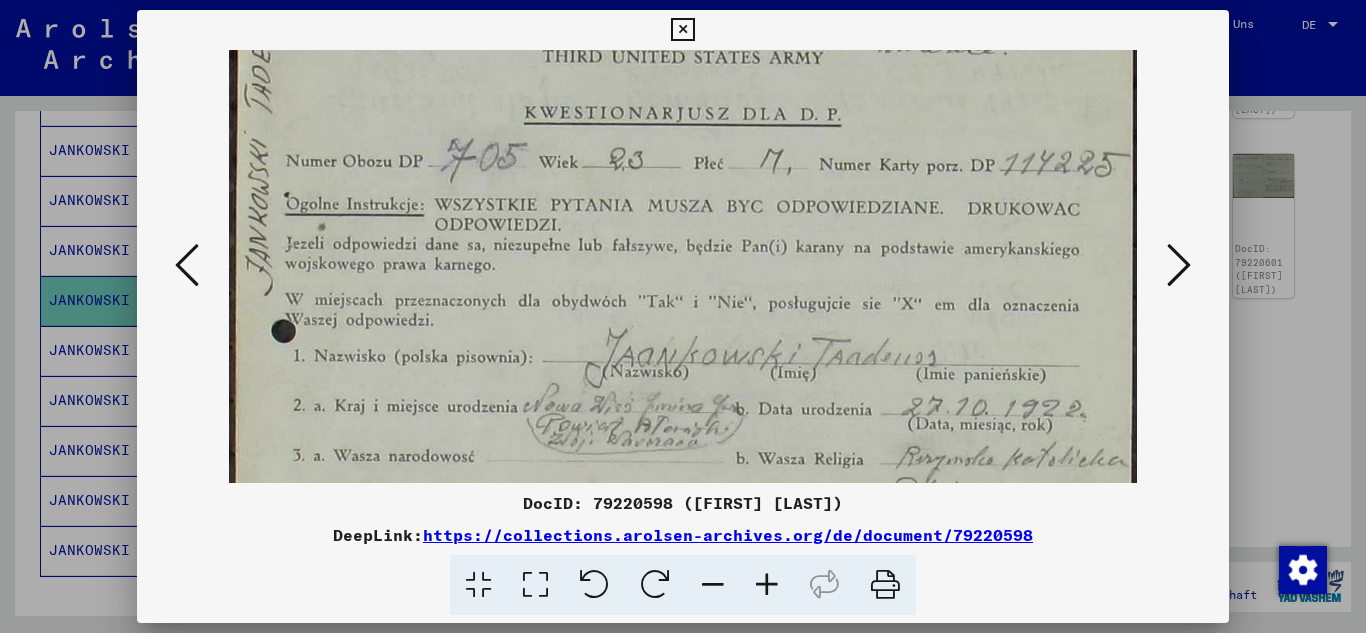 click at bounding box center [767, 585] 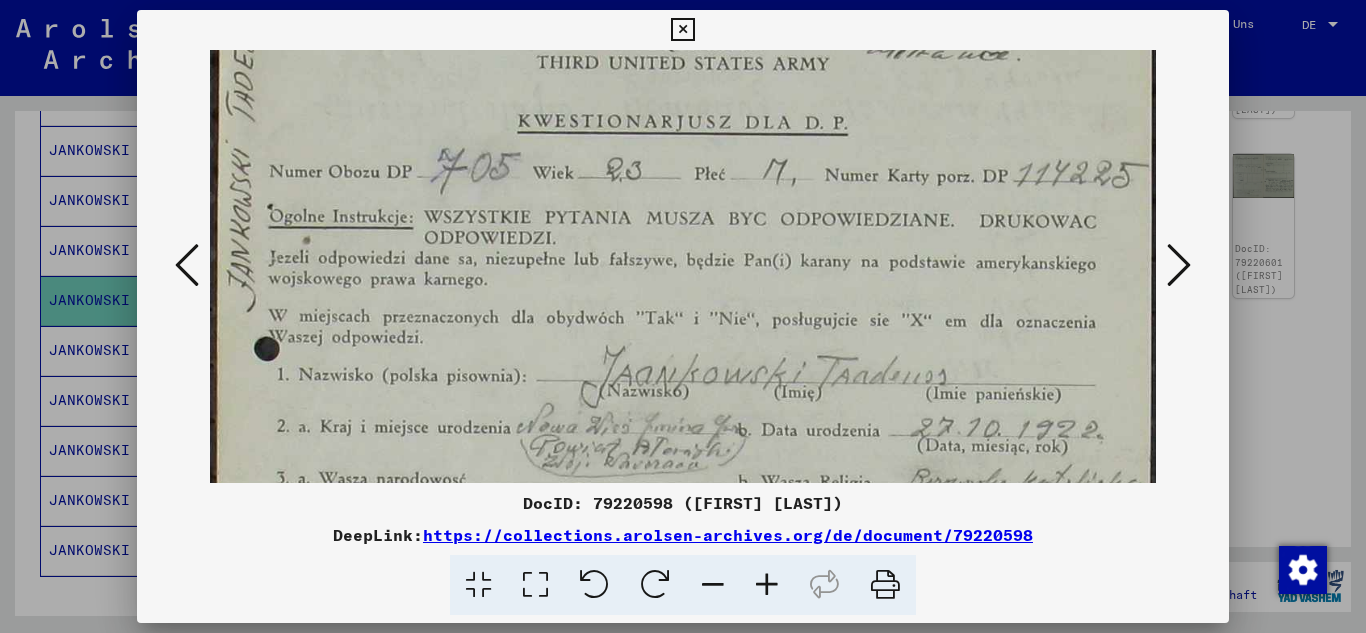 scroll, scrollTop: 265, scrollLeft: 0, axis: vertical 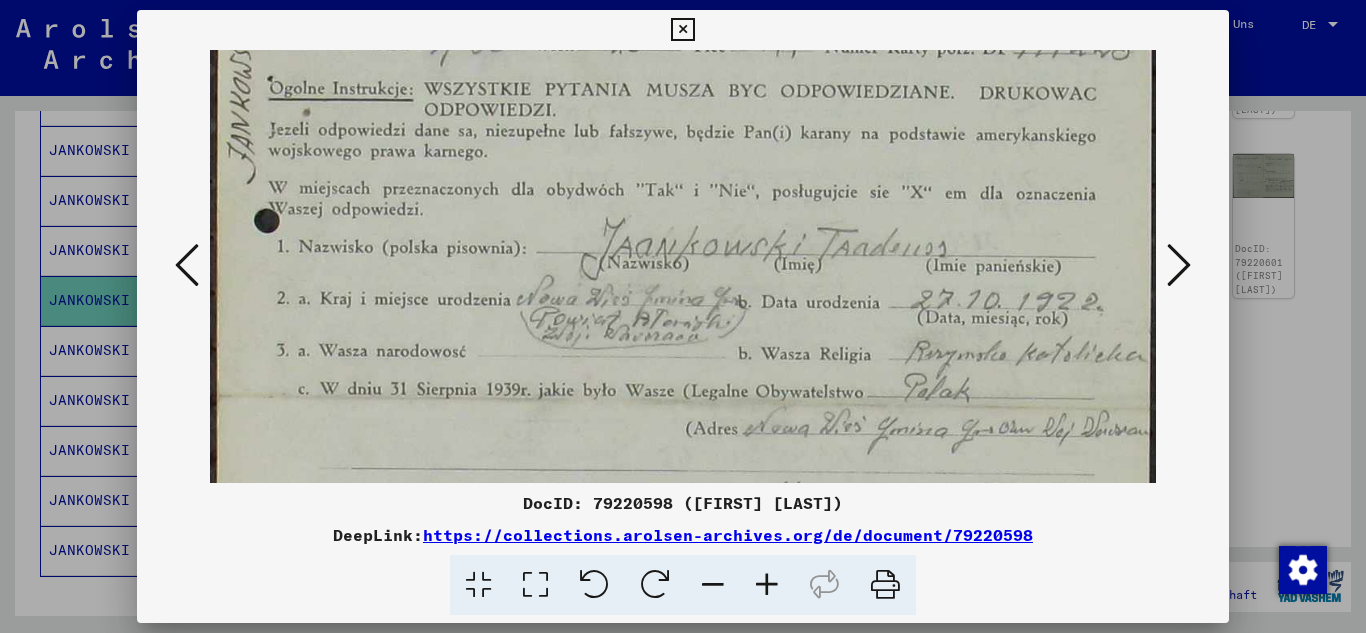 drag, startPoint x: 831, startPoint y: 438, endPoint x: 857, endPoint y: 310, distance: 130.61394 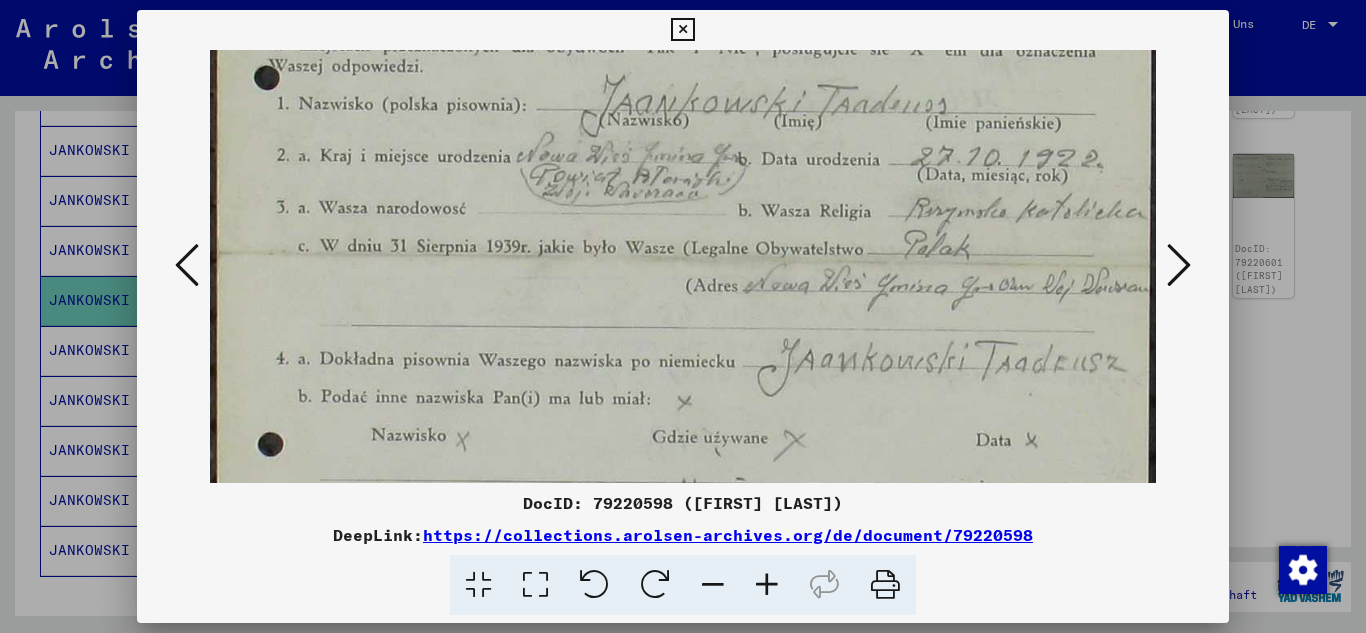 scroll, scrollTop: 488, scrollLeft: 0, axis: vertical 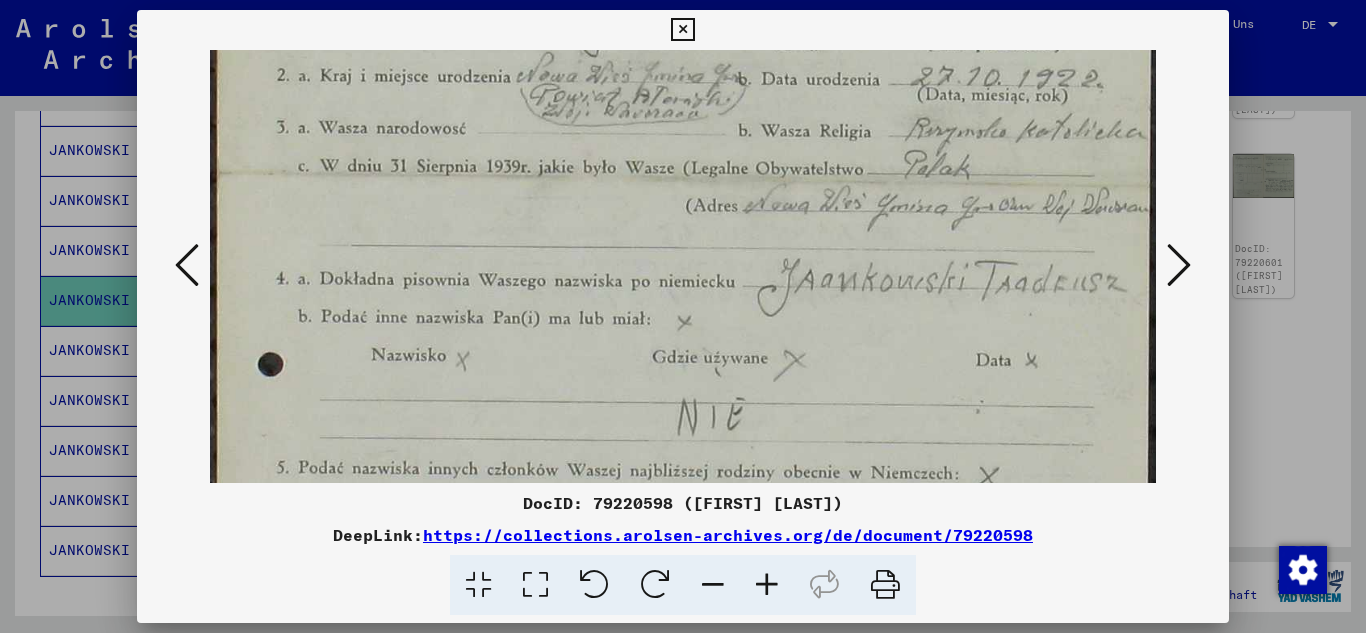 drag, startPoint x: 767, startPoint y: 442, endPoint x: 753, endPoint y: 219, distance: 223.43903 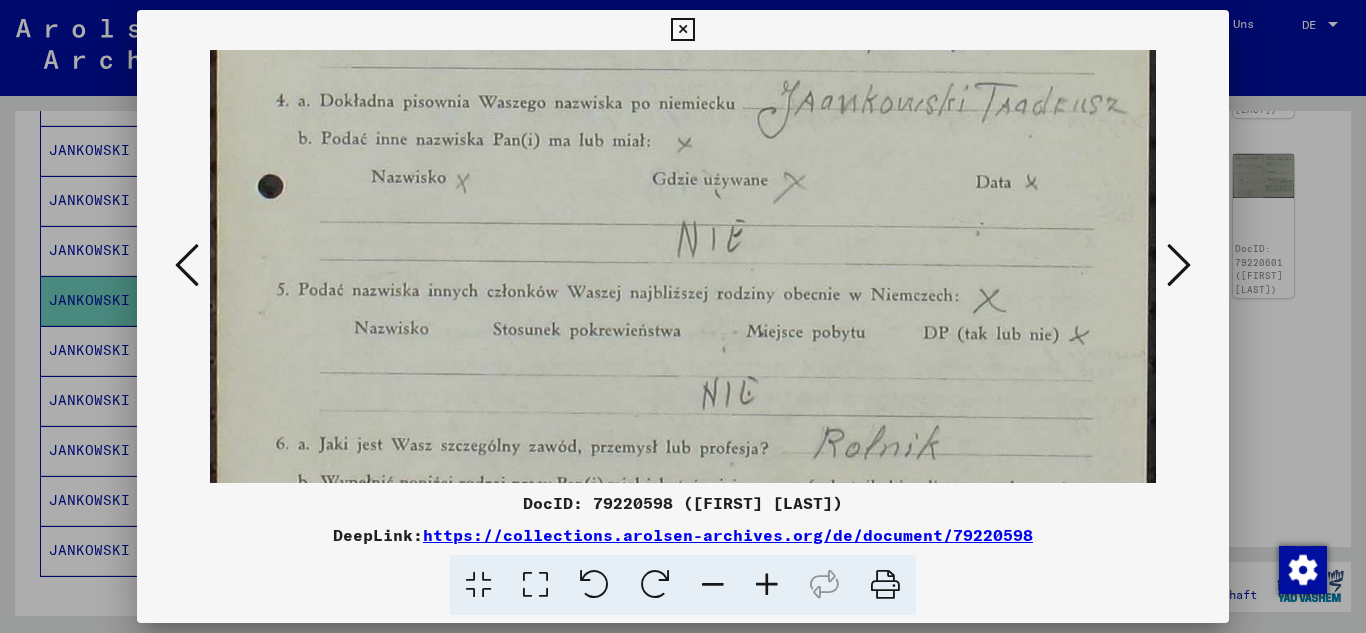 scroll, scrollTop: 703, scrollLeft: 0, axis: vertical 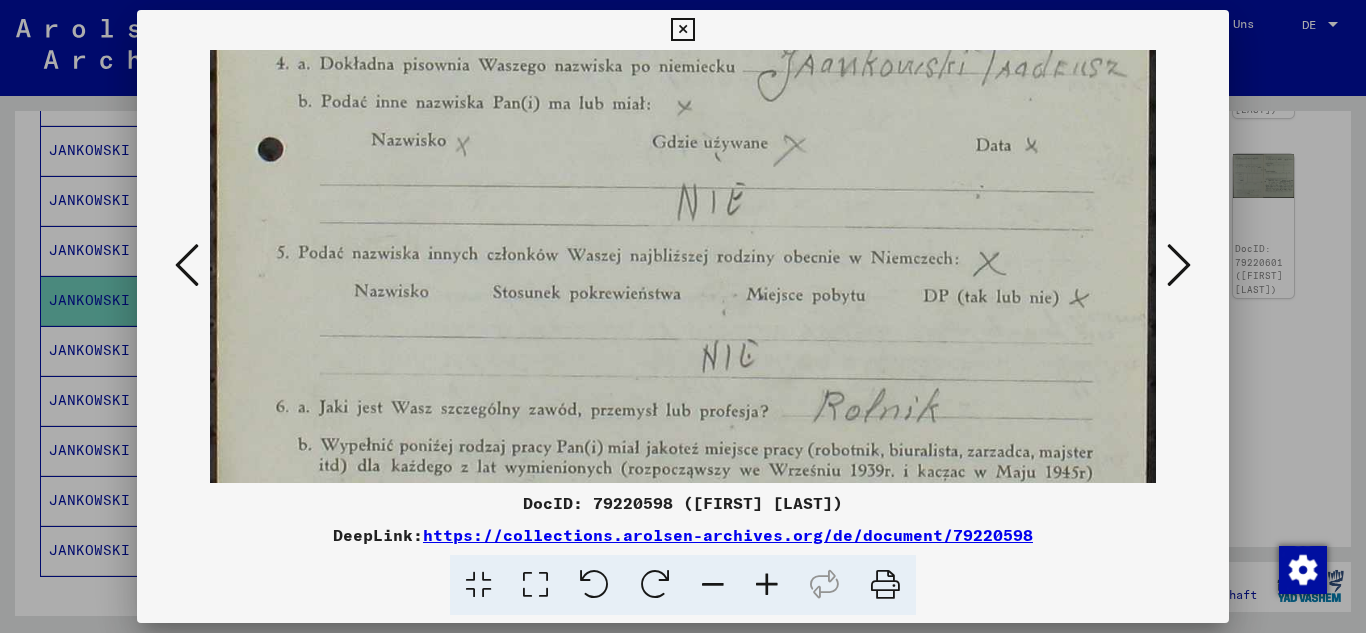 drag, startPoint x: 891, startPoint y: 388, endPoint x: 852, endPoint y: 173, distance: 218.50858 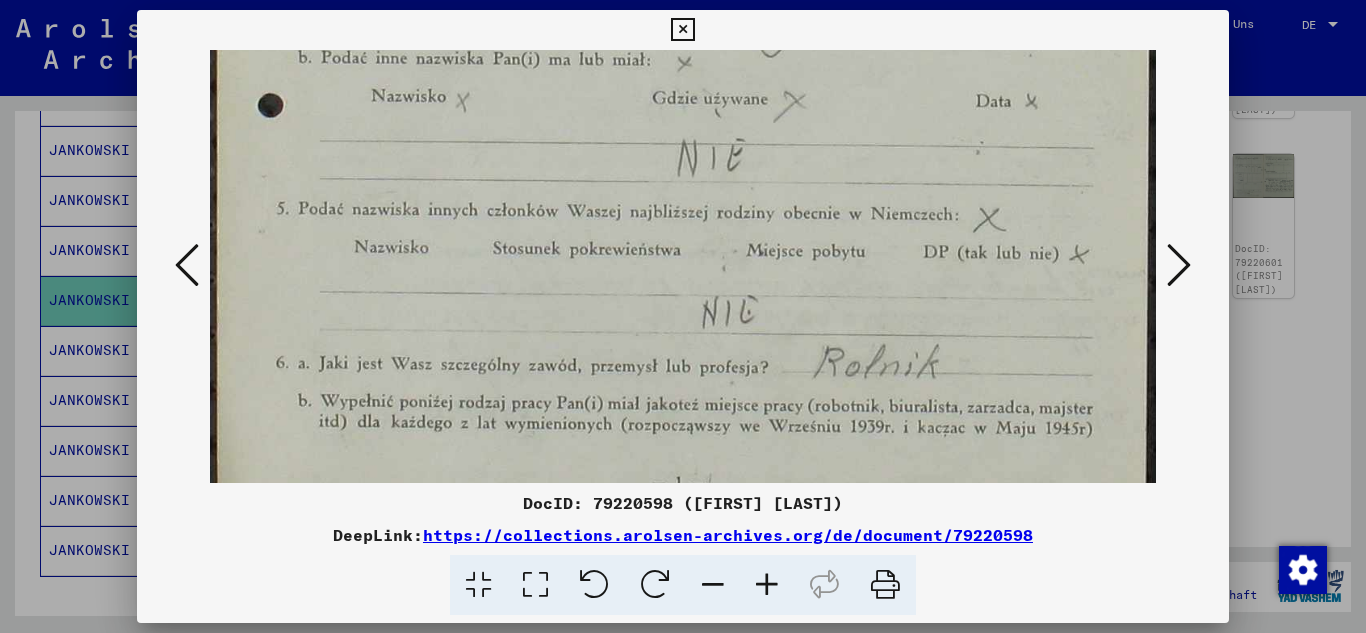 scroll, scrollTop: 800, scrollLeft: 0, axis: vertical 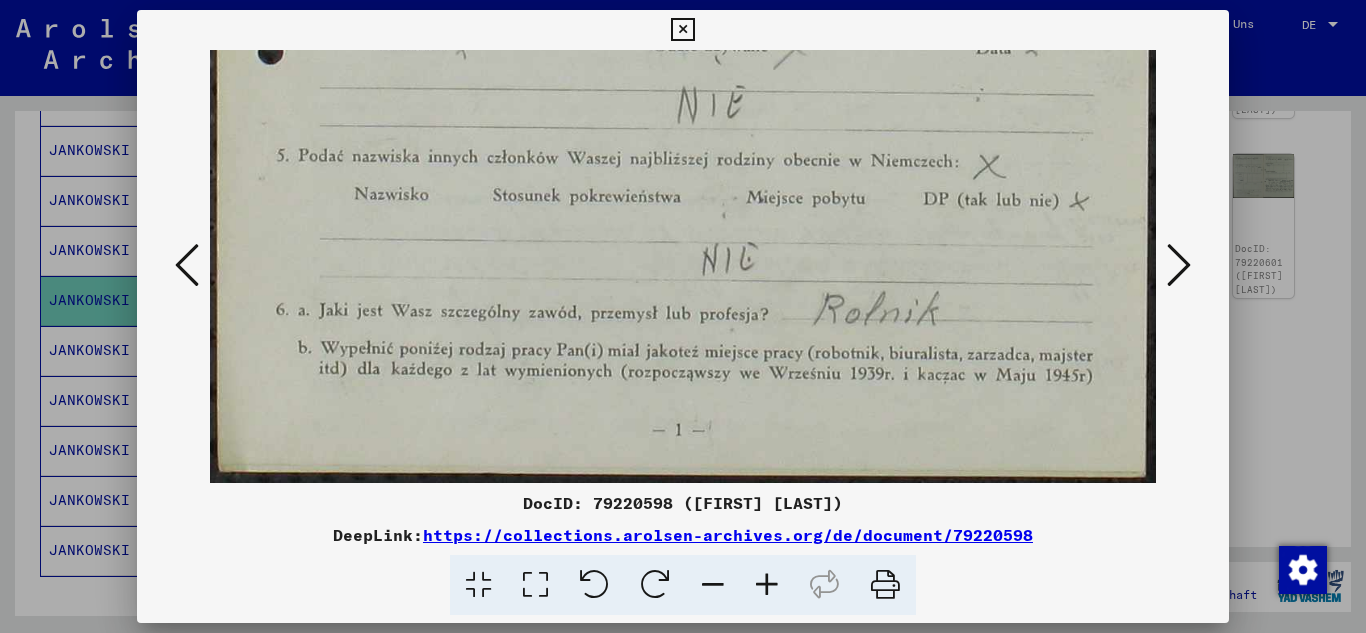 drag, startPoint x: 962, startPoint y: 417, endPoint x: 942, endPoint y: 253, distance: 165.21501 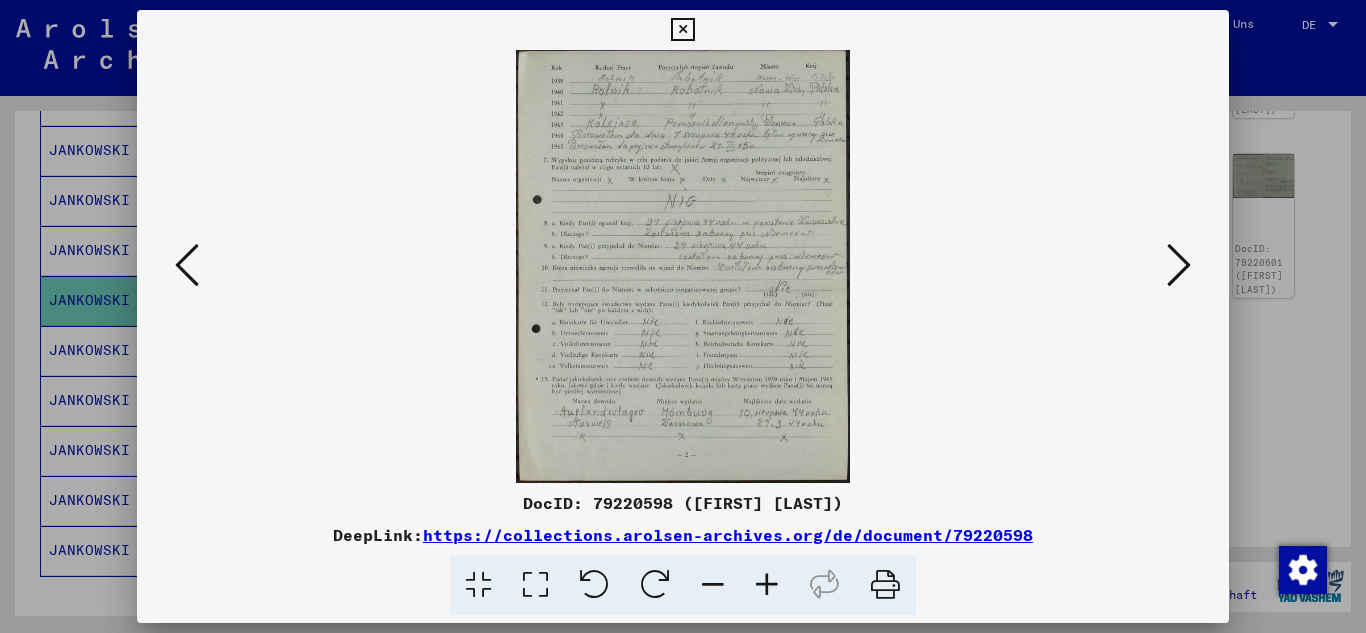 scroll, scrollTop: 0, scrollLeft: 0, axis: both 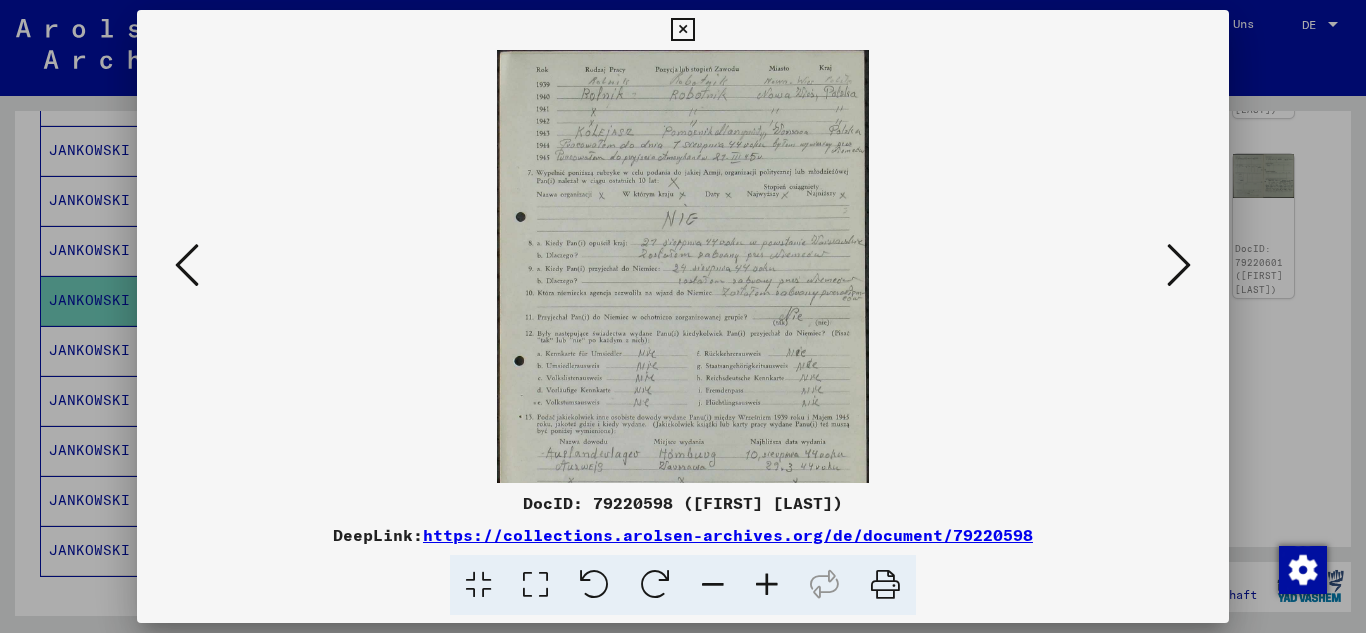 click at bounding box center [767, 585] 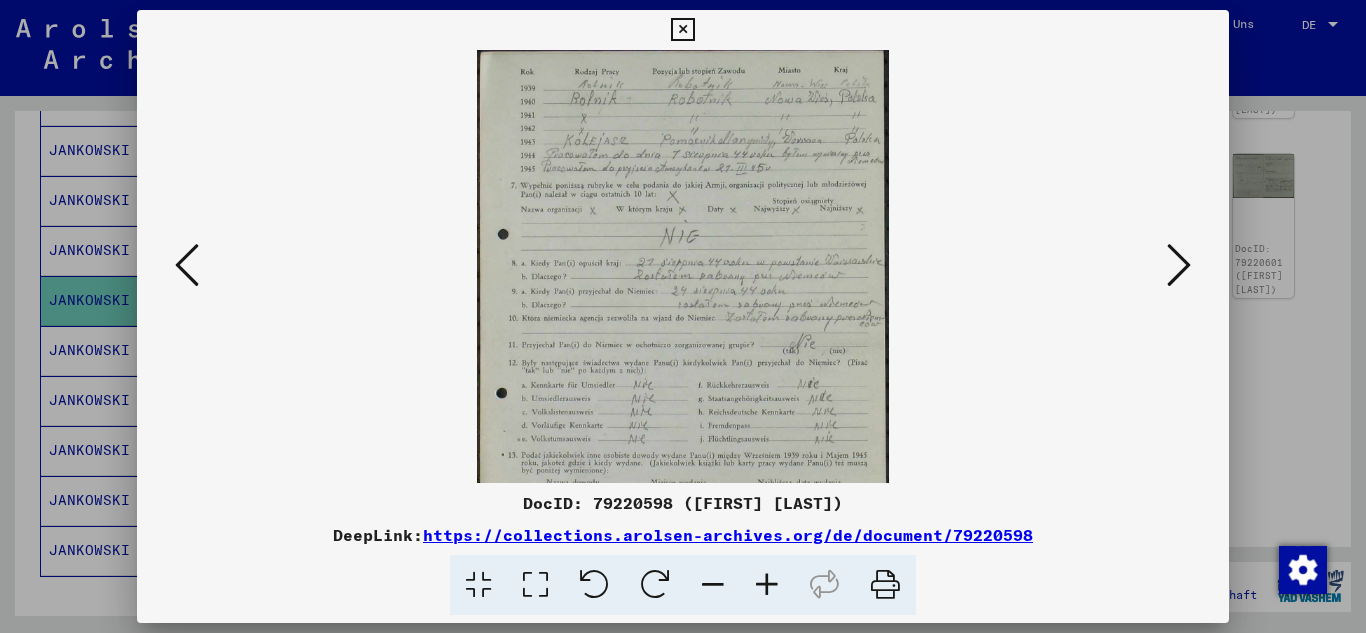 click at bounding box center (767, 585) 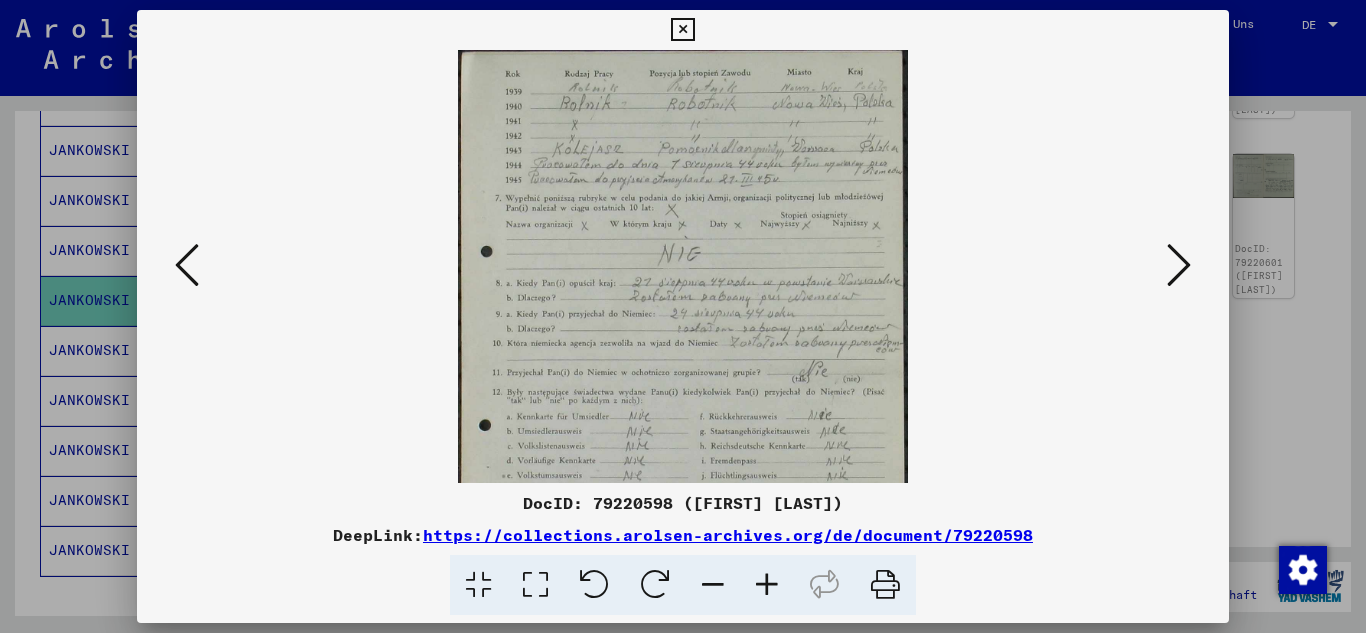click at bounding box center (767, 585) 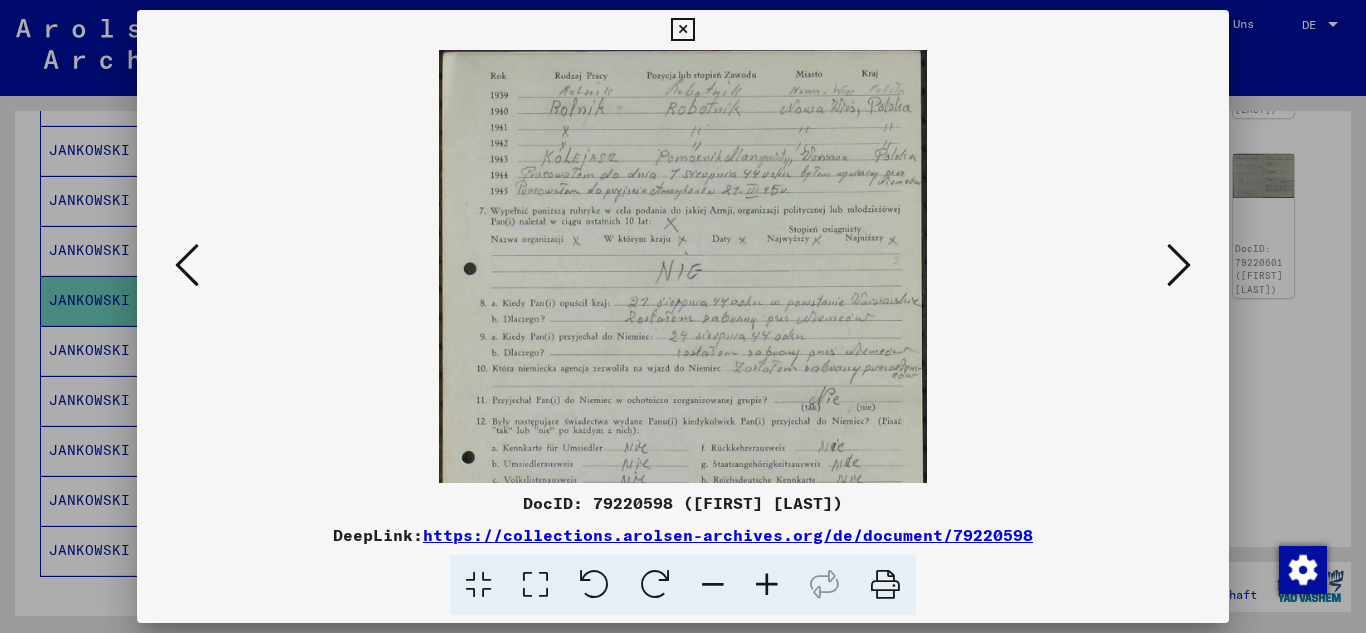click at bounding box center [767, 585] 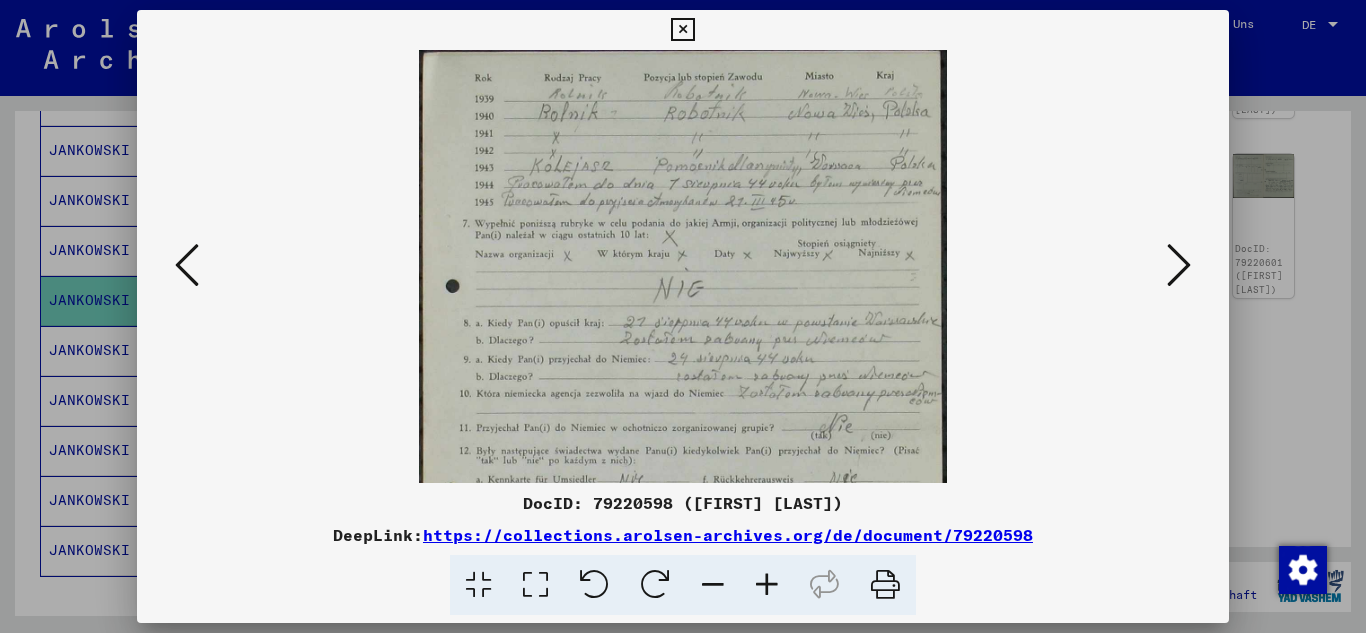 click at bounding box center [767, 585] 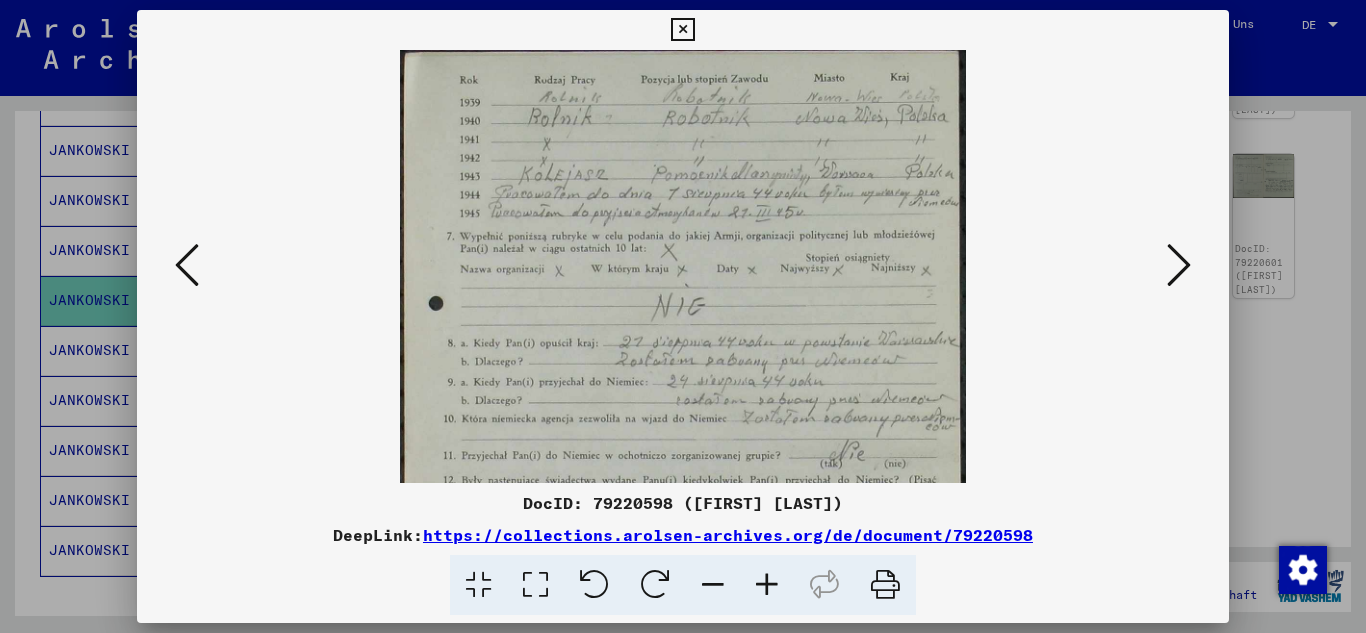 click at bounding box center (767, 585) 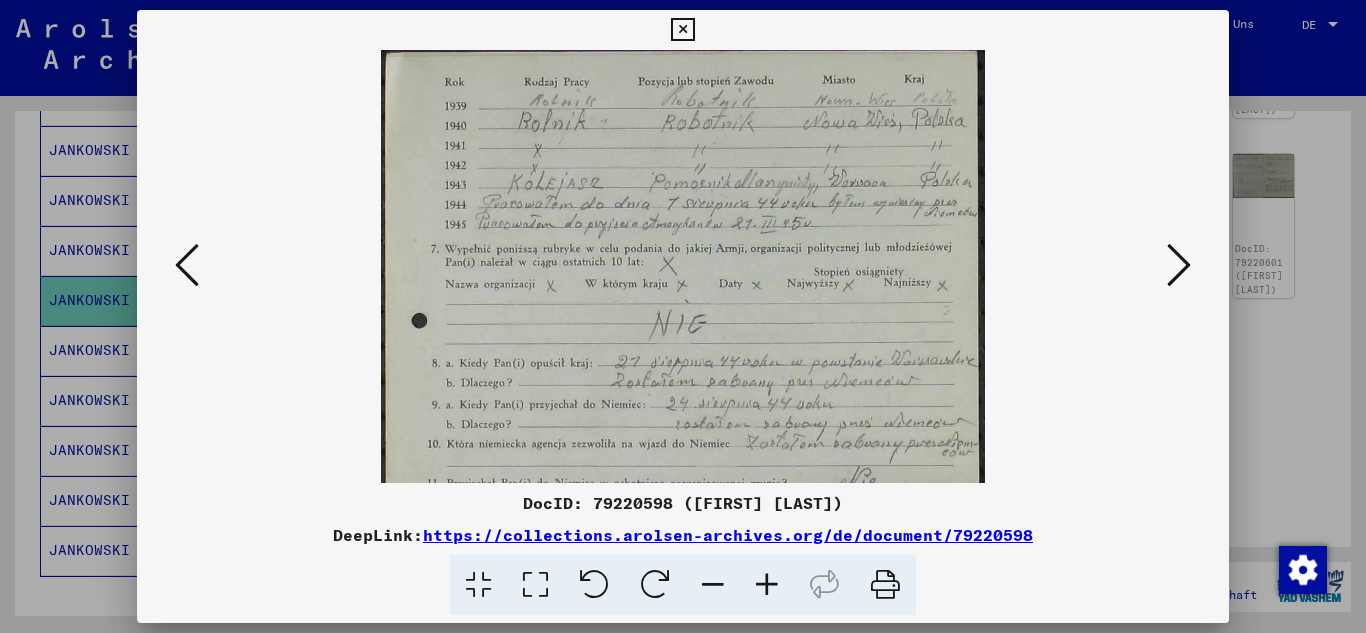 click at bounding box center [767, 585] 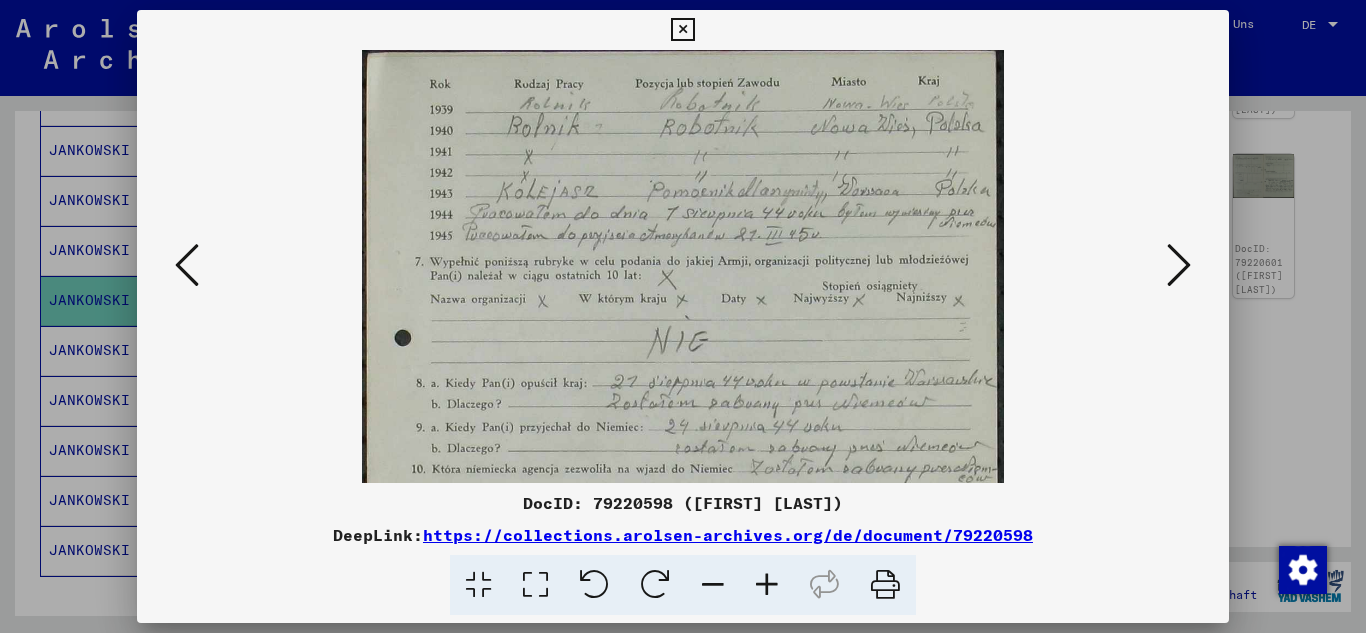 click at bounding box center [767, 585] 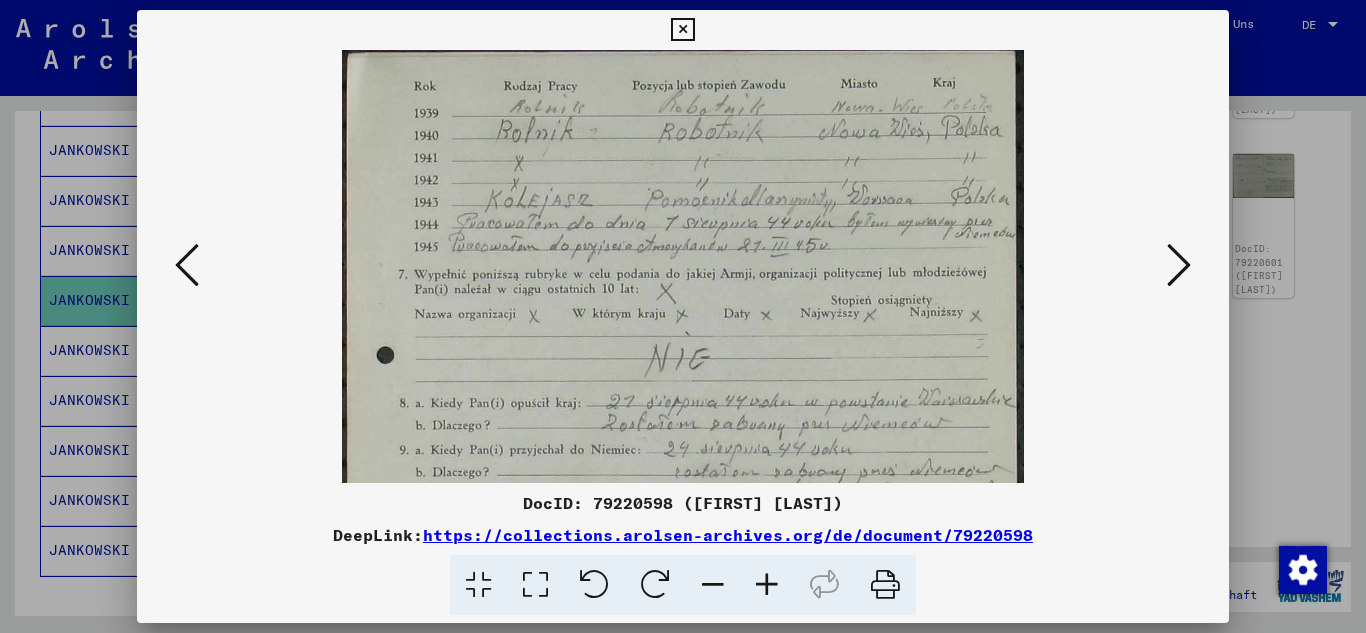 click at bounding box center [767, 585] 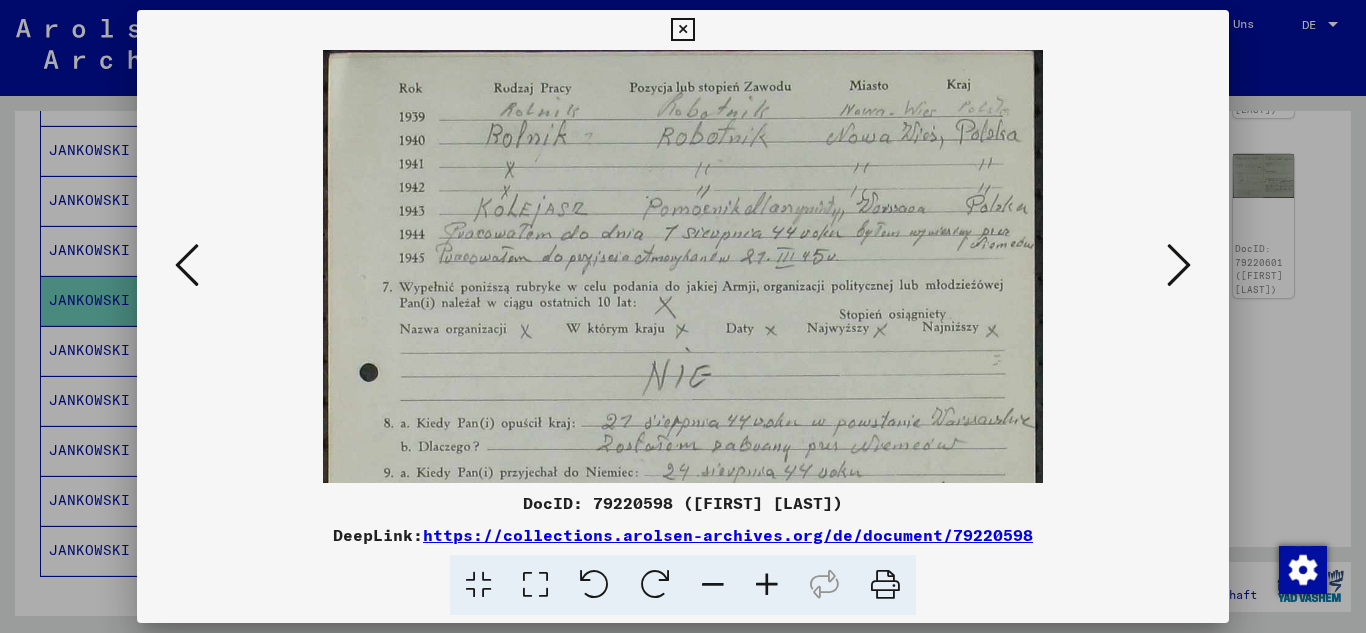 click at bounding box center (767, 585) 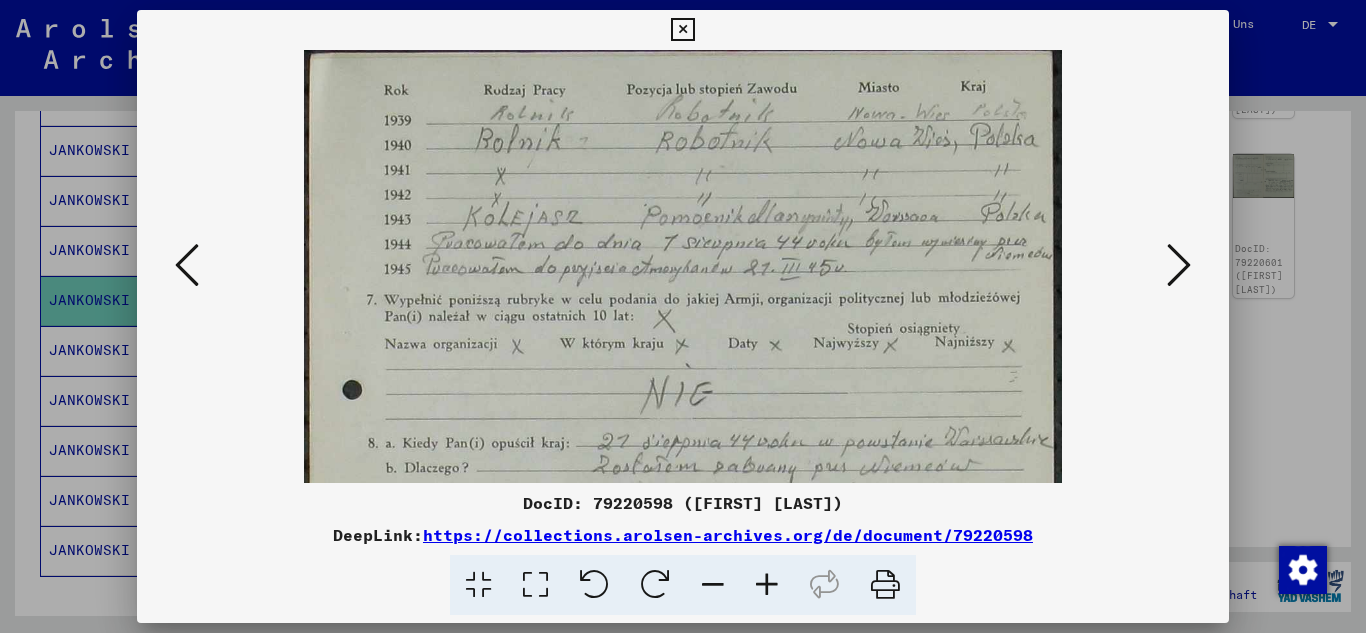 click at bounding box center [767, 585] 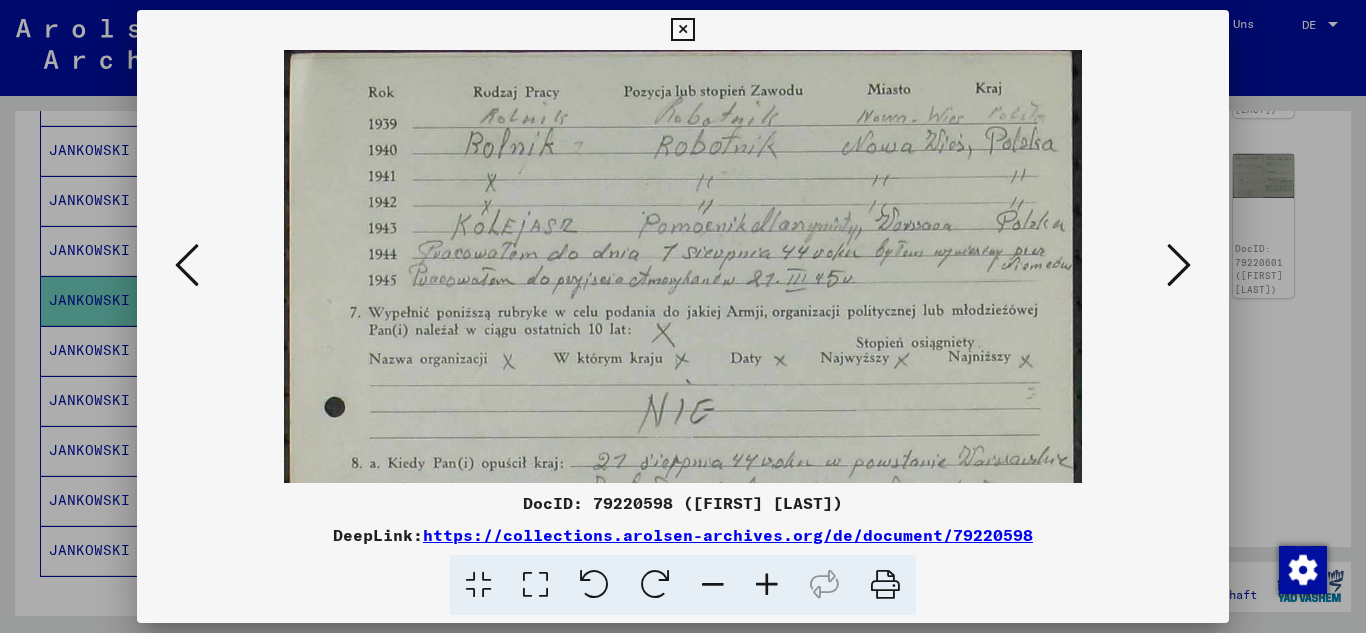 click at bounding box center [767, 585] 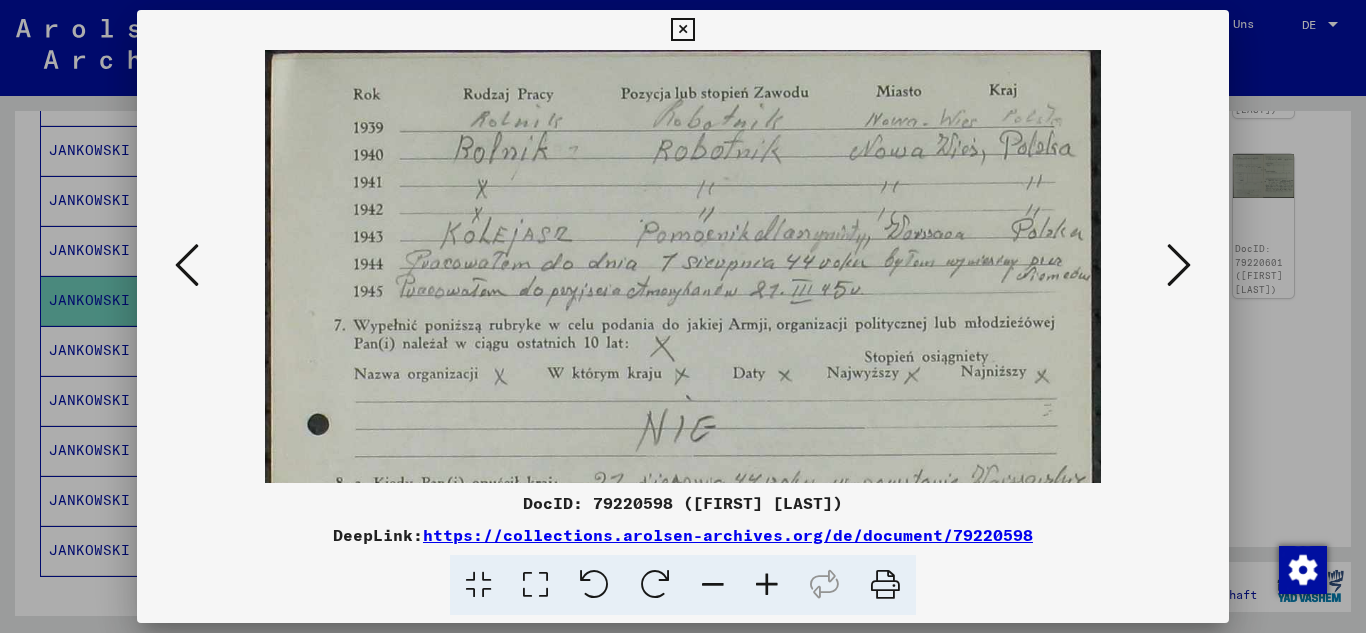 click at bounding box center (767, 585) 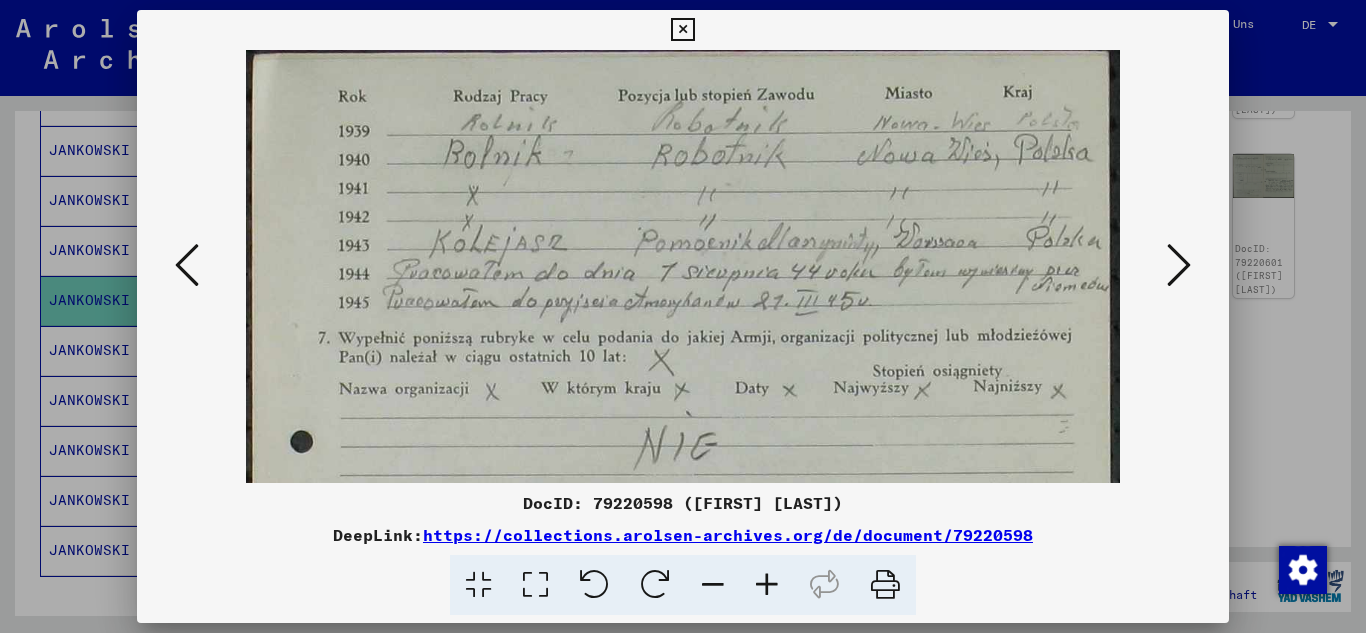 click at bounding box center [767, 585] 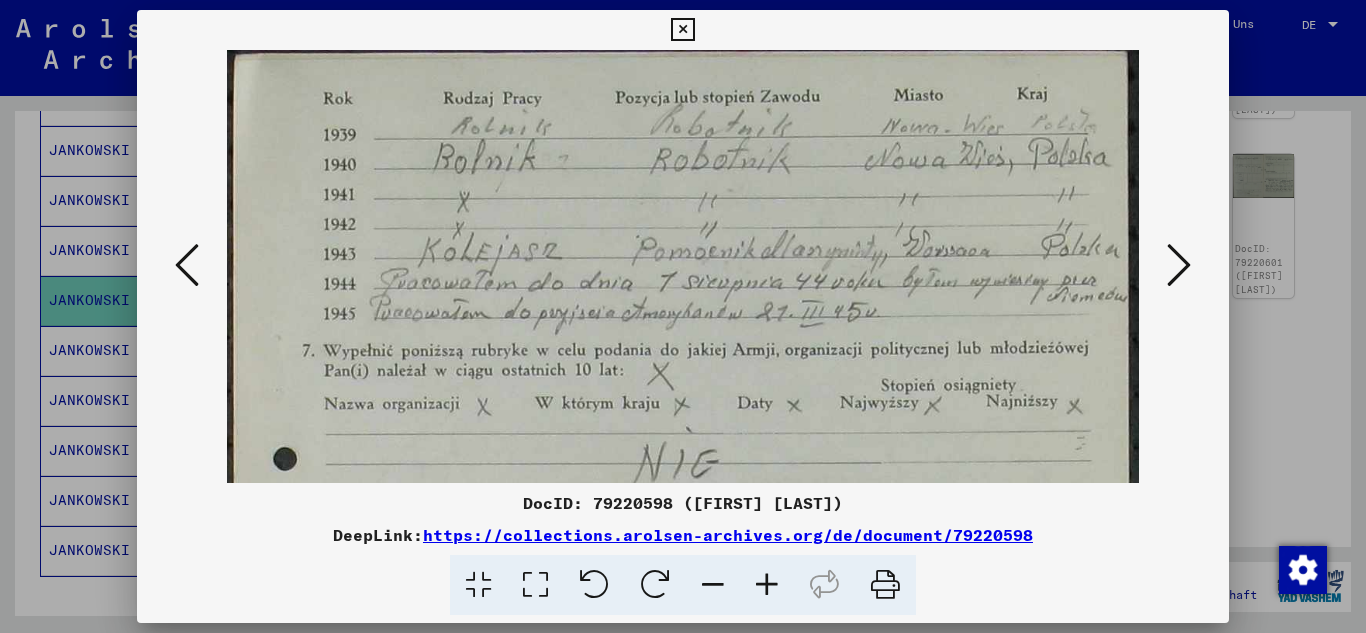 click at bounding box center (767, 585) 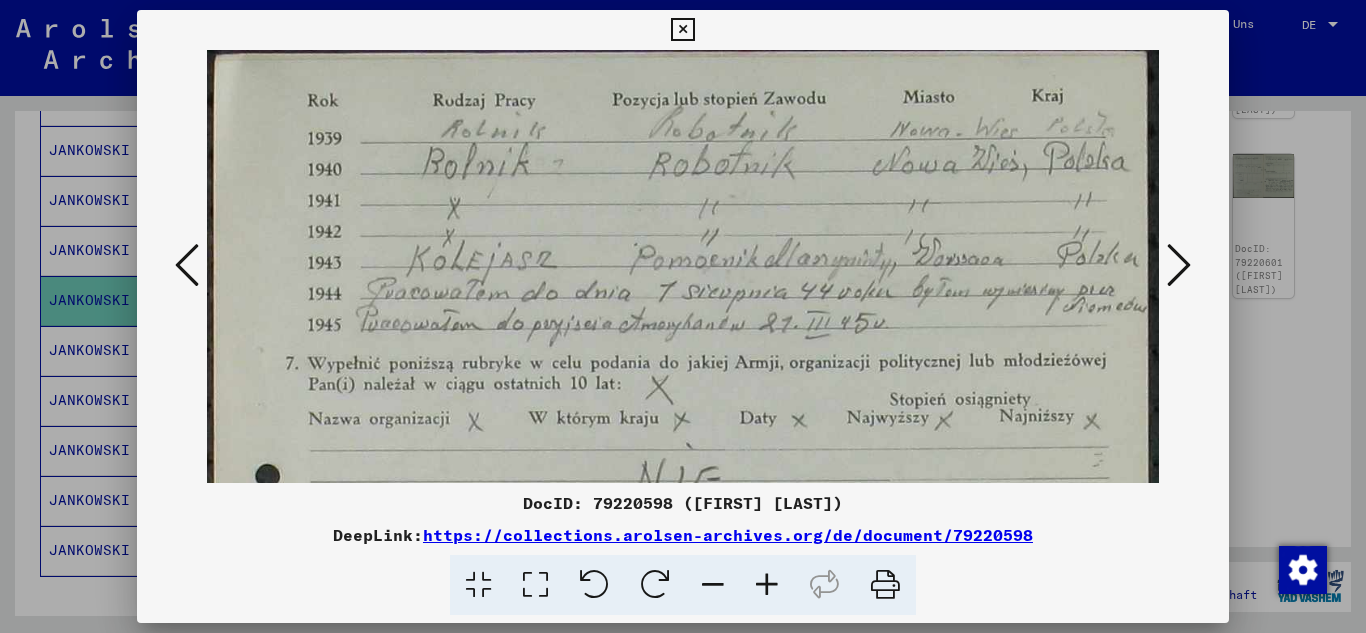 click at bounding box center [767, 585] 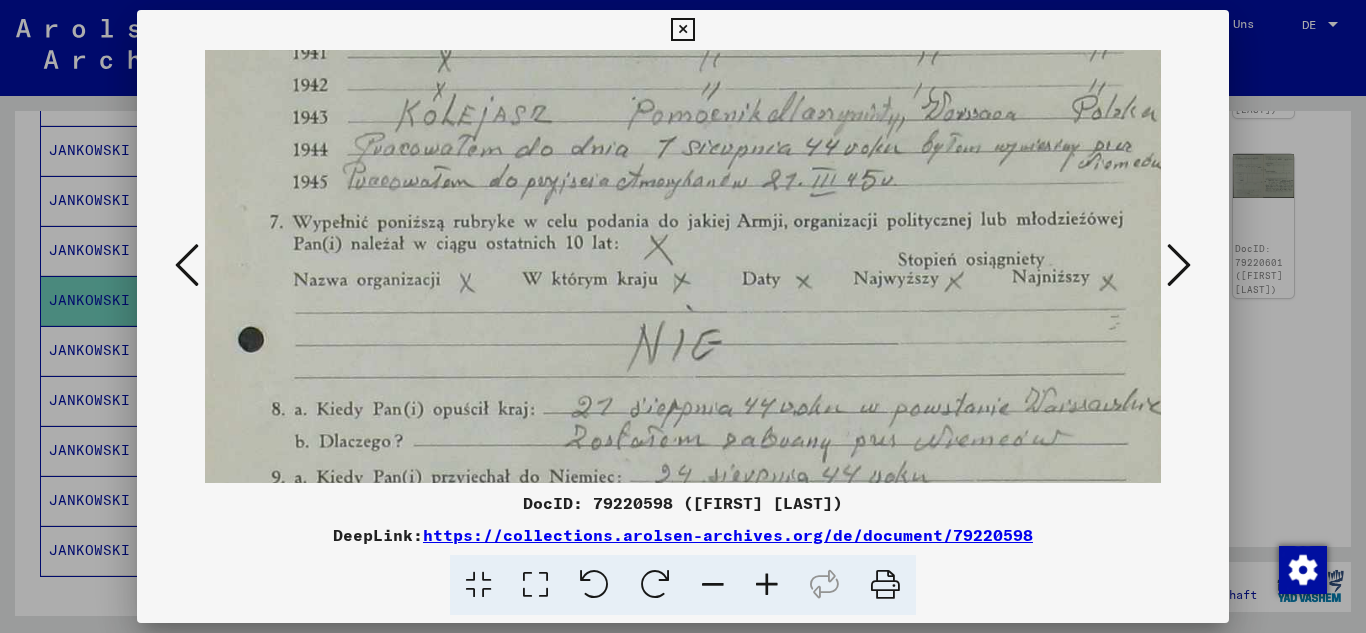 scroll, scrollTop: 155, scrollLeft: 18, axis: both 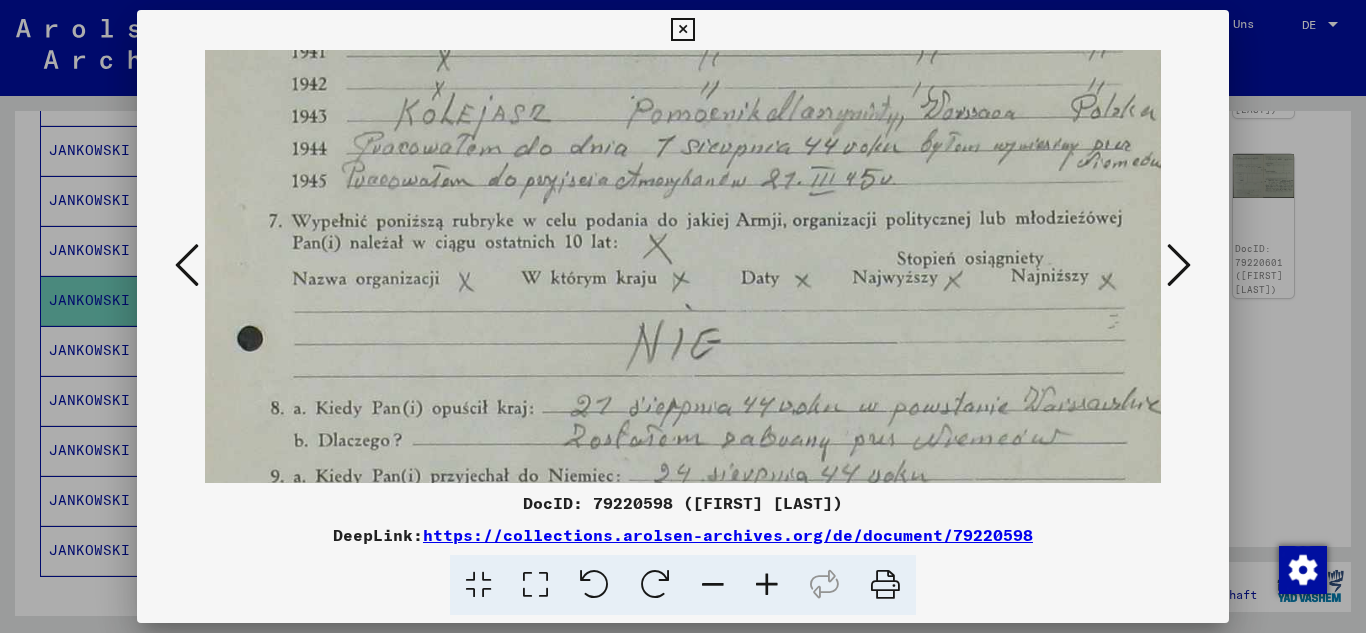 drag, startPoint x: 759, startPoint y: 408, endPoint x: 741, endPoint y: 253, distance: 156.04166 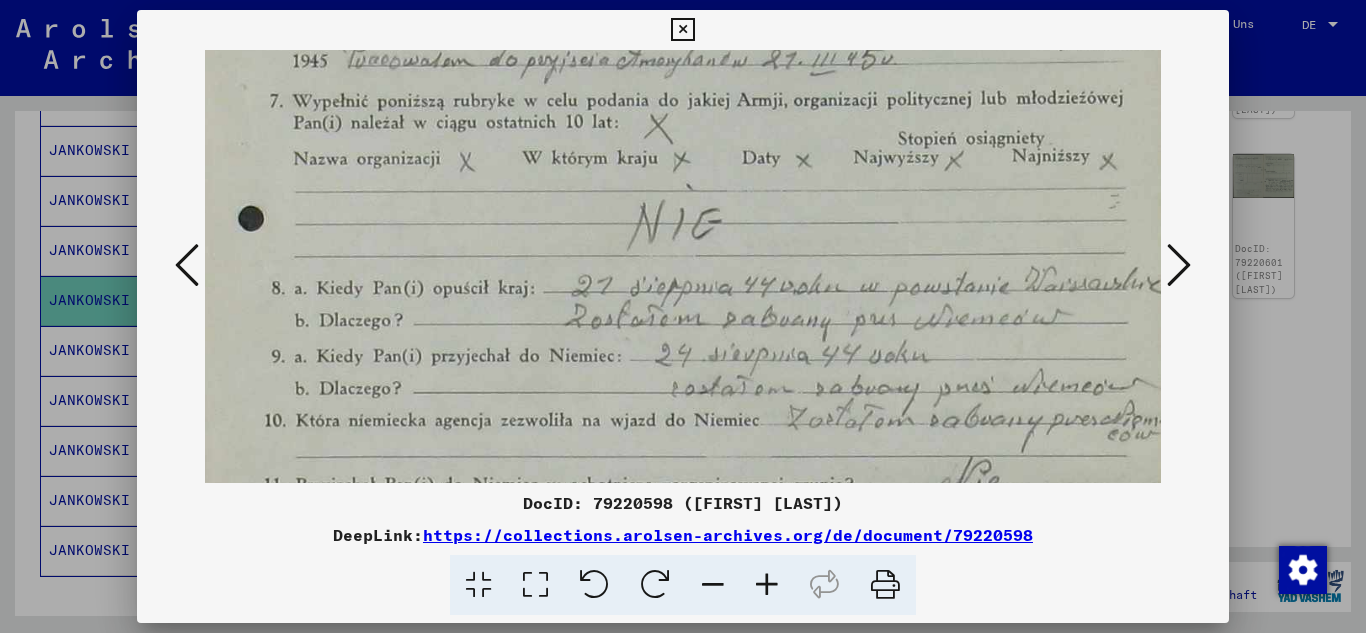 scroll, scrollTop: 275, scrollLeft: 18, axis: both 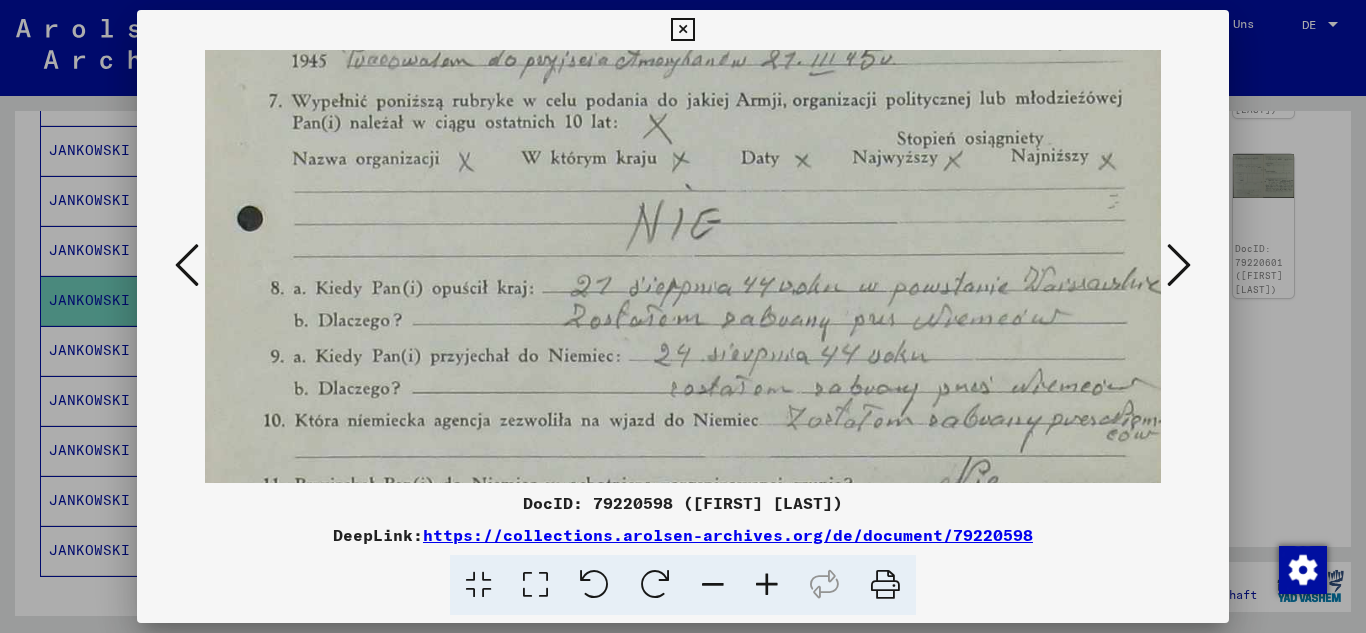 drag, startPoint x: 730, startPoint y: 374, endPoint x: 729, endPoint y: 254, distance: 120.004166 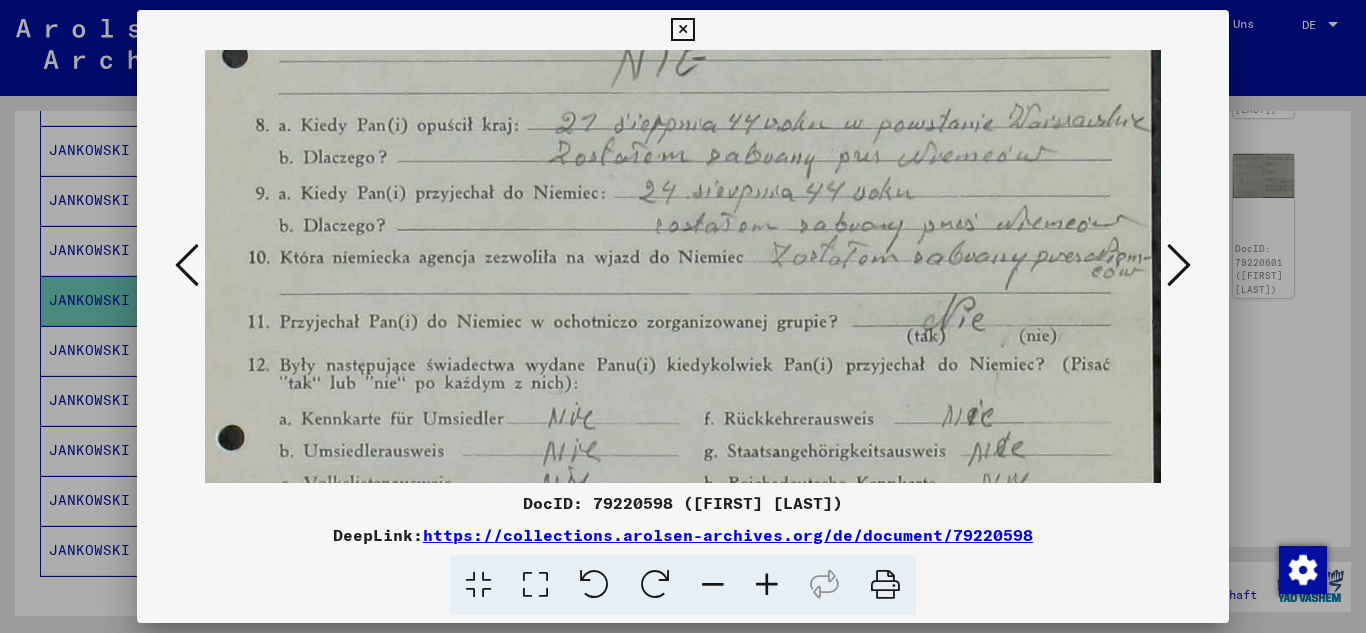 scroll, scrollTop: 457, scrollLeft: 33, axis: both 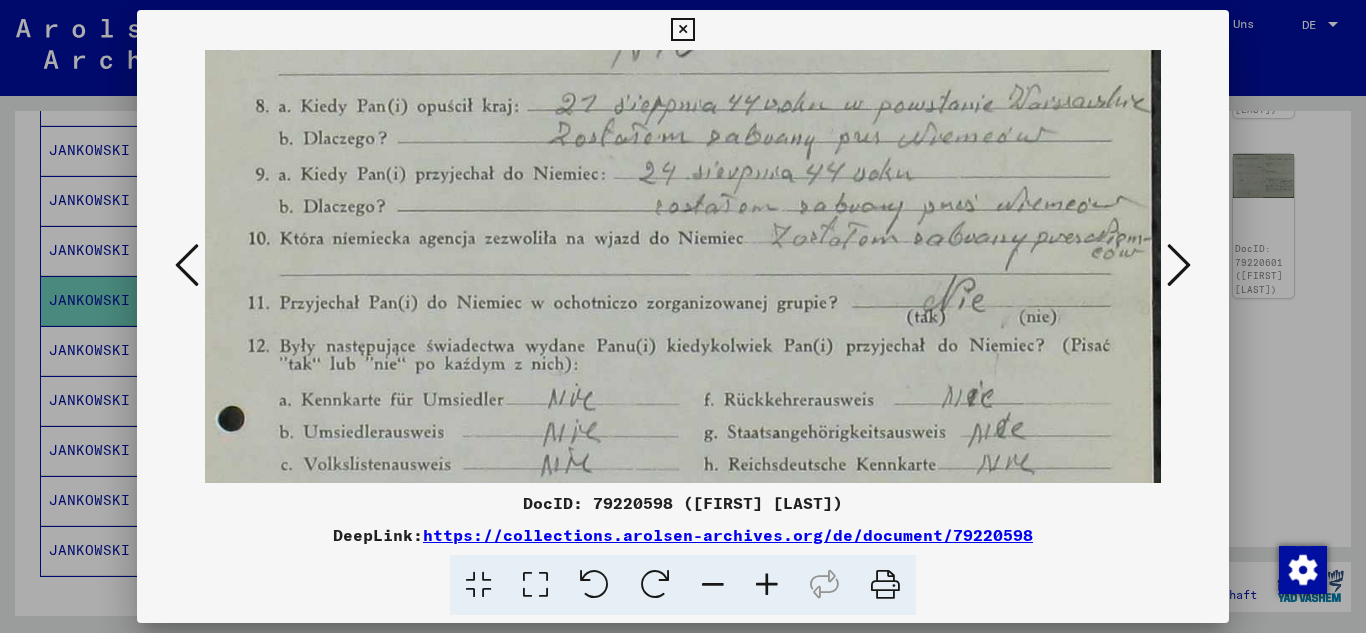 drag, startPoint x: 751, startPoint y: 419, endPoint x: 693, endPoint y: 237, distance: 191.01833 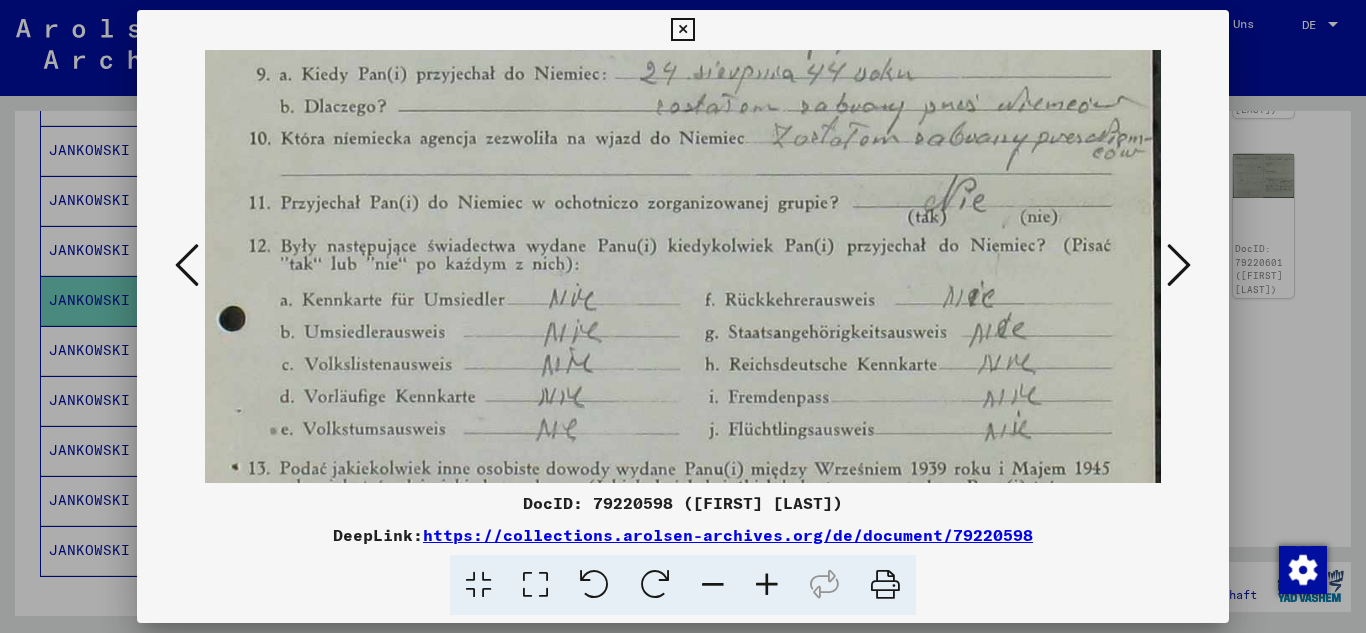 scroll, scrollTop: 582, scrollLeft: 33, axis: both 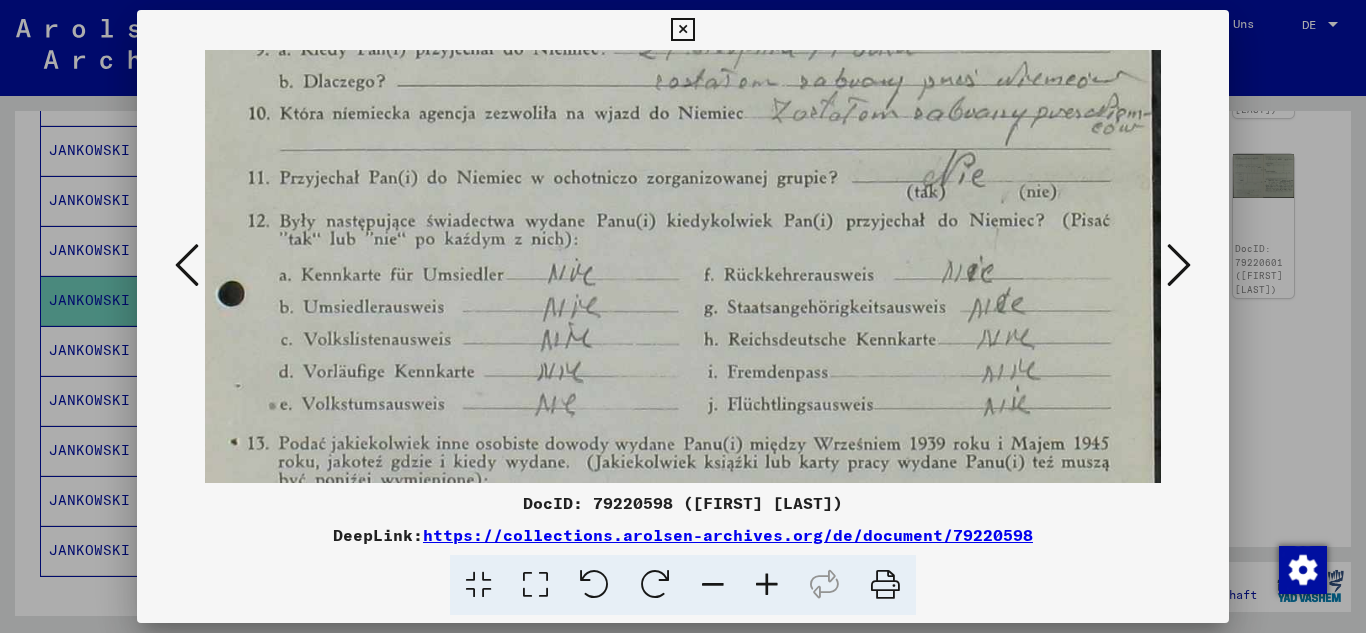 drag, startPoint x: 710, startPoint y: 405, endPoint x: 710, endPoint y: 280, distance: 125 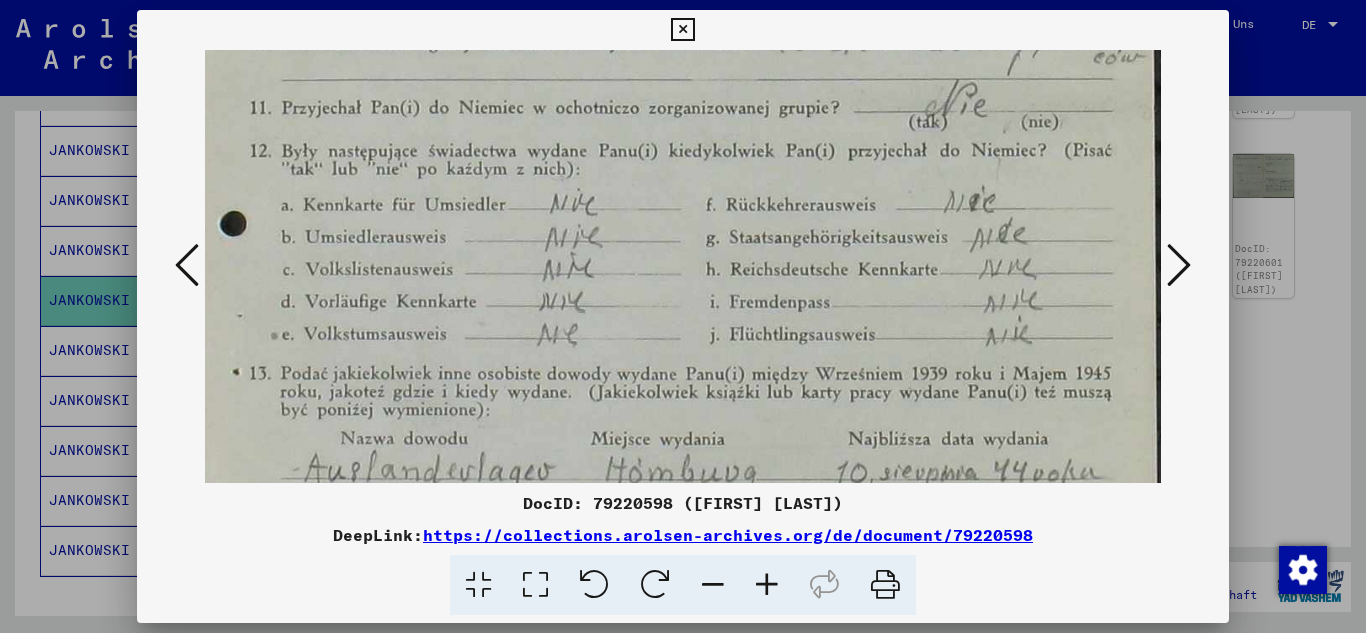 scroll, scrollTop: 663, scrollLeft: 31, axis: both 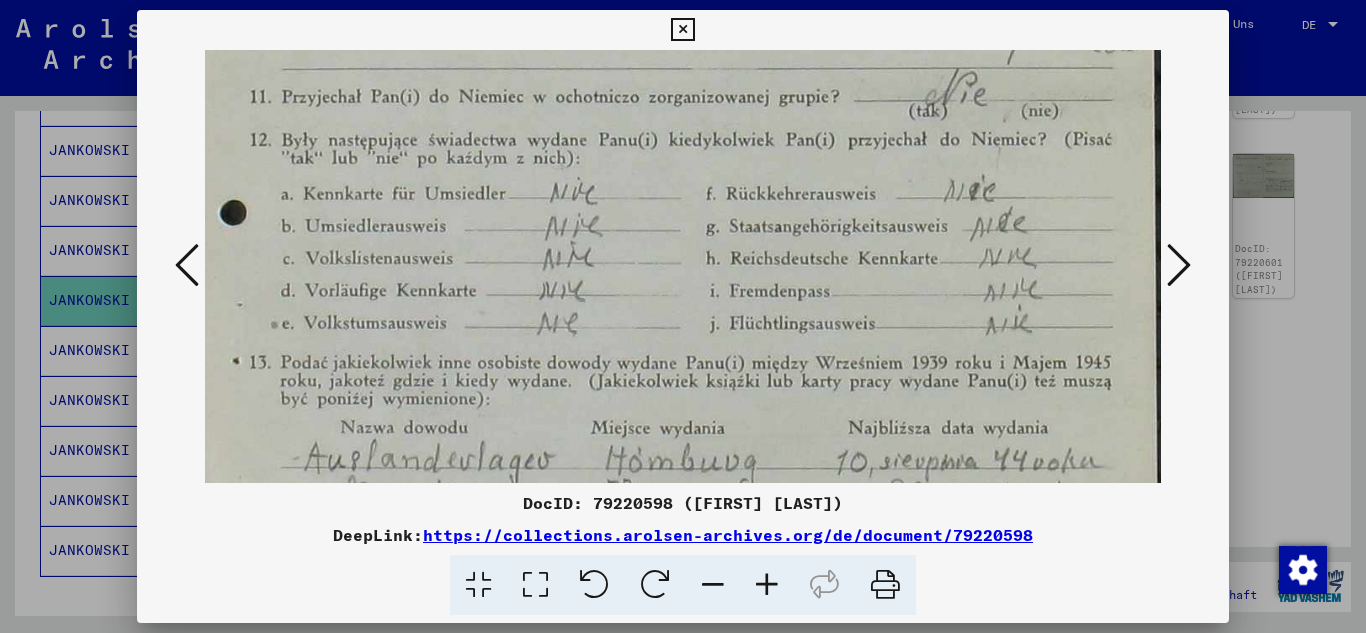 drag, startPoint x: 748, startPoint y: 386, endPoint x: 750, endPoint y: 334, distance: 52.03845 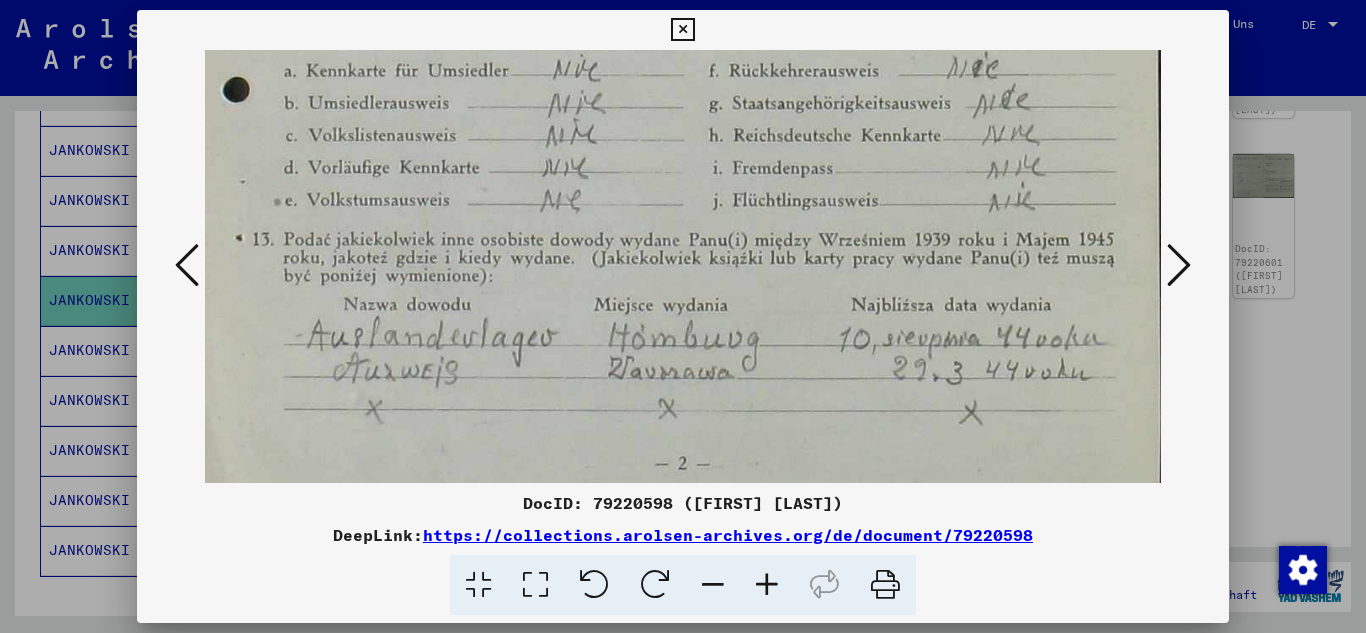 scroll, scrollTop: 787, scrollLeft: 28, axis: both 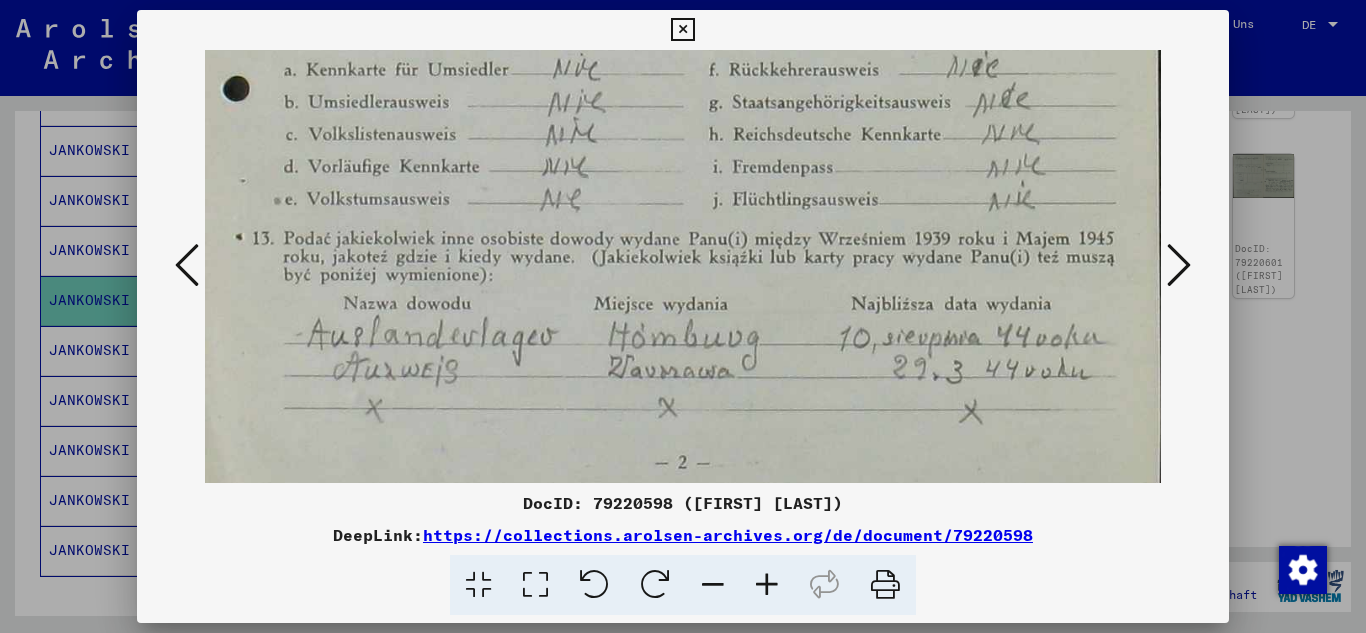 drag, startPoint x: 757, startPoint y: 418, endPoint x: 760, endPoint y: 294, distance: 124.036285 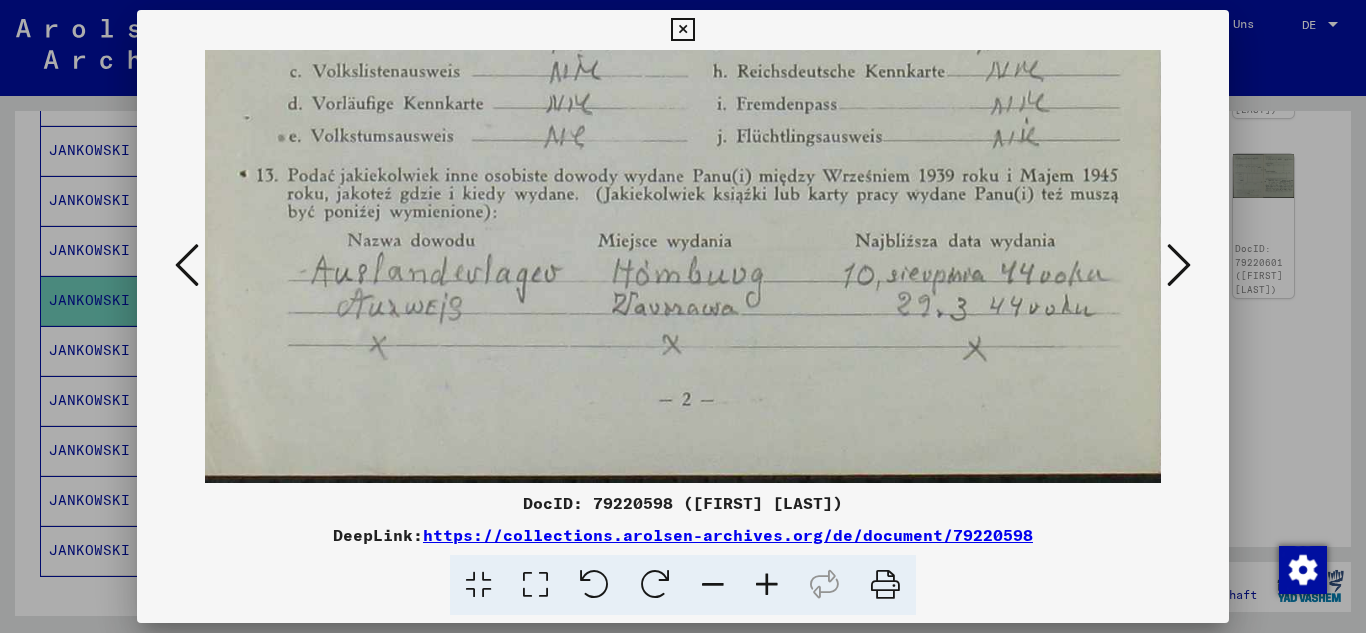 scroll, scrollTop: 850, scrollLeft: 26, axis: both 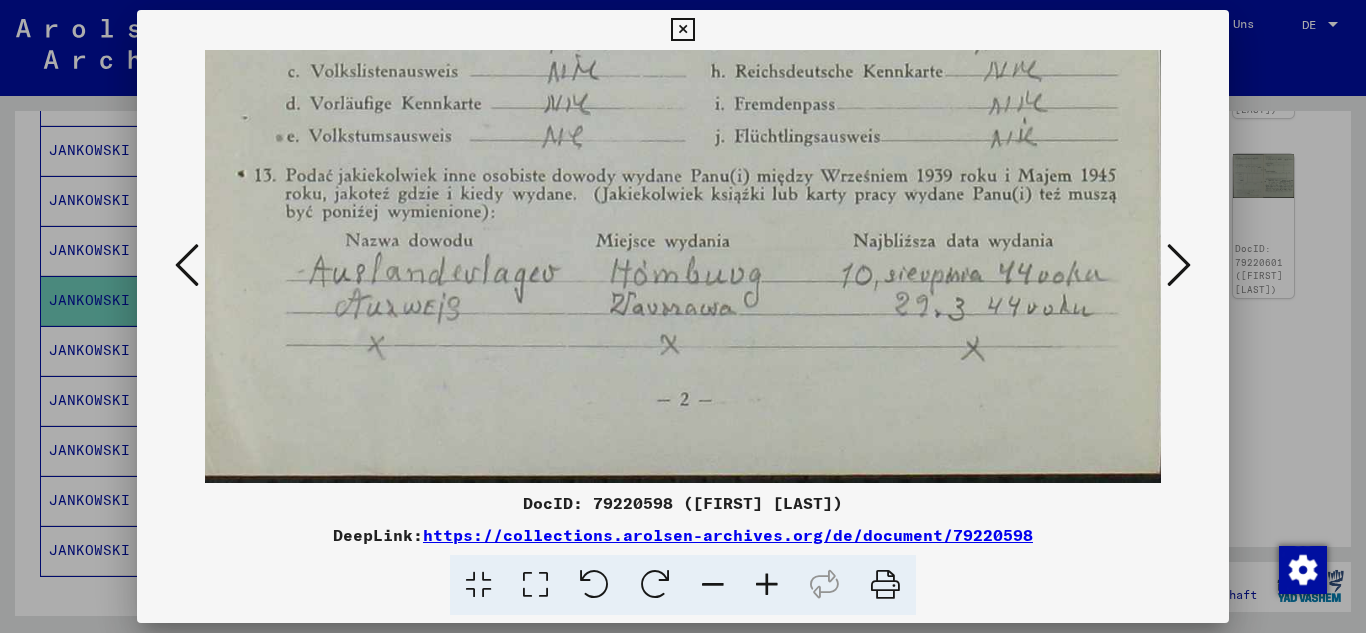 drag, startPoint x: 748, startPoint y: 344, endPoint x: 746, endPoint y: 242, distance: 102.01961 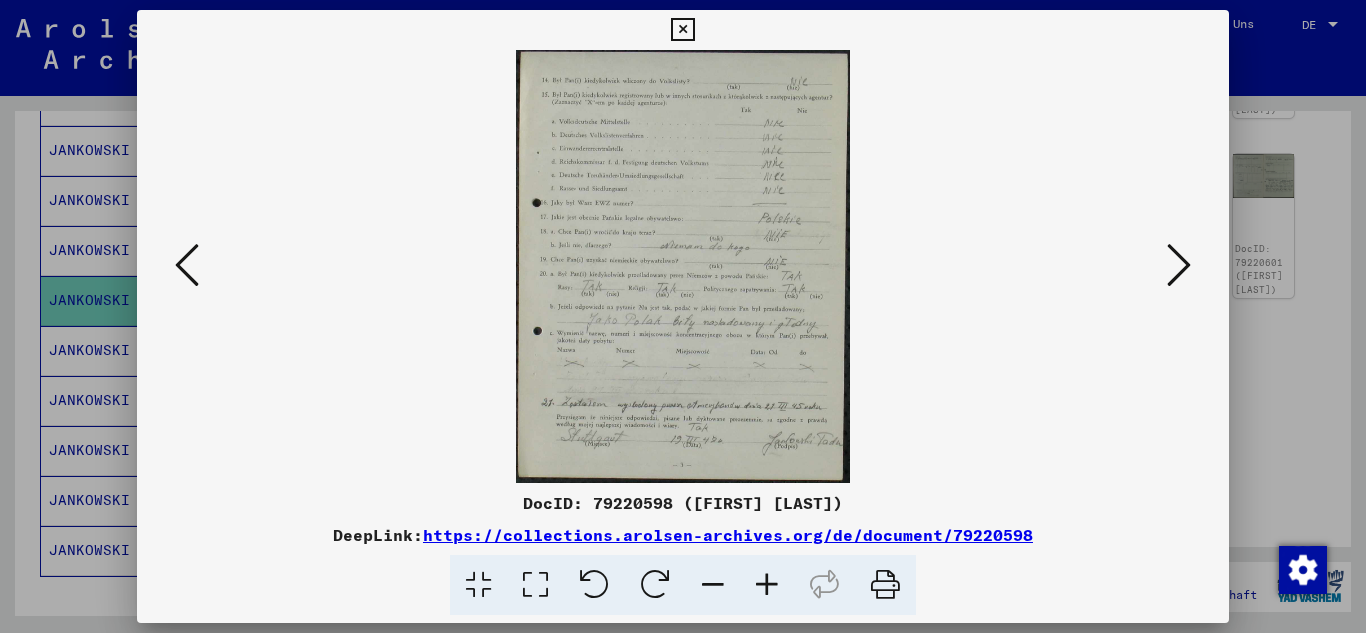 click at bounding box center (767, 585) 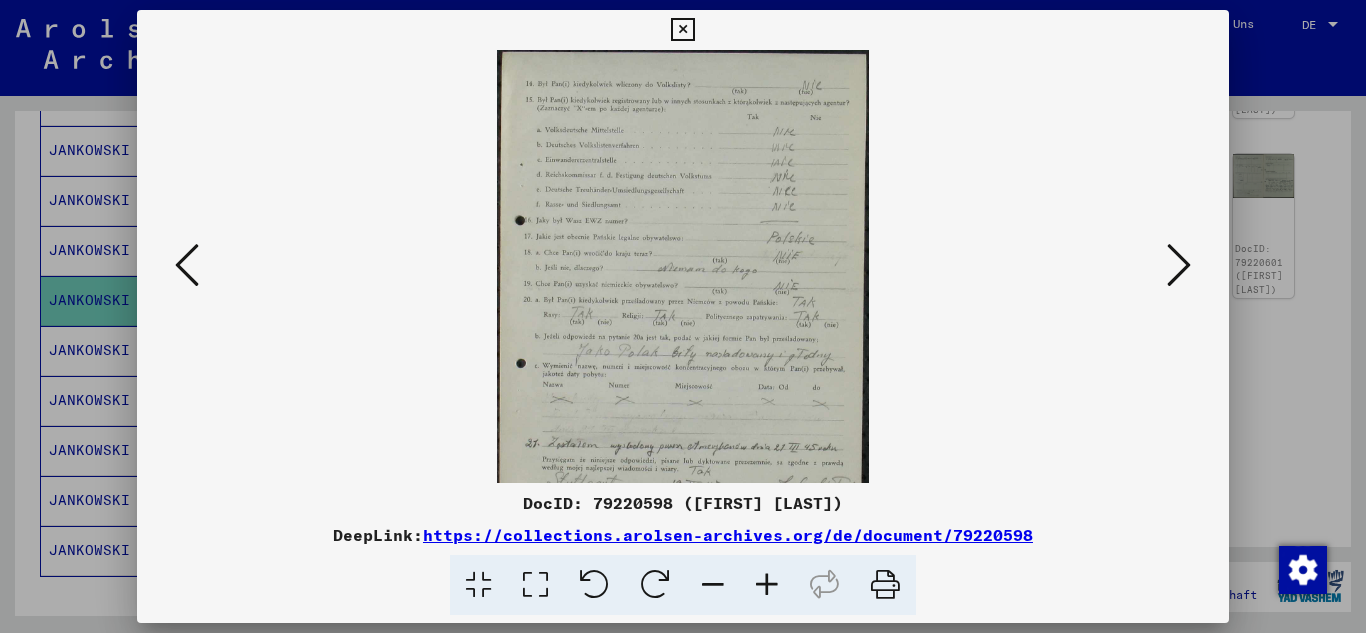 click at bounding box center [767, 585] 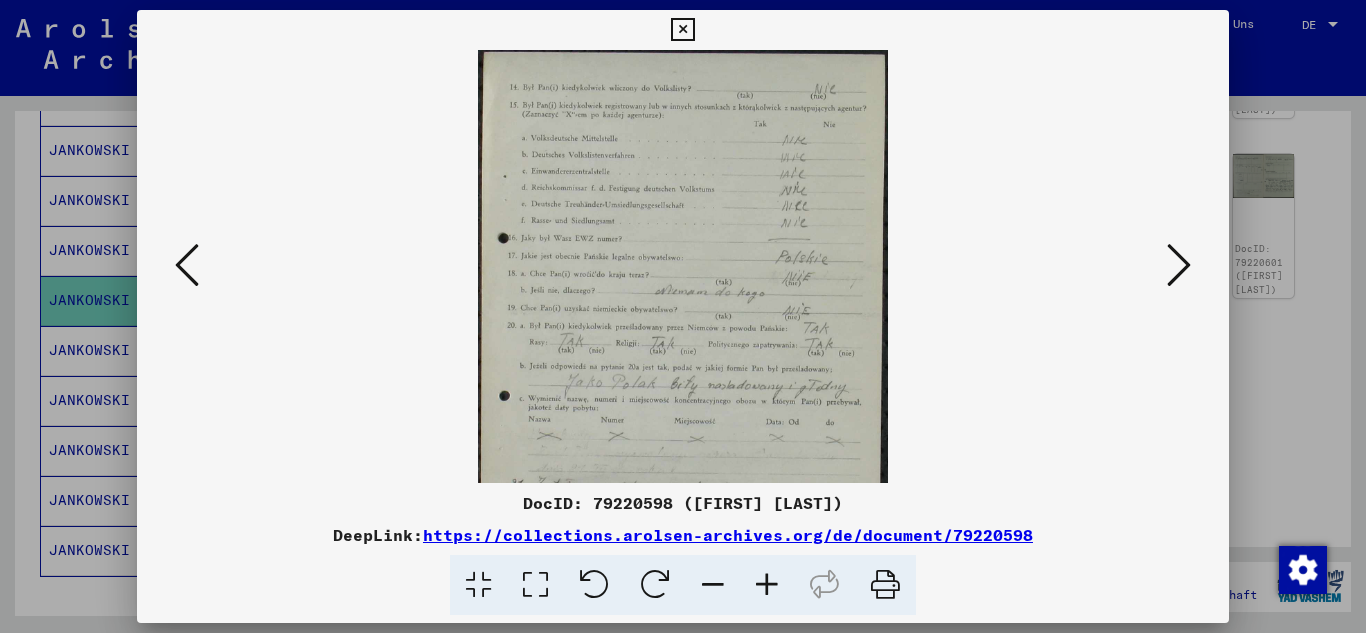 click at bounding box center (767, 585) 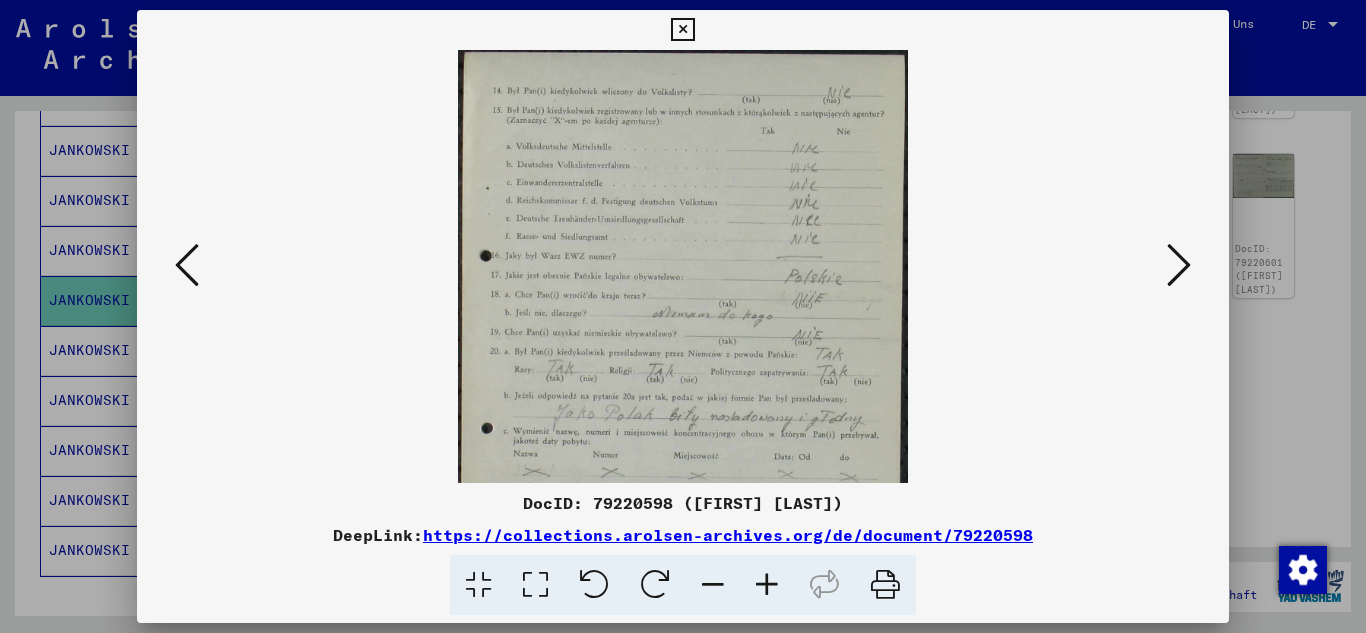 click at bounding box center [767, 585] 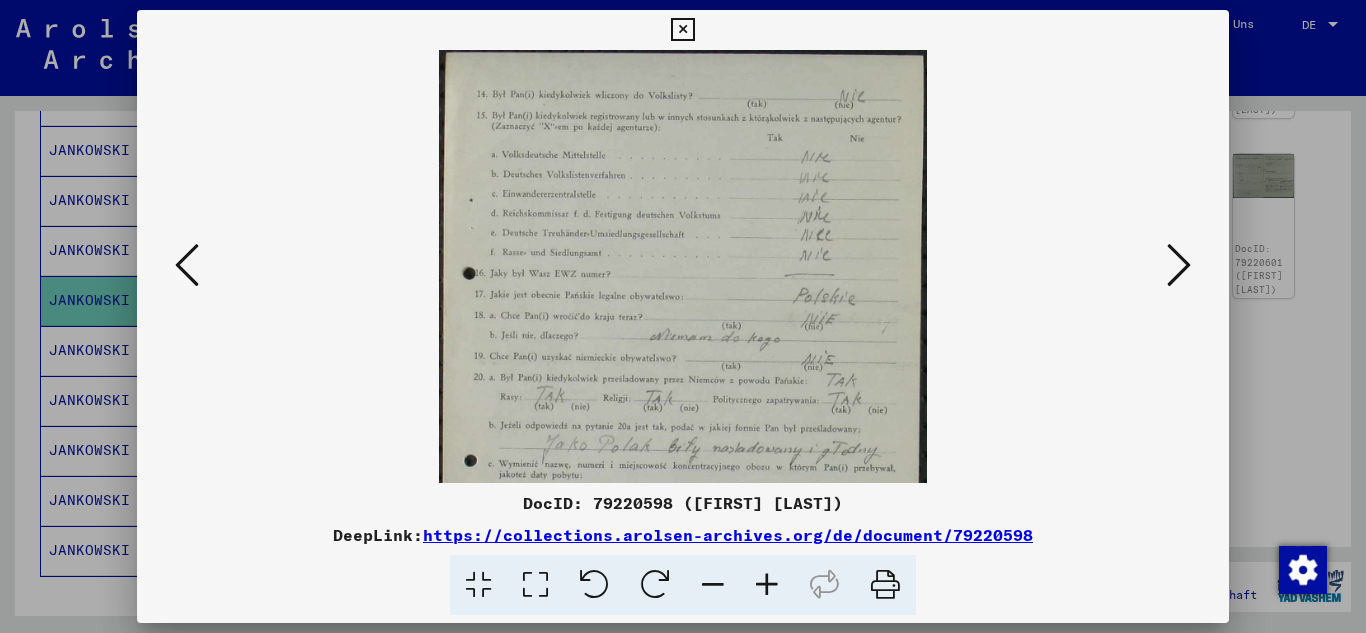 click at bounding box center (767, 585) 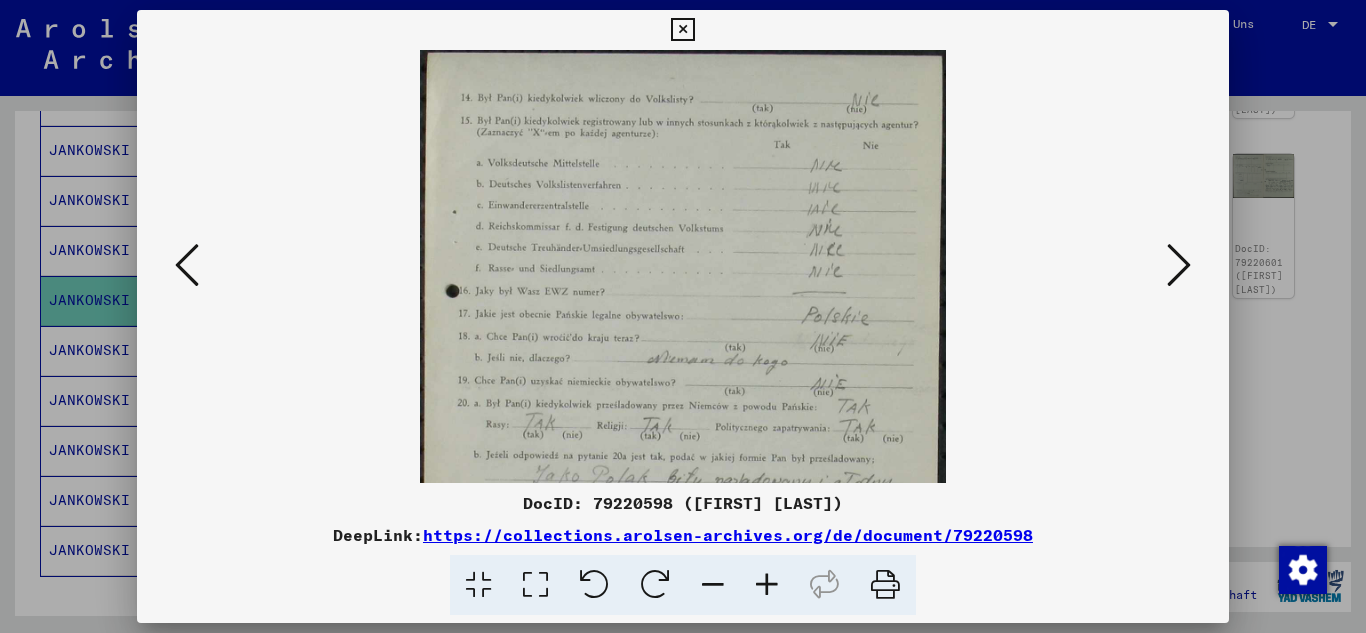click at bounding box center (767, 585) 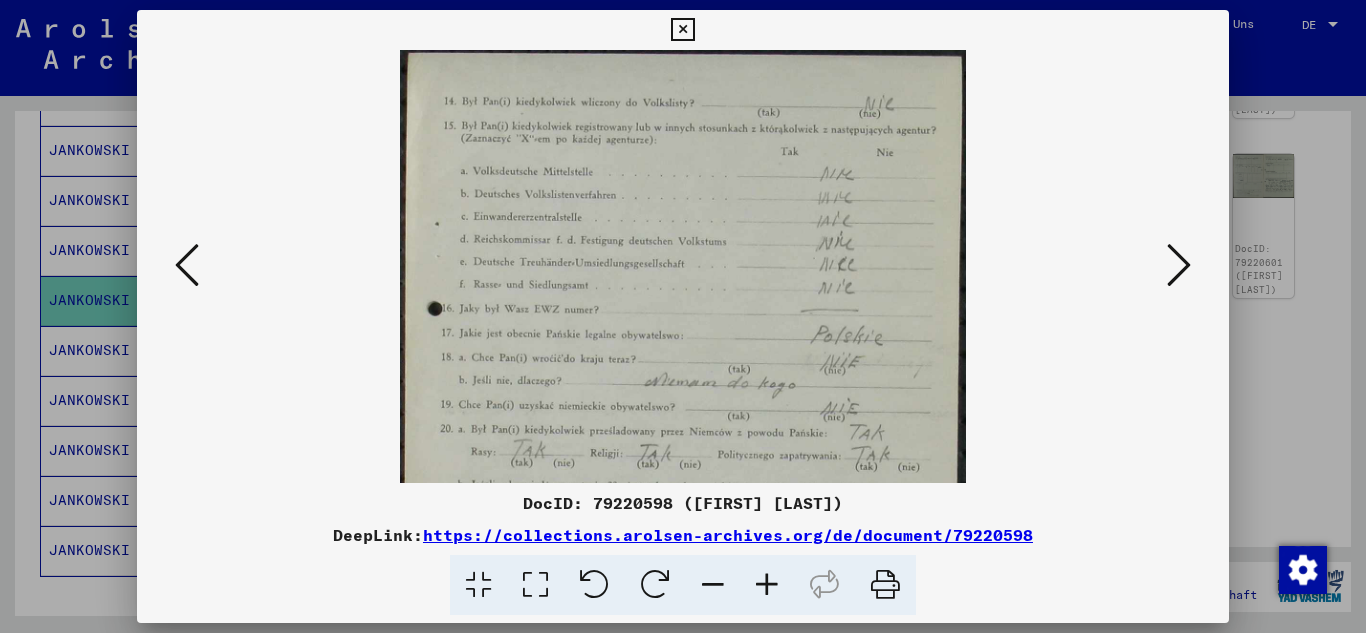 click at bounding box center [767, 585] 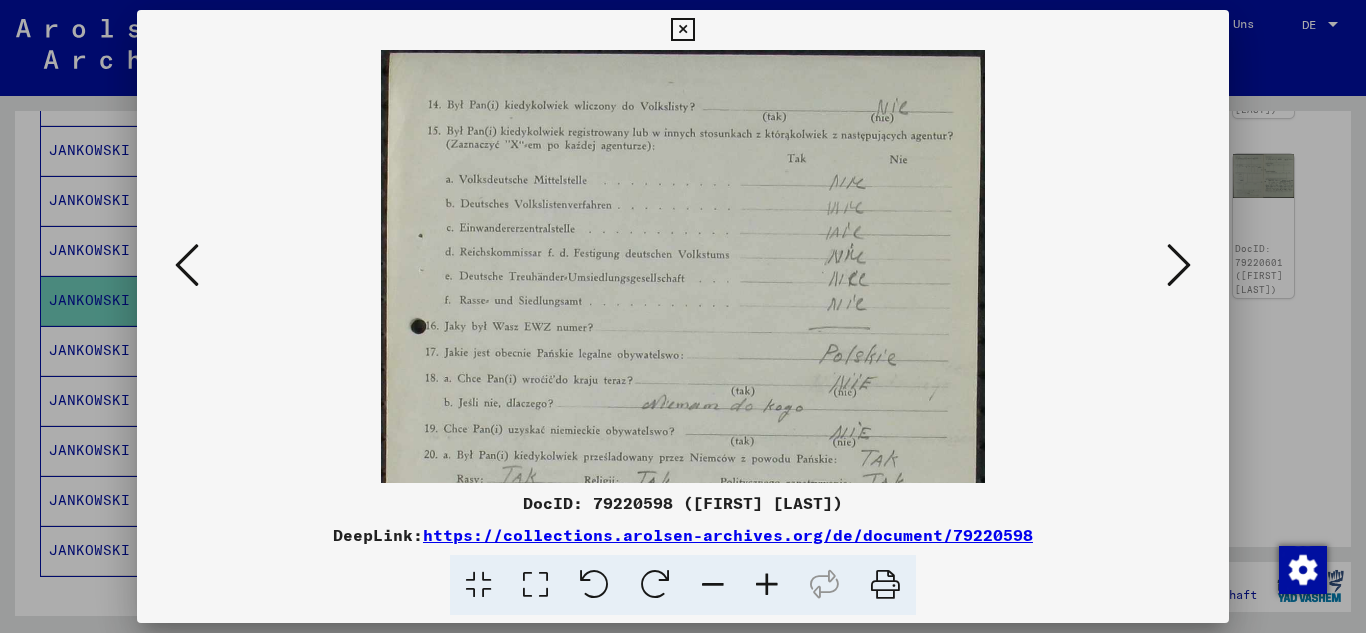 click at bounding box center [767, 585] 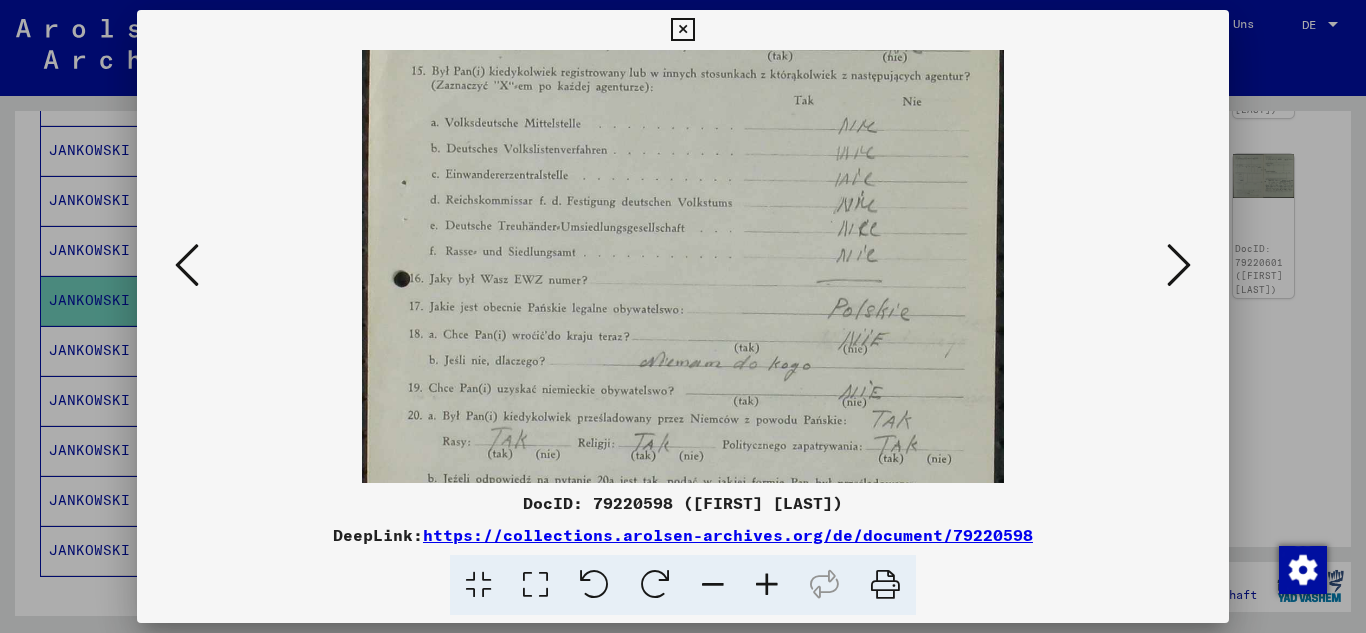 scroll, scrollTop: 74, scrollLeft: 0, axis: vertical 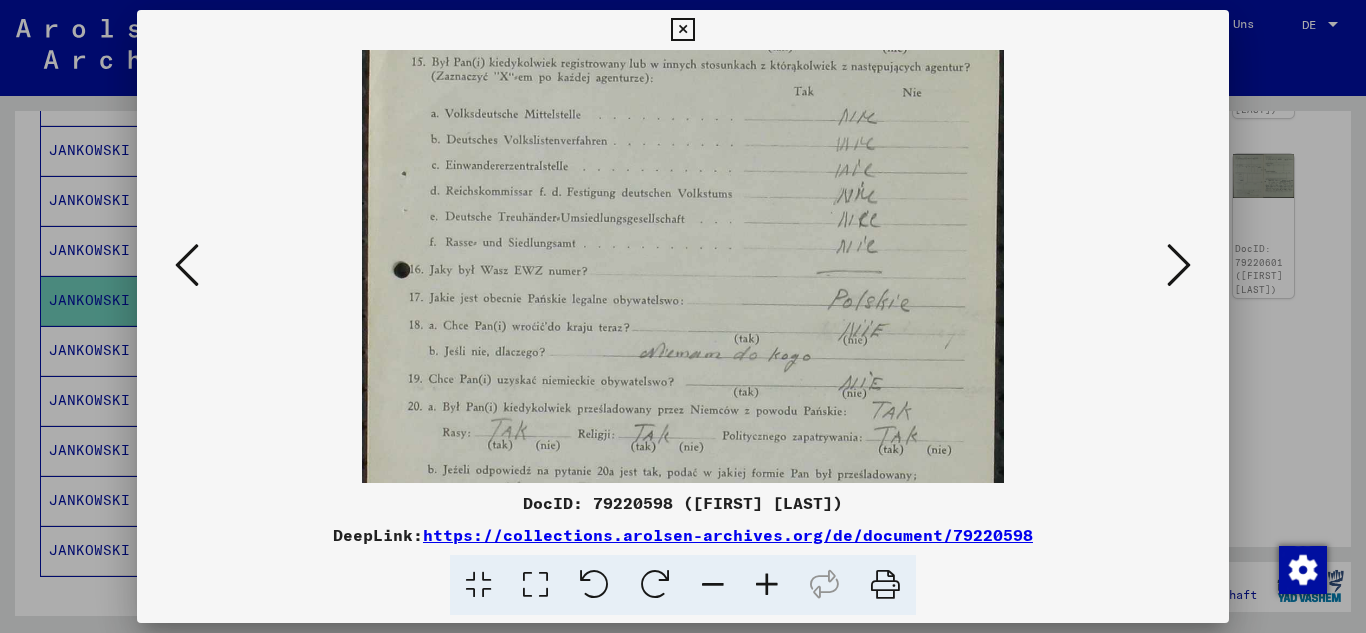 drag, startPoint x: 745, startPoint y: 392, endPoint x: 745, endPoint y: 318, distance: 74 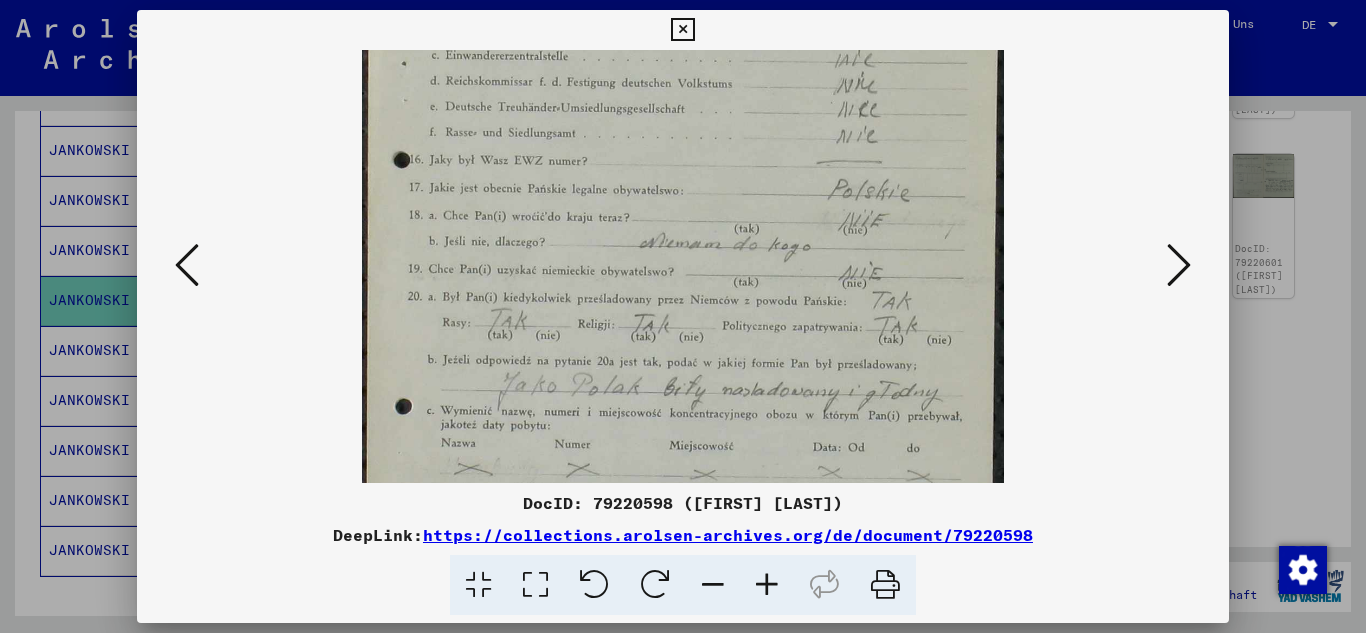 scroll, scrollTop: 190, scrollLeft: 0, axis: vertical 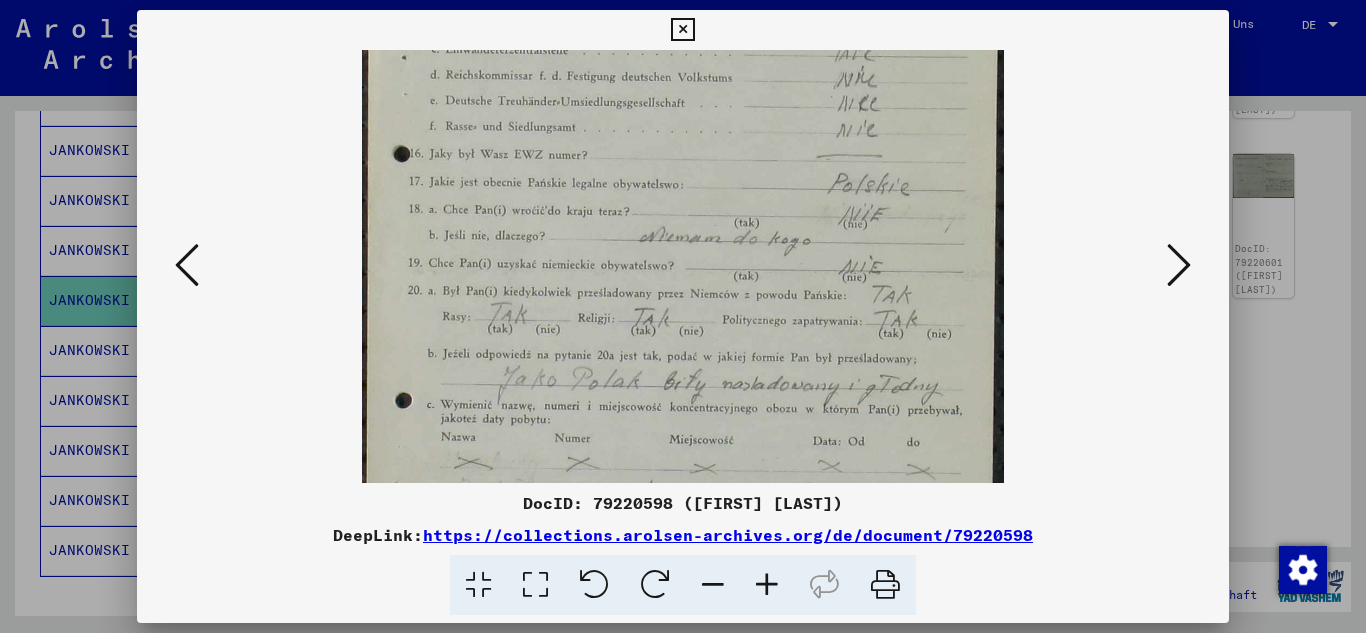 drag, startPoint x: 756, startPoint y: 440, endPoint x: 744, endPoint y: 324, distance: 116.61904 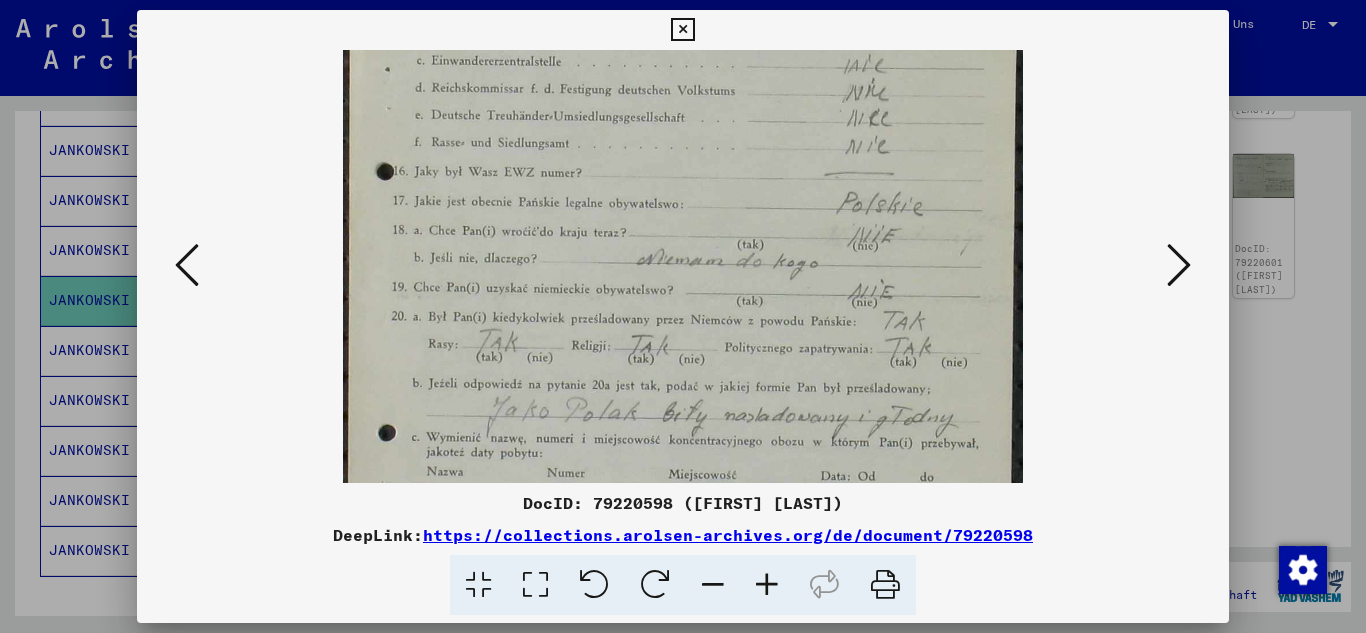 click at bounding box center [767, 585] 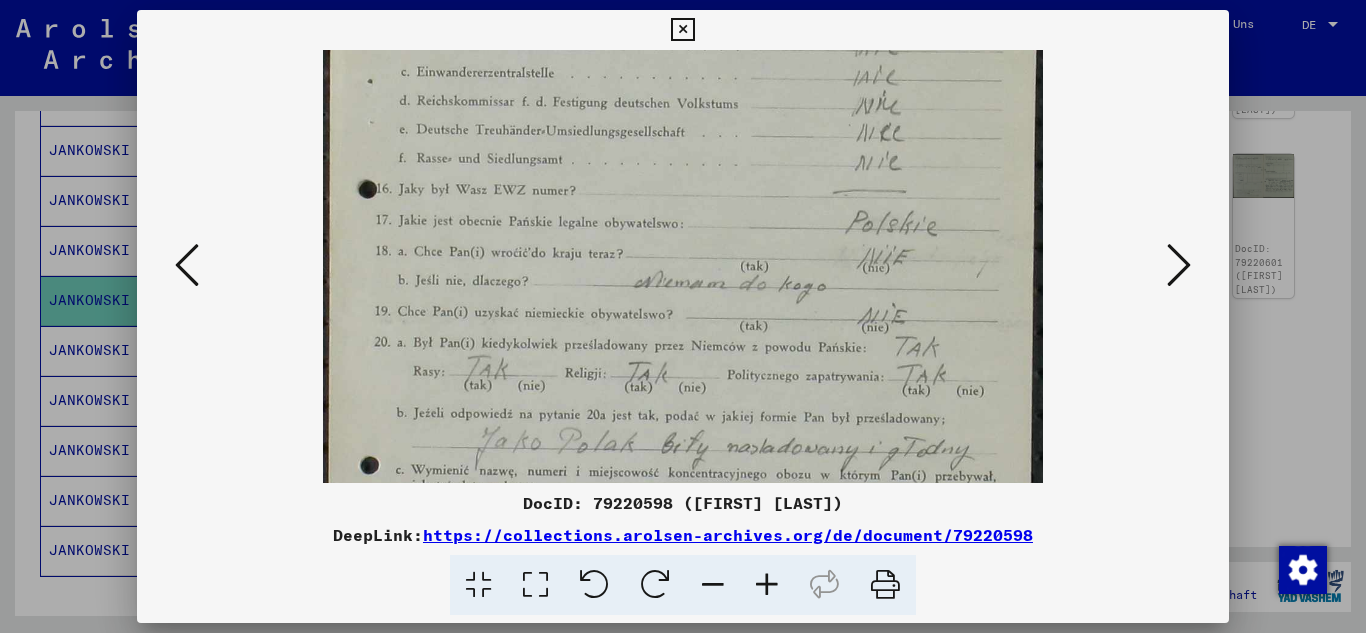 click at bounding box center [767, 585] 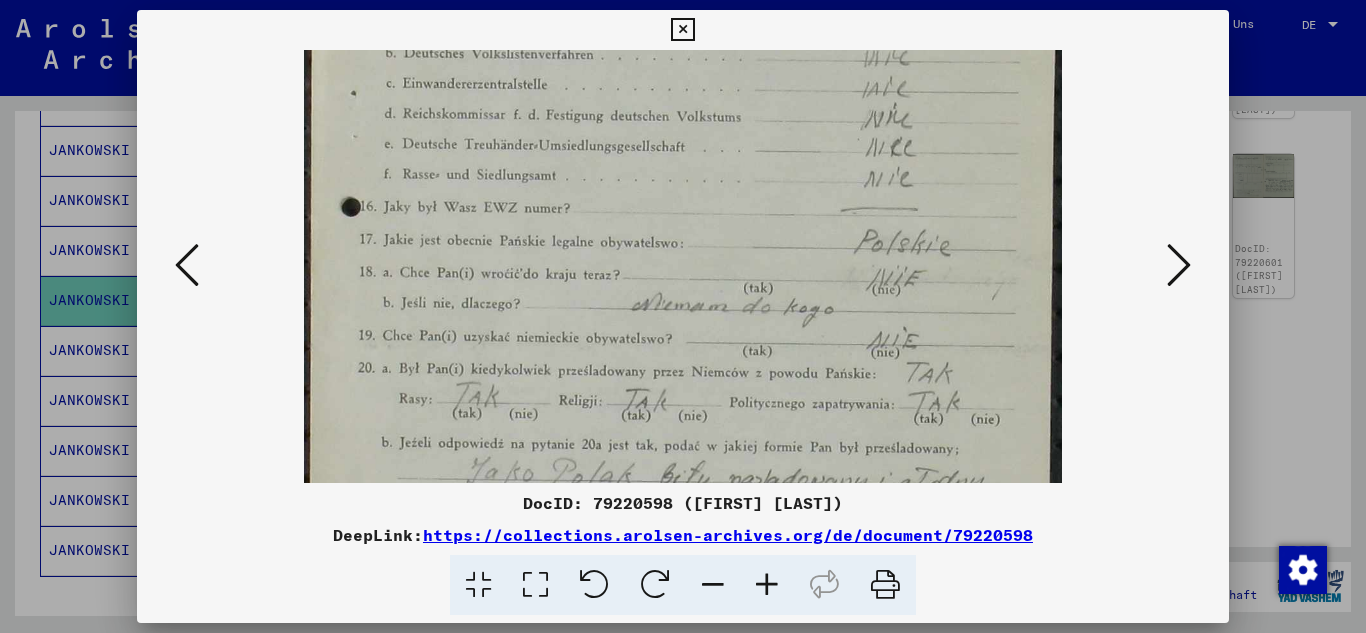 click at bounding box center (767, 585) 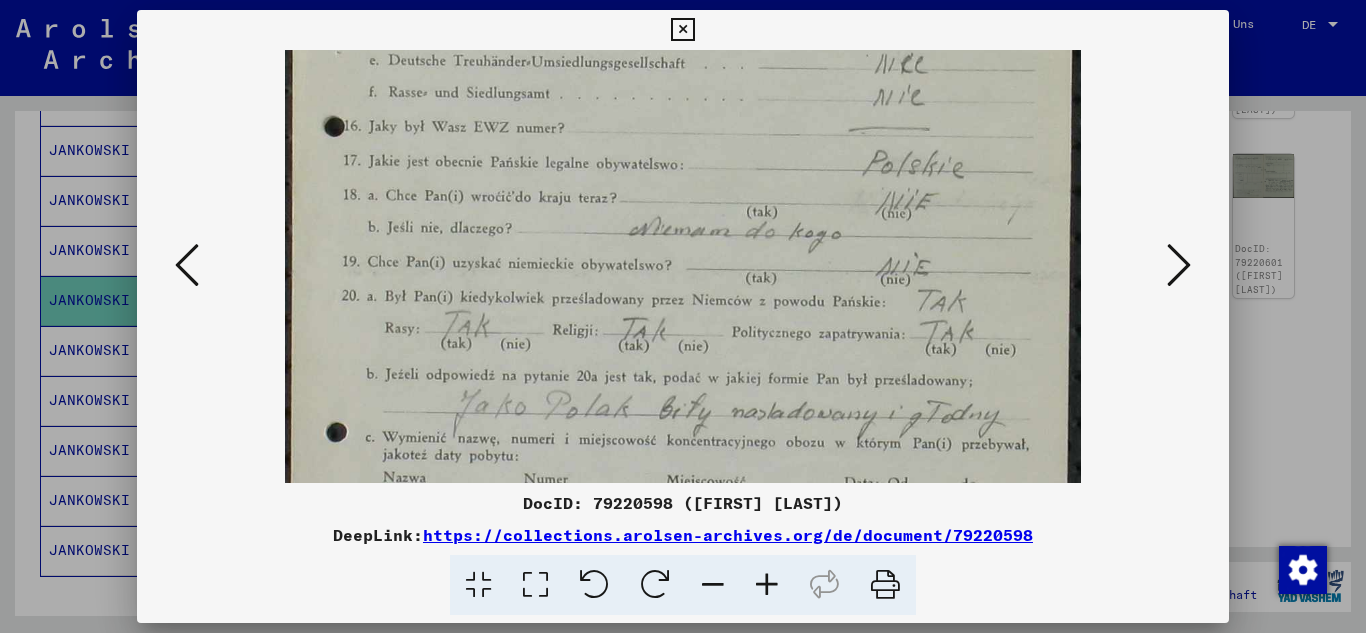 scroll, scrollTop: 297, scrollLeft: 0, axis: vertical 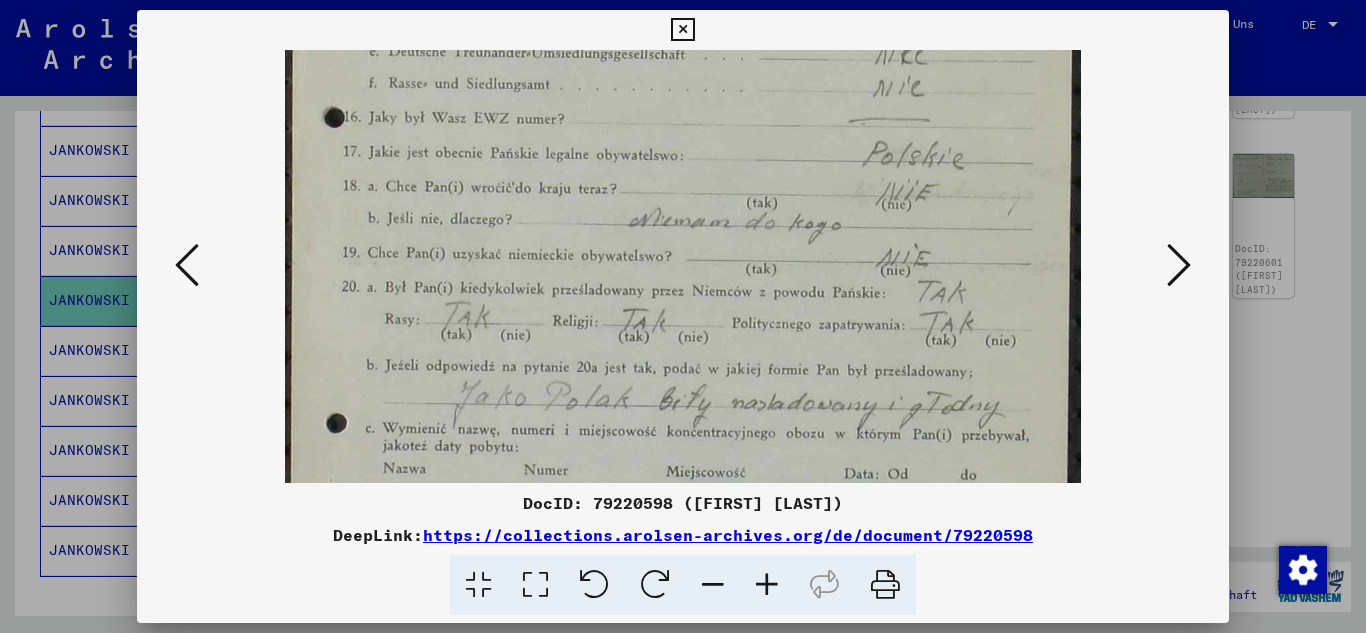 drag, startPoint x: 811, startPoint y: 395, endPoint x: 783, endPoint y: 292, distance: 106.738 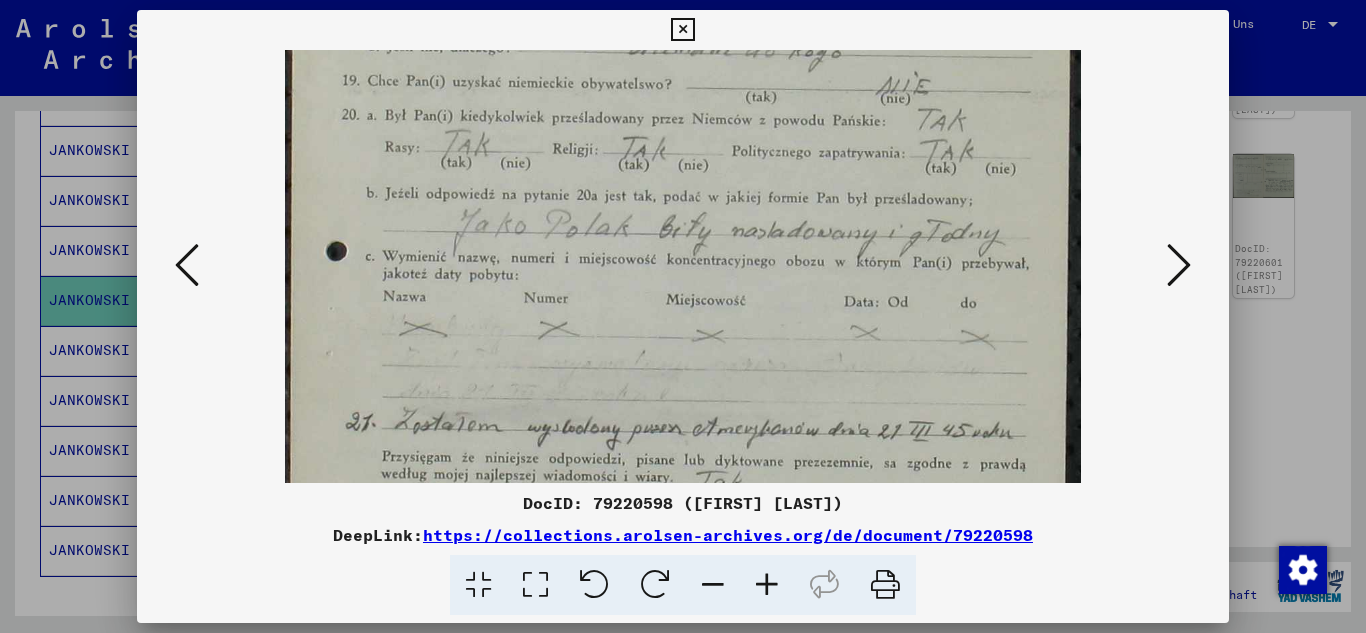 scroll, scrollTop: 473, scrollLeft: 0, axis: vertical 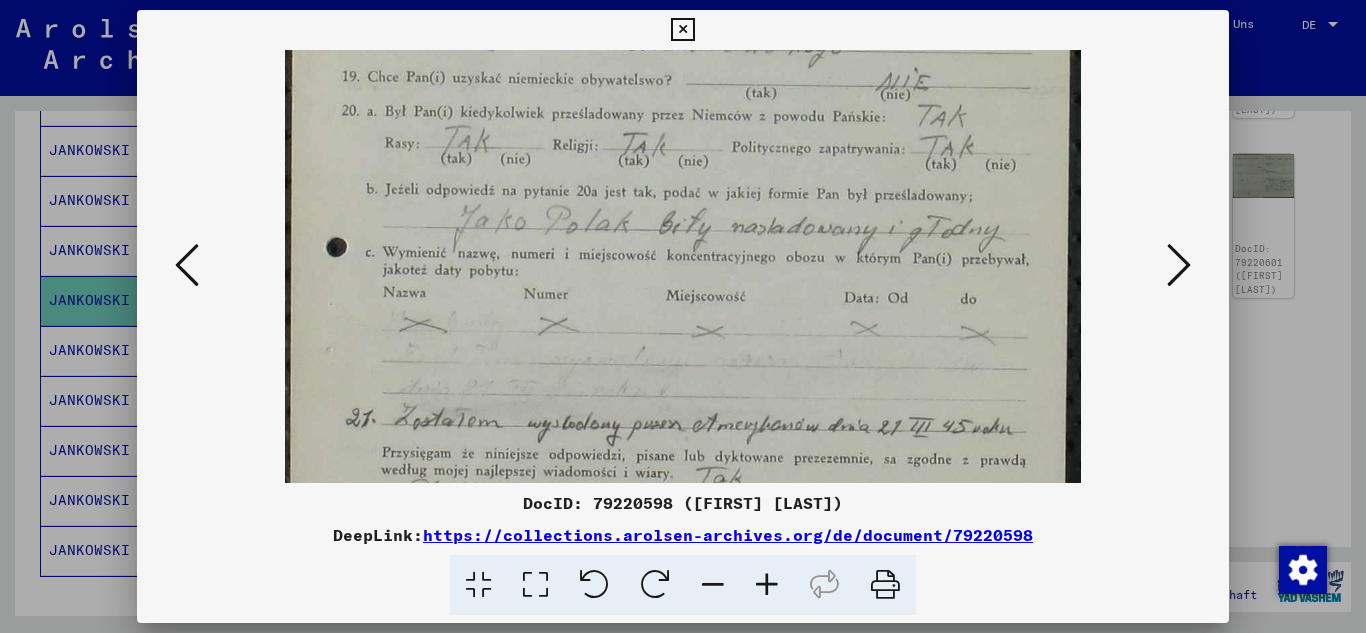 drag, startPoint x: 818, startPoint y: 406, endPoint x: 786, endPoint y: 230, distance: 178.88544 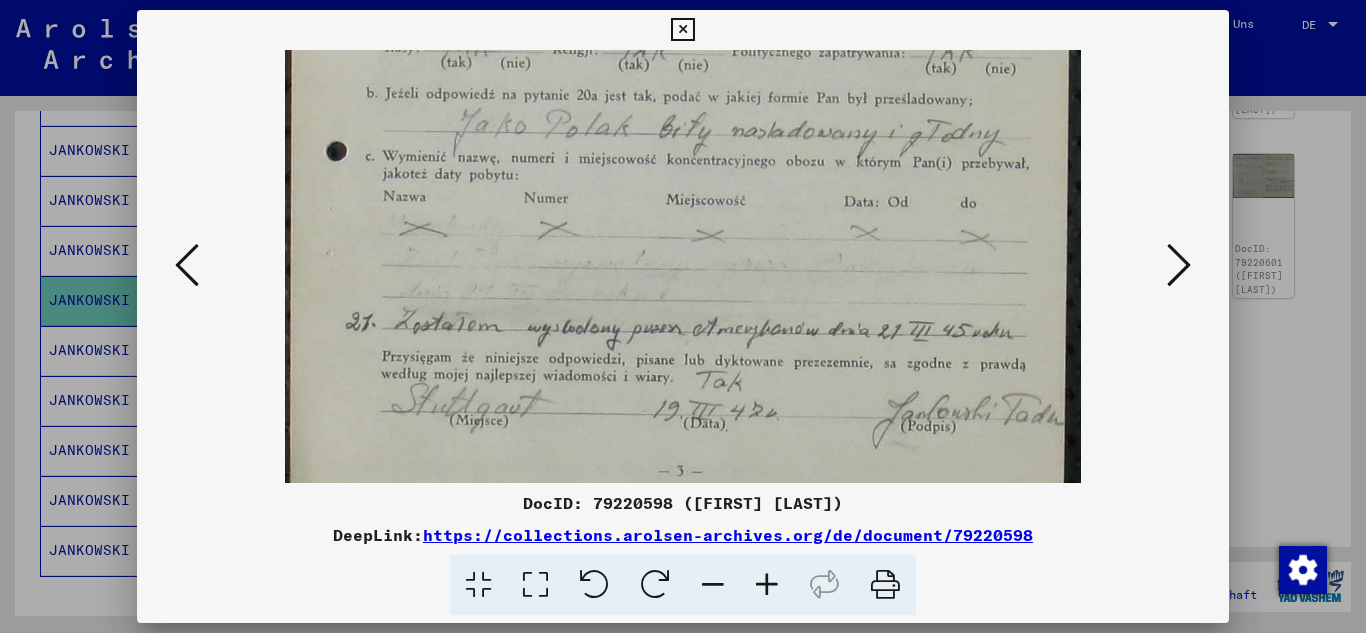 scroll, scrollTop: 574, scrollLeft: 0, axis: vertical 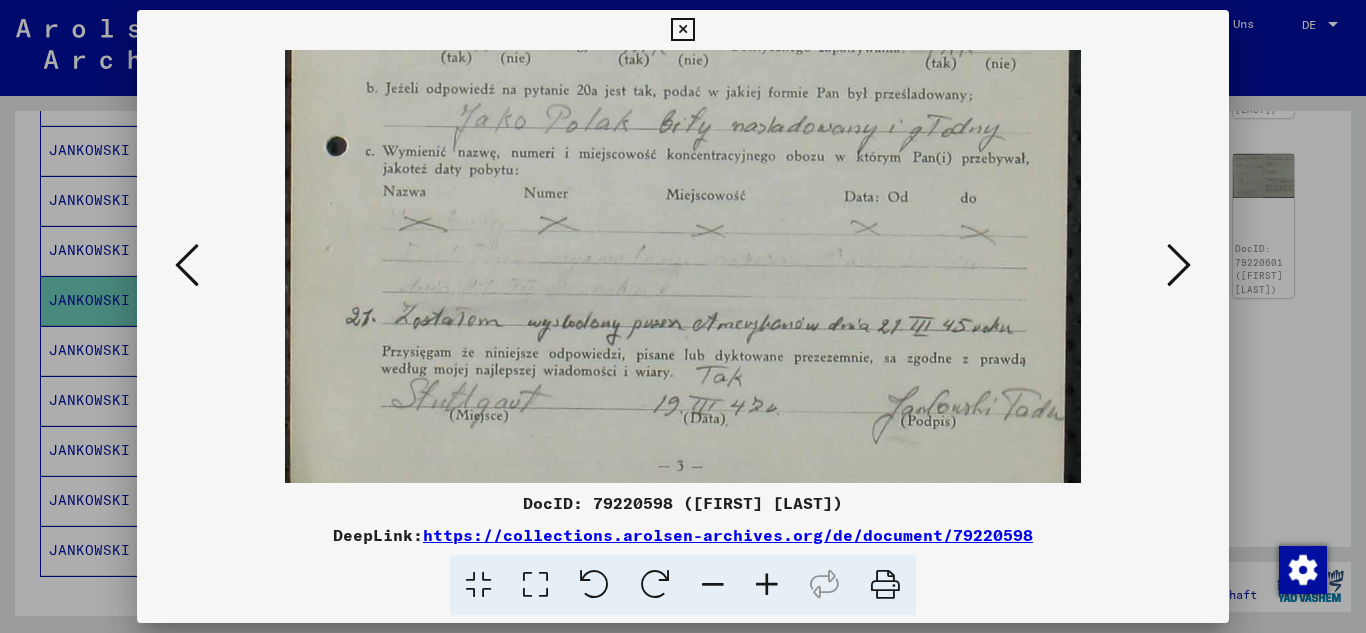drag, startPoint x: 786, startPoint y: 402, endPoint x: 782, endPoint y: 301, distance: 101.07918 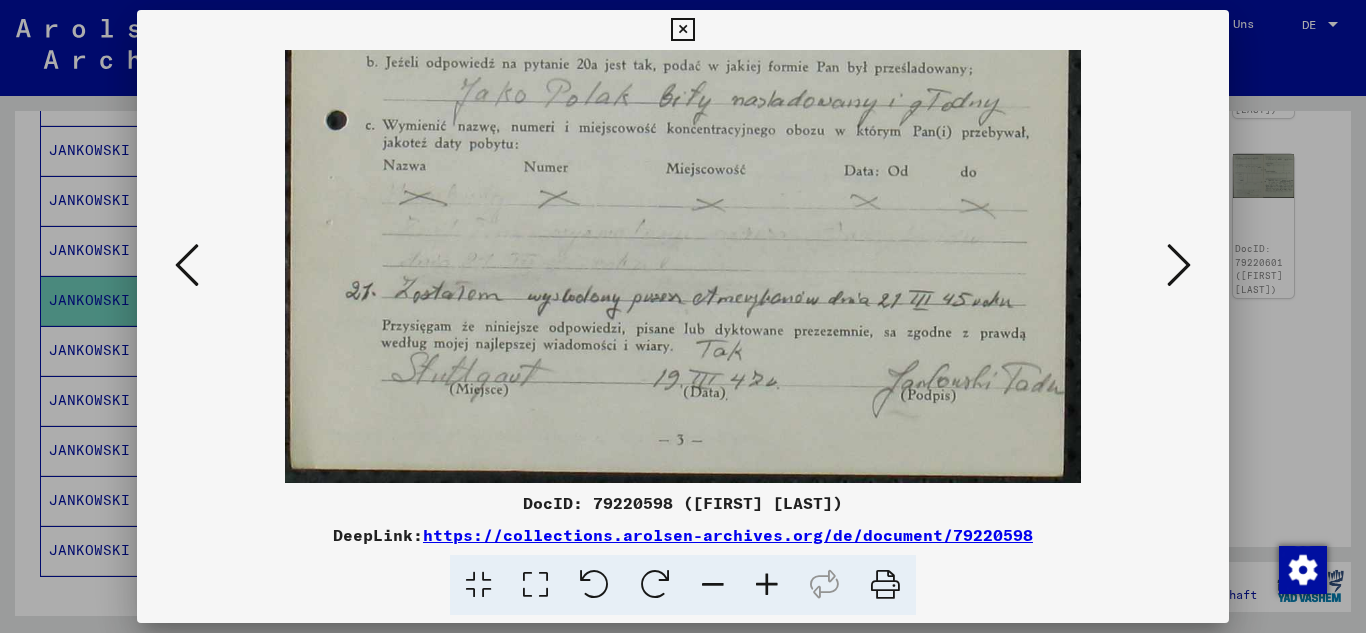 drag, startPoint x: 774, startPoint y: 415, endPoint x: 752, endPoint y: 271, distance: 145.67087 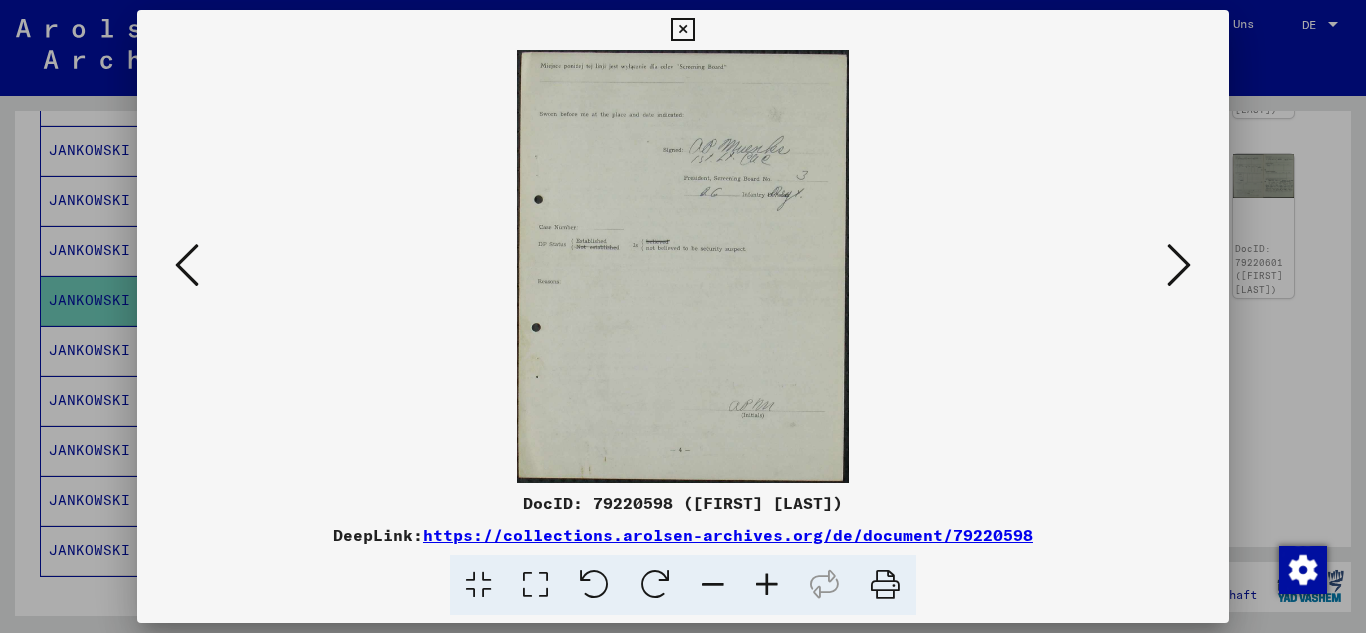 click at bounding box center (1179, 265) 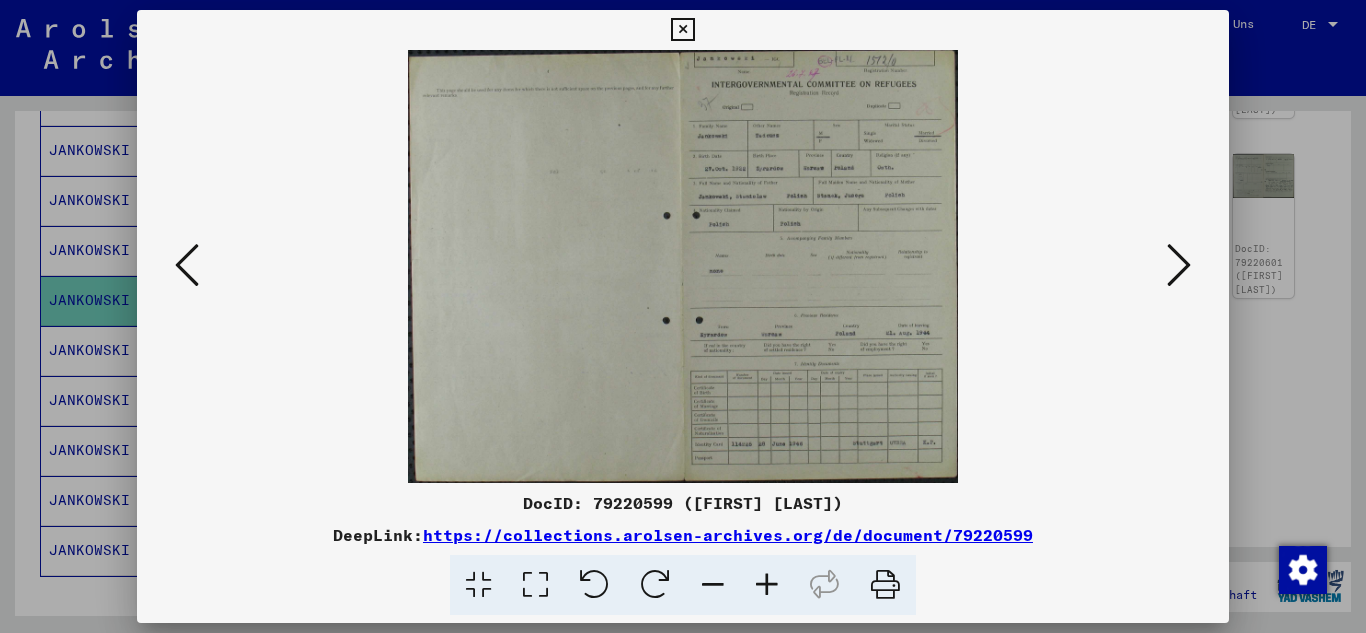 click at bounding box center (767, 585) 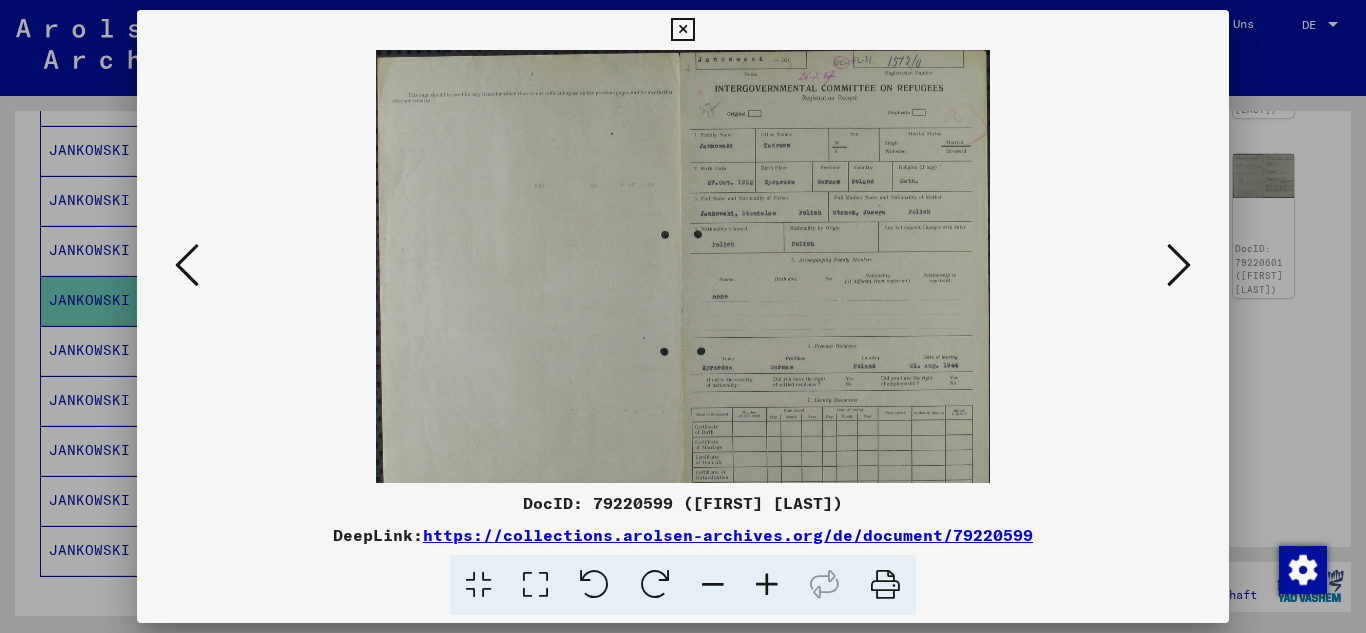 click at bounding box center [767, 585] 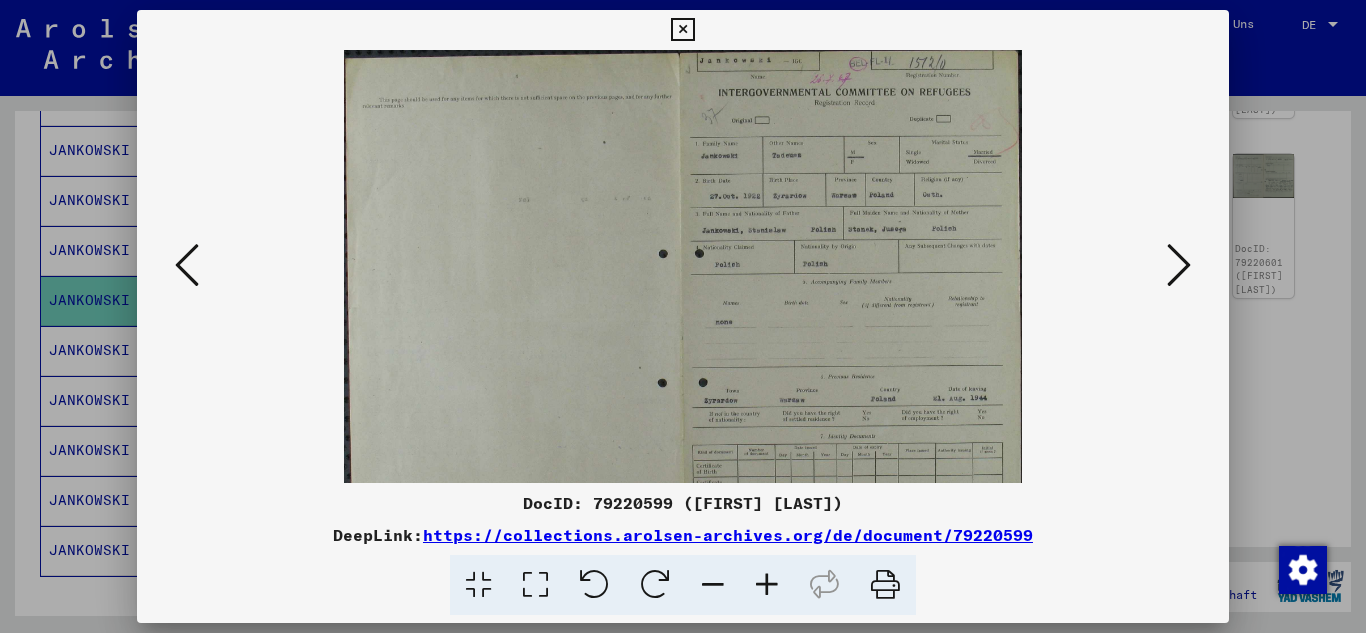 click at bounding box center [767, 585] 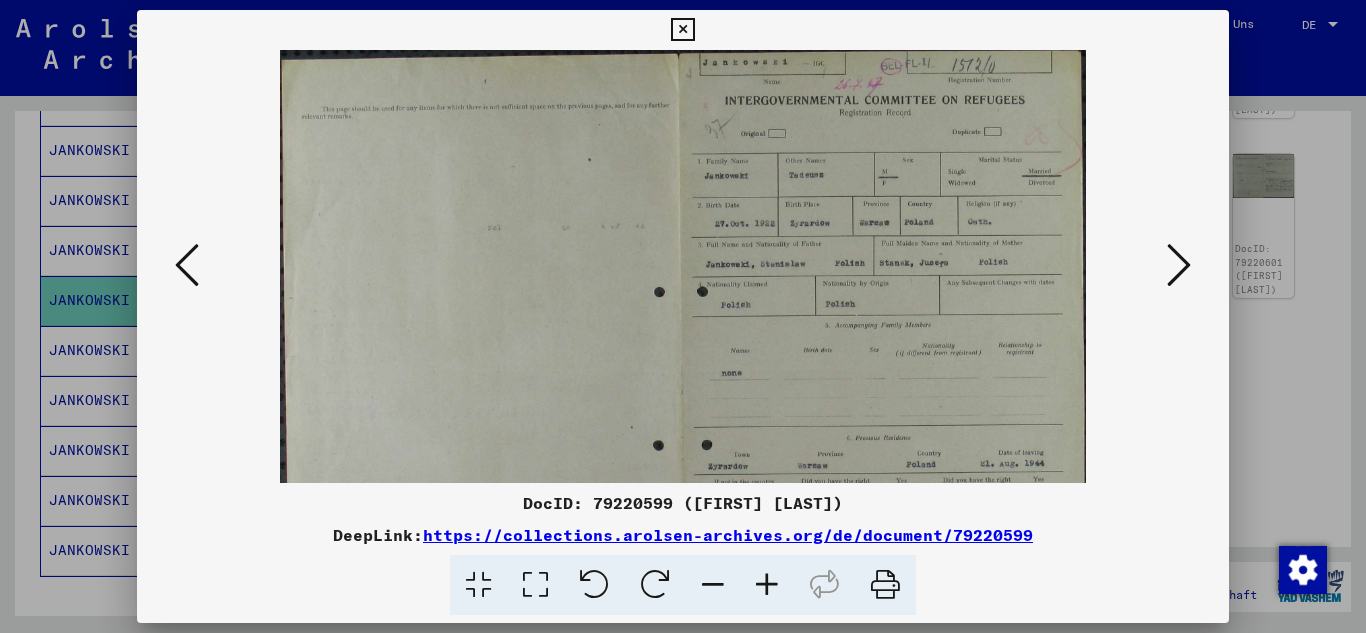 click at bounding box center (767, 585) 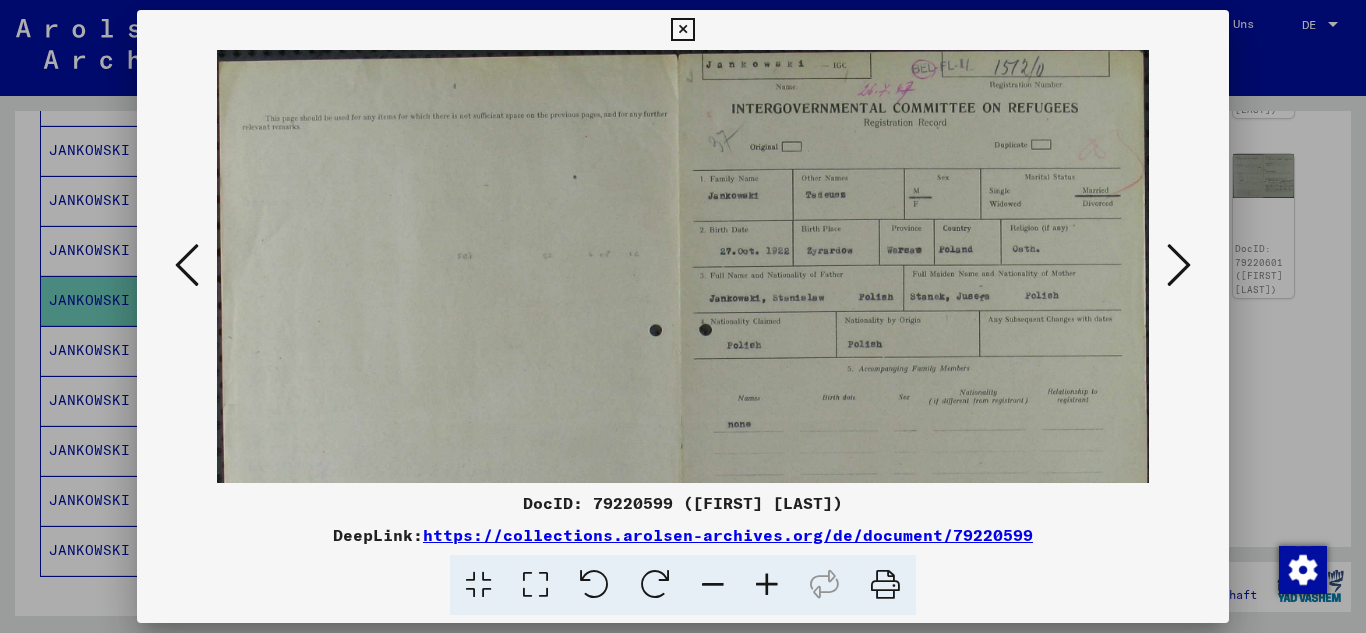 click at bounding box center [767, 585] 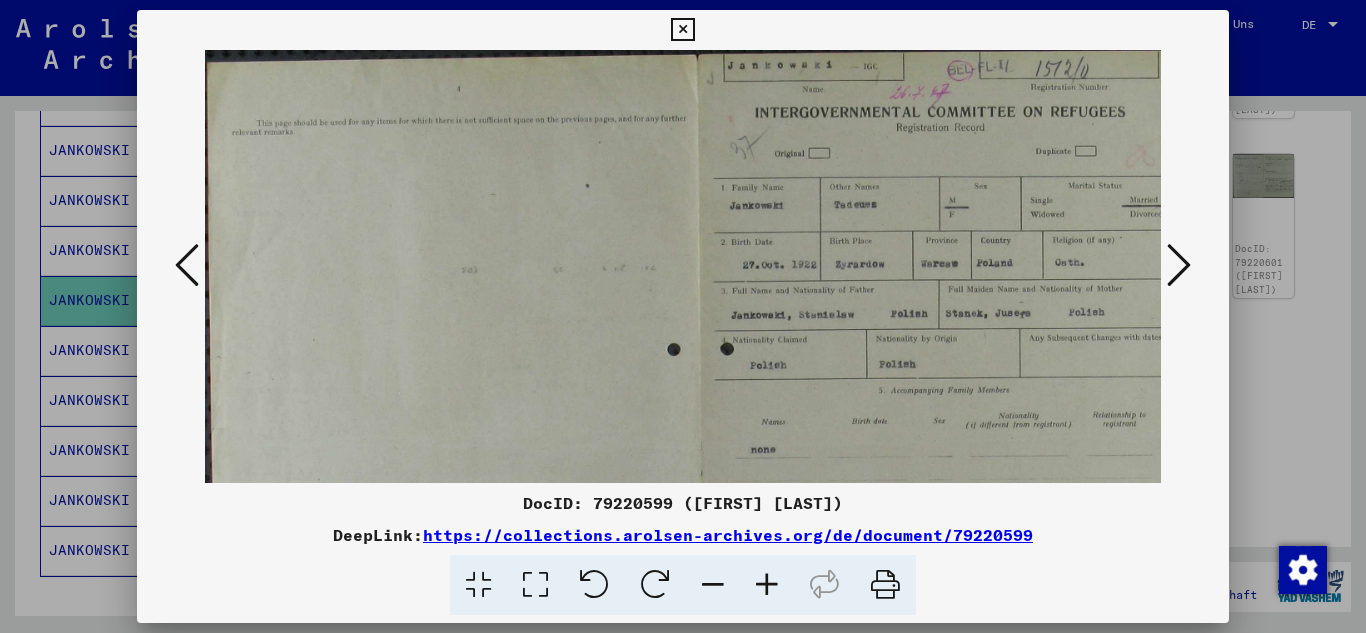 click at bounding box center [682, 30] 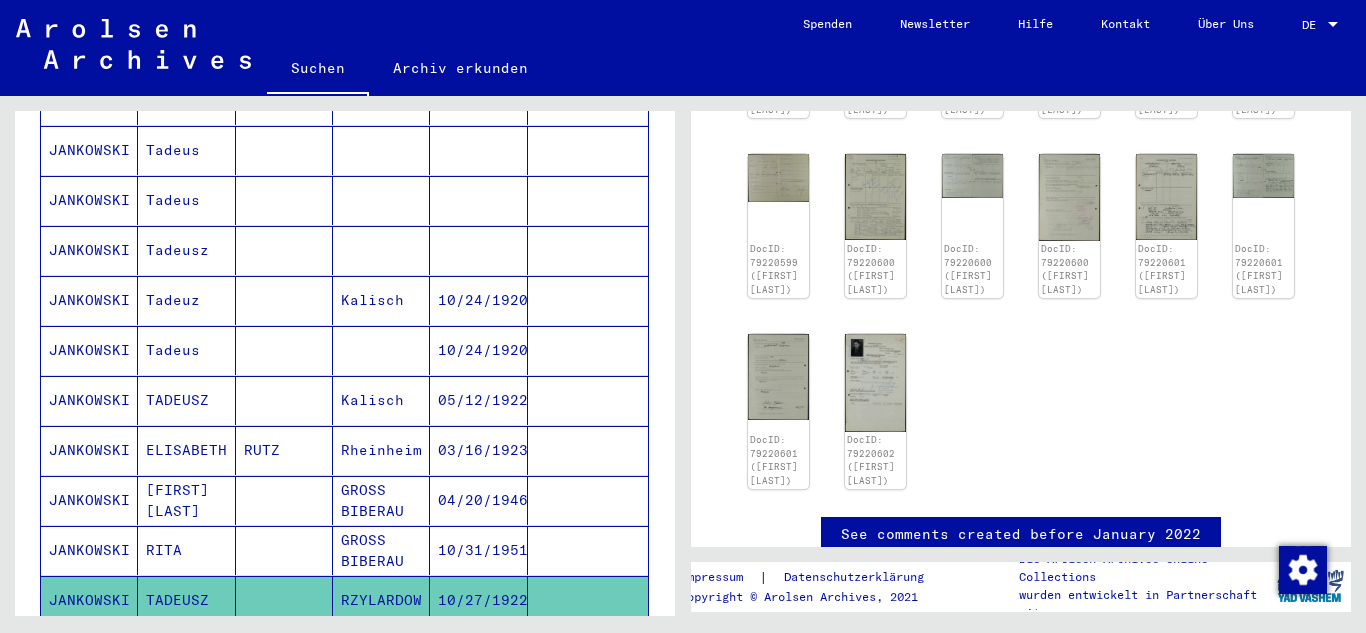 scroll, scrollTop: 900, scrollLeft: 0, axis: vertical 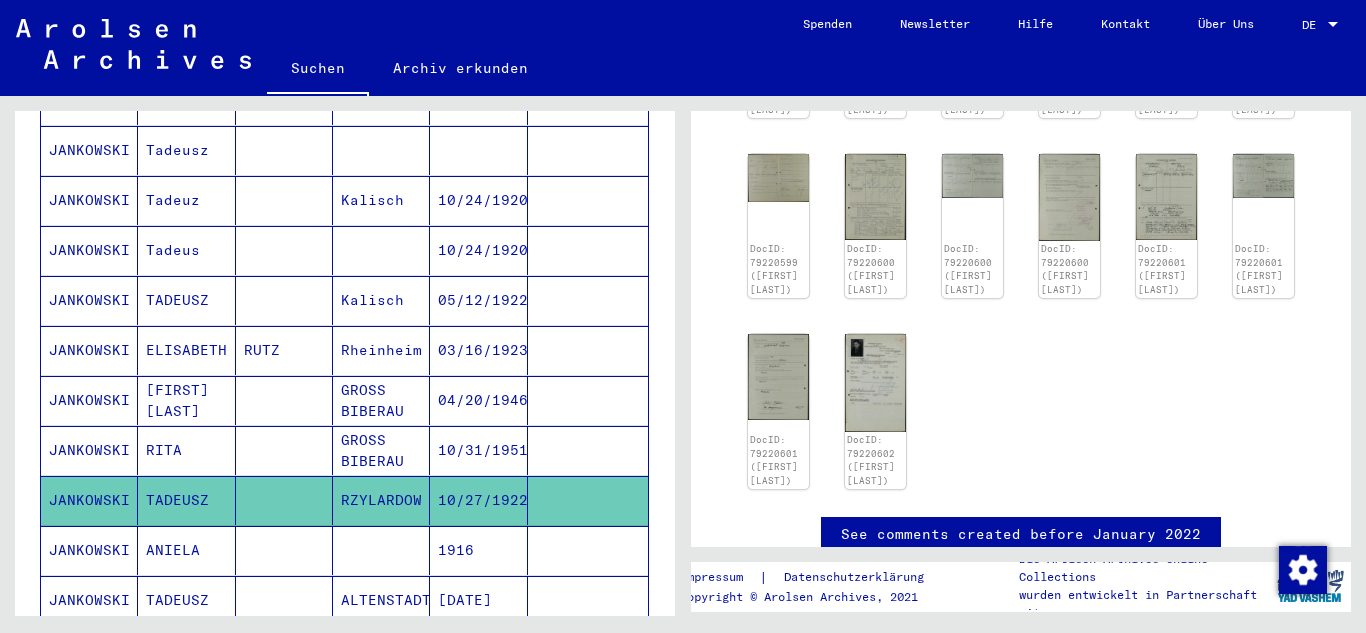 click on "JANKOWSKI" at bounding box center [89, 500] 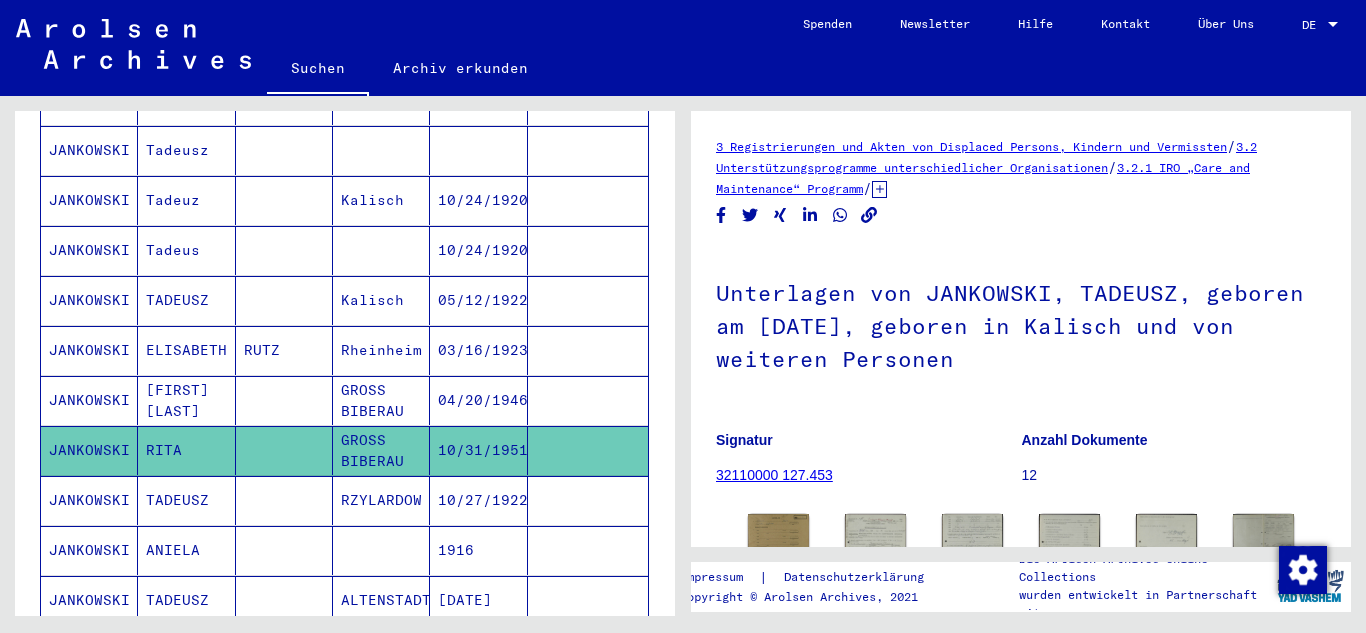 scroll, scrollTop: 200, scrollLeft: 0, axis: vertical 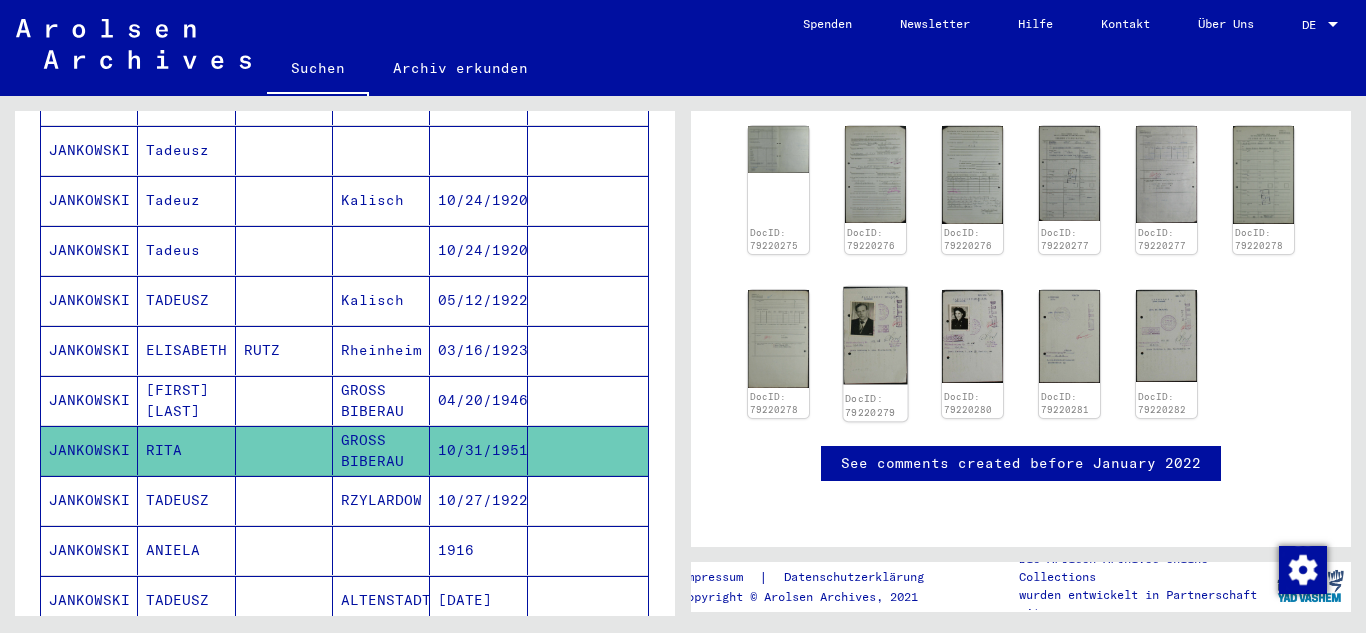 click 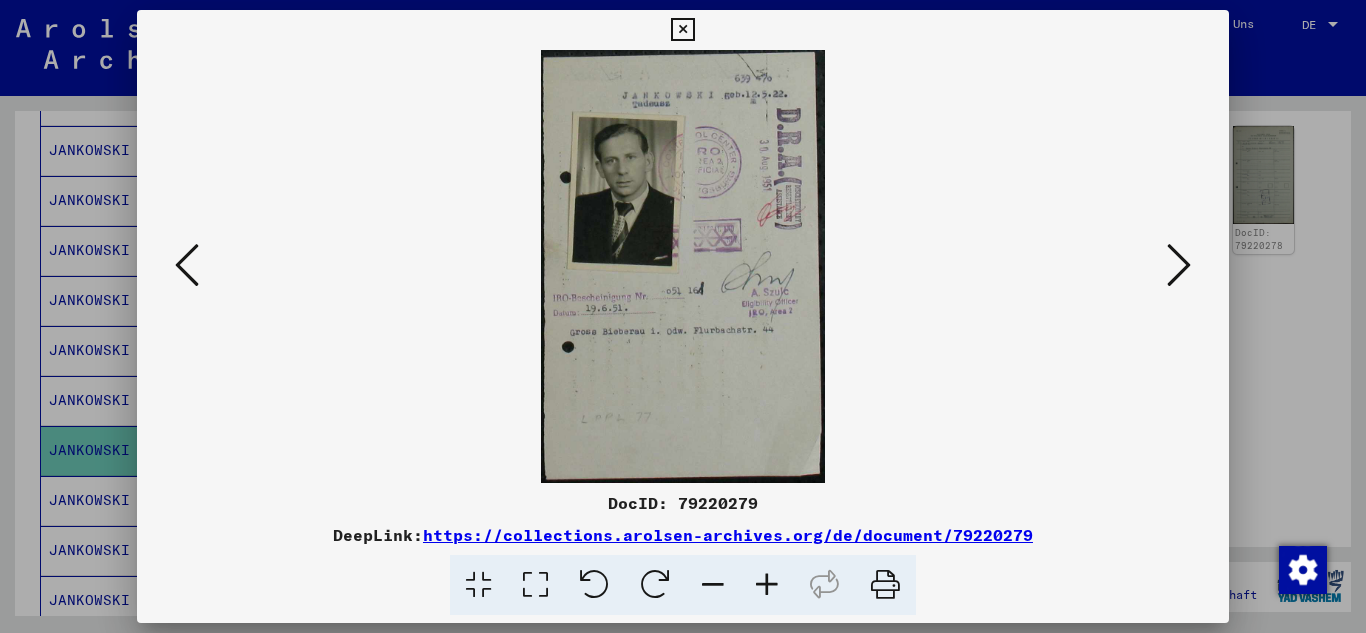 click at bounding box center (767, 585) 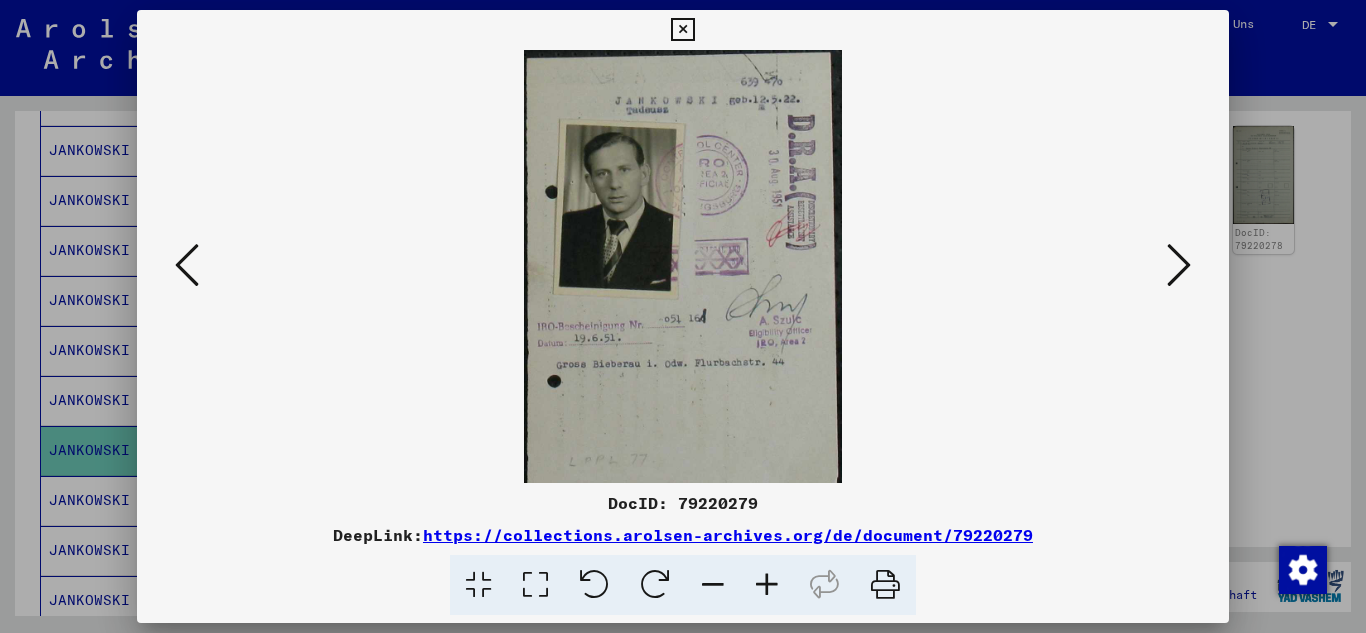click at bounding box center (767, 585) 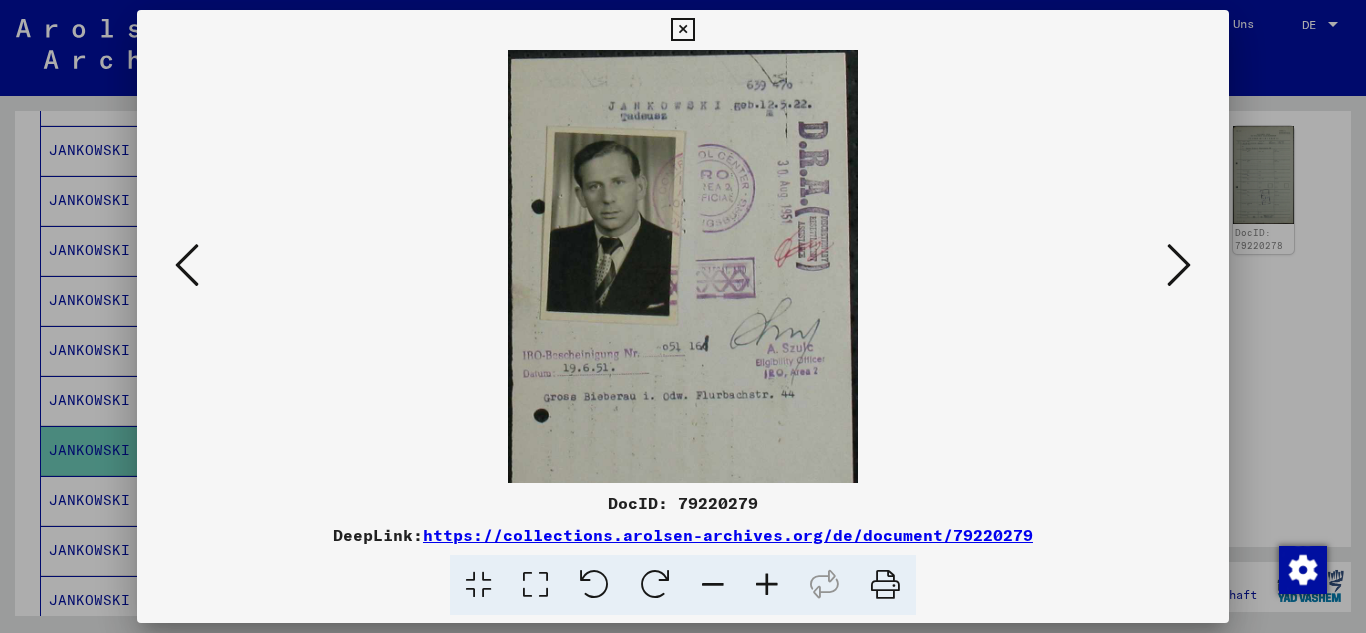click at bounding box center [767, 585] 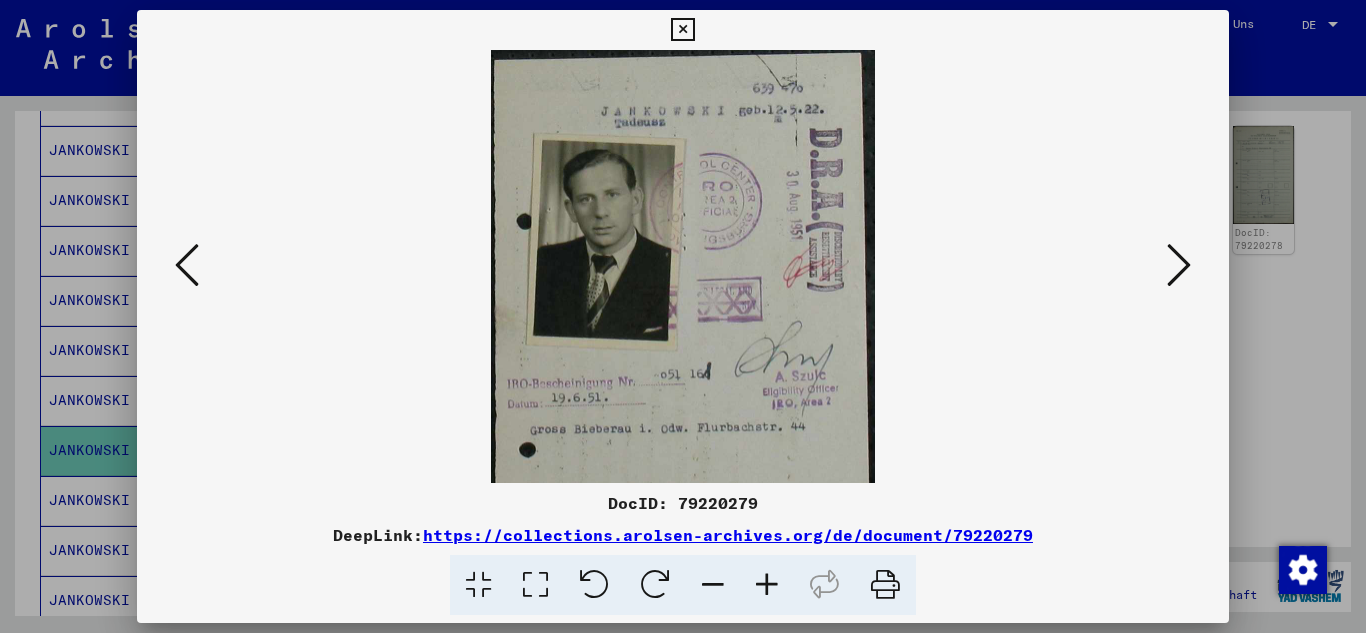 click at bounding box center (767, 585) 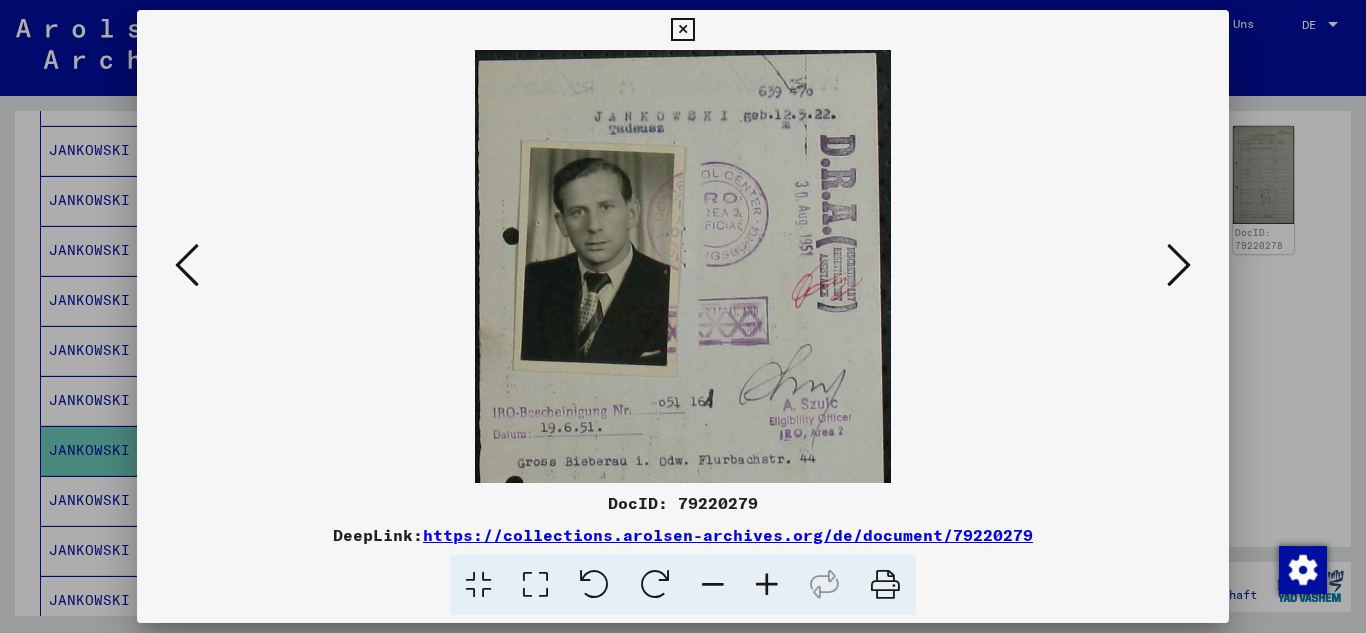 click at bounding box center [767, 585] 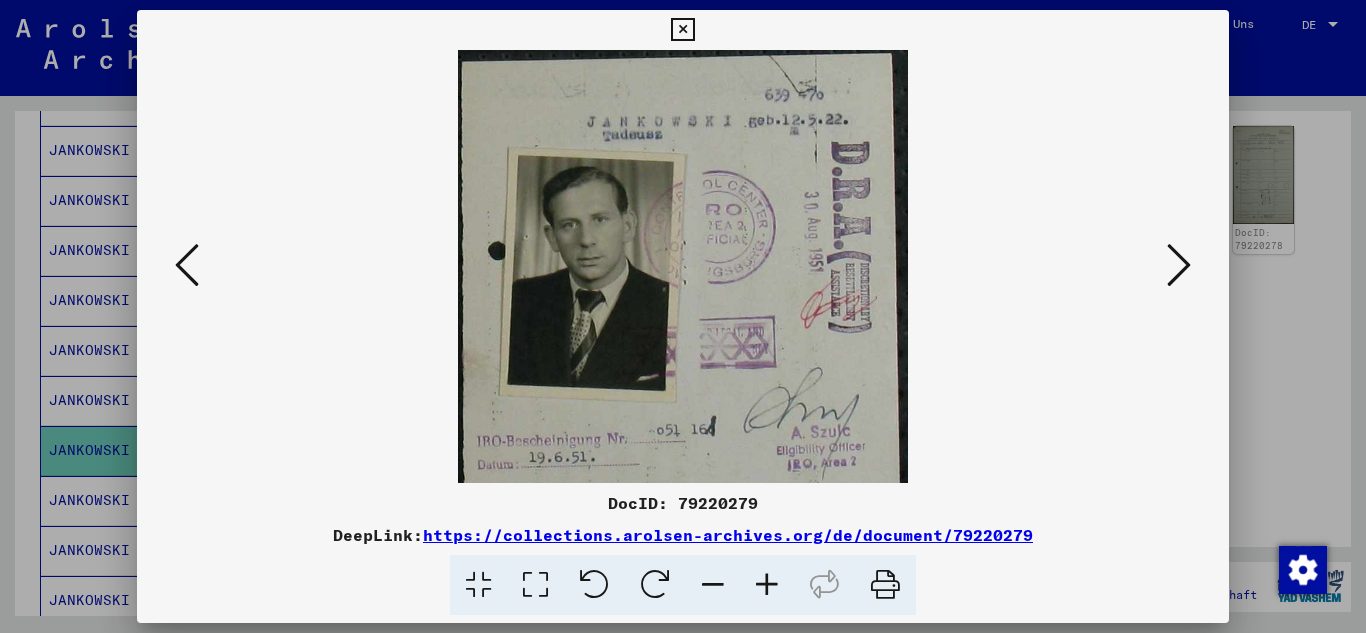 click at bounding box center [767, 585] 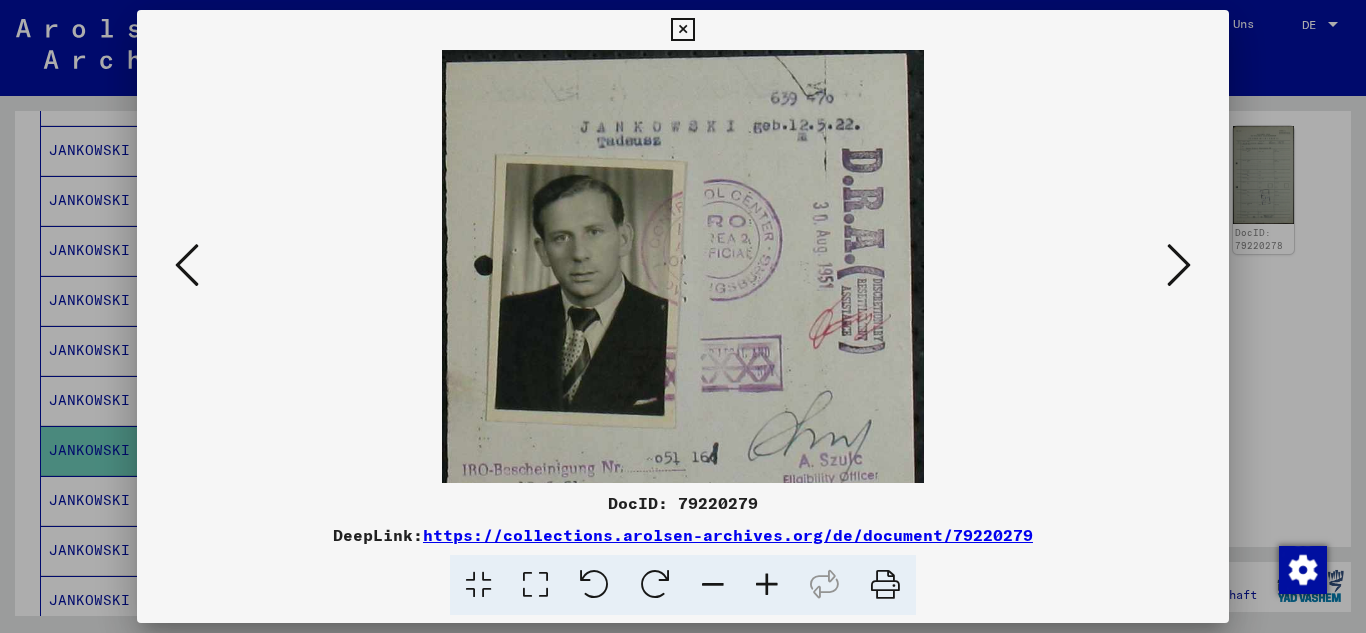 click at bounding box center (767, 585) 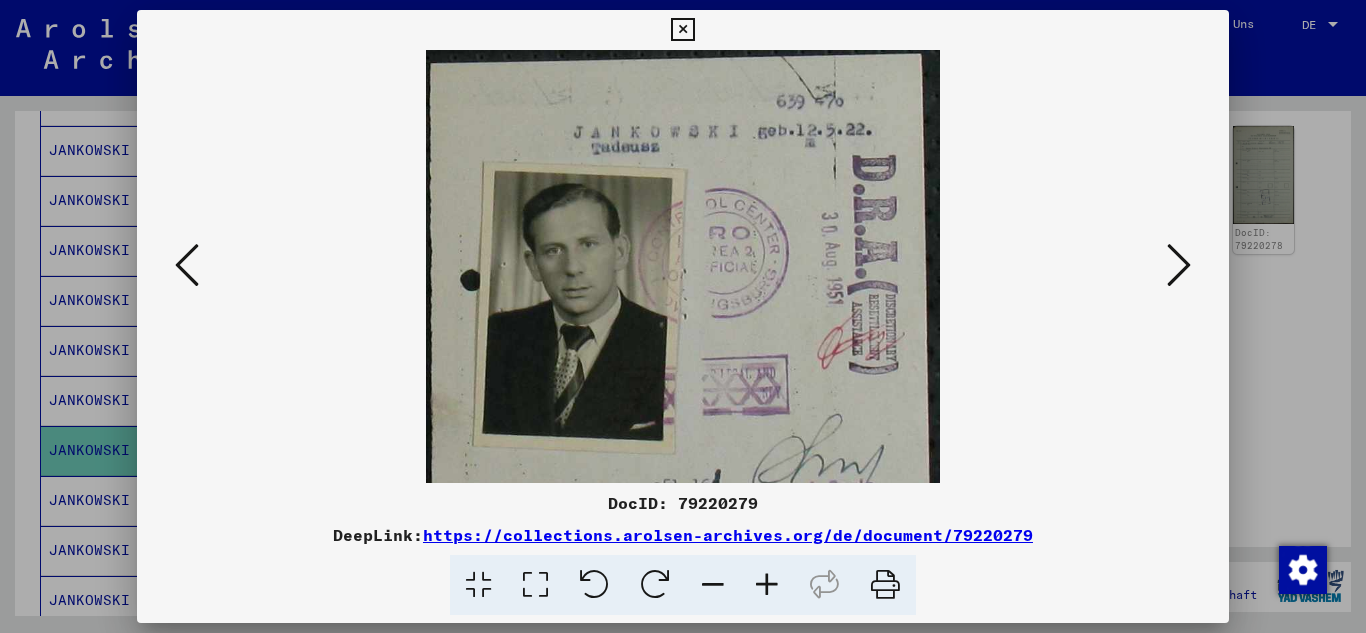 click at bounding box center [767, 585] 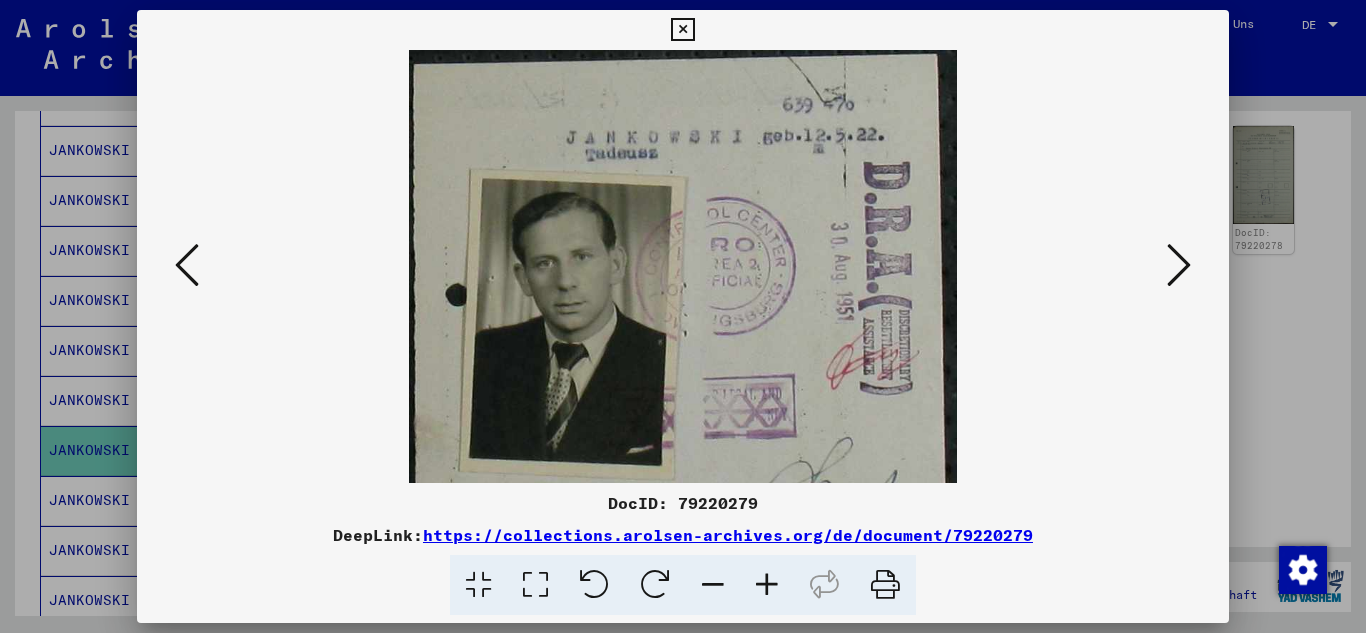 click at bounding box center [767, 585] 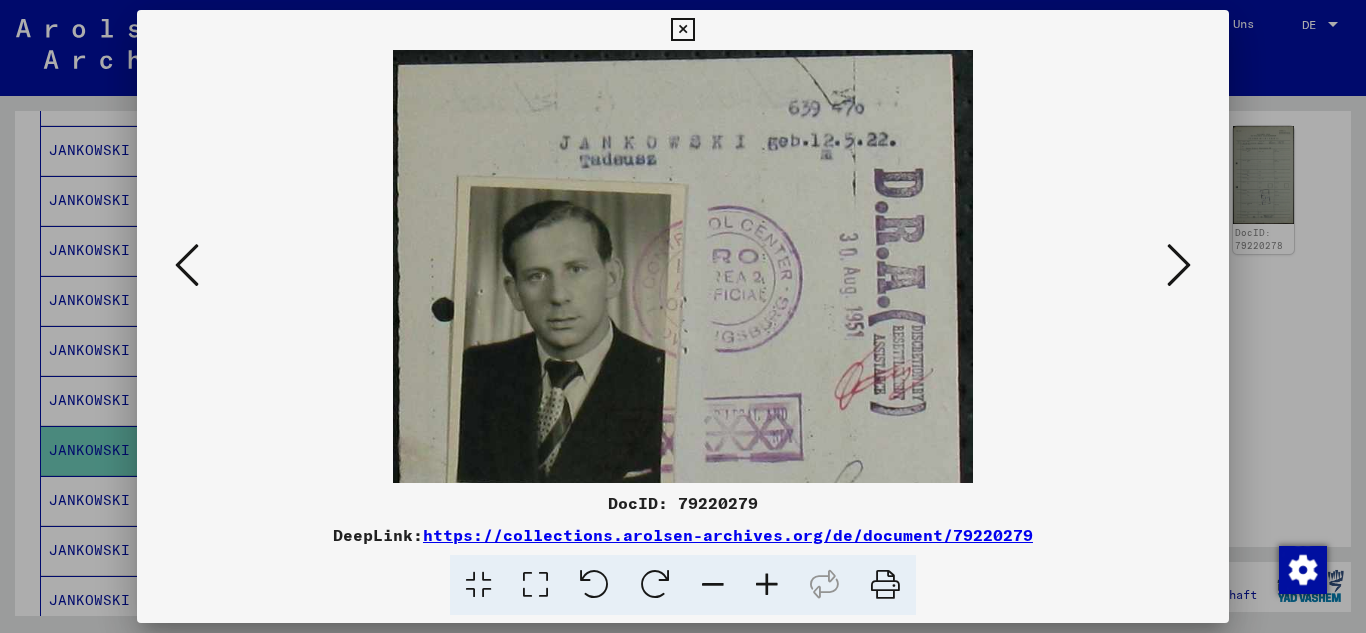 click at bounding box center [767, 585] 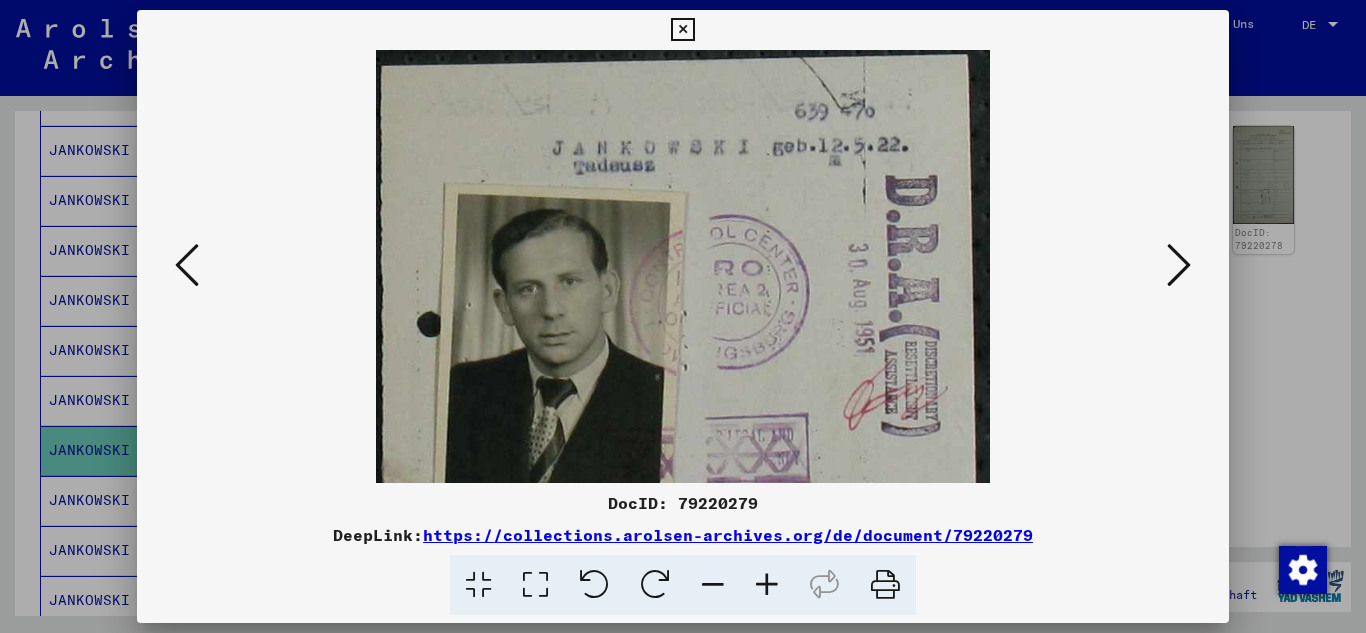 click at bounding box center [767, 585] 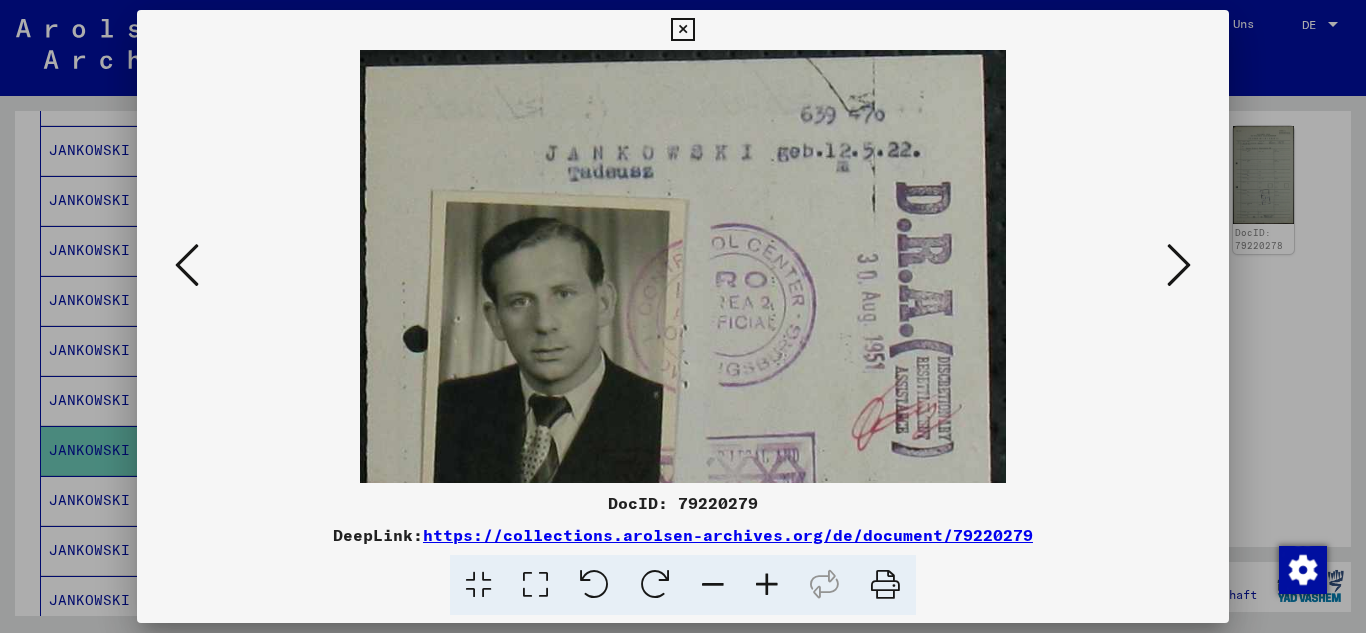 click at bounding box center [767, 585] 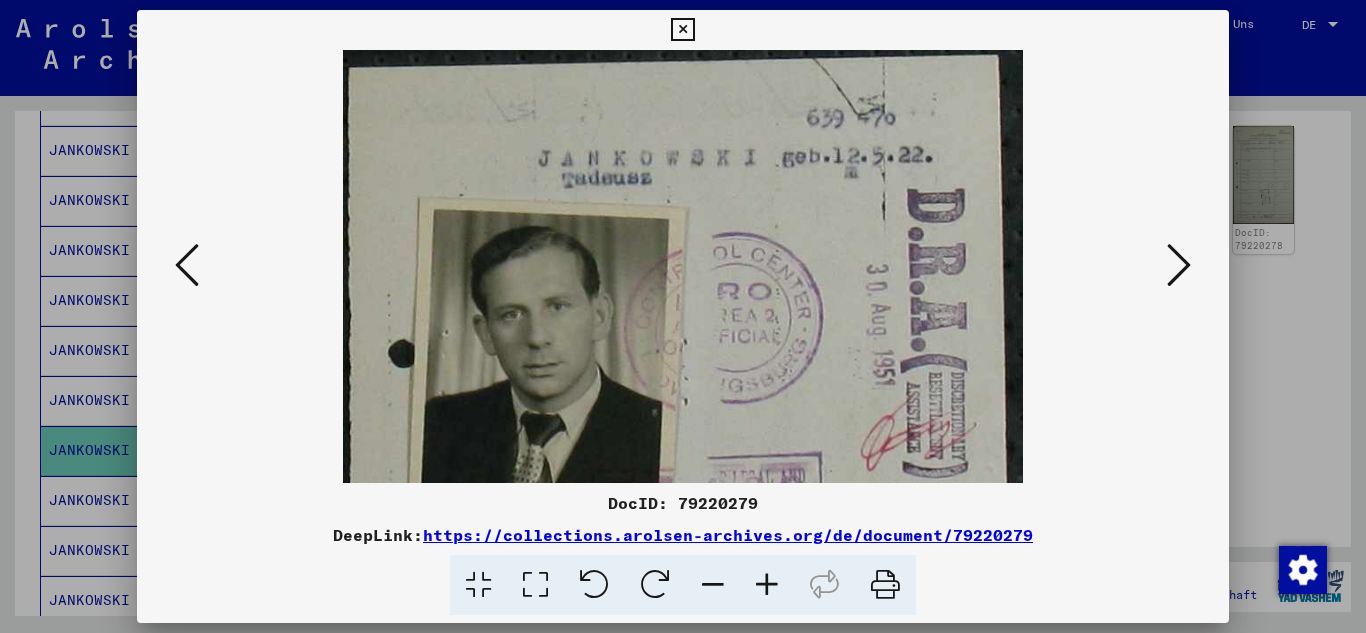 click at bounding box center [767, 585] 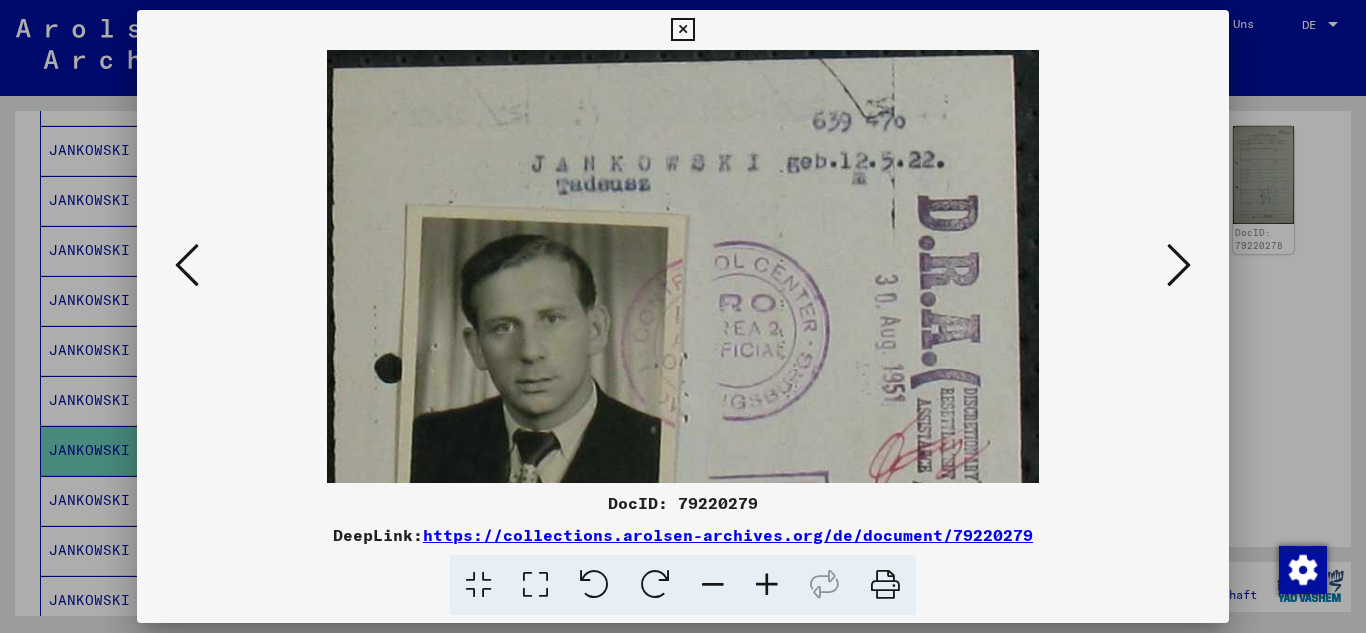 click at bounding box center (767, 585) 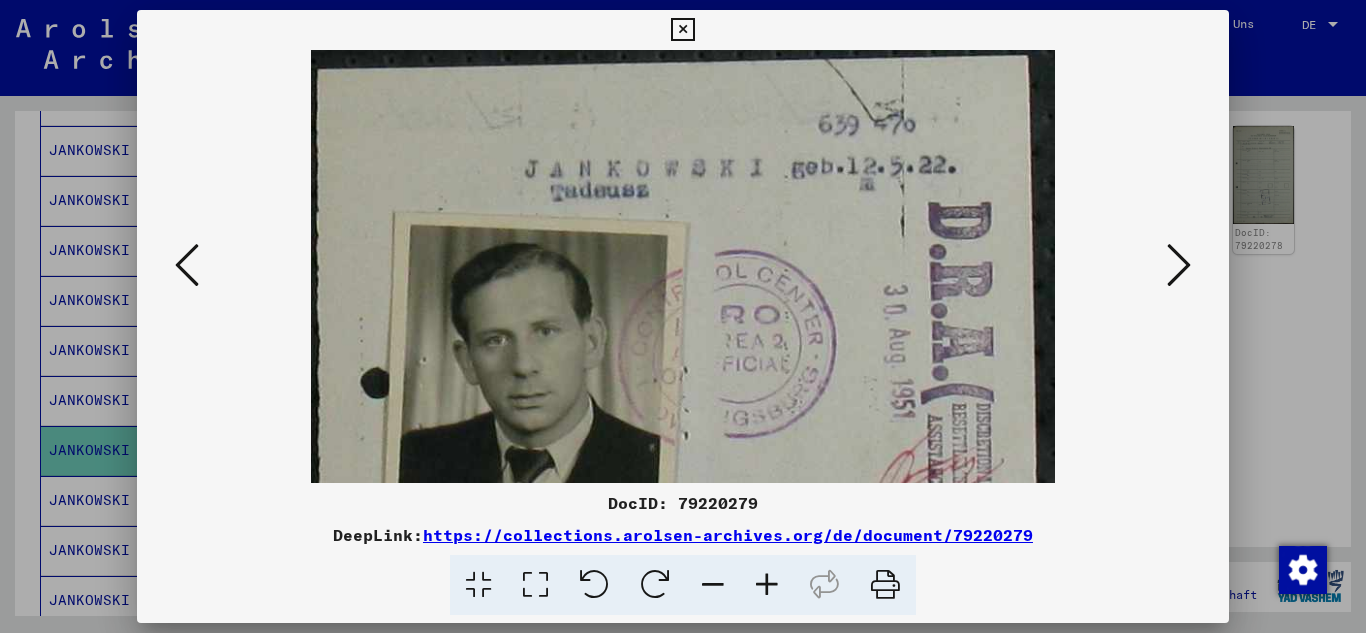 click at bounding box center (767, 585) 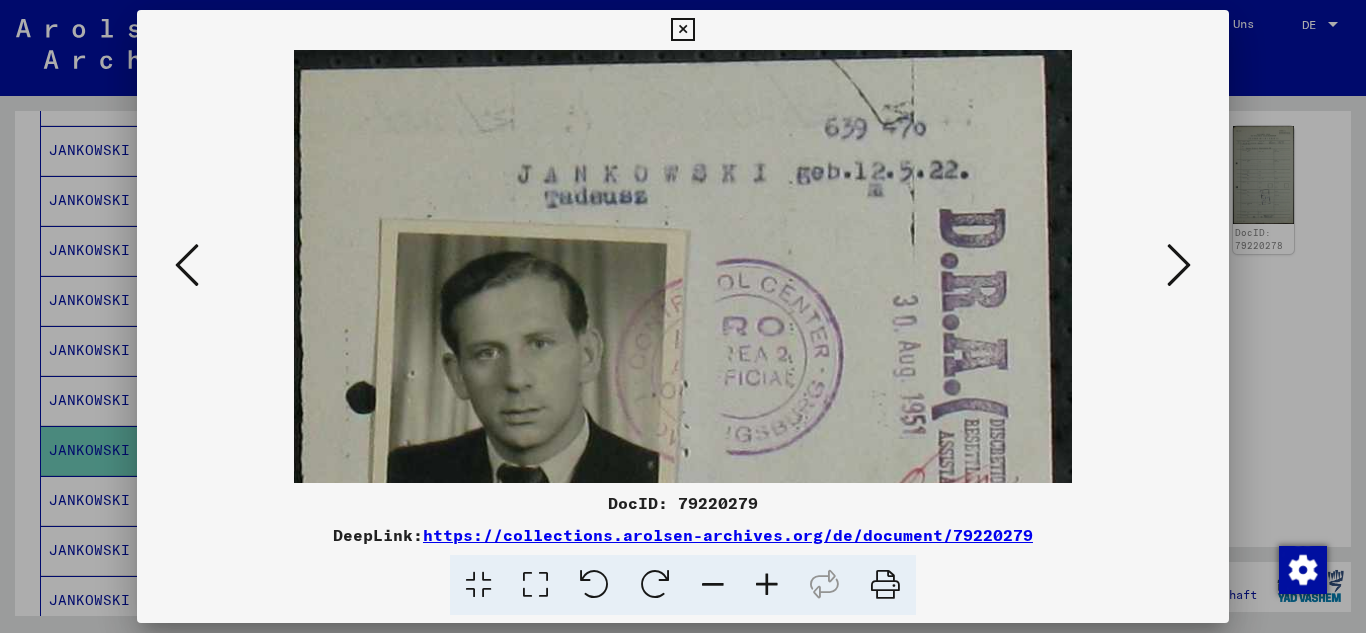 click at bounding box center (767, 585) 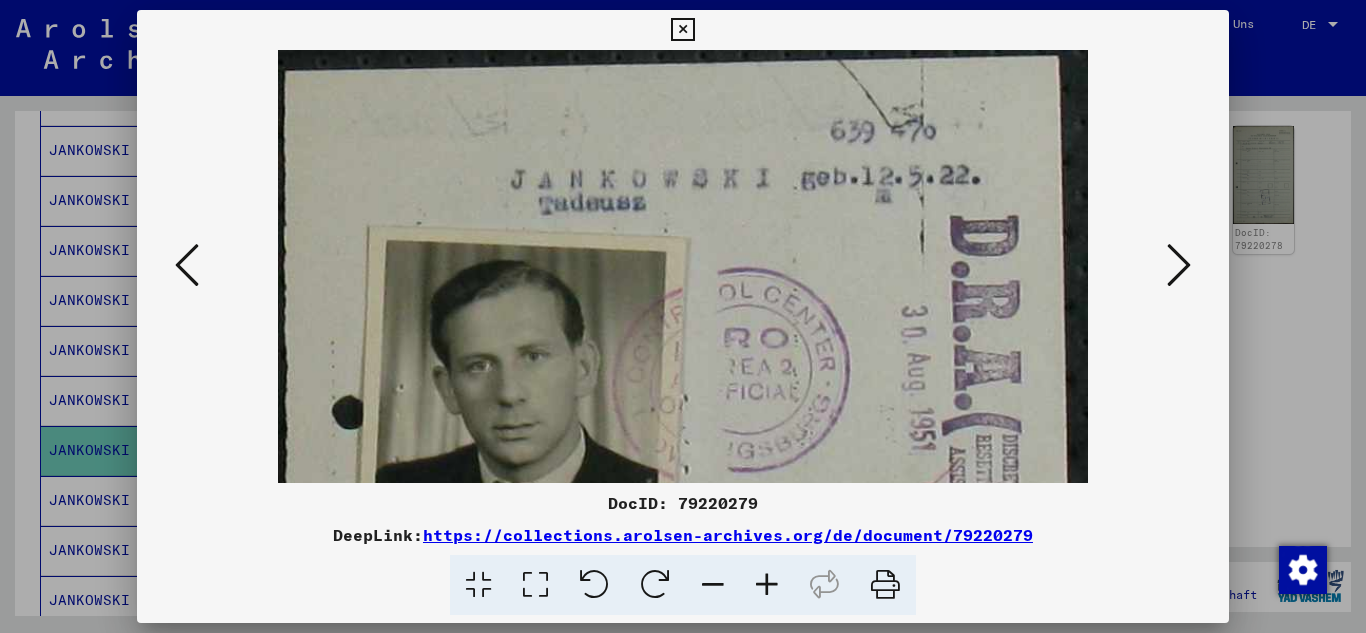 click at bounding box center (1179, 265) 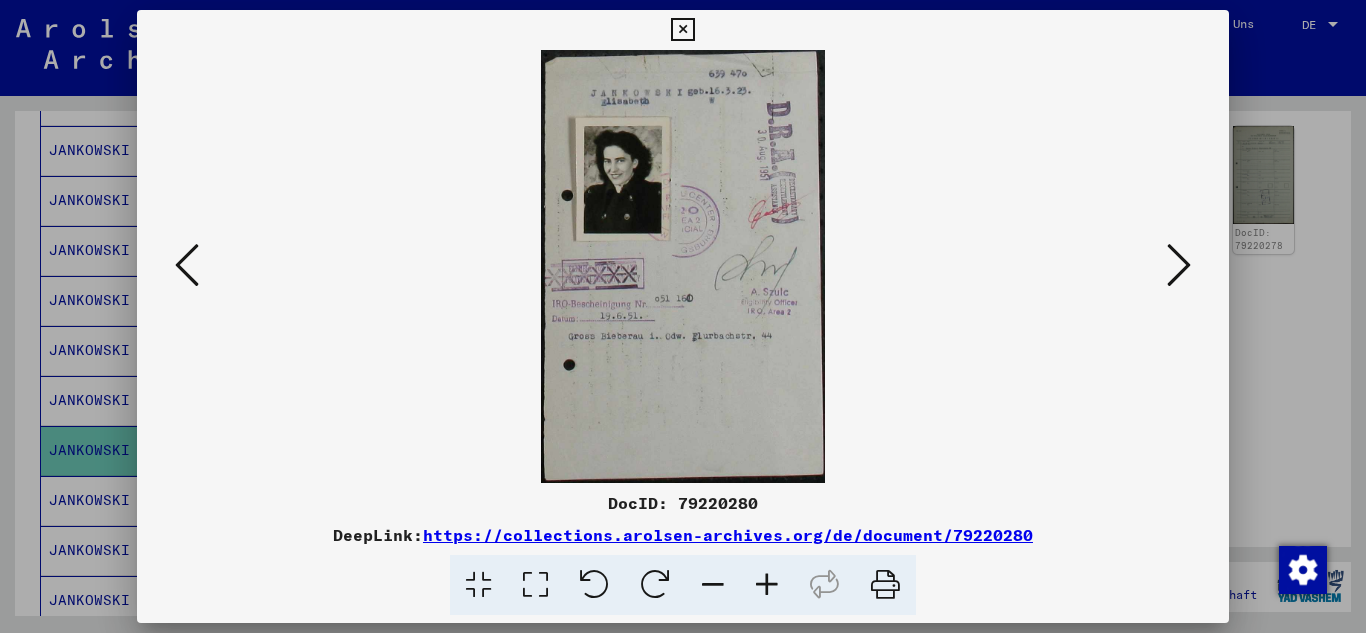 click at bounding box center (767, 585) 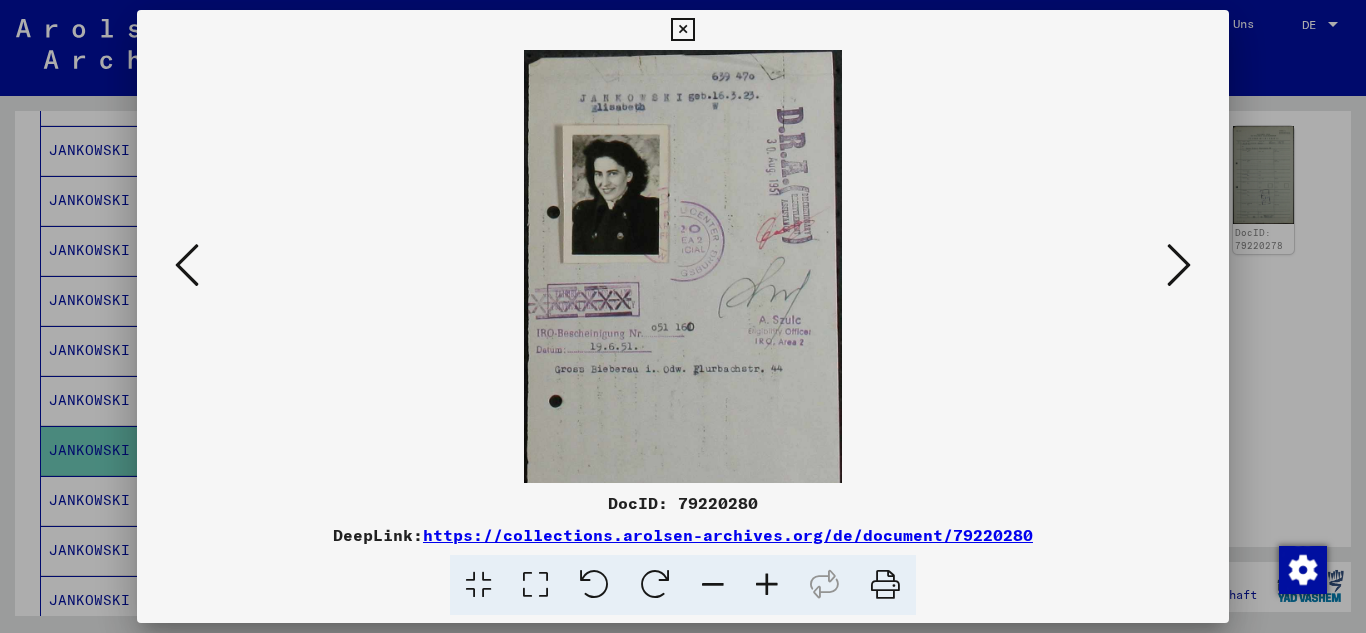 click at bounding box center [767, 585] 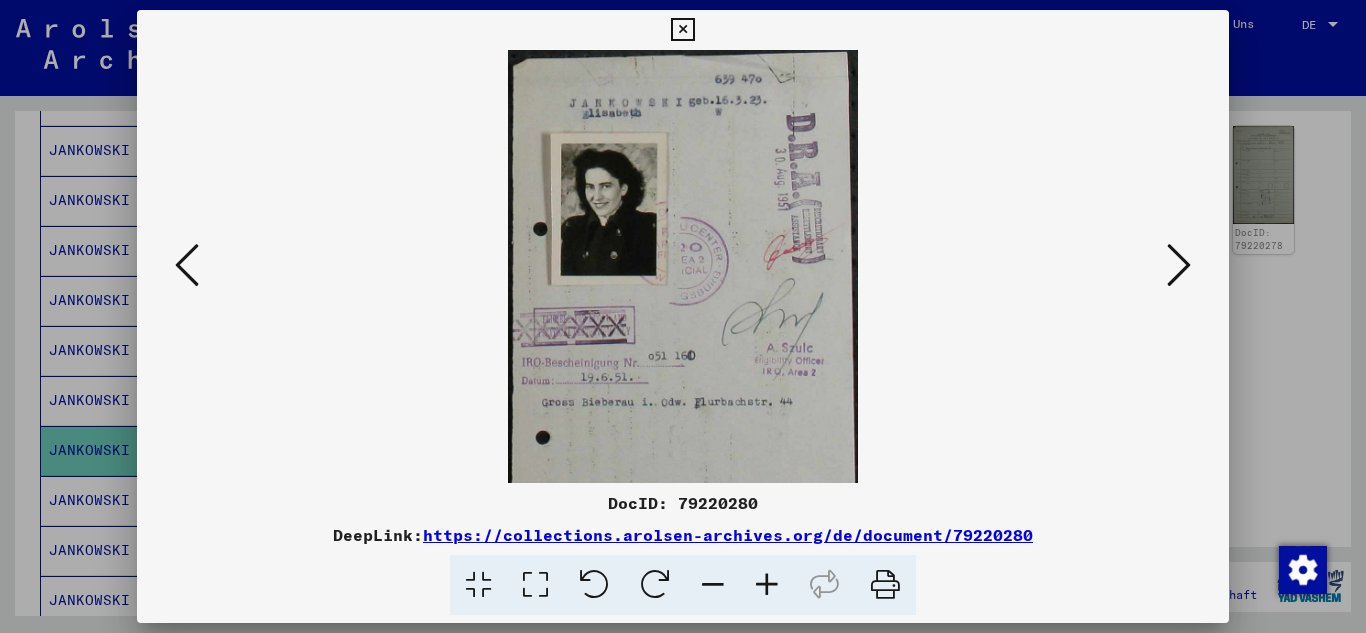 click at bounding box center (767, 585) 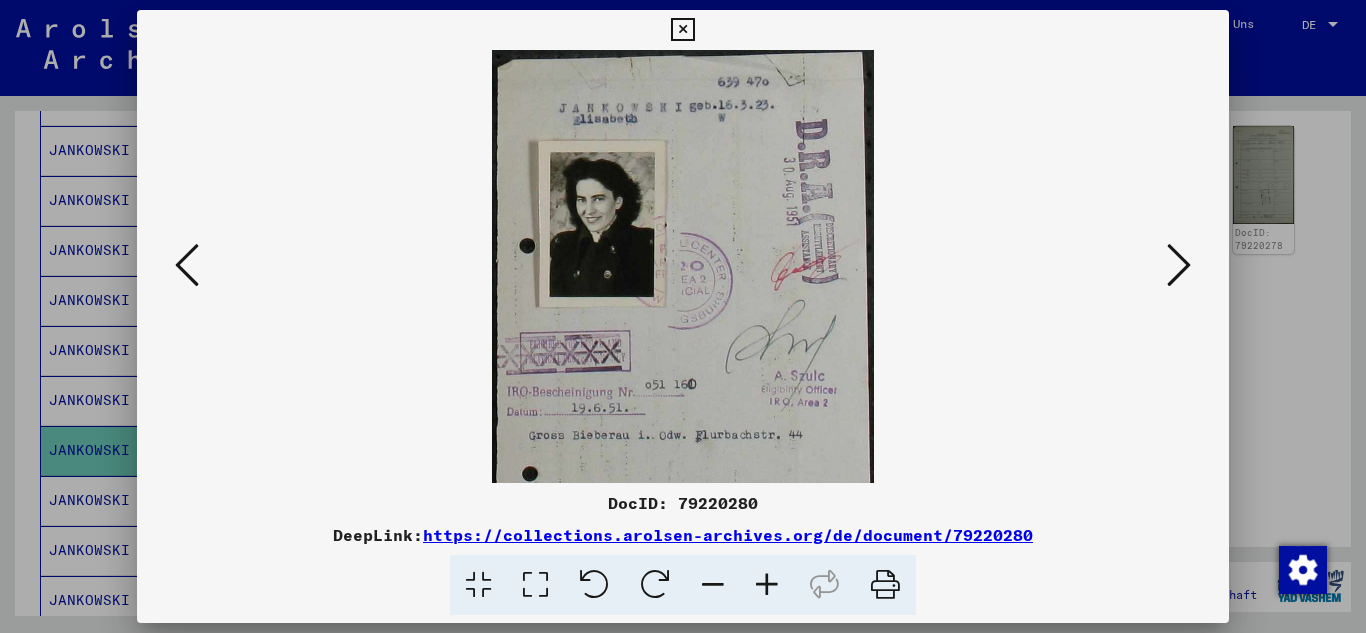 click at bounding box center (767, 585) 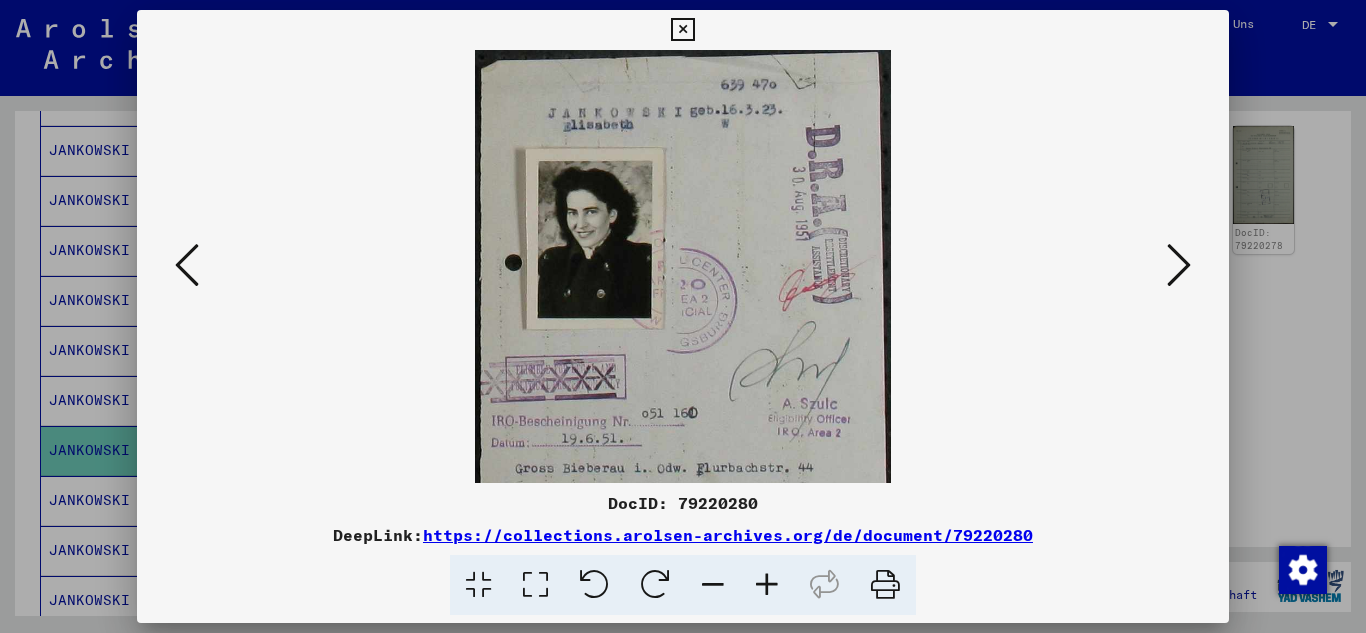 click at bounding box center (767, 585) 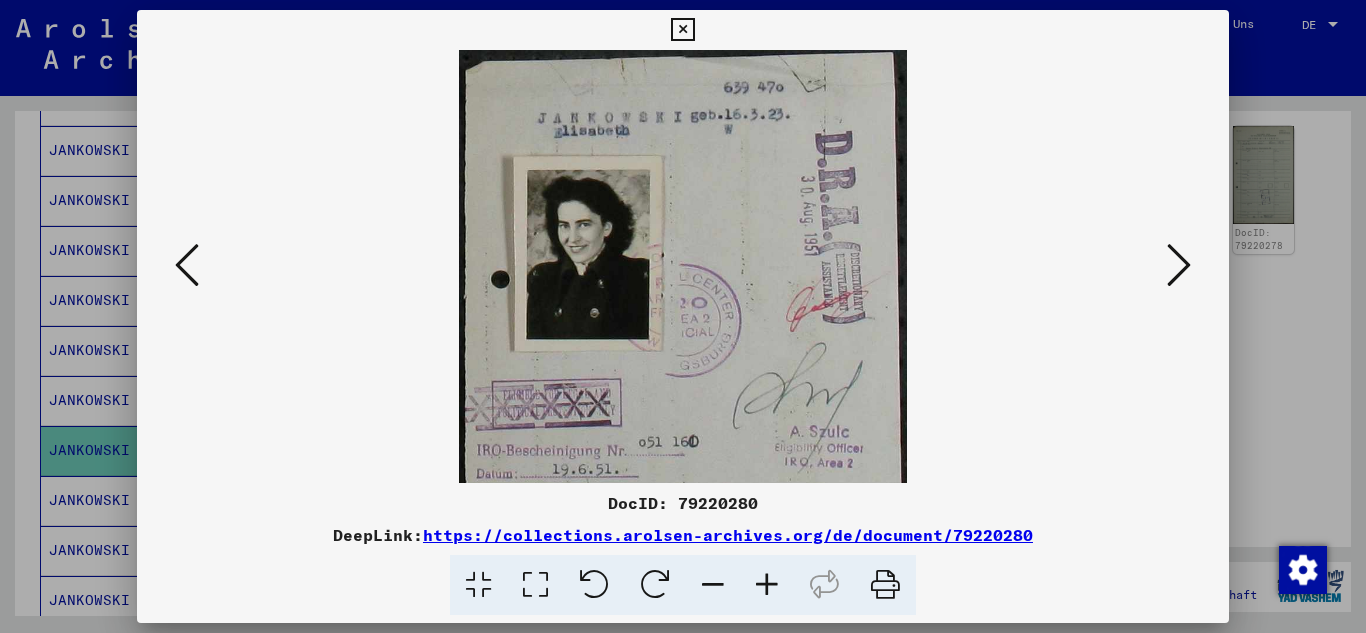 click at bounding box center (767, 585) 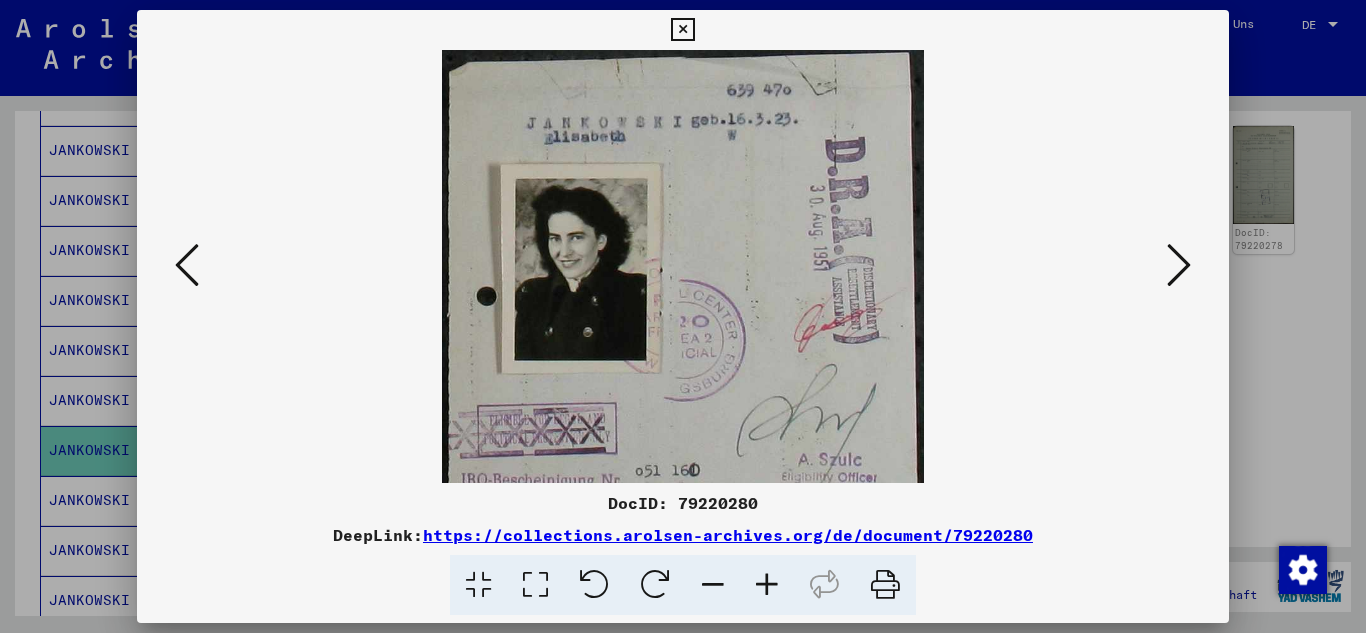click at bounding box center [767, 585] 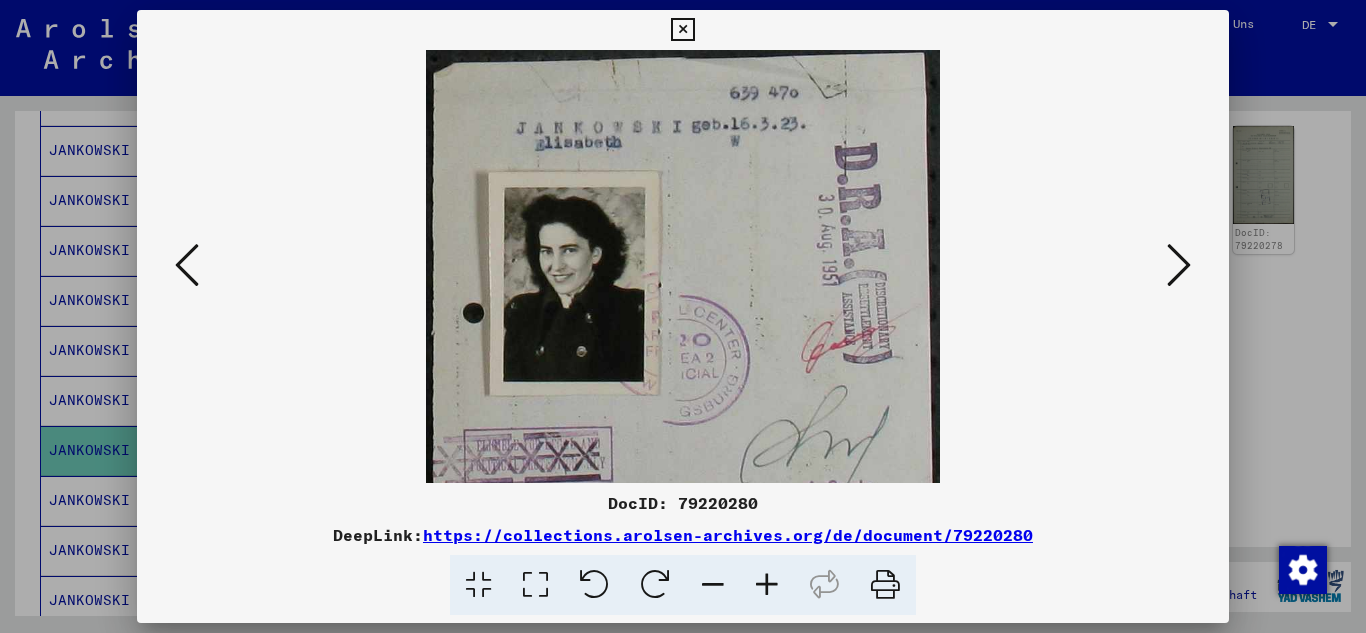 click at bounding box center [767, 585] 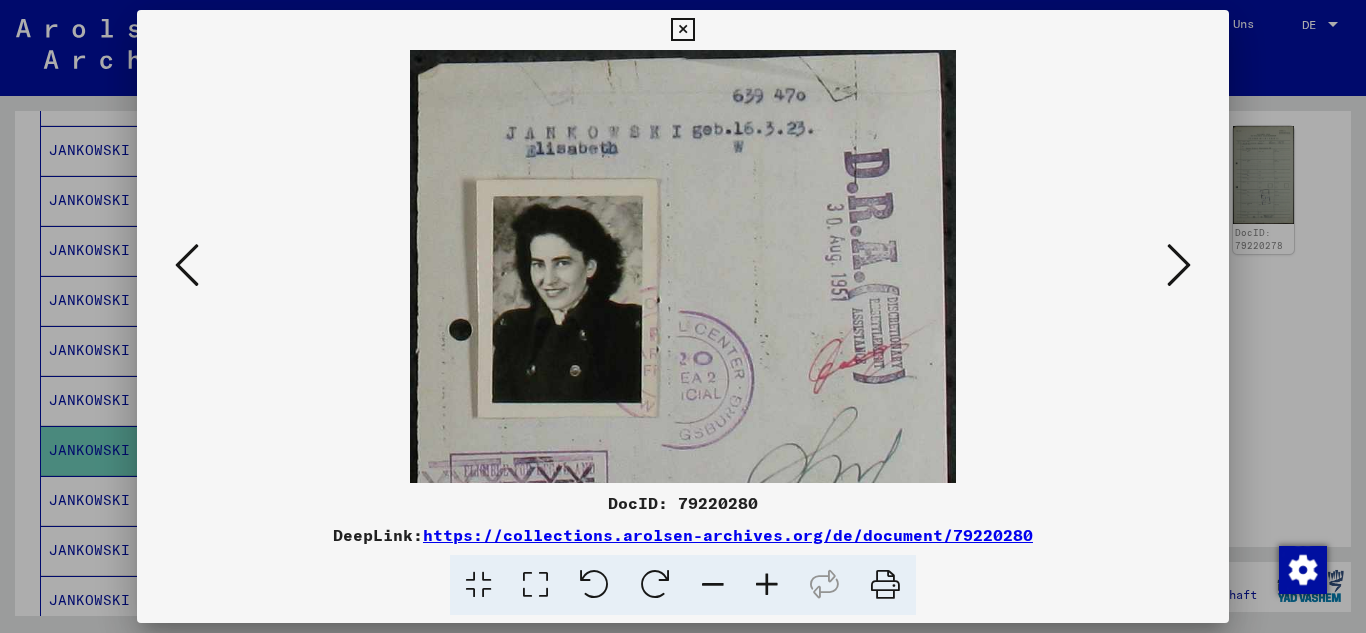 click at bounding box center (767, 585) 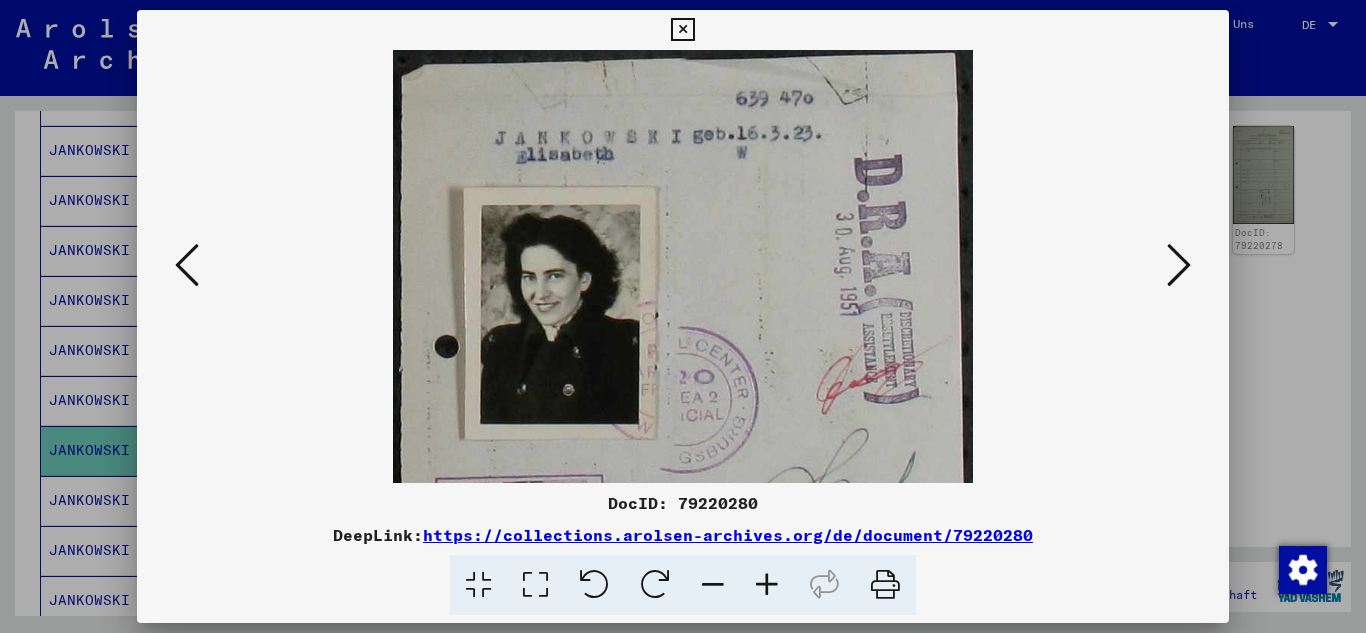 click at bounding box center [767, 585] 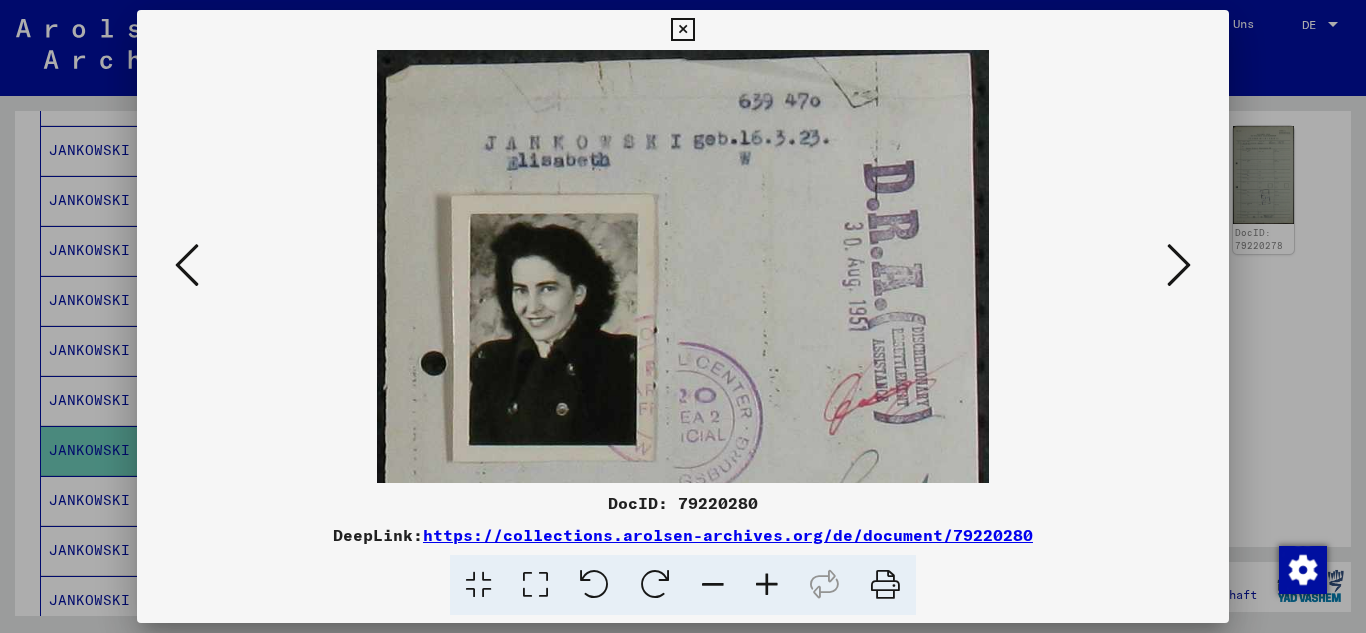 click at bounding box center (767, 585) 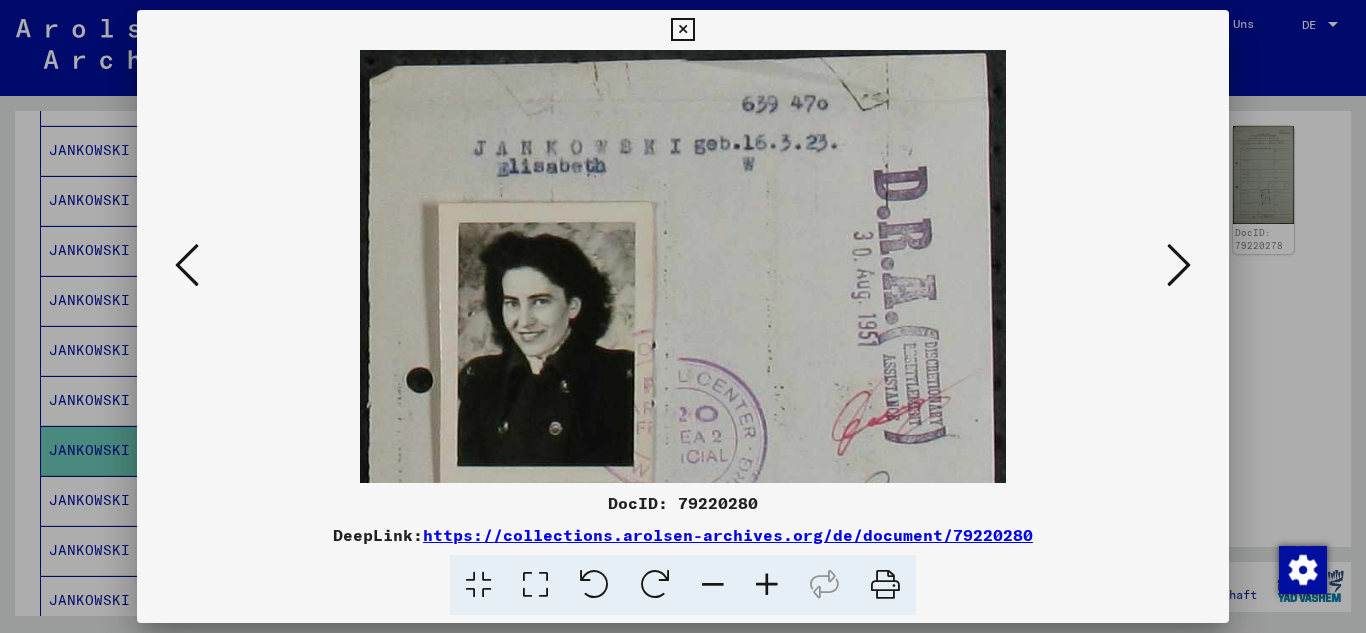 click at bounding box center [767, 585] 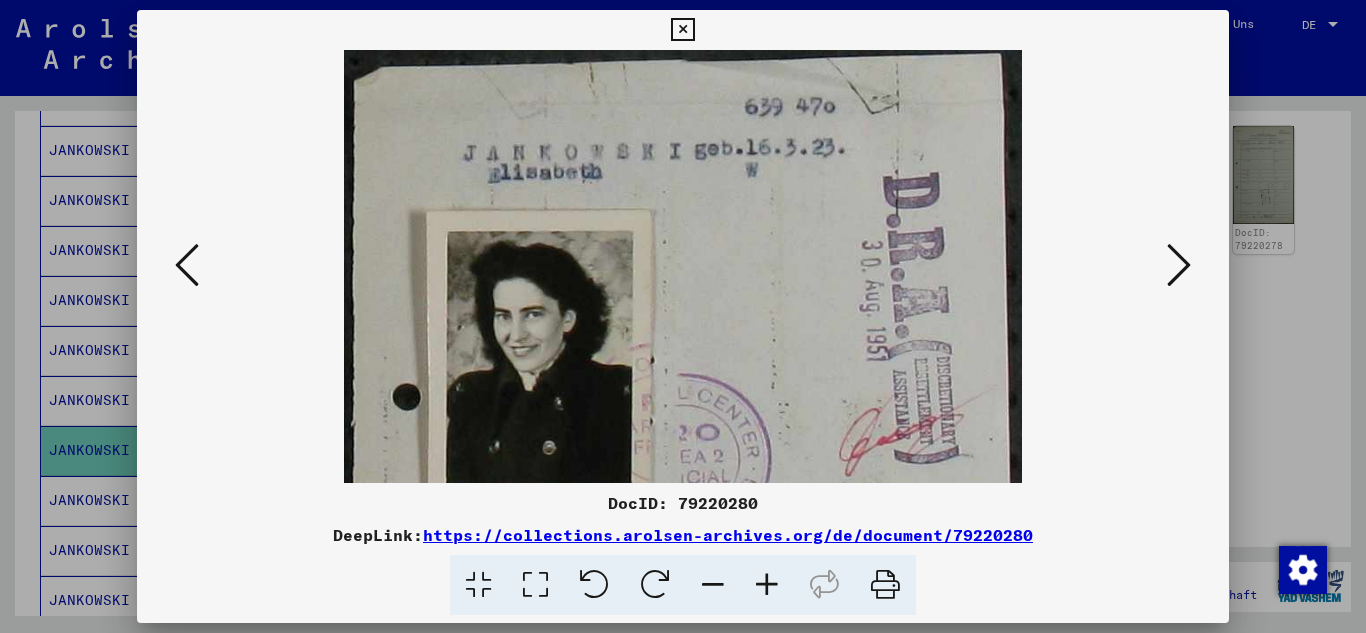 click at bounding box center (767, 585) 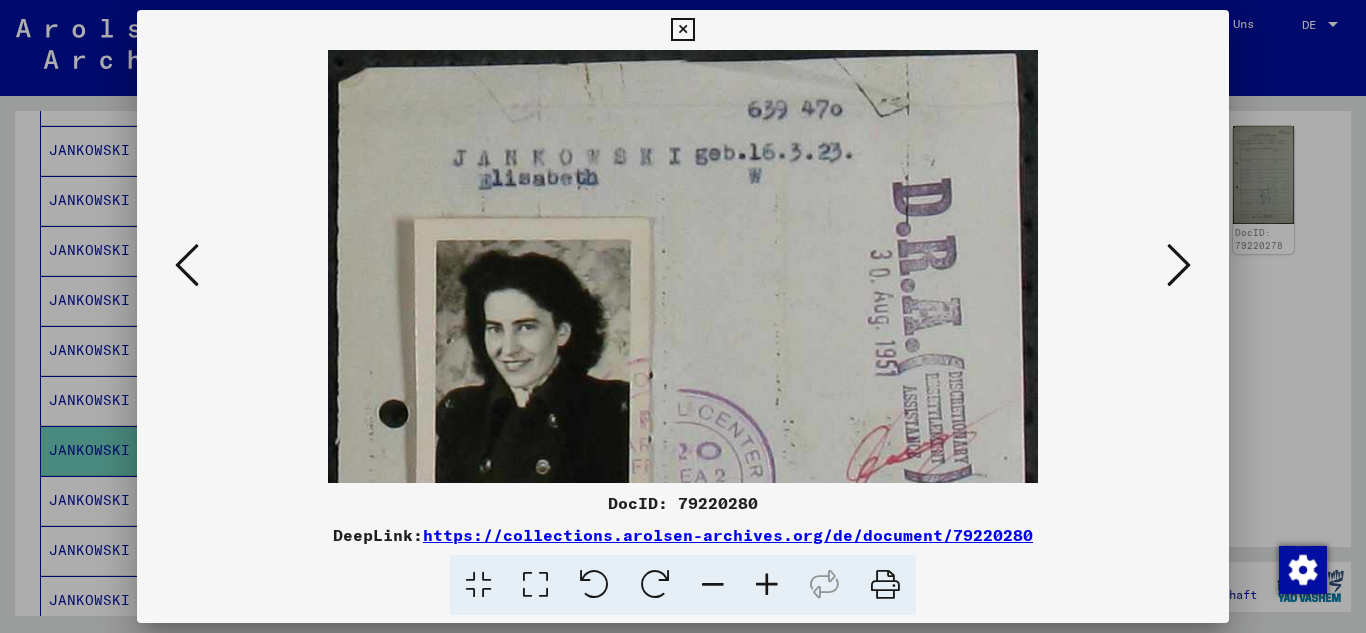 click at bounding box center (767, 585) 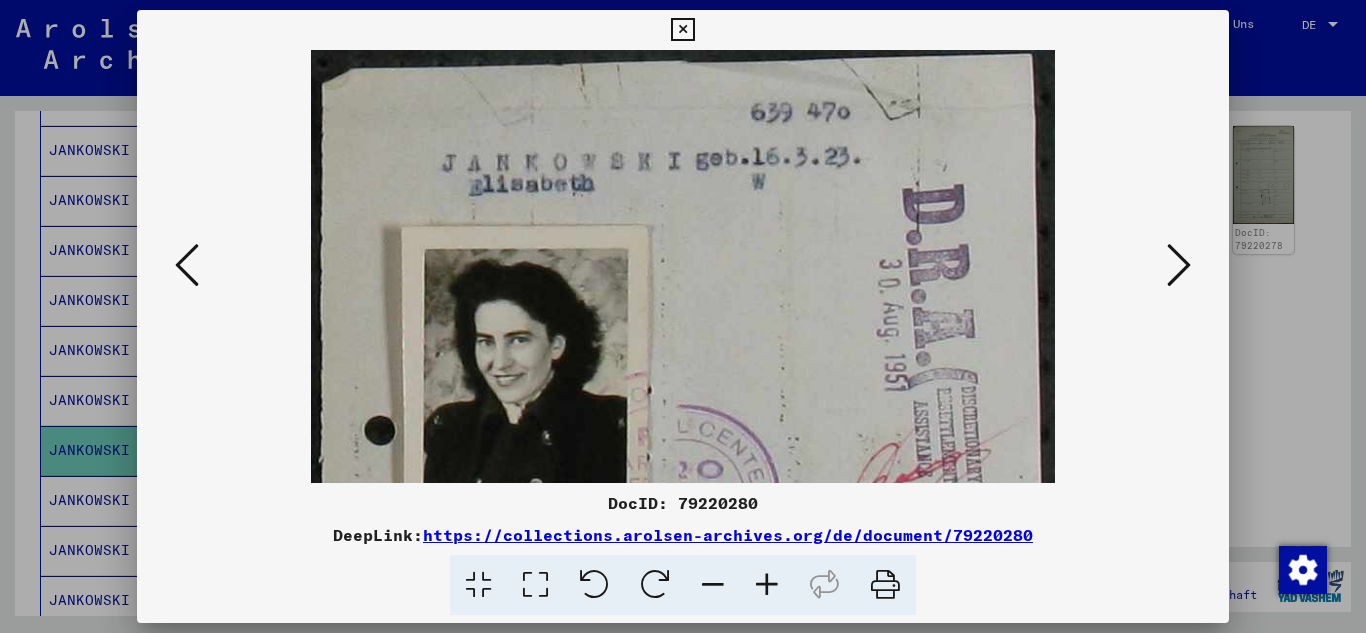 click at bounding box center (767, 585) 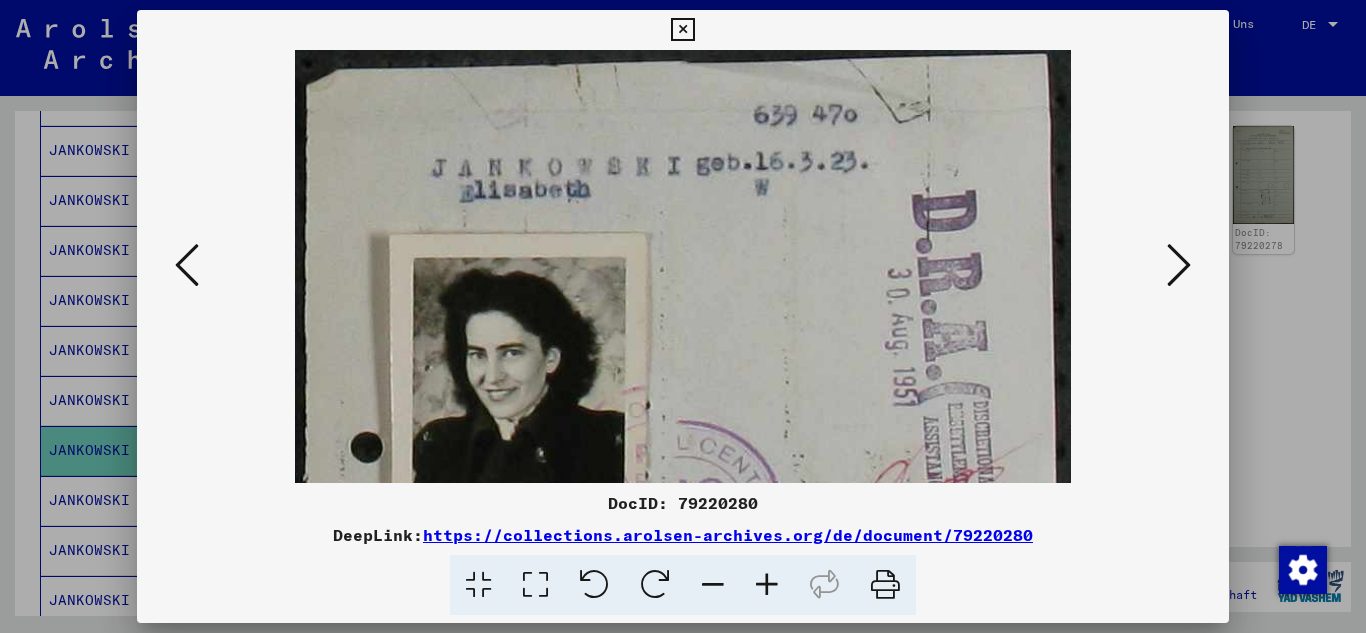 click at bounding box center [767, 585] 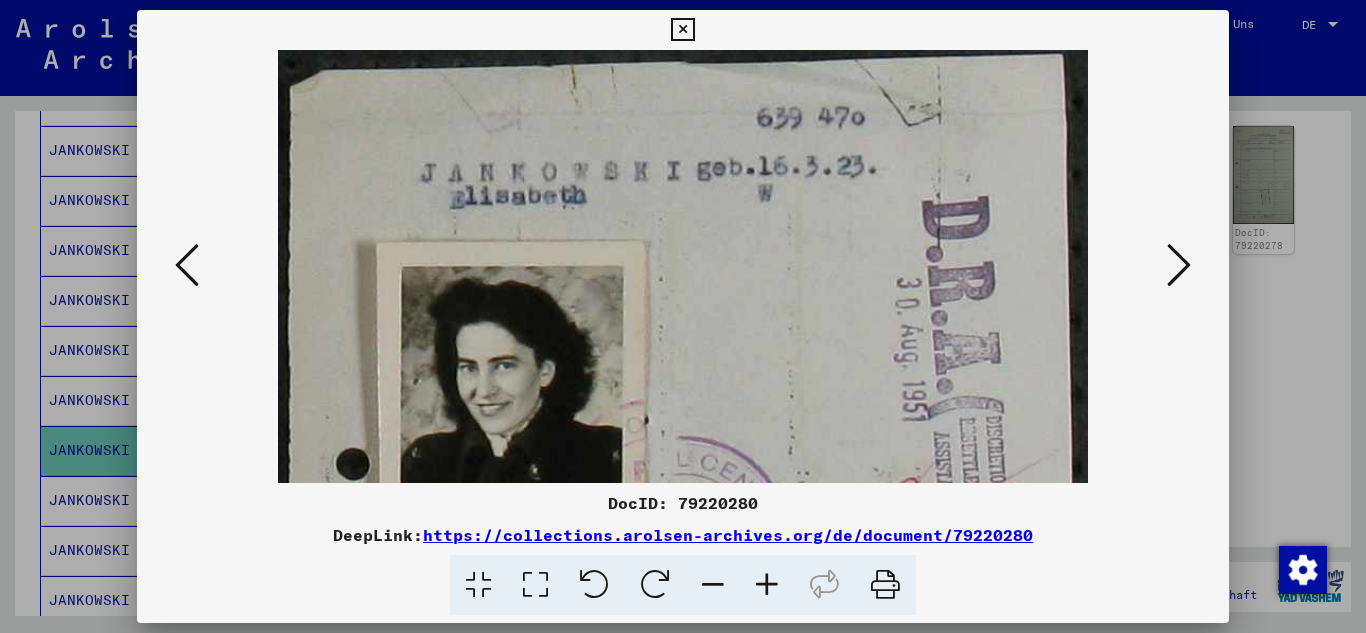click at bounding box center (682, 30) 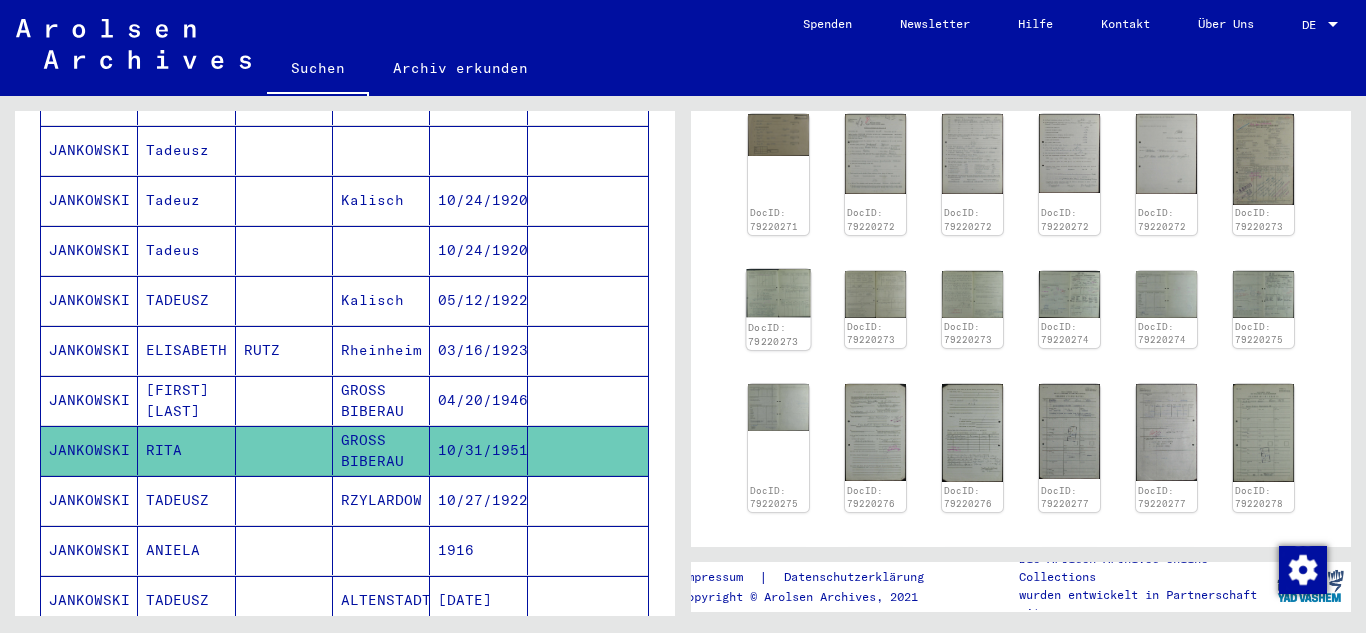 scroll, scrollTop: 200, scrollLeft: 0, axis: vertical 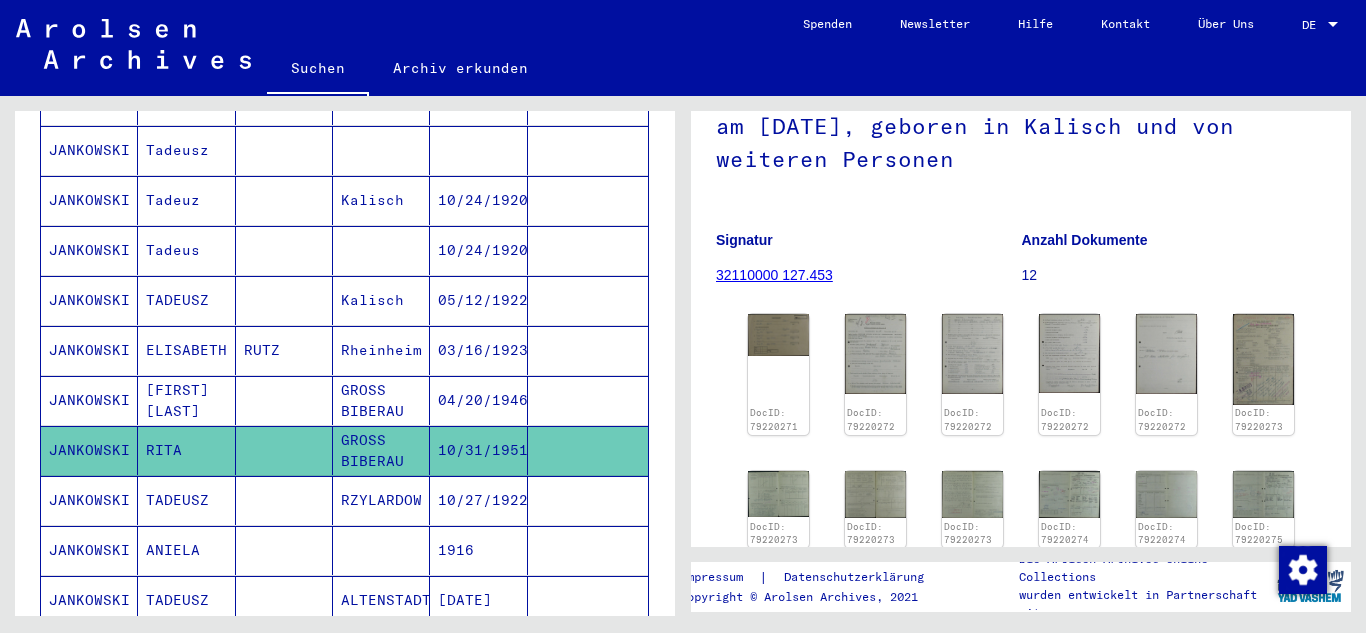 click on "05/12/1922" at bounding box center [478, 350] 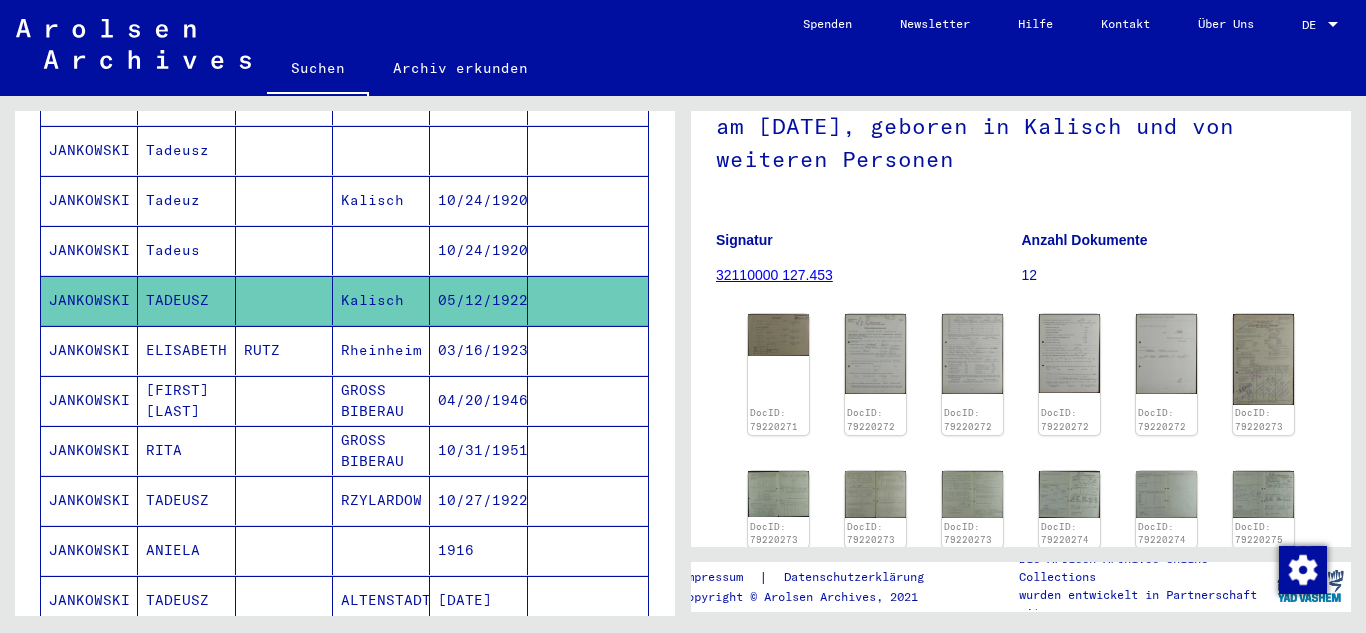 click on "Kalisch" 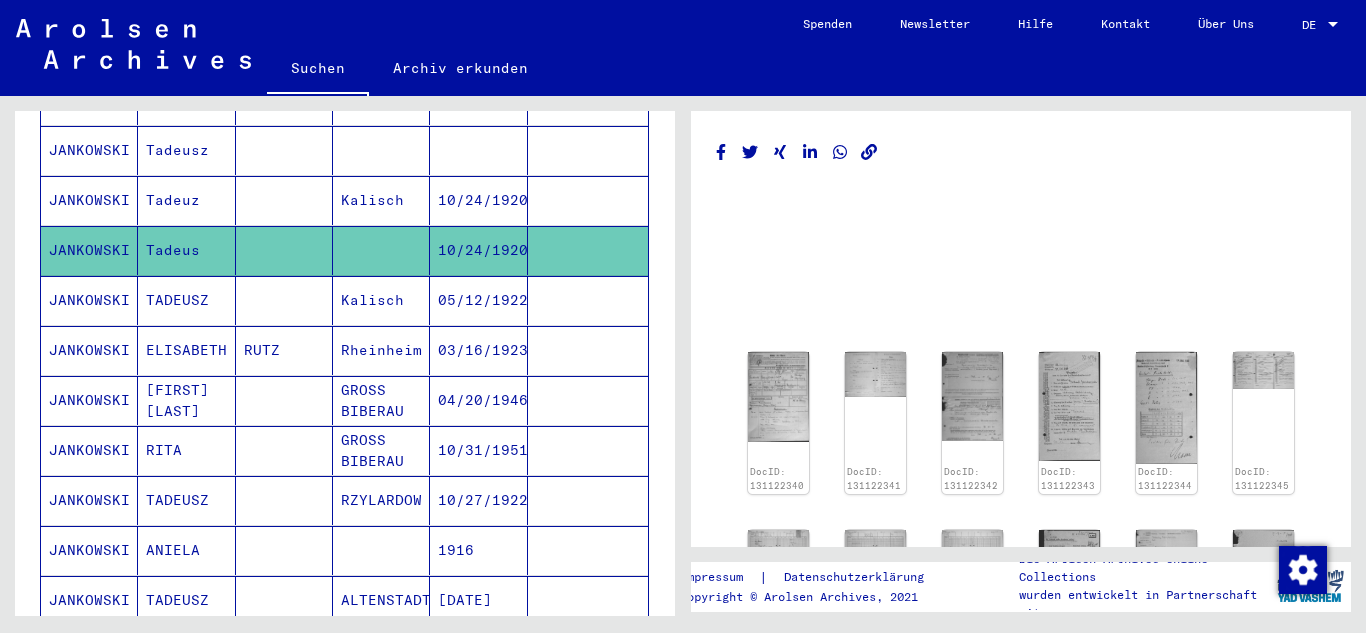 scroll, scrollTop: 0, scrollLeft: 0, axis: both 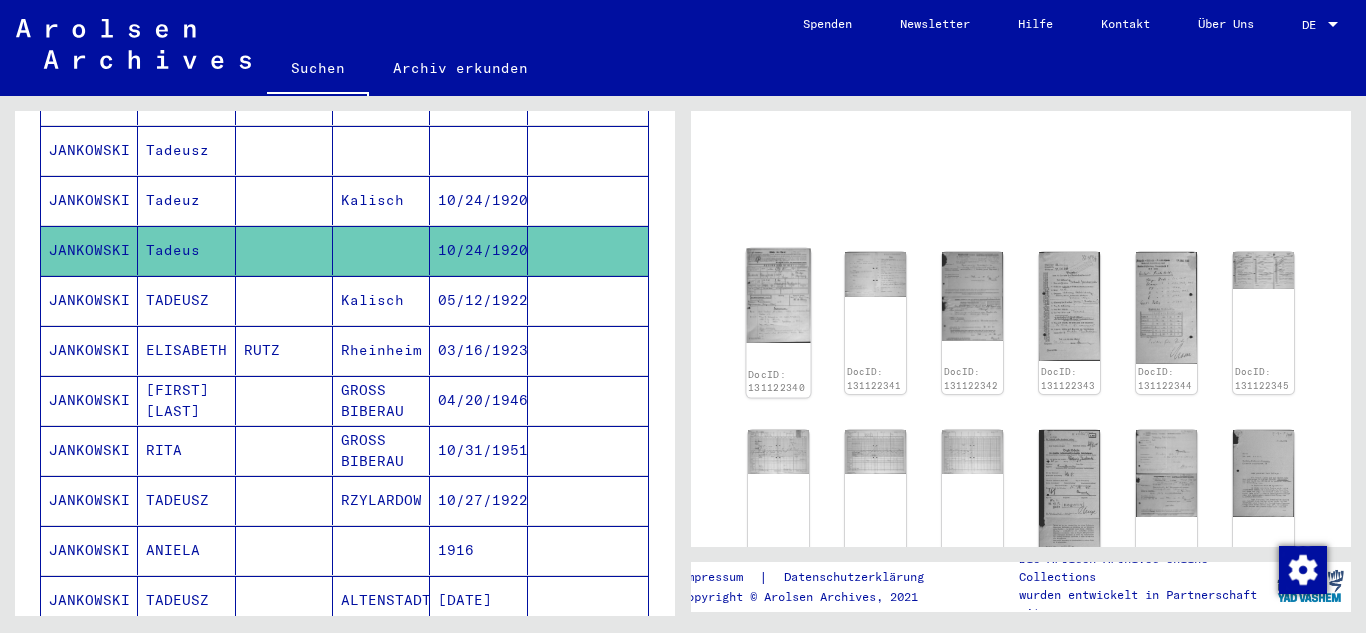 click 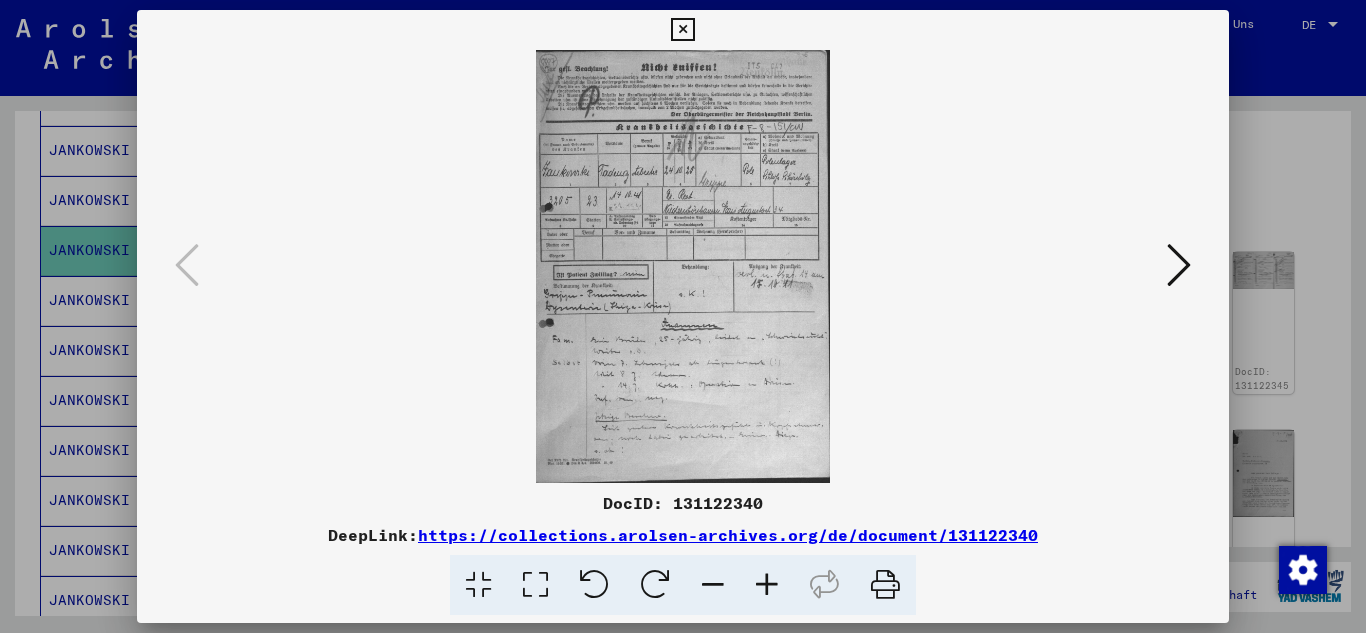 click at bounding box center (767, 585) 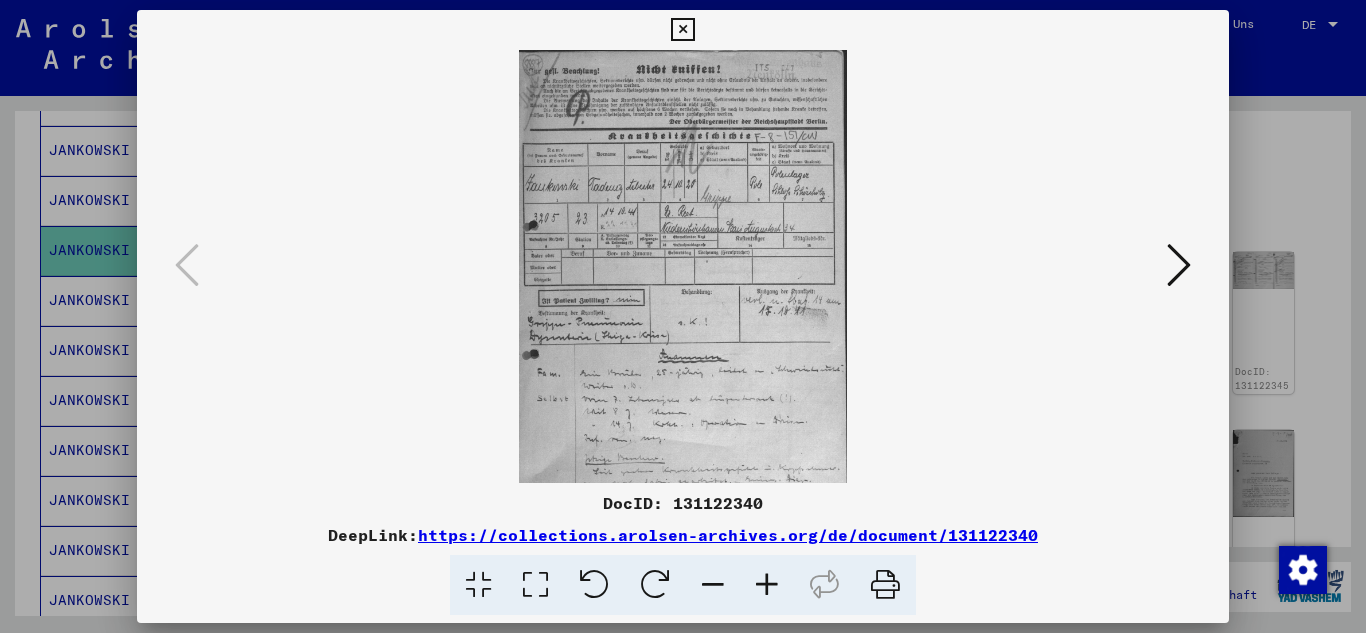 click at bounding box center (767, 585) 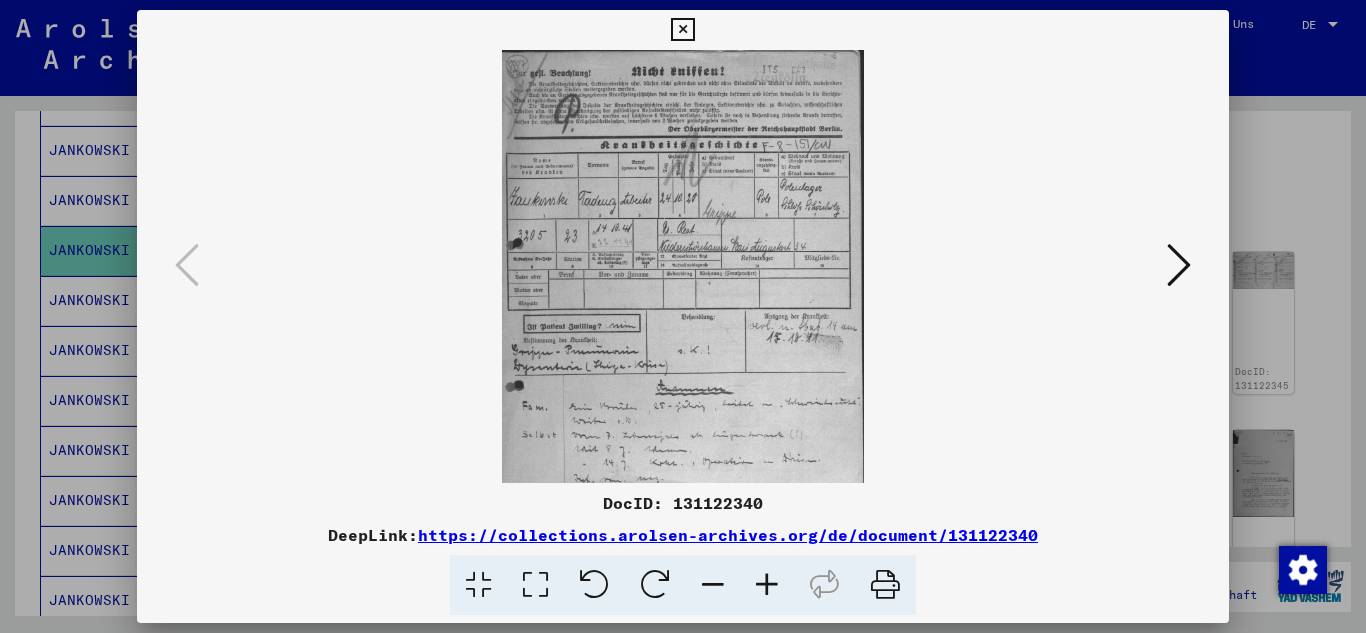 click at bounding box center [767, 585] 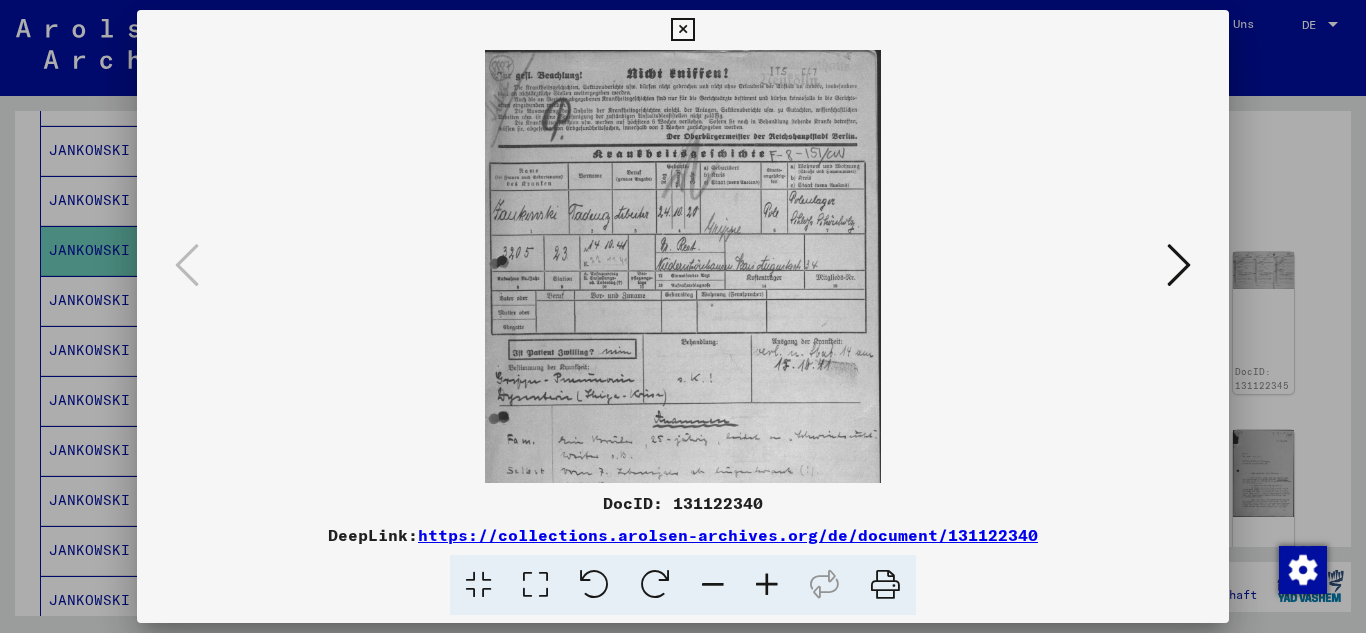 click at bounding box center (767, 585) 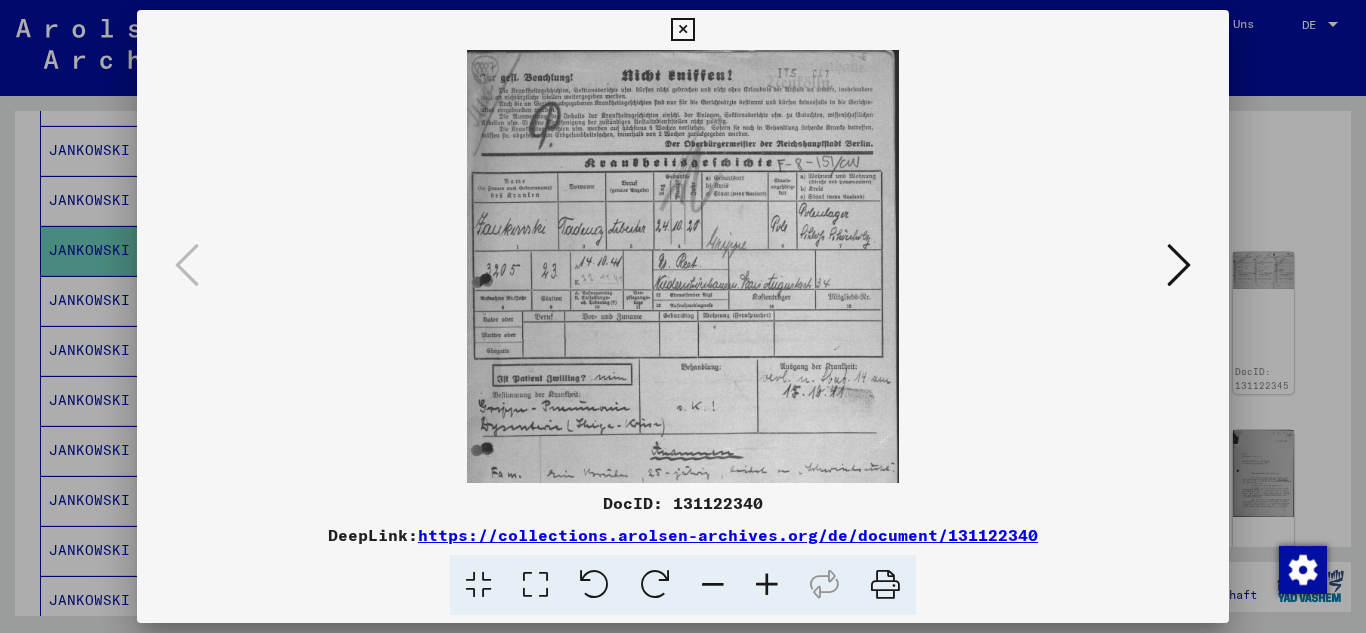click at bounding box center [767, 585] 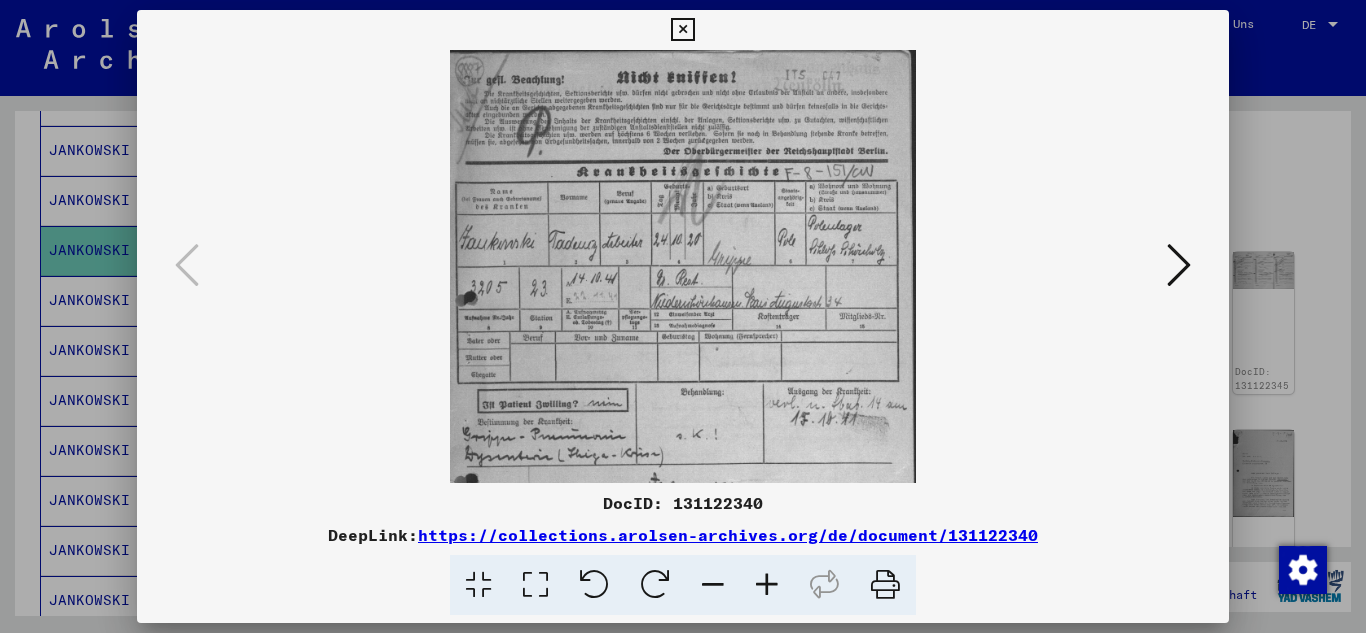 click at bounding box center [767, 585] 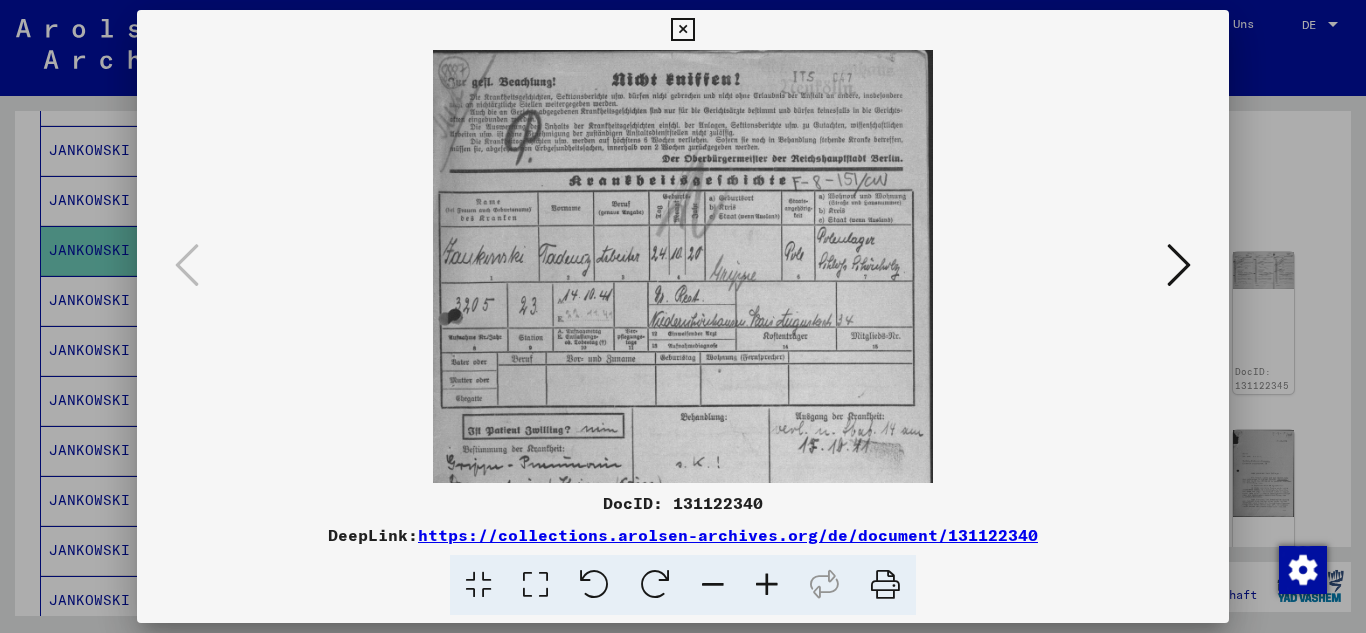 click at bounding box center (767, 585) 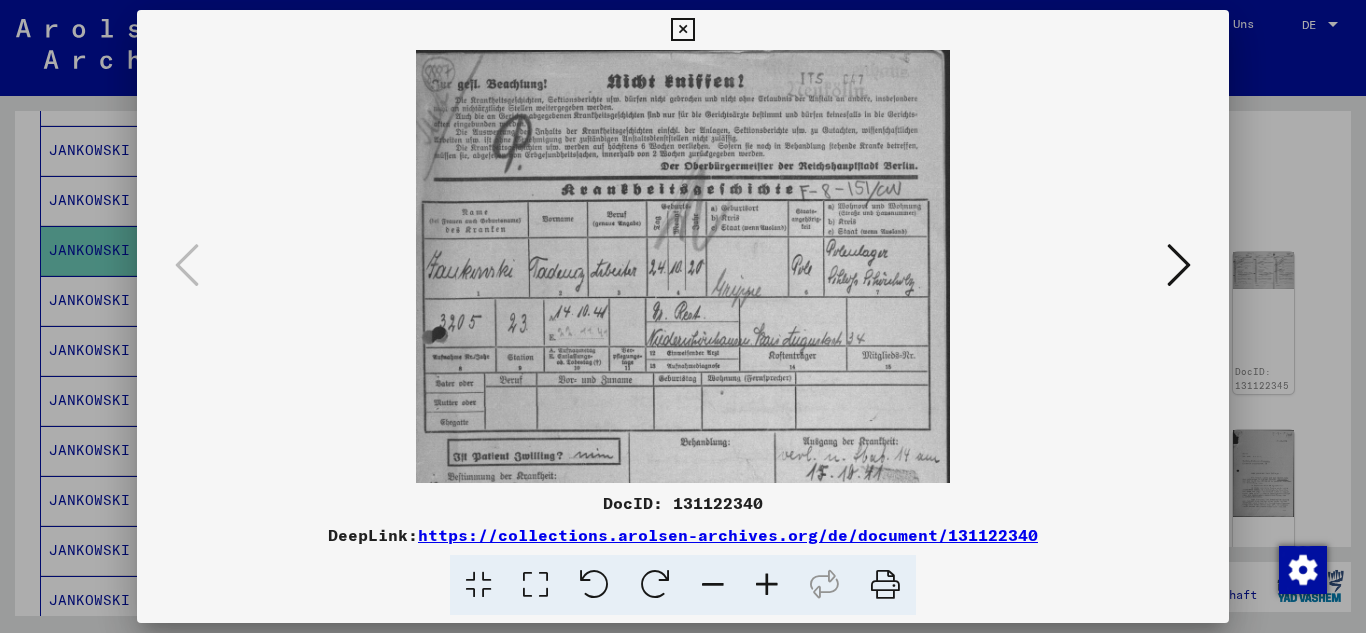 click at bounding box center (767, 585) 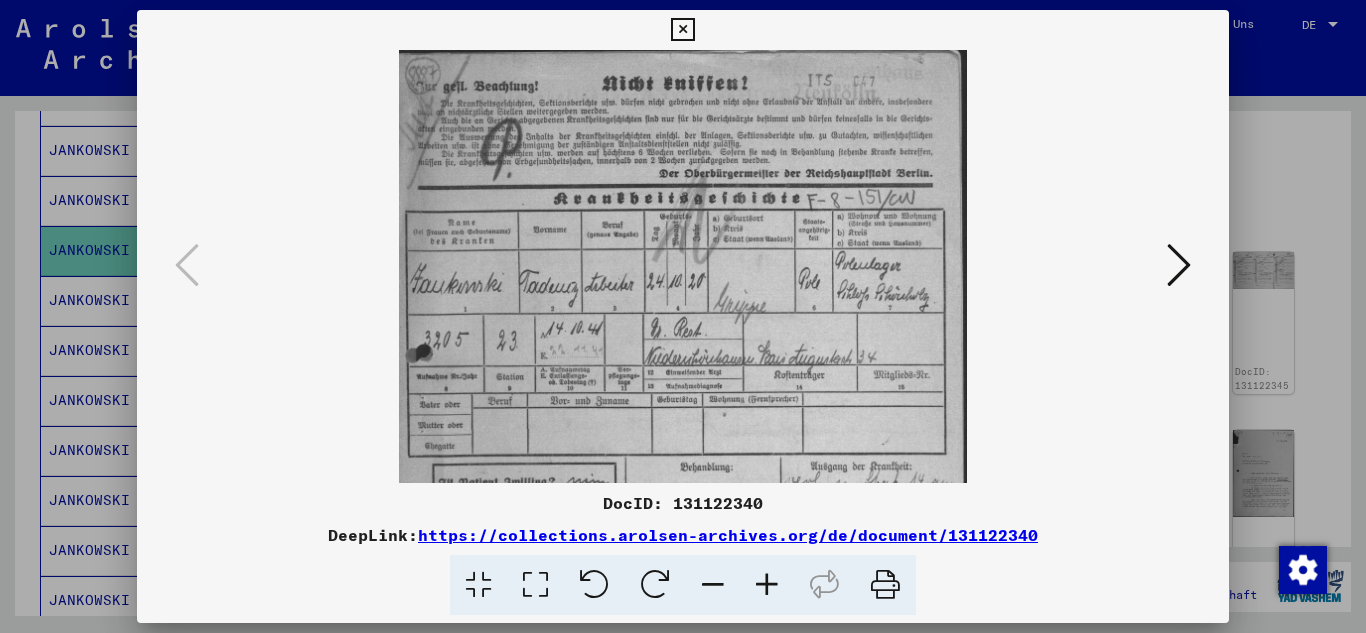 click at bounding box center [767, 585] 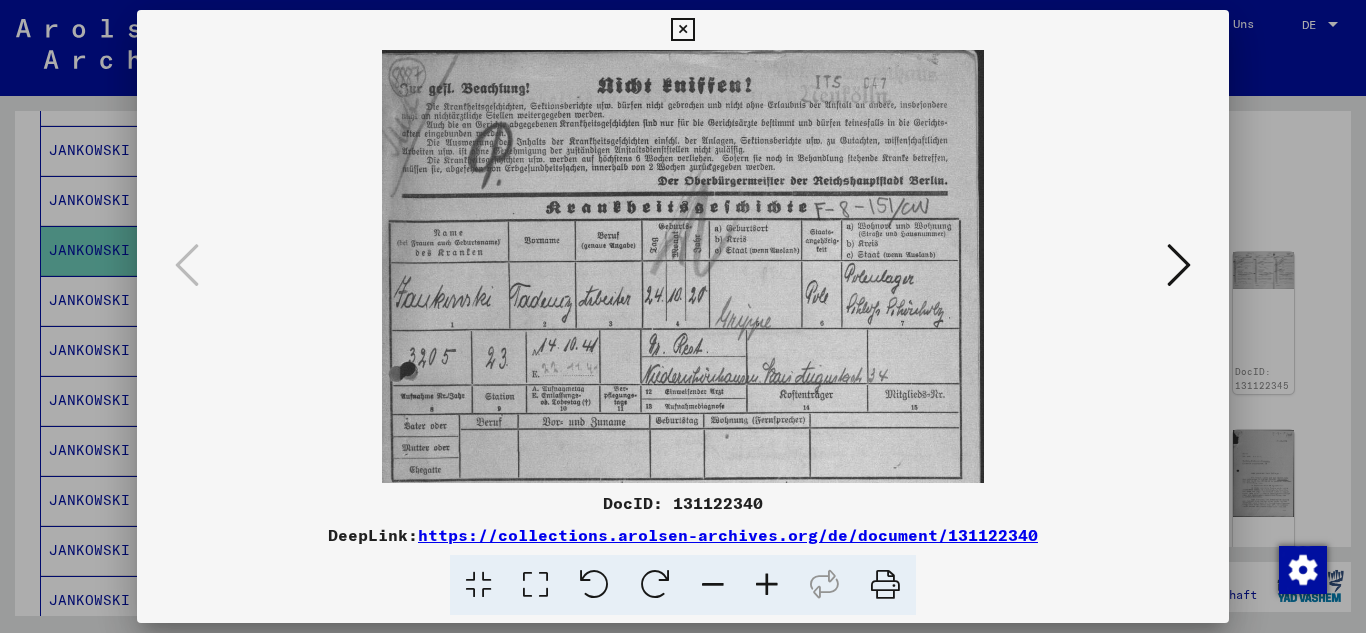 click at bounding box center (767, 585) 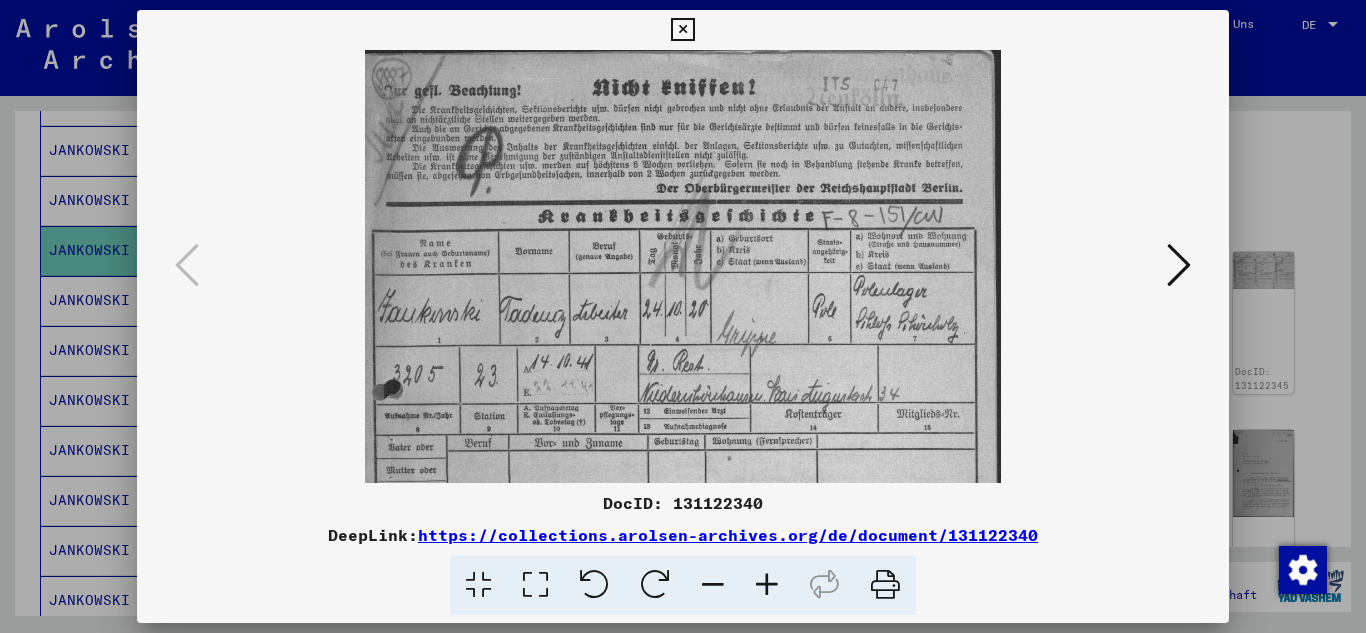 click at bounding box center [682, 30] 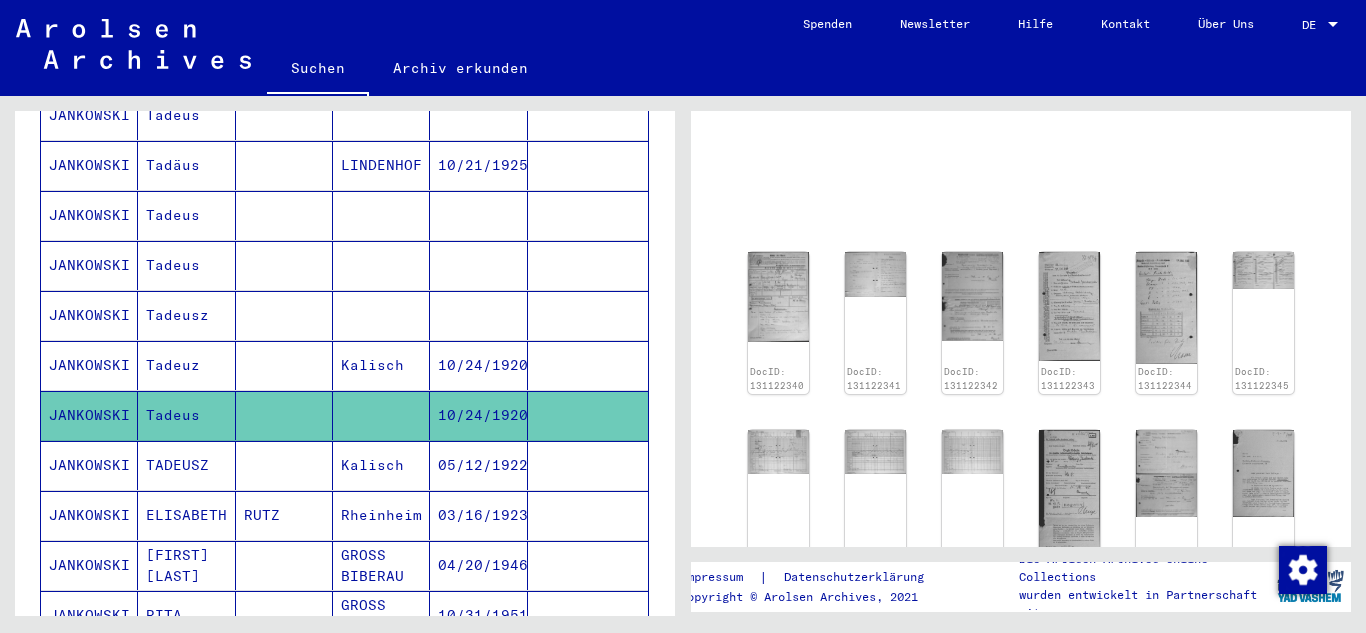 scroll, scrollTop: 700, scrollLeft: 0, axis: vertical 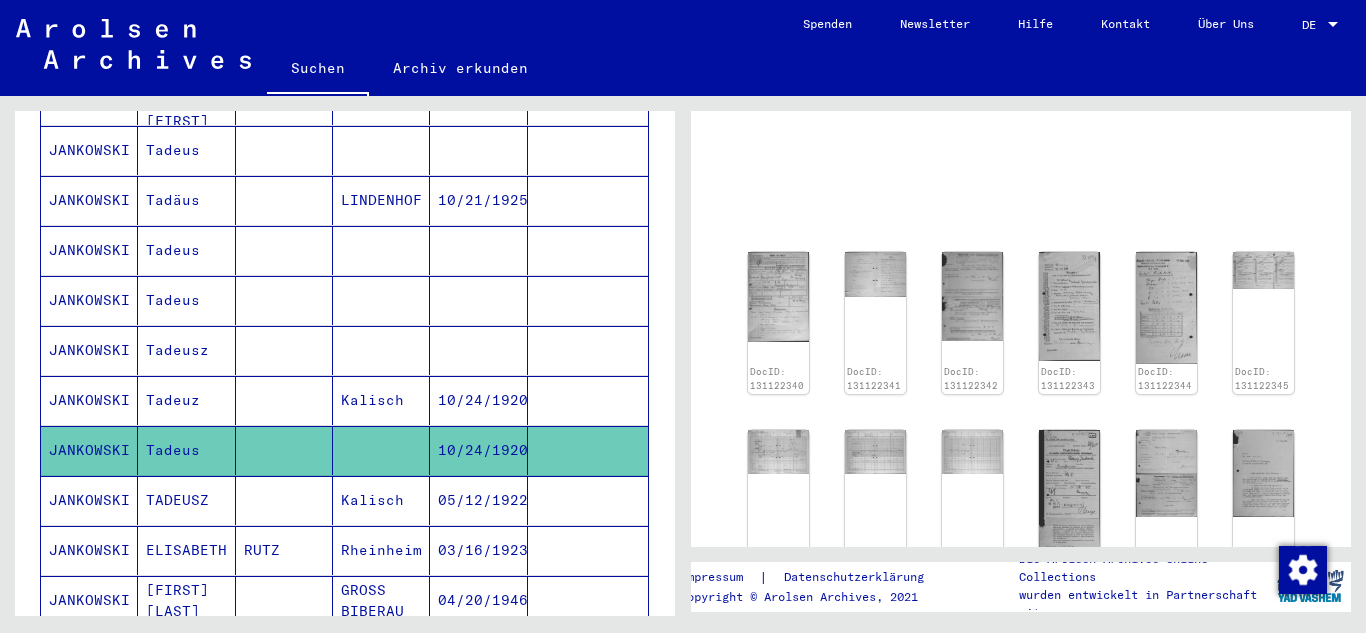click on "JANKOWSKI" at bounding box center [89, 400] 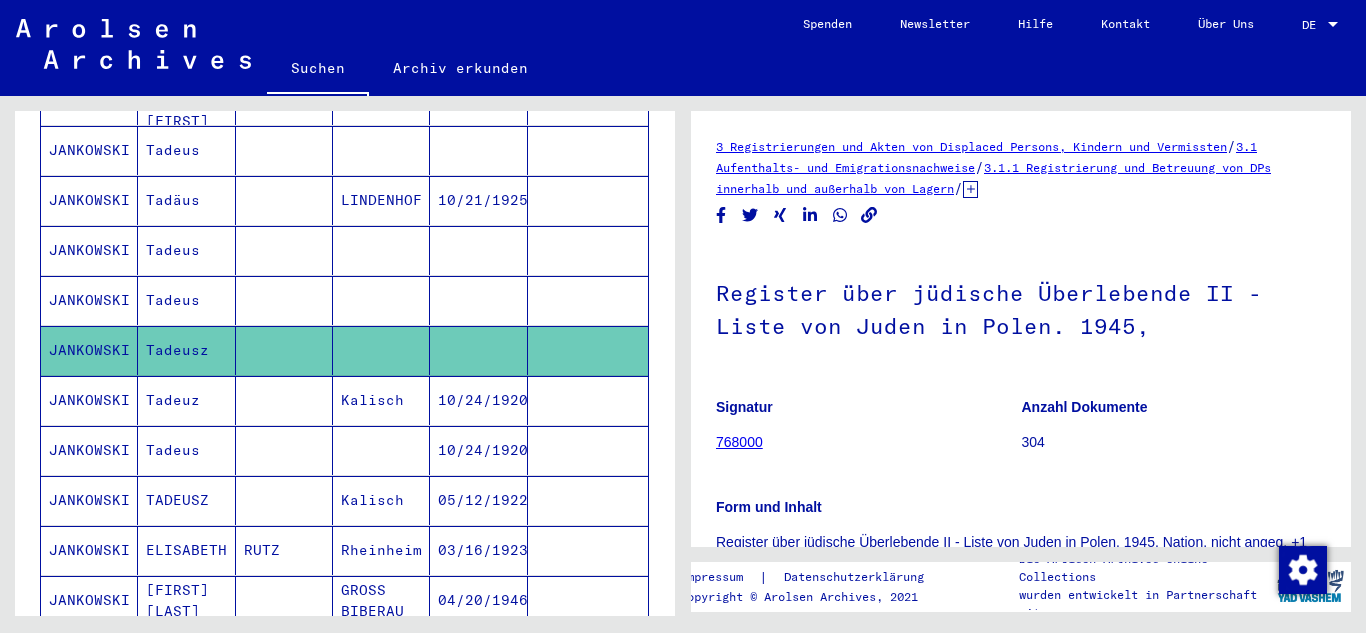 scroll, scrollTop: 0, scrollLeft: 0, axis: both 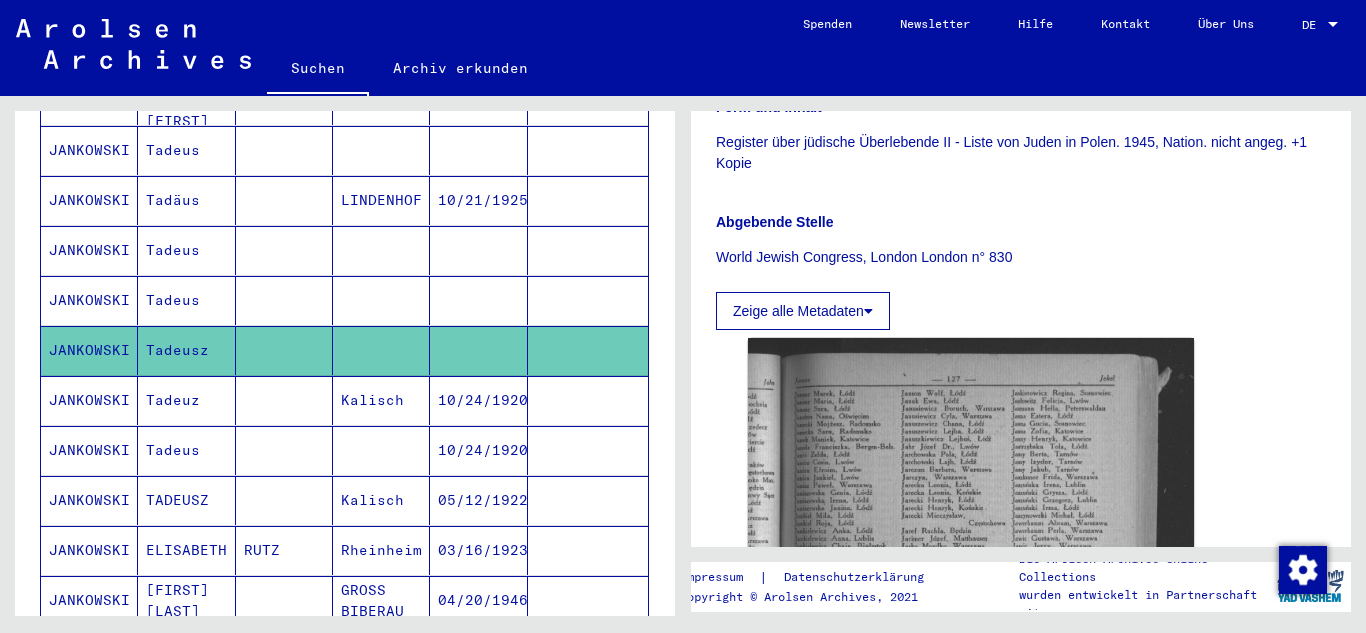click 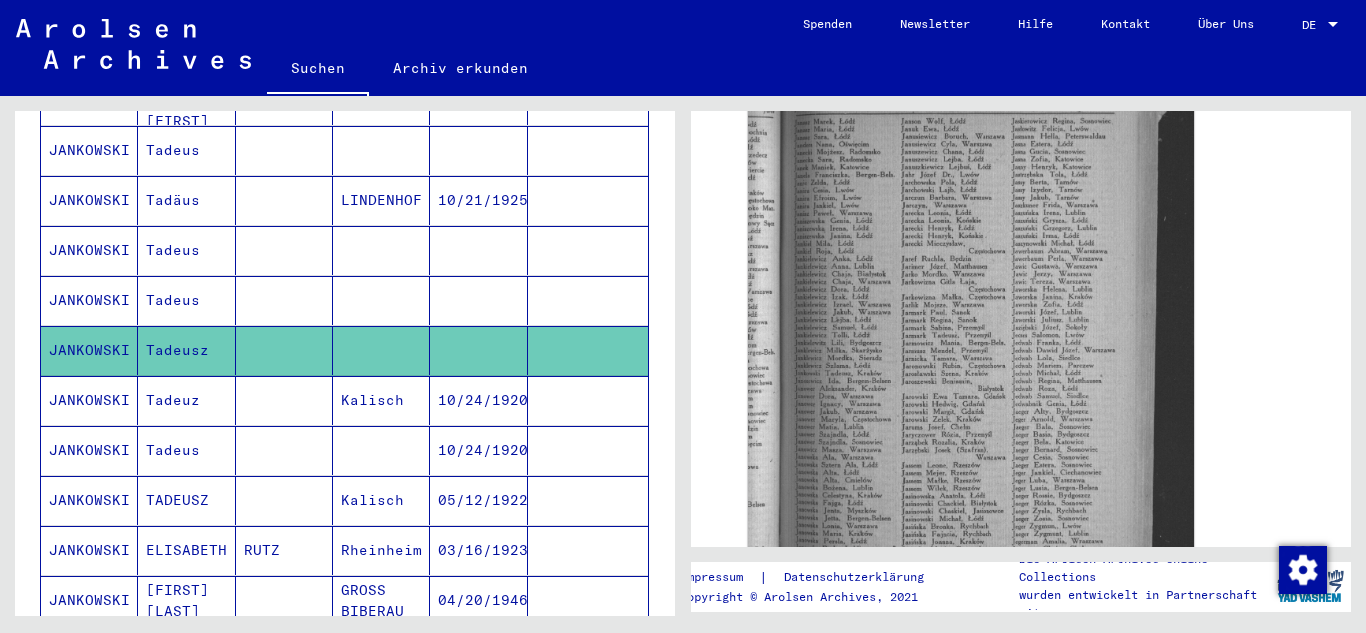 scroll, scrollTop: 1100, scrollLeft: 0, axis: vertical 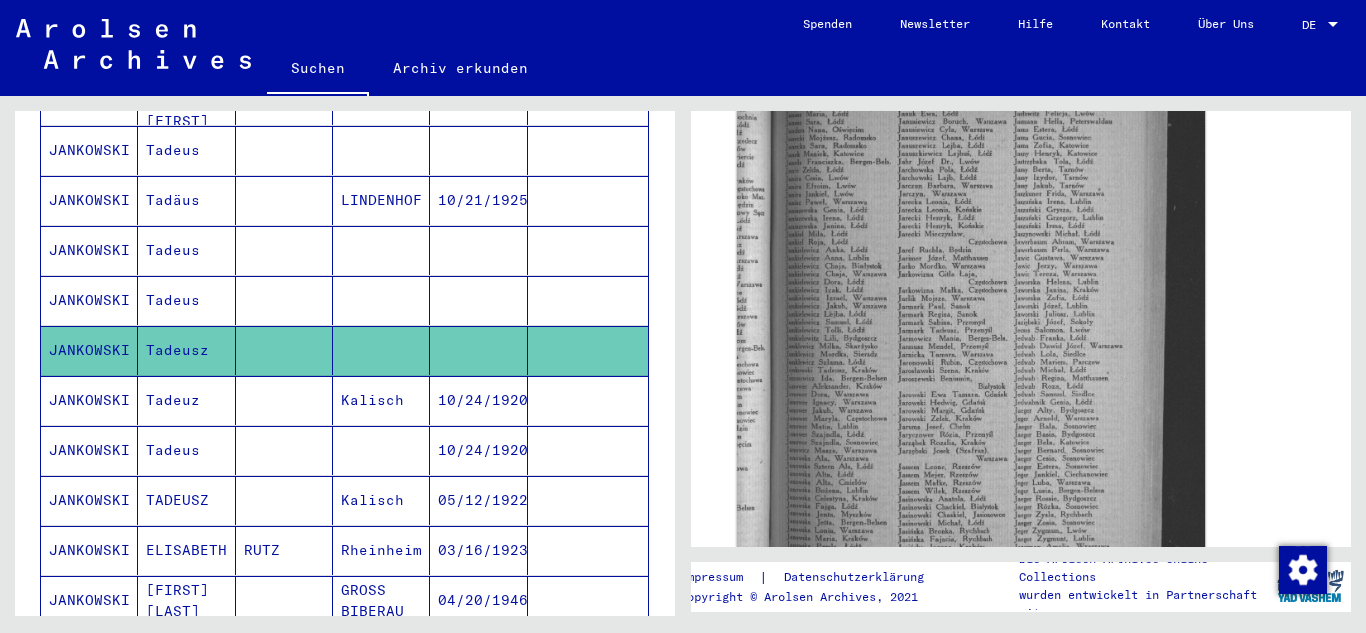 click 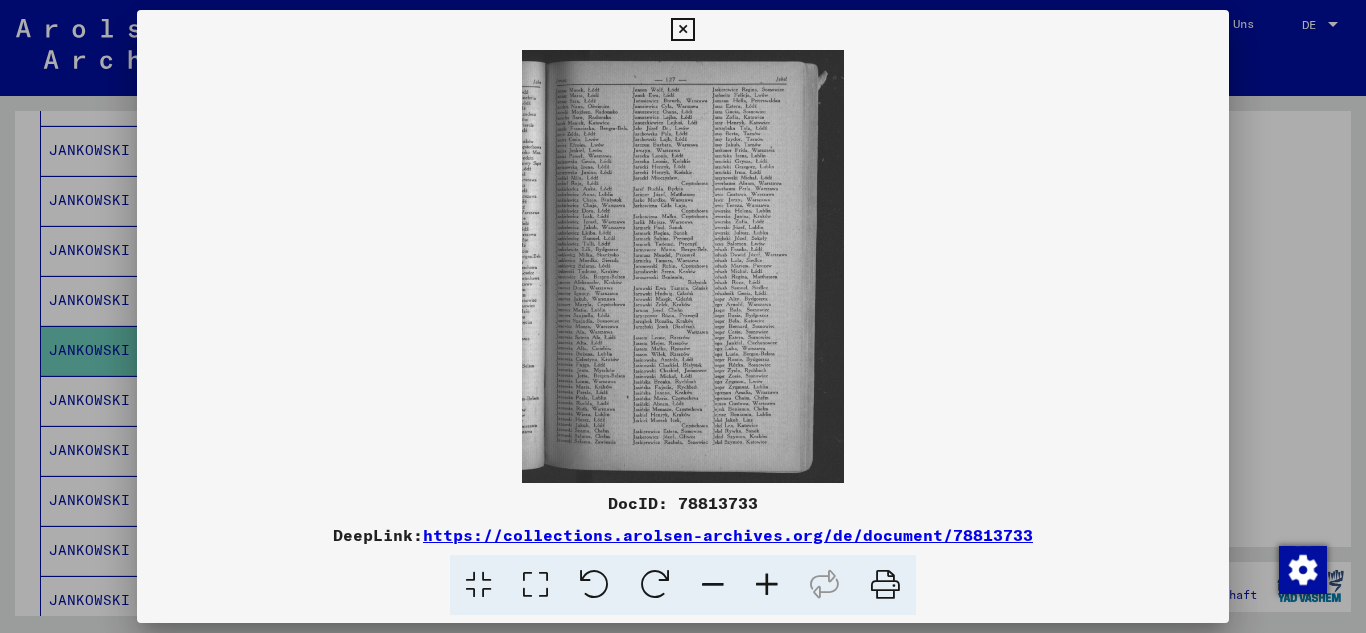 click at bounding box center [767, 585] 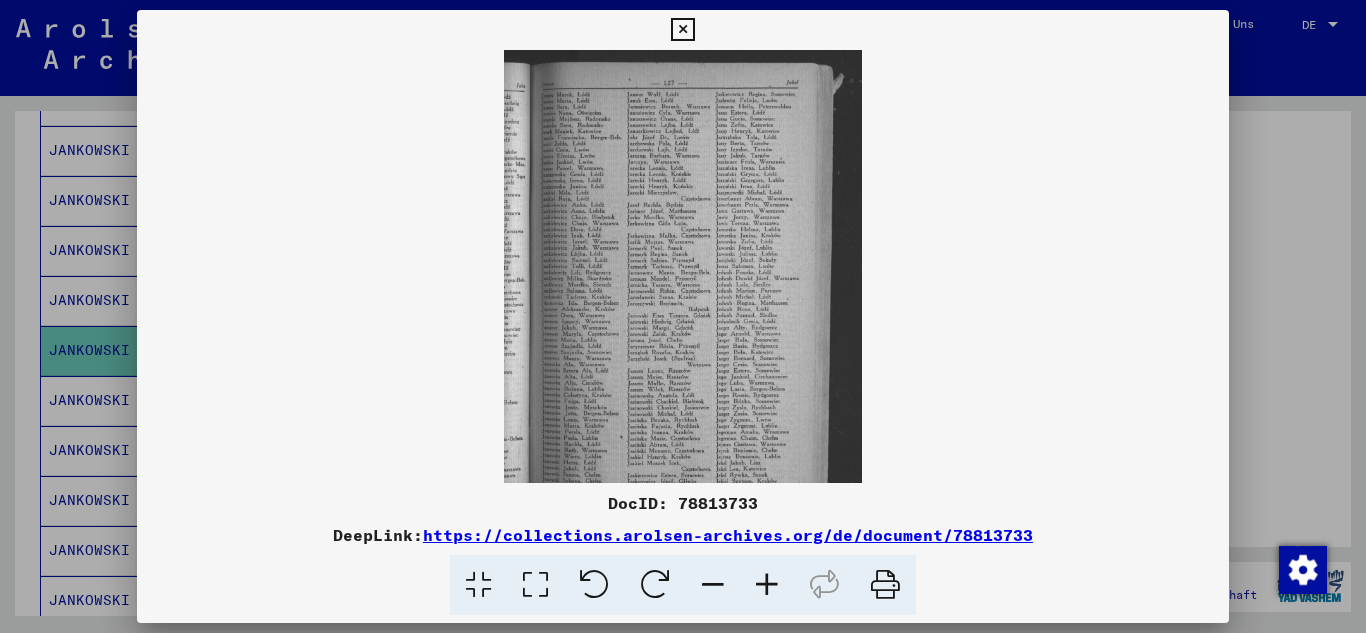 click at bounding box center (767, 585) 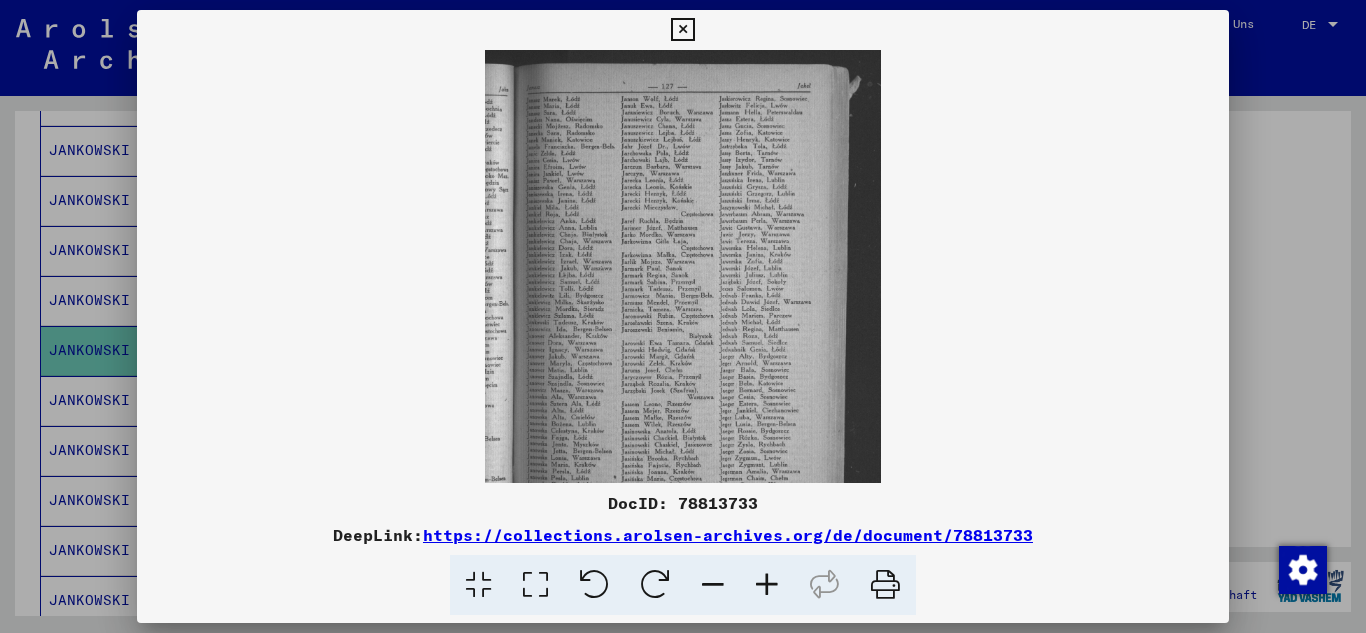 click at bounding box center (767, 585) 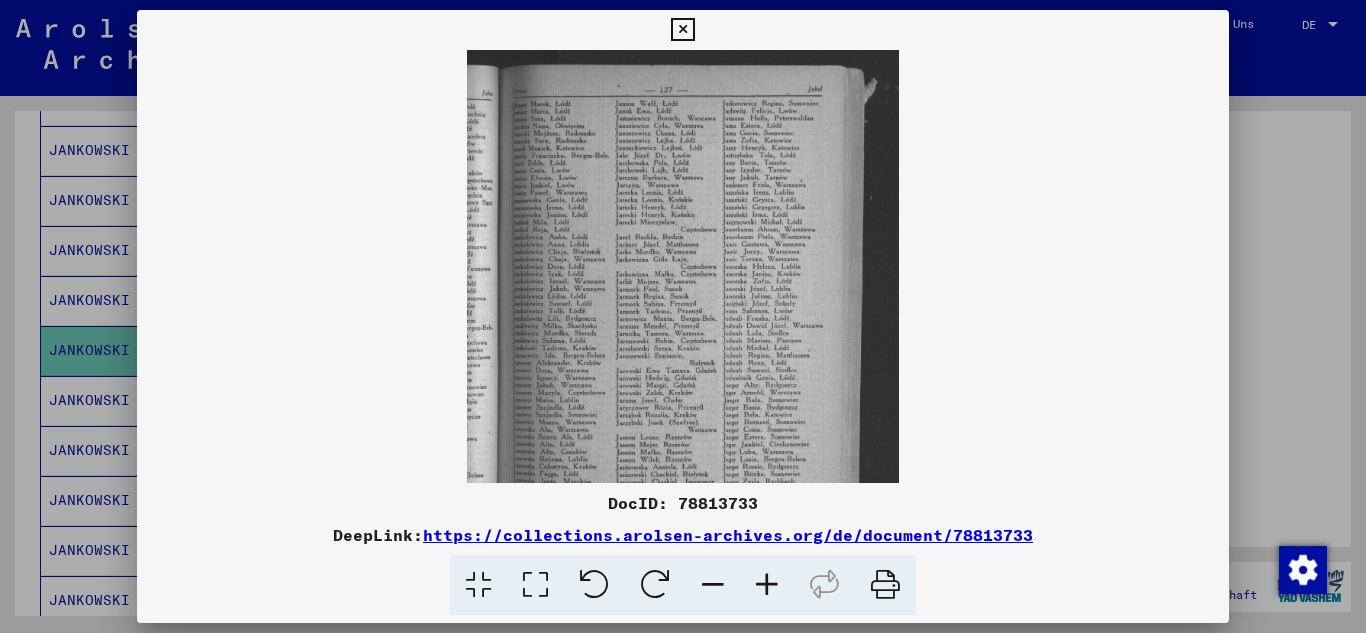 click at bounding box center (767, 585) 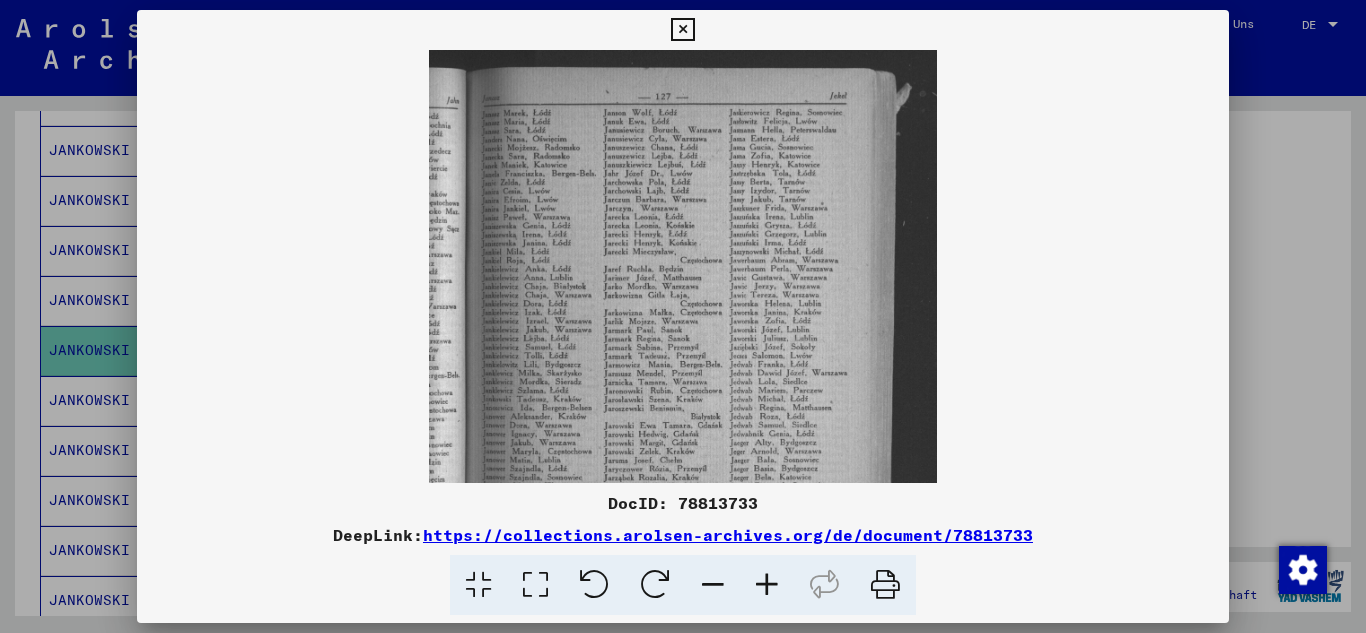 click at bounding box center (767, 585) 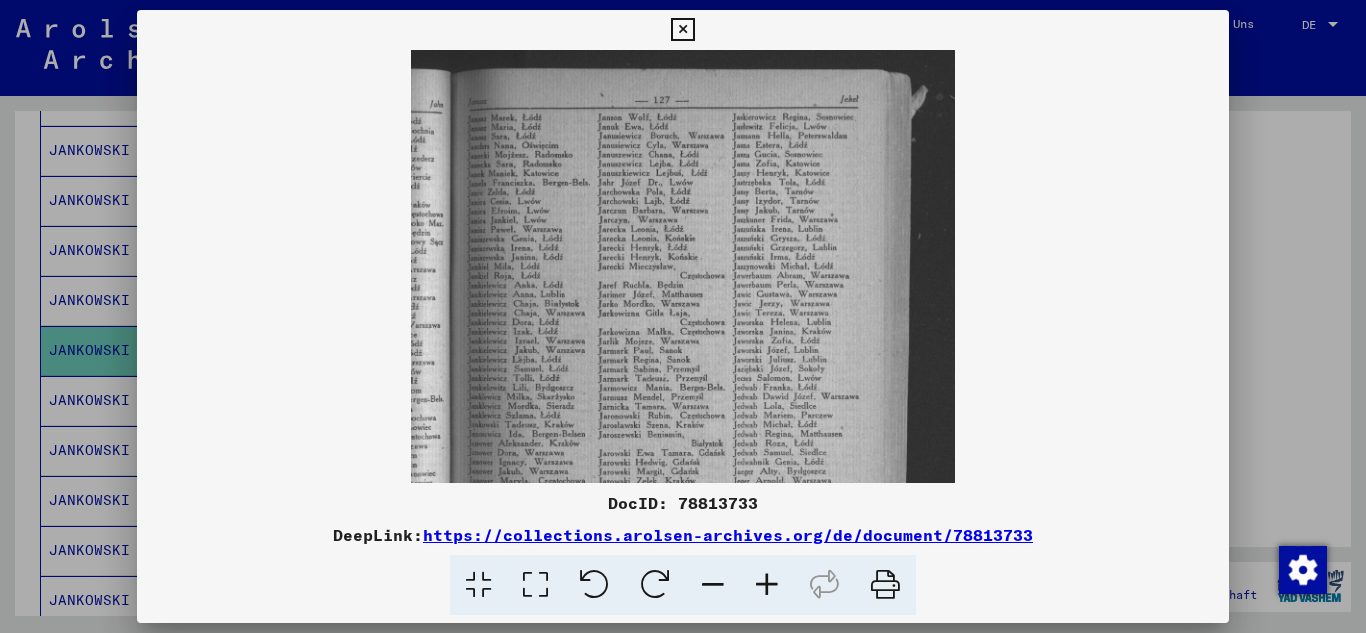 click at bounding box center [767, 585] 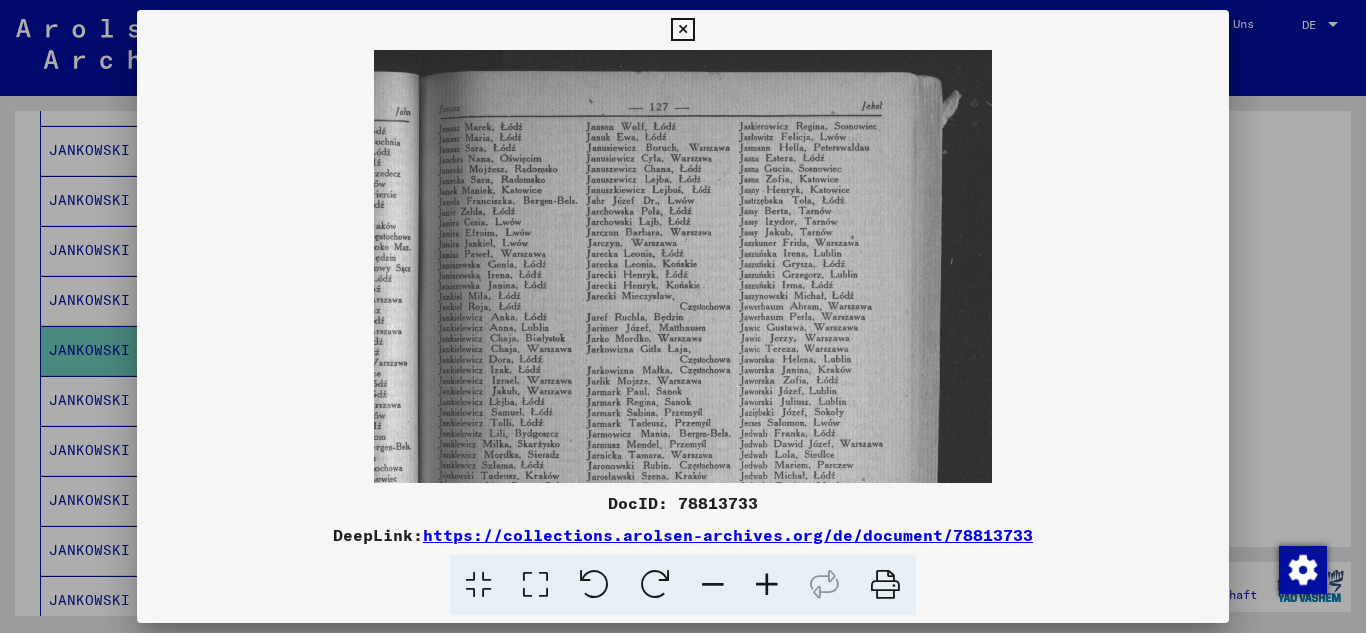 click at bounding box center (767, 585) 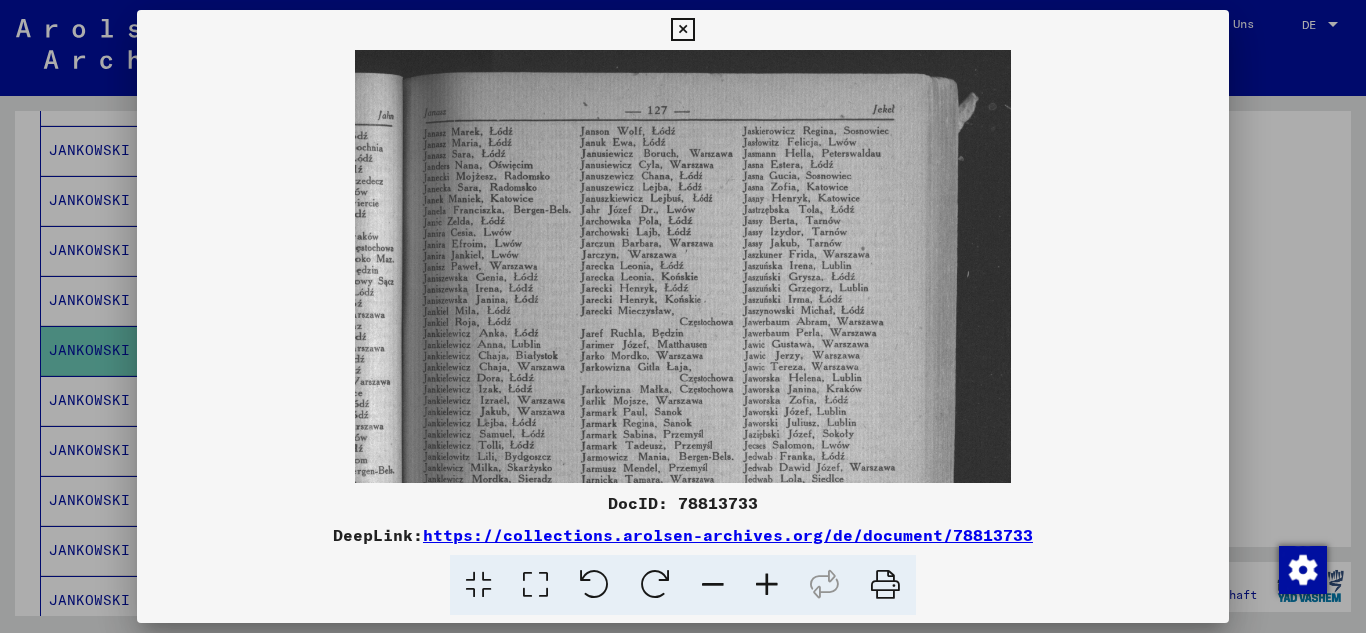 click at bounding box center (767, 585) 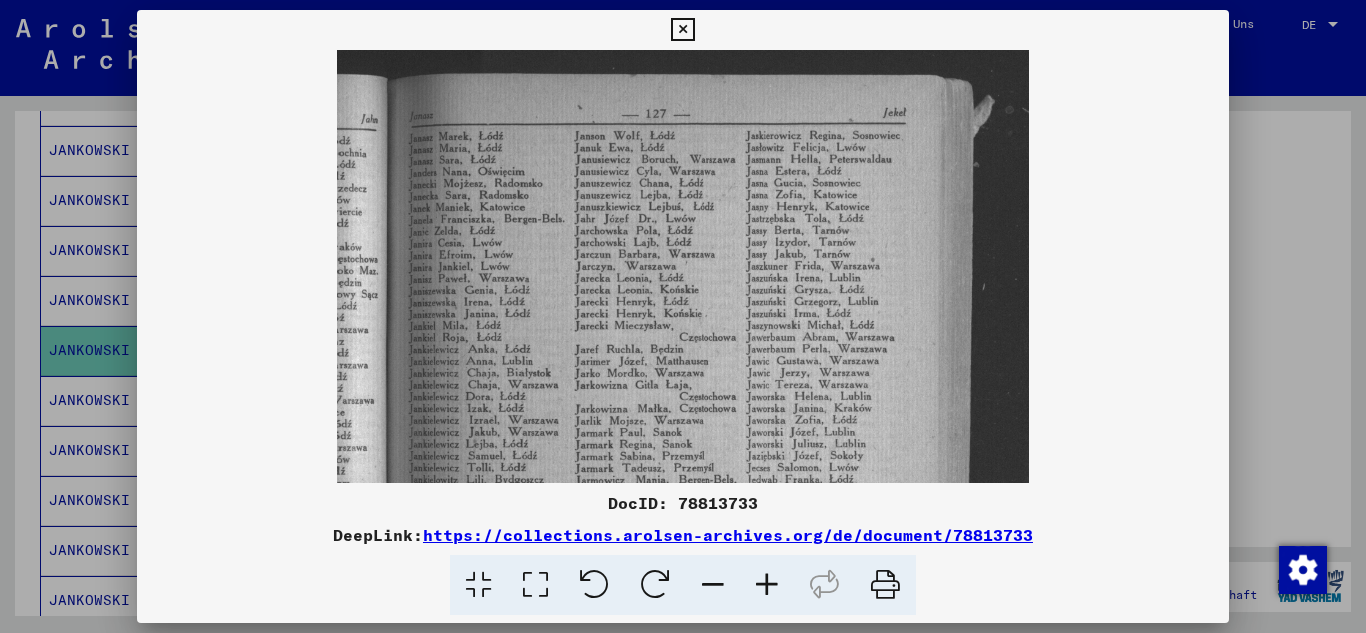 click at bounding box center (767, 585) 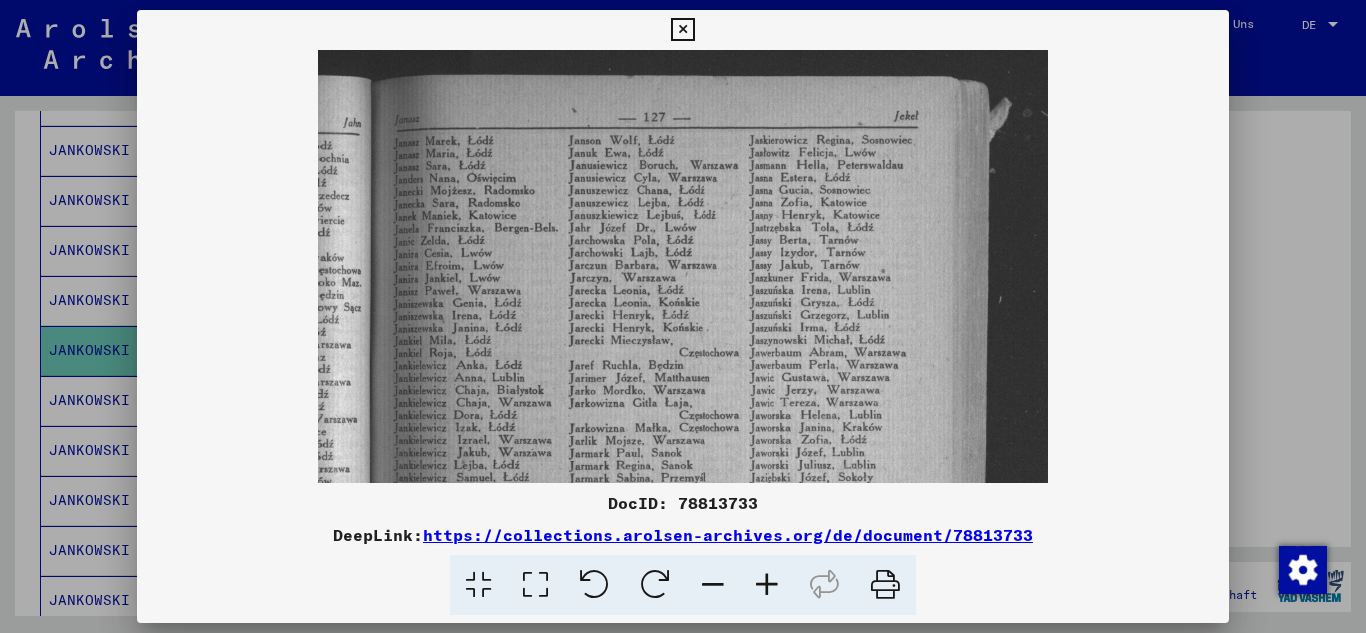 click at bounding box center [767, 585] 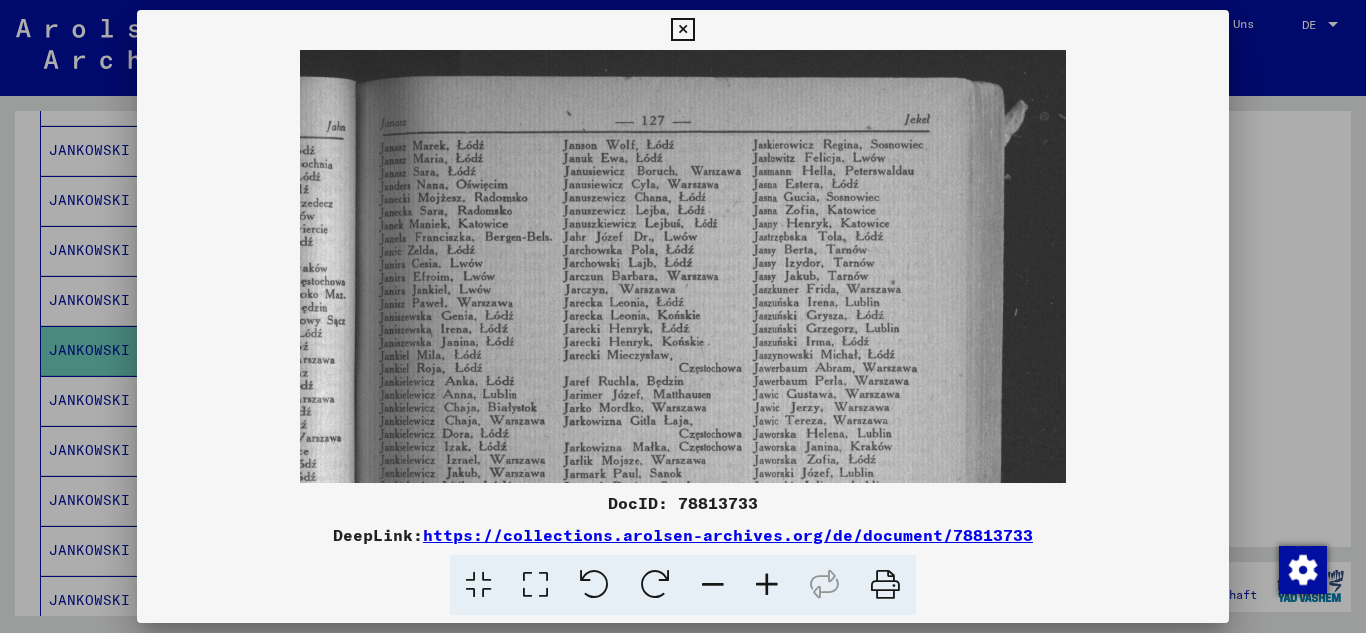 click at bounding box center (767, 585) 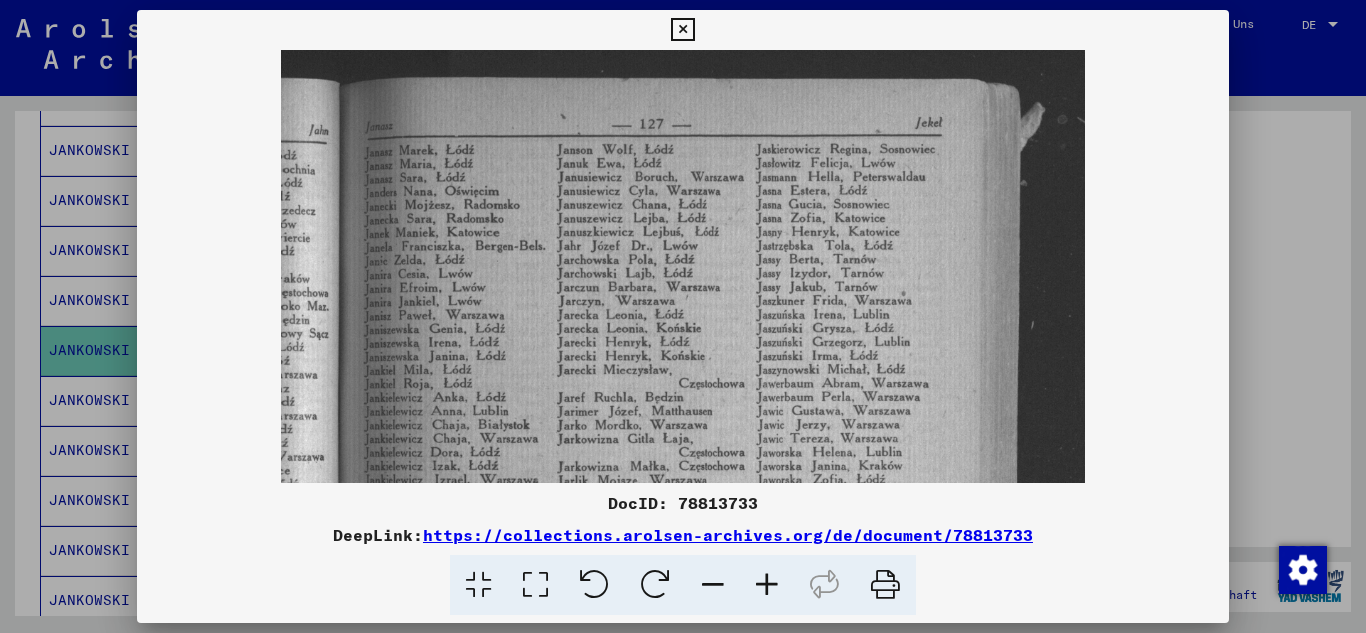 click at bounding box center [767, 585] 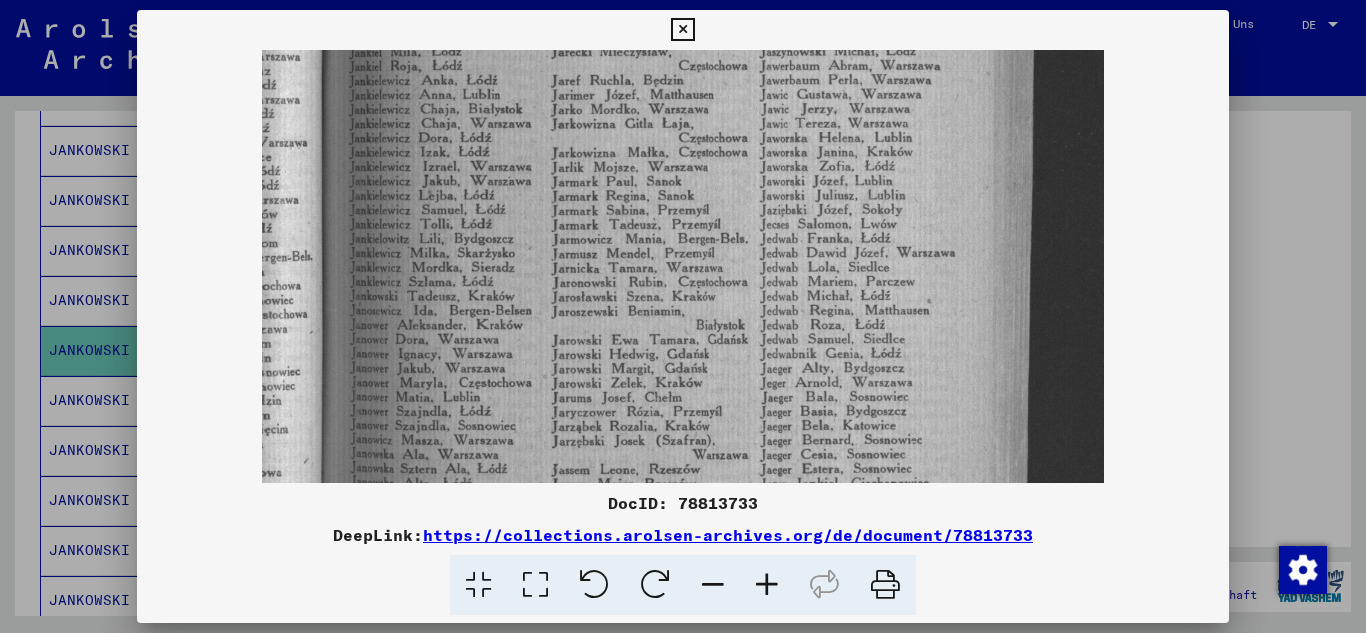 scroll, scrollTop: 347, scrollLeft: 0, axis: vertical 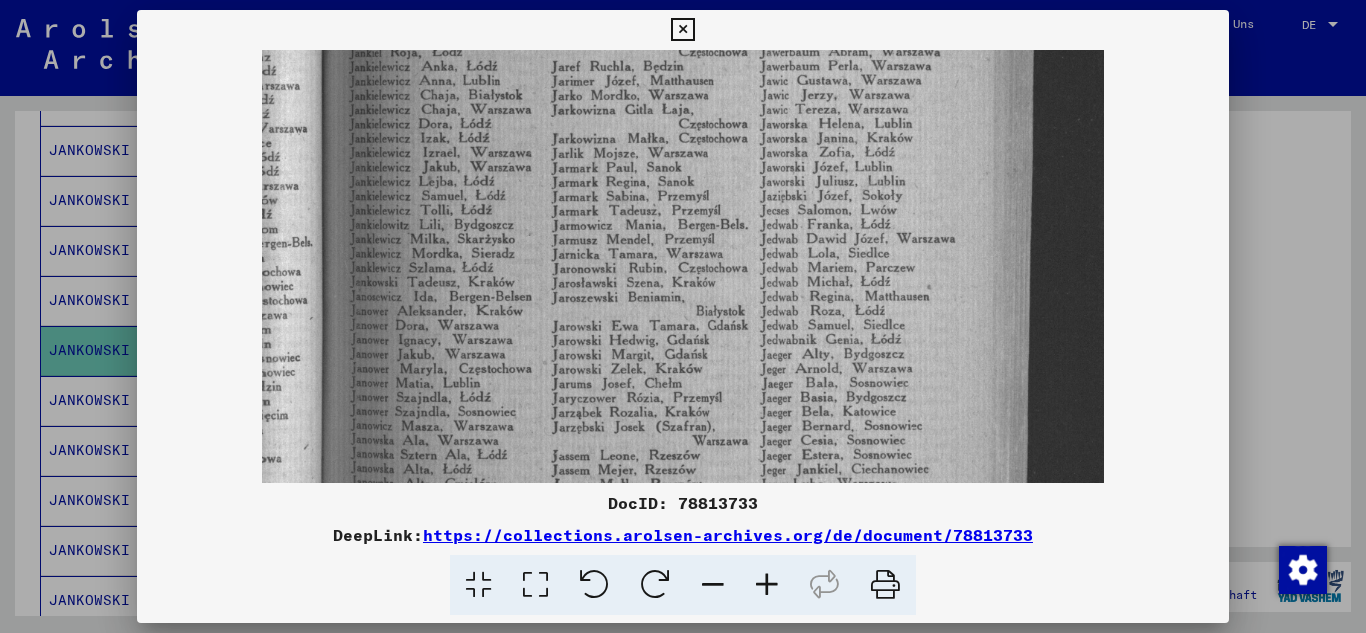 drag, startPoint x: 706, startPoint y: 412, endPoint x: 813, endPoint y: 65, distance: 363.12256 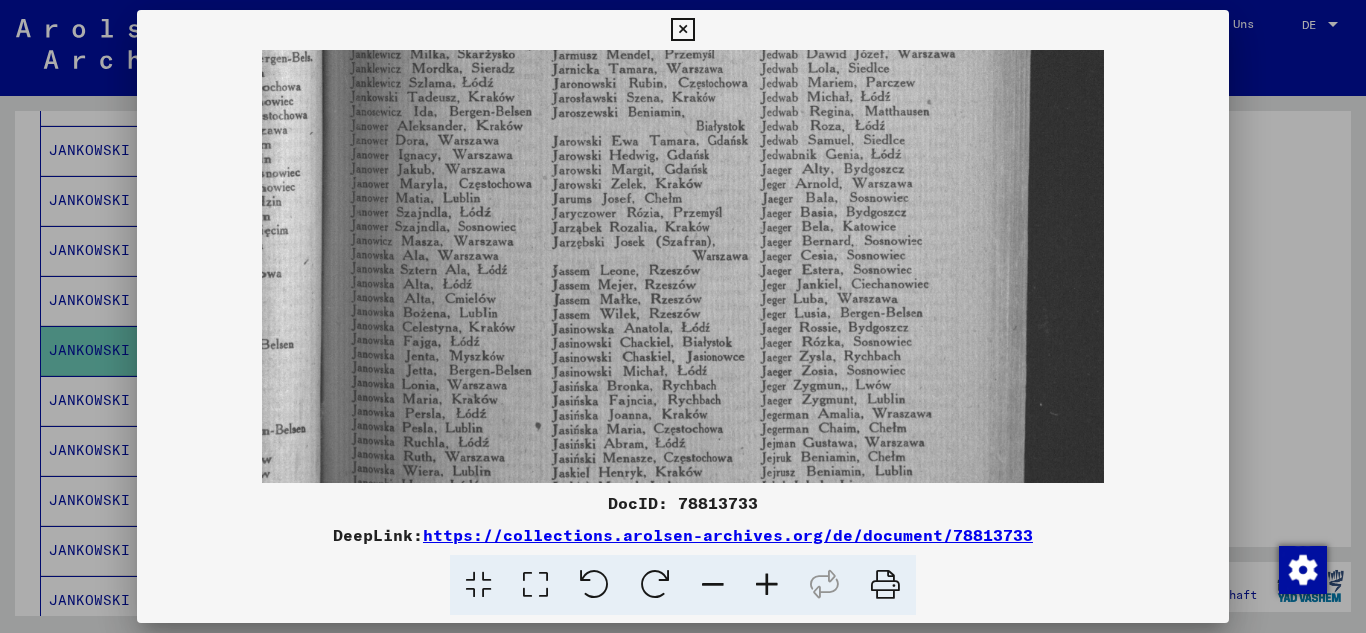 scroll, scrollTop: 545, scrollLeft: 0, axis: vertical 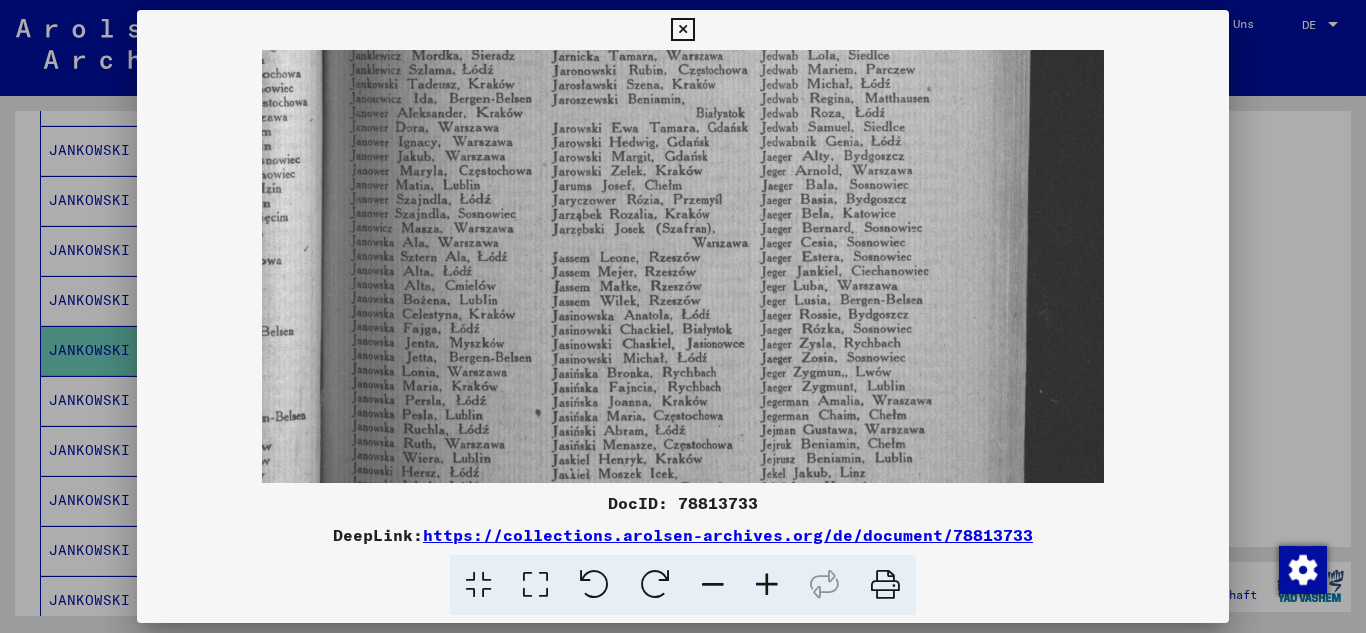 drag, startPoint x: 457, startPoint y: 371, endPoint x: 544, endPoint y: 173, distance: 216.27066 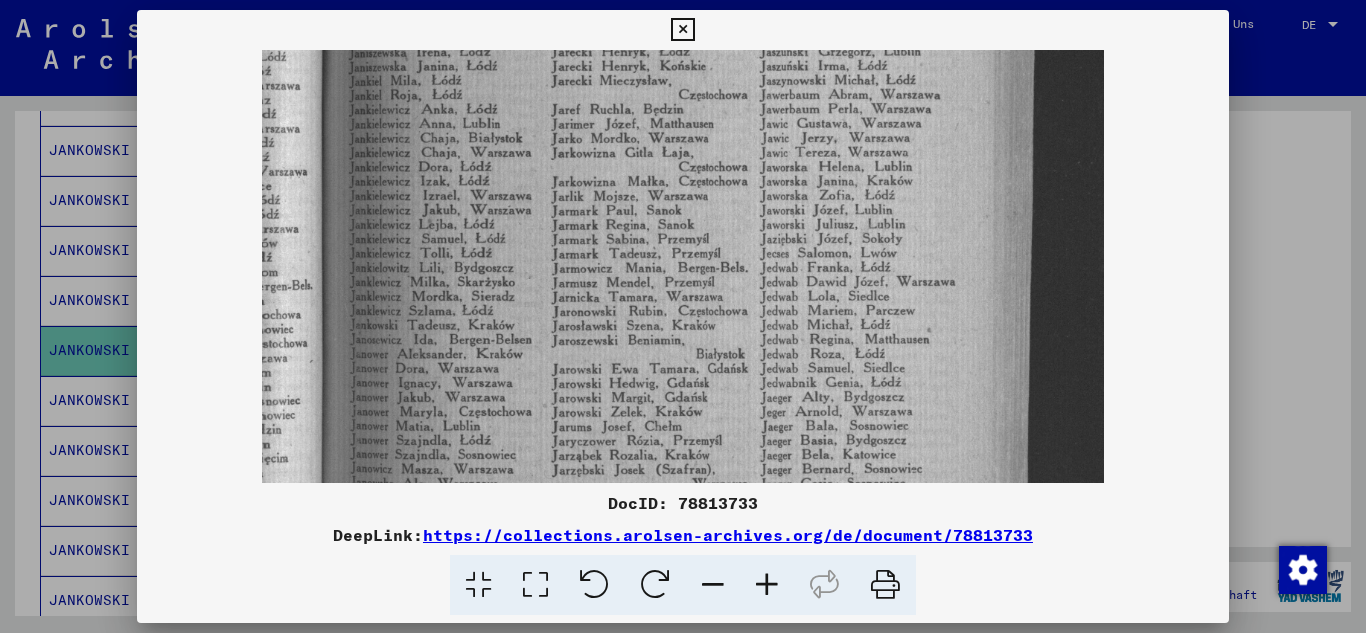 drag, startPoint x: 494, startPoint y: 410, endPoint x: 514, endPoint y: 304, distance: 107.87029 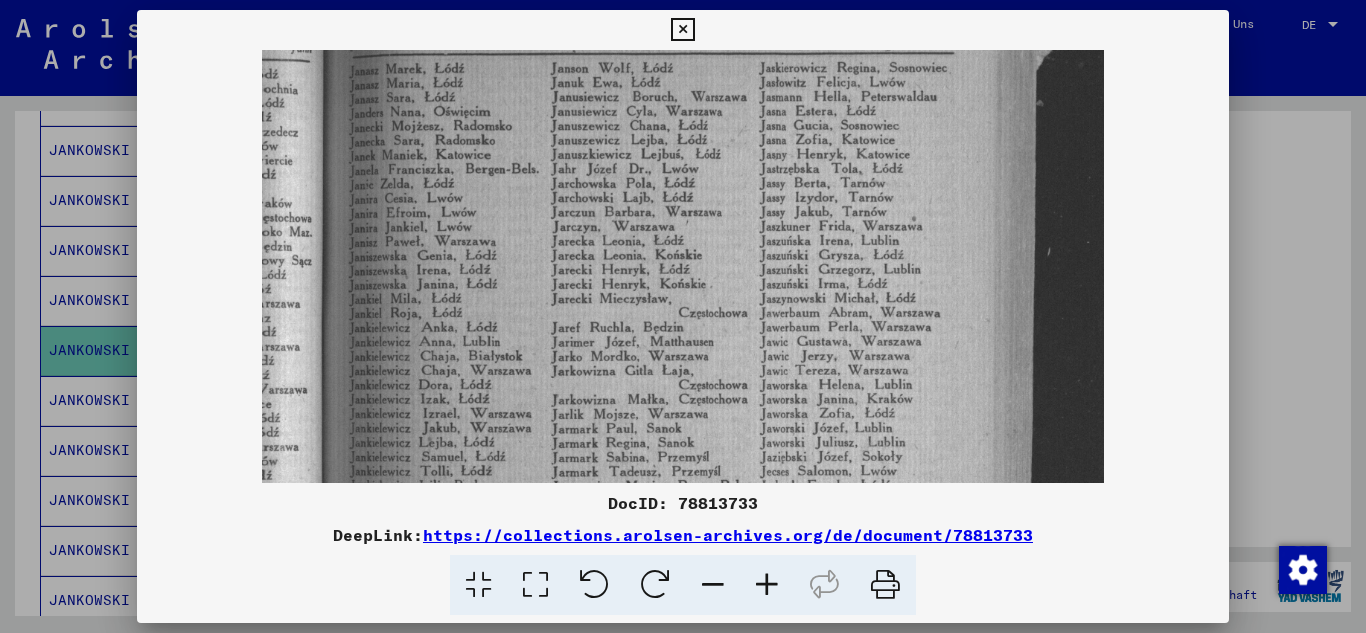 scroll, scrollTop: 0, scrollLeft: 0, axis: both 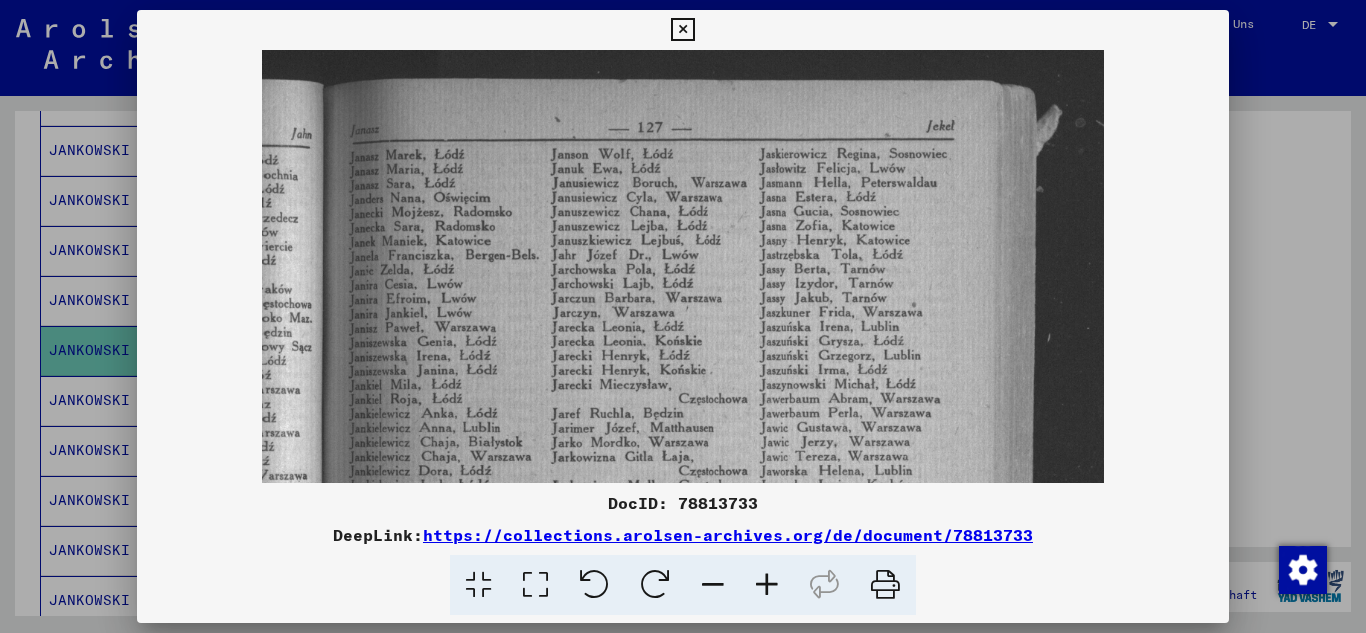 drag, startPoint x: 657, startPoint y: 108, endPoint x: 642, endPoint y: 538, distance: 430.26154 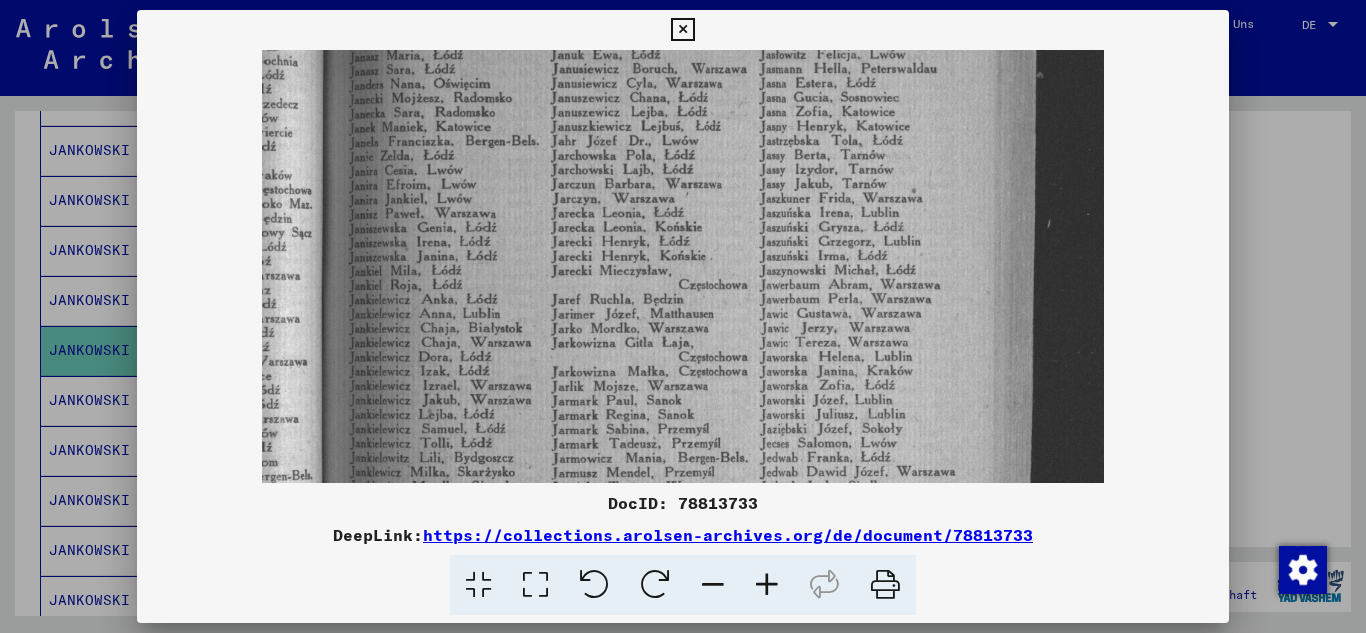 scroll, scrollTop: 110, scrollLeft: 0, axis: vertical 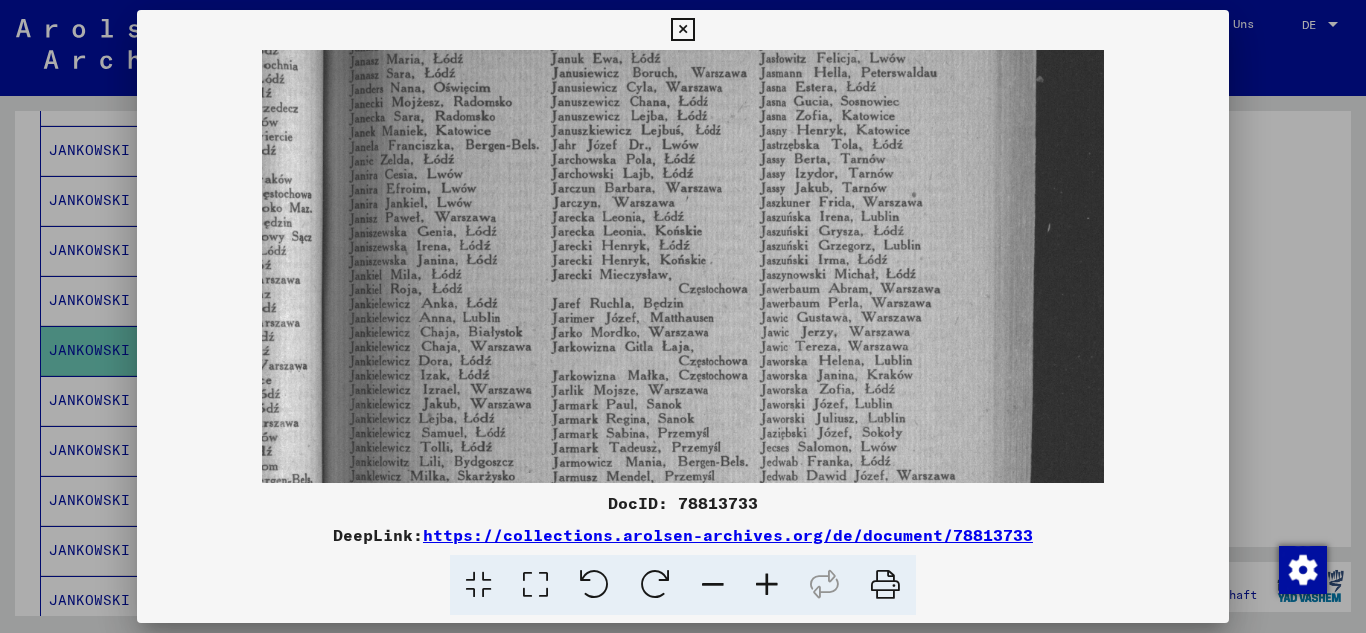 drag, startPoint x: 504, startPoint y: 404, endPoint x: 593, endPoint y: 294, distance: 141.49559 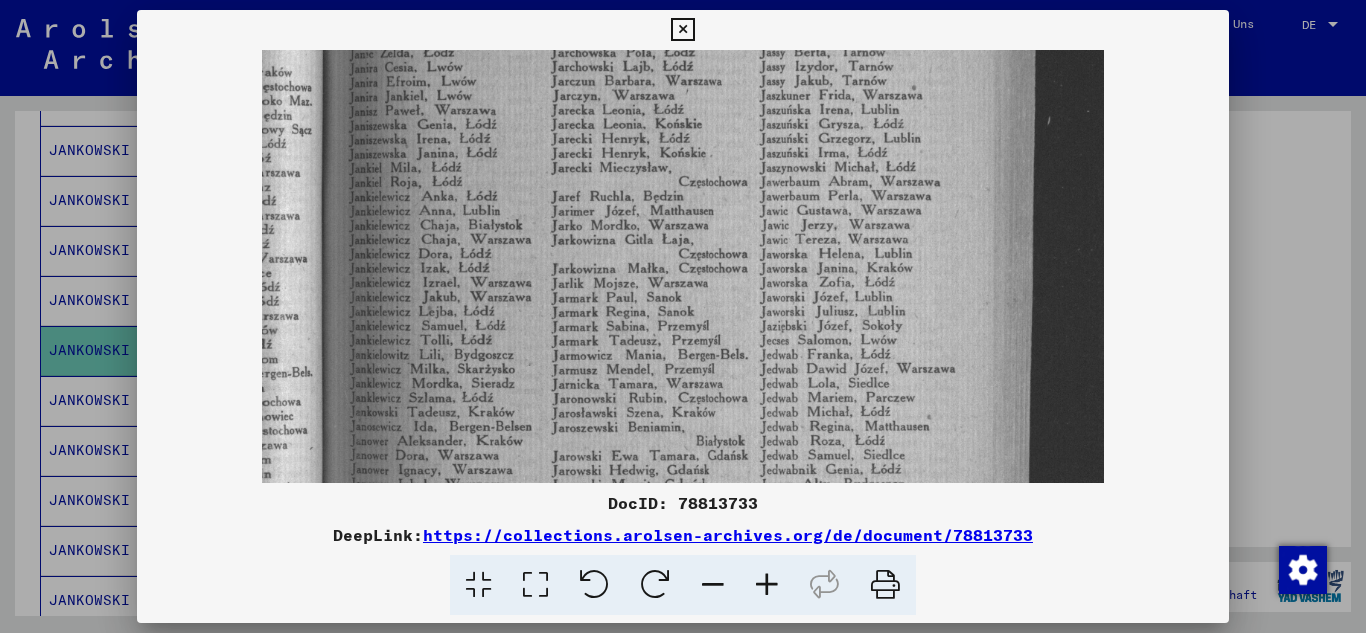 scroll, scrollTop: 219, scrollLeft: 0, axis: vertical 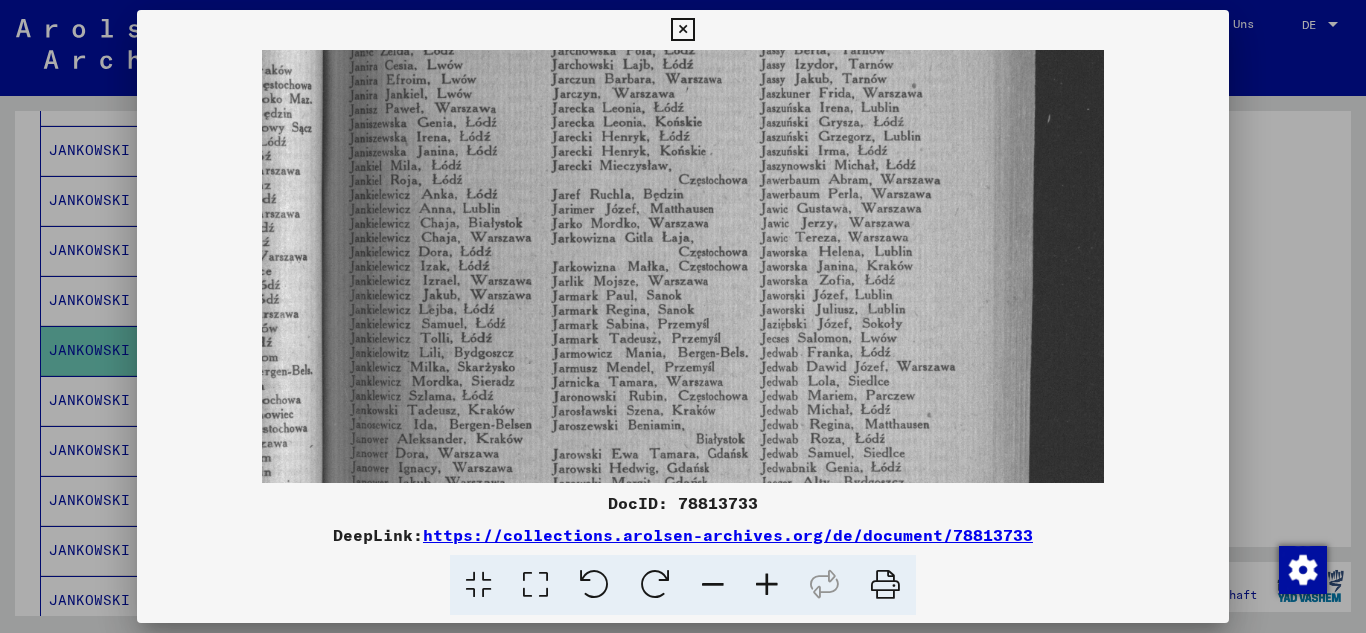 drag, startPoint x: 468, startPoint y: 380, endPoint x: 511, endPoint y: 273, distance: 115.316956 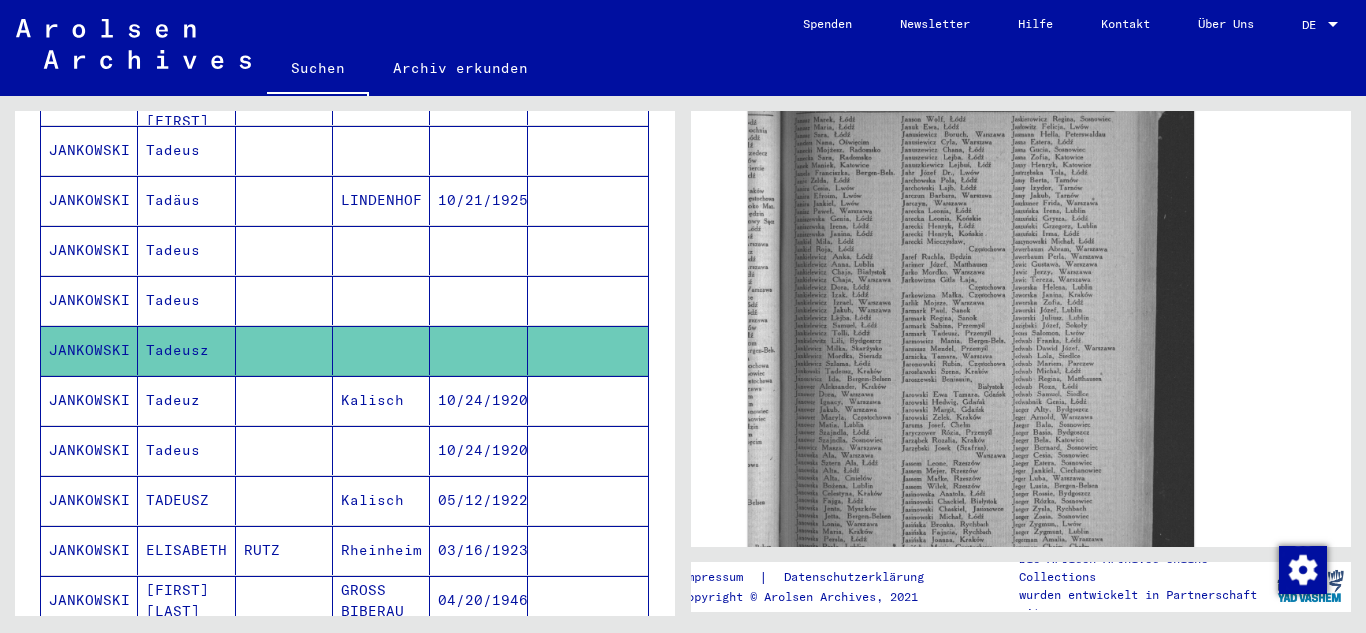 click on "Tadeus" at bounding box center (186, 350) 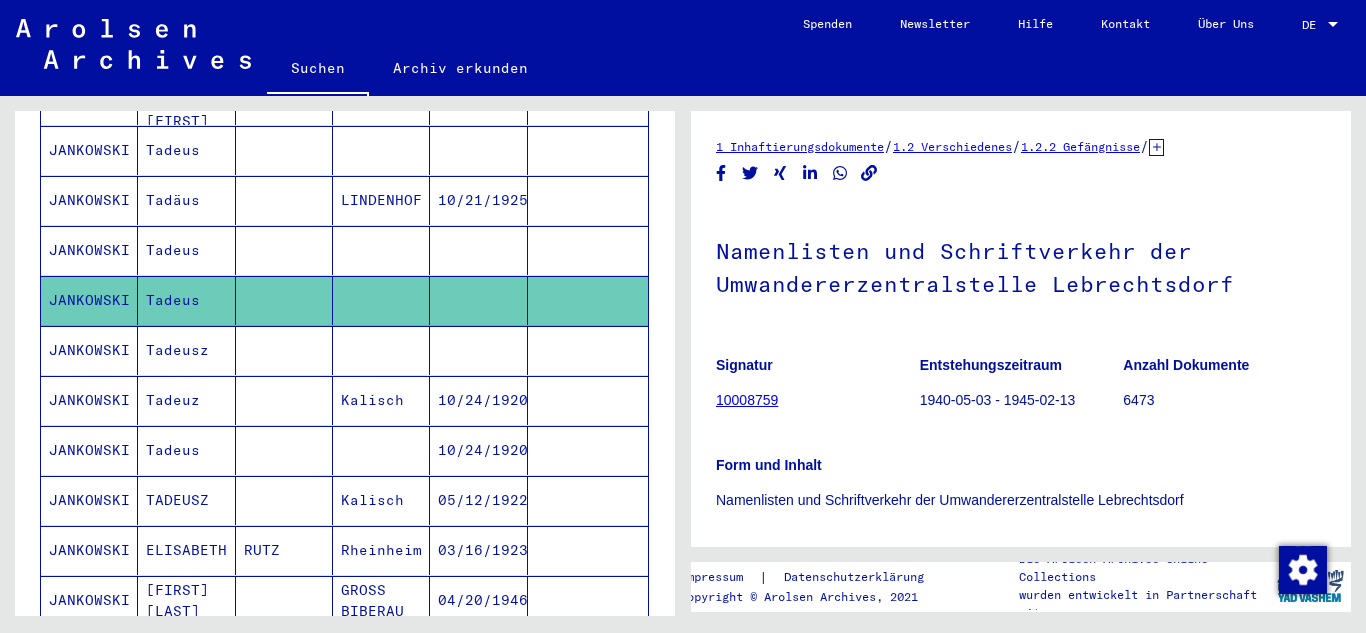 scroll, scrollTop: 200, scrollLeft: 0, axis: vertical 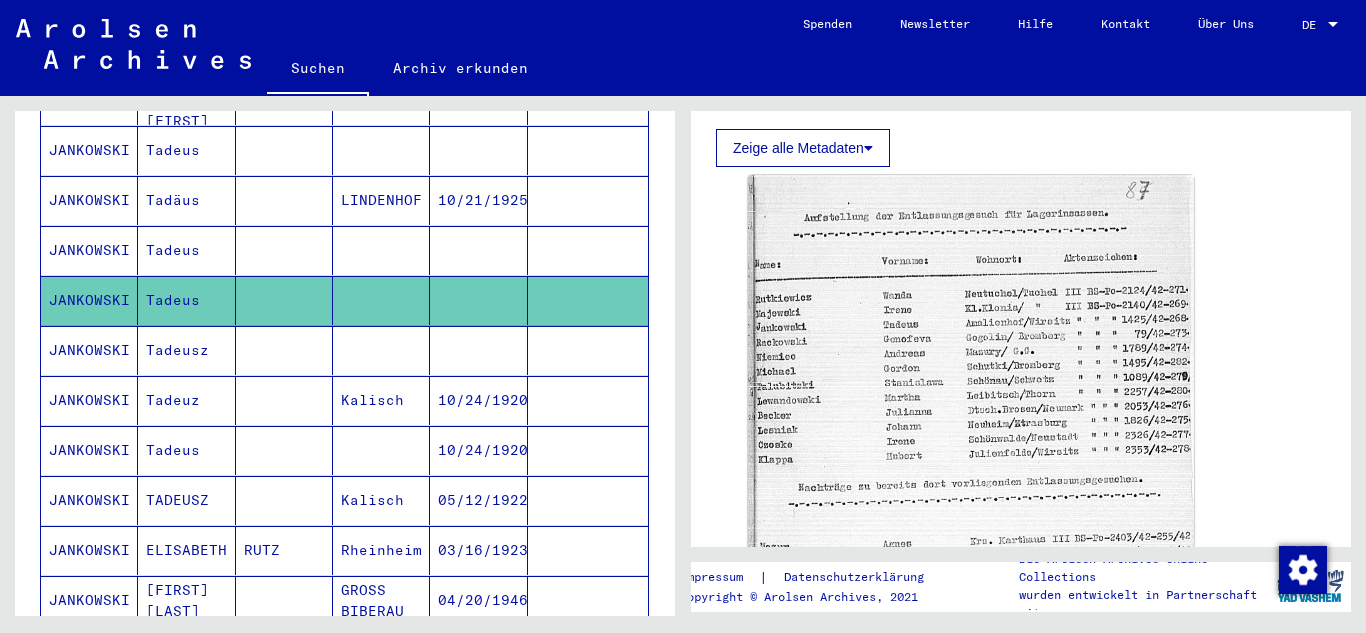 click on "Tadeus" at bounding box center (186, 300) 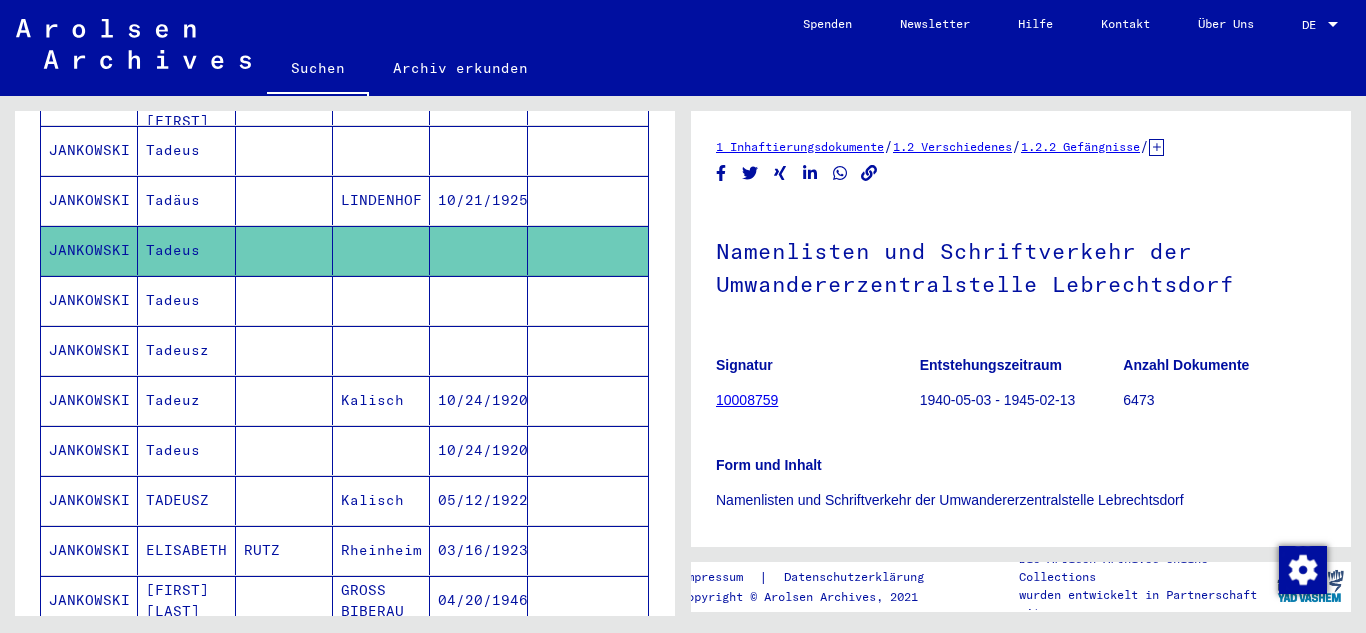 scroll, scrollTop: 0, scrollLeft: 0, axis: both 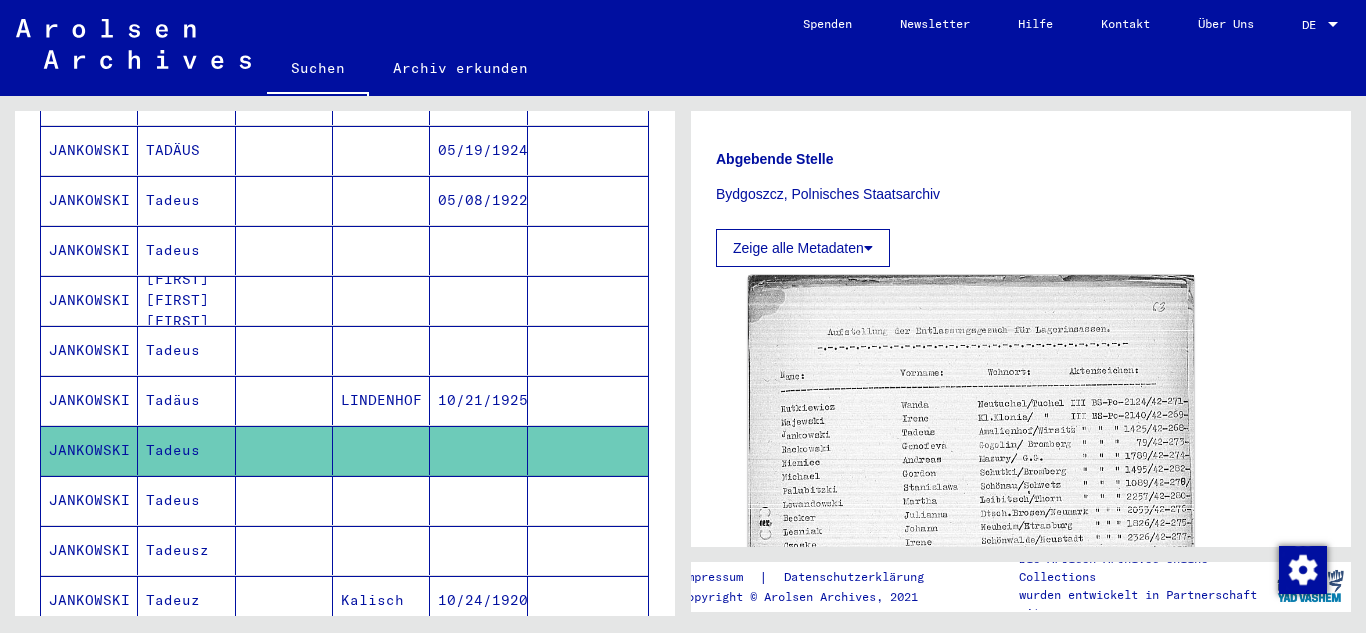 click on "Tadeus" at bounding box center (186, 400) 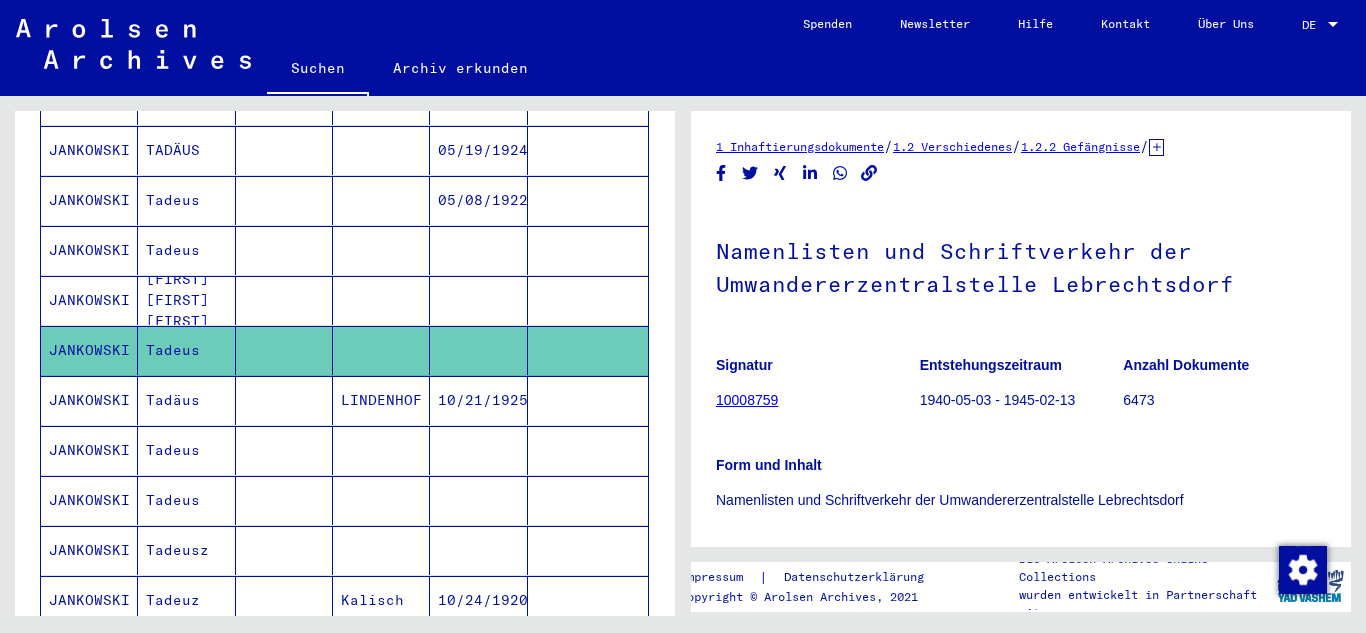 scroll, scrollTop: 0, scrollLeft: 0, axis: both 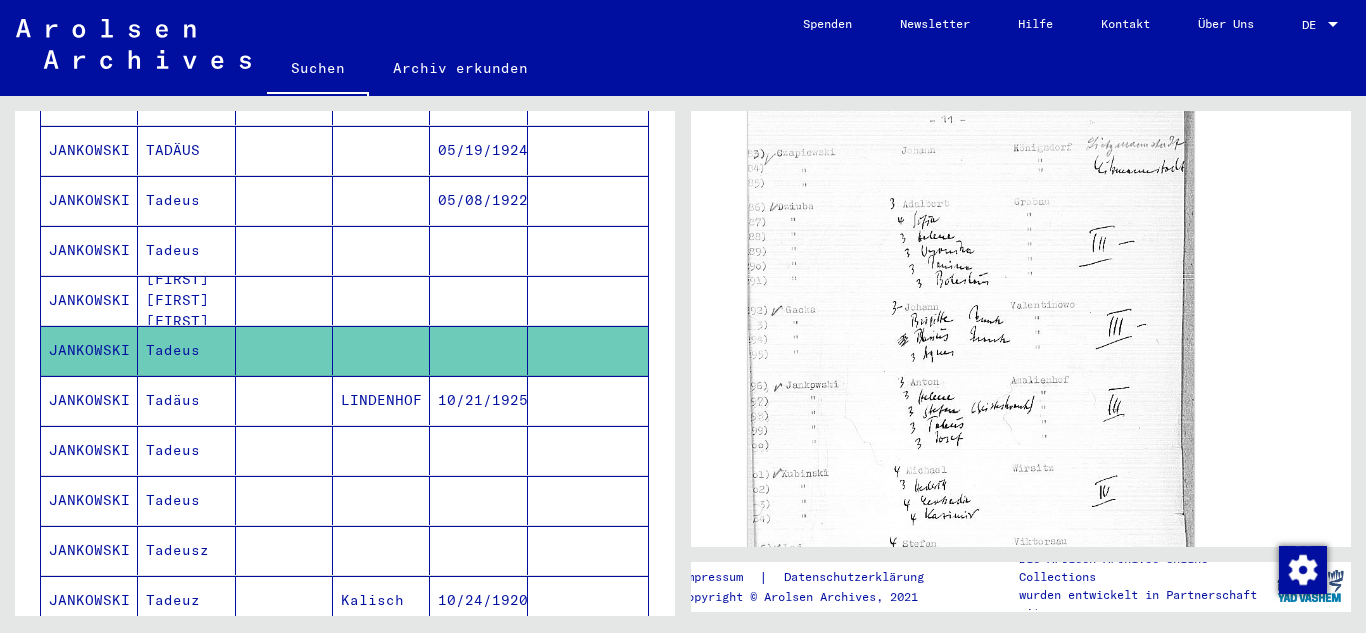 click on "JANKOWSKI" at bounding box center [89, 350] 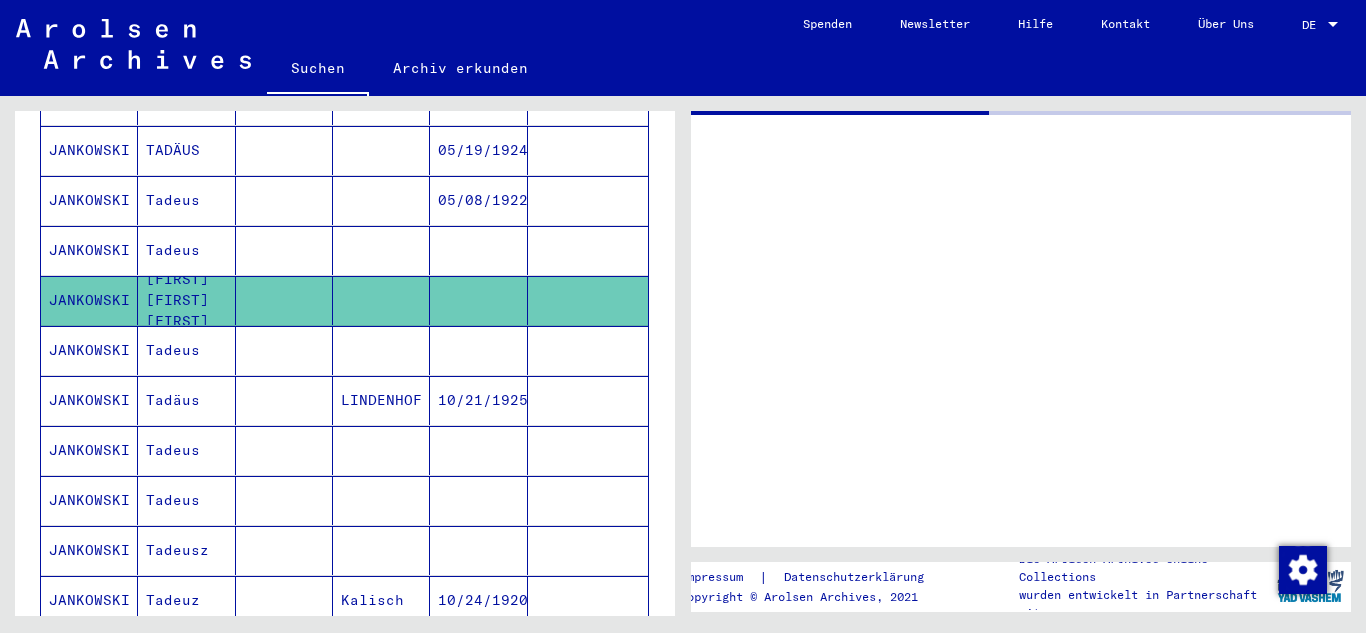 scroll, scrollTop: 0, scrollLeft: 0, axis: both 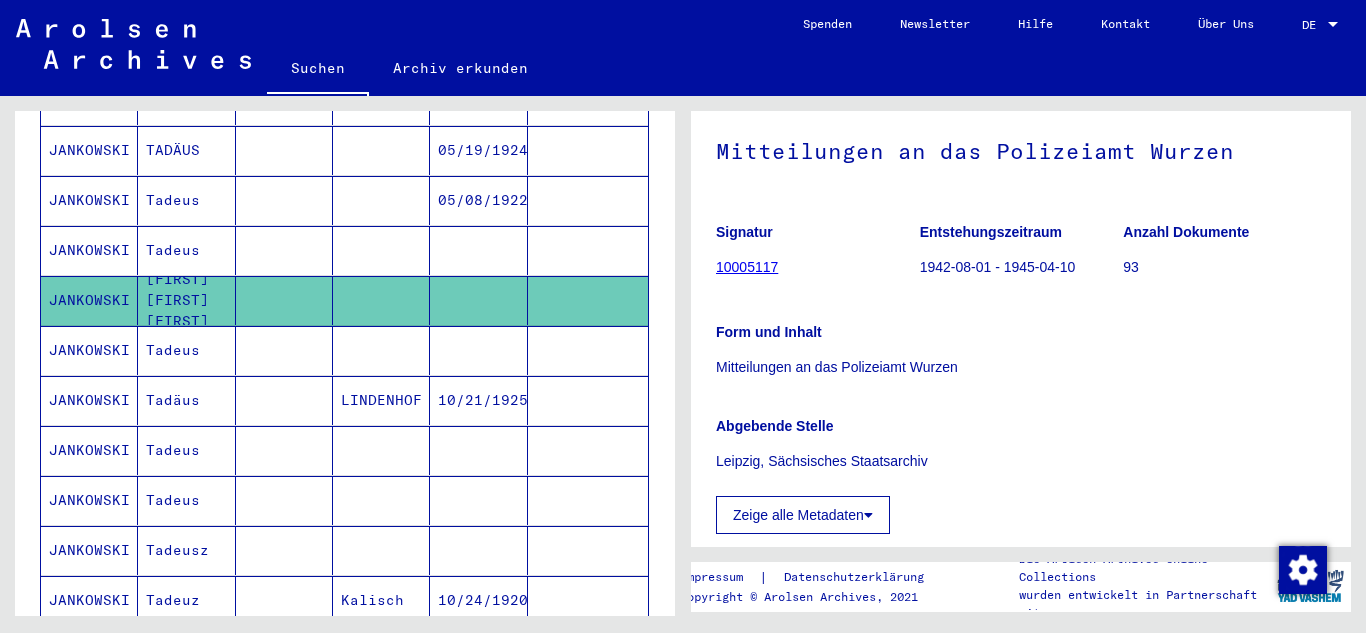 click on "Tadeus" at bounding box center (186, 300) 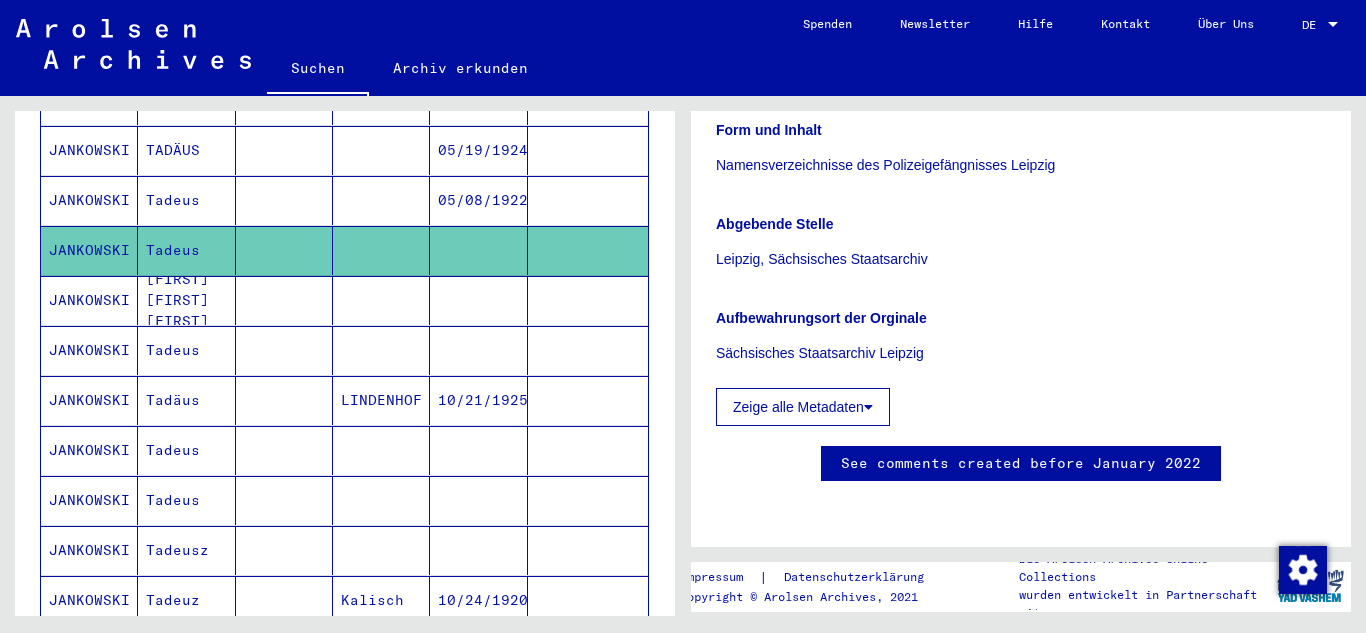 scroll, scrollTop: 0, scrollLeft: 0, axis: both 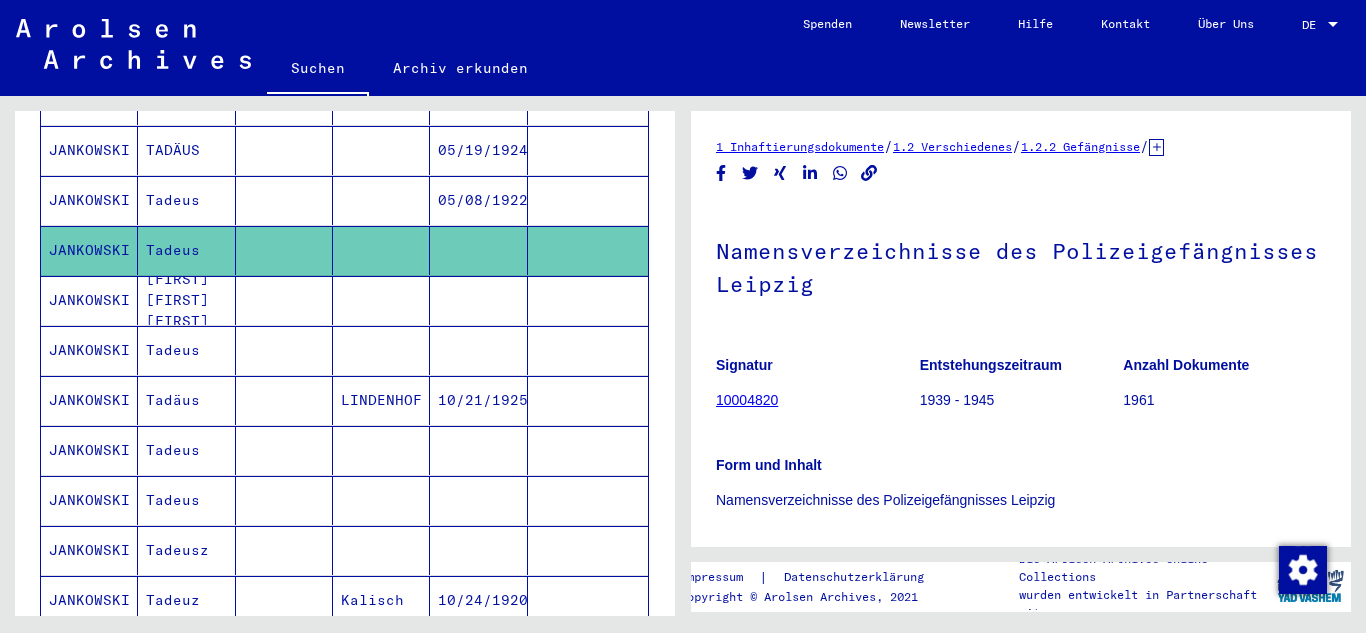 click on "05/08/1922" at bounding box center [478, 250] 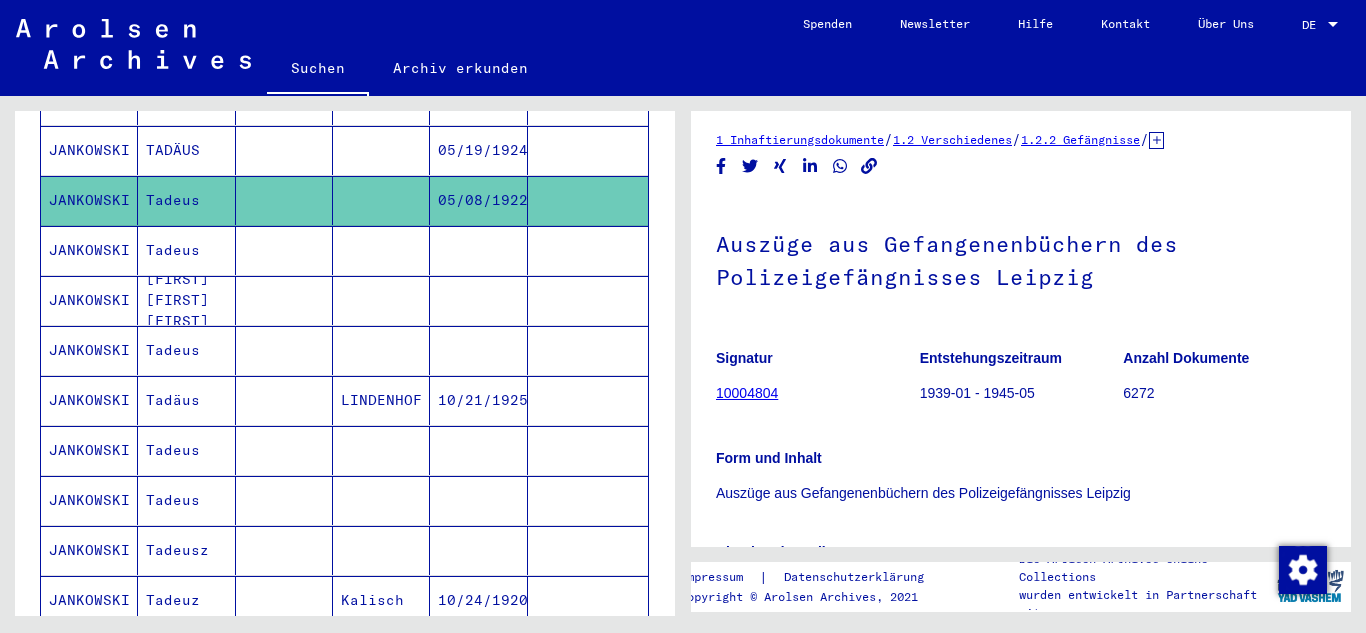 scroll, scrollTop: 0, scrollLeft: 0, axis: both 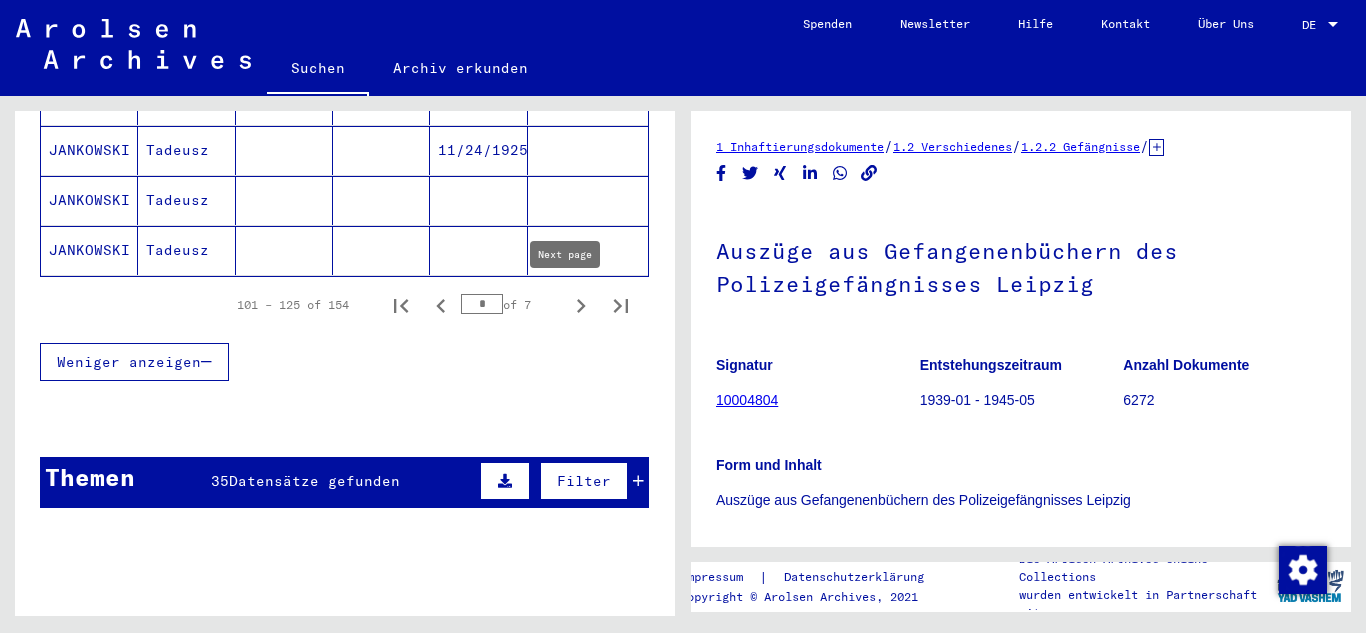 click 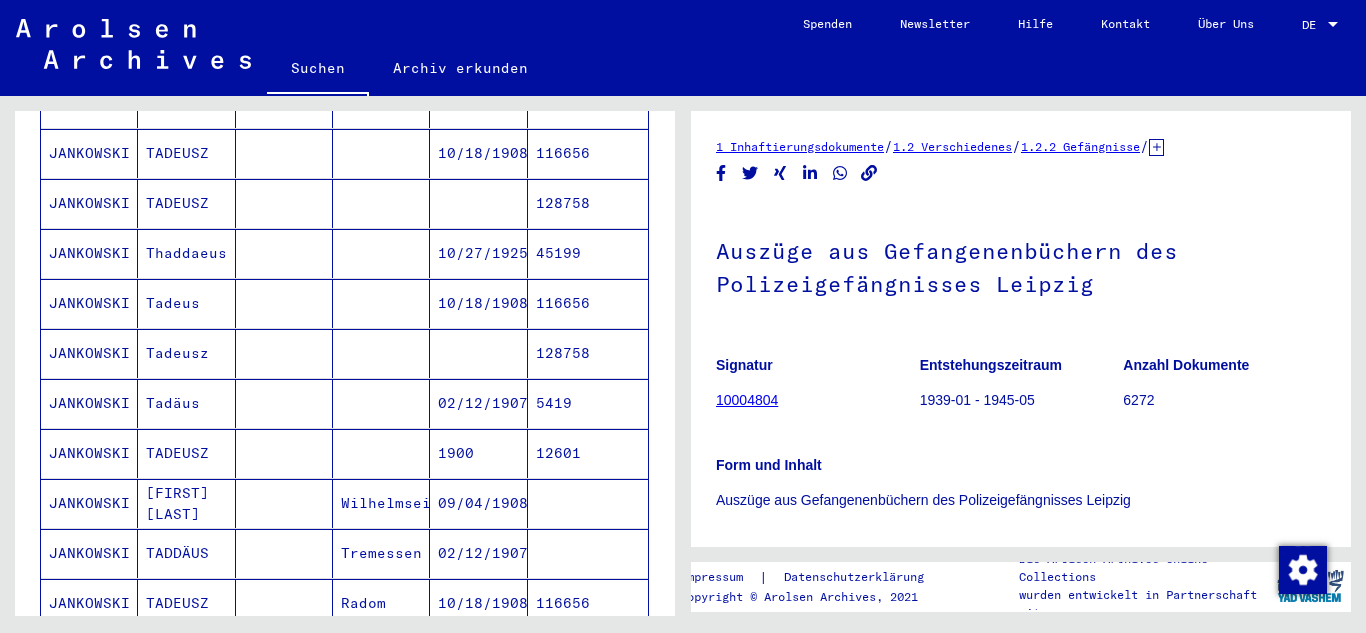 scroll, scrollTop: 600, scrollLeft: 0, axis: vertical 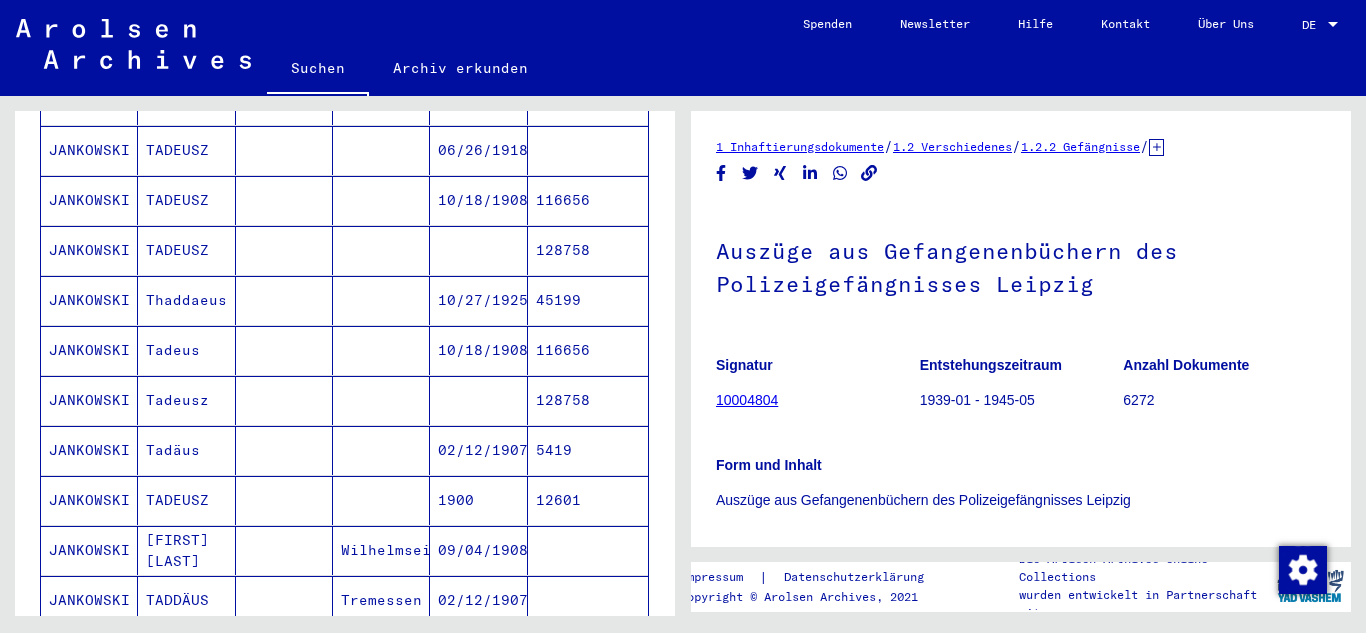 click on "Tadeusz" at bounding box center [186, 450] 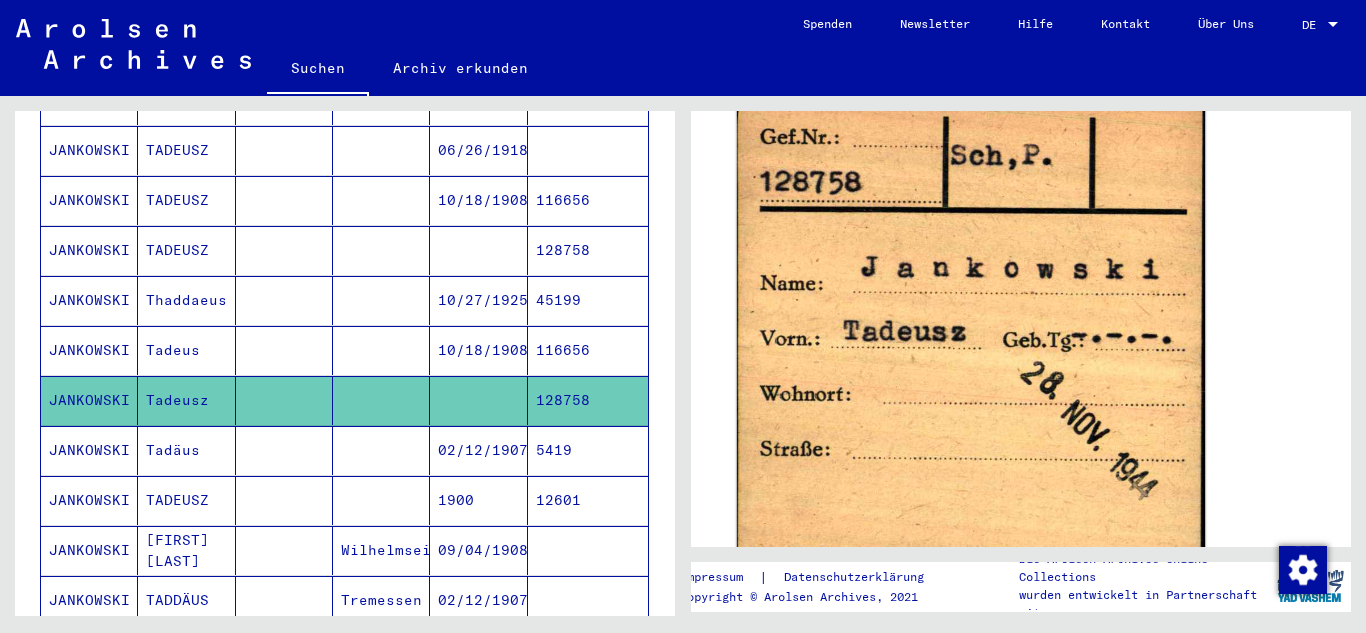scroll, scrollTop: 225, scrollLeft: 0, axis: vertical 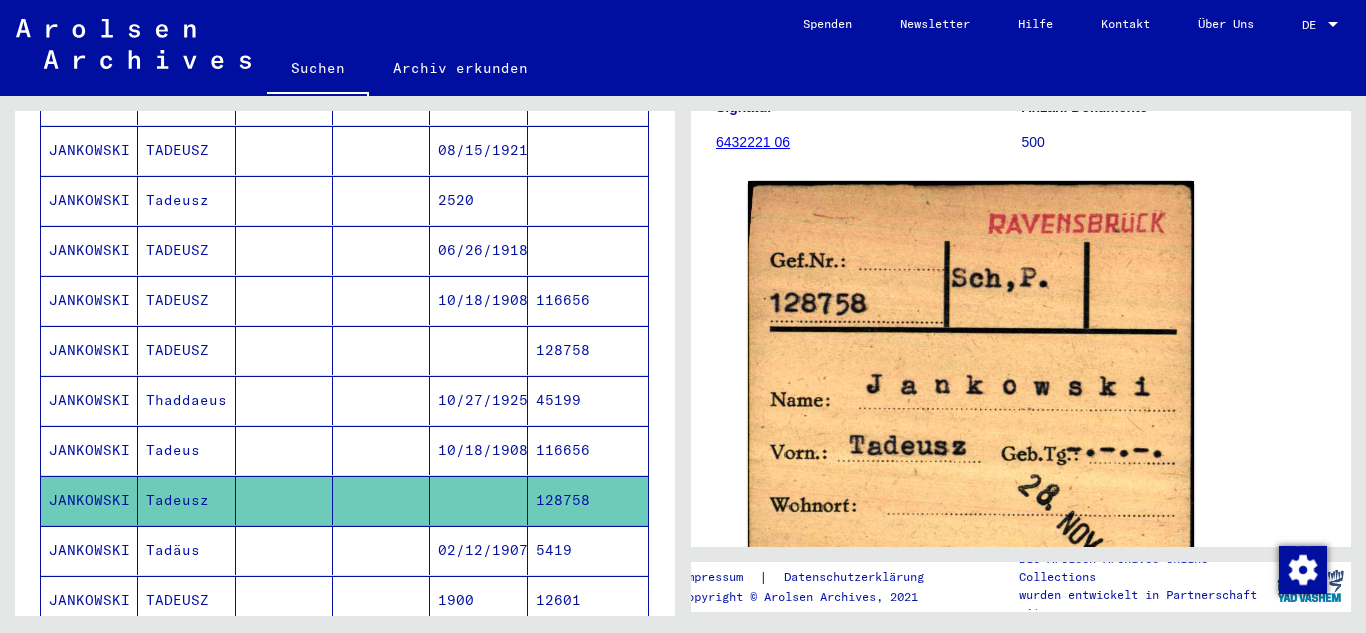 click on "128758" at bounding box center [588, 400] 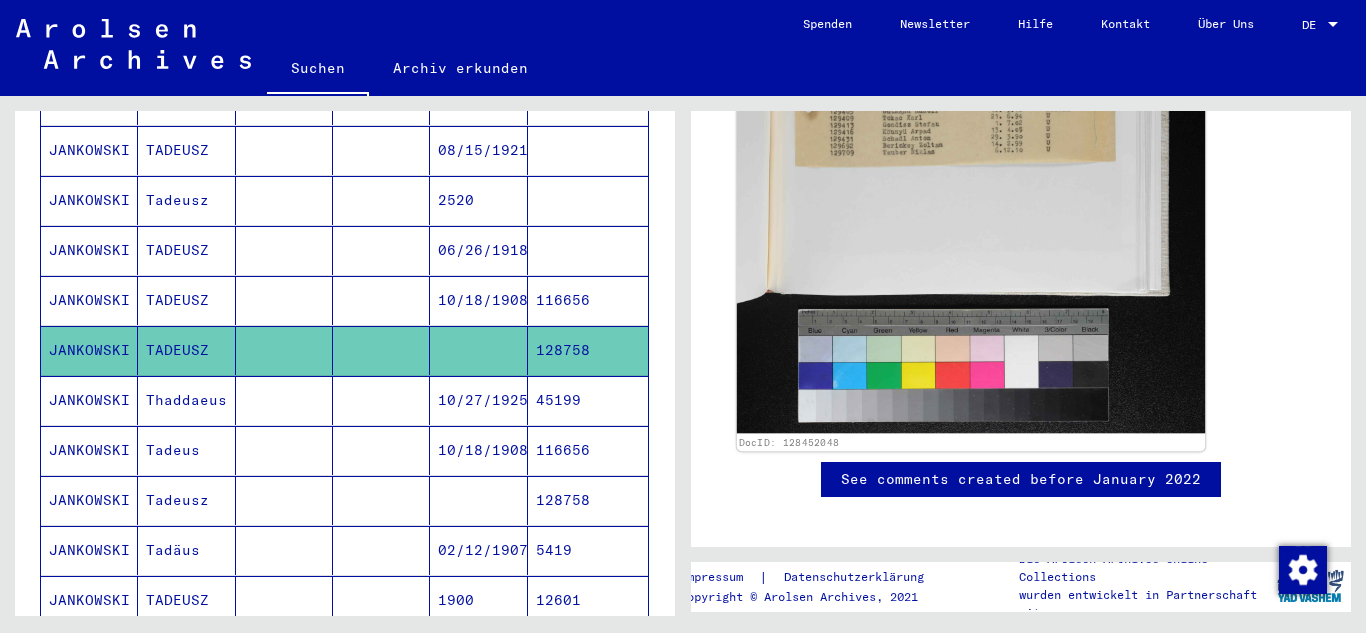 scroll, scrollTop: 507, scrollLeft: 0, axis: vertical 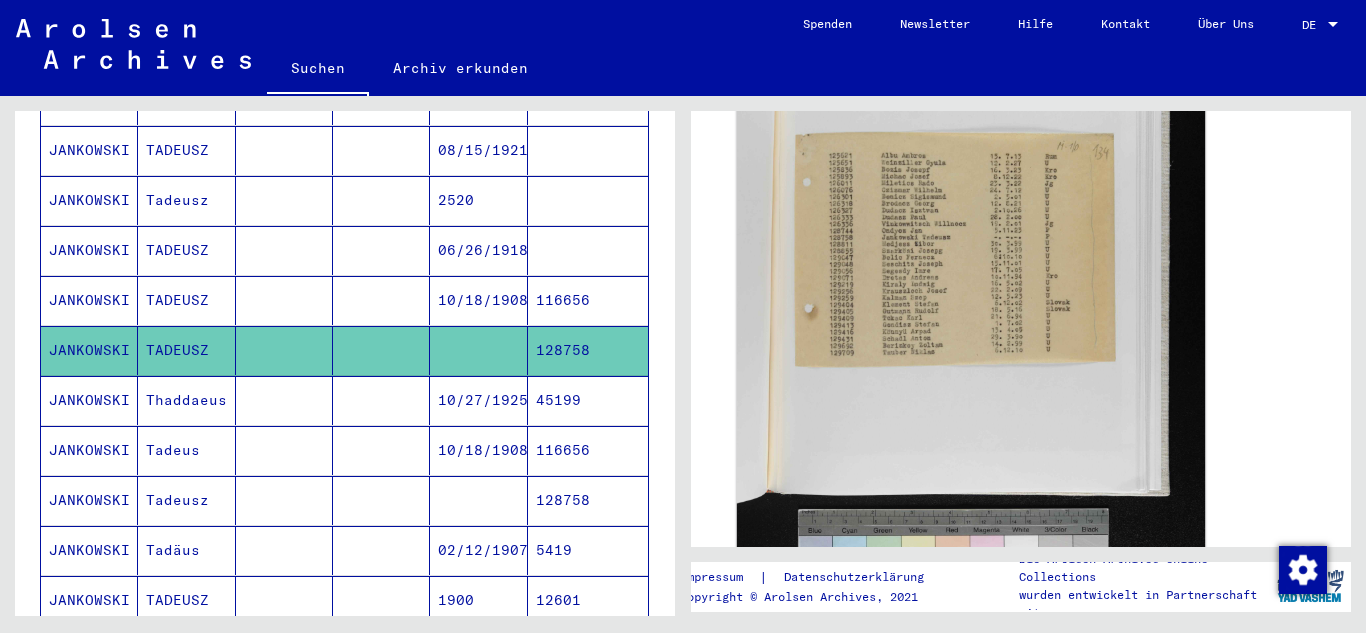 click 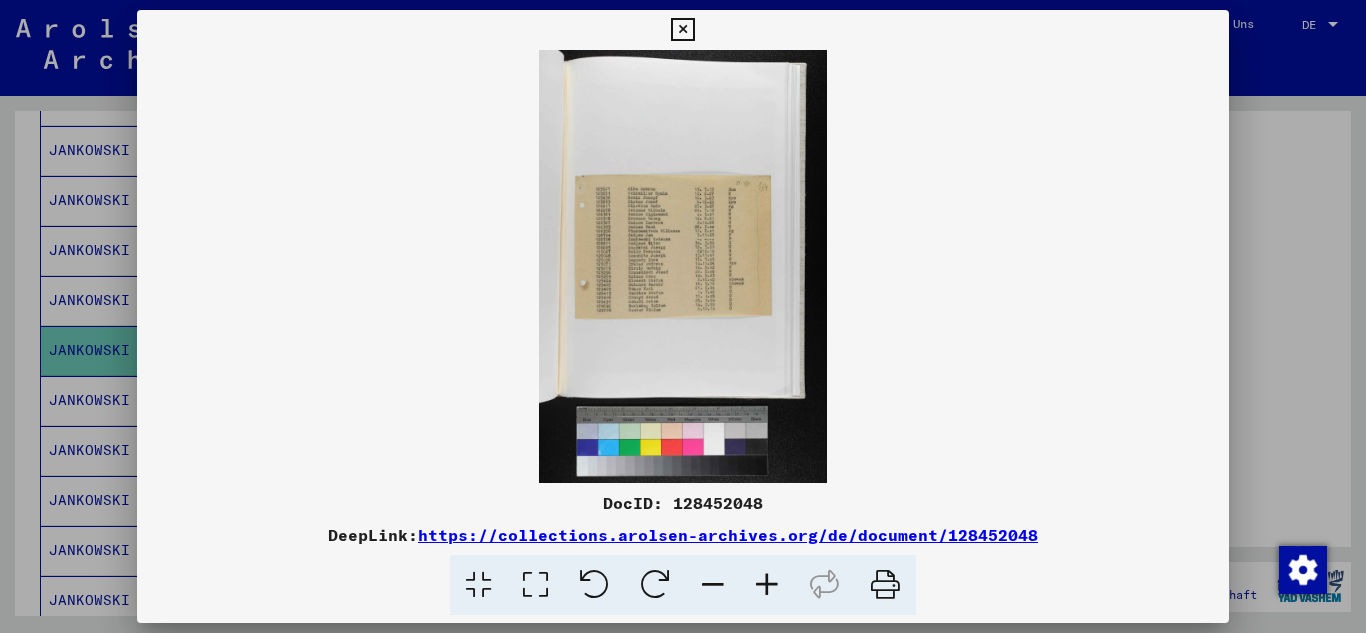 click at bounding box center [767, 585] 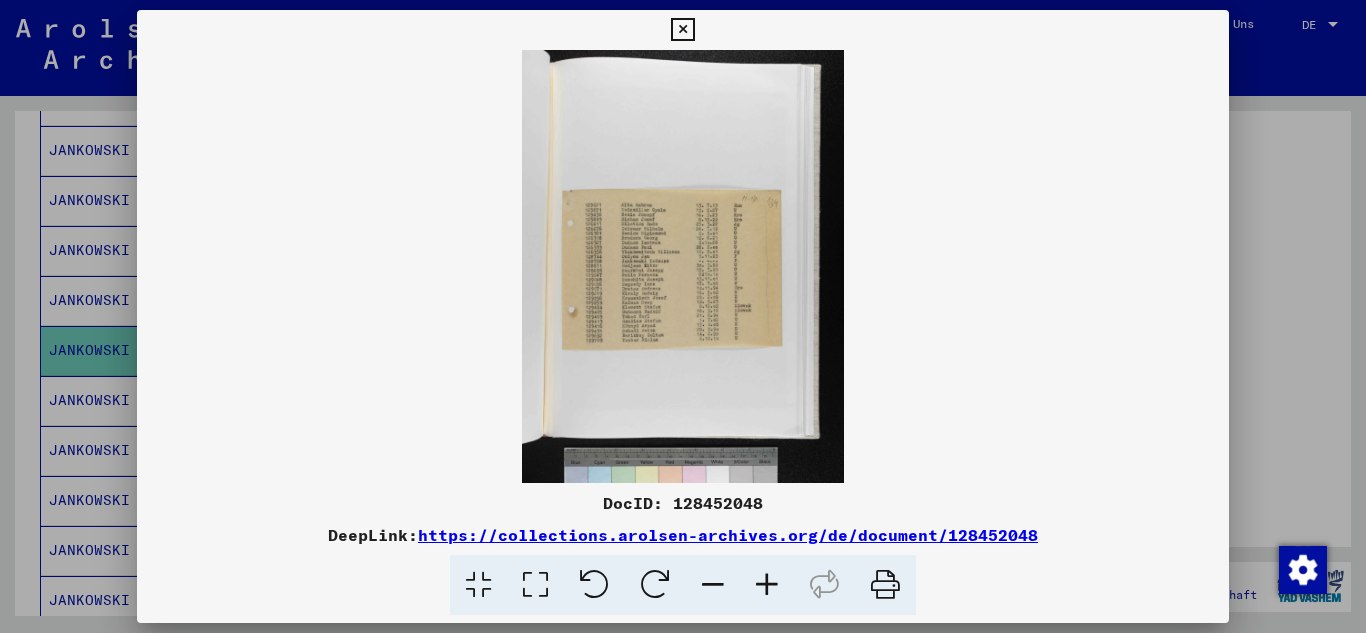 click at bounding box center [767, 585] 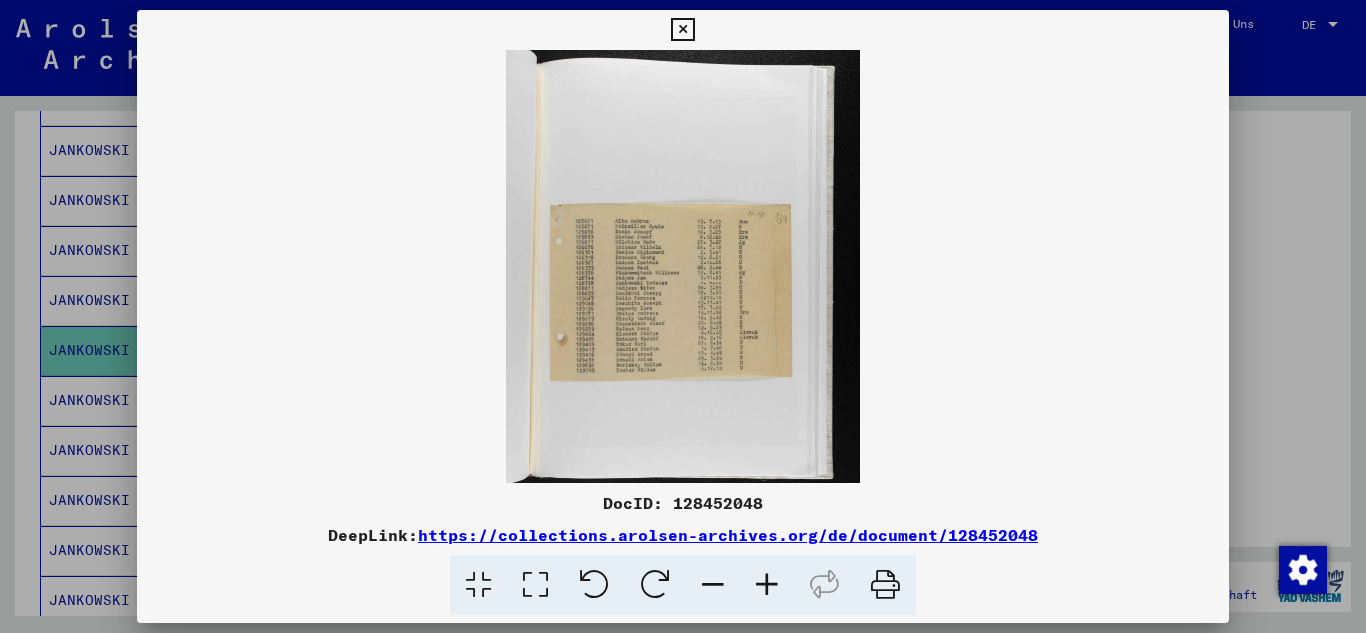 click at bounding box center (767, 585) 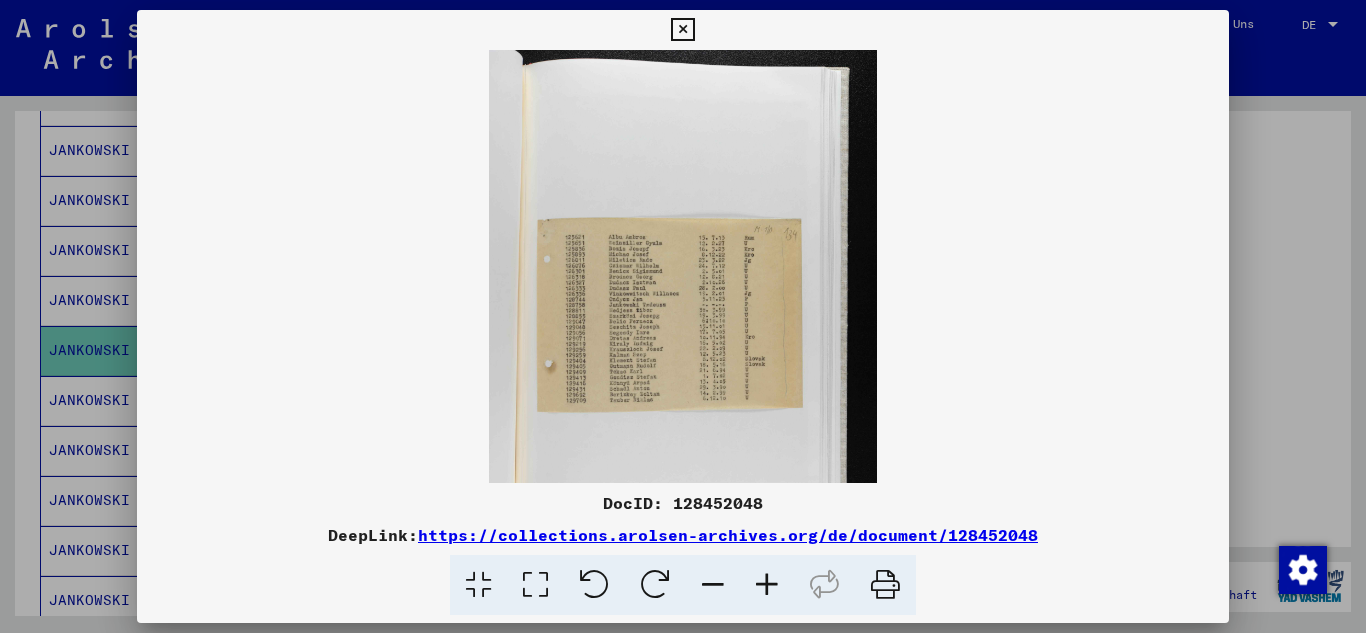 click at bounding box center [767, 585] 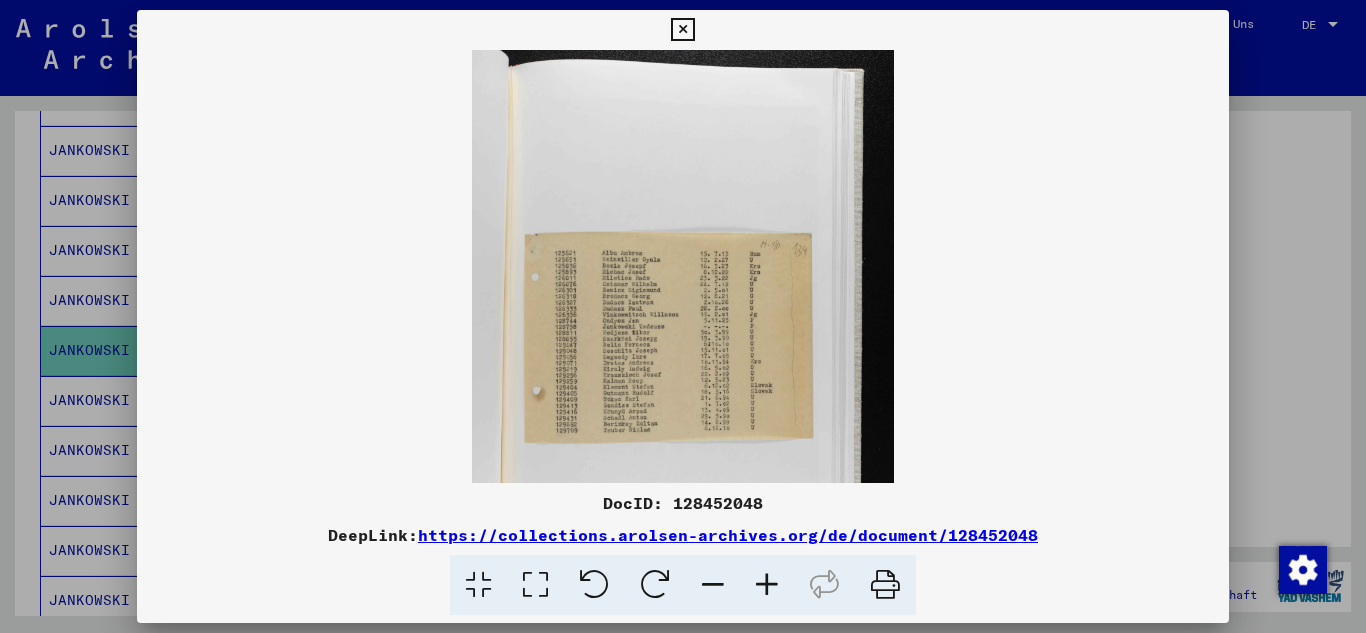 click at bounding box center (767, 585) 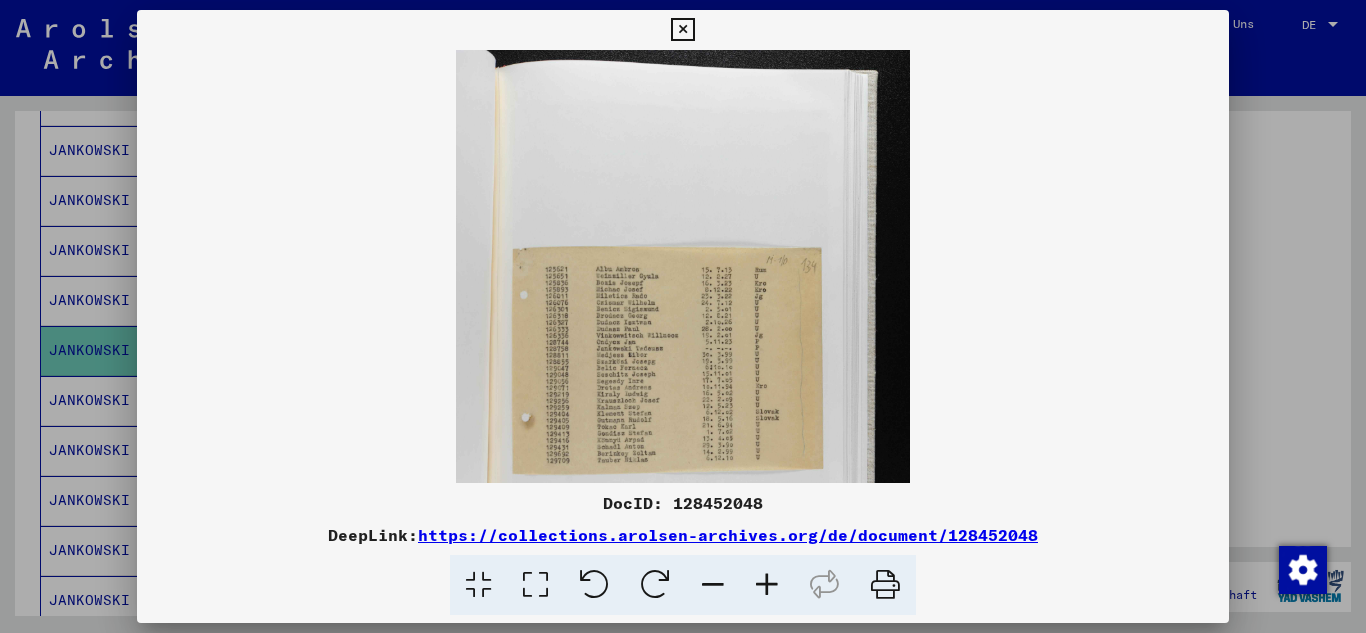 click at bounding box center [767, 585] 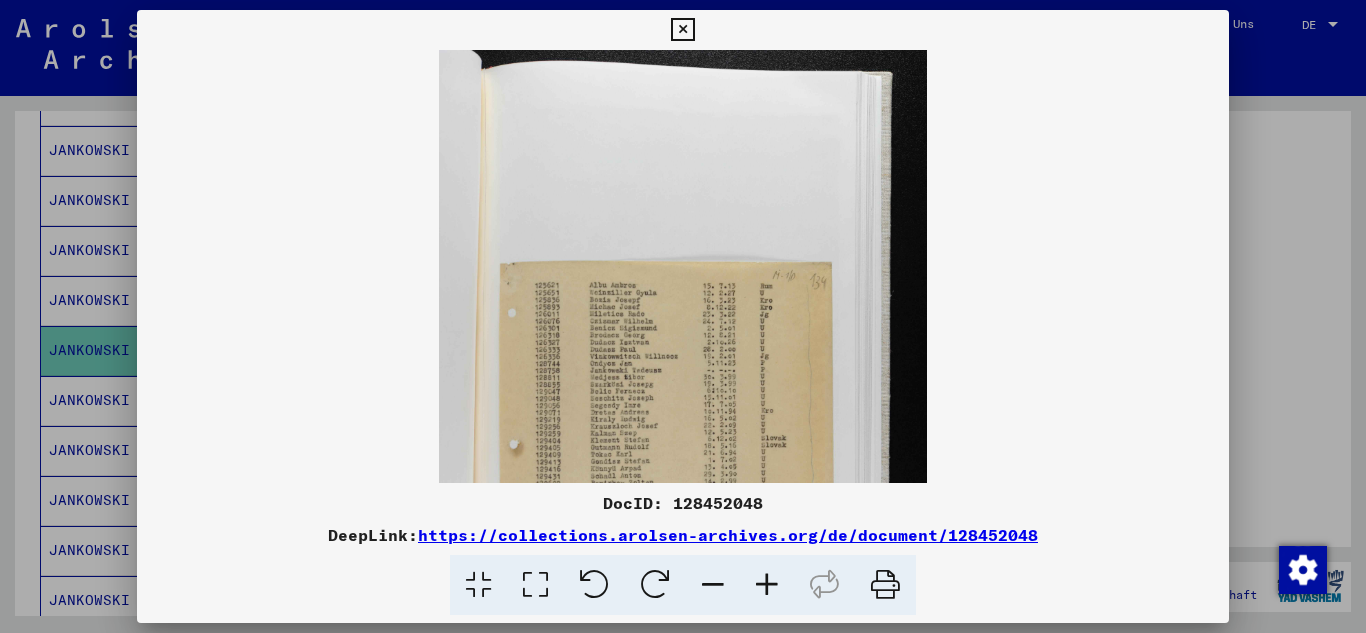 click at bounding box center (767, 585) 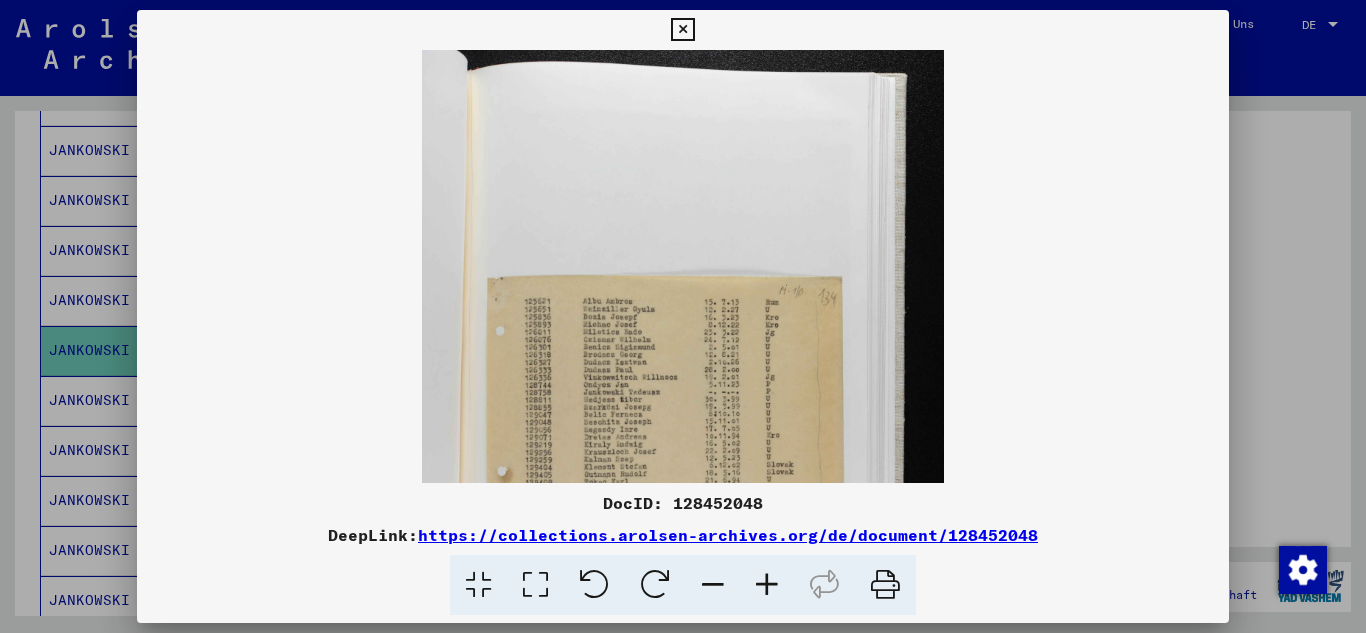 click at bounding box center (767, 585) 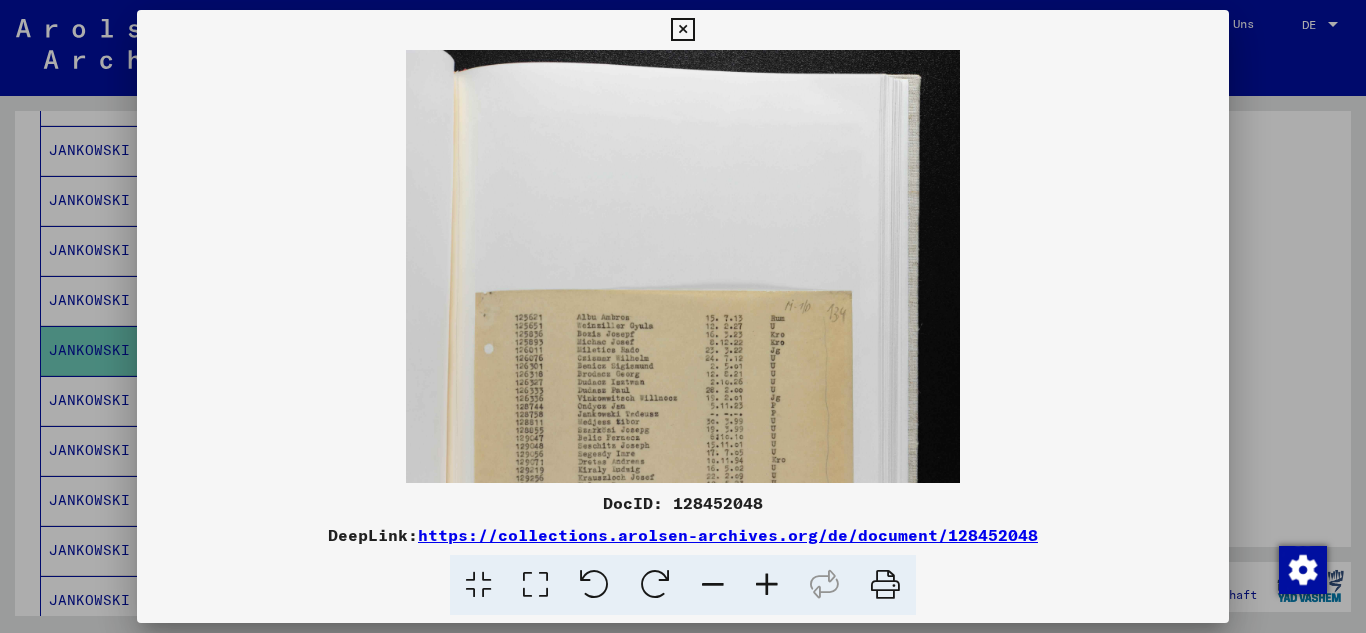 click at bounding box center [767, 585] 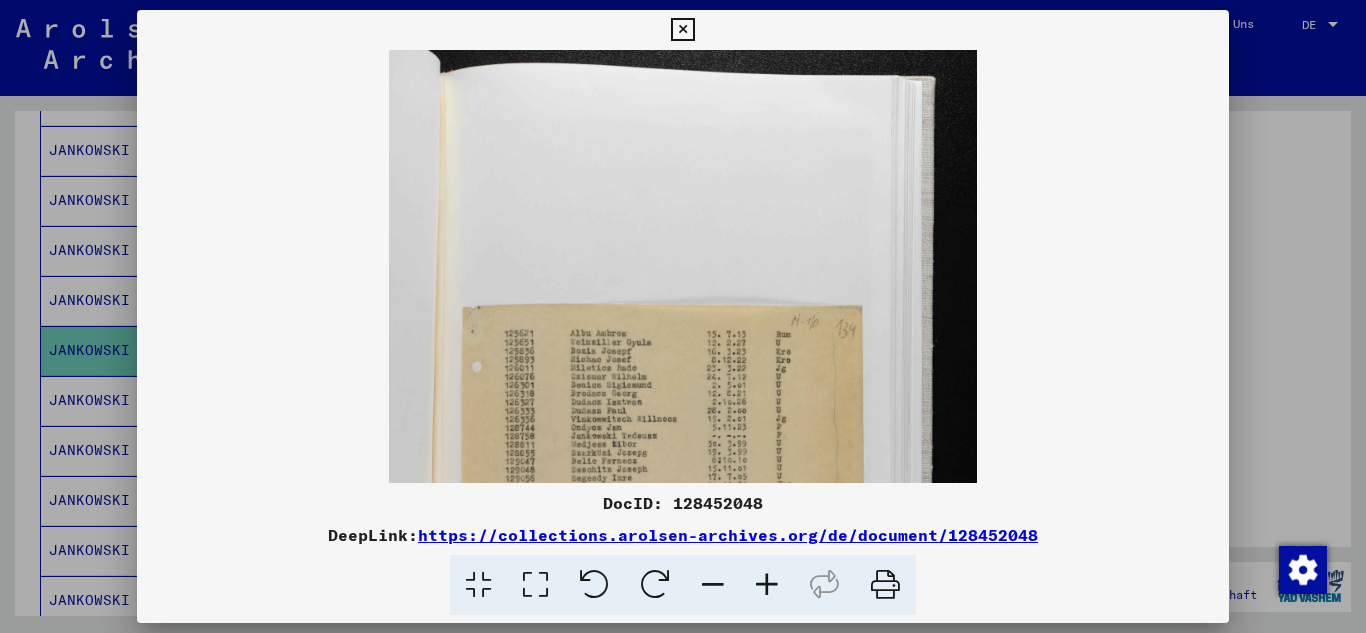 click at bounding box center [767, 585] 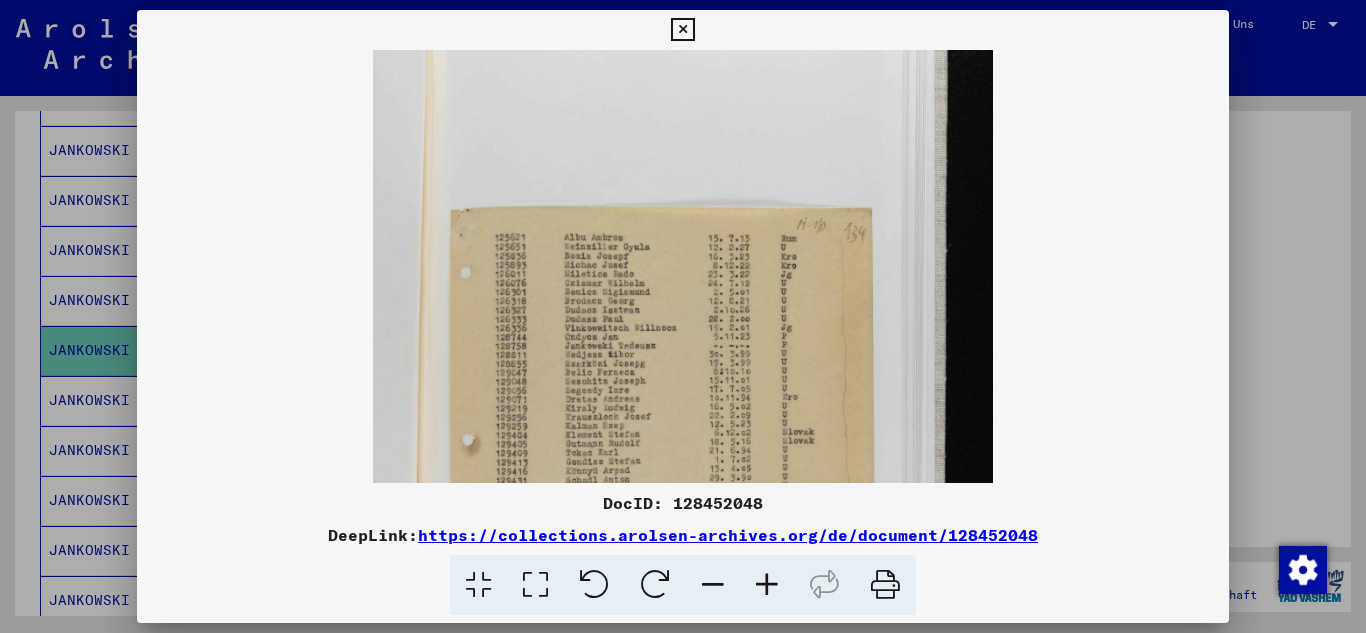 scroll, scrollTop: 153, scrollLeft: 0, axis: vertical 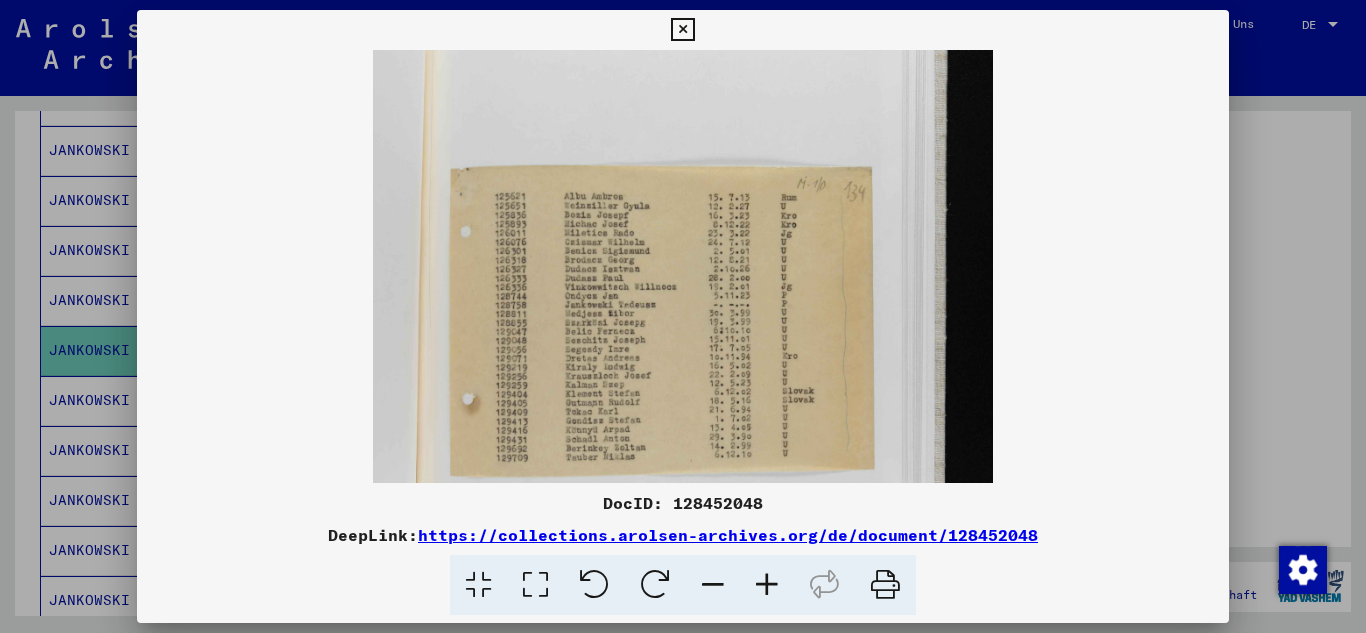 drag, startPoint x: 666, startPoint y: 428, endPoint x: 744, endPoint y: 275, distance: 171.73526 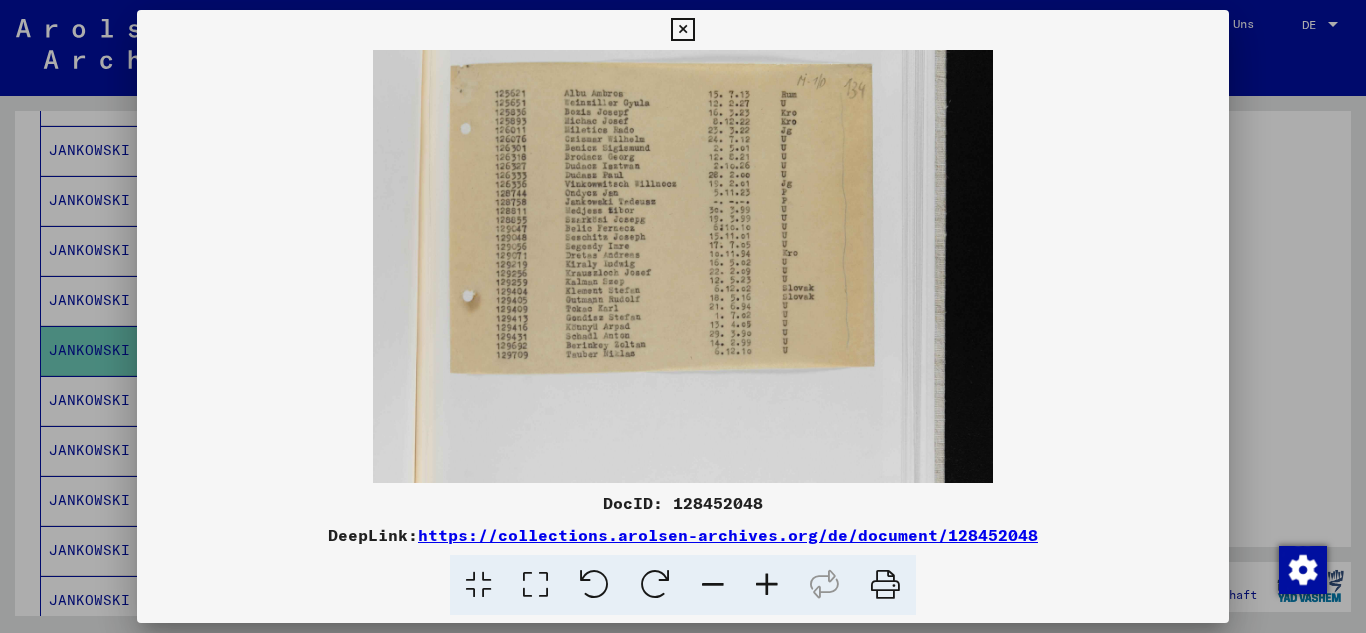 scroll, scrollTop: 257, scrollLeft: 0, axis: vertical 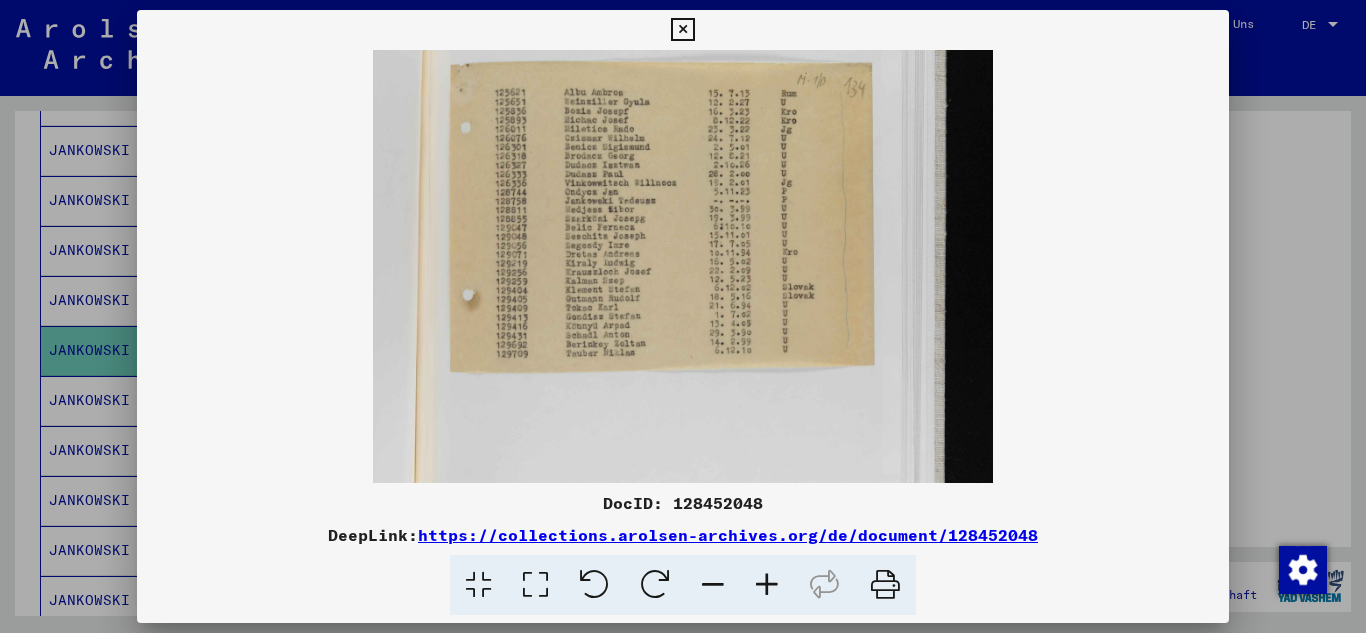 drag, startPoint x: 666, startPoint y: 383, endPoint x: 659, endPoint y: 279, distance: 104.23531 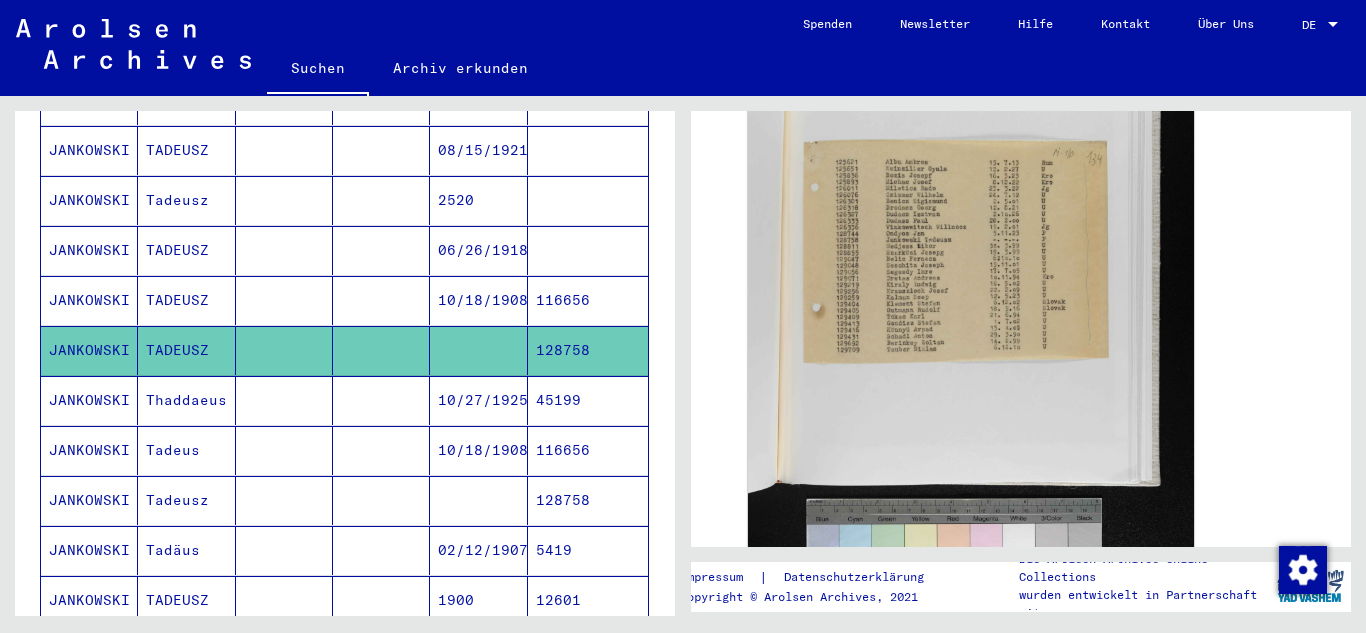 click on "2520" at bounding box center (478, 250) 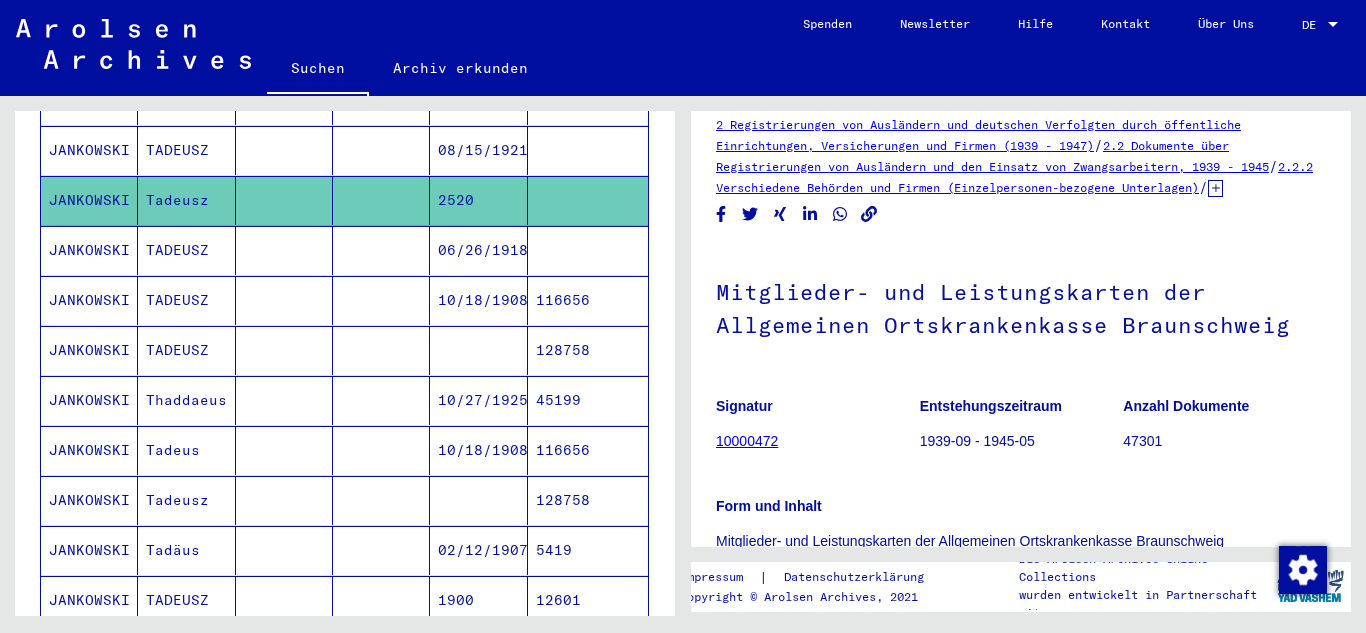 scroll, scrollTop: 0, scrollLeft: 0, axis: both 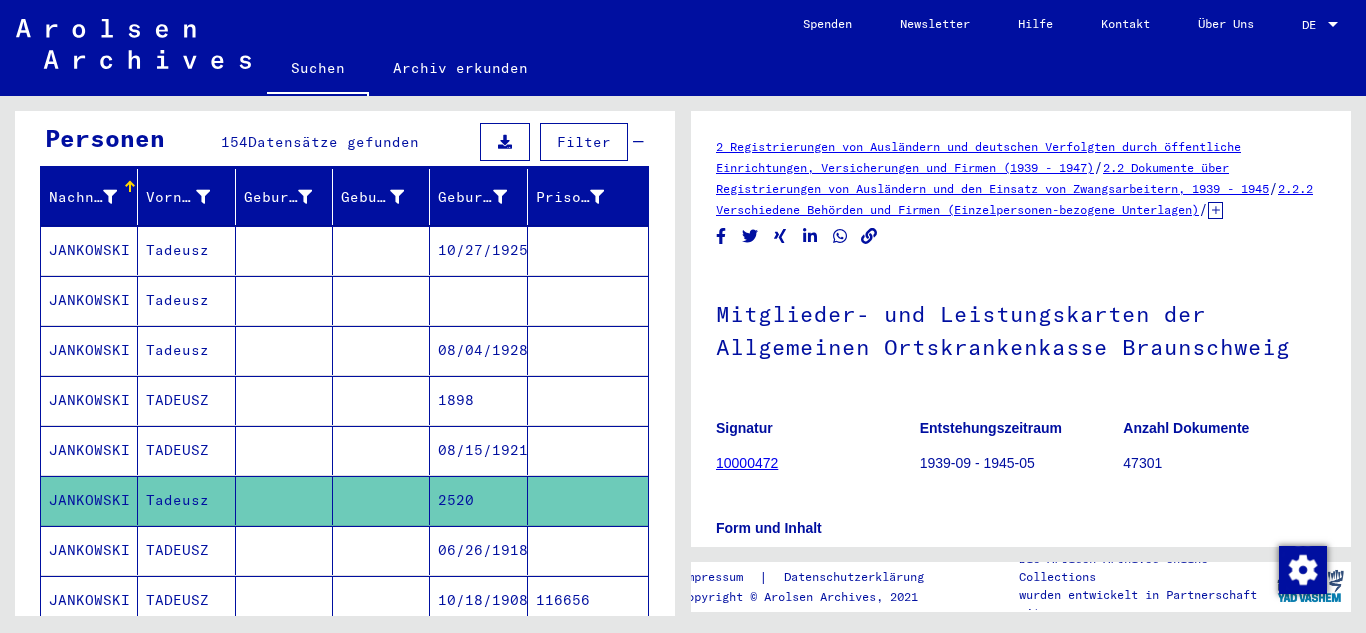 click on "TADEUSZ" at bounding box center (186, 450) 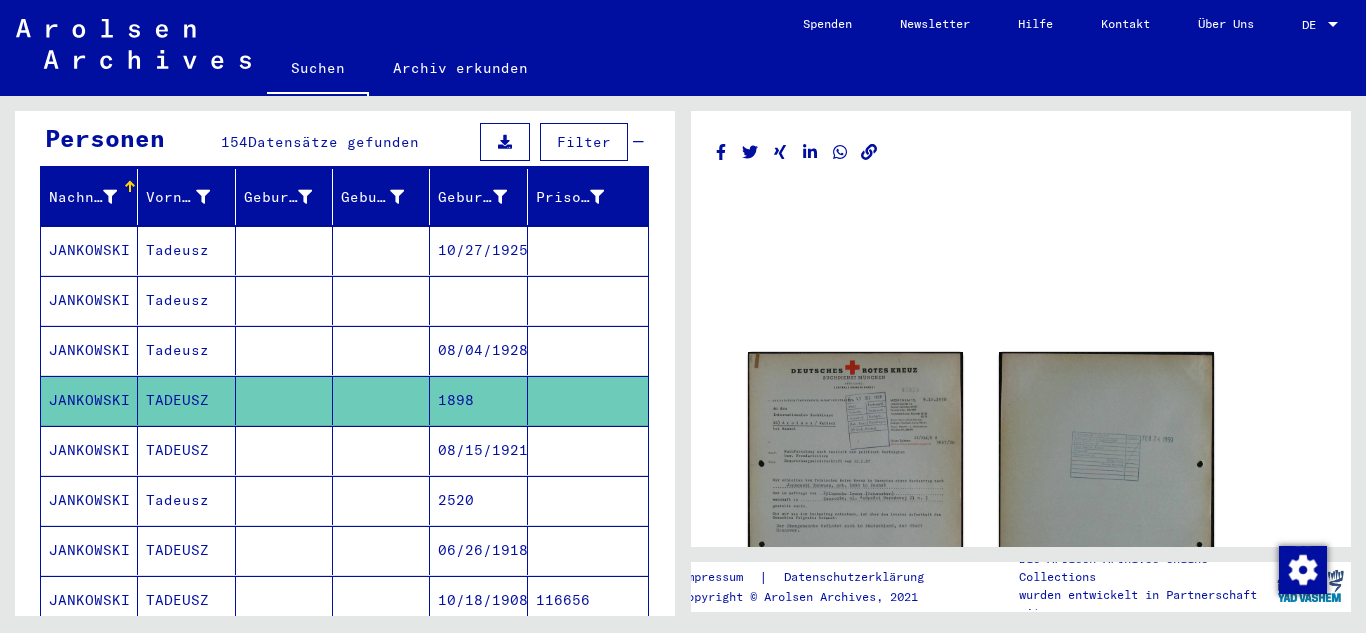 scroll, scrollTop: 200, scrollLeft: 0, axis: vertical 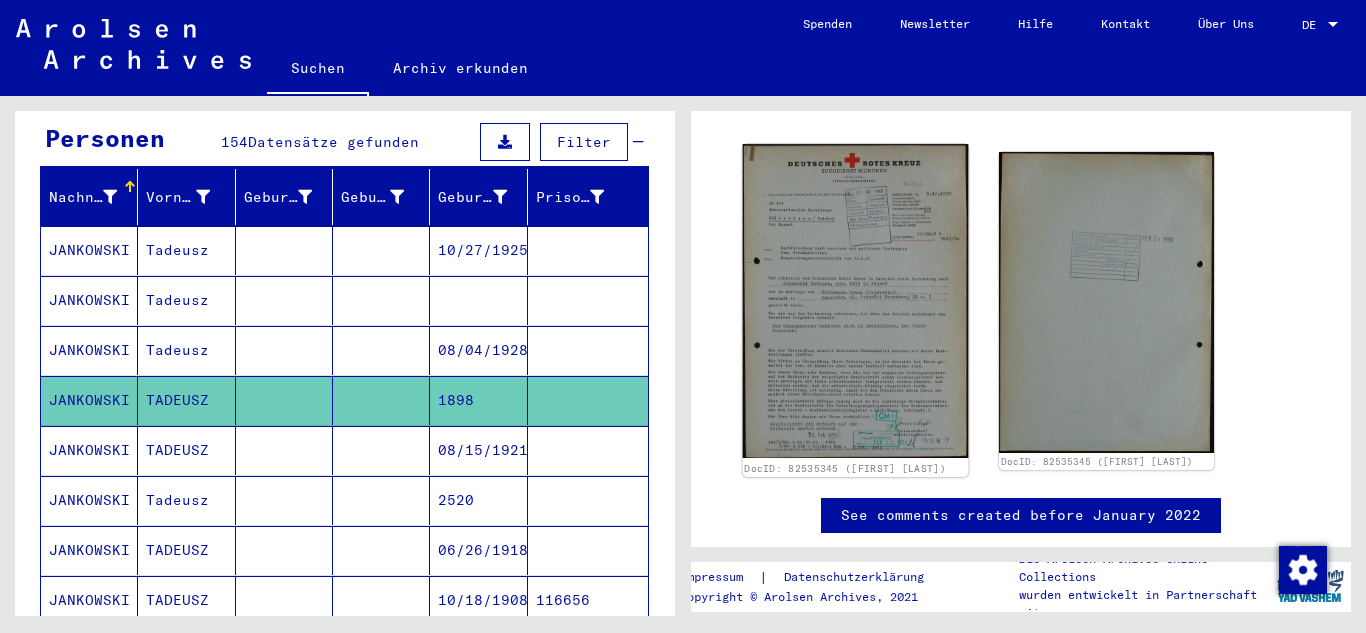 click 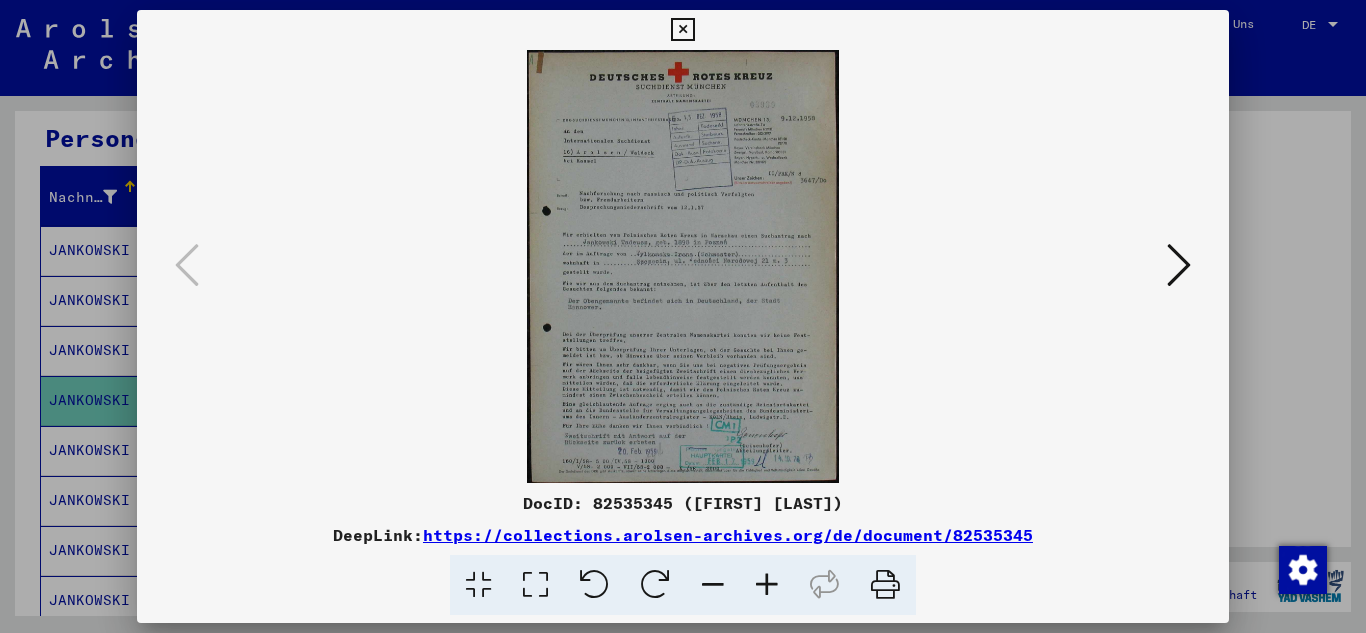 click at bounding box center [767, 585] 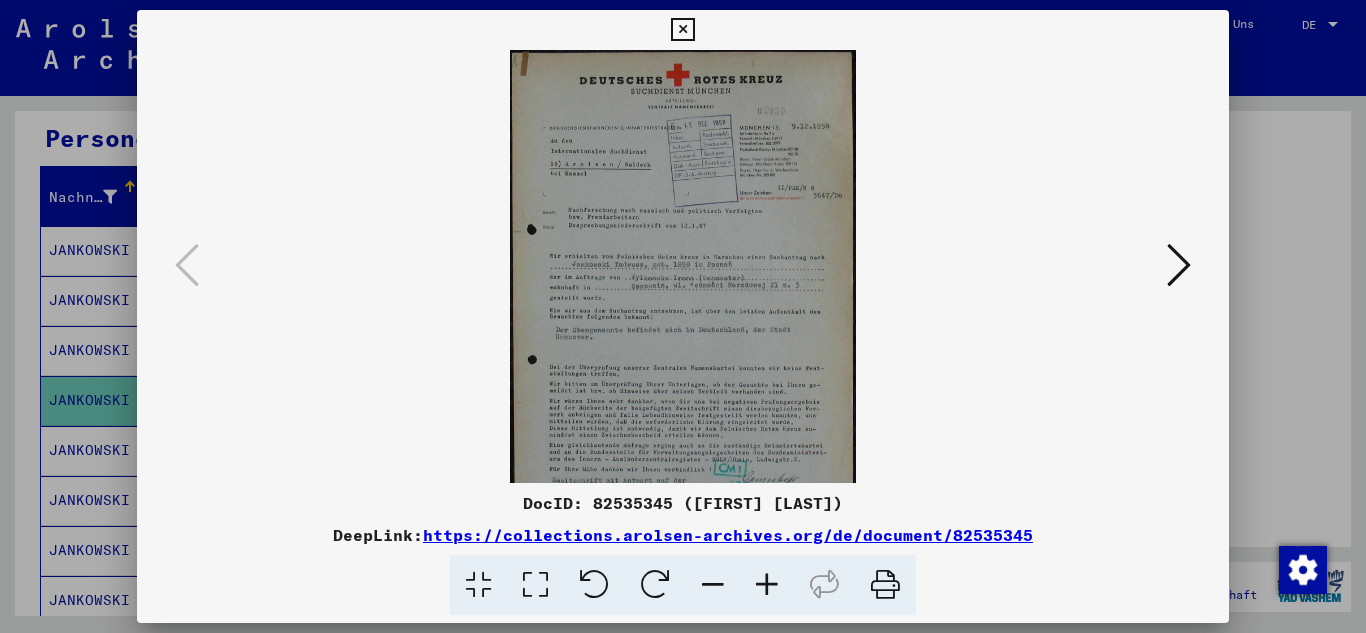 click at bounding box center (824, 585) 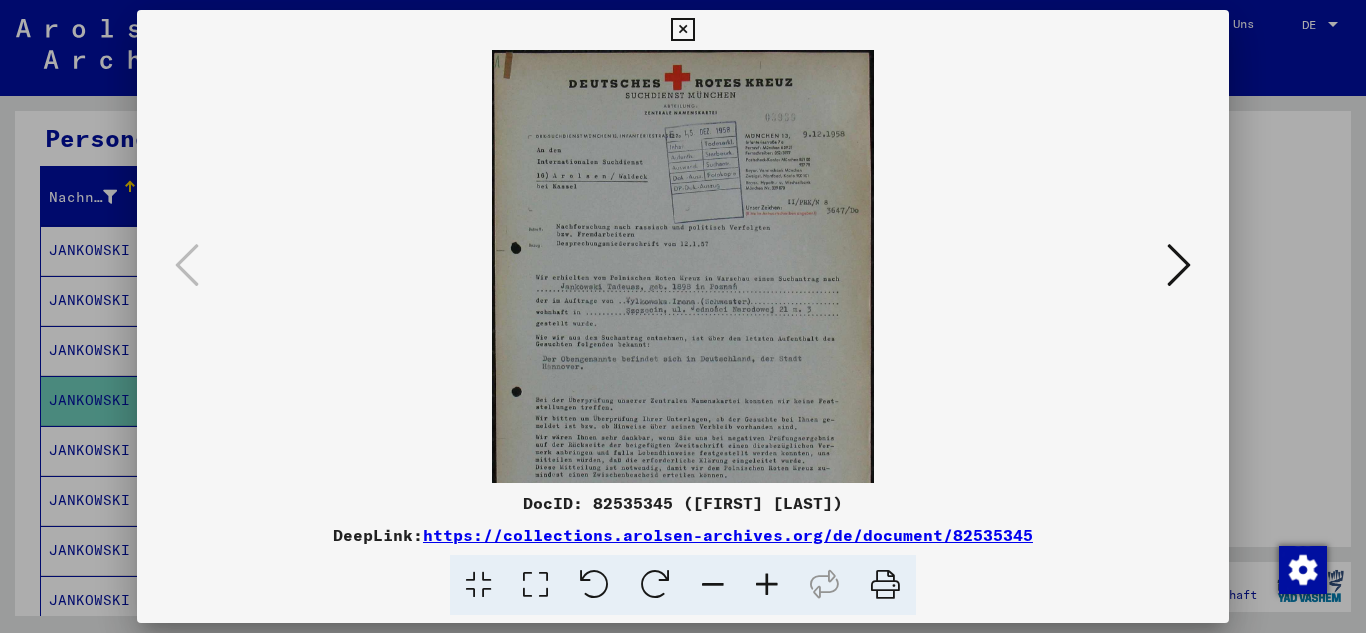 click at bounding box center (767, 585) 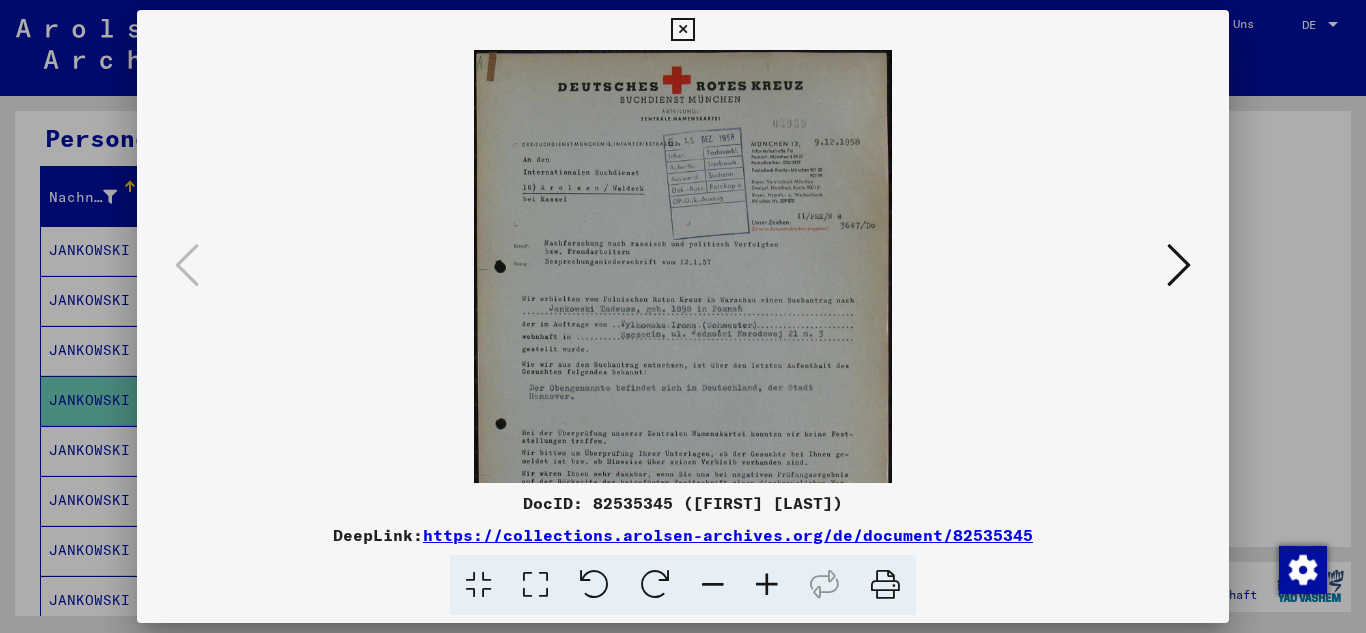 click at bounding box center [767, 585] 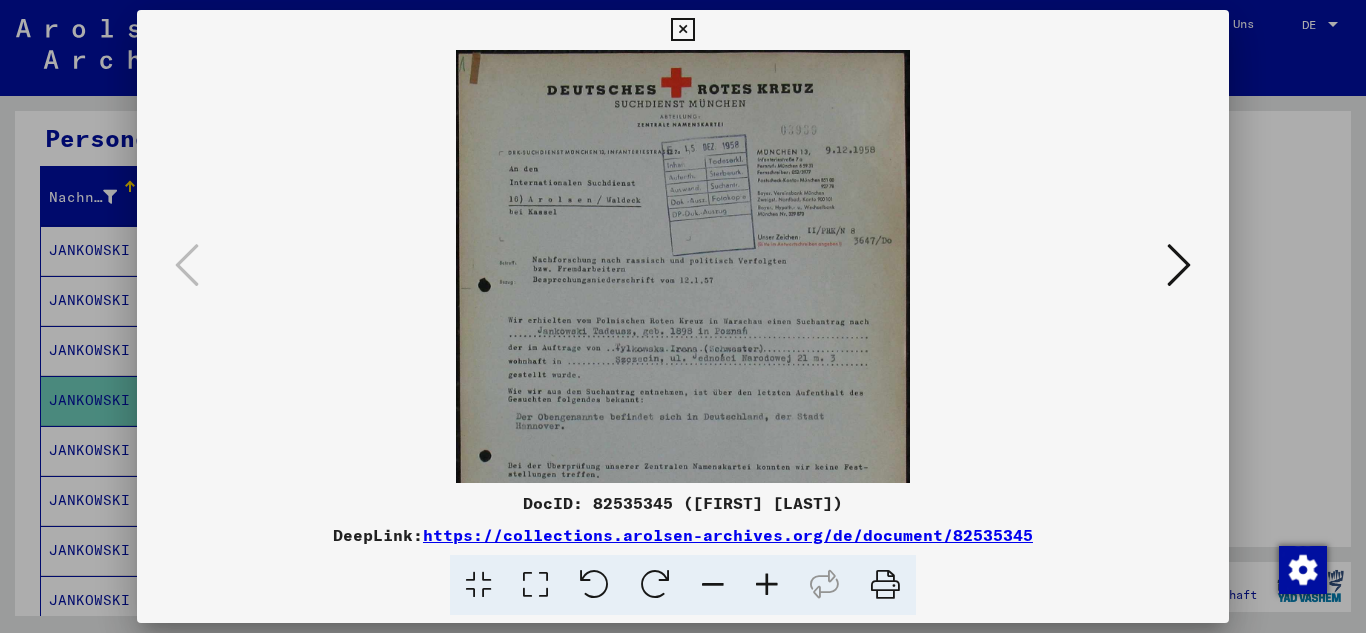 click at bounding box center [767, 585] 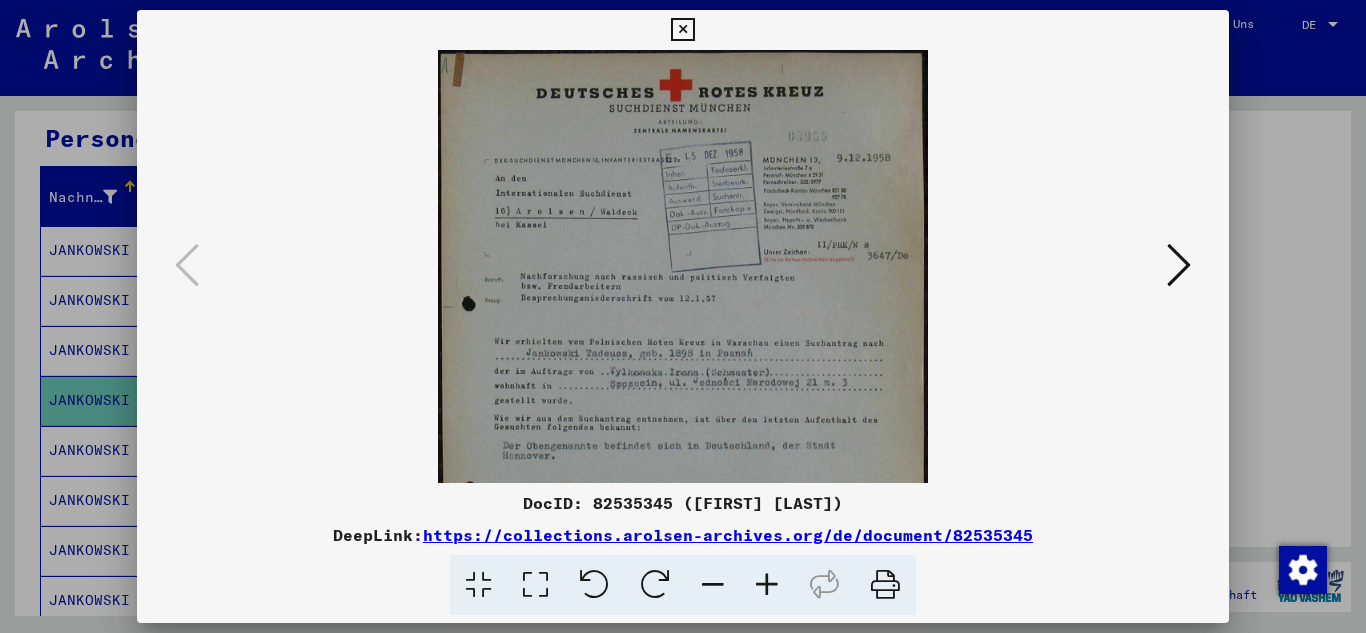 click at bounding box center [767, 585] 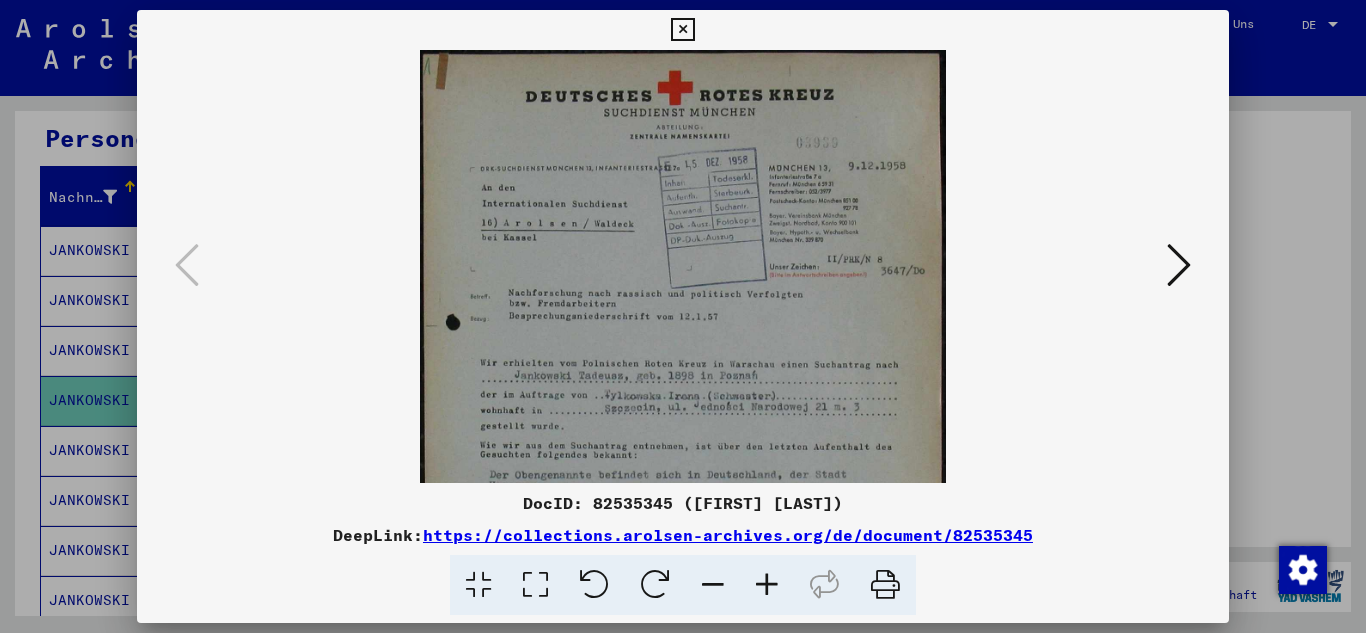 click at bounding box center (767, 585) 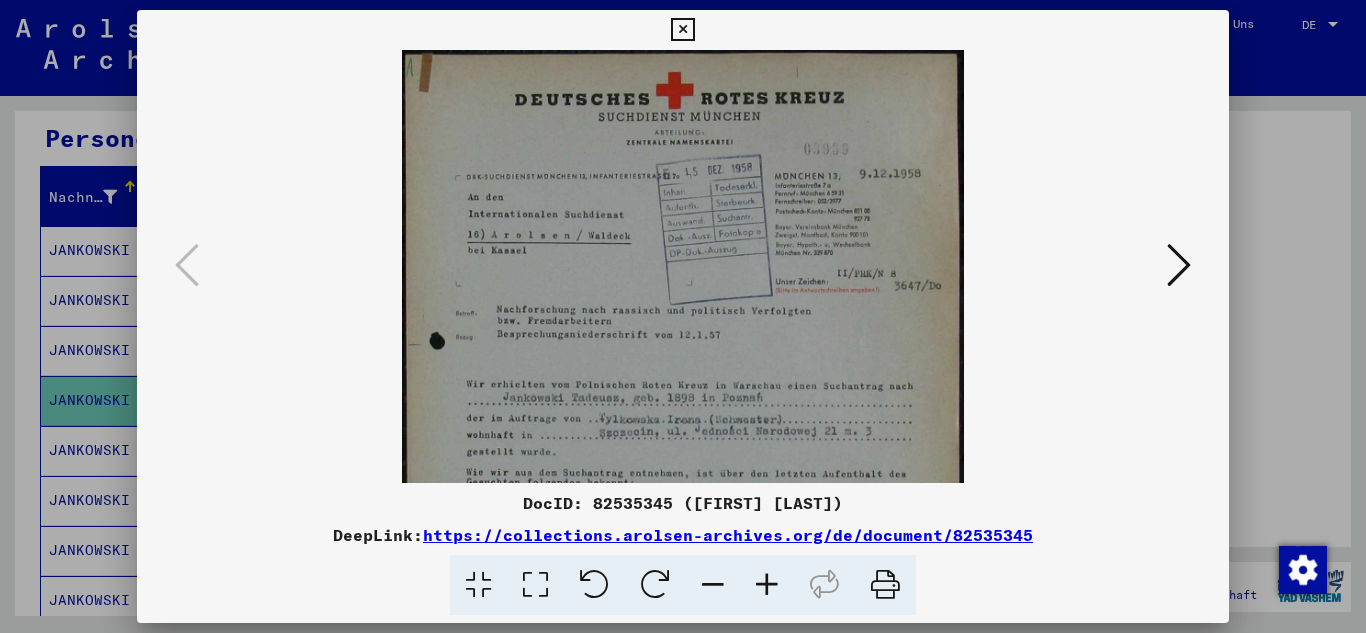 click at bounding box center (767, 585) 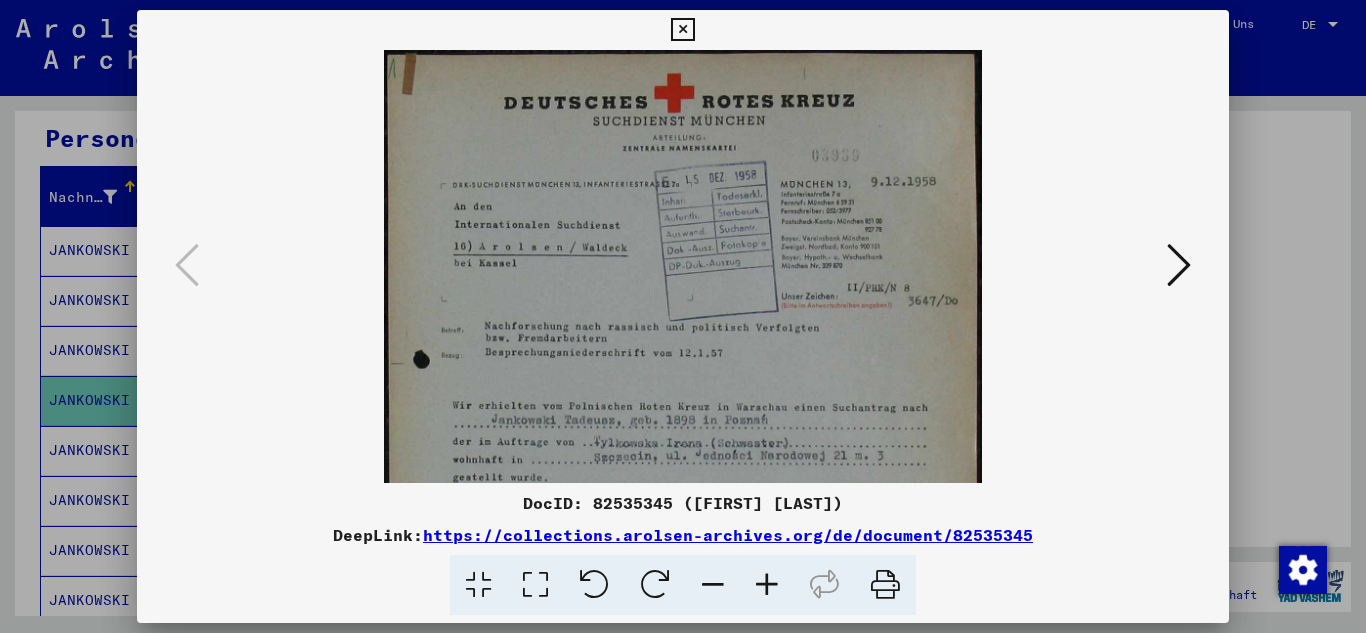click at bounding box center [767, 585] 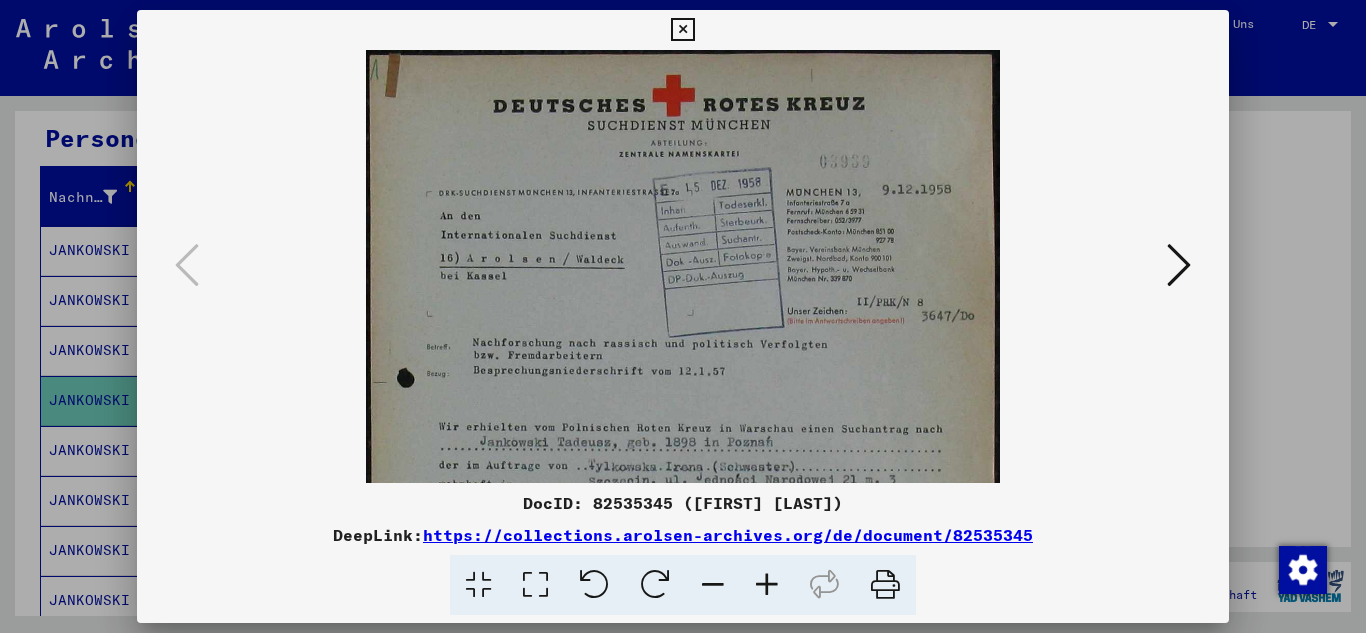 click at bounding box center [767, 585] 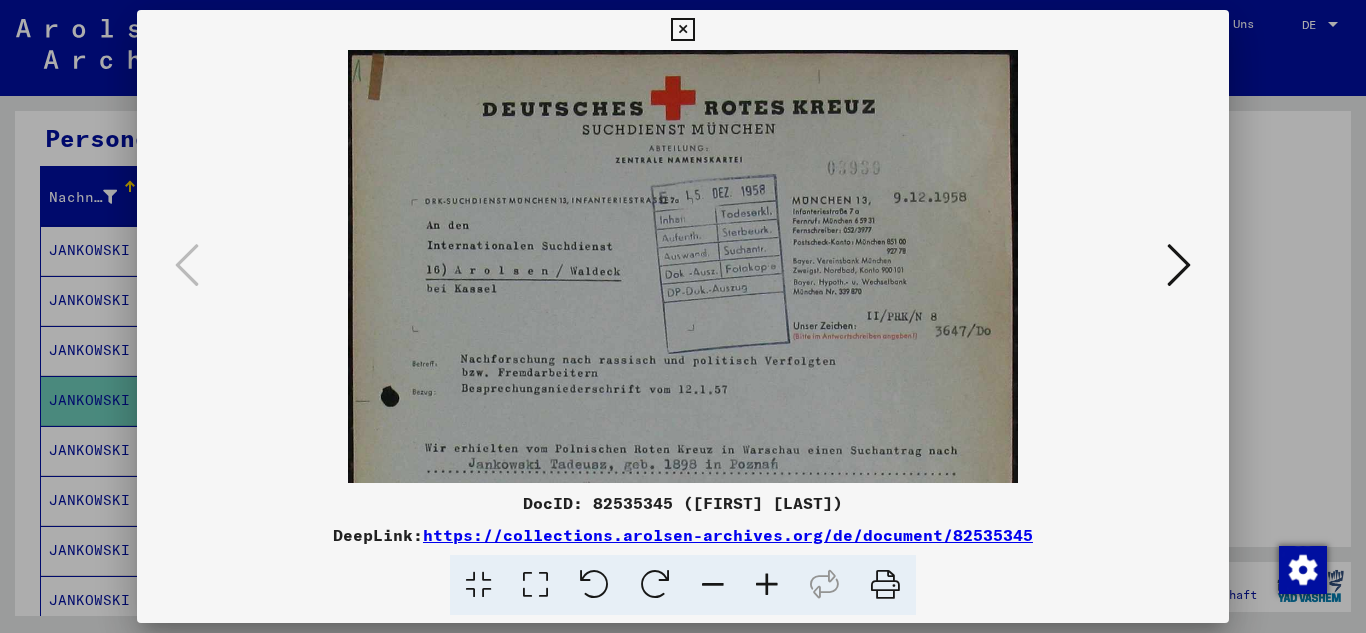 click at bounding box center (767, 585) 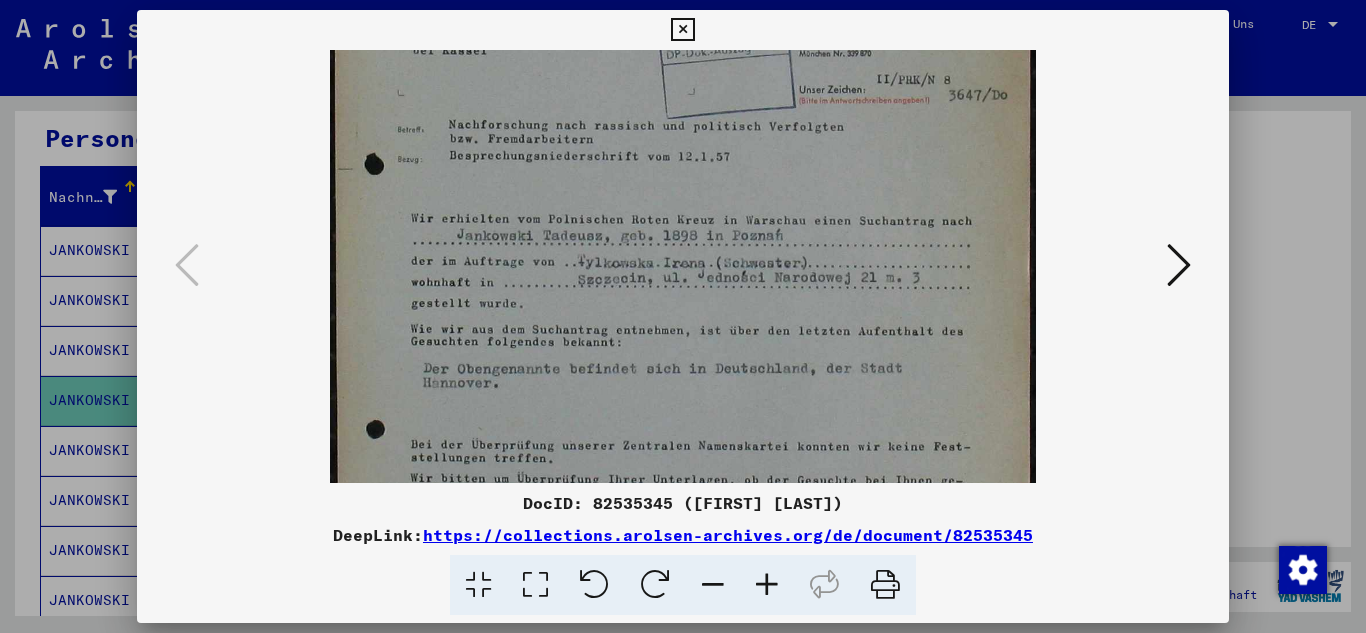 scroll, scrollTop: 266, scrollLeft: 0, axis: vertical 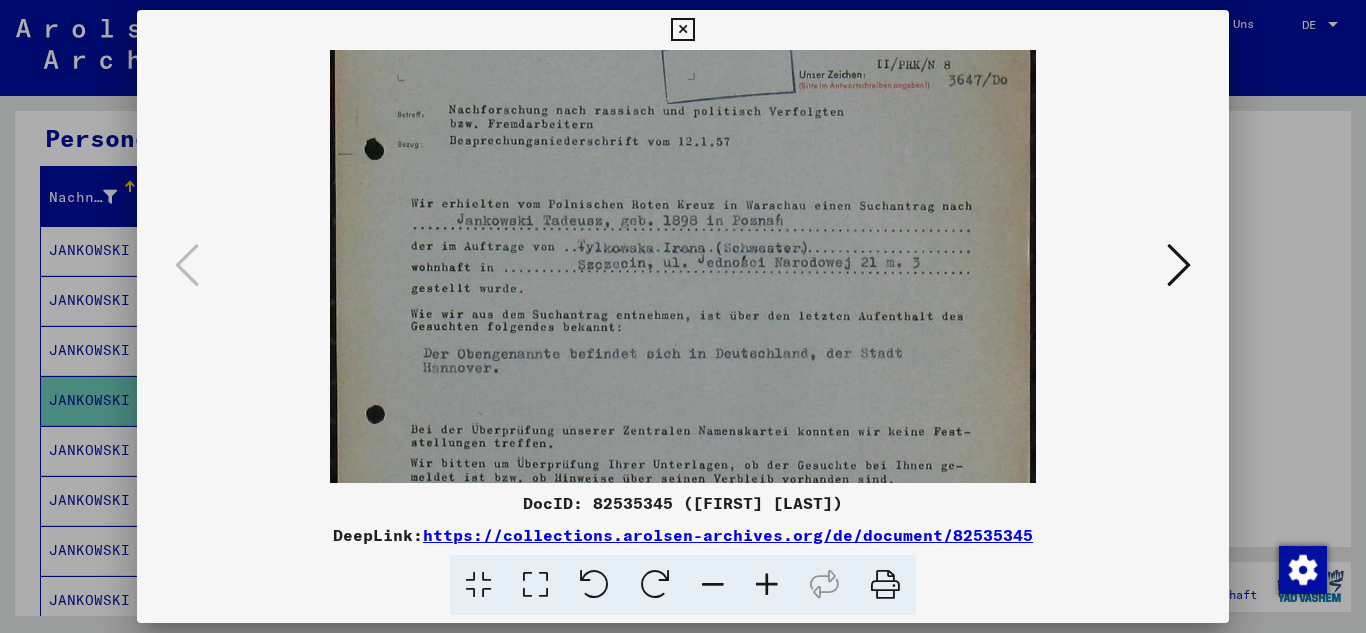 drag, startPoint x: 870, startPoint y: 398, endPoint x: 848, endPoint y: 132, distance: 266.90823 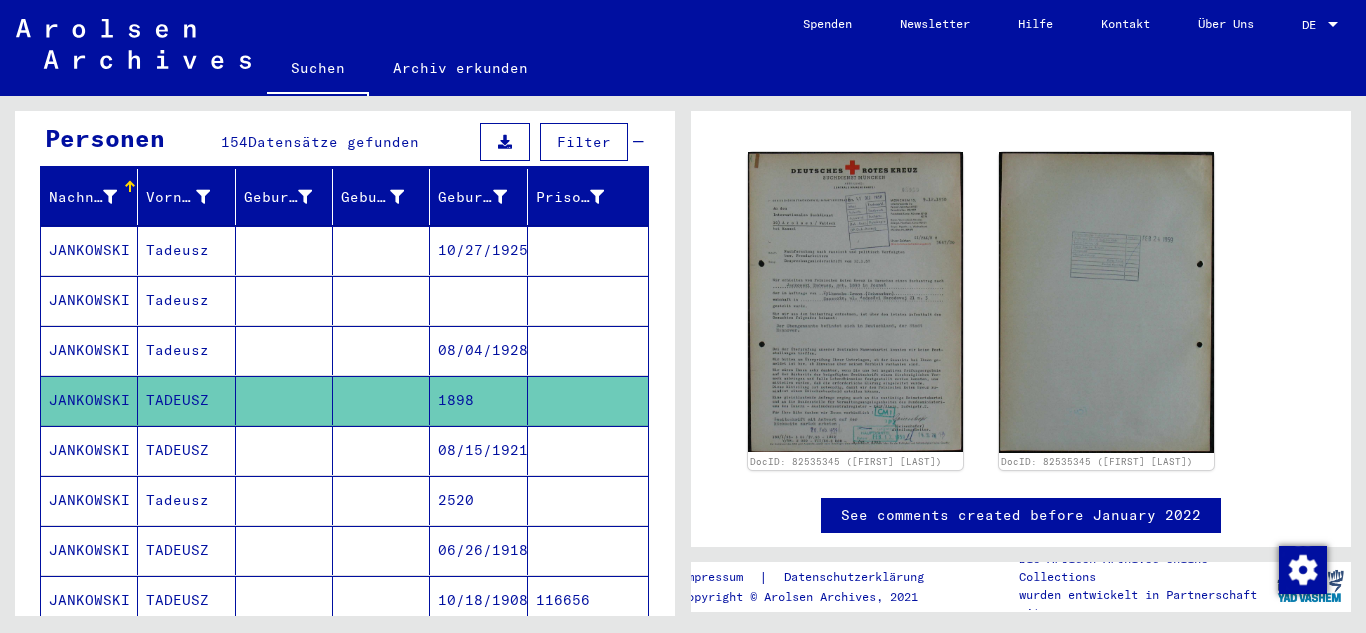 click on "JANKOWSKI" at bounding box center [89, 350] 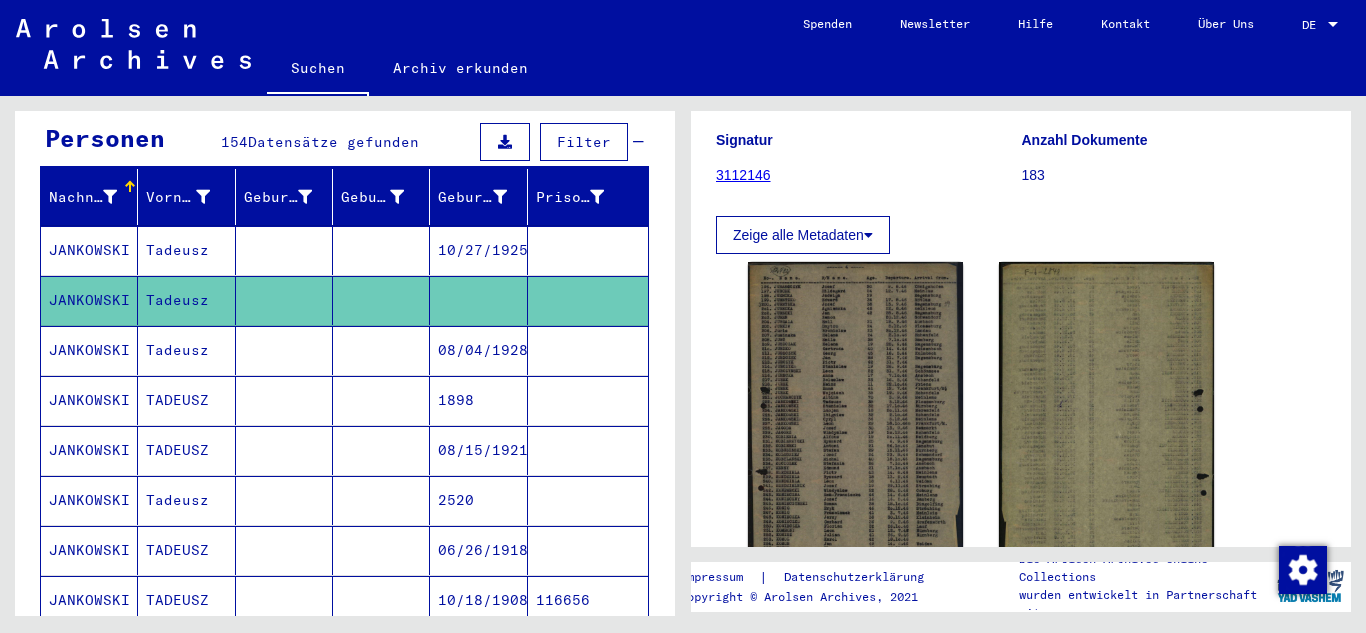 scroll, scrollTop: 300, scrollLeft: 0, axis: vertical 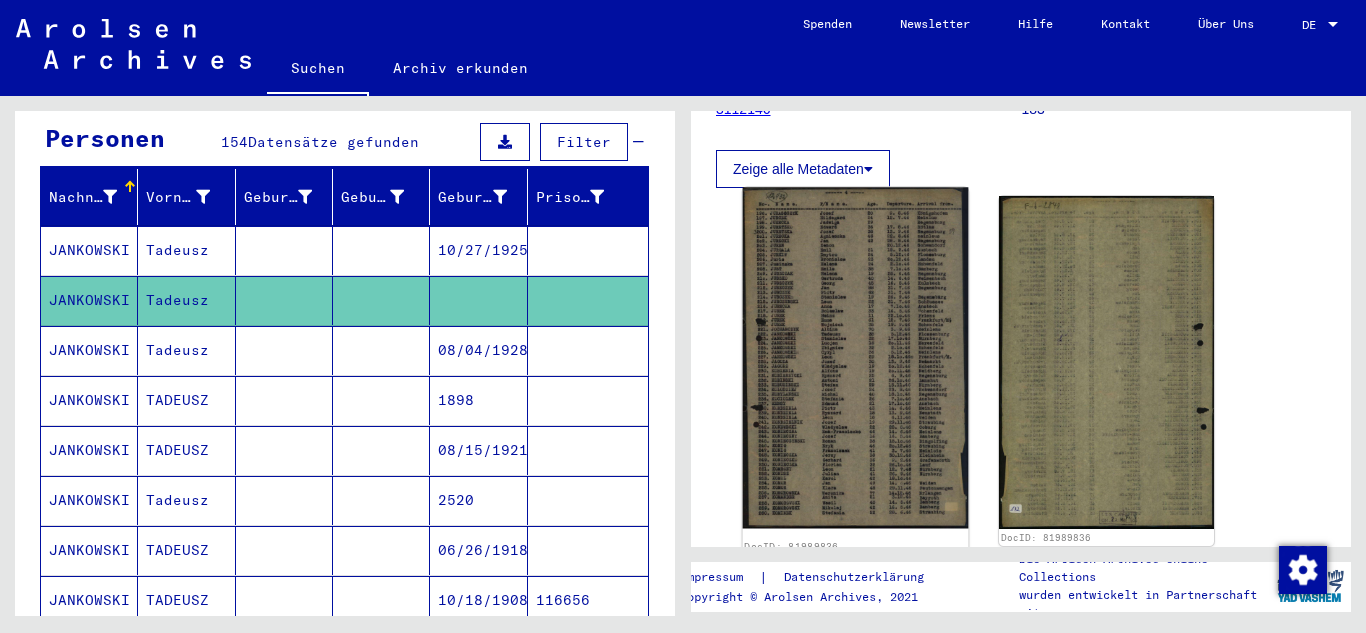 click 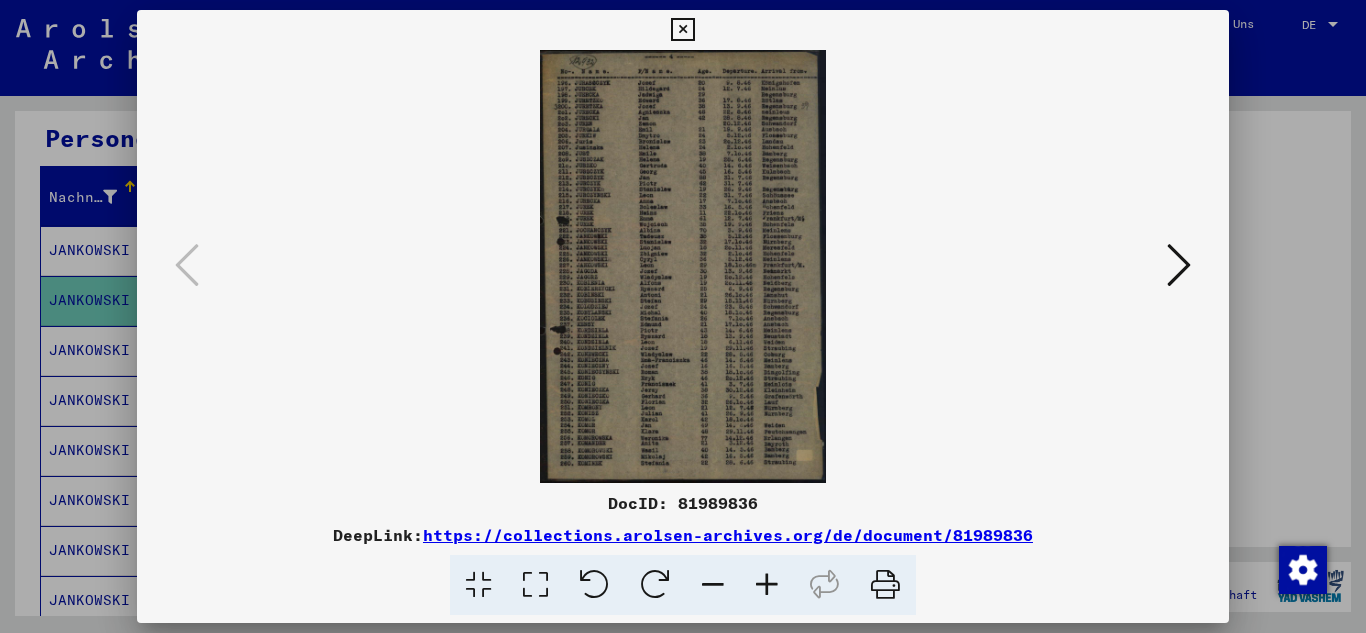 click at bounding box center (767, 585) 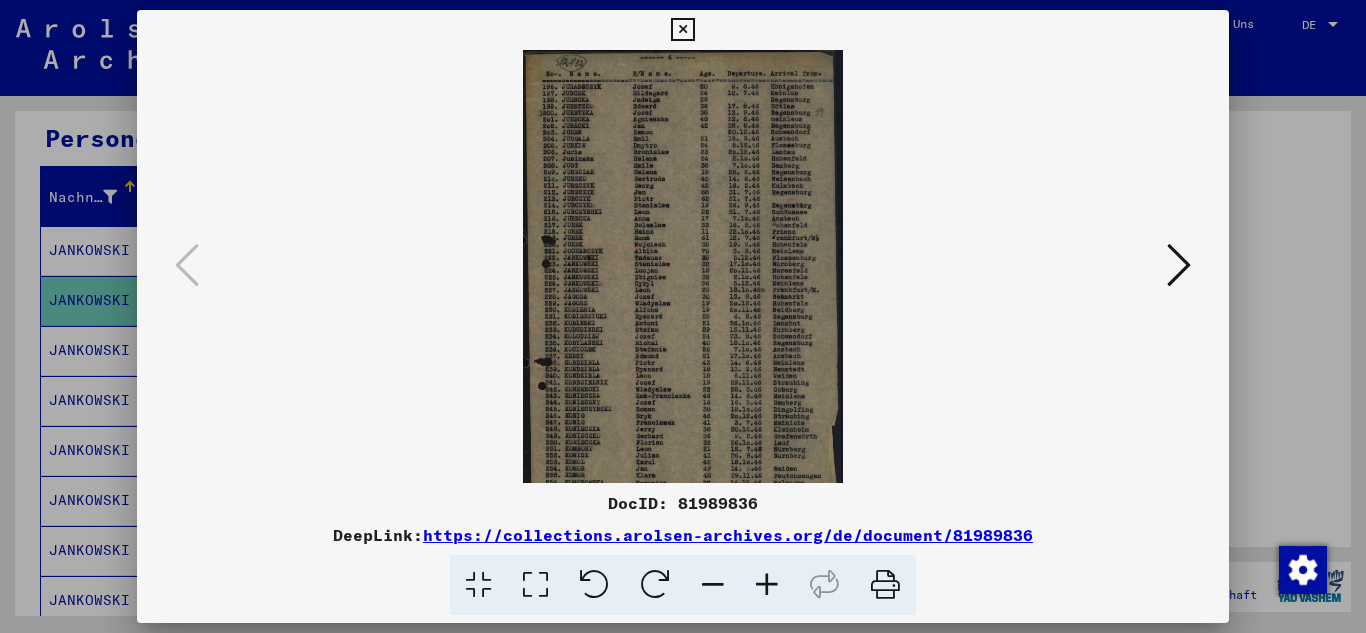 click at bounding box center (767, 585) 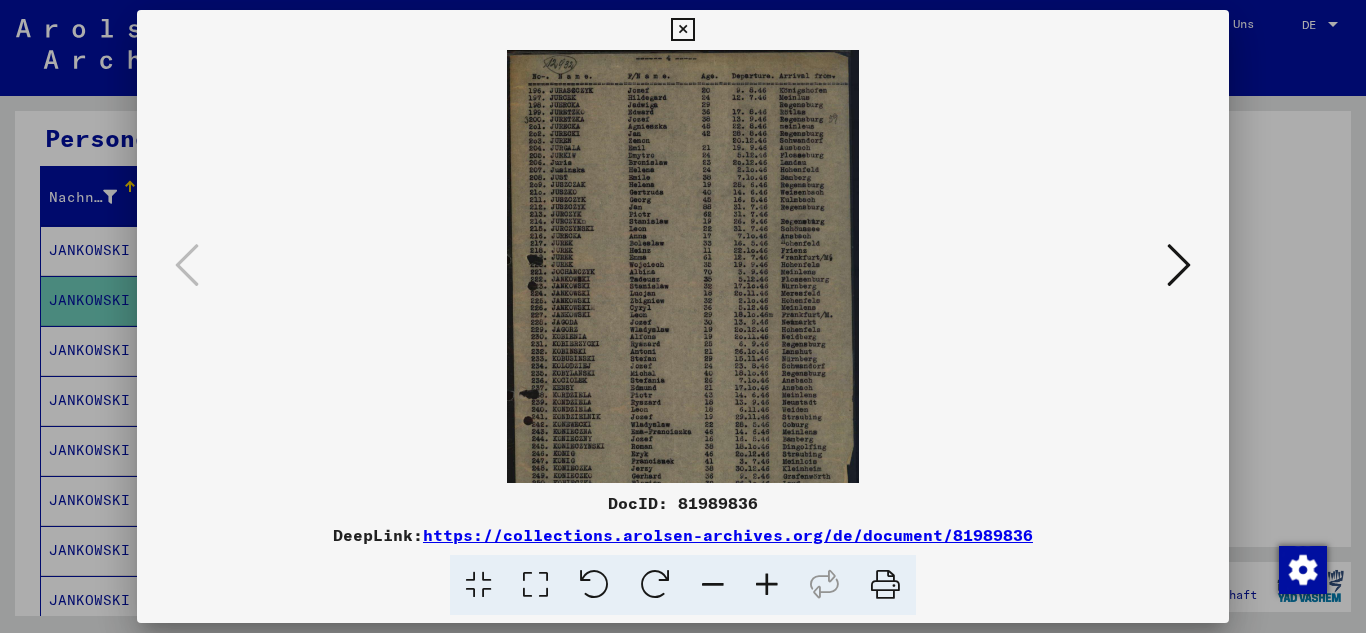 click at bounding box center [767, 585] 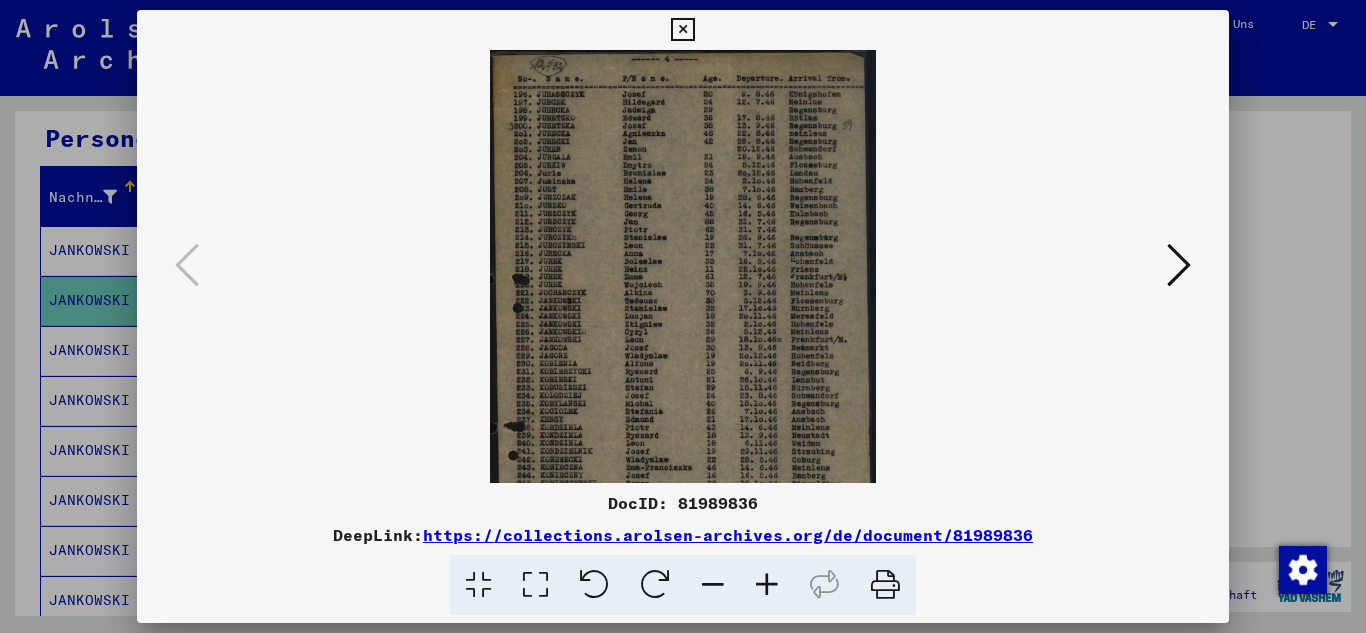 click at bounding box center (767, 585) 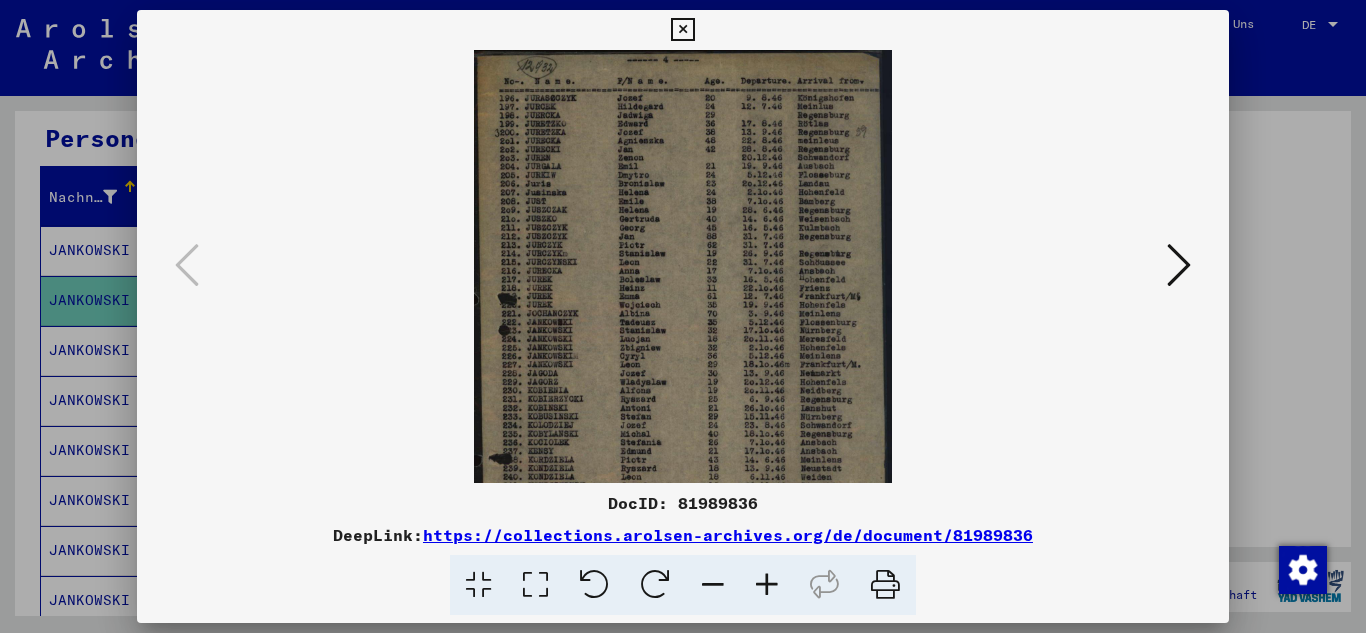 click at bounding box center (767, 585) 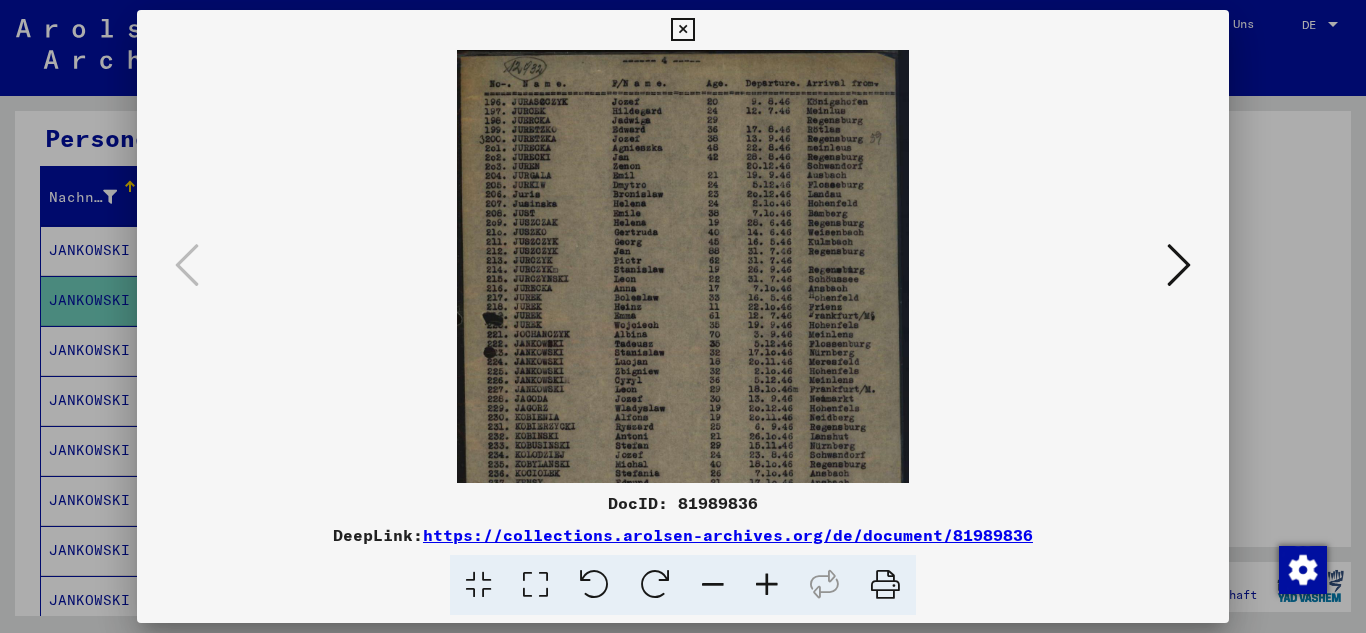 click at bounding box center [767, 585] 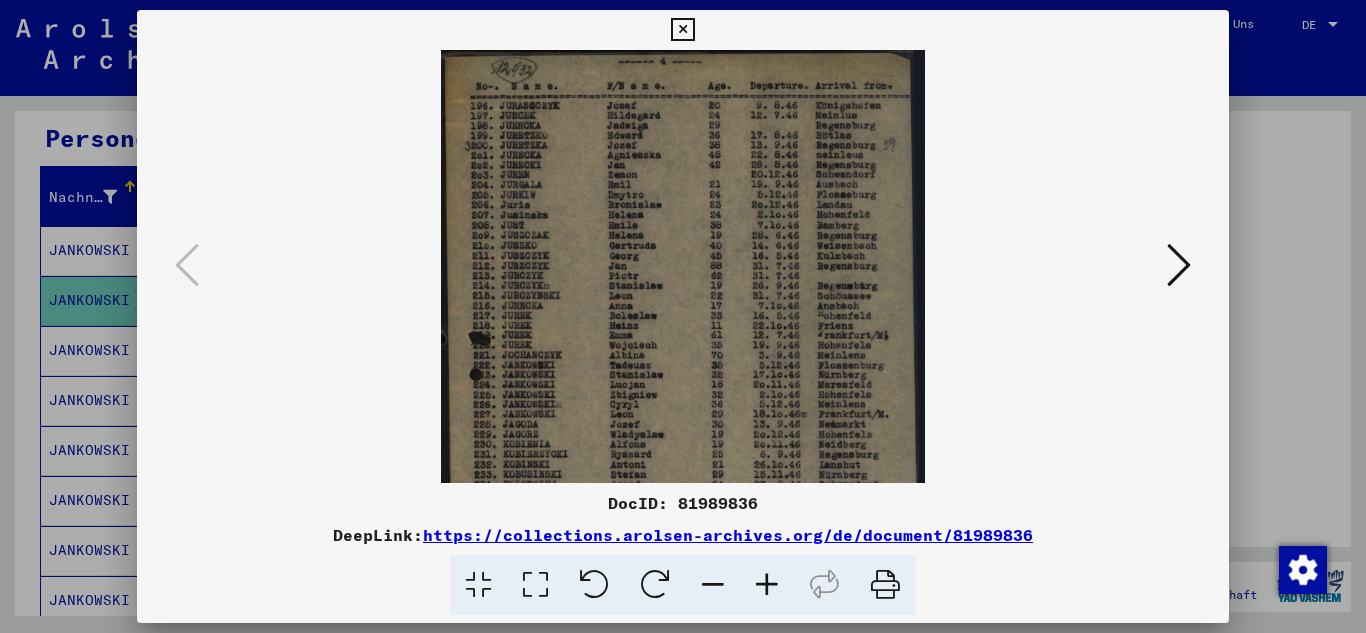 click at bounding box center [767, 585] 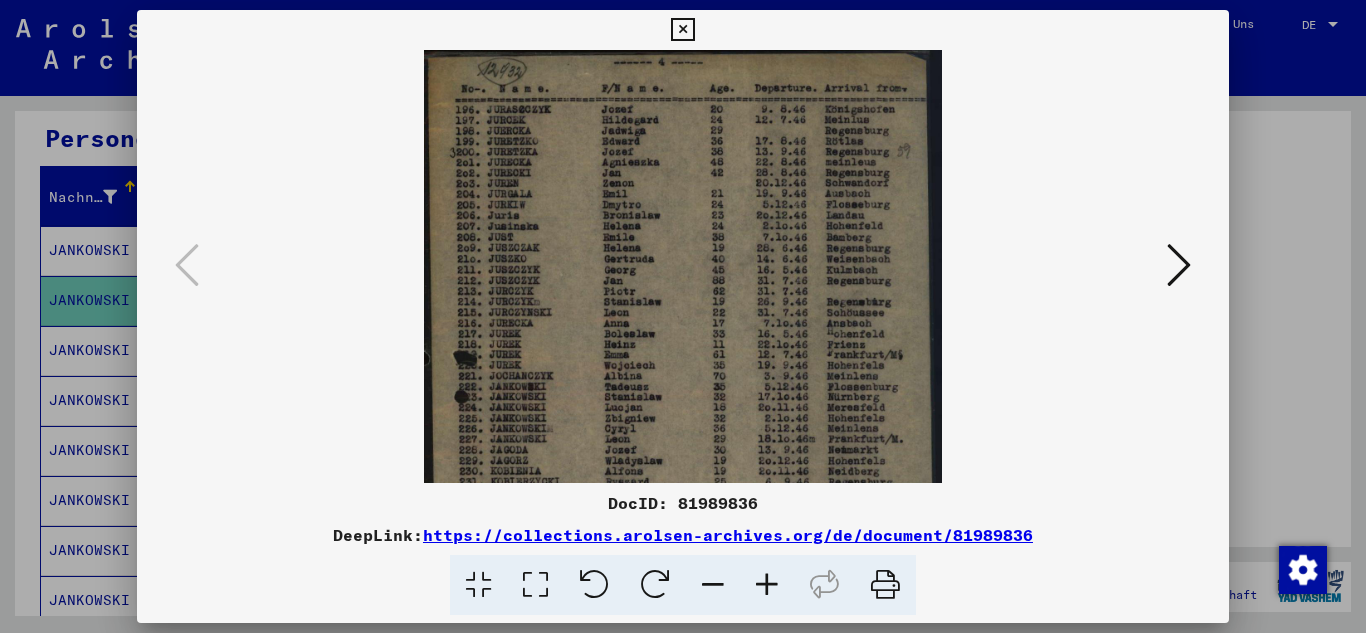 click at bounding box center [767, 585] 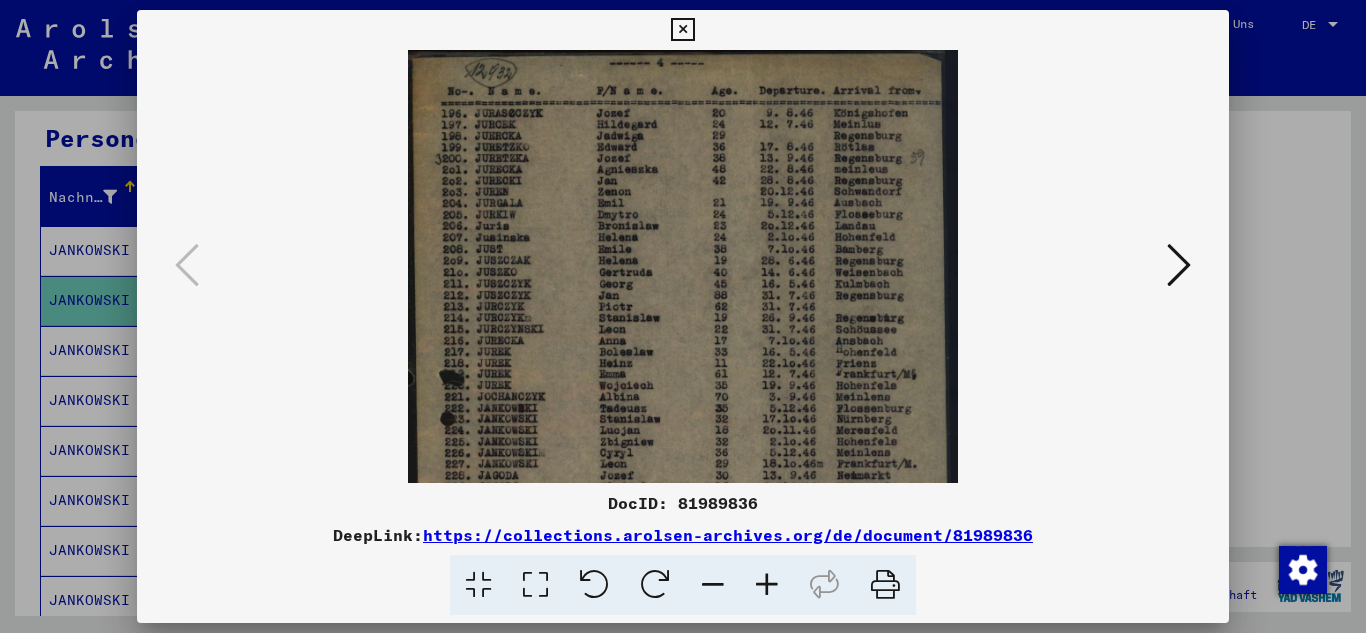 click at bounding box center [767, 585] 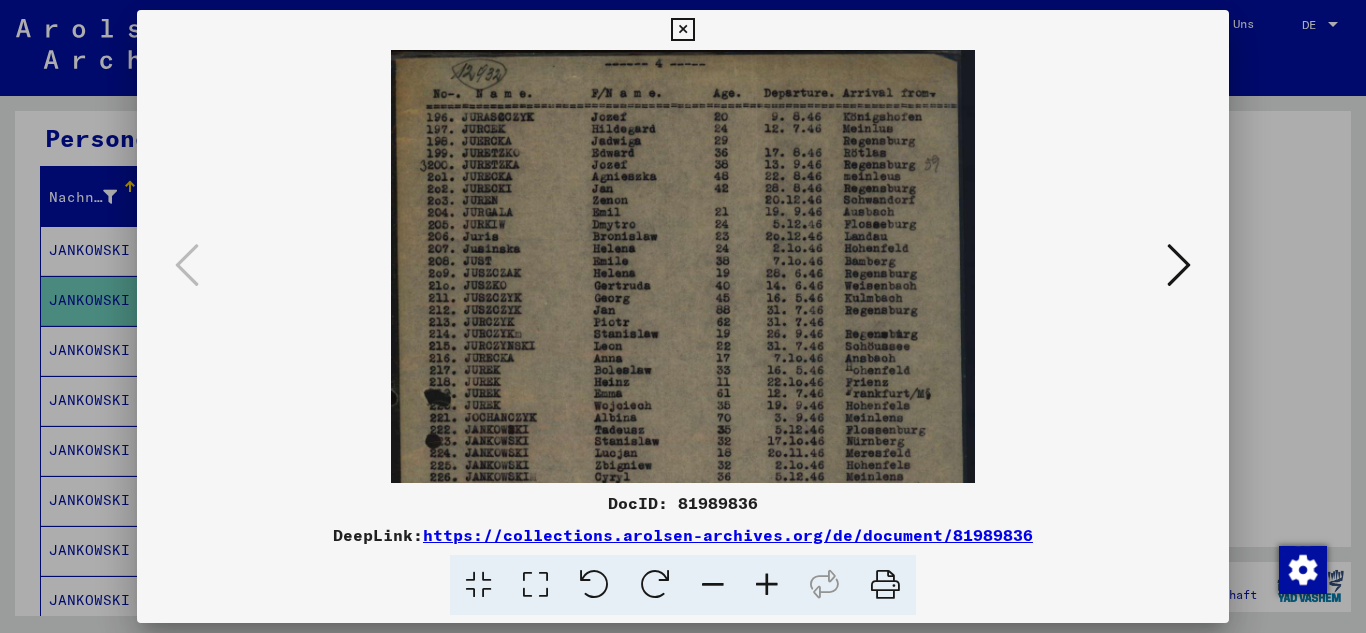 click at bounding box center (767, 585) 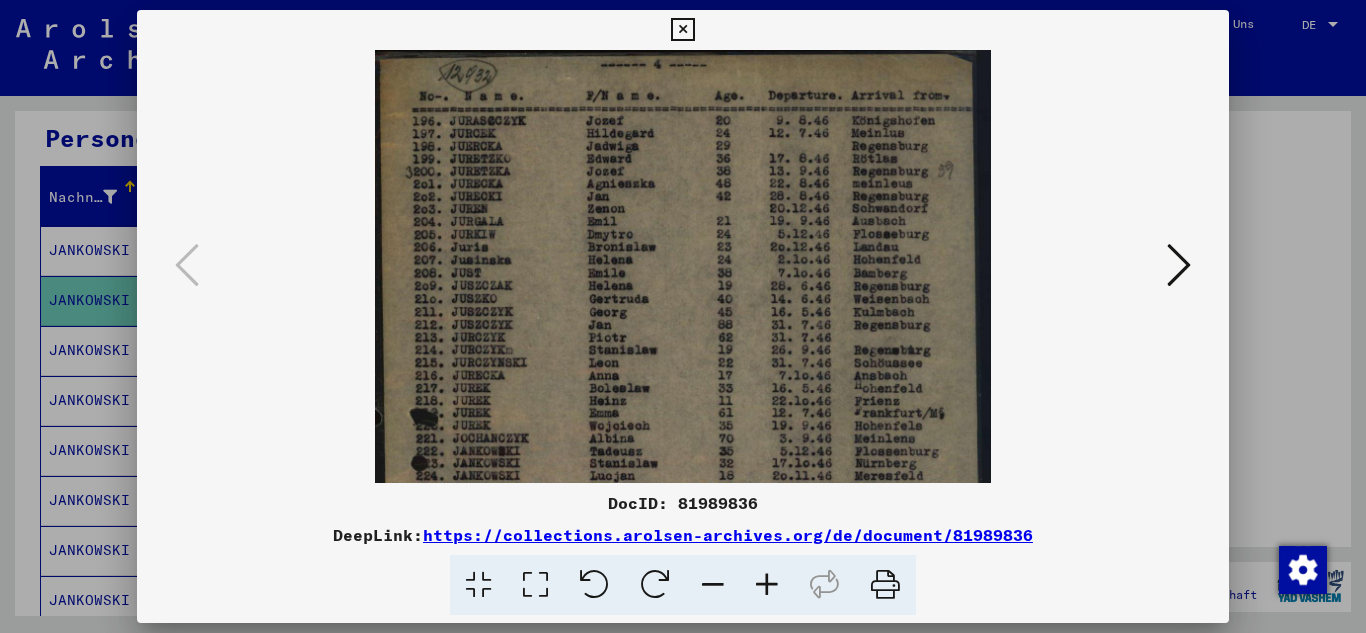 click at bounding box center [767, 585] 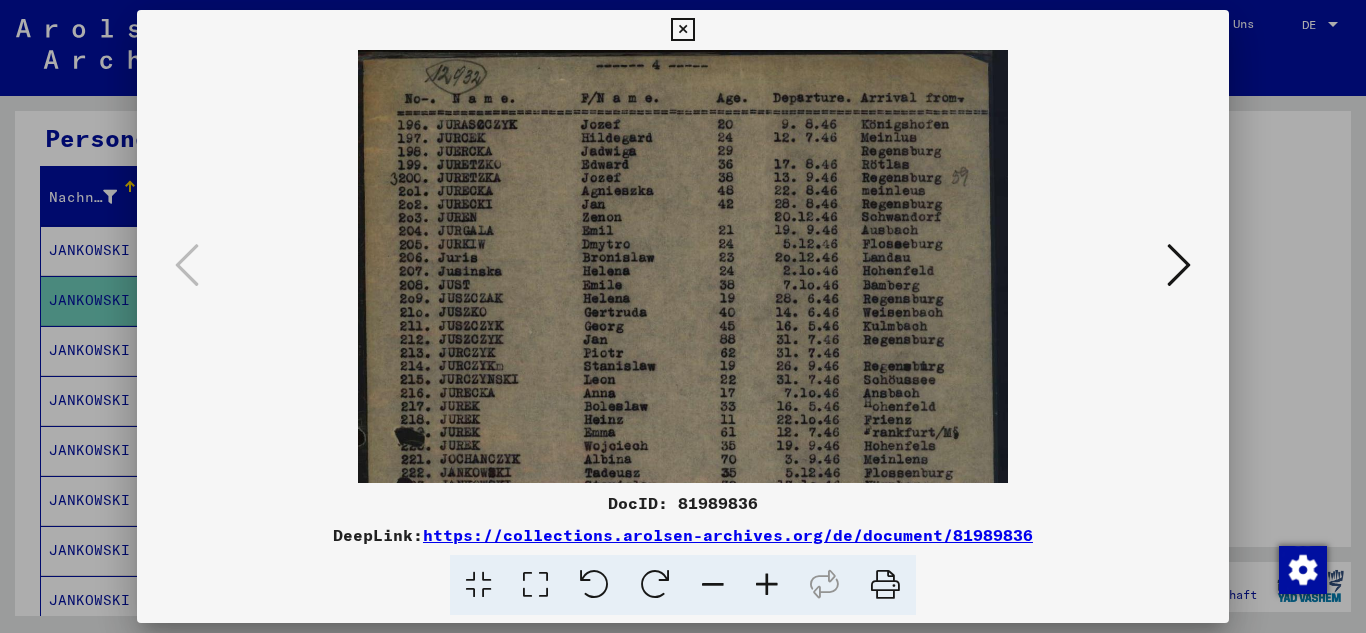 click at bounding box center (767, 585) 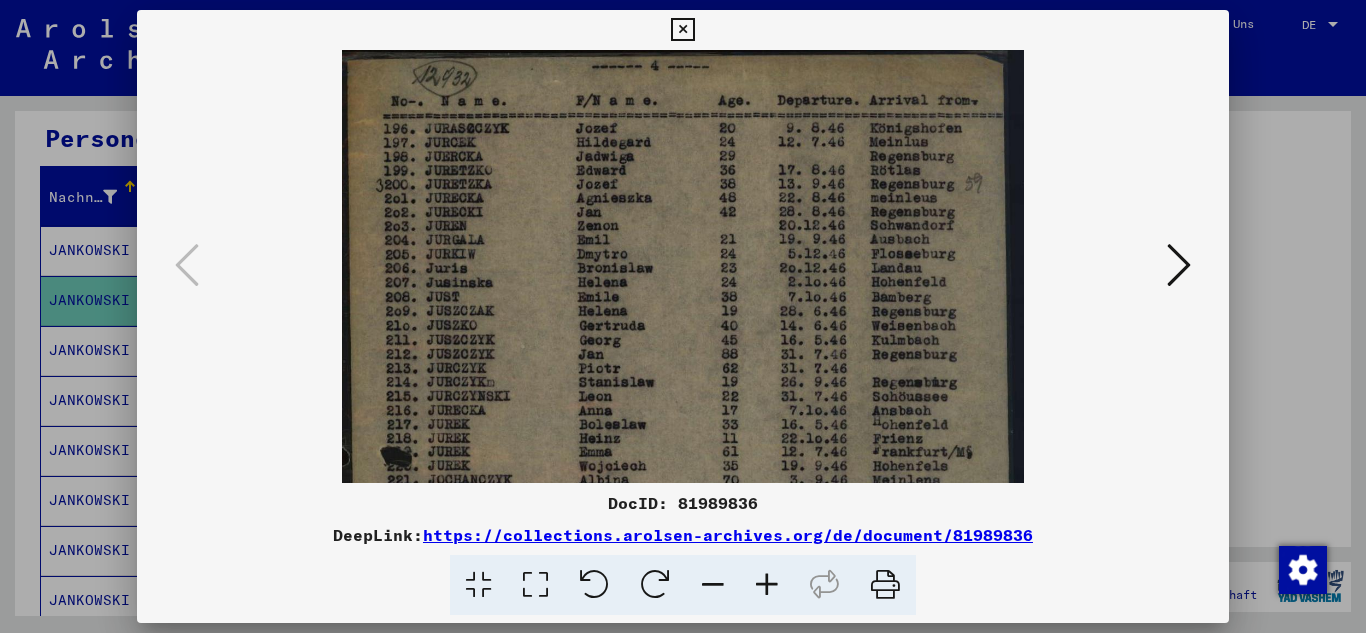 click at bounding box center [767, 585] 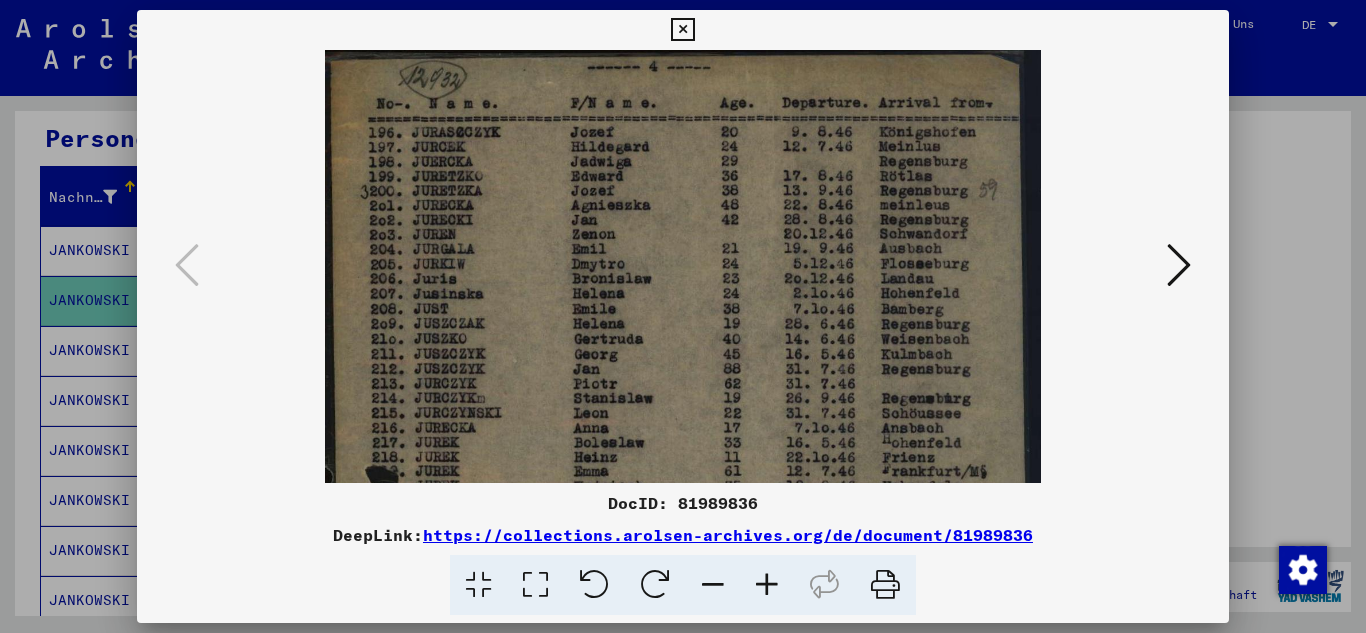 click at bounding box center (767, 585) 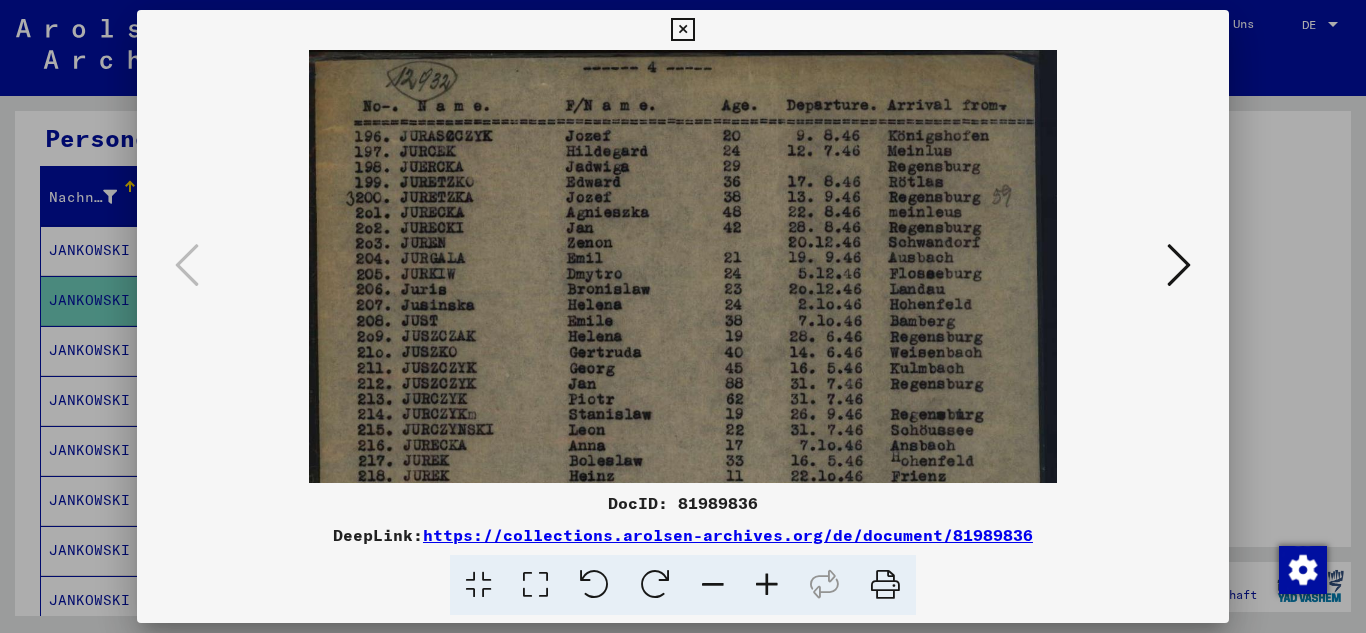 click at bounding box center (767, 585) 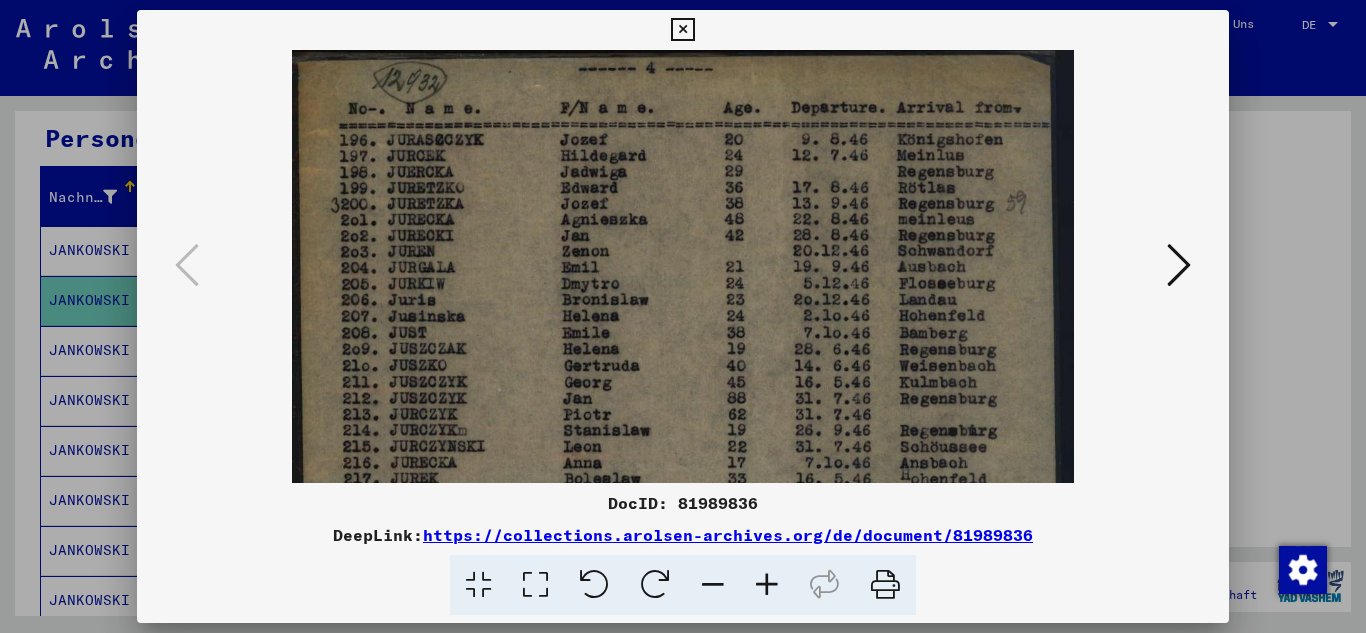 click at bounding box center (767, 585) 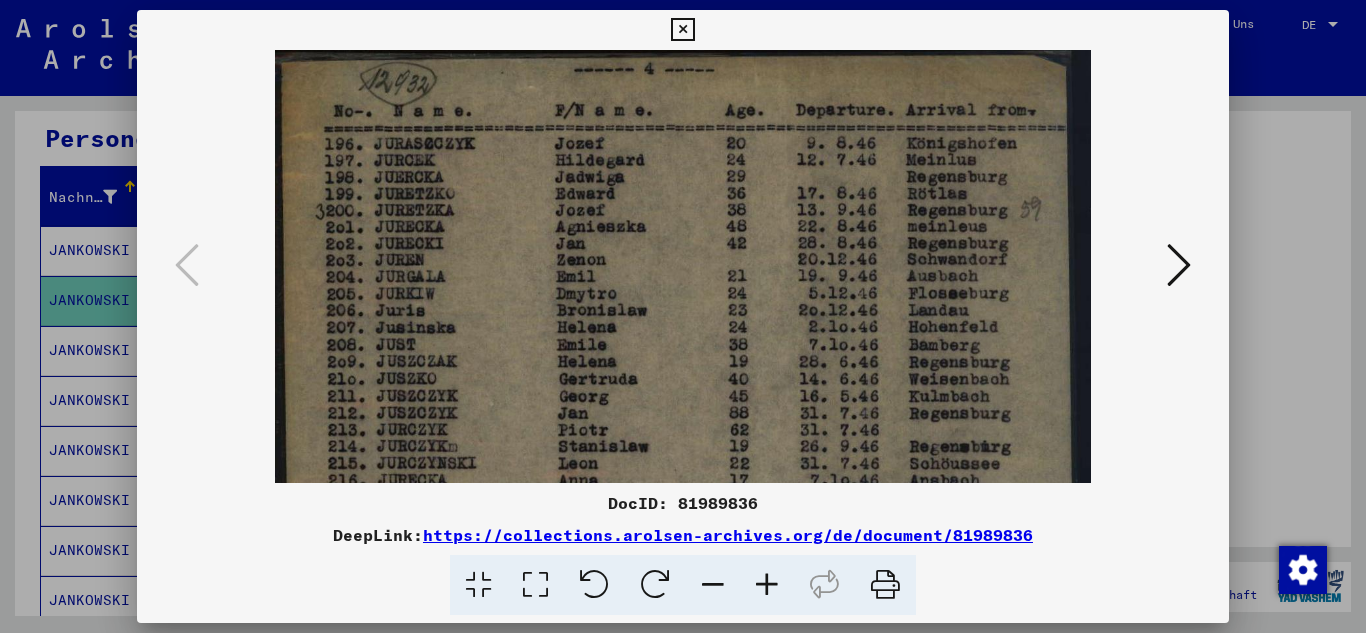 click at bounding box center [767, 585] 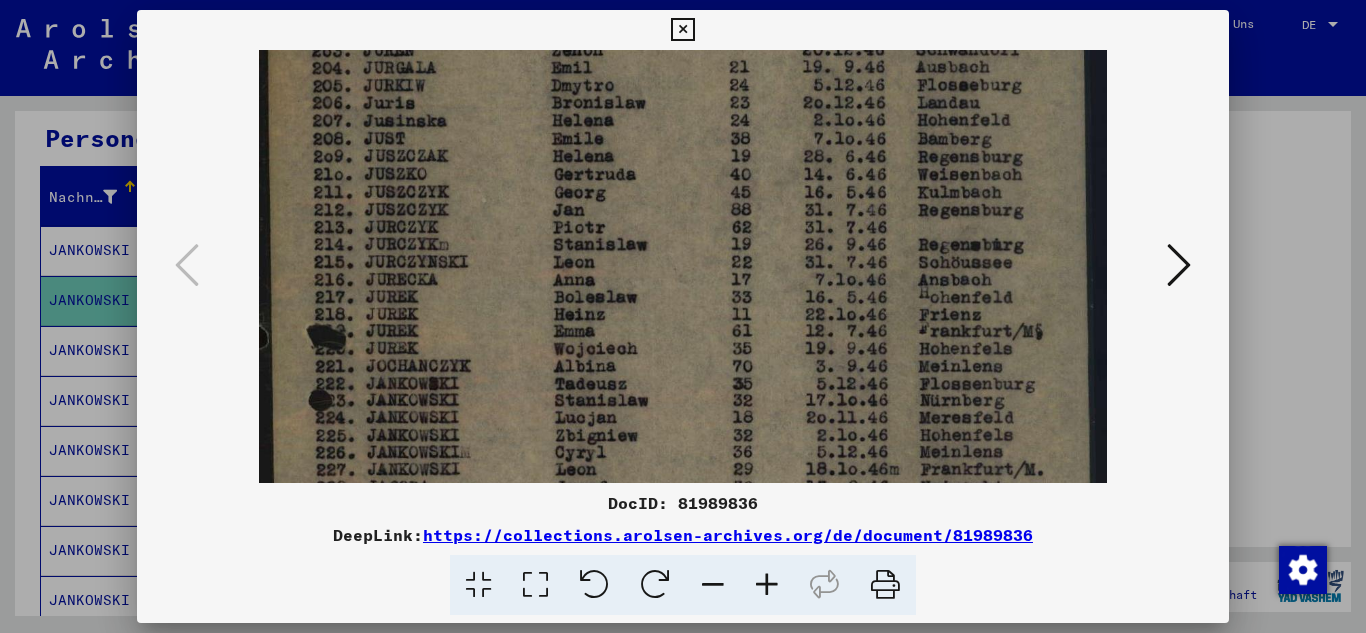 scroll, scrollTop: 281, scrollLeft: 0, axis: vertical 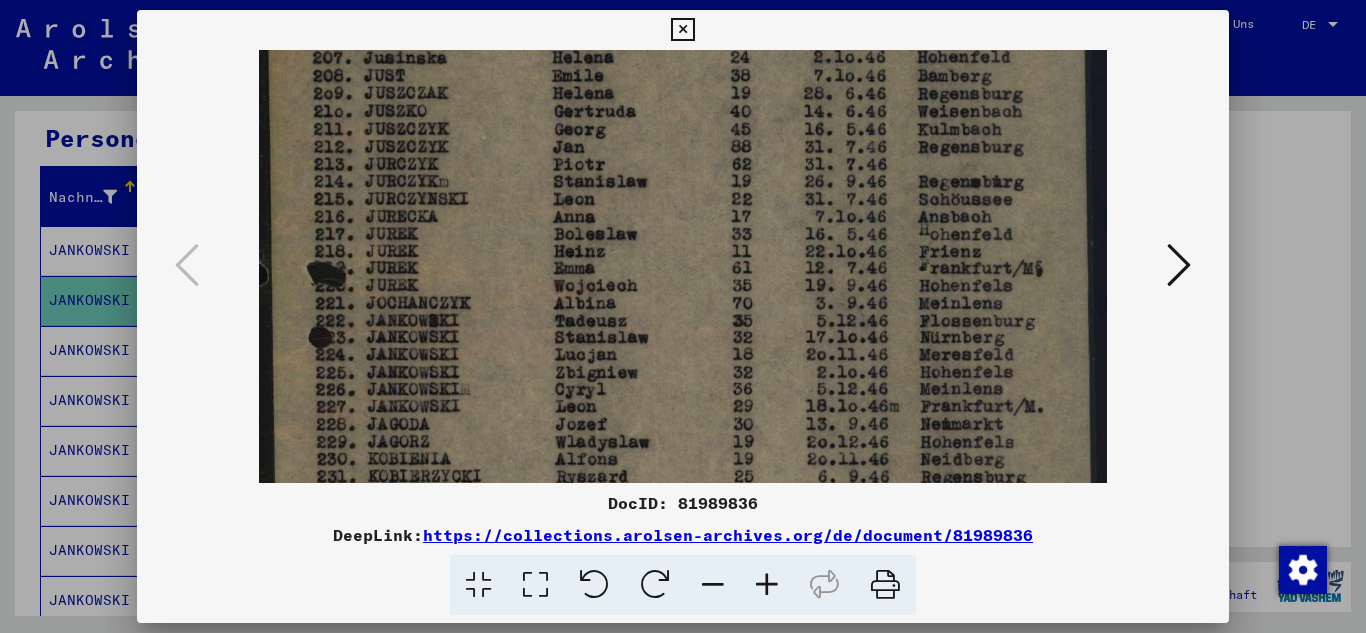 drag, startPoint x: 624, startPoint y: 432, endPoint x: 567, endPoint y: 151, distance: 286.72287 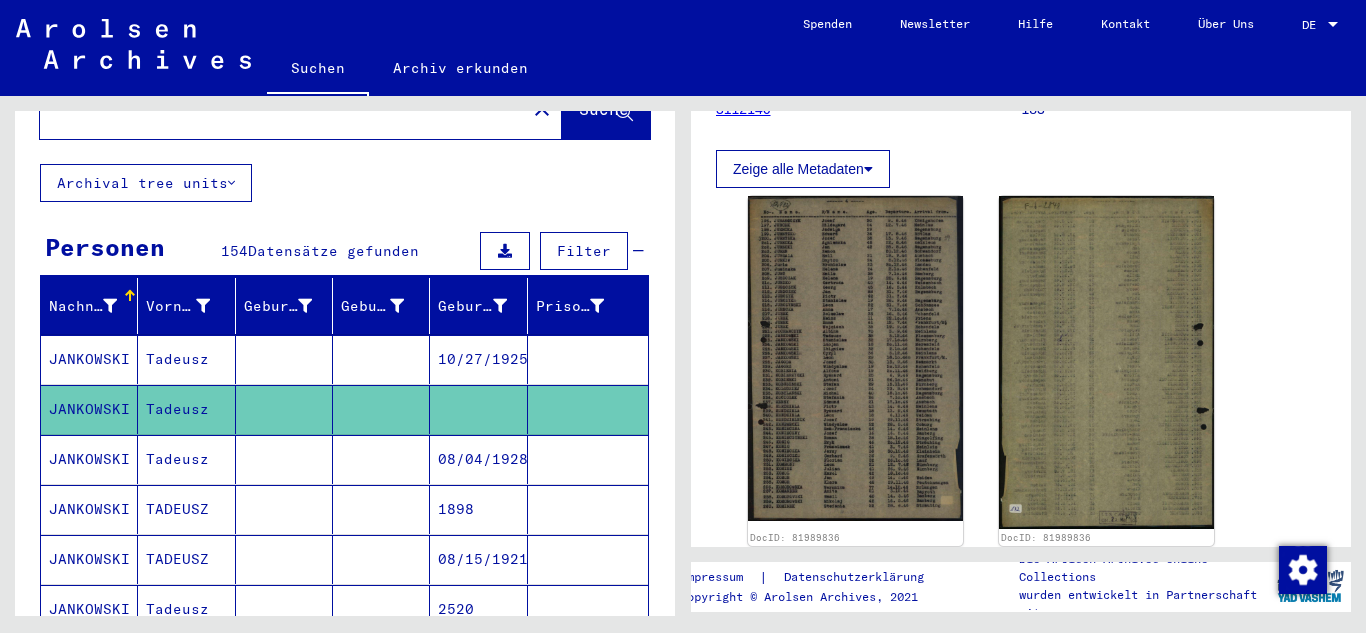 scroll, scrollTop: 0, scrollLeft: 0, axis: both 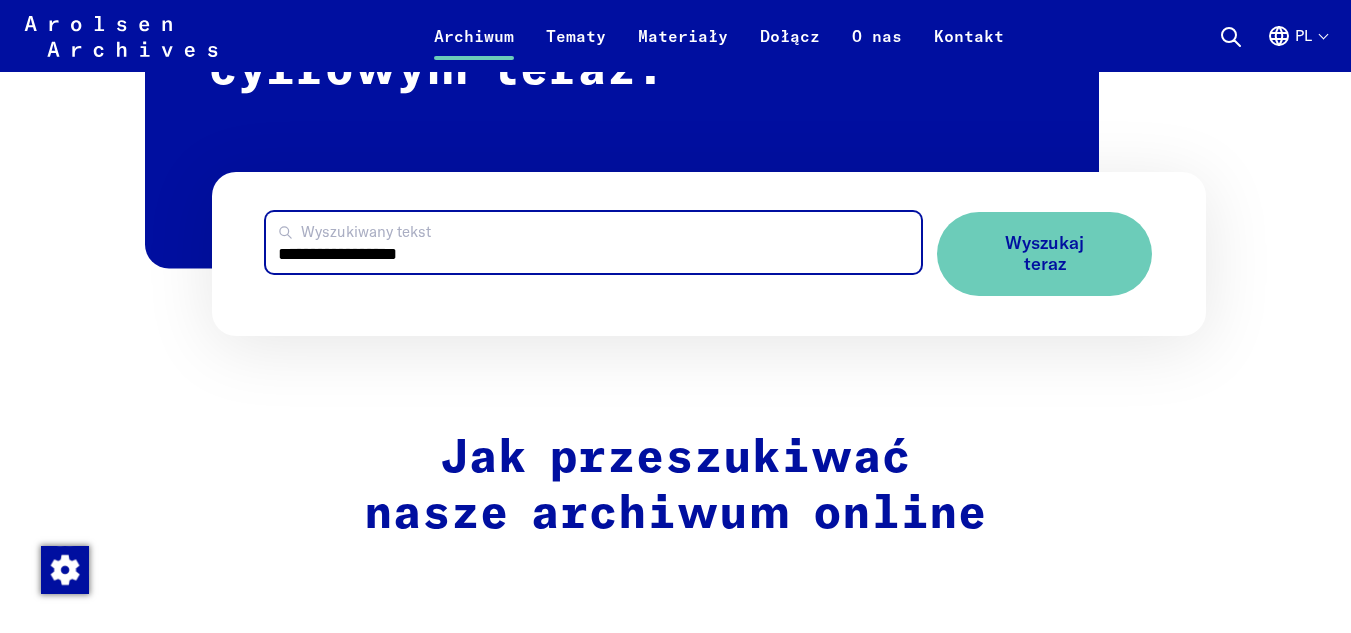 click on "**********" at bounding box center (593, 242) 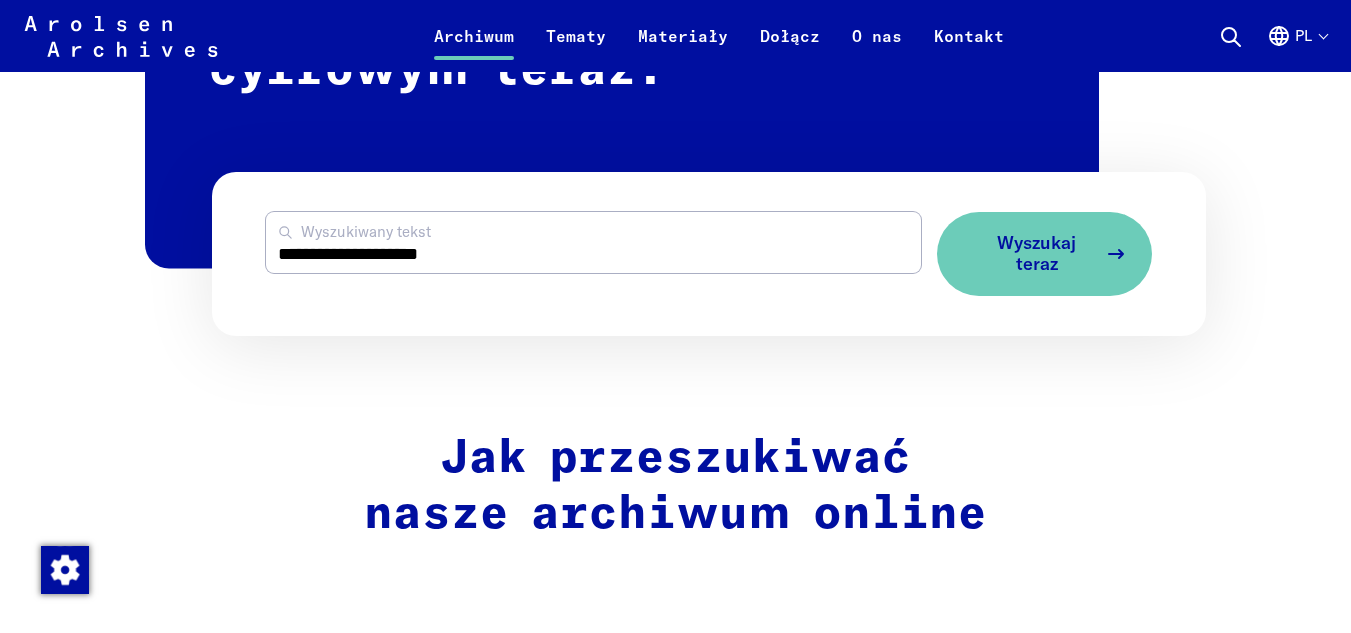 click on "Wyszukaj teraz" at bounding box center (1036, 253) 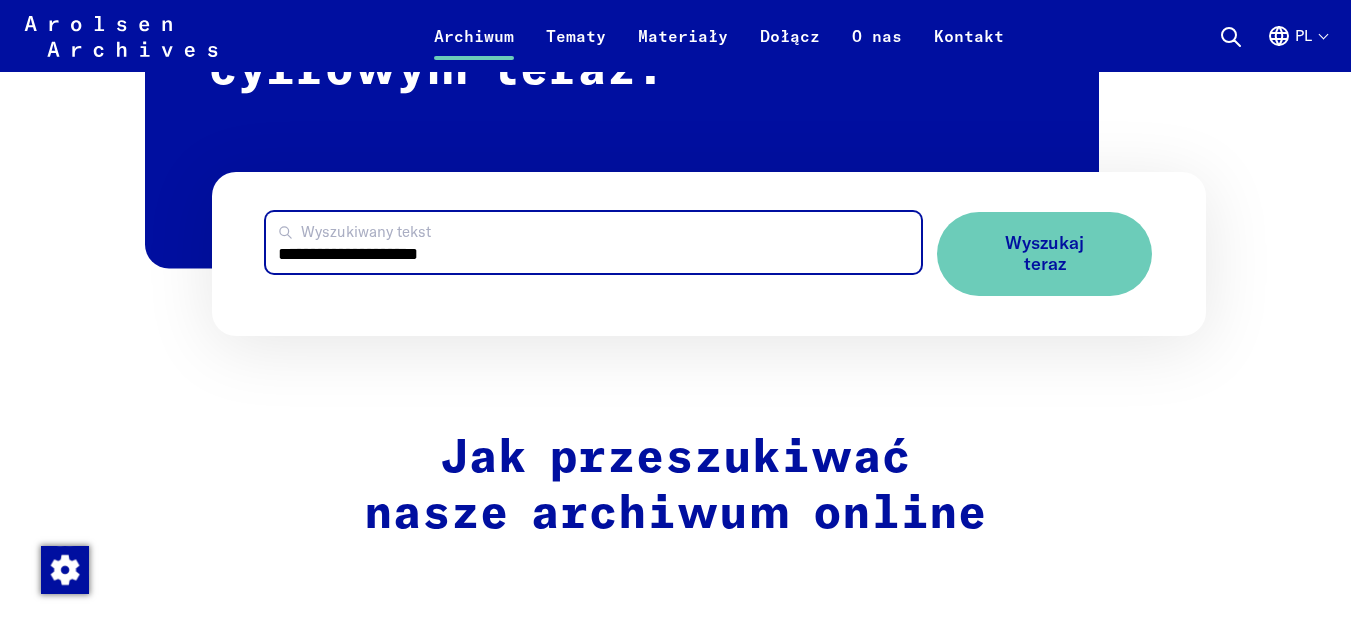click on "**********" at bounding box center (593, 242) 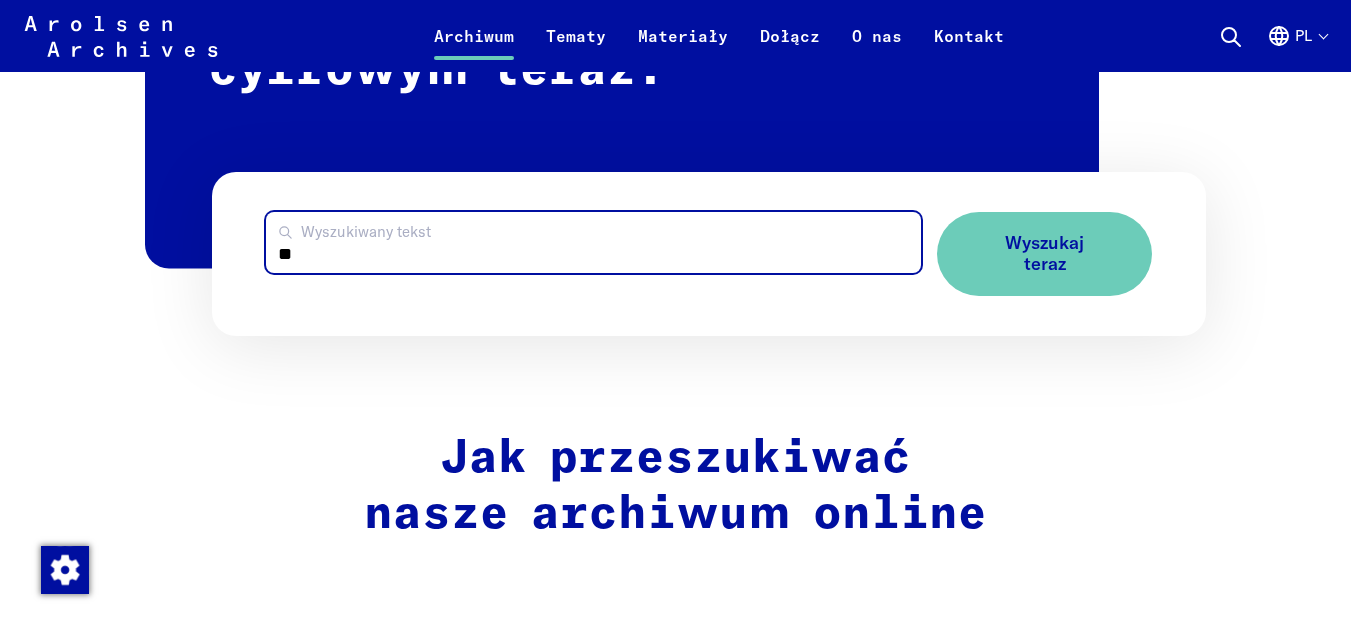 type on "*" 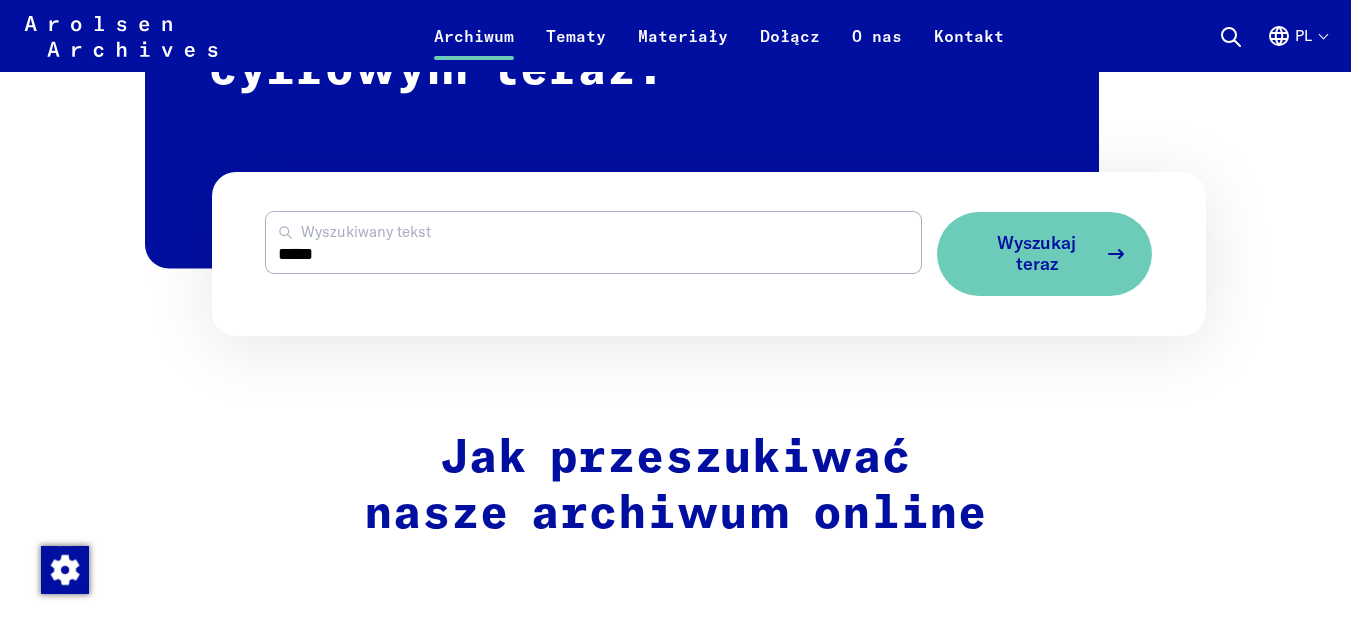 click on "Wyszukaj teraz" at bounding box center [1036, 253] 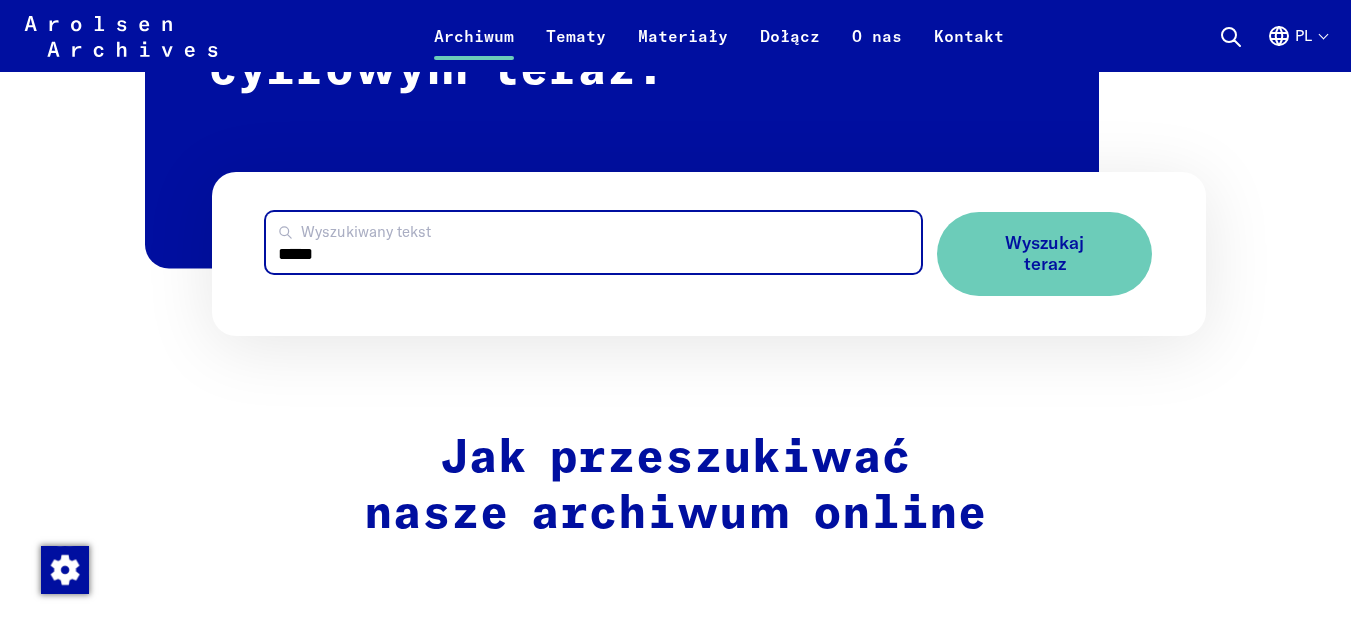 click on "*****" at bounding box center [593, 242] 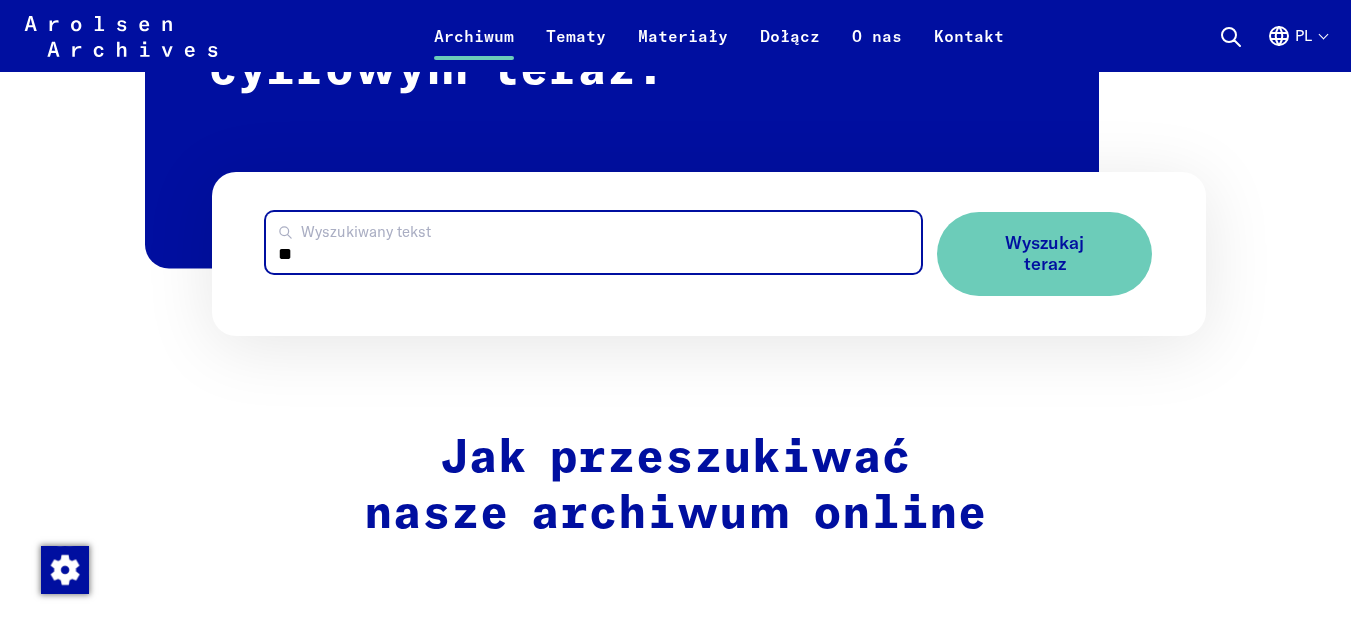 type on "*" 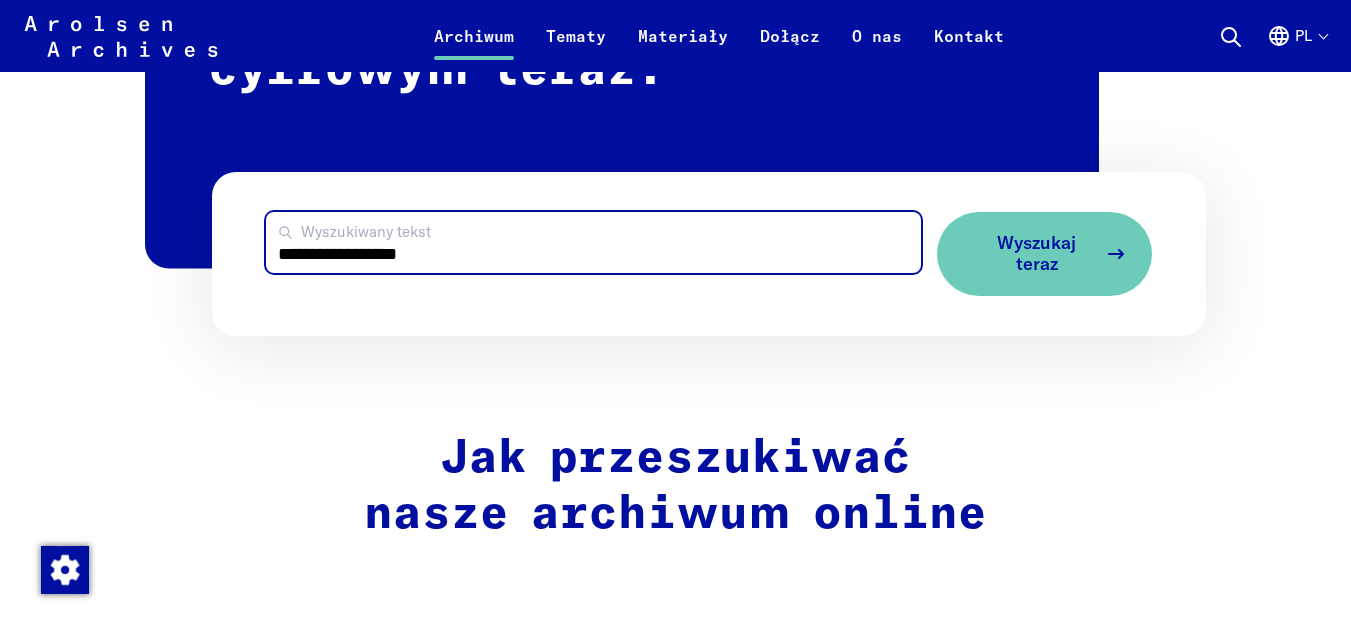 type on "**********" 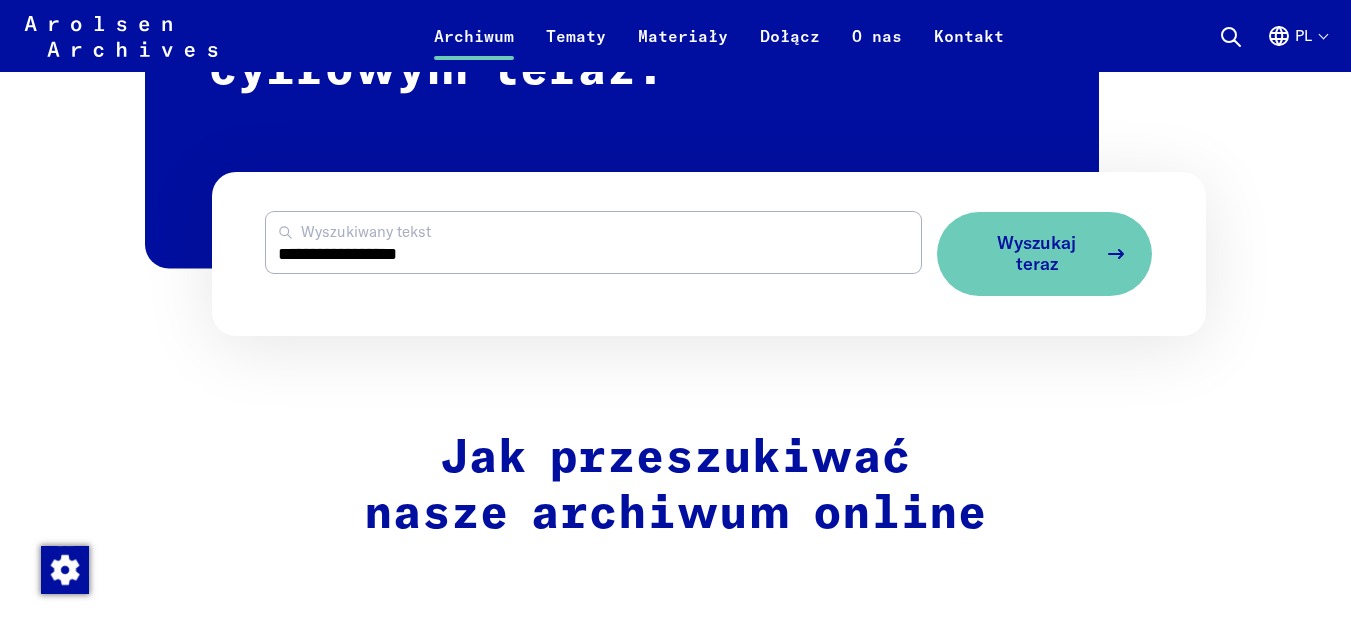 click on "Wyszukaj teraz" at bounding box center [1036, 253] 